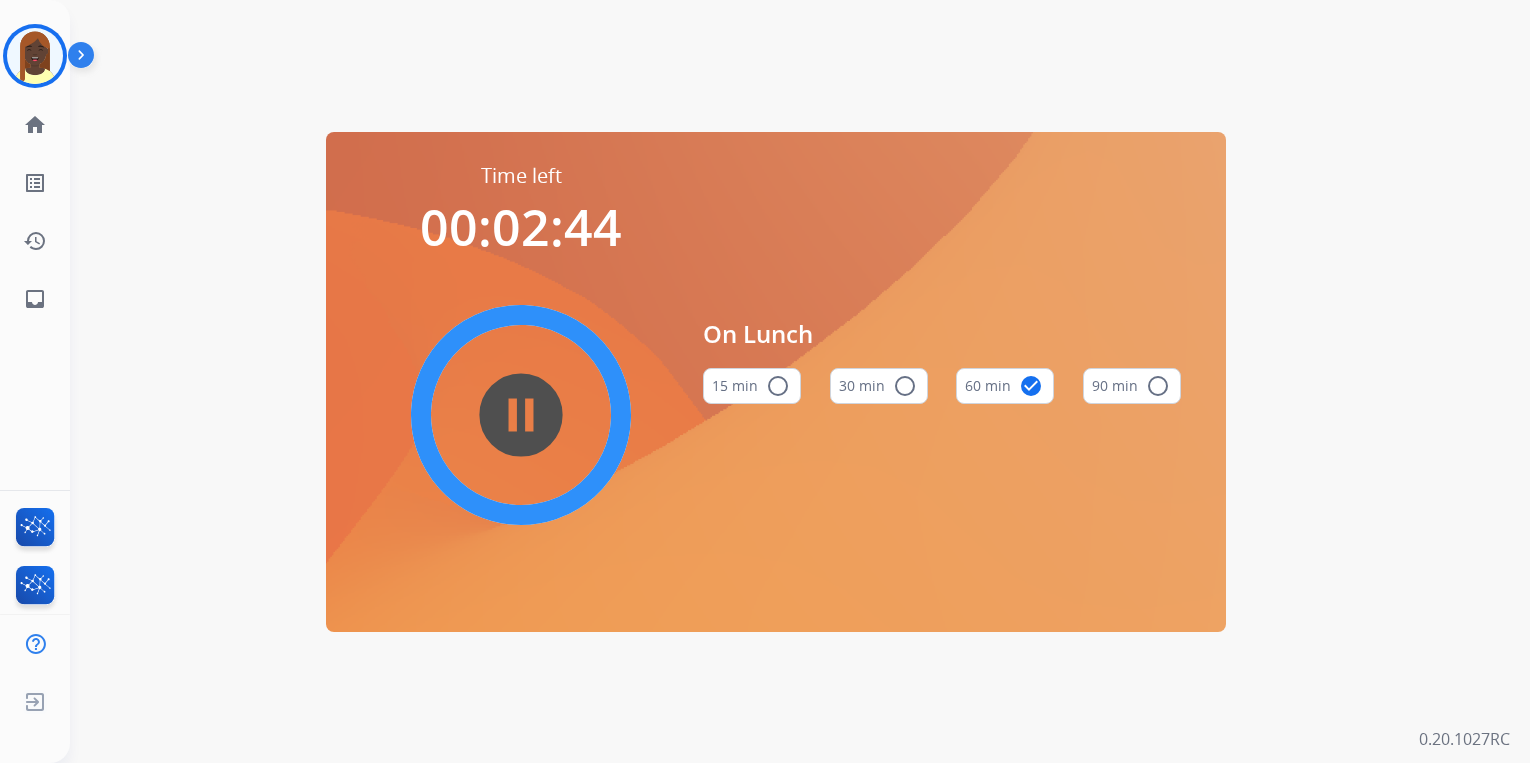 scroll, scrollTop: 0, scrollLeft: 0, axis: both 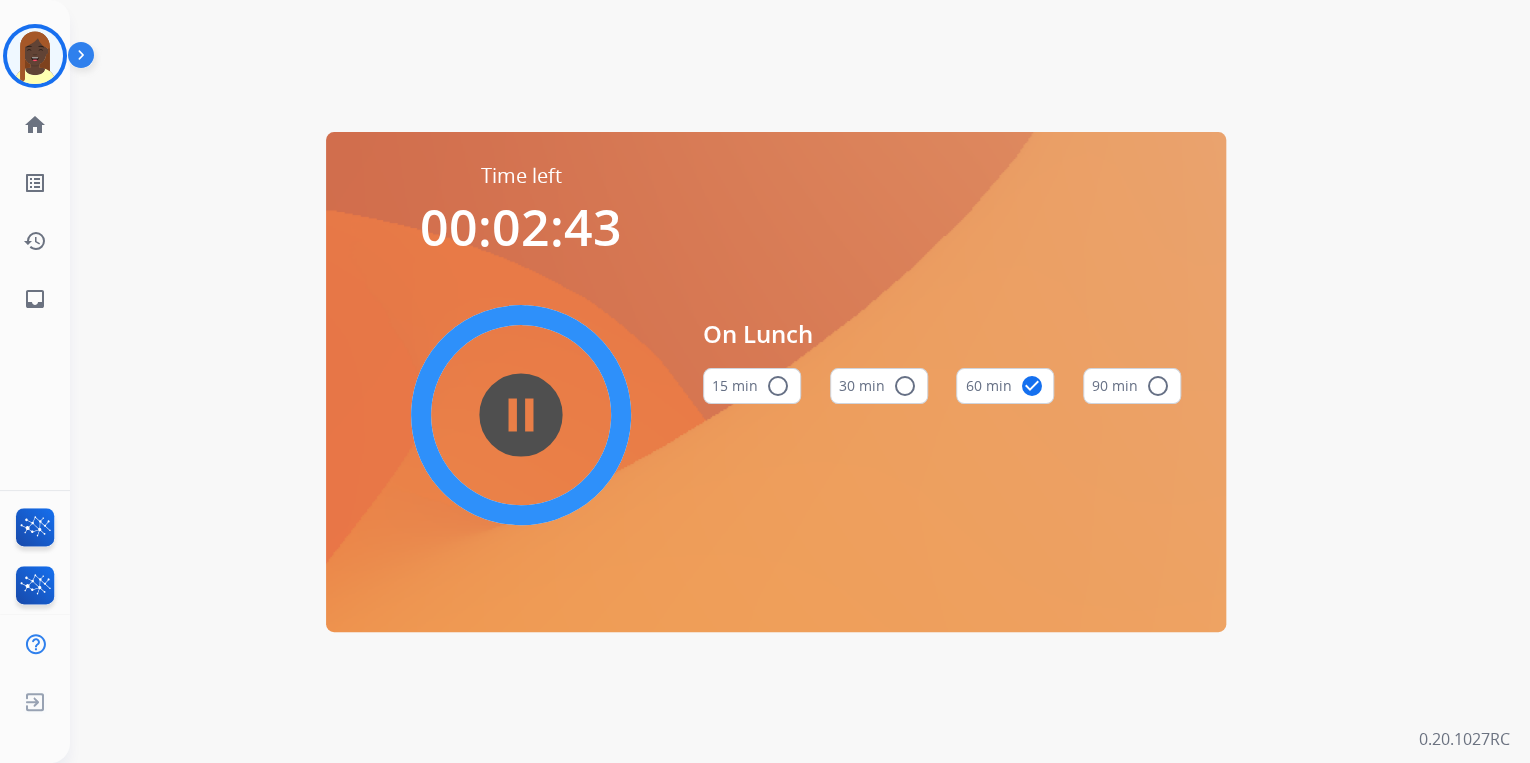click on "Time left 00:02:43 pause_circle_filled On Lunch  15 min  radio_button_unchecked  30 min  radio_button_unchecked  60 min  check_circle  90 min  radio_button_unchecked" at bounding box center [776, 381] 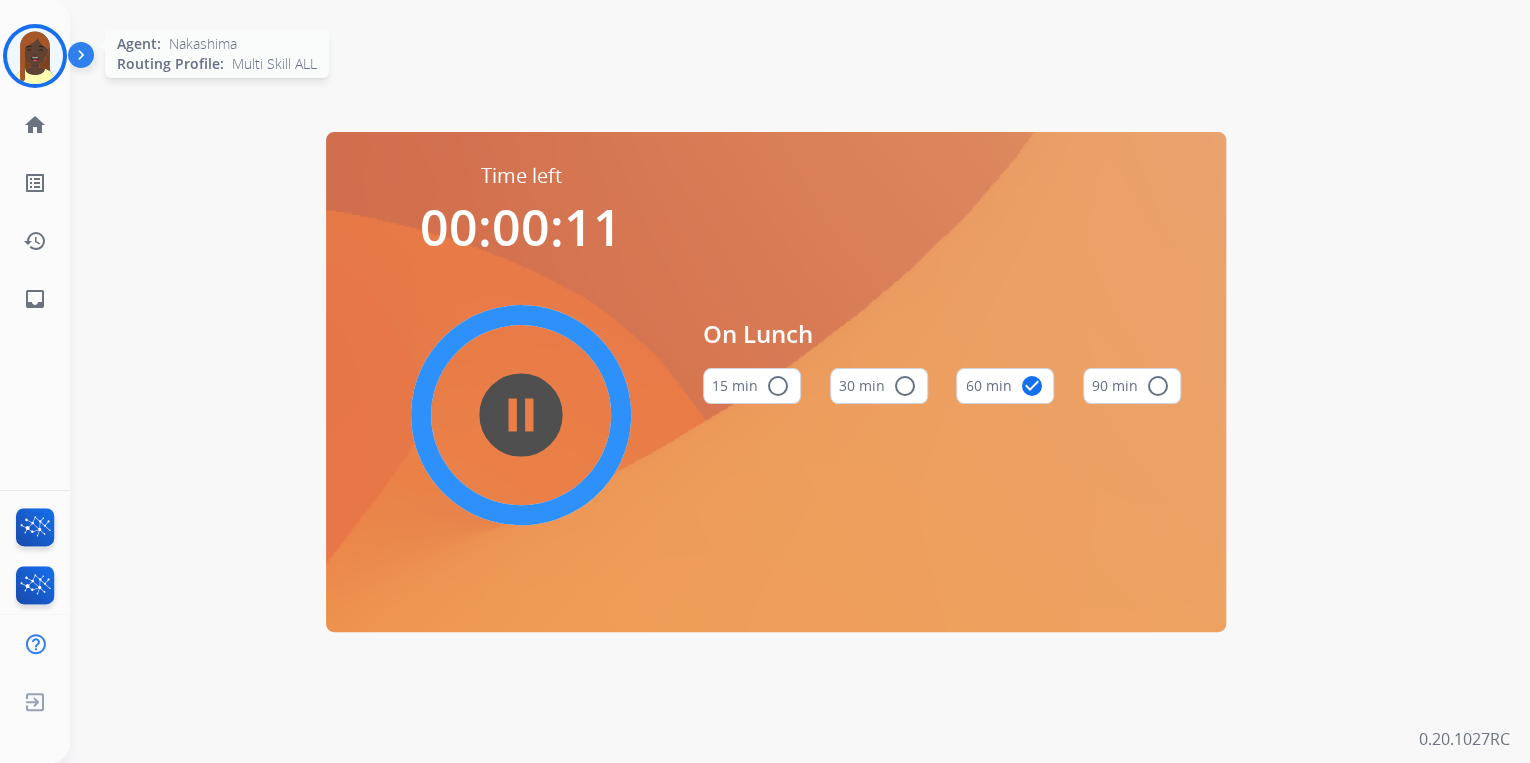 click at bounding box center [35, 56] 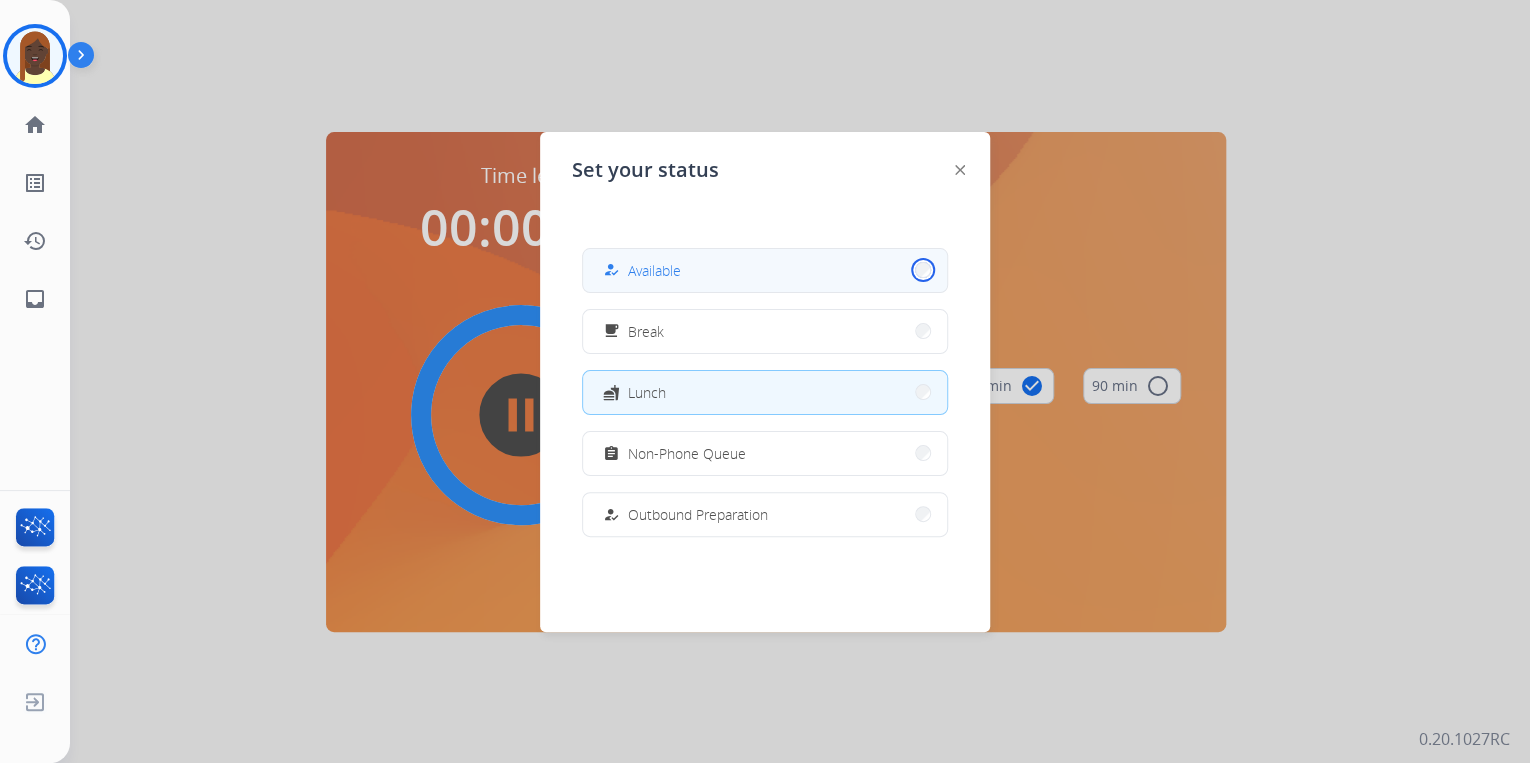 click on "how_to_reg Available" at bounding box center (765, 270) 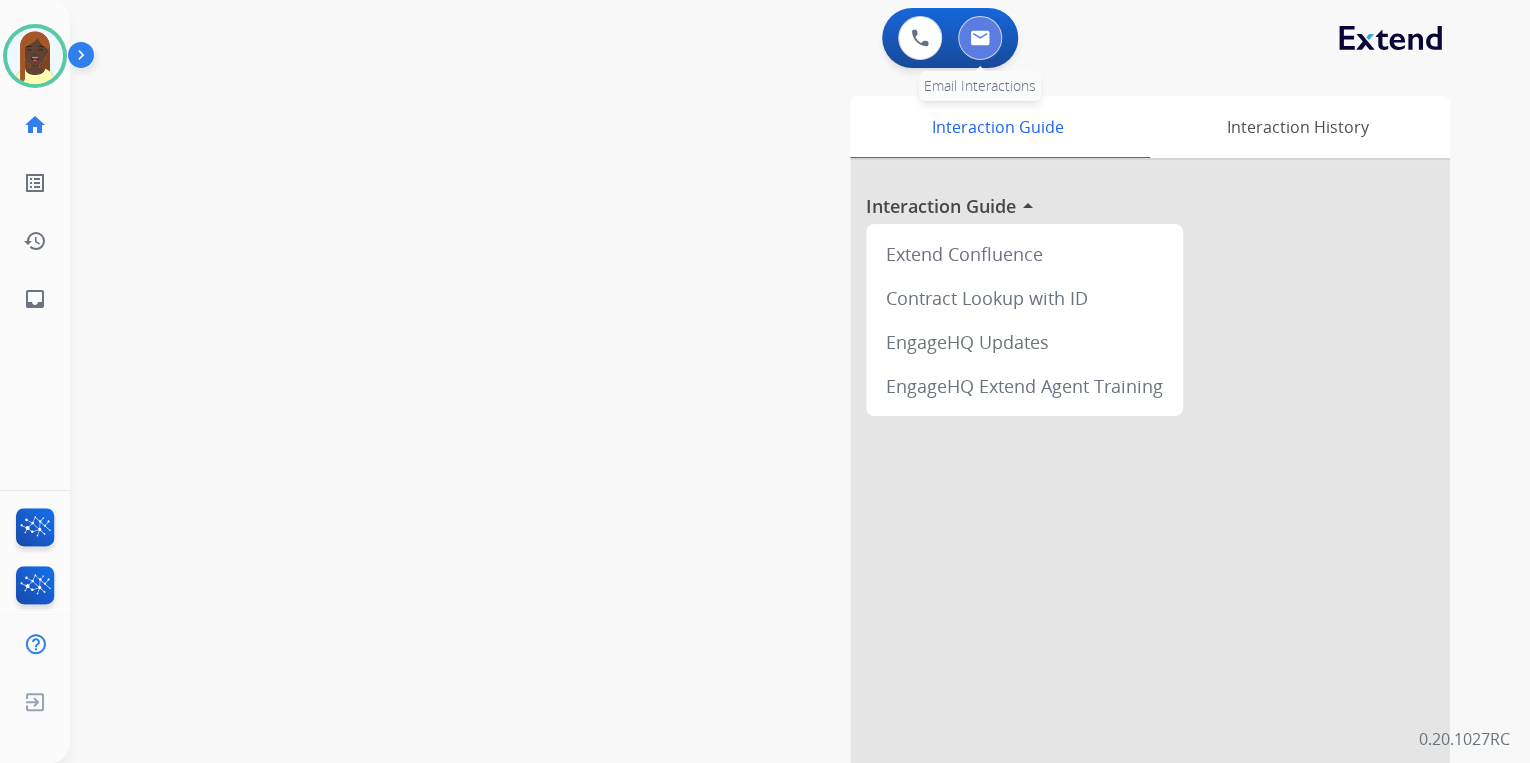 click at bounding box center [980, 38] 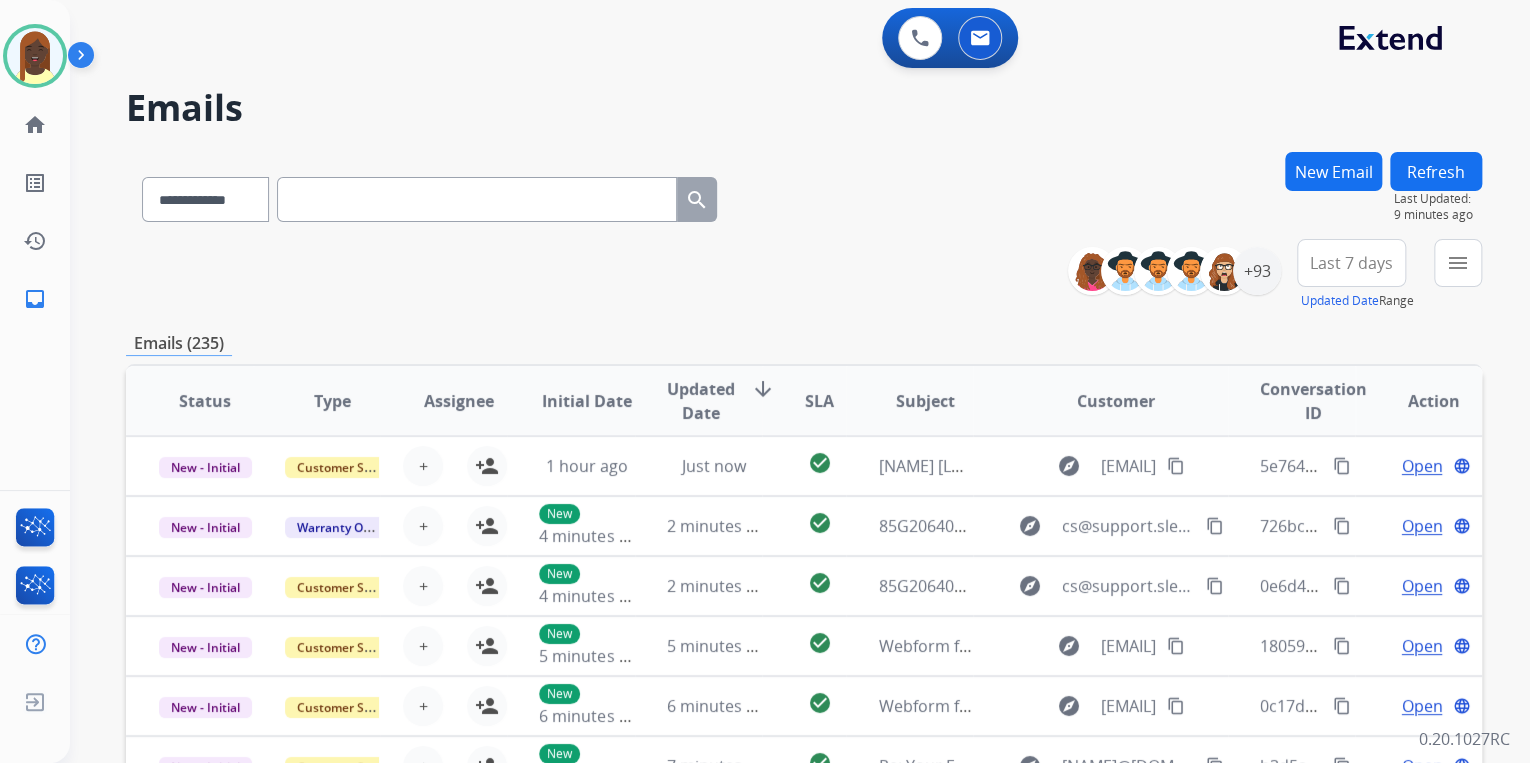 click at bounding box center (477, 199) 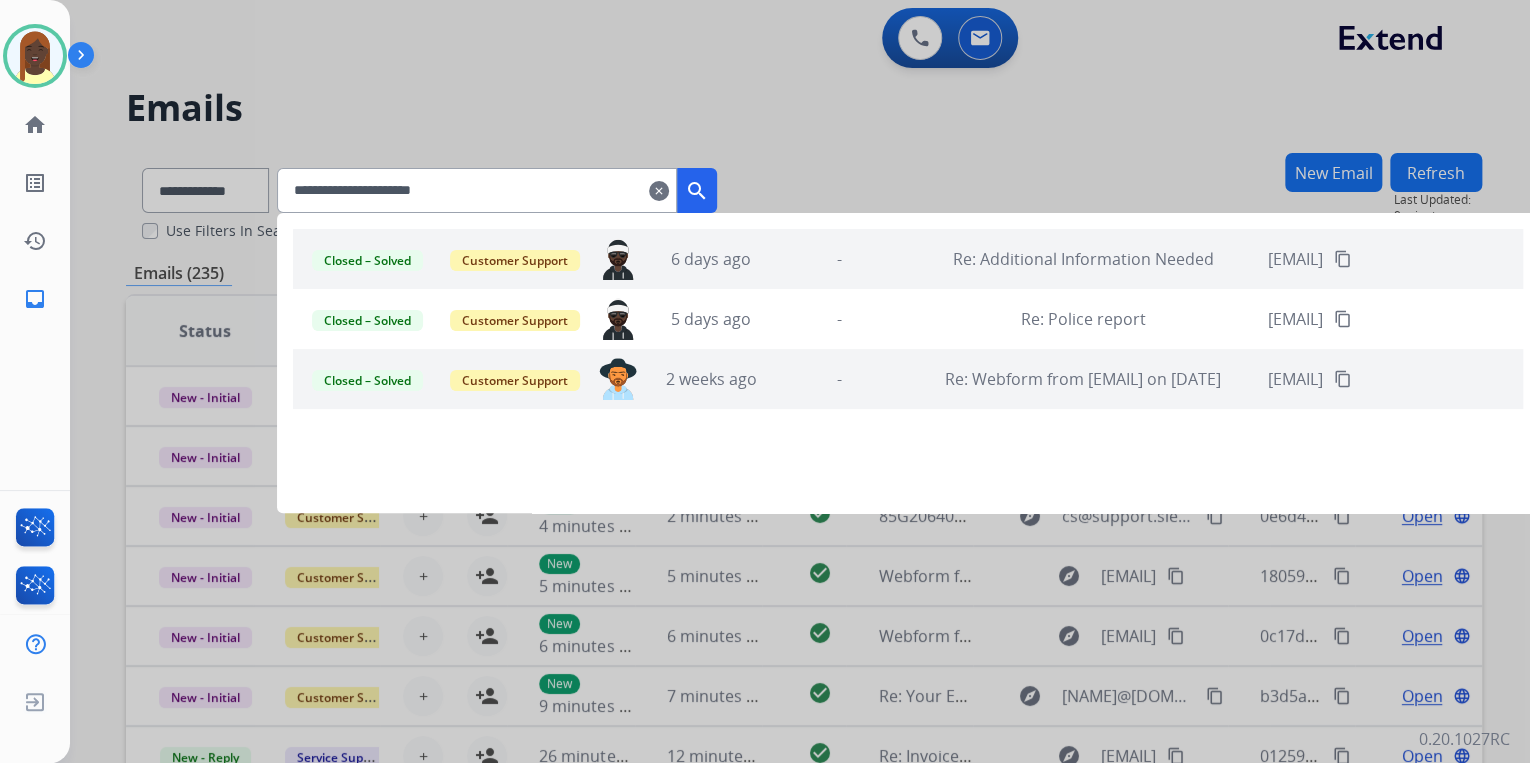 type on "**********" 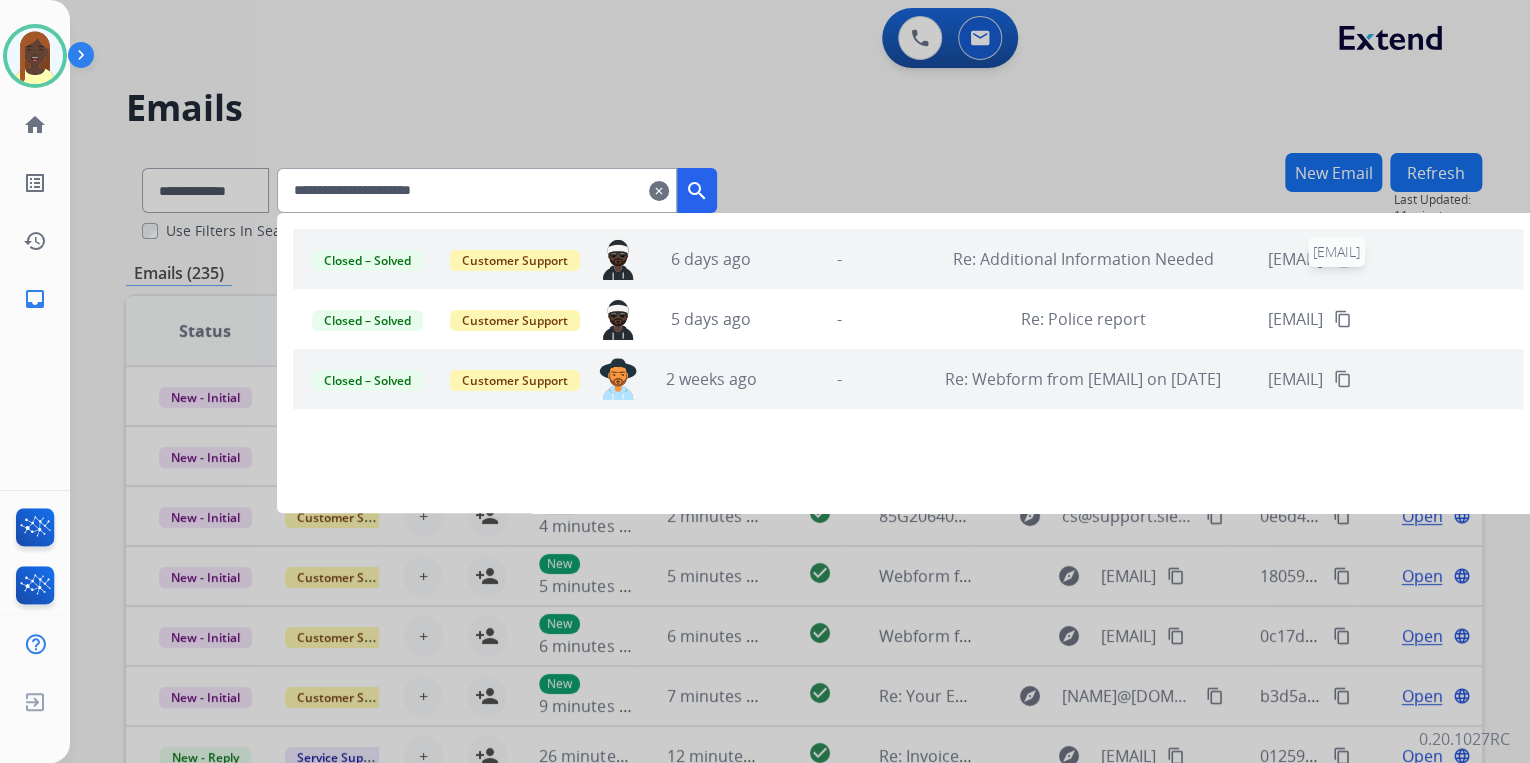 click on "javaaliyev777@gmail.com" at bounding box center [1295, 259] 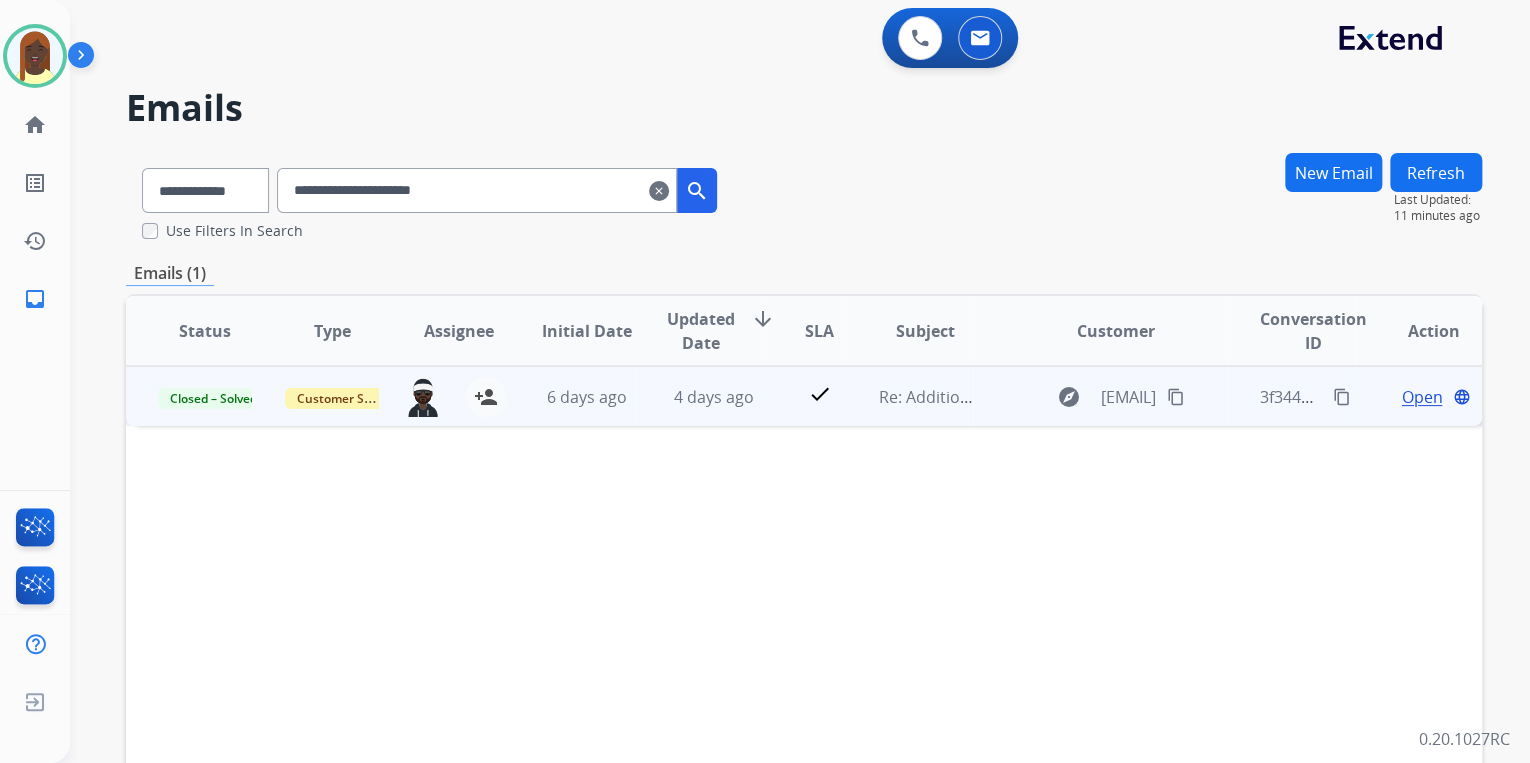 click on "Open" at bounding box center [1421, 397] 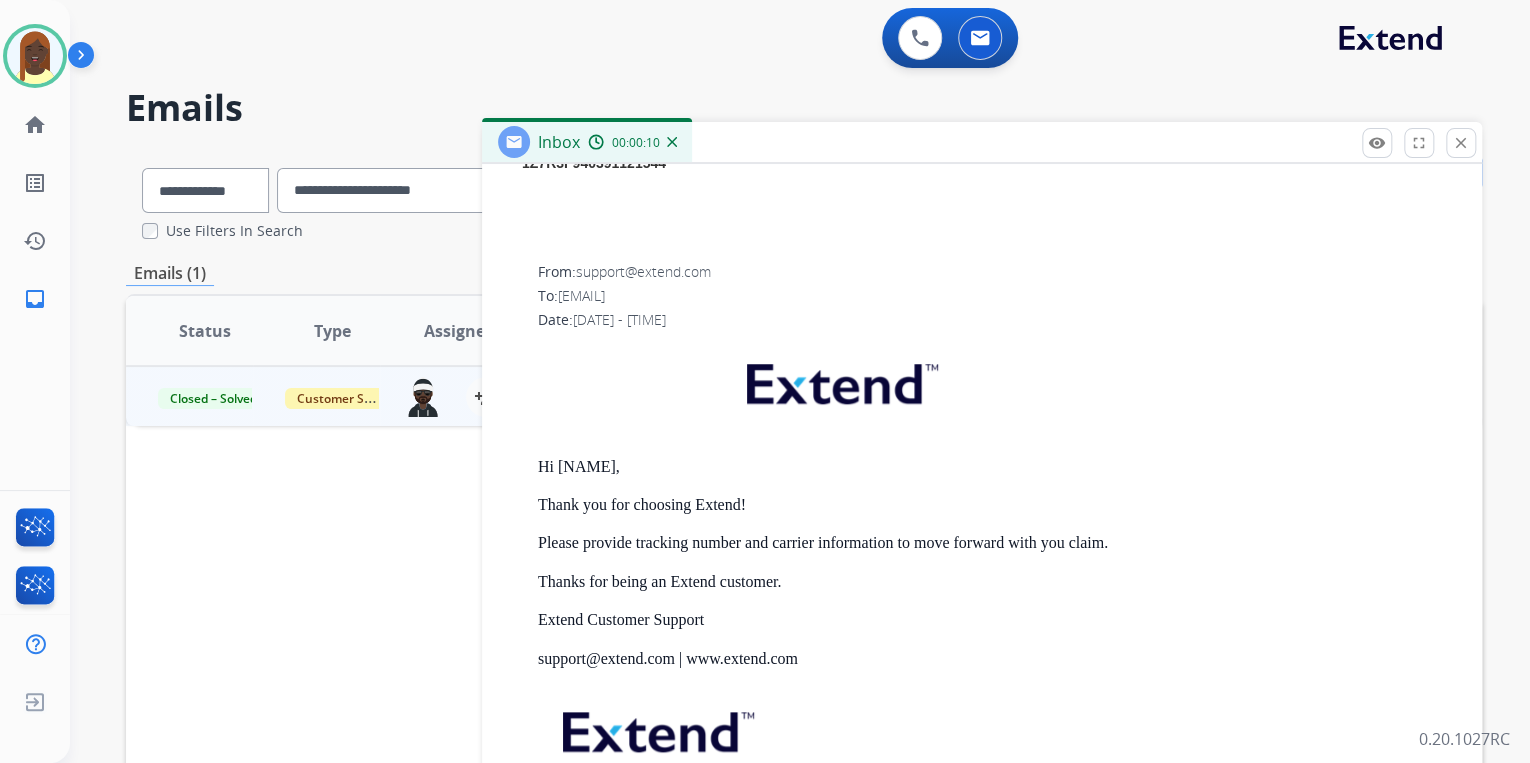 scroll, scrollTop: 771, scrollLeft: 0, axis: vertical 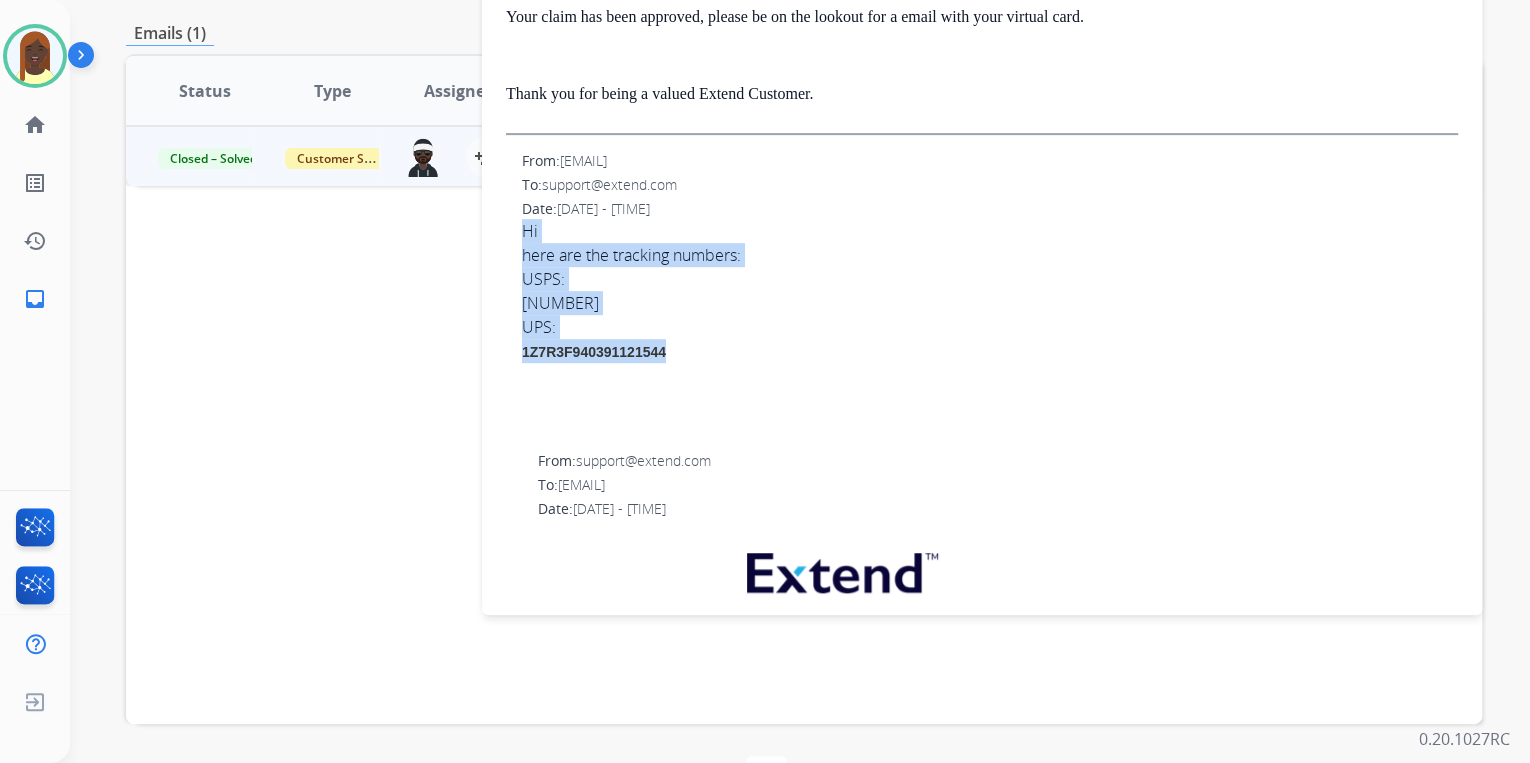 drag, startPoint x: 515, startPoint y: 230, endPoint x: 757, endPoint y: 356, distance: 272.83694 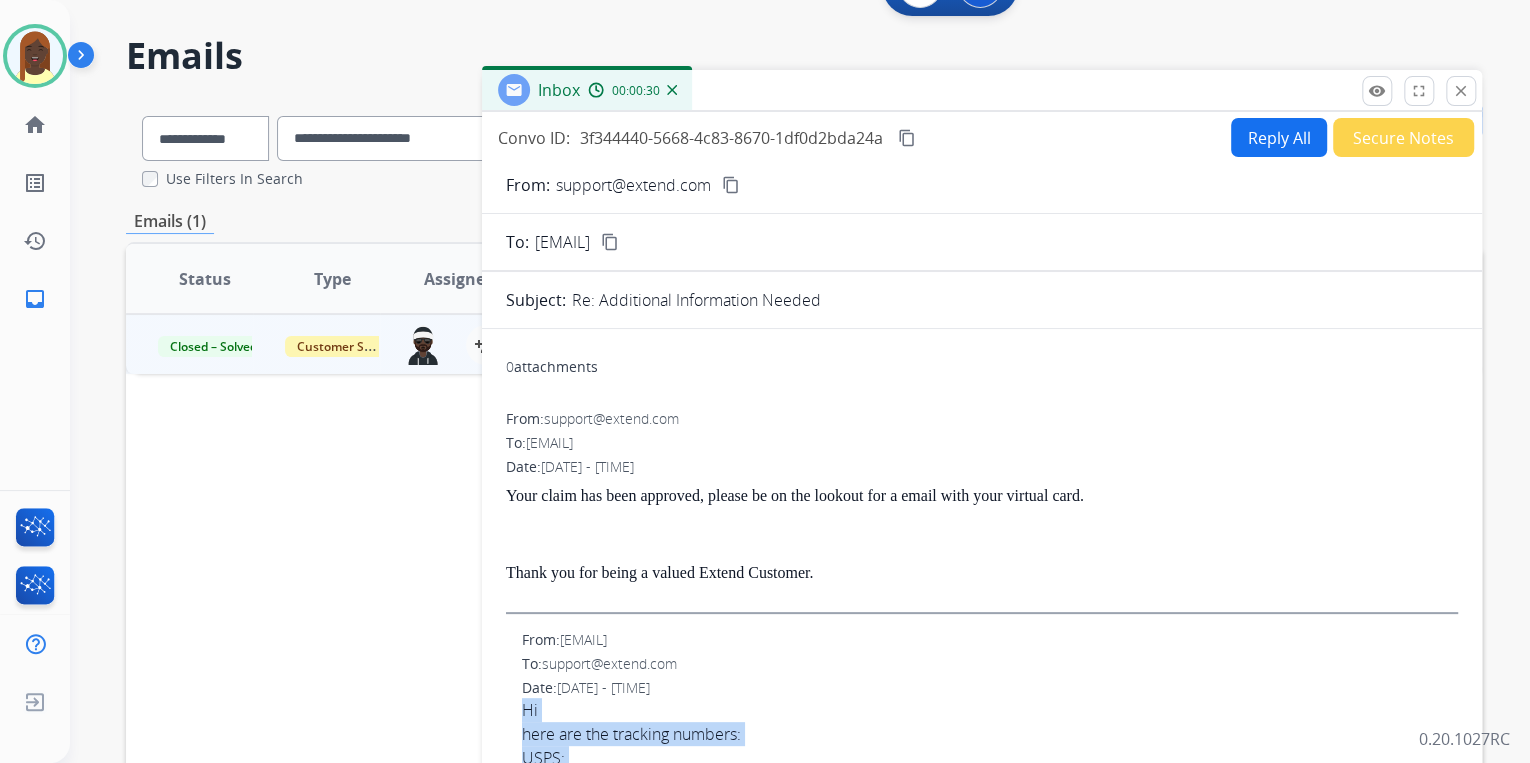 scroll, scrollTop: 0, scrollLeft: 0, axis: both 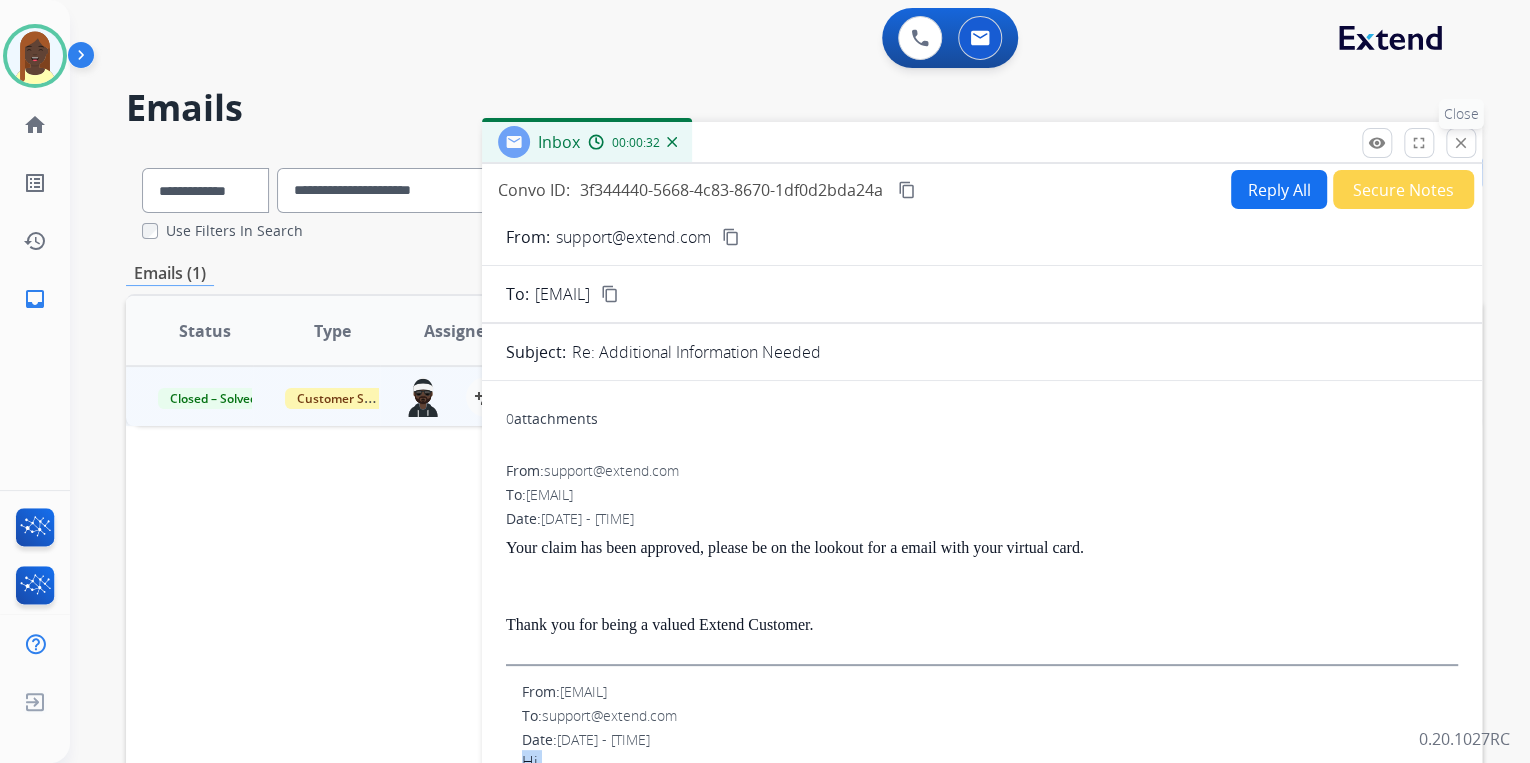 click on "close" at bounding box center [1461, 143] 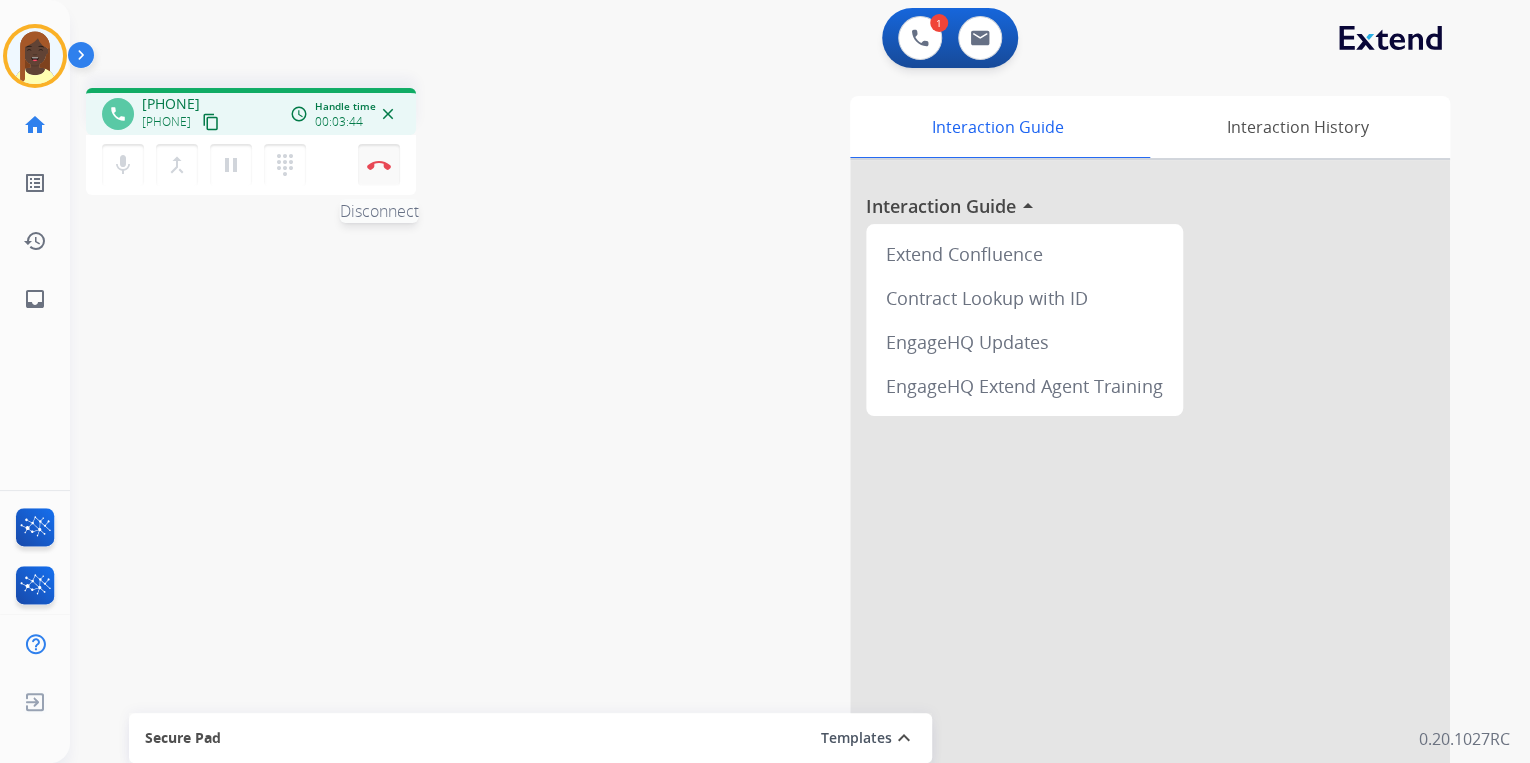 click on "Disconnect" at bounding box center [379, 165] 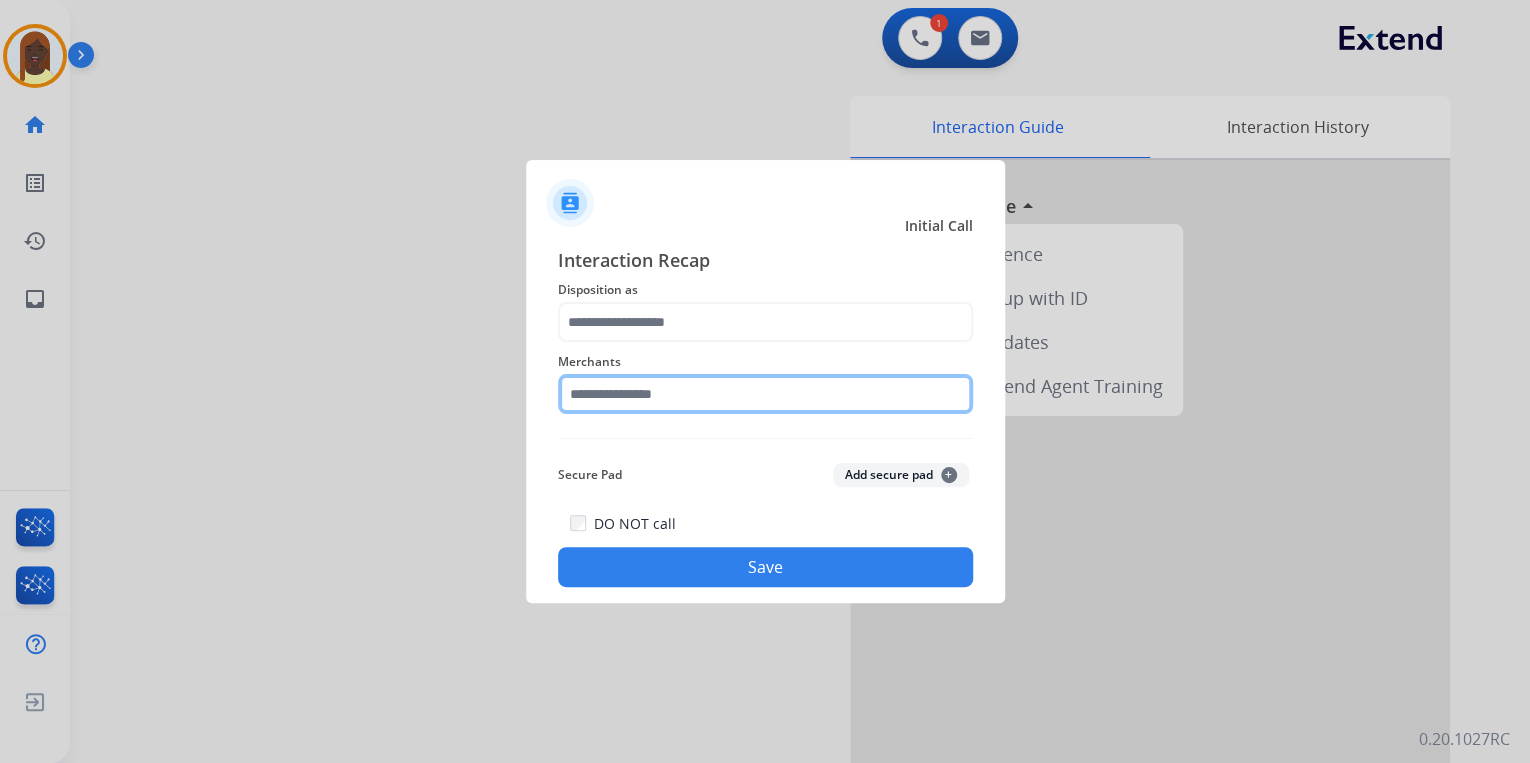 click 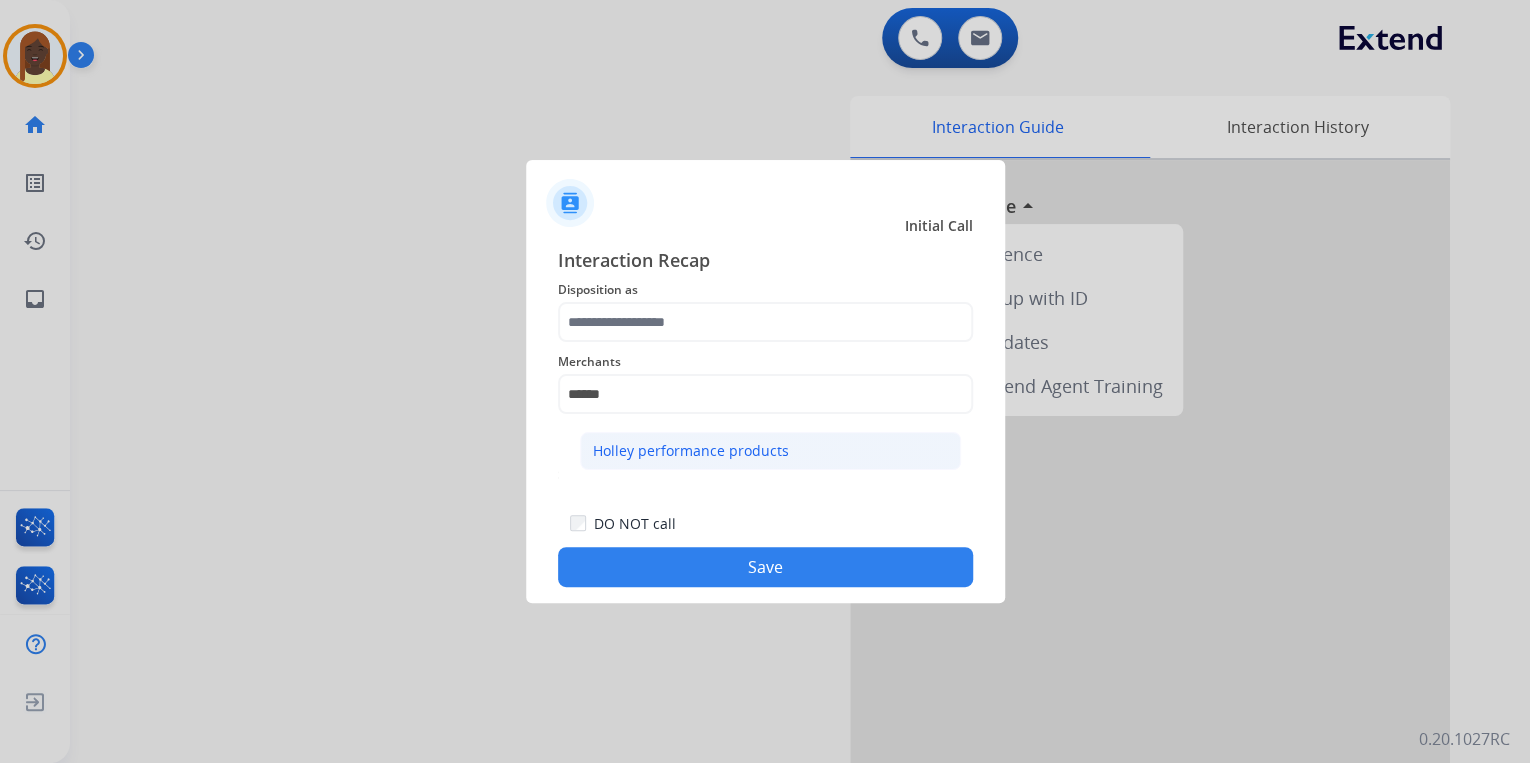 click on "Holley performance products" 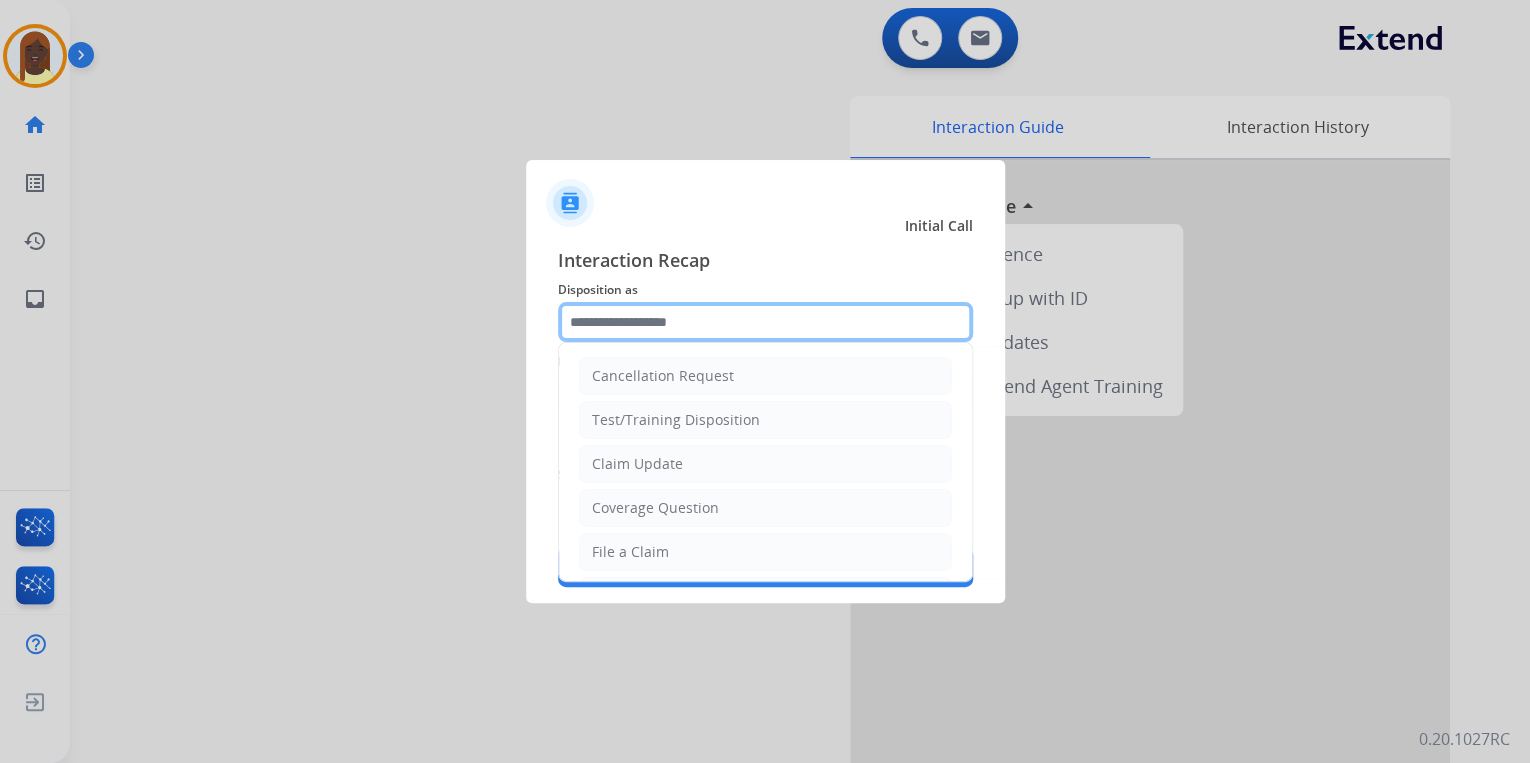 click 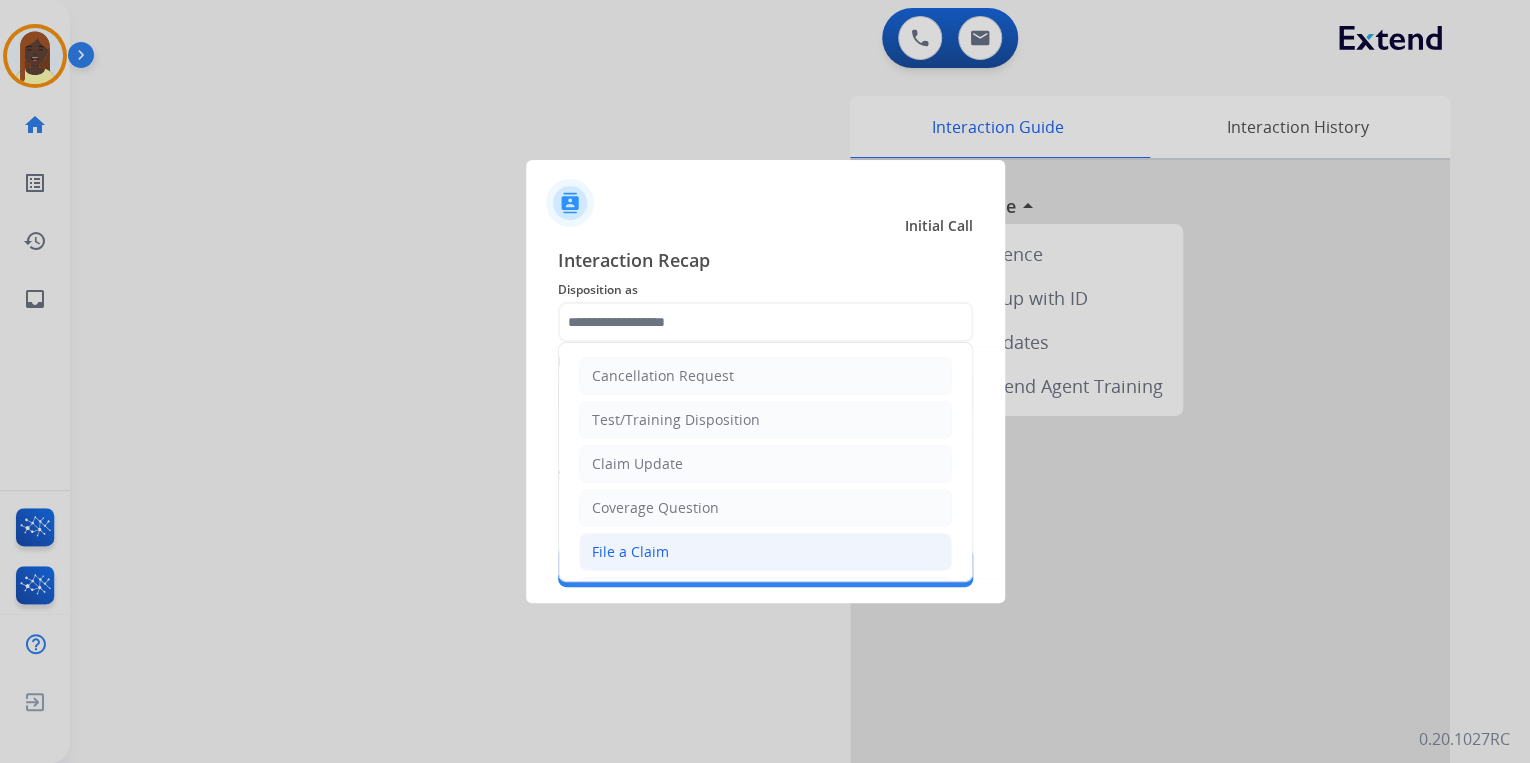 click on "File a Claim" 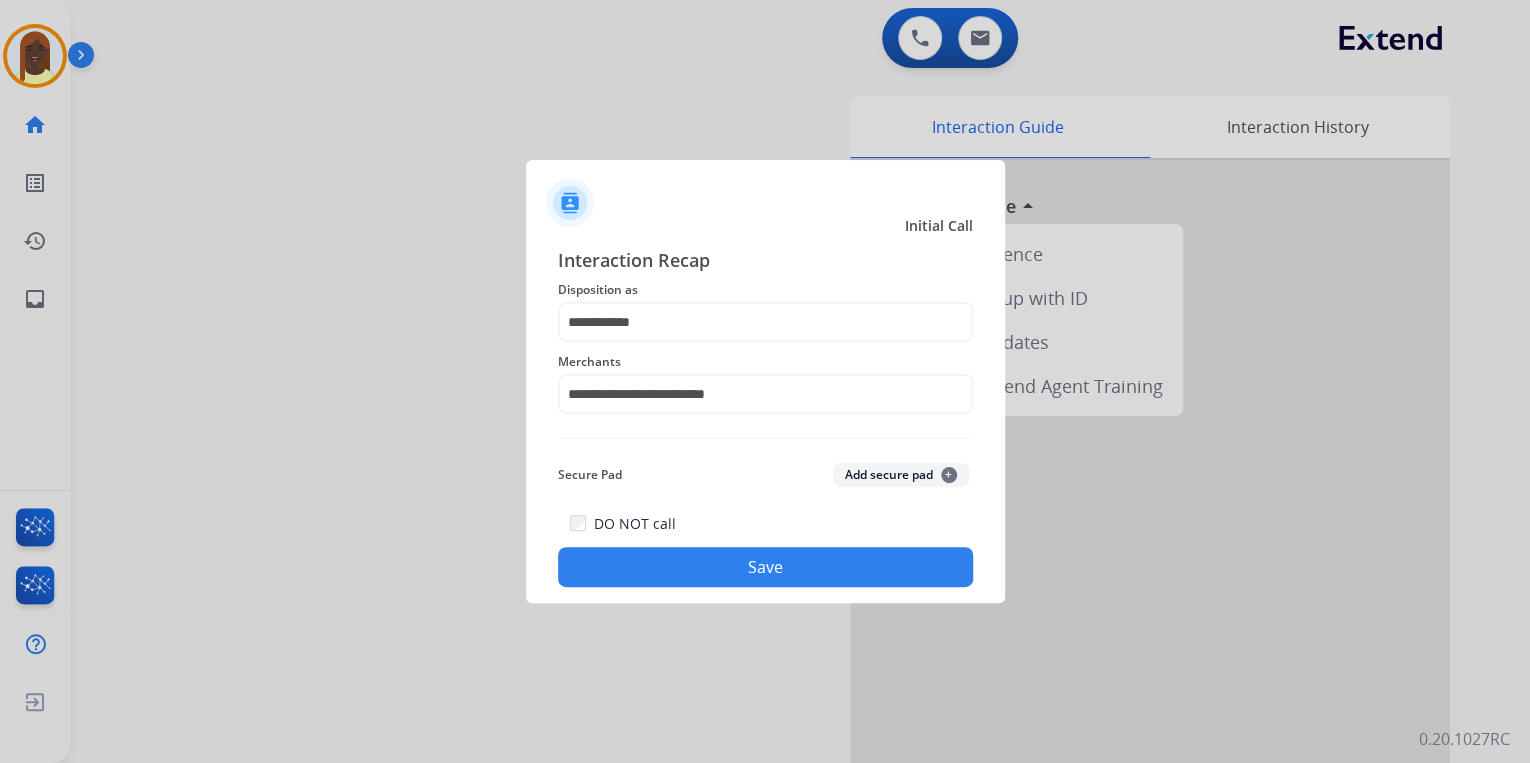 click on "Save" 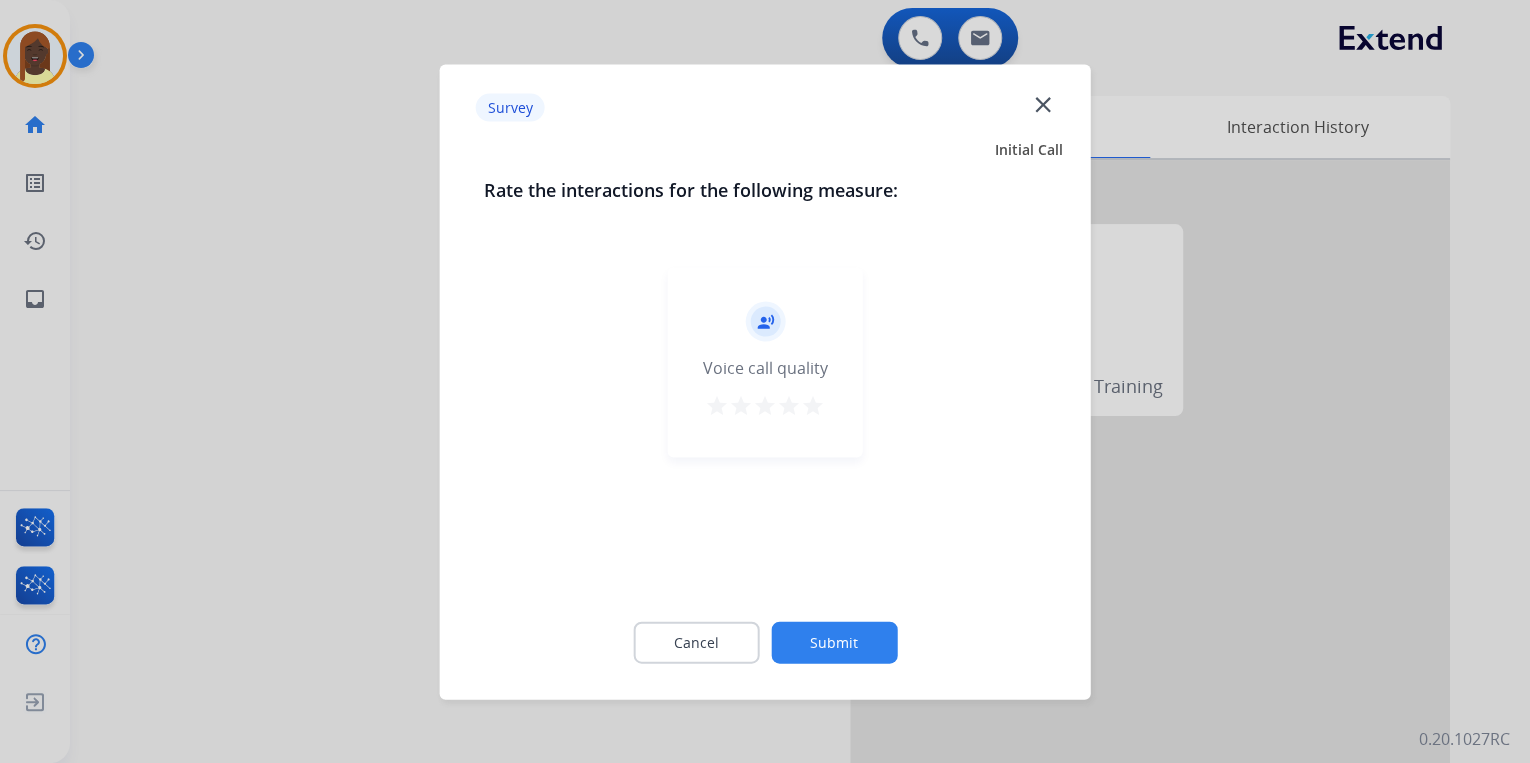click on "star" at bounding box center (813, 405) 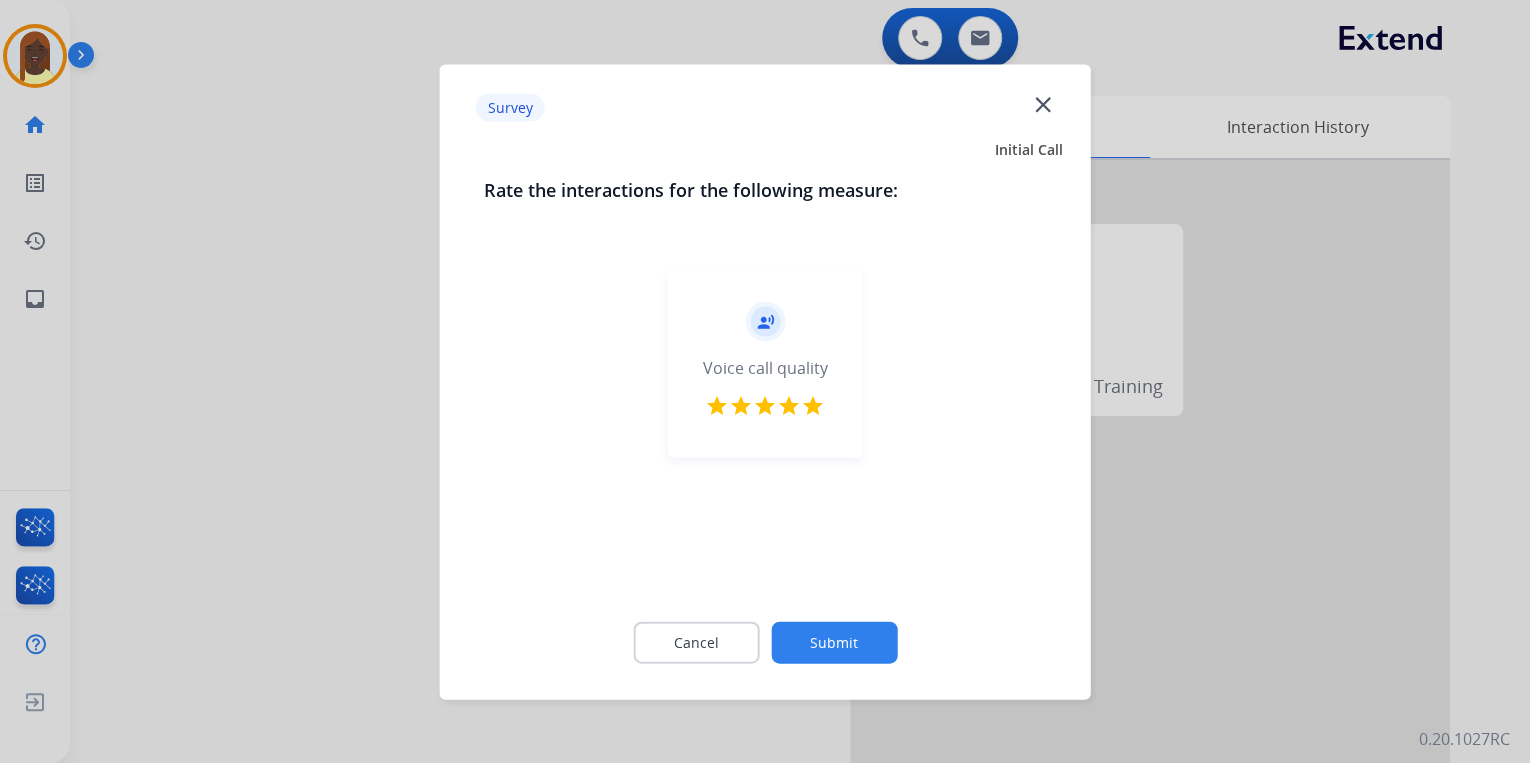 click on "Submit" 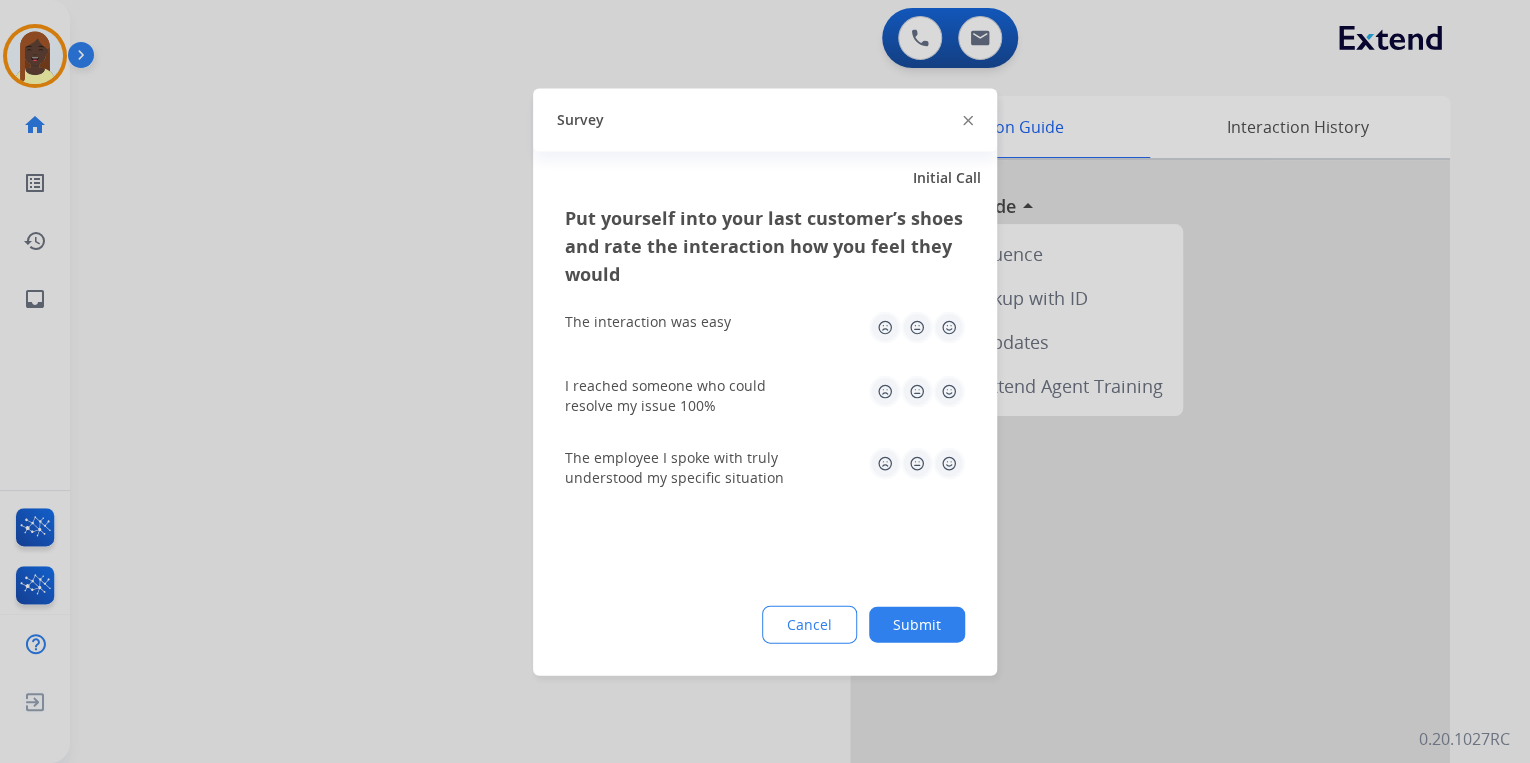 click 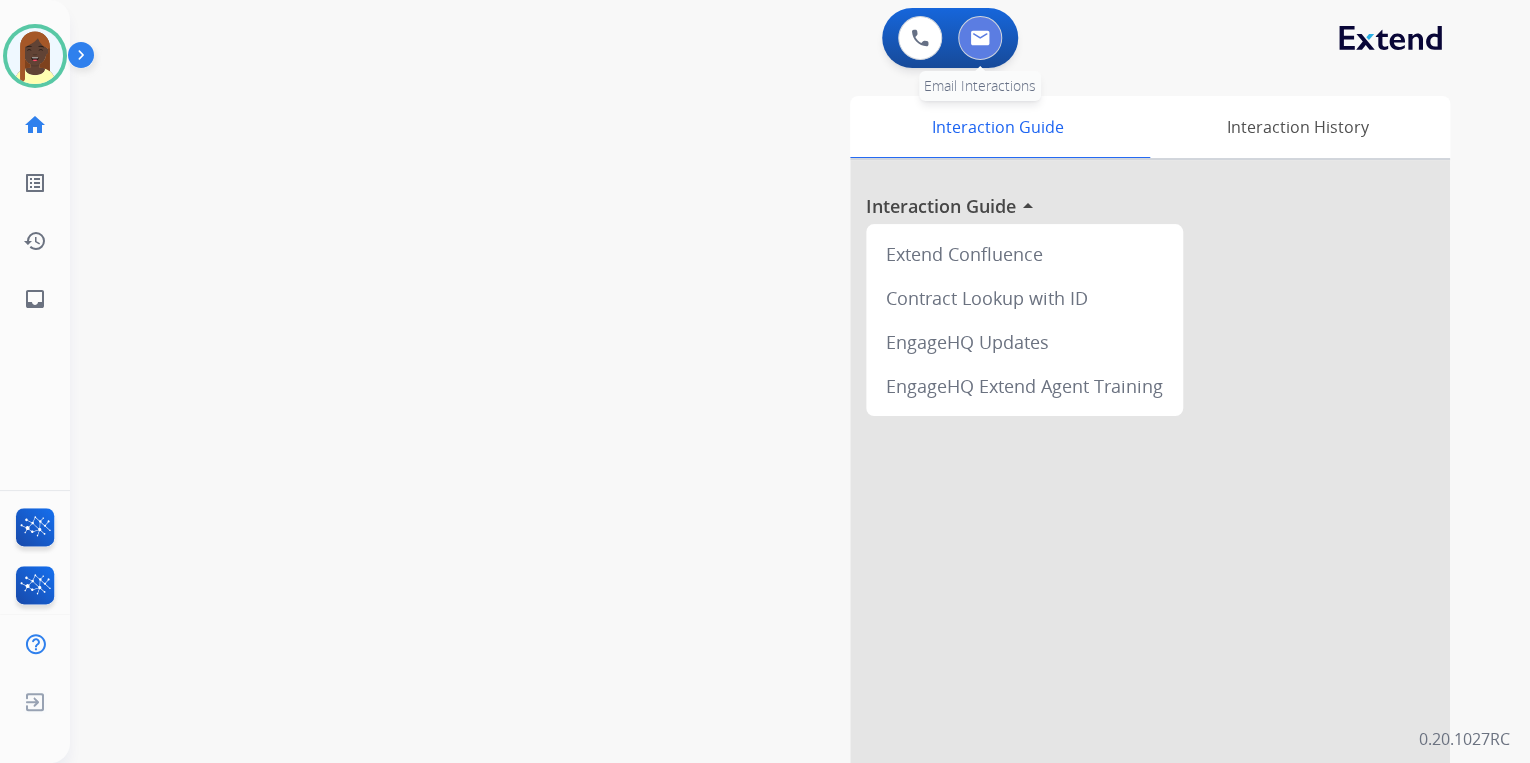 click at bounding box center (980, 38) 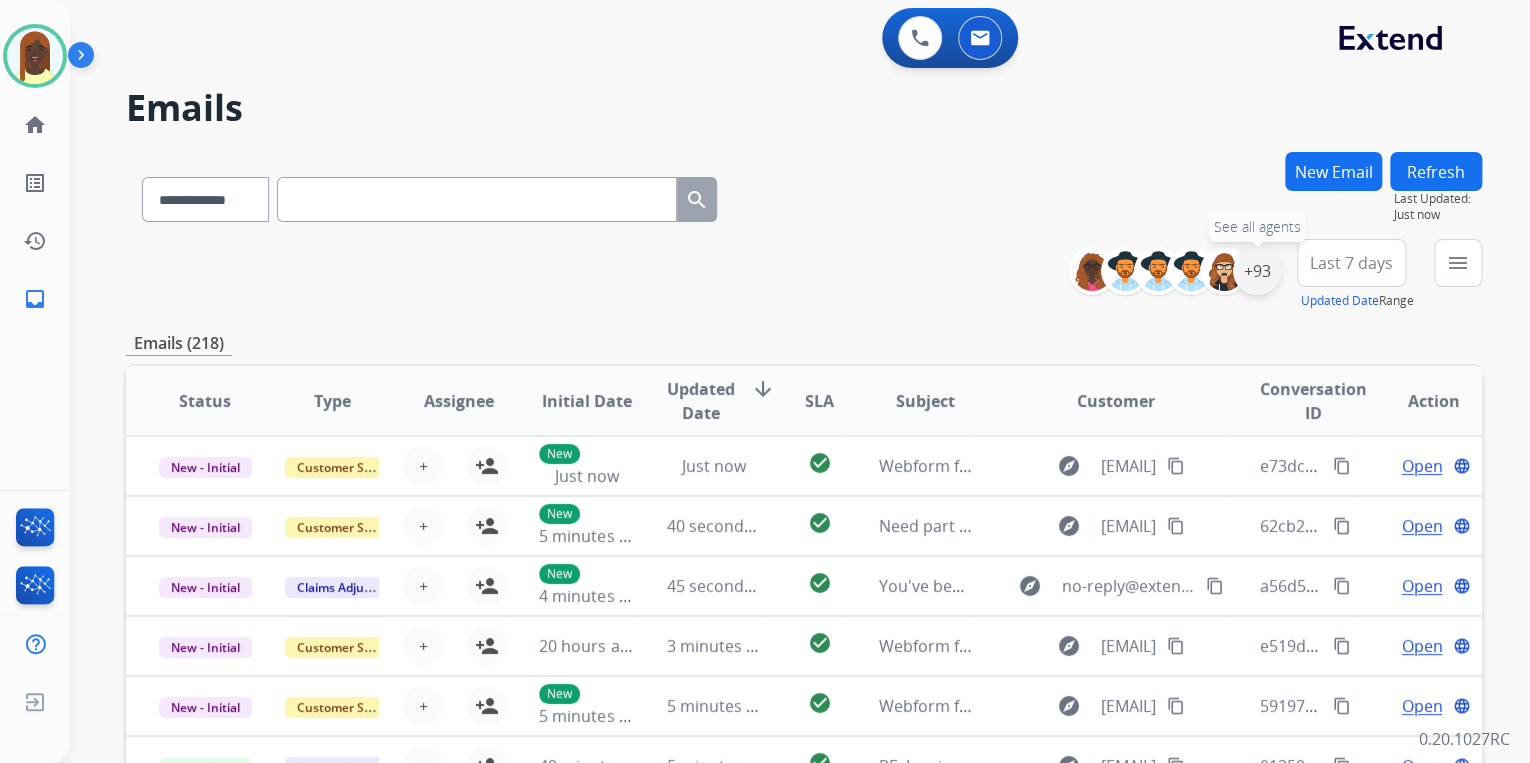 click on "+93" at bounding box center [1257, 271] 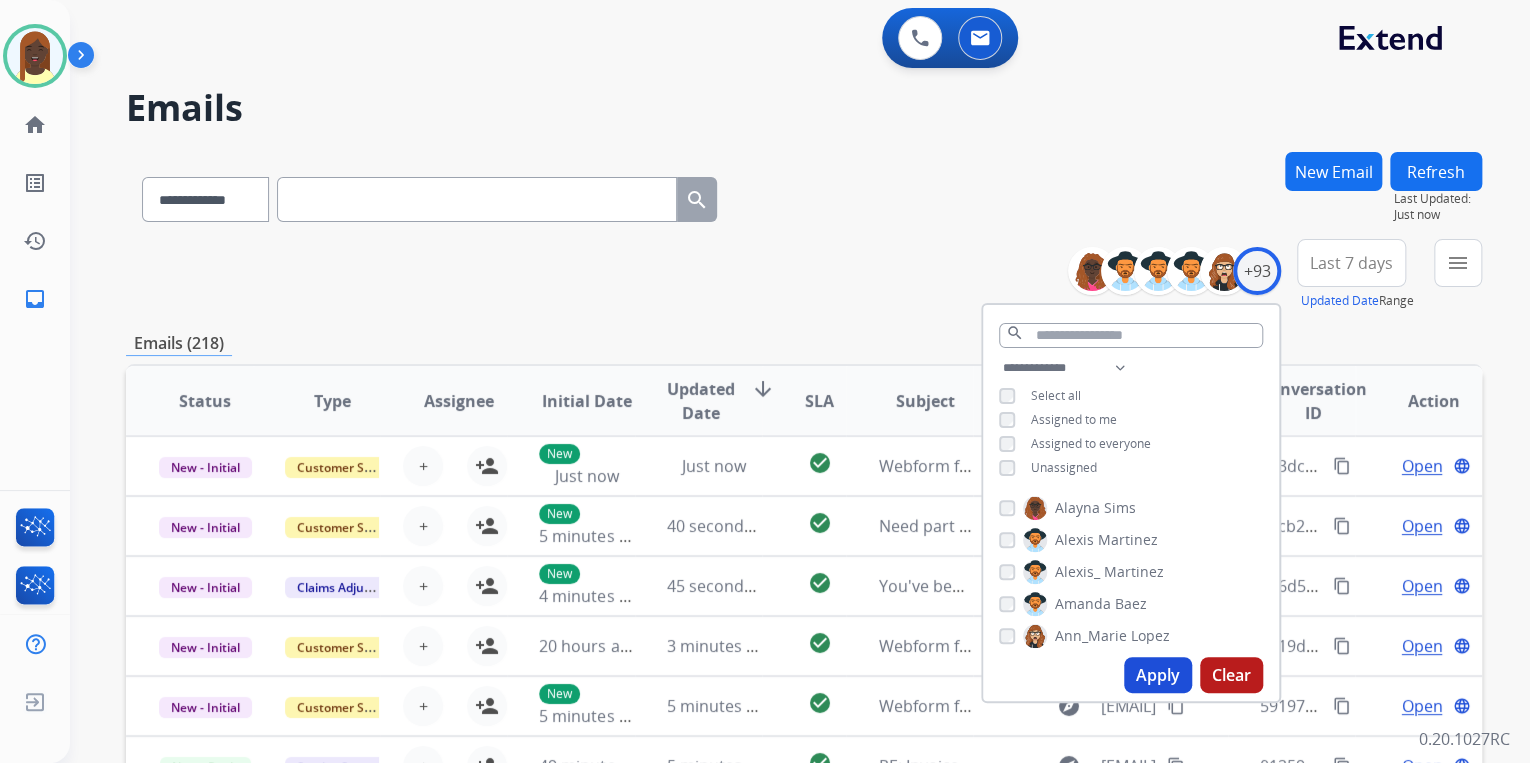 drag, startPoint x: 1161, startPoint y: 676, endPoint x: 1107, endPoint y: 588, distance: 103.24728 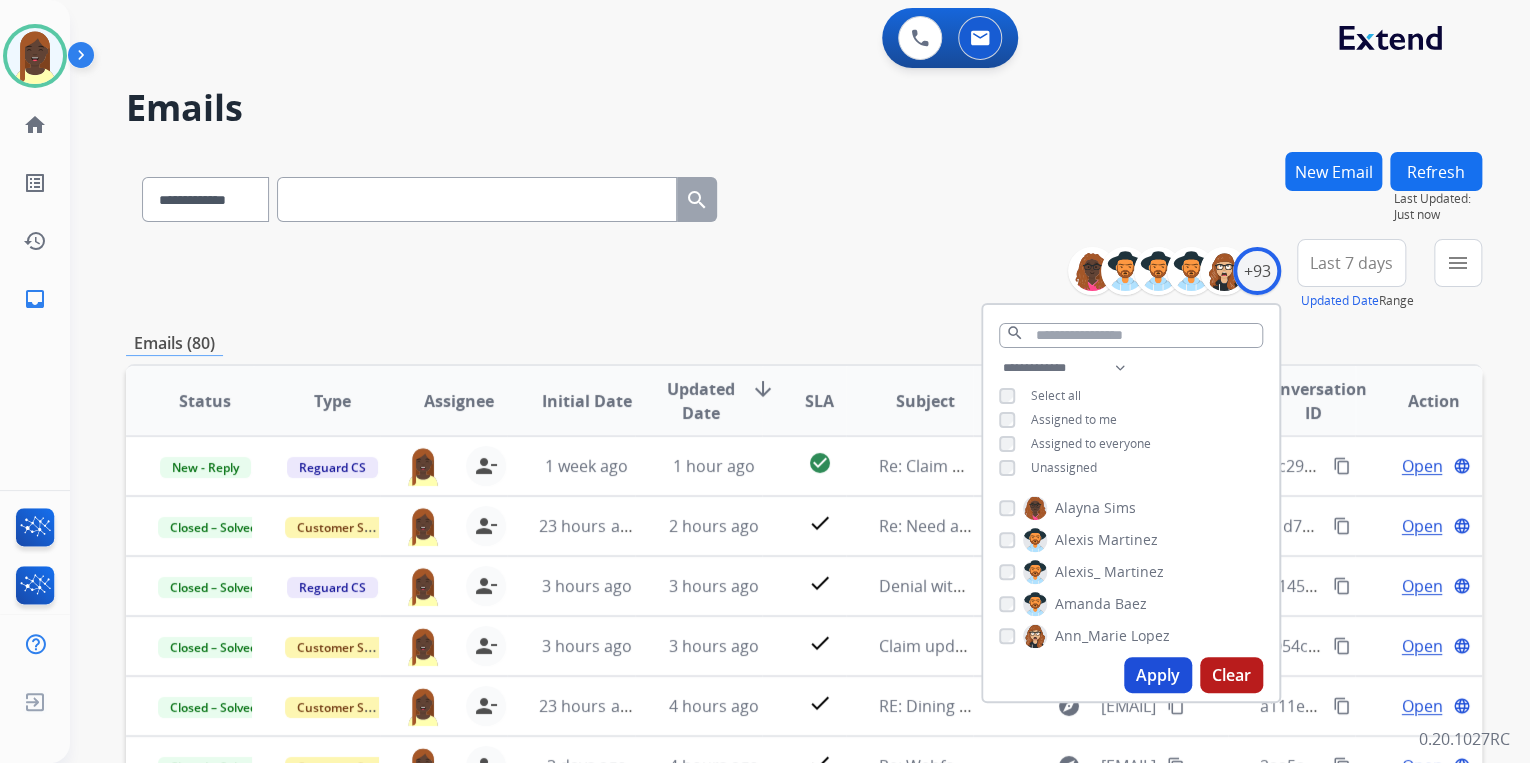 click on "**********" at bounding box center (804, 275) 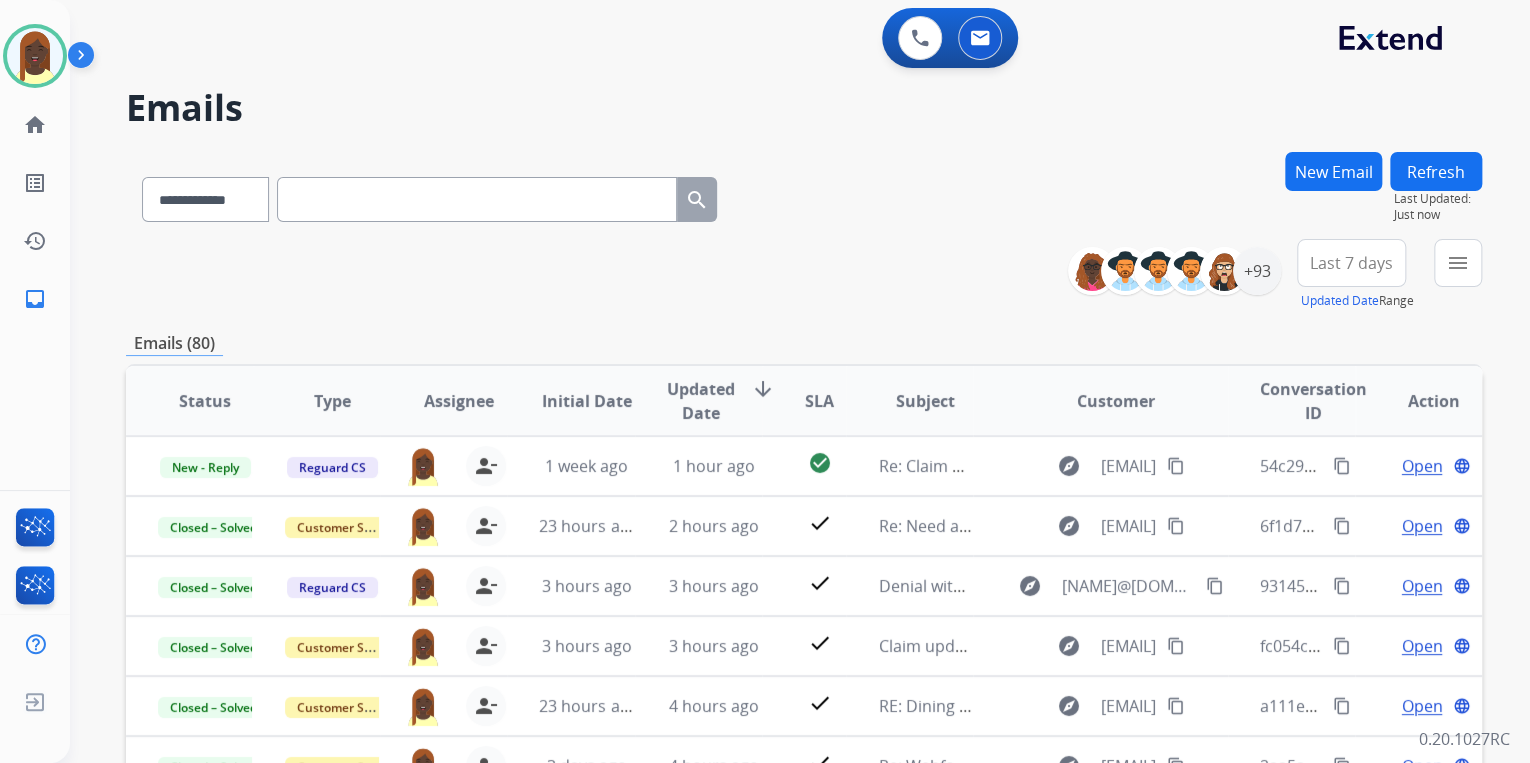 click at bounding box center [477, 199] 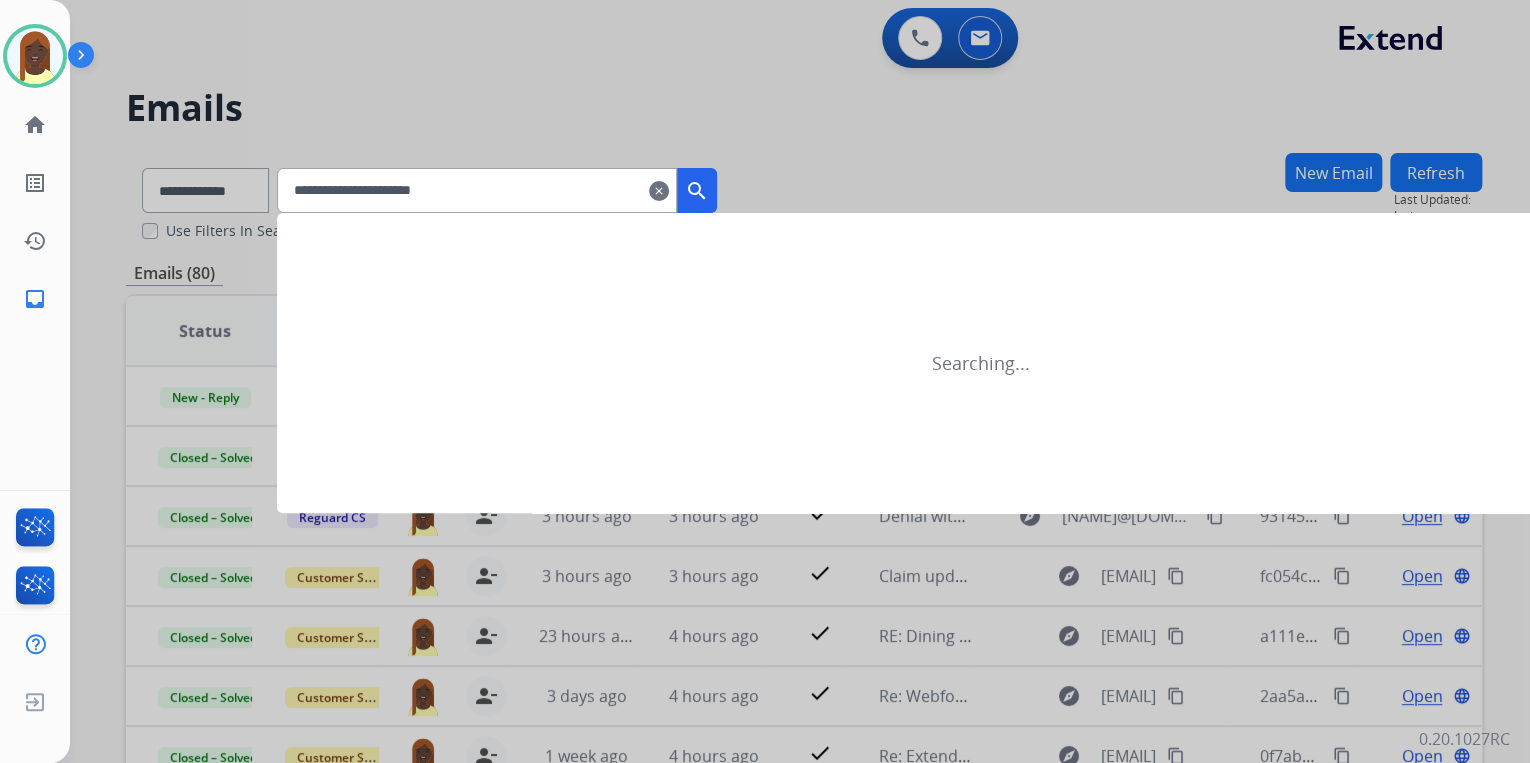 type on "**********" 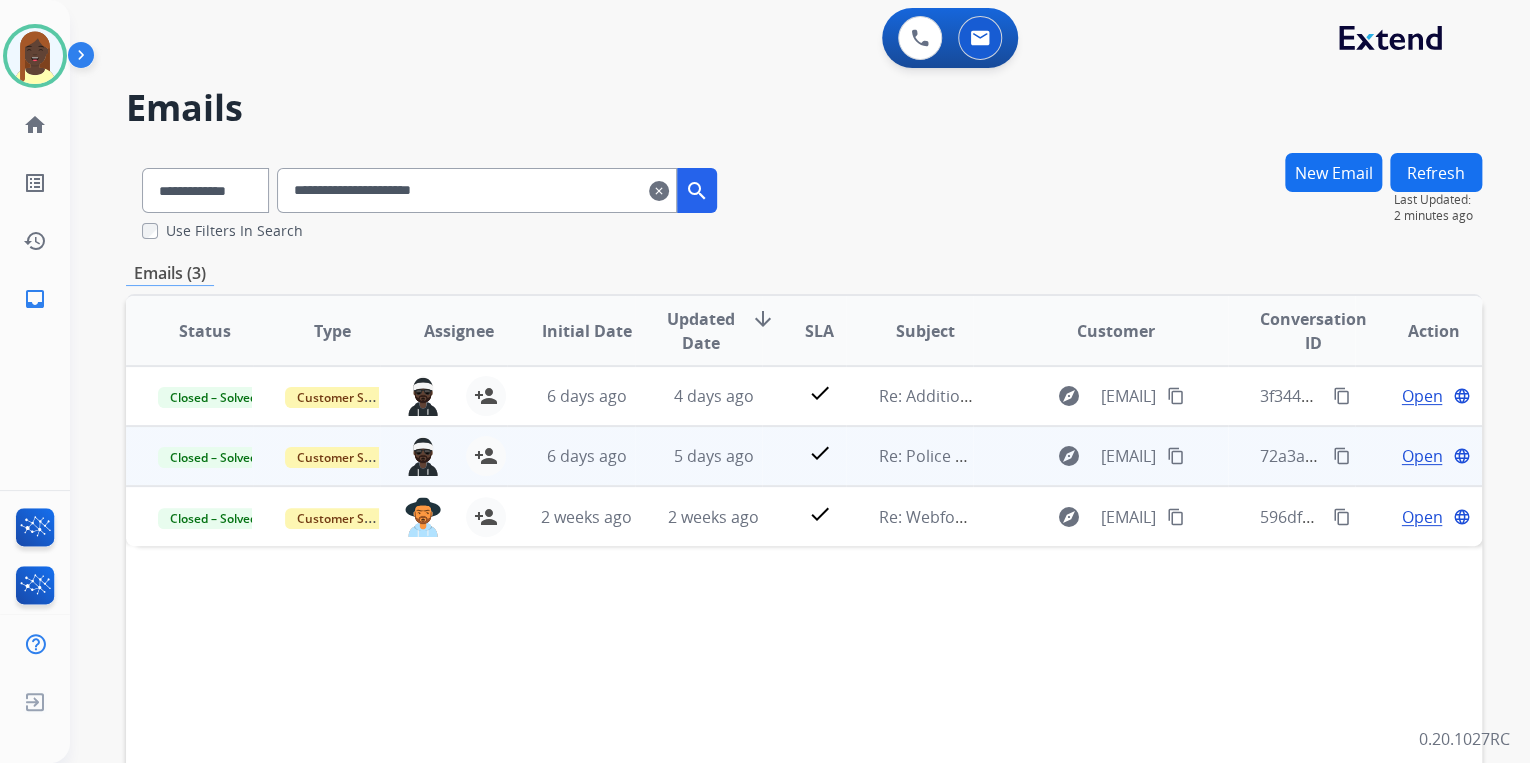 click on "Open" at bounding box center (1421, 456) 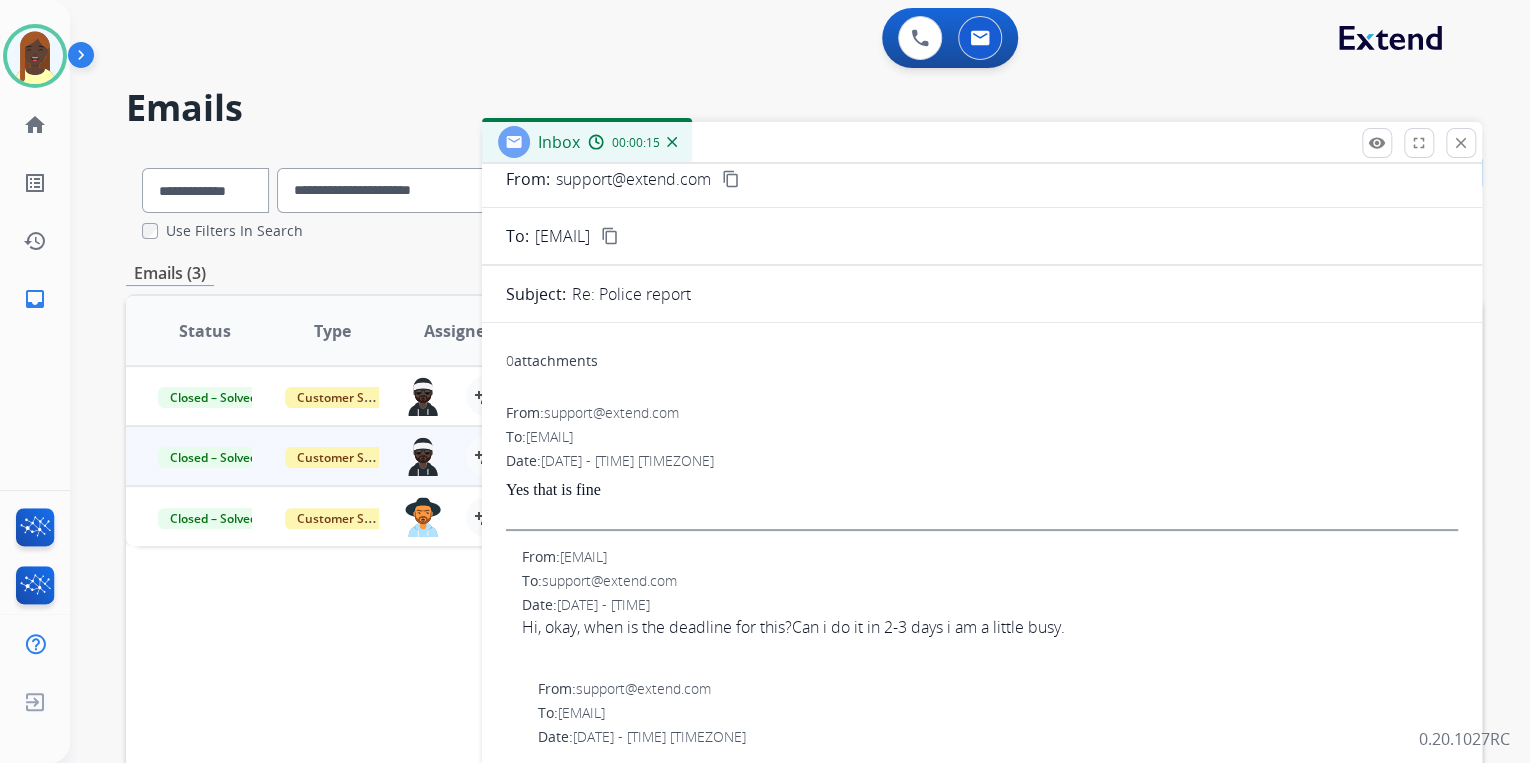 scroll, scrollTop: 0, scrollLeft: 0, axis: both 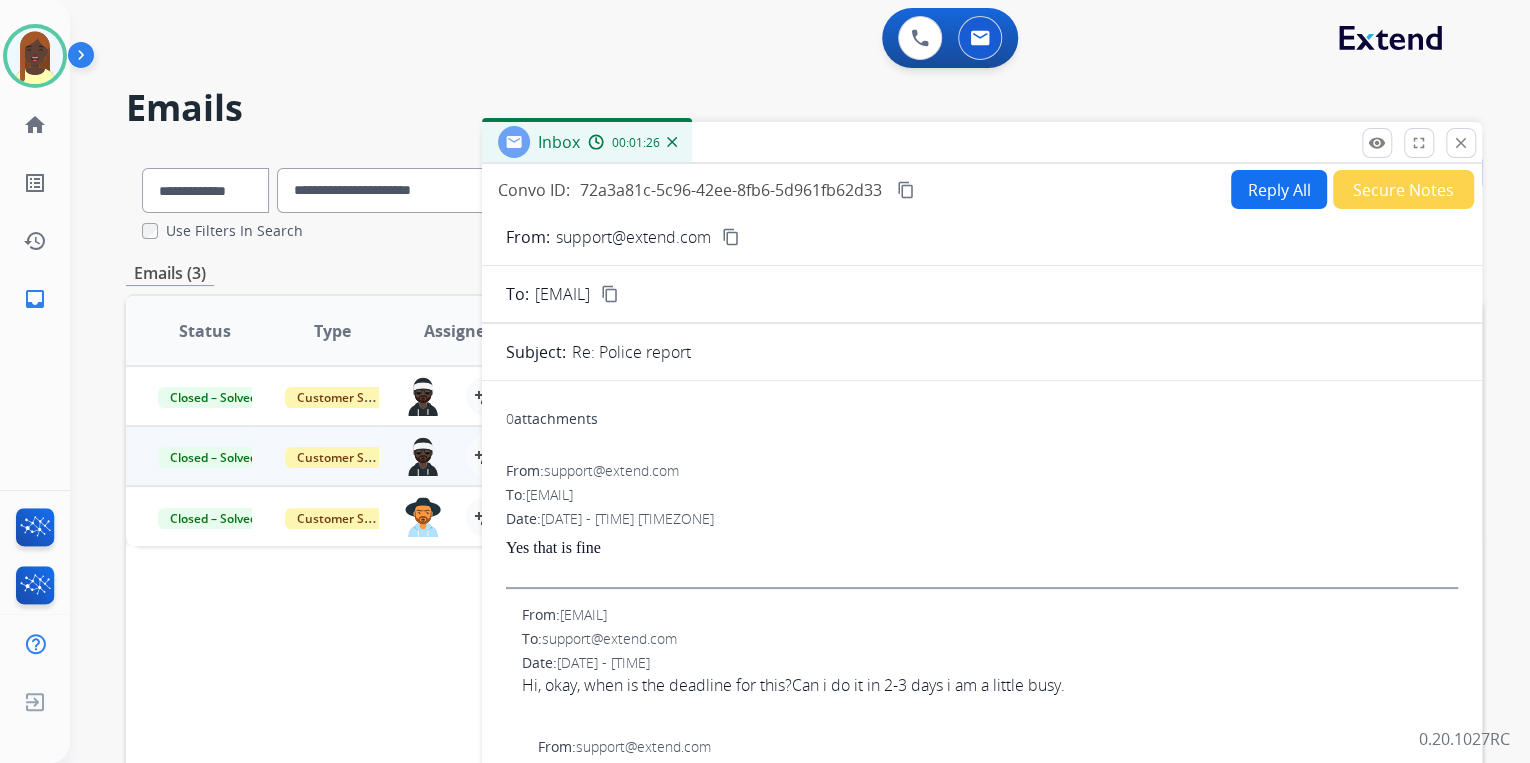 click on "content_copy" at bounding box center [906, 190] 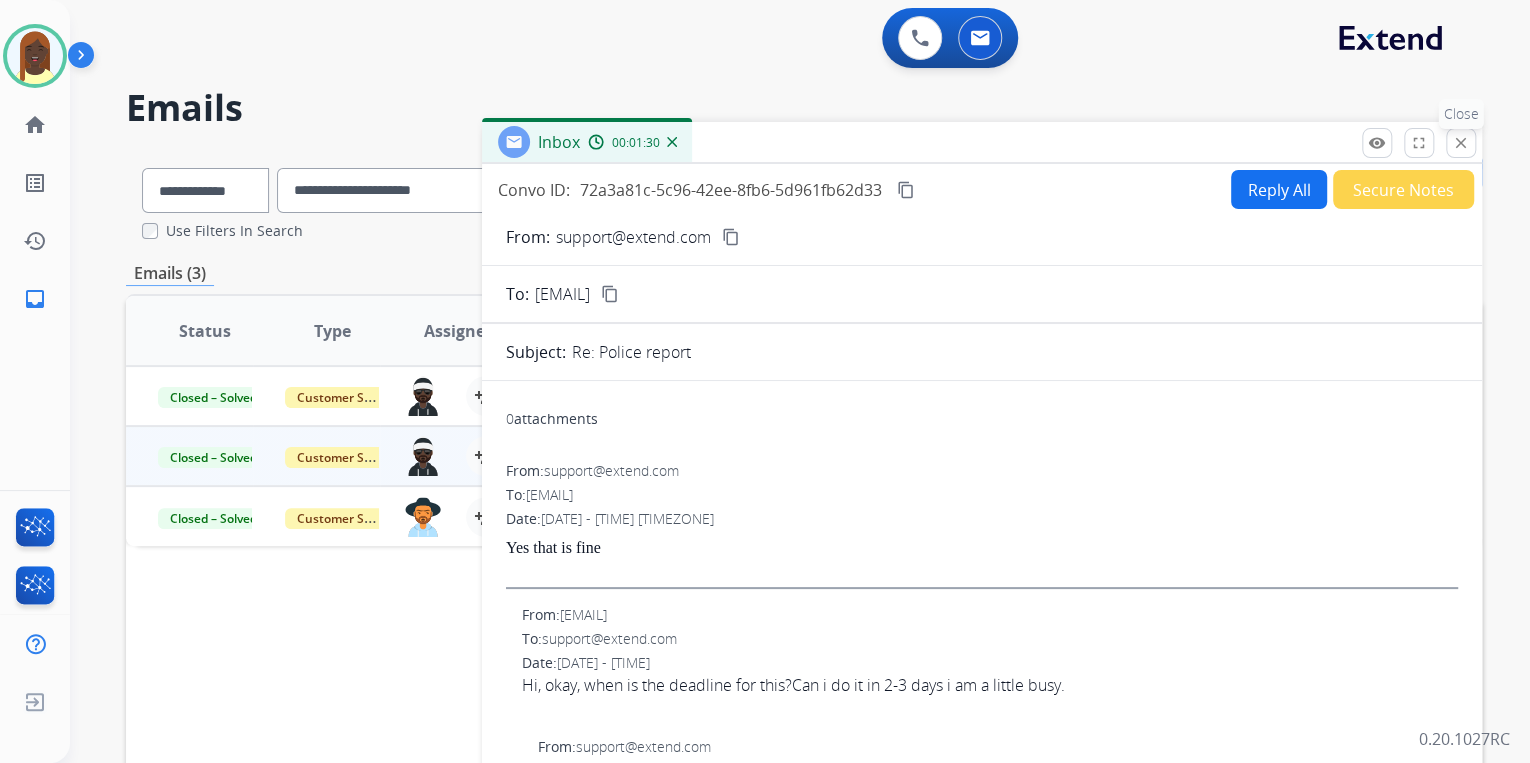 click on "close" at bounding box center (1461, 143) 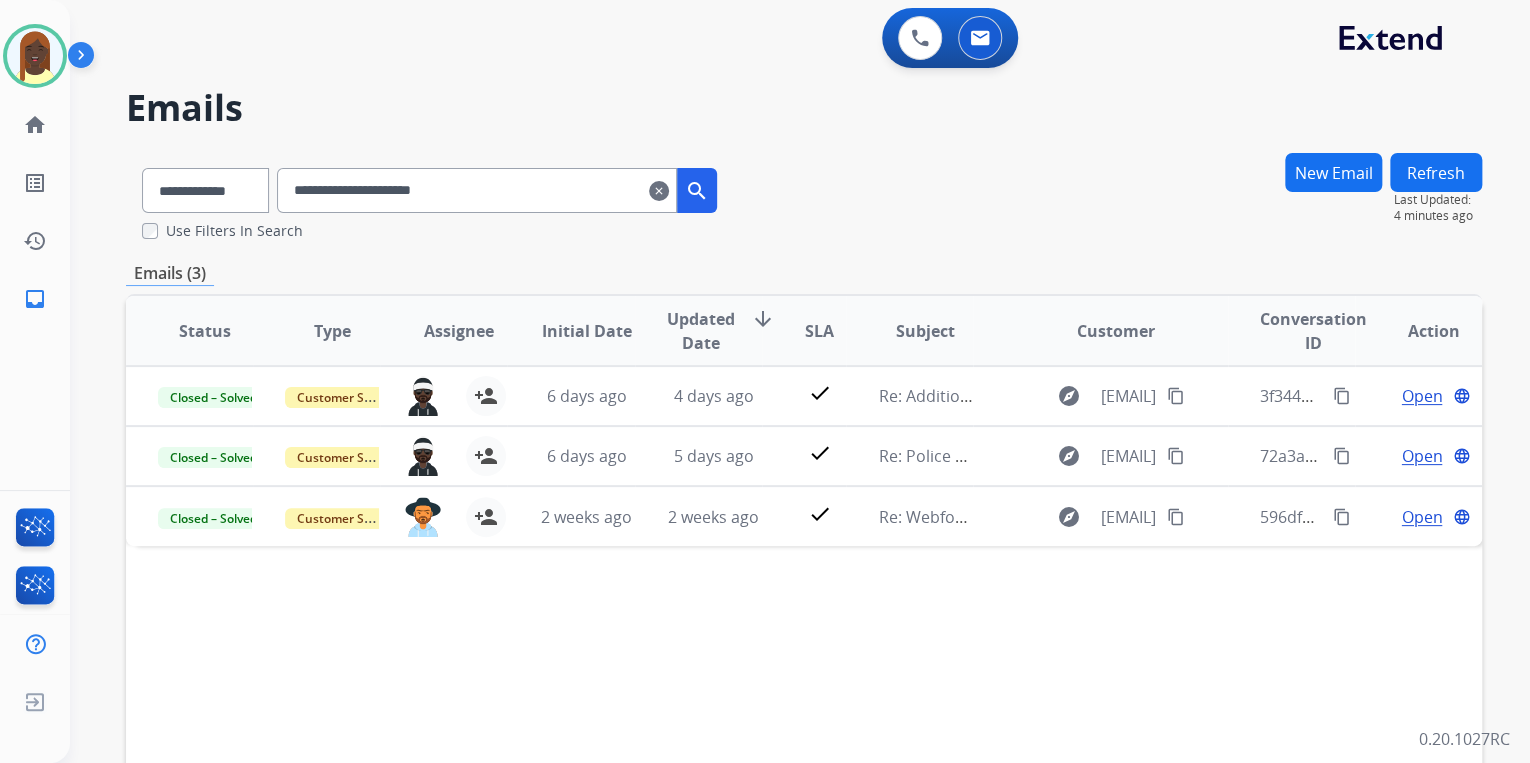 click on "clear" at bounding box center [659, 191] 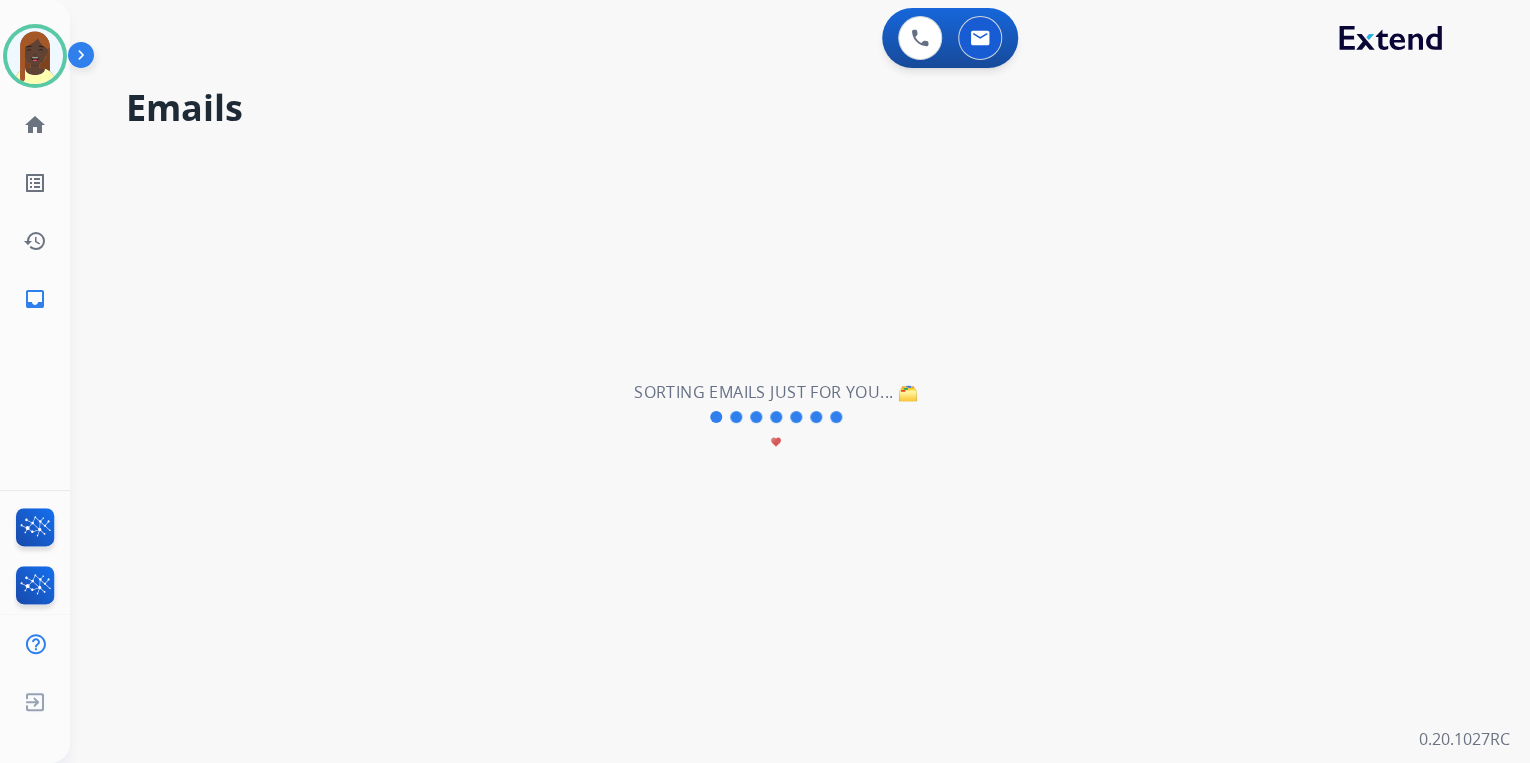 type 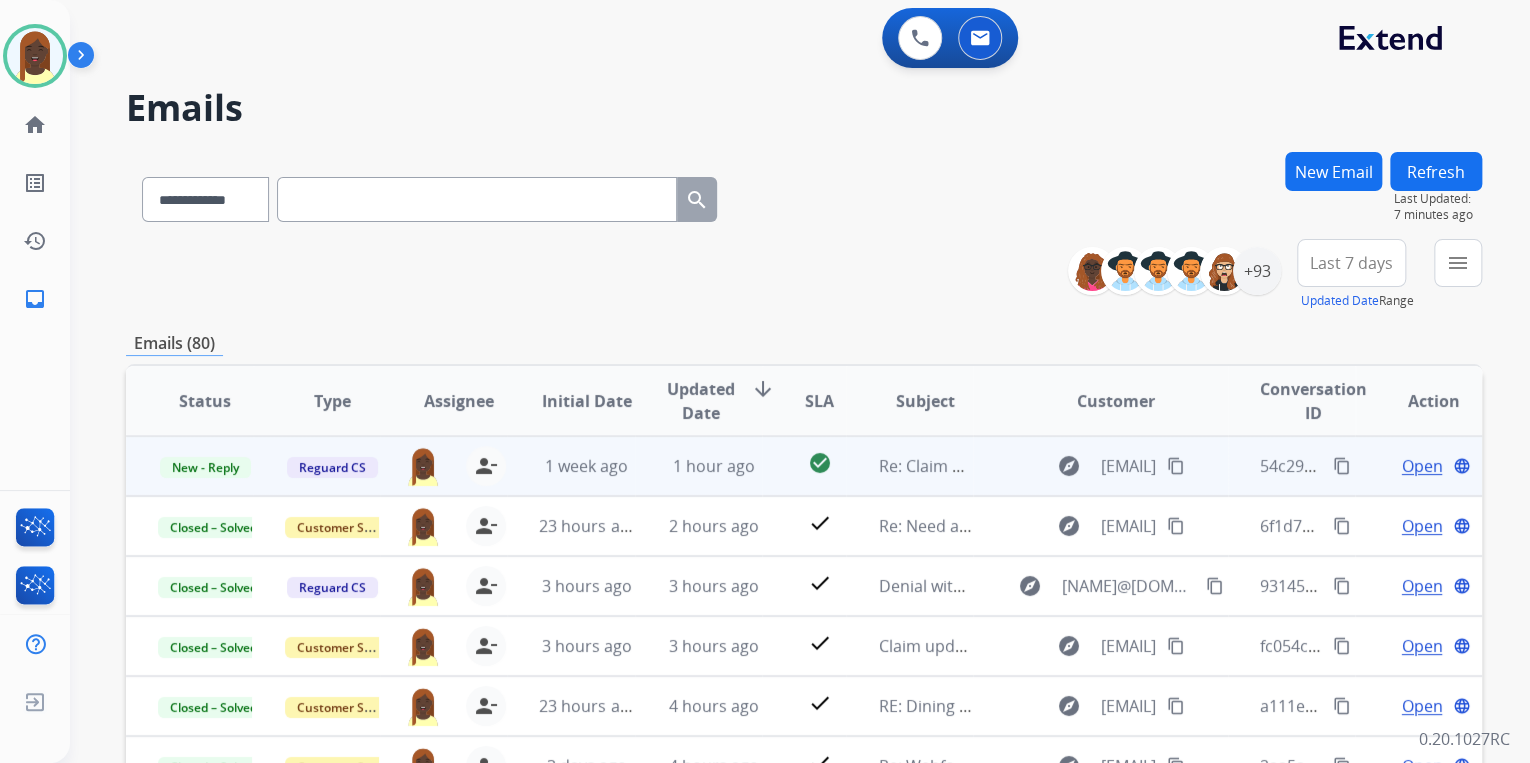click on "content_copy" at bounding box center [1342, 466] 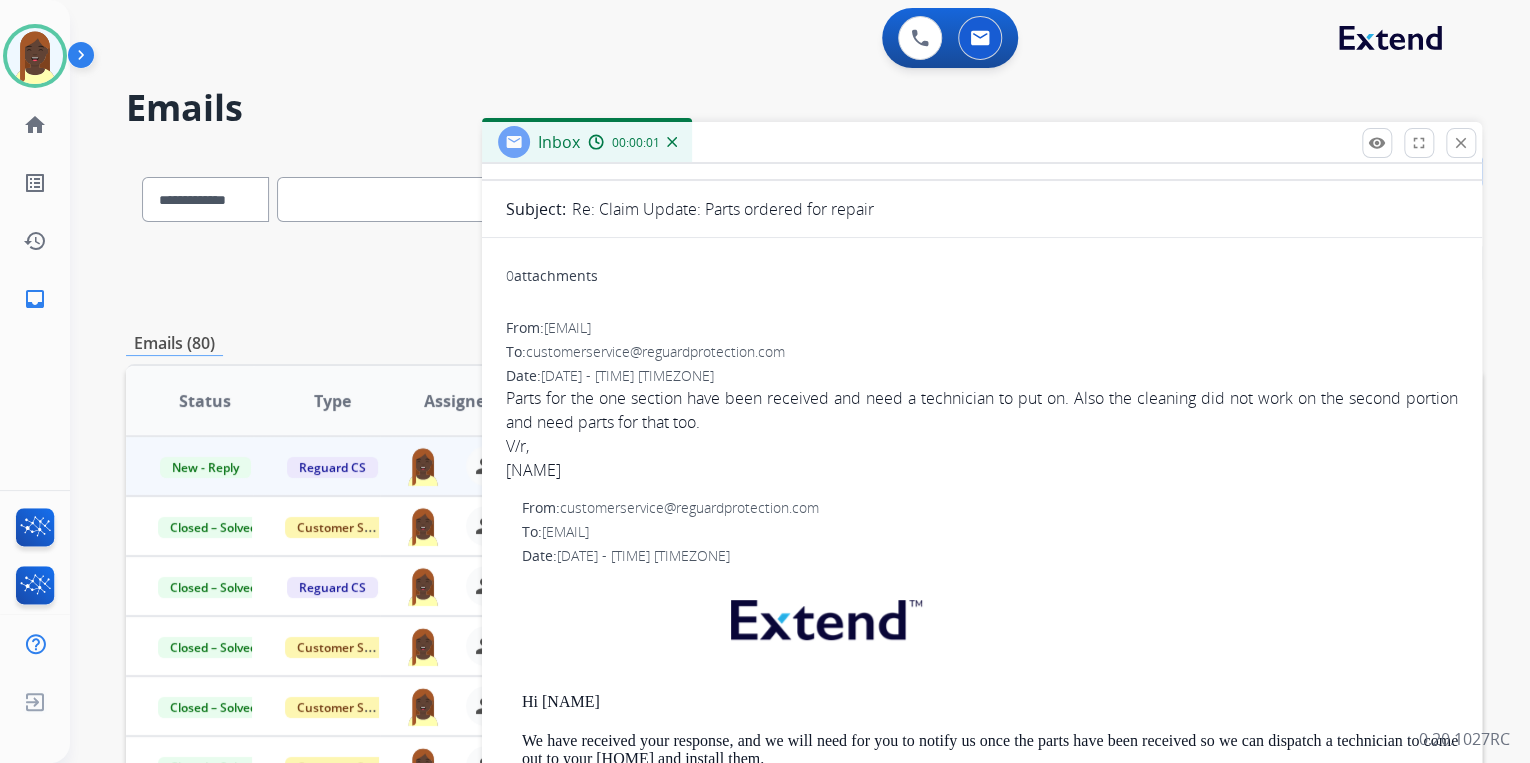 scroll, scrollTop: 160, scrollLeft: 0, axis: vertical 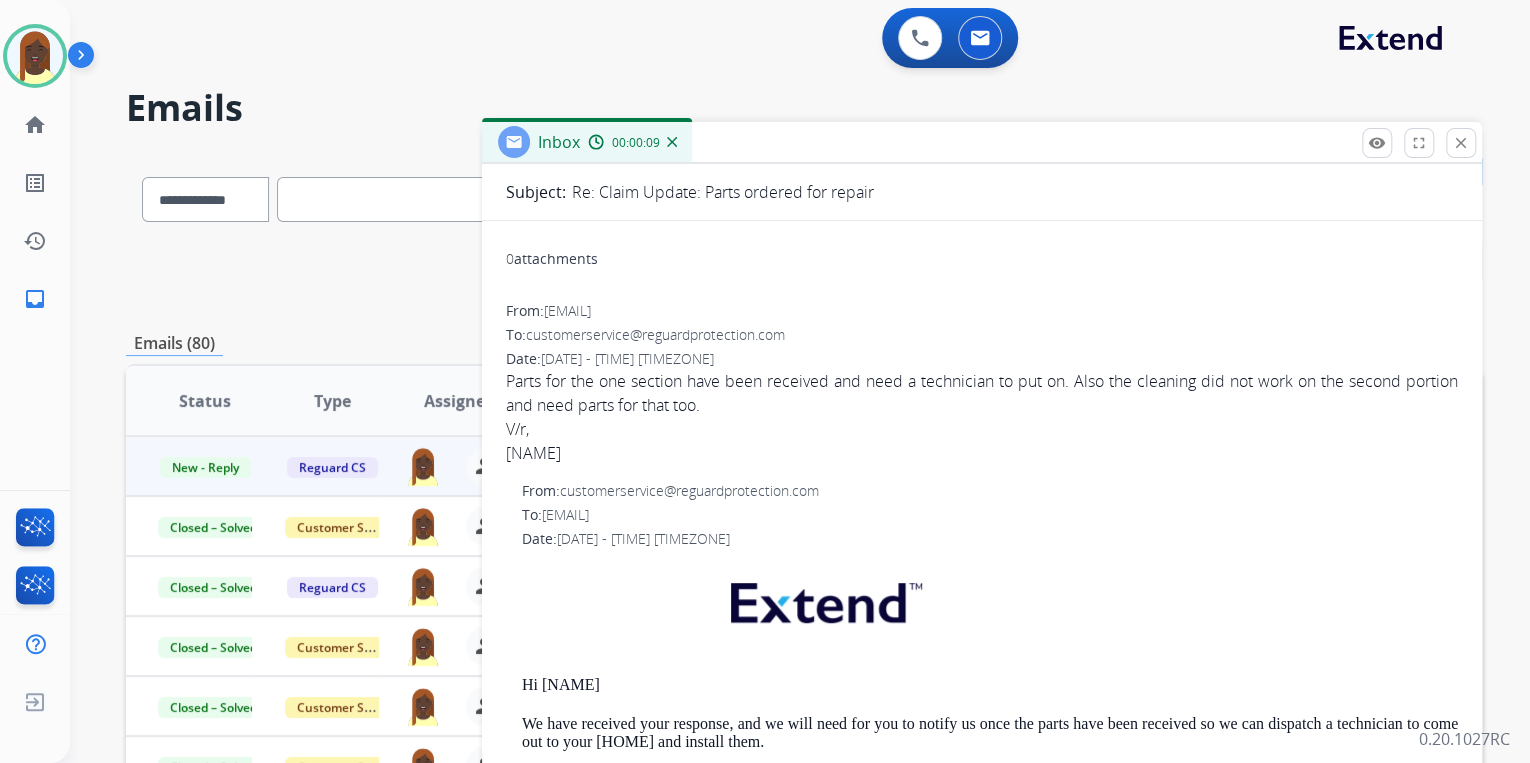 drag, startPoint x: 505, startPoint y: 375, endPoint x: 632, endPoint y: 442, distance: 143.58969 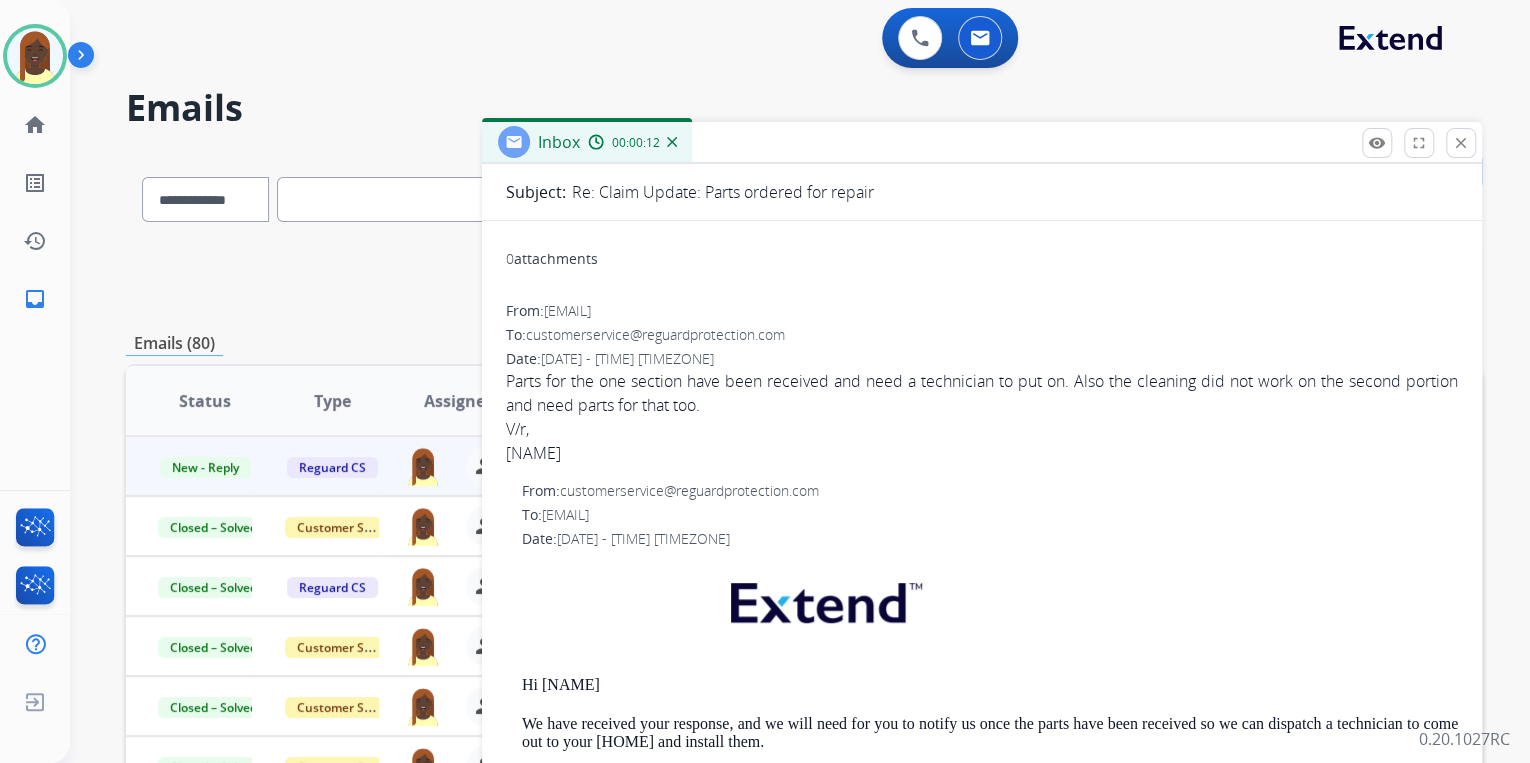 copy on "Parts for the one section have been received and need a technician to put on. Also the cleaning did not work on the second portion and need parts for that too. V/r, Shelby Yancey" 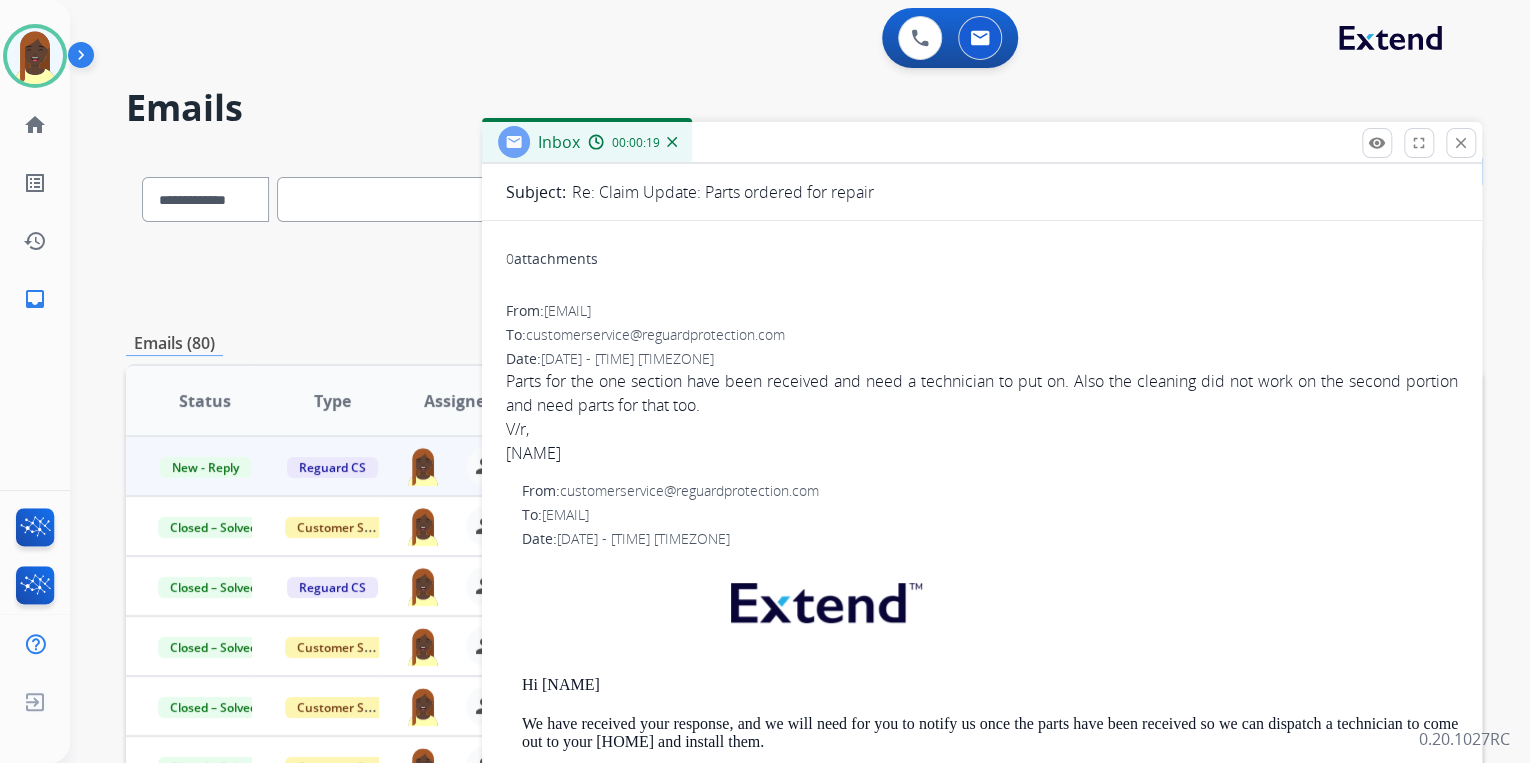 click at bounding box center [990, 607] 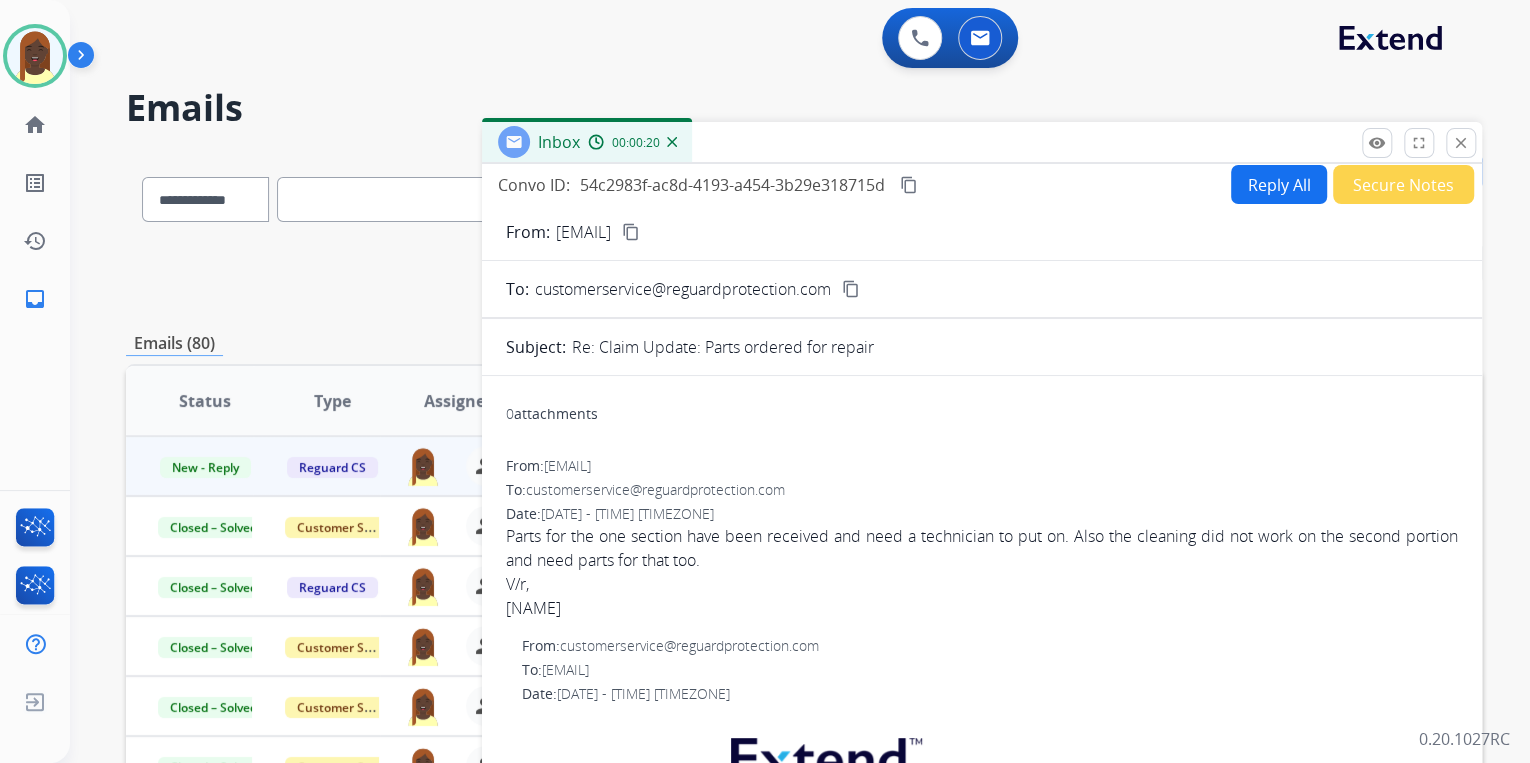 scroll, scrollTop: 0, scrollLeft: 0, axis: both 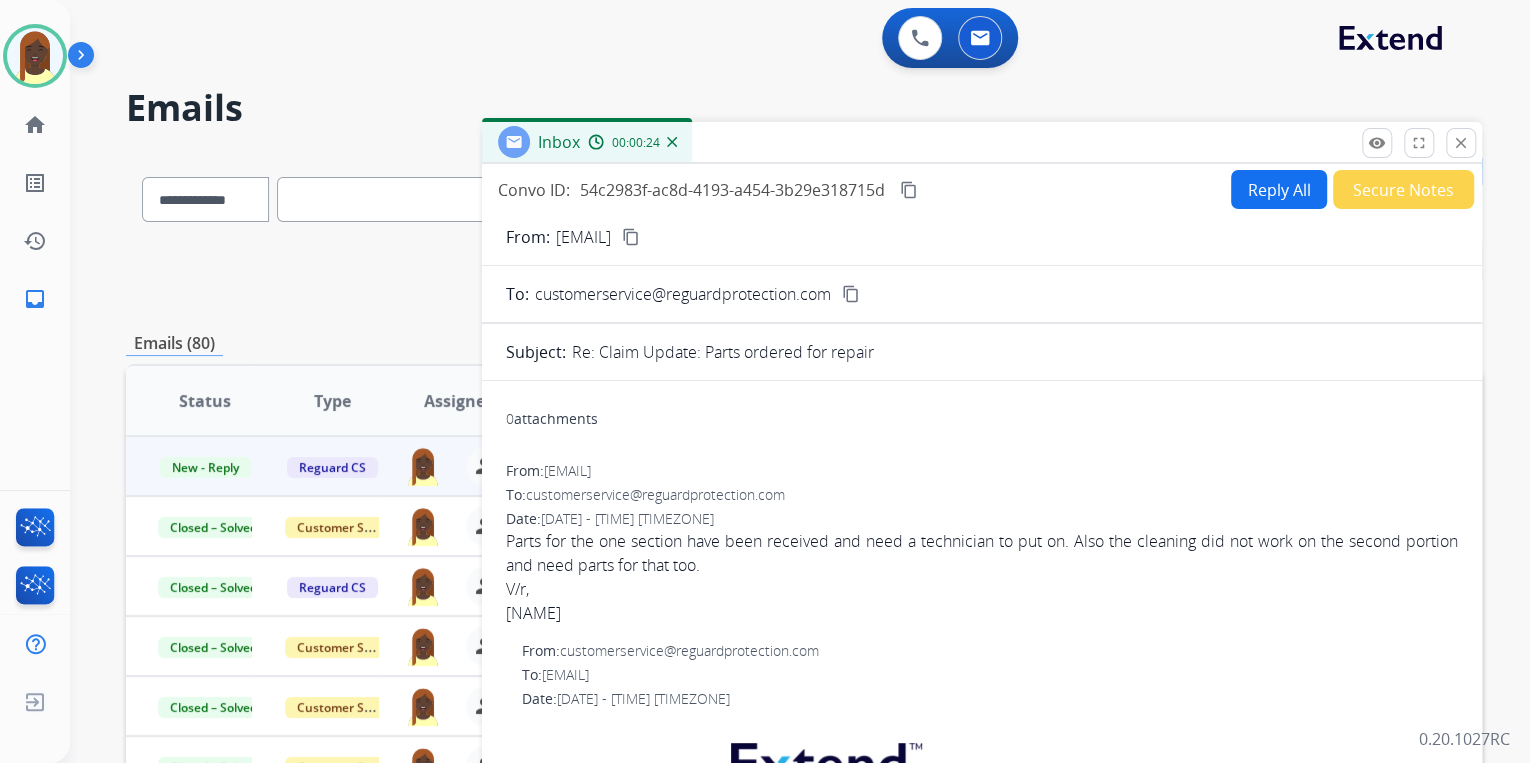 click on "content_copy" at bounding box center (631, 237) 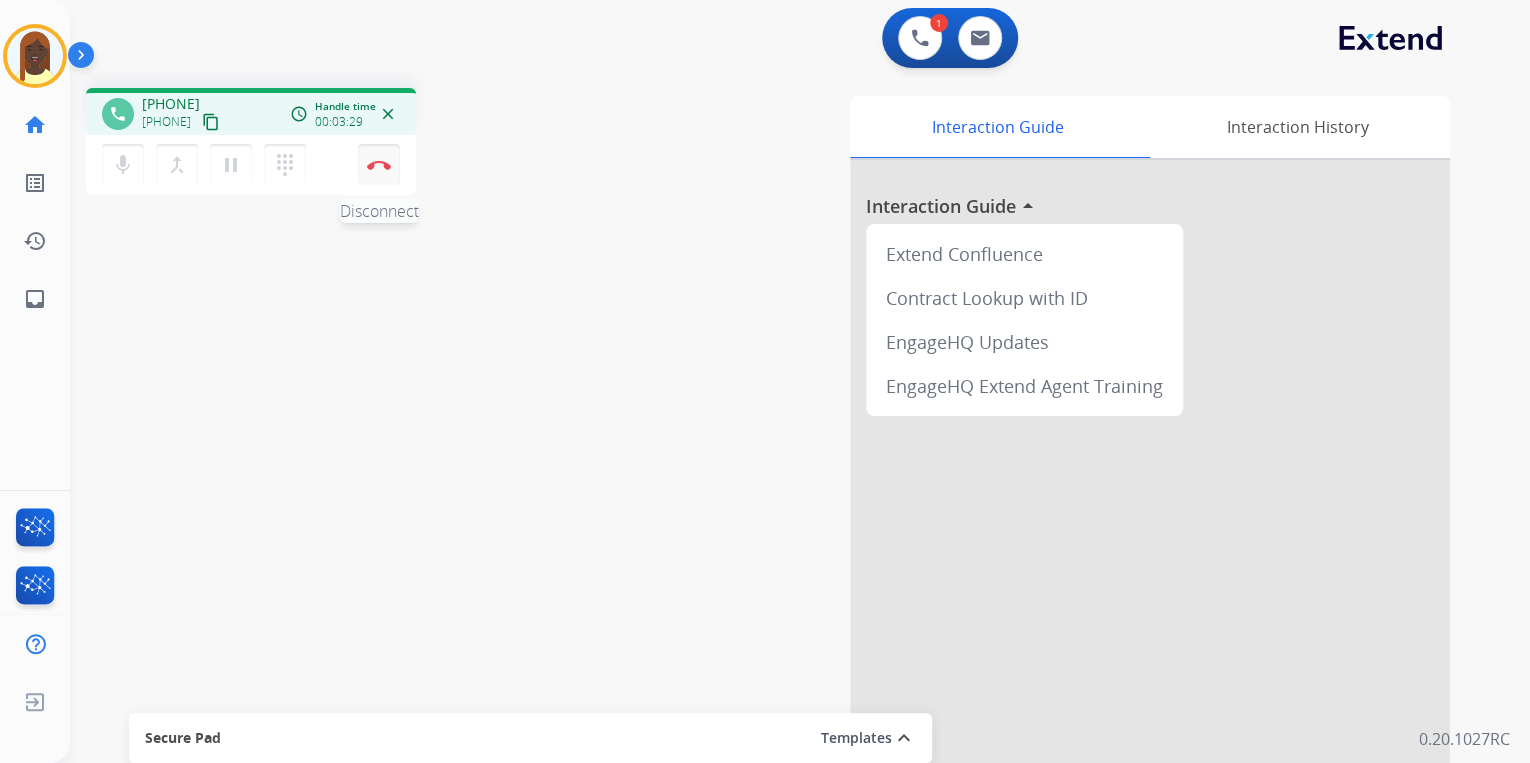 click at bounding box center (379, 165) 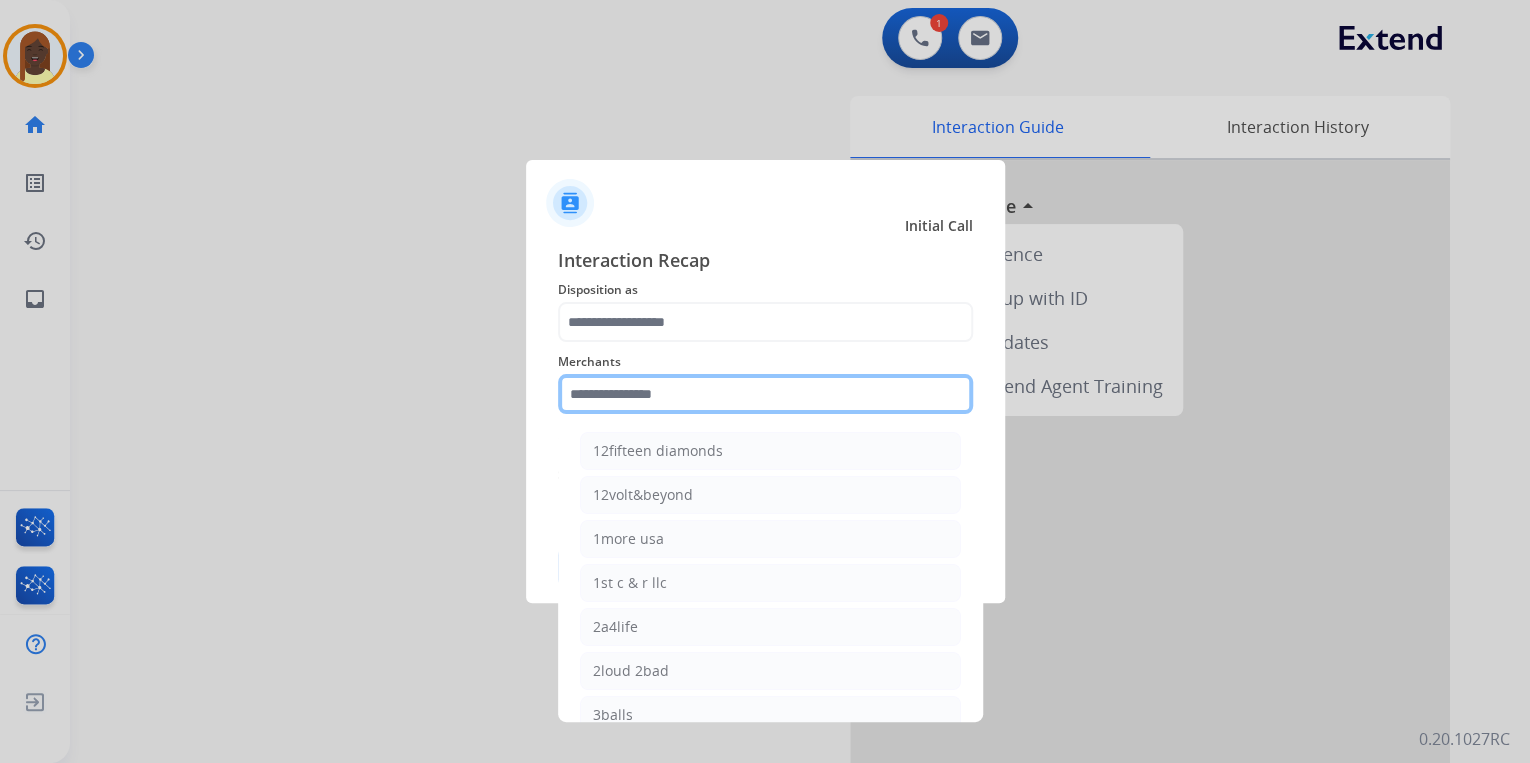 click 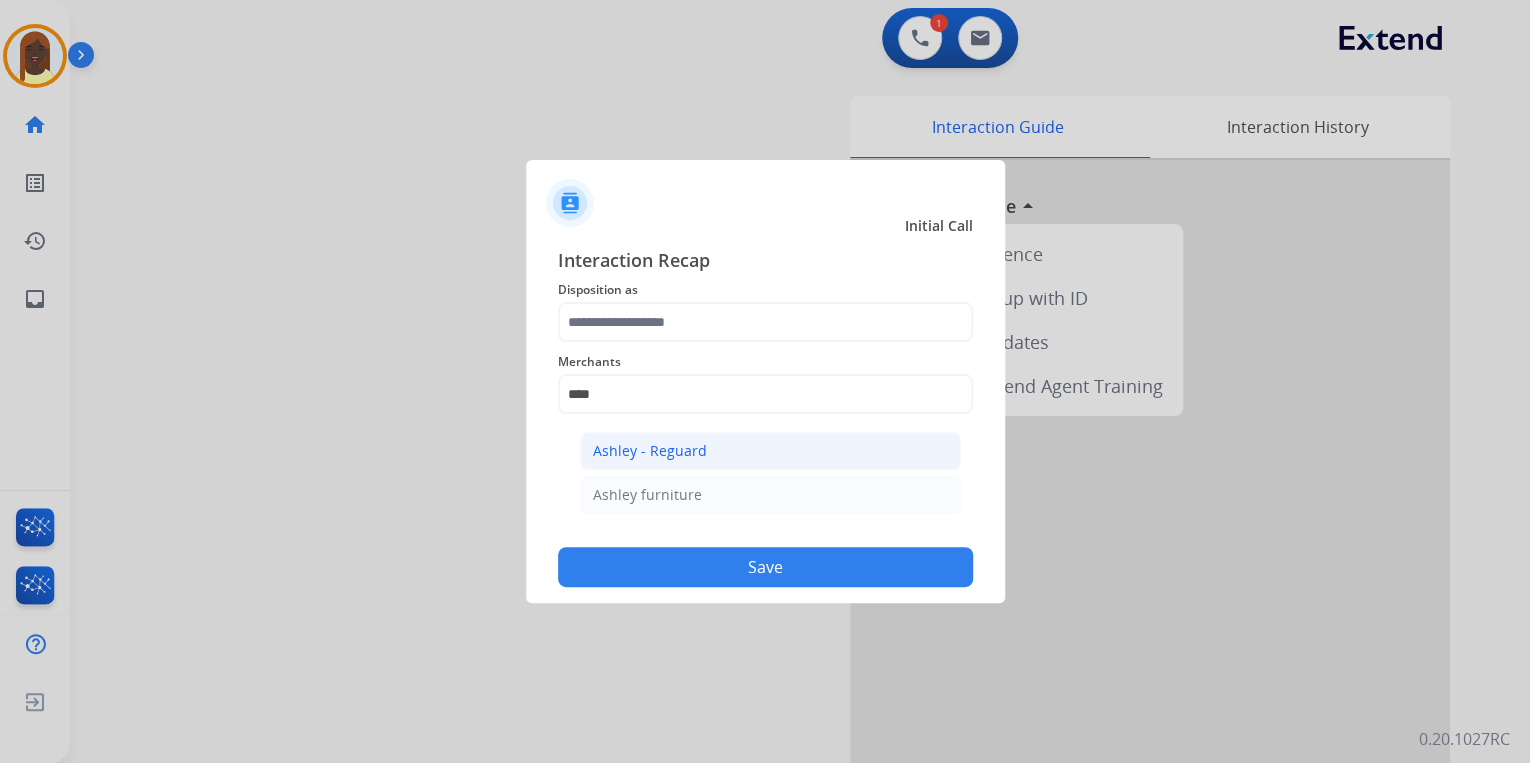 click on "Ashley - Reguard" 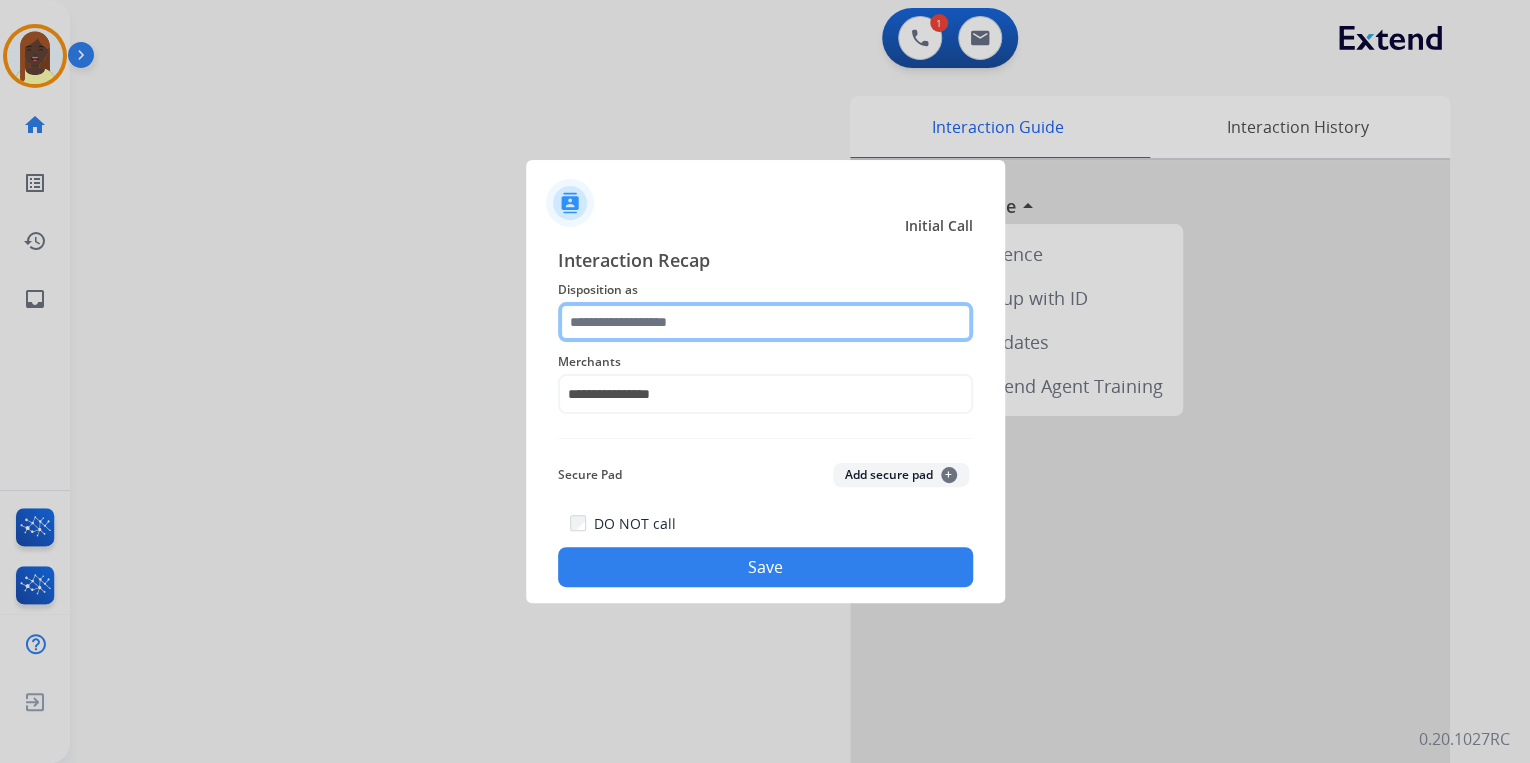 click 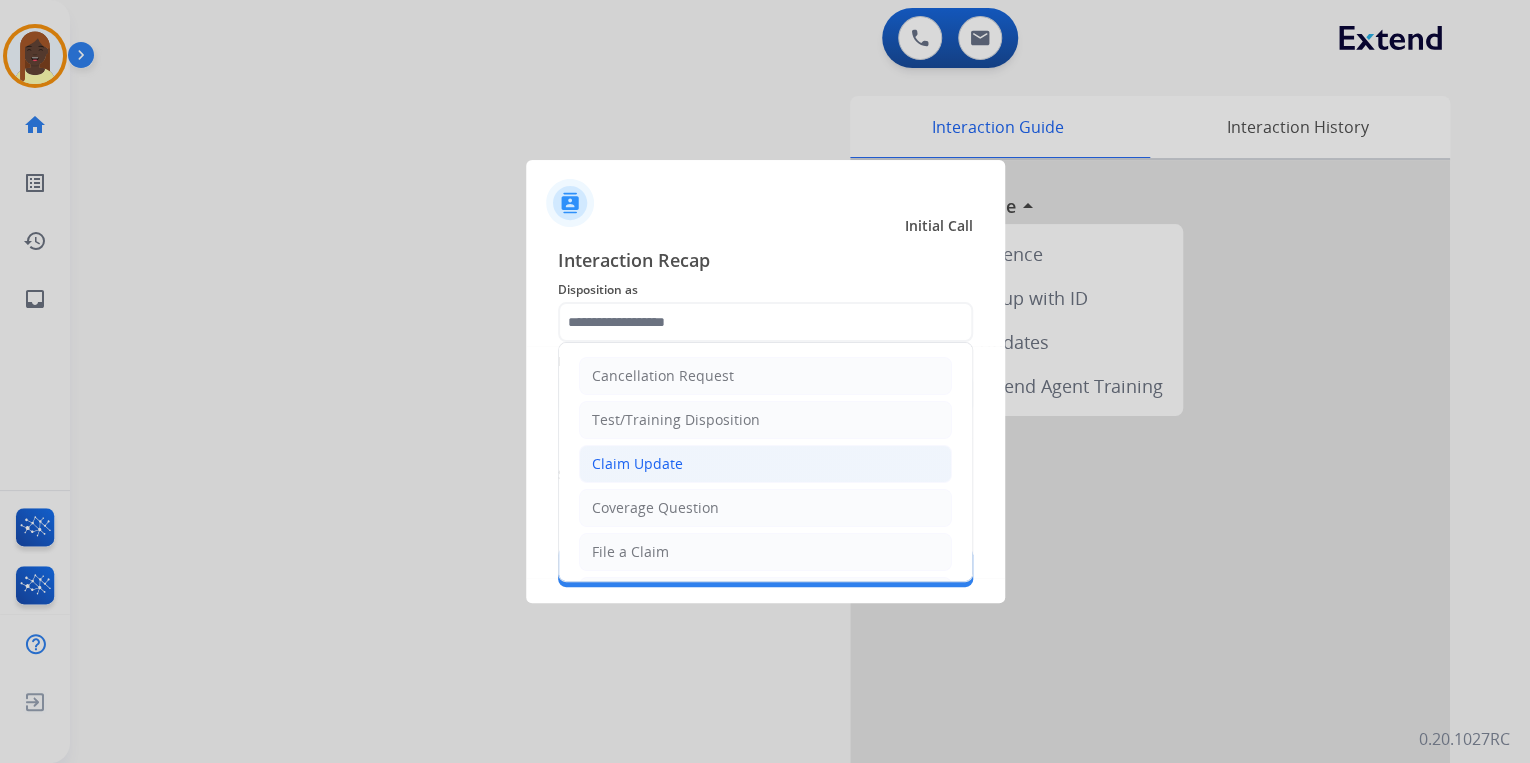 click on "Claim Update" 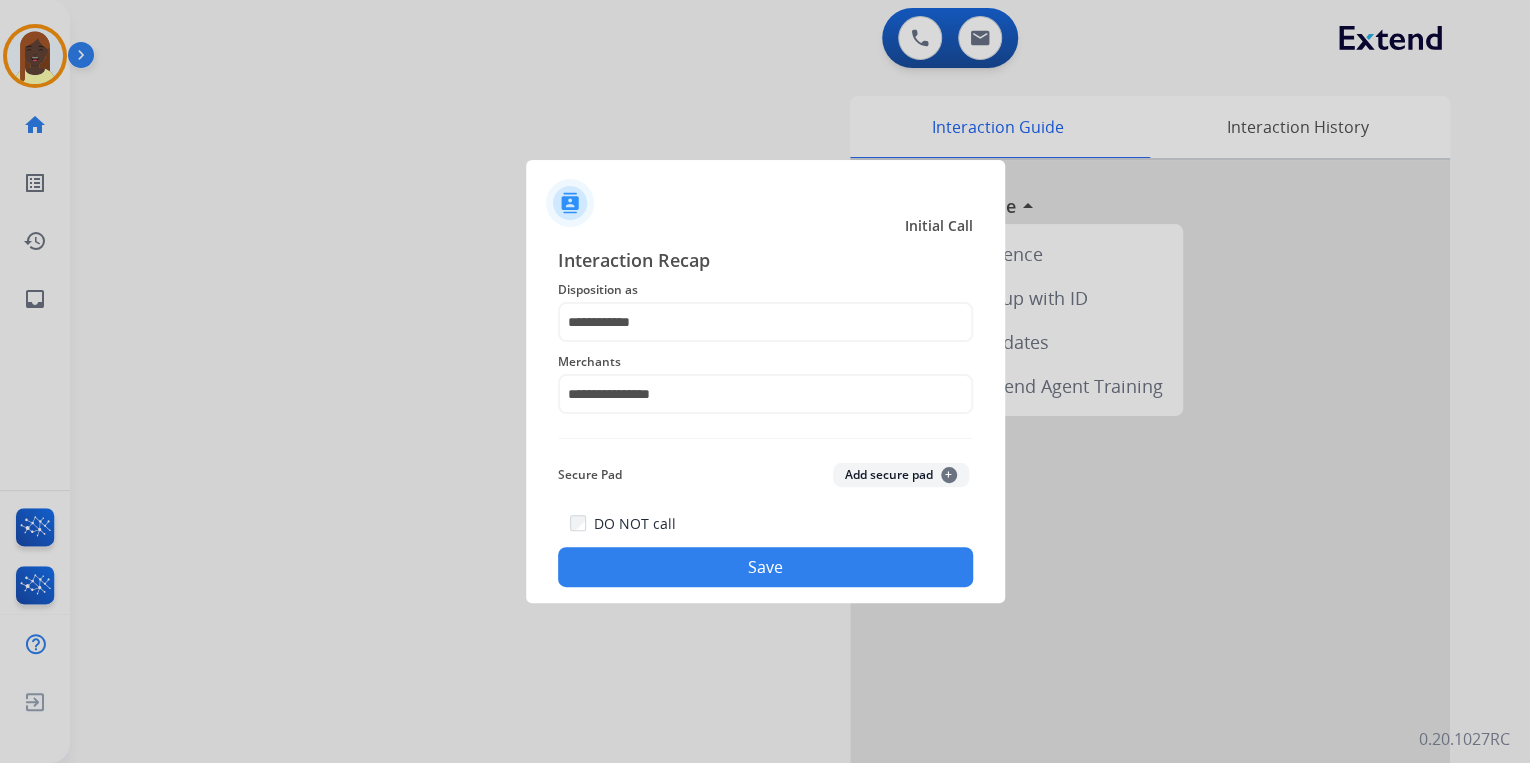 click on "Save" 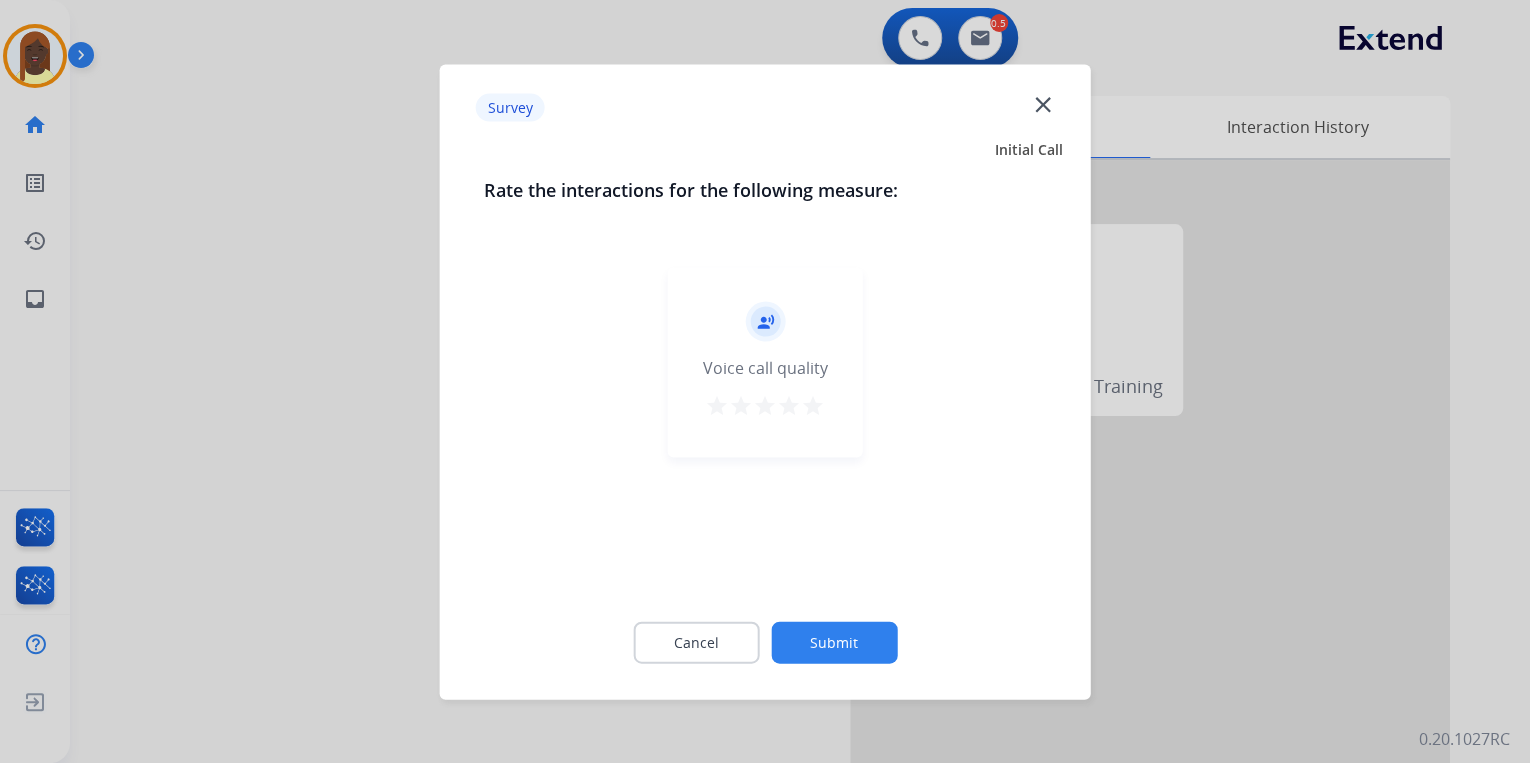 click on "star" at bounding box center (813, 405) 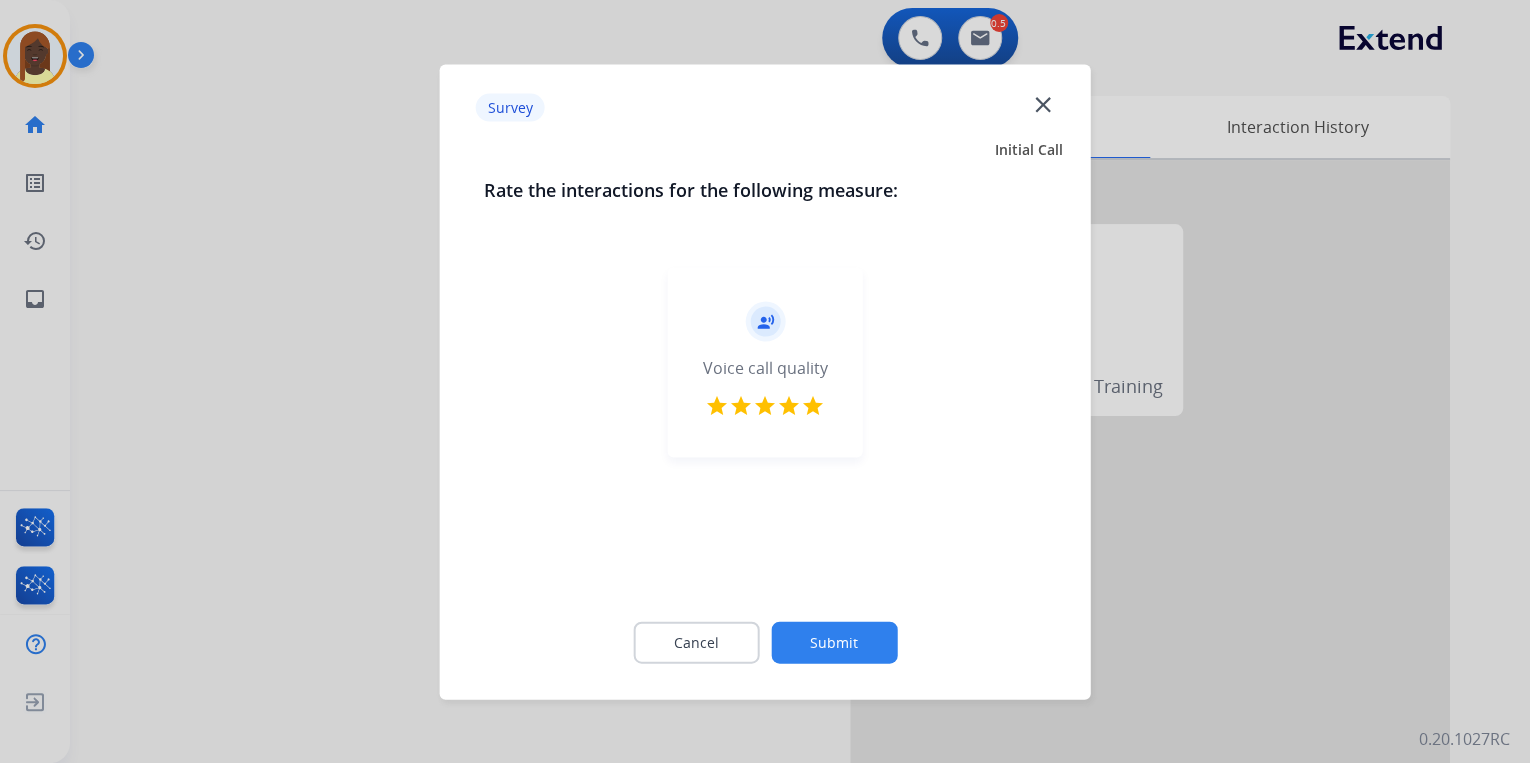 click on "Submit" 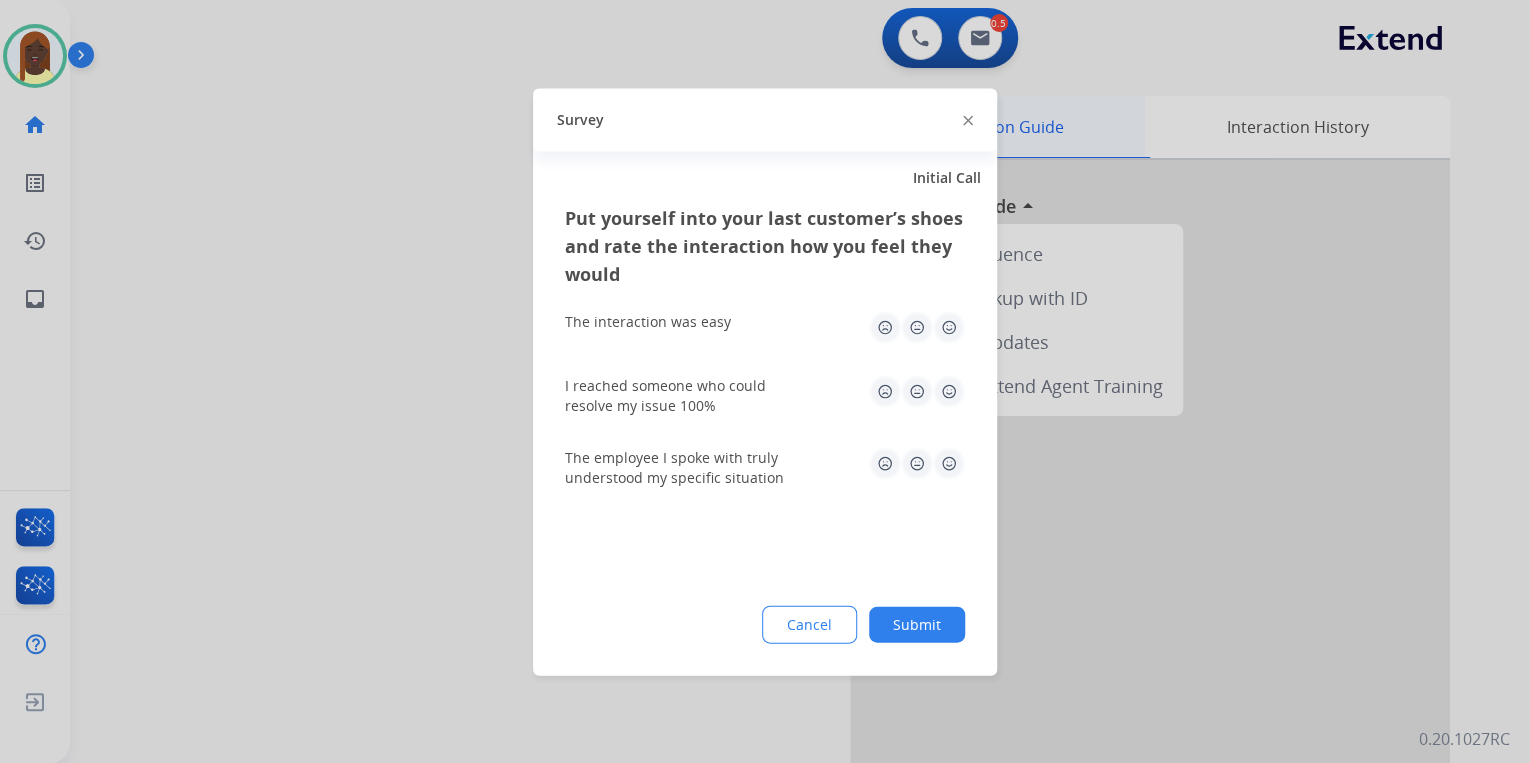 click 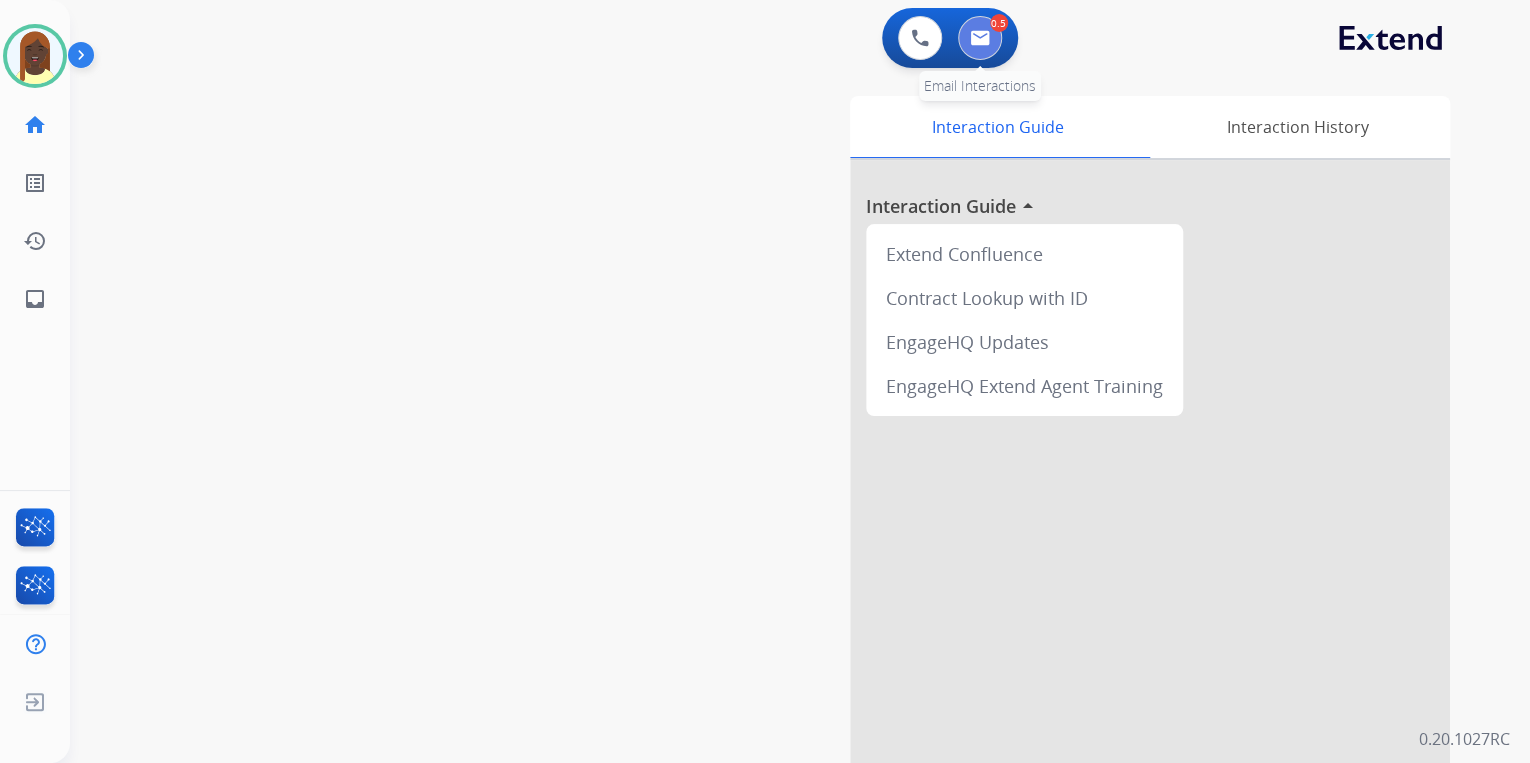 click at bounding box center [980, 38] 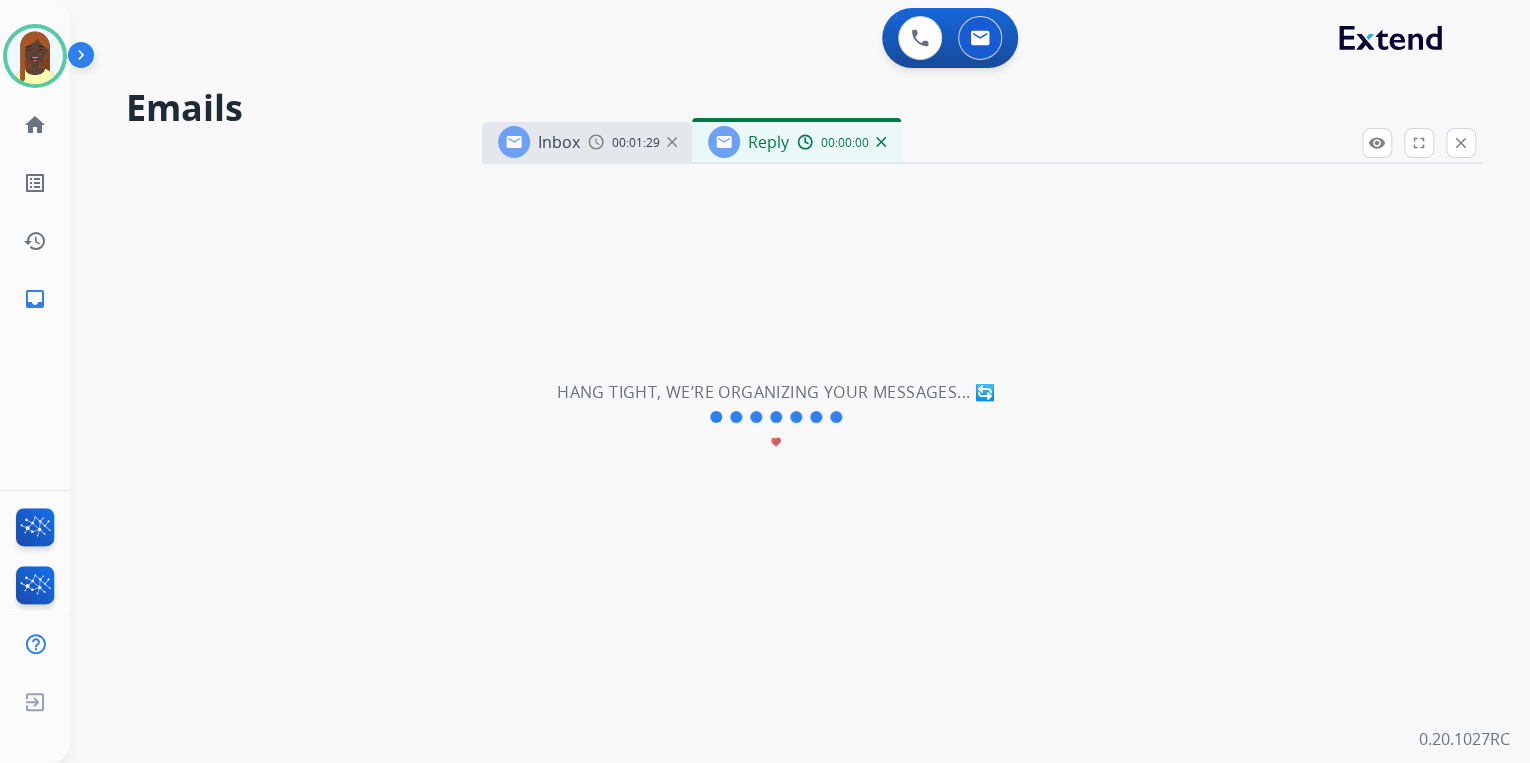 select on "**********" 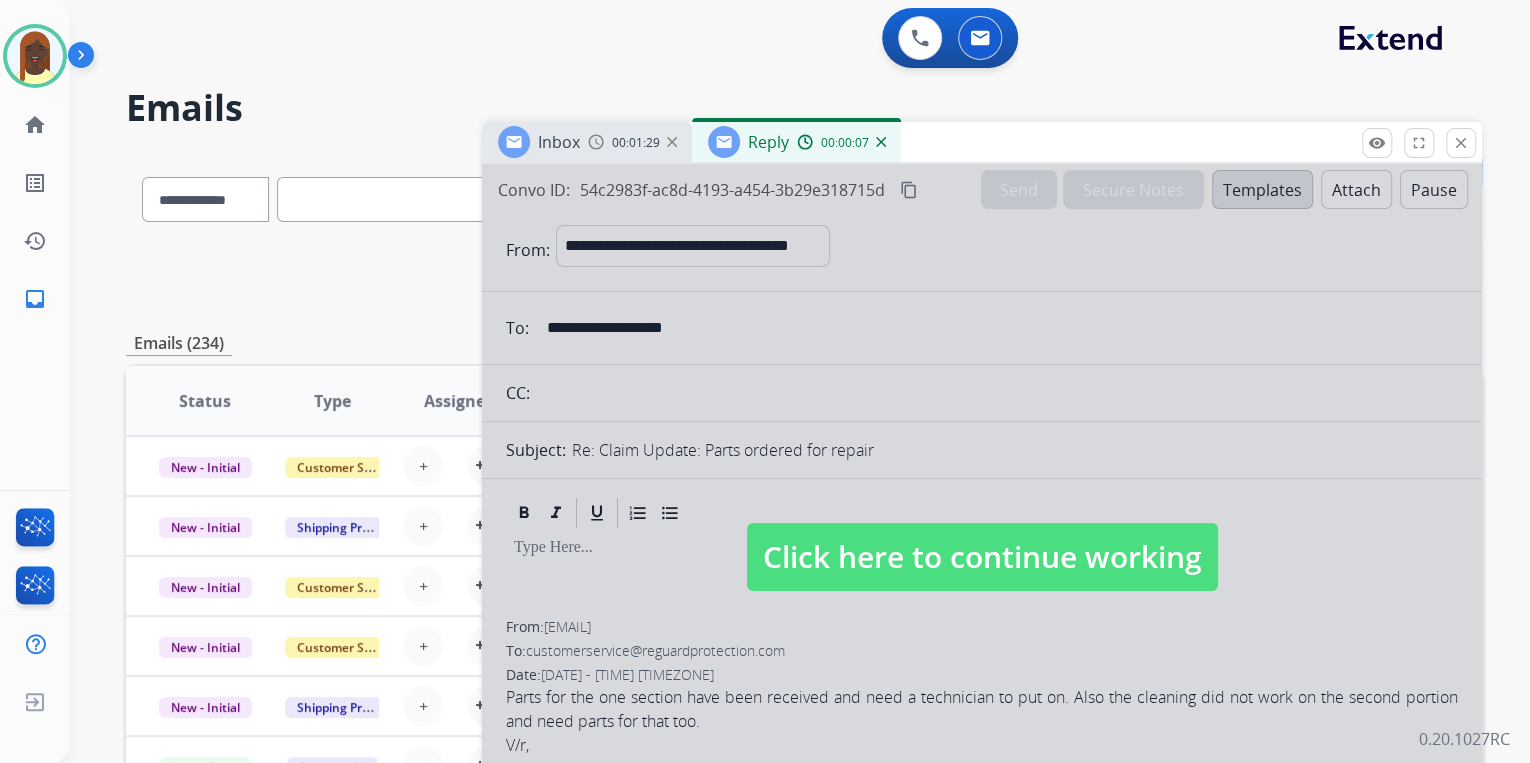click on "Click here to continue working" at bounding box center [982, 557] 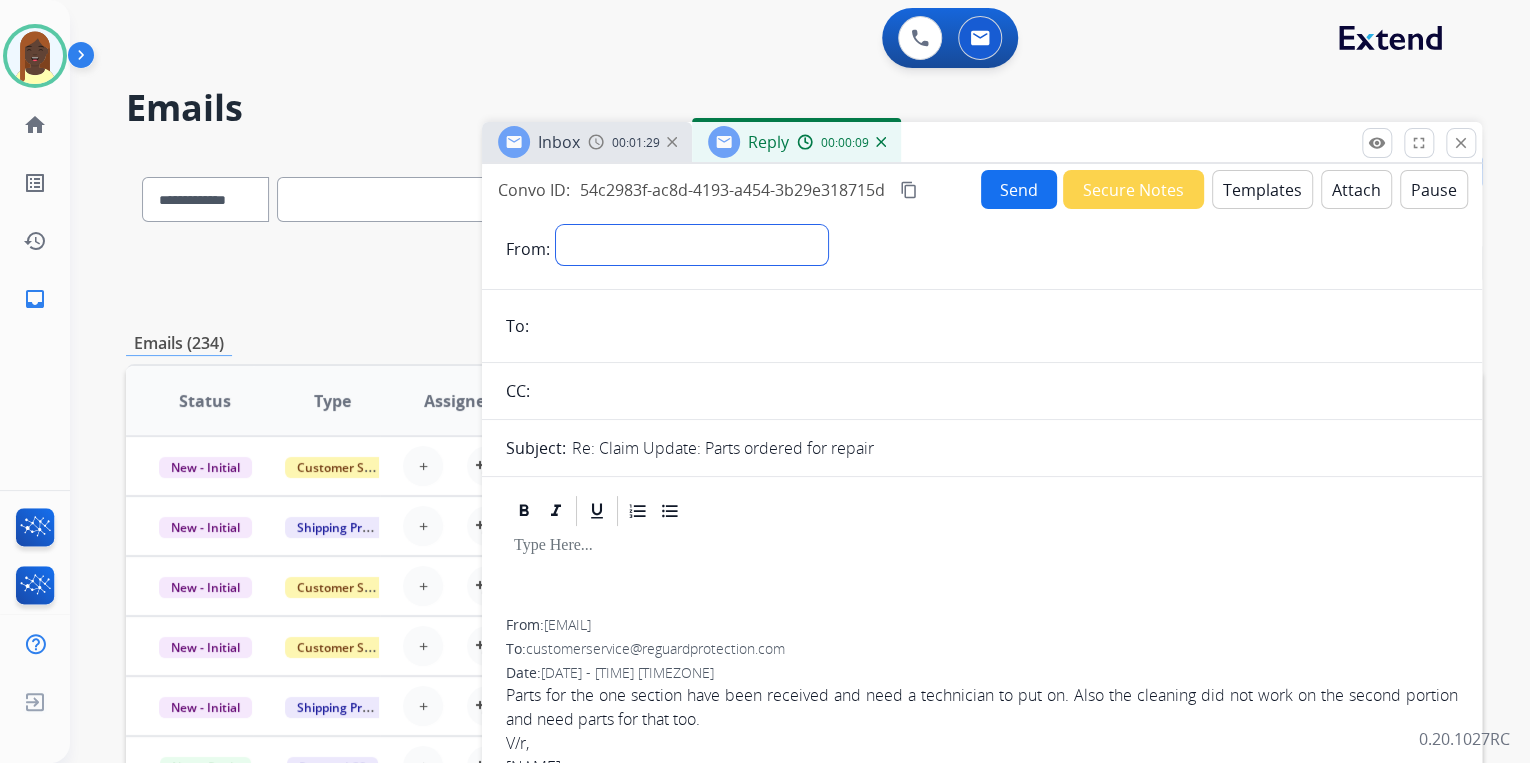click on "**********" at bounding box center (692, 245) 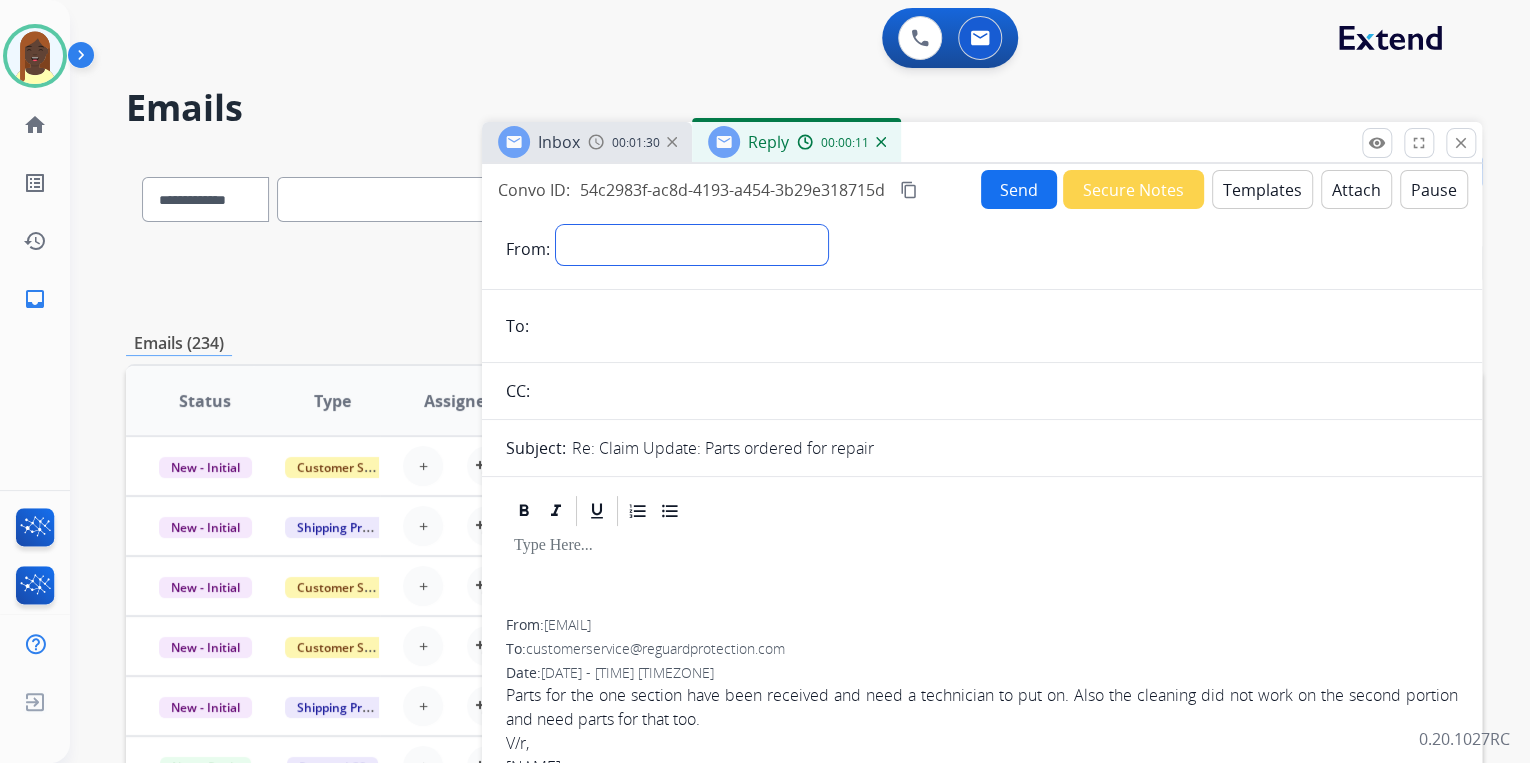 select on "**********" 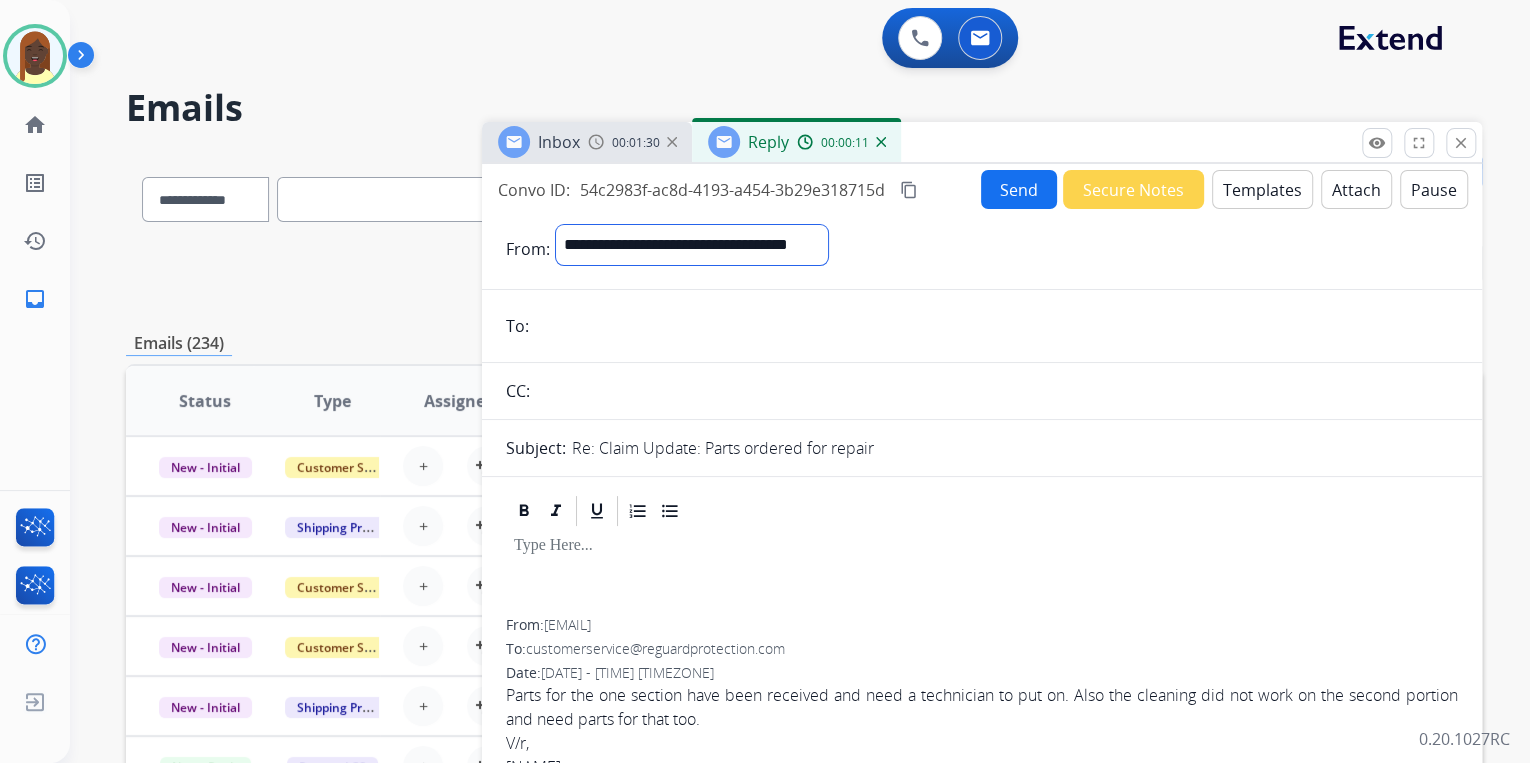 click on "**********" at bounding box center [692, 245] 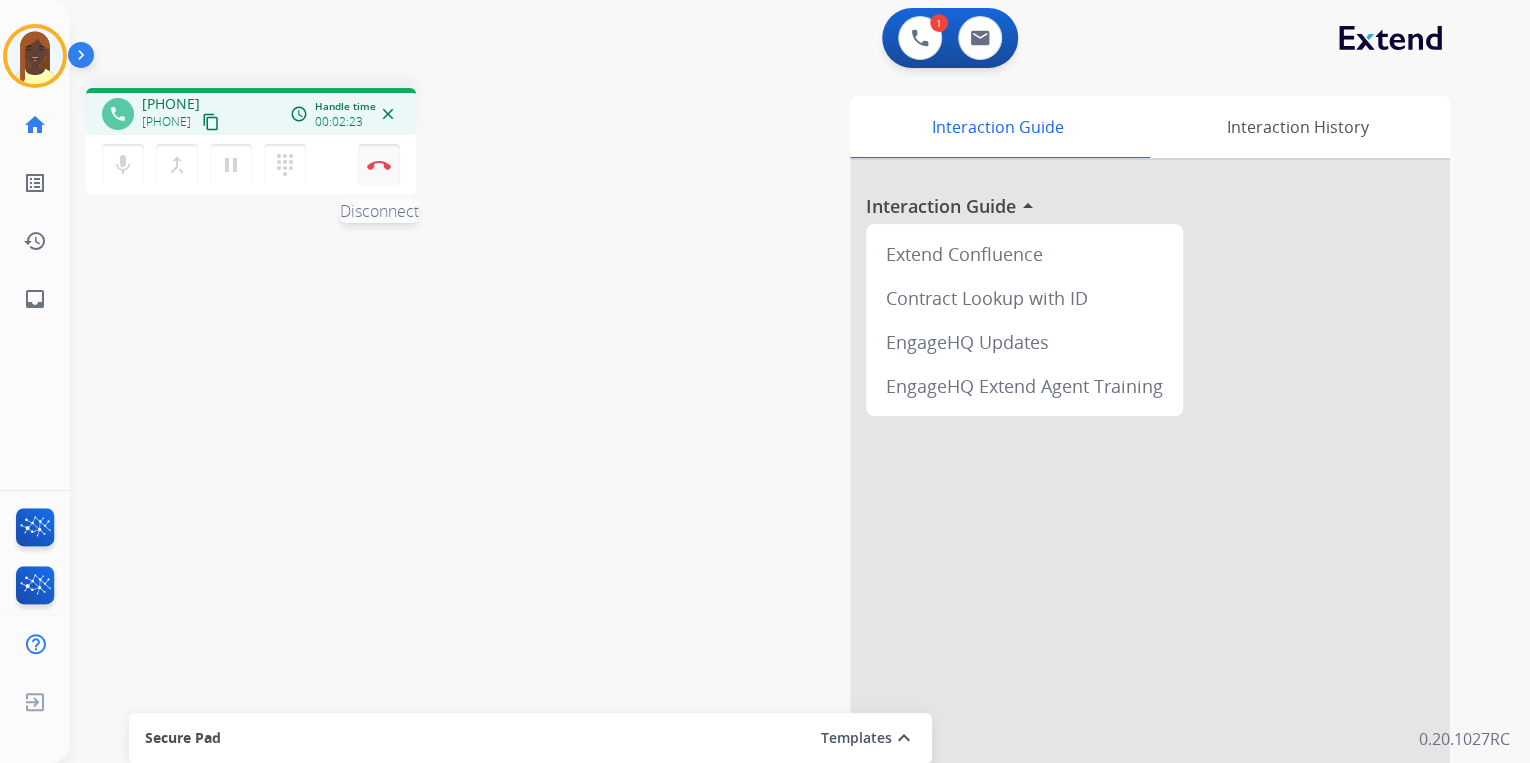 click at bounding box center [379, 165] 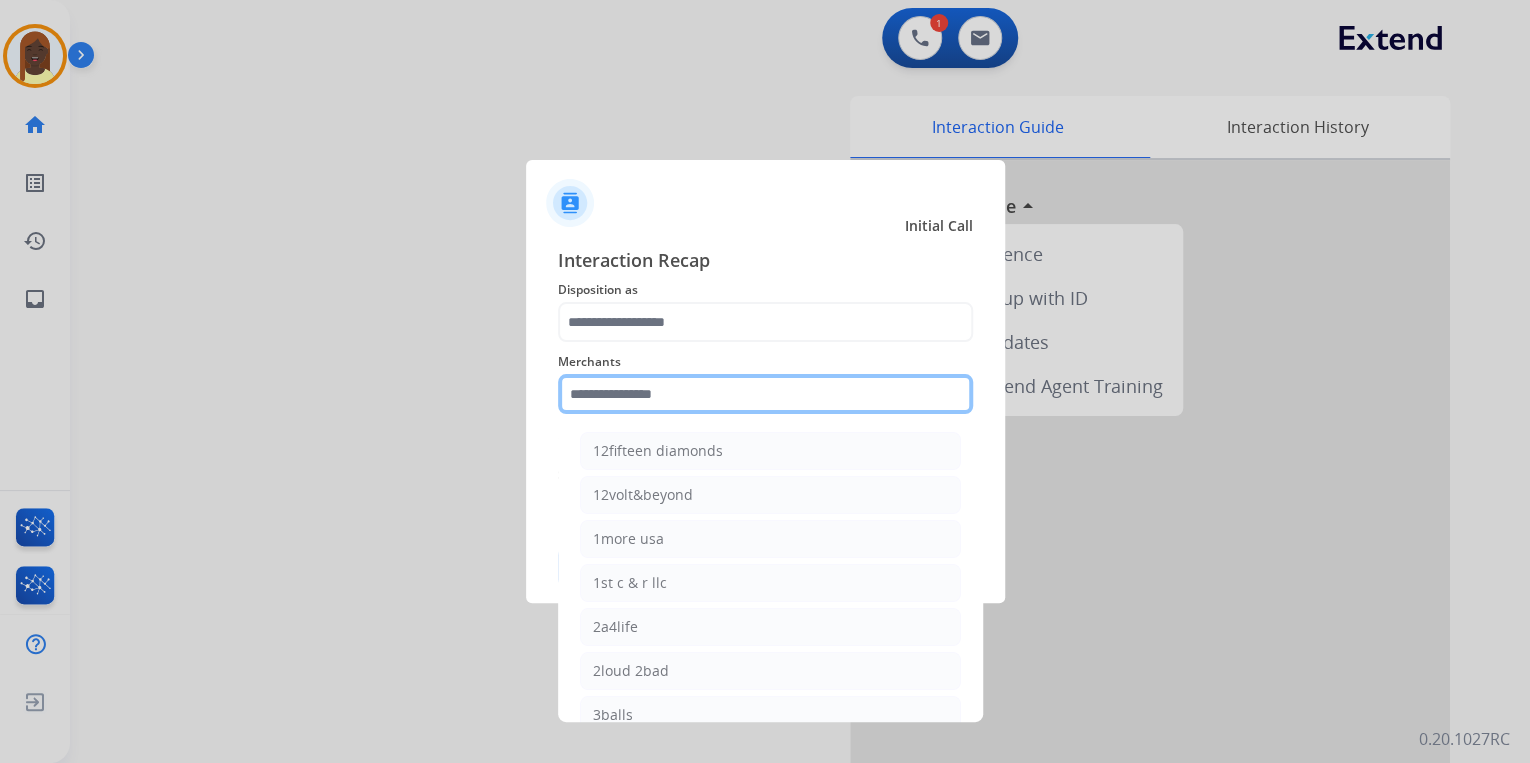 click 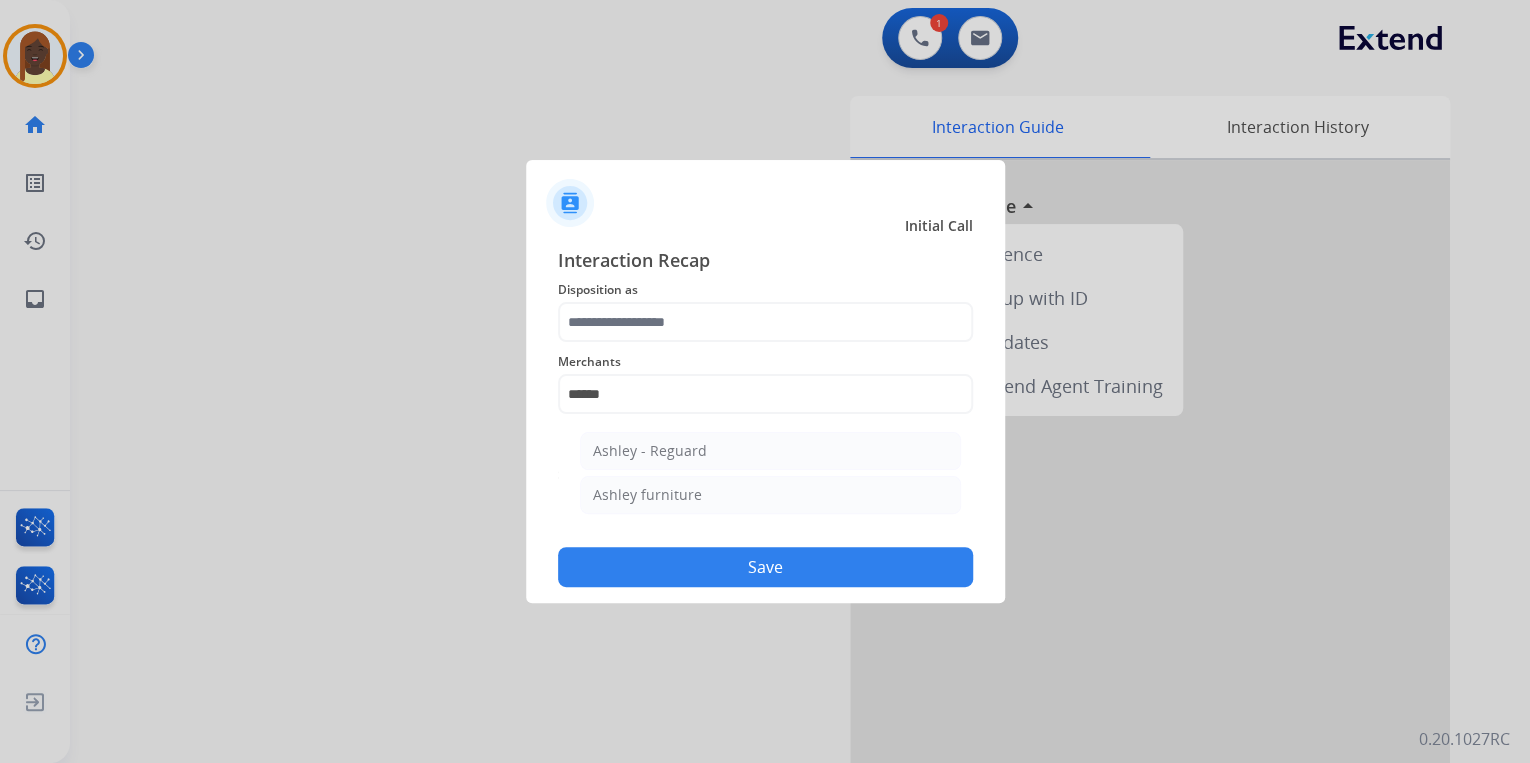 drag, startPoint x: 639, startPoint y: 447, endPoint x: 628, endPoint y: 432, distance: 18.601076 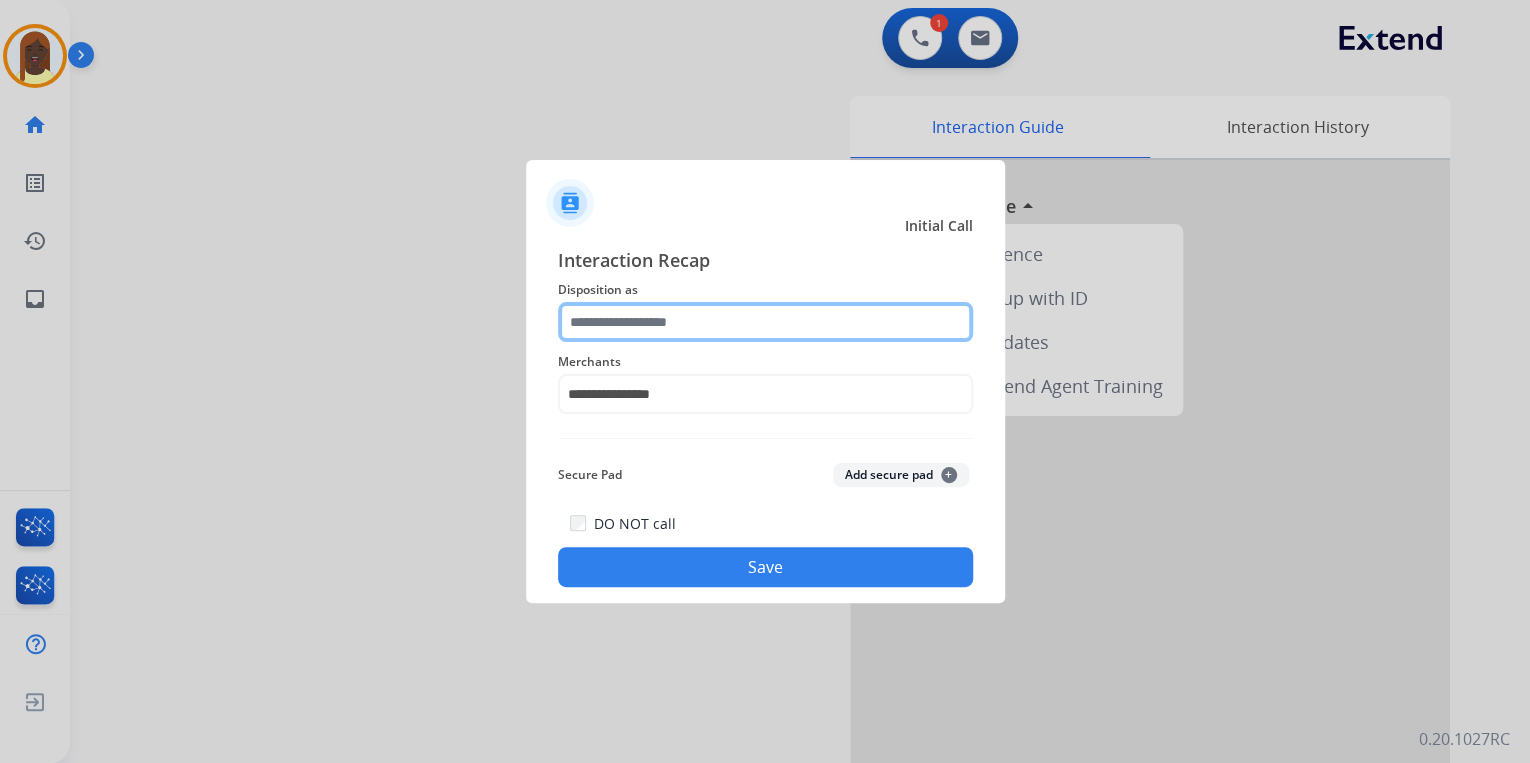 click 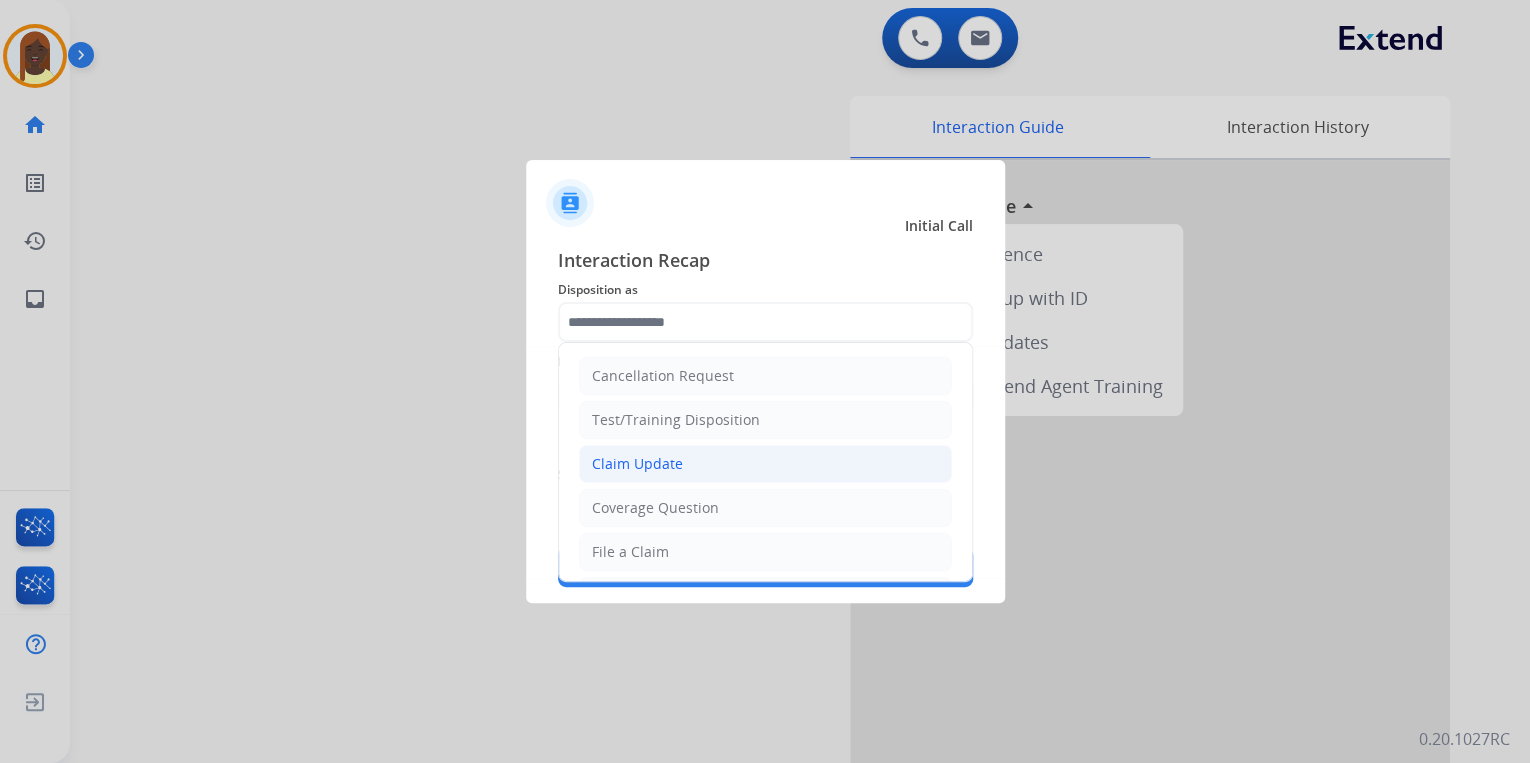 click on "Claim Update" 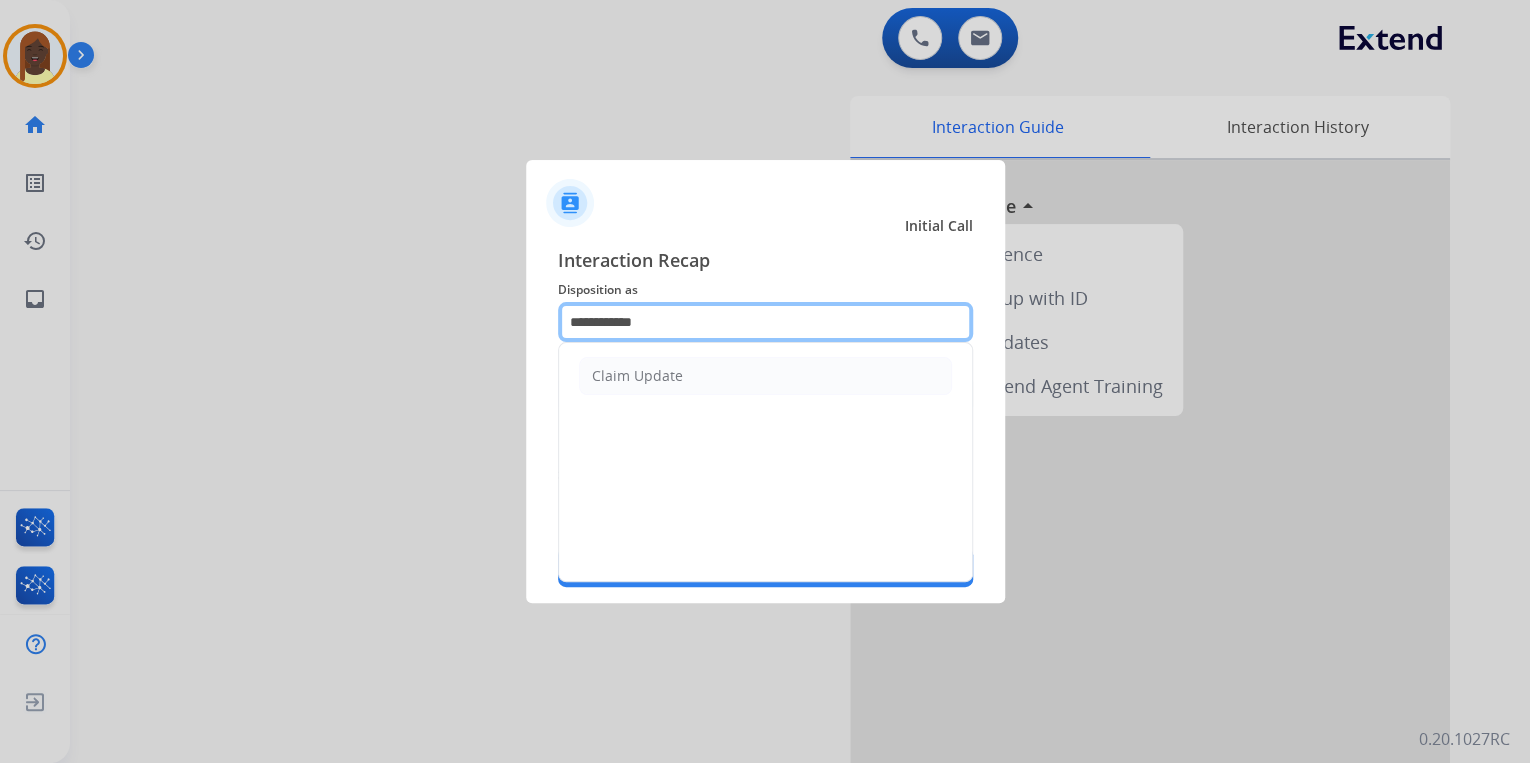 drag, startPoint x: 656, startPoint y: 327, endPoint x: 559, endPoint y: 328, distance: 97.00516 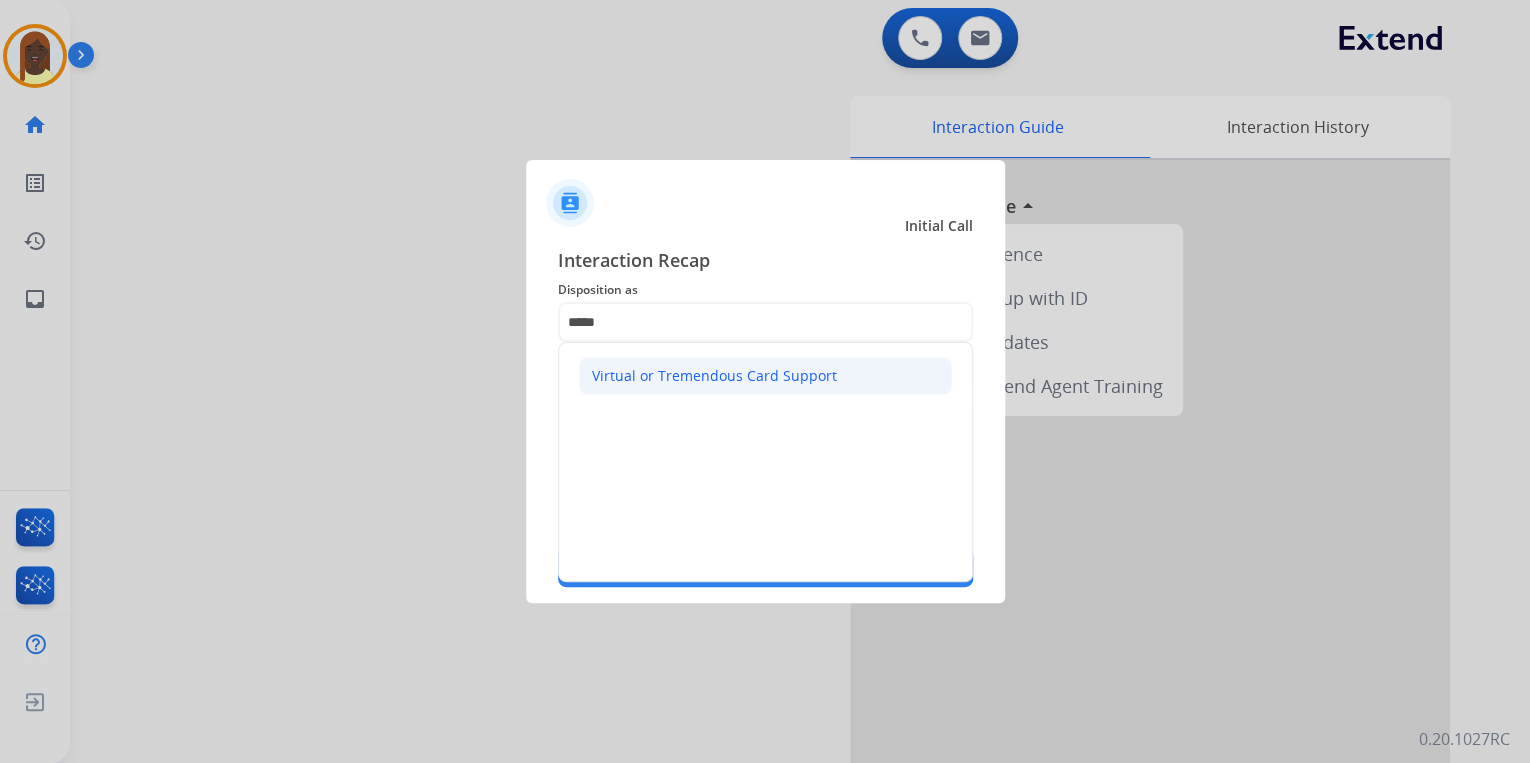 click on "Virtual or Tremendous Card Support" 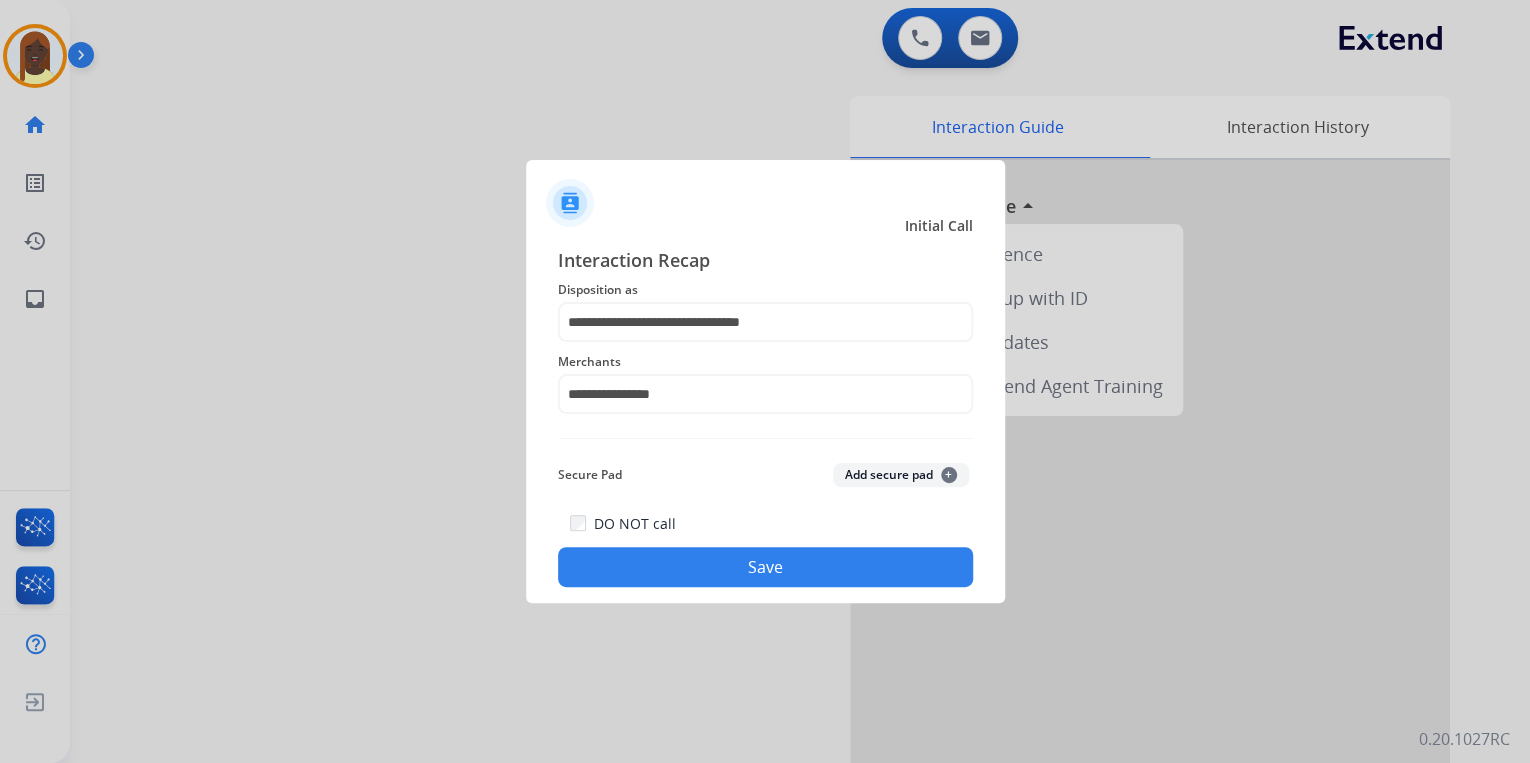 click on "Save" 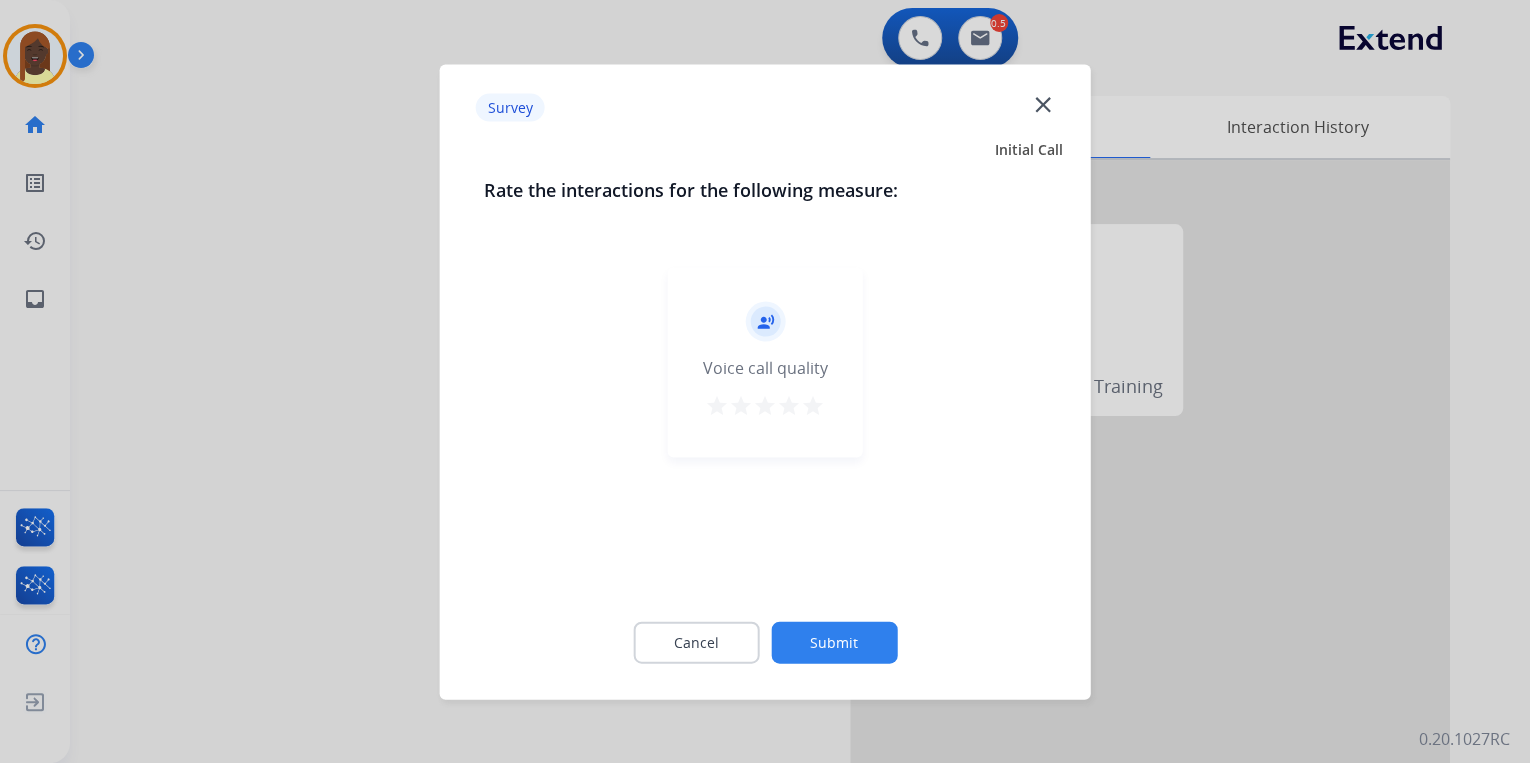 drag, startPoint x: 806, startPoint y: 404, endPoint x: 812, endPoint y: 417, distance: 14.3178215 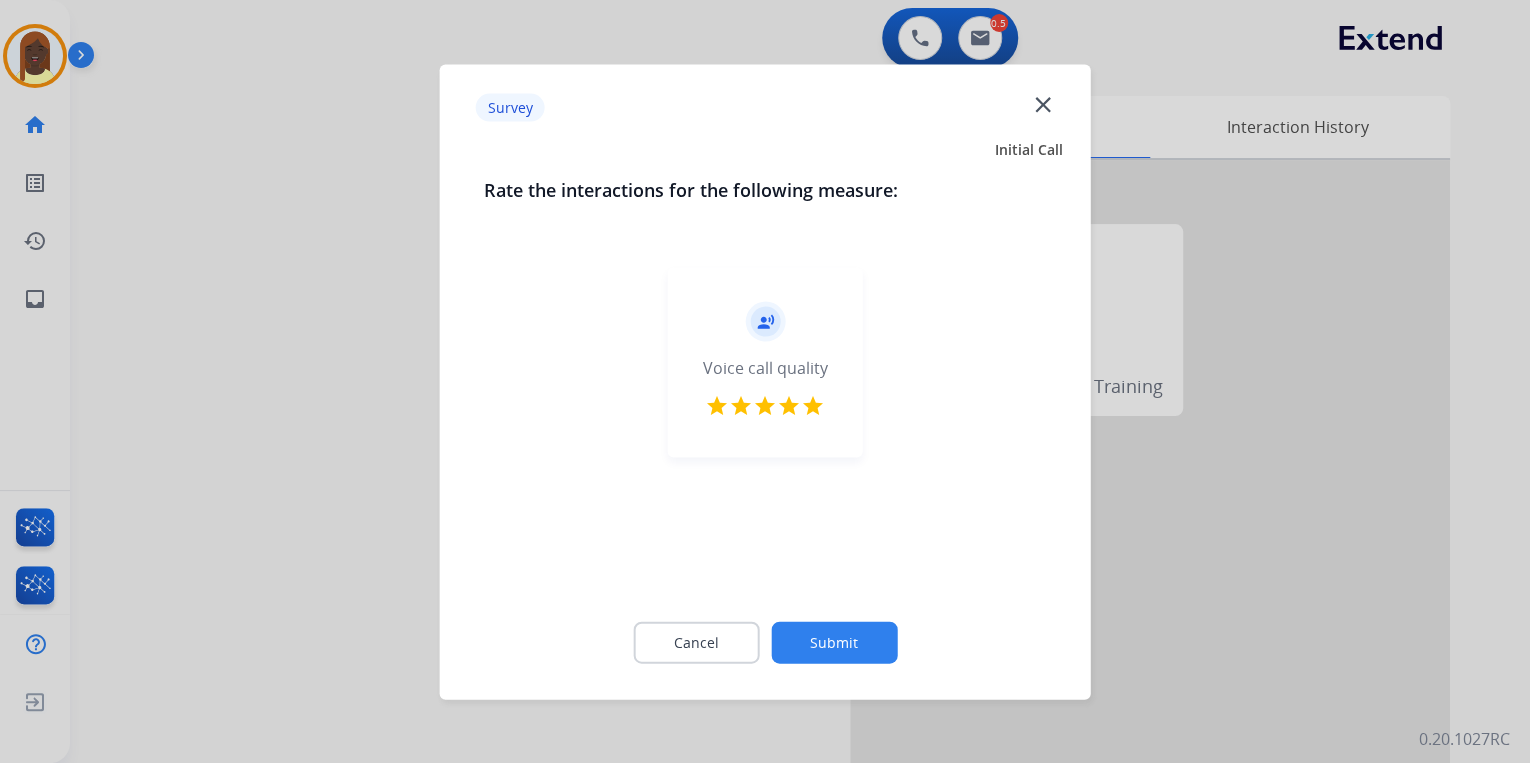 click on "Submit" 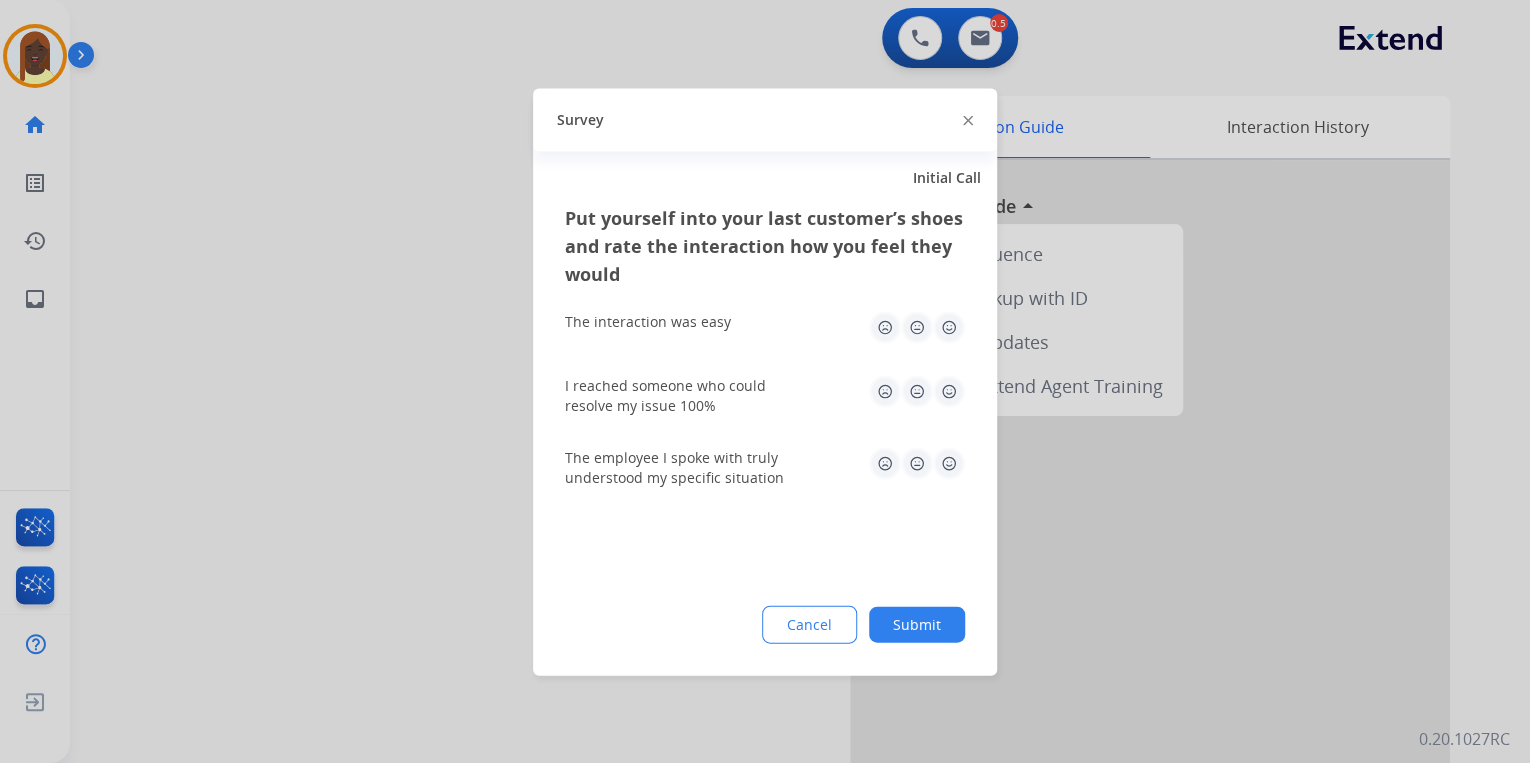 click 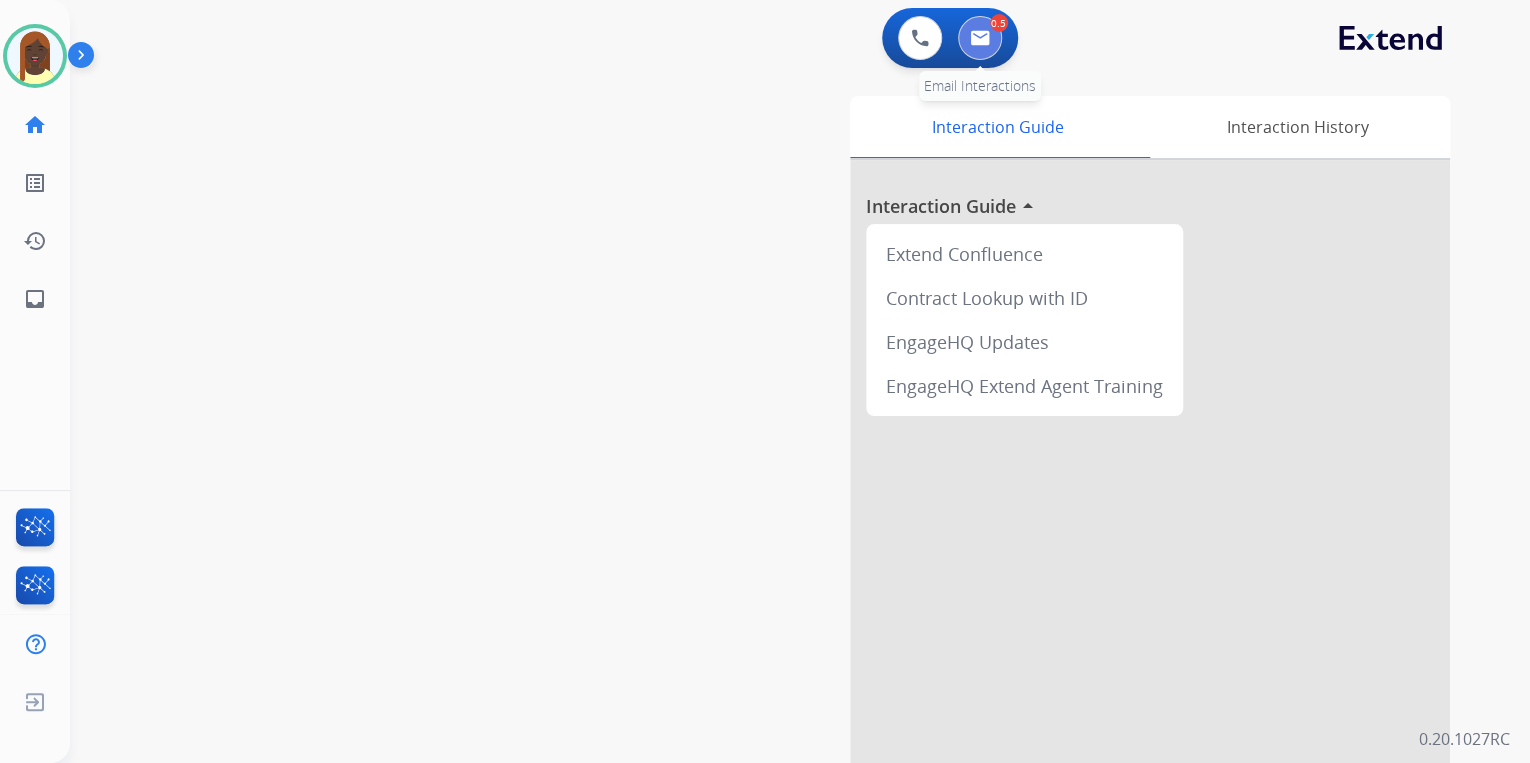 click at bounding box center [980, 38] 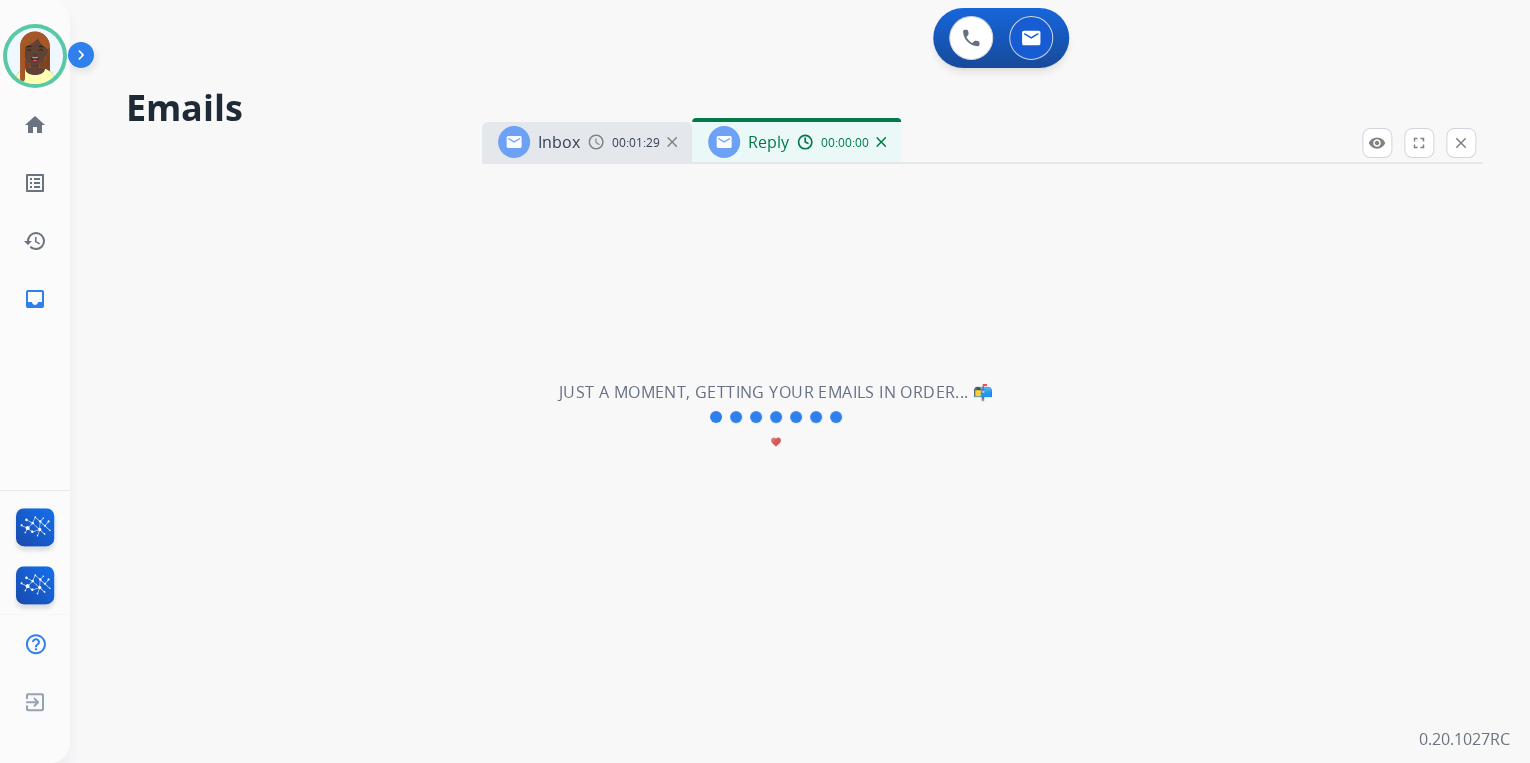 select on "**********" 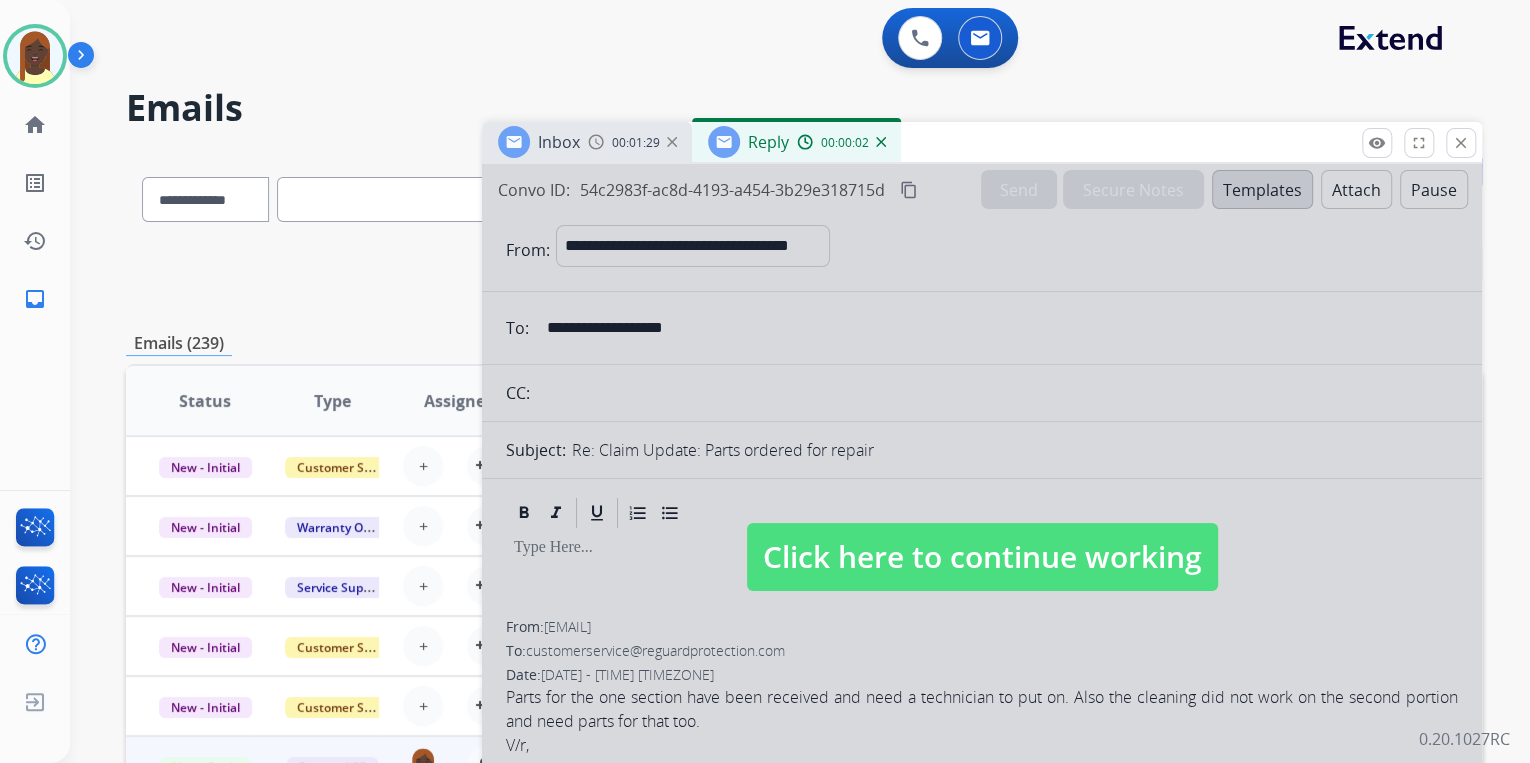 click on "Click here to continue working" at bounding box center (982, 557) 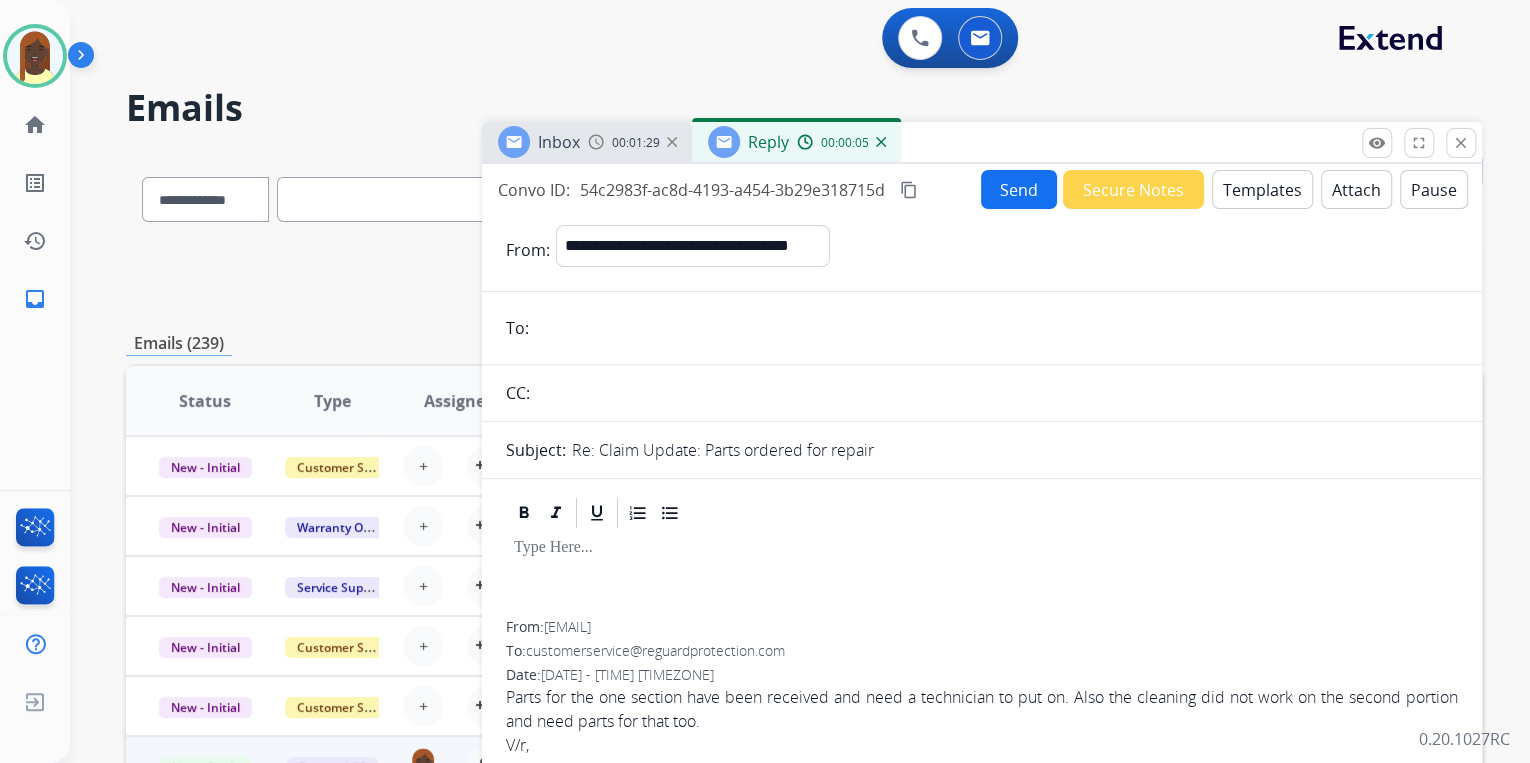 click at bounding box center [996, 328] 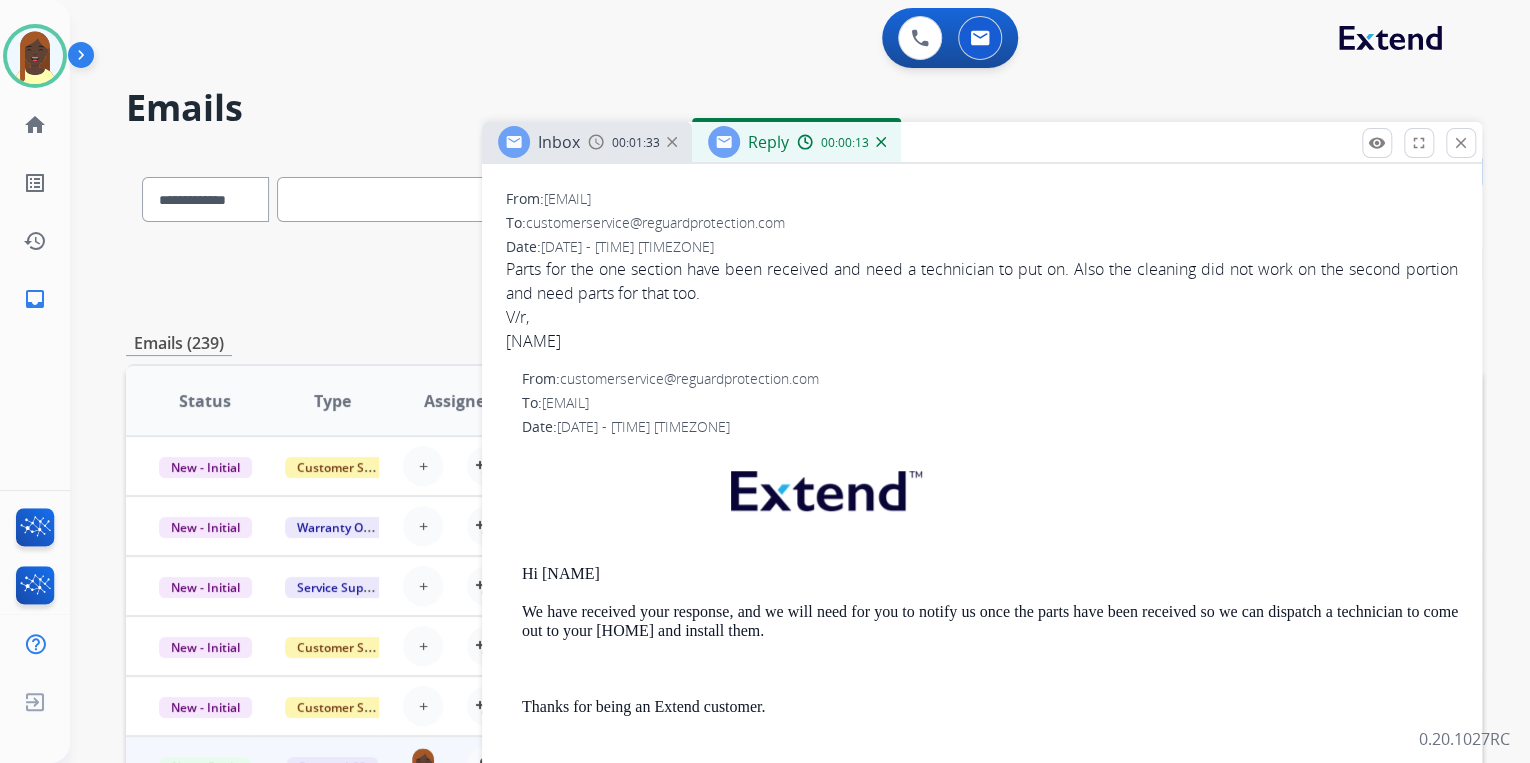 scroll, scrollTop: 400, scrollLeft: 0, axis: vertical 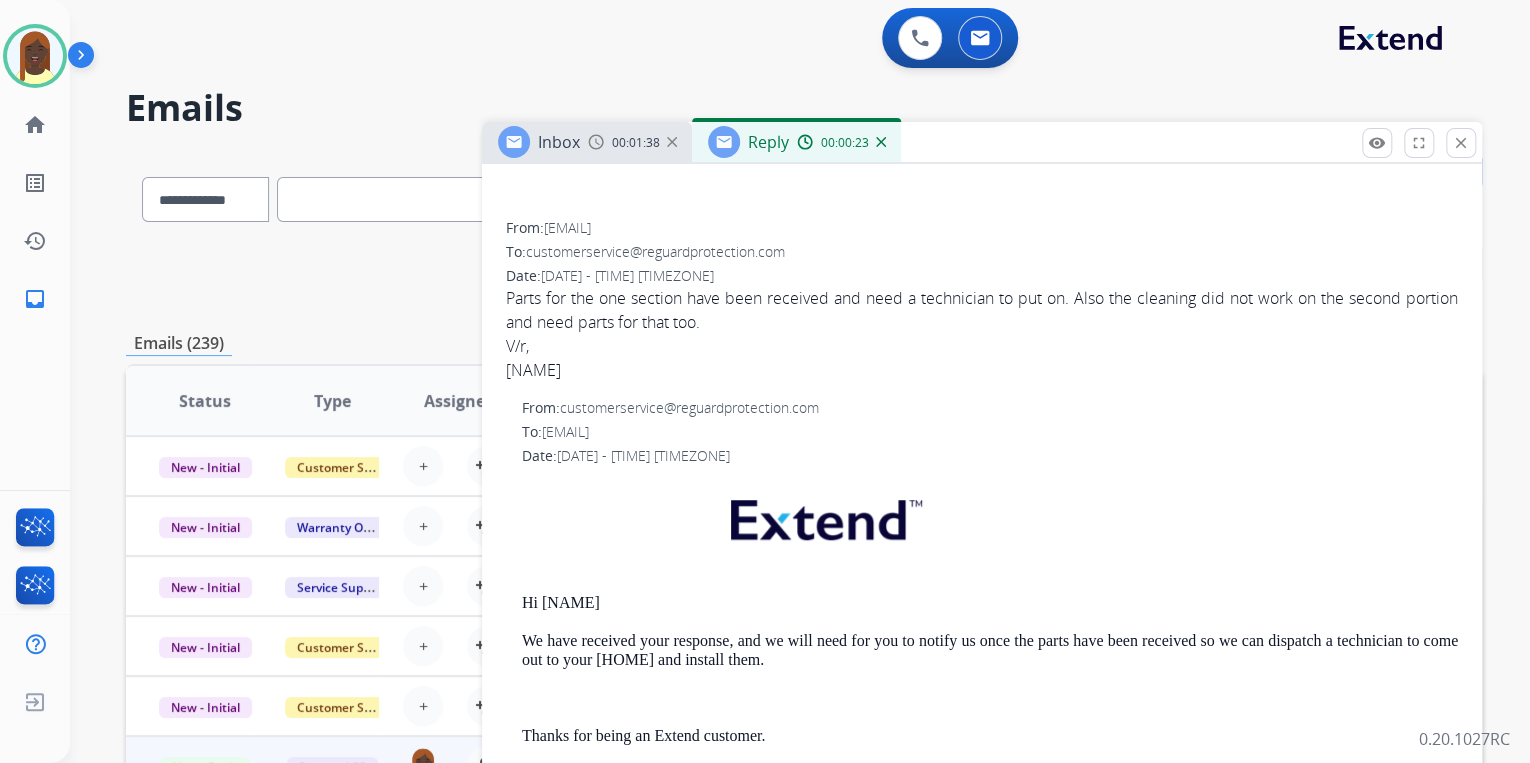 drag, startPoint x: 696, startPoint y: 225, endPoint x: 552, endPoint y: 231, distance: 144.12494 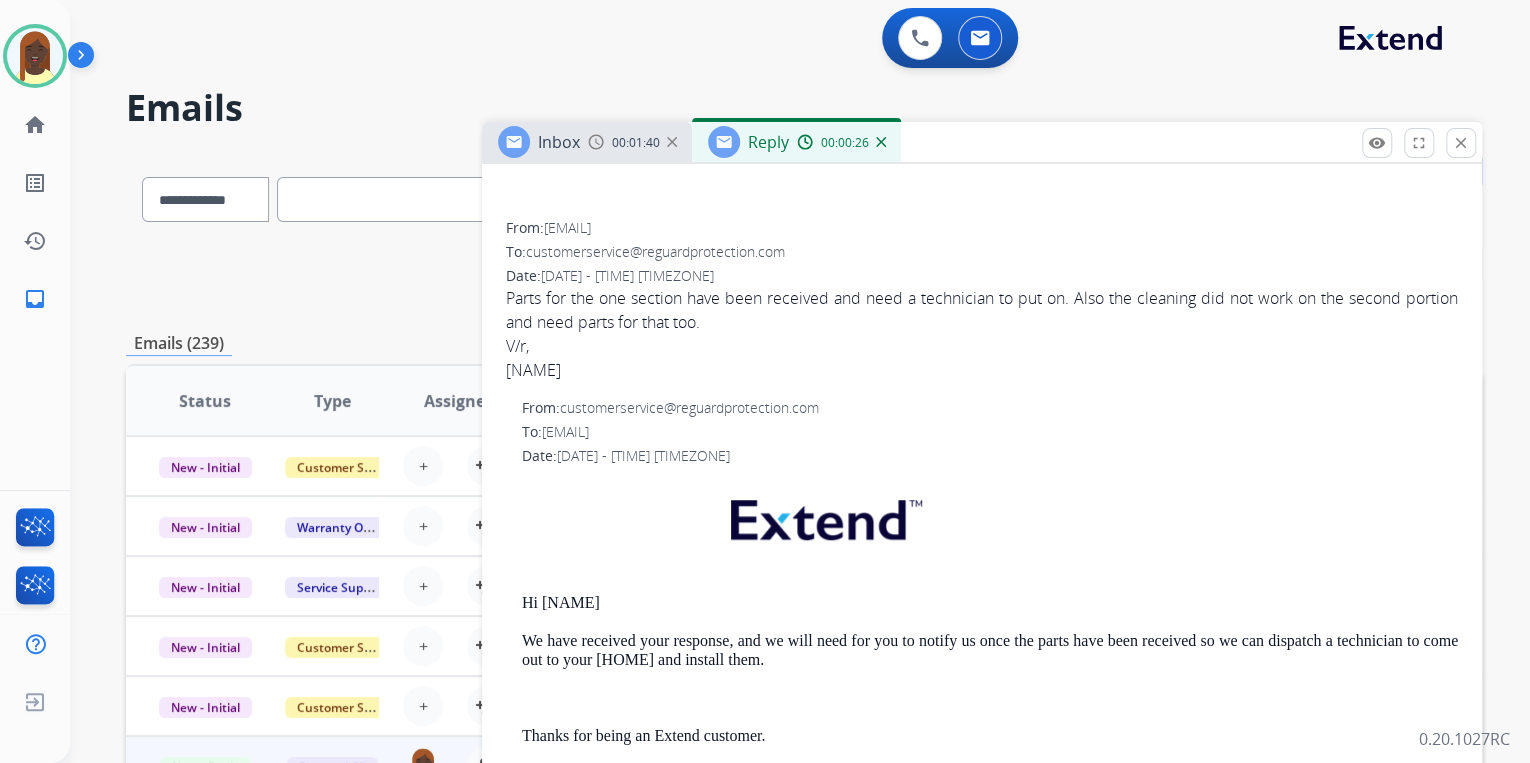 drag, startPoint x: 790, startPoint y: 225, endPoint x: 716, endPoint y: 228, distance: 74.06078 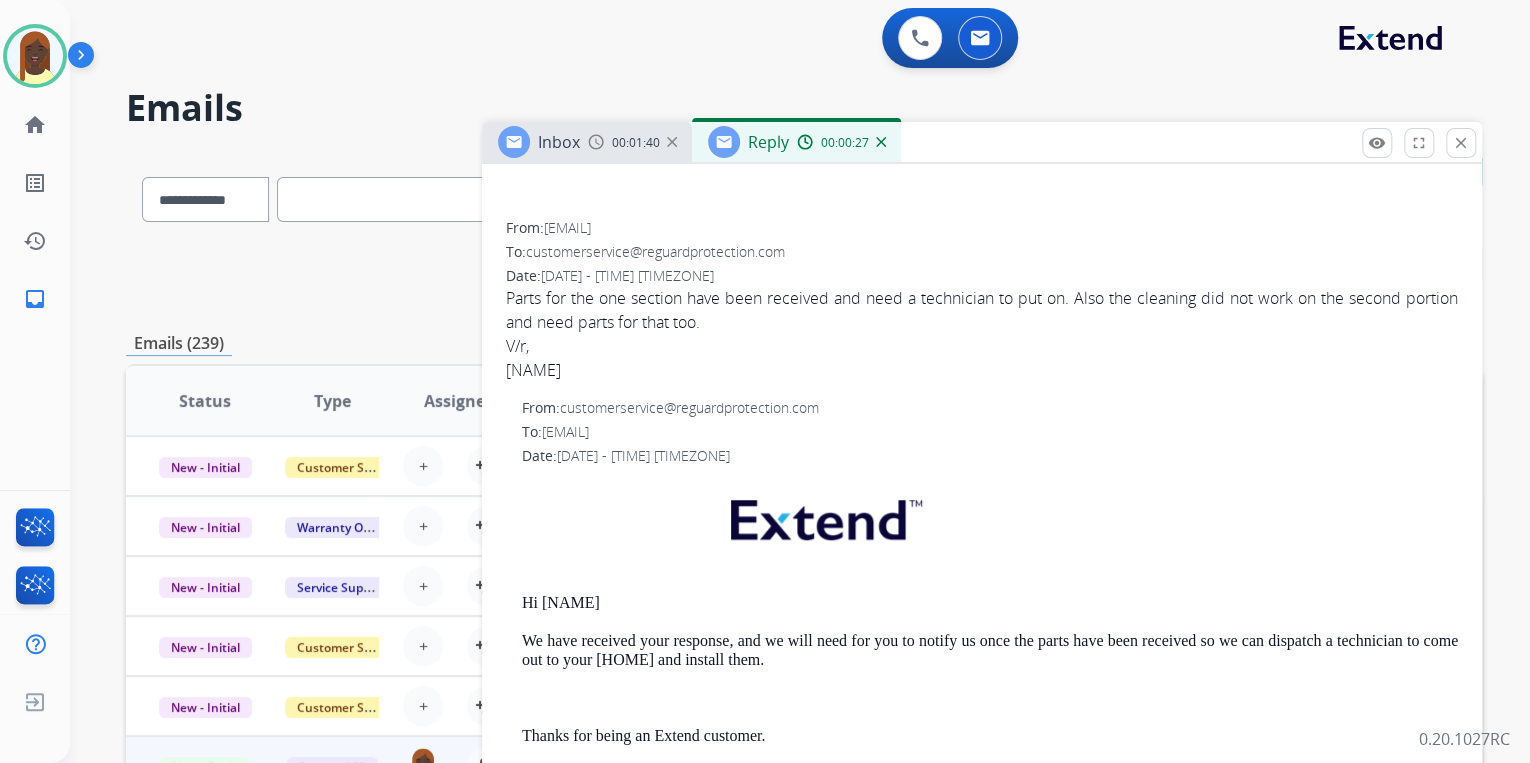 click on "From:  syancey28@gmail.com" at bounding box center (982, 228) 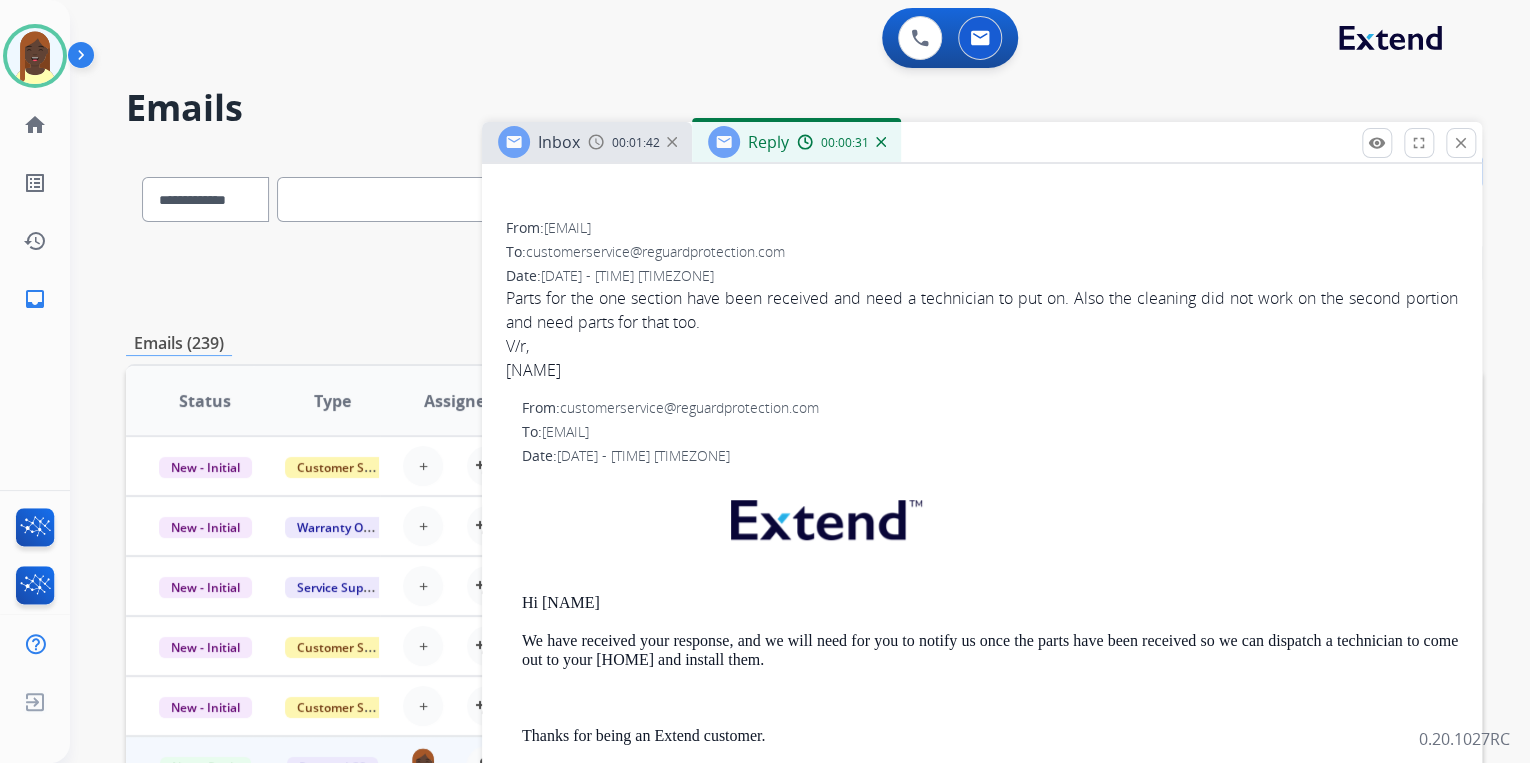 click at bounding box center [982, 177] 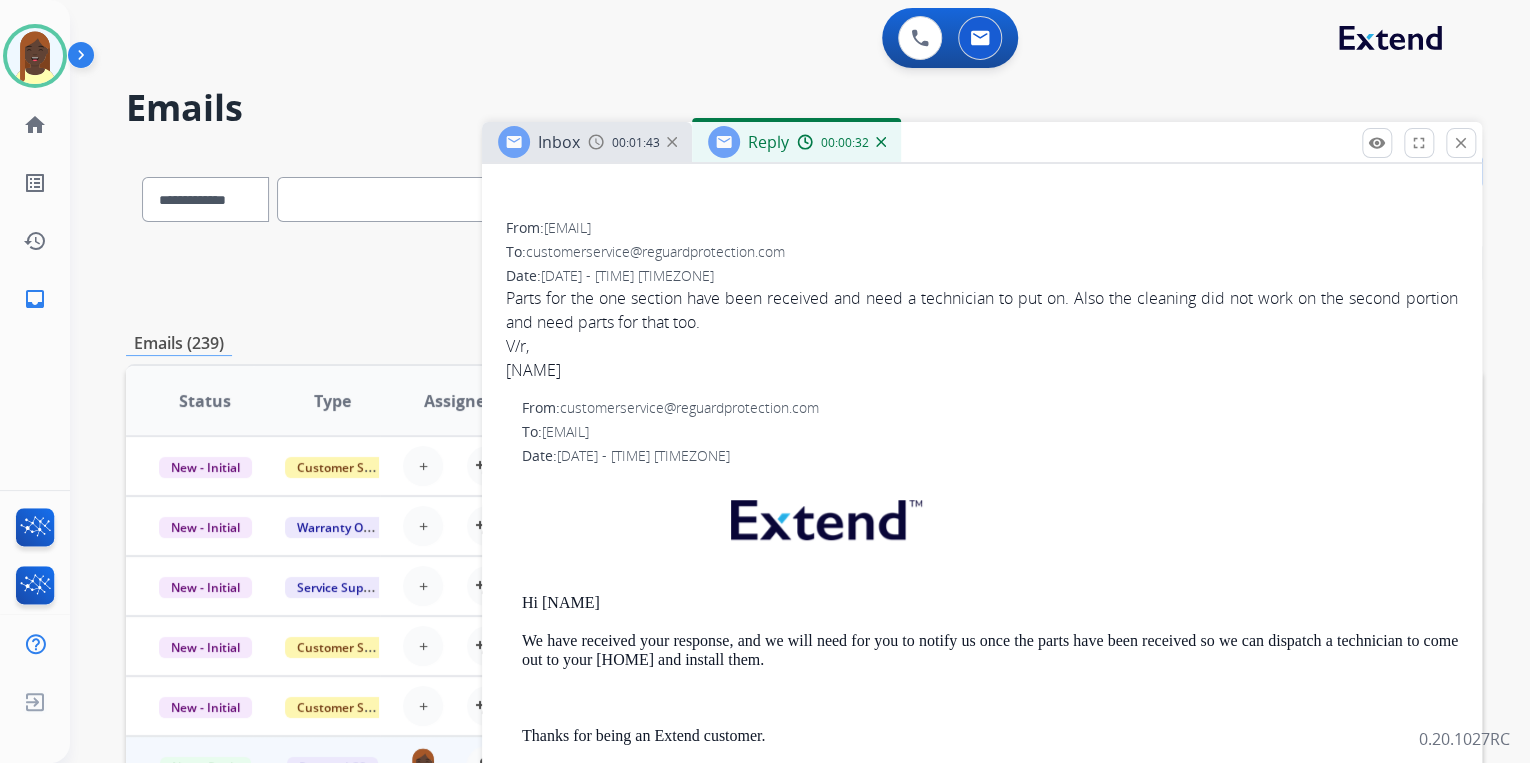 click on "From:  syancey28@gmail.com" at bounding box center (982, 228) 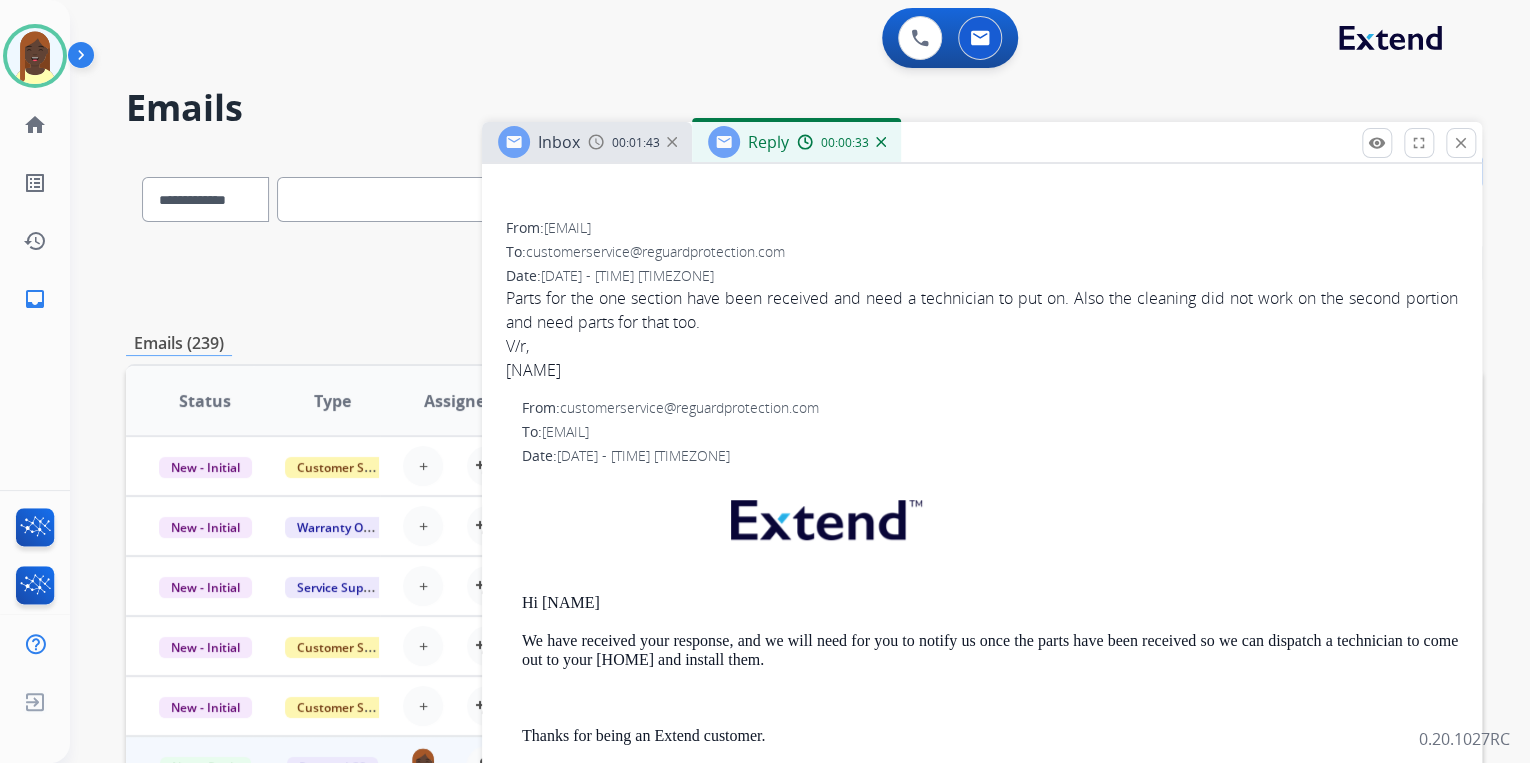 click on "From:  syancey28@gmail.com" at bounding box center (982, 228) 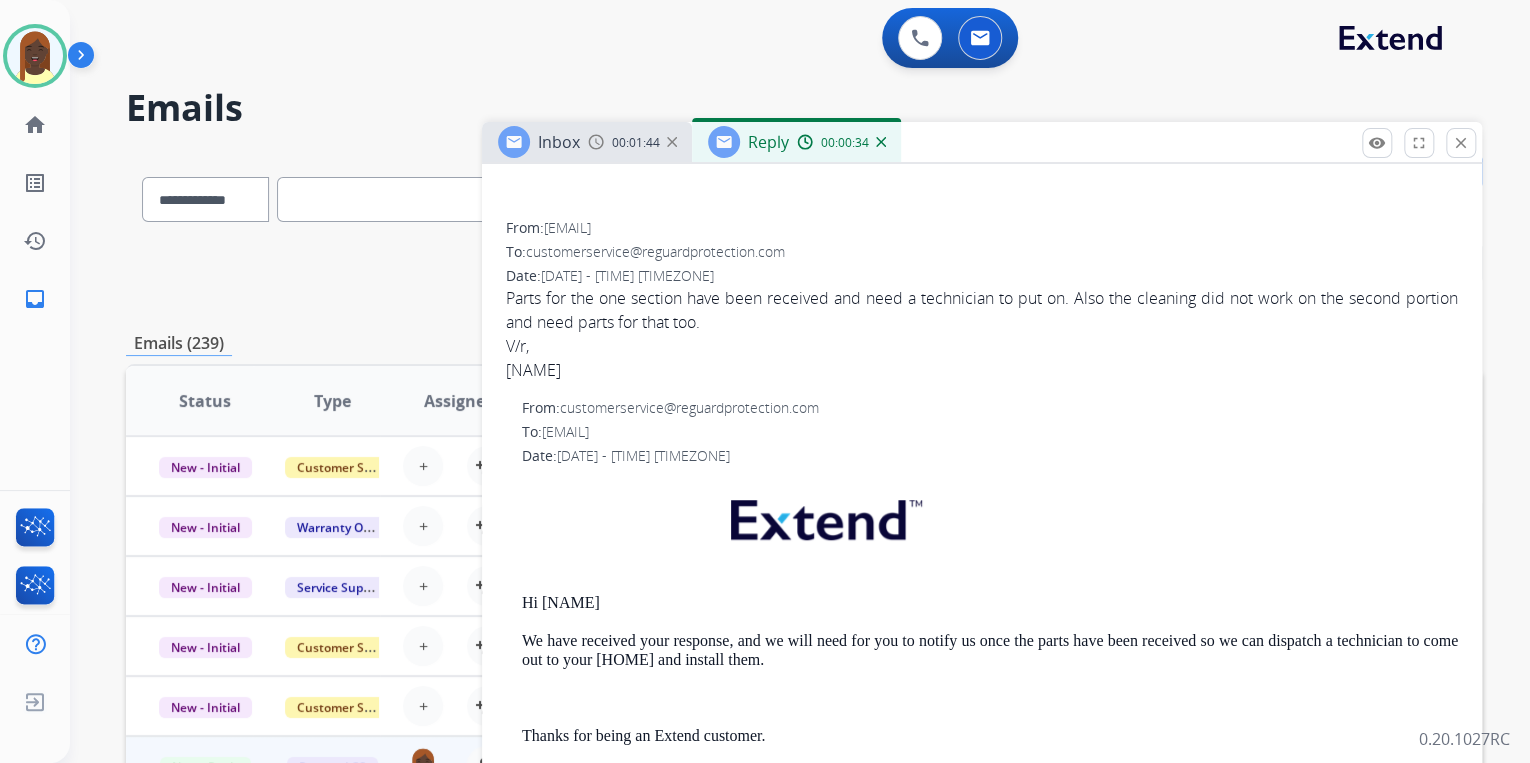 click on "From:  syancey28@gmail.com" at bounding box center (982, 228) 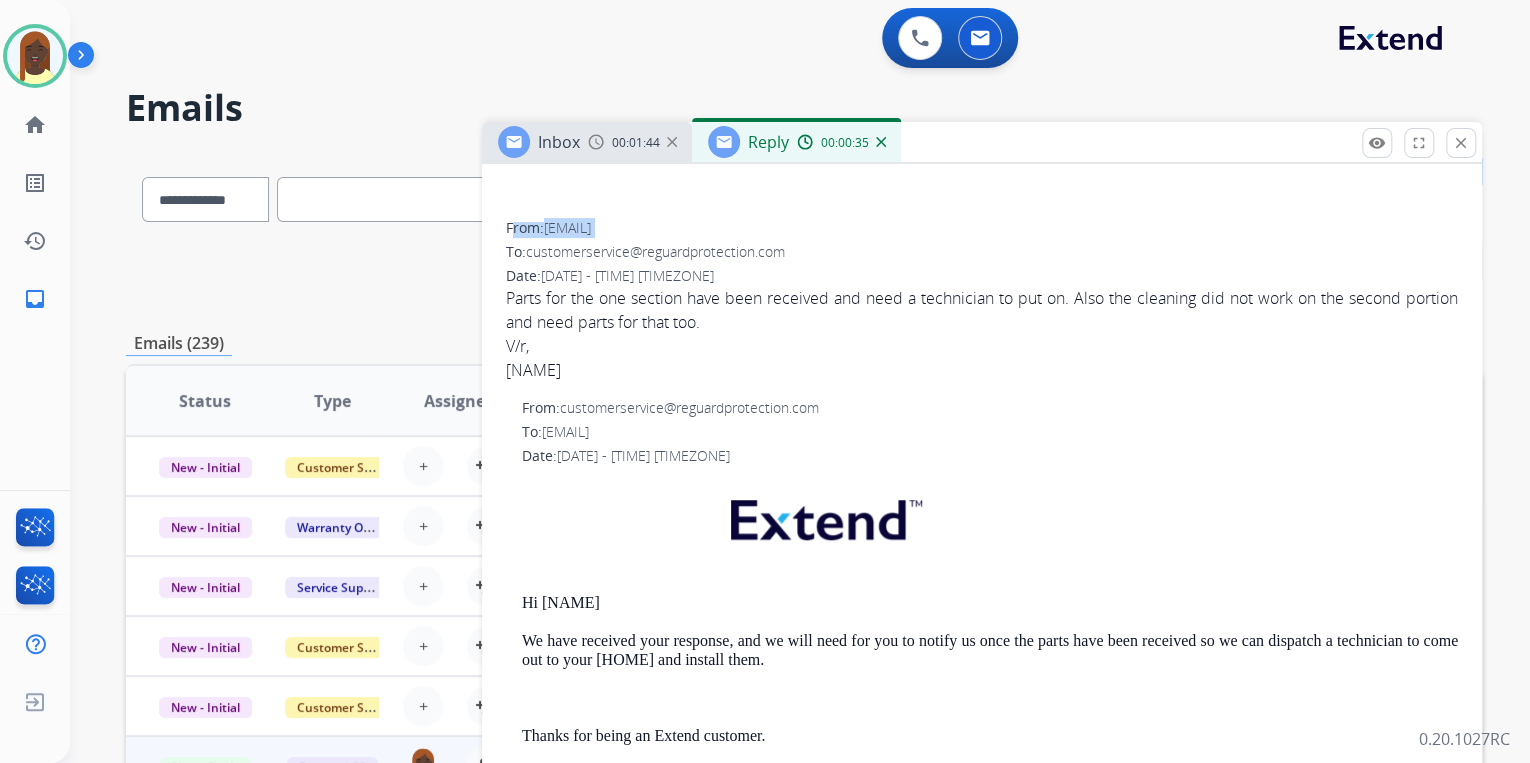 click on "From:  syancey28@gmail.com" at bounding box center [982, 228] 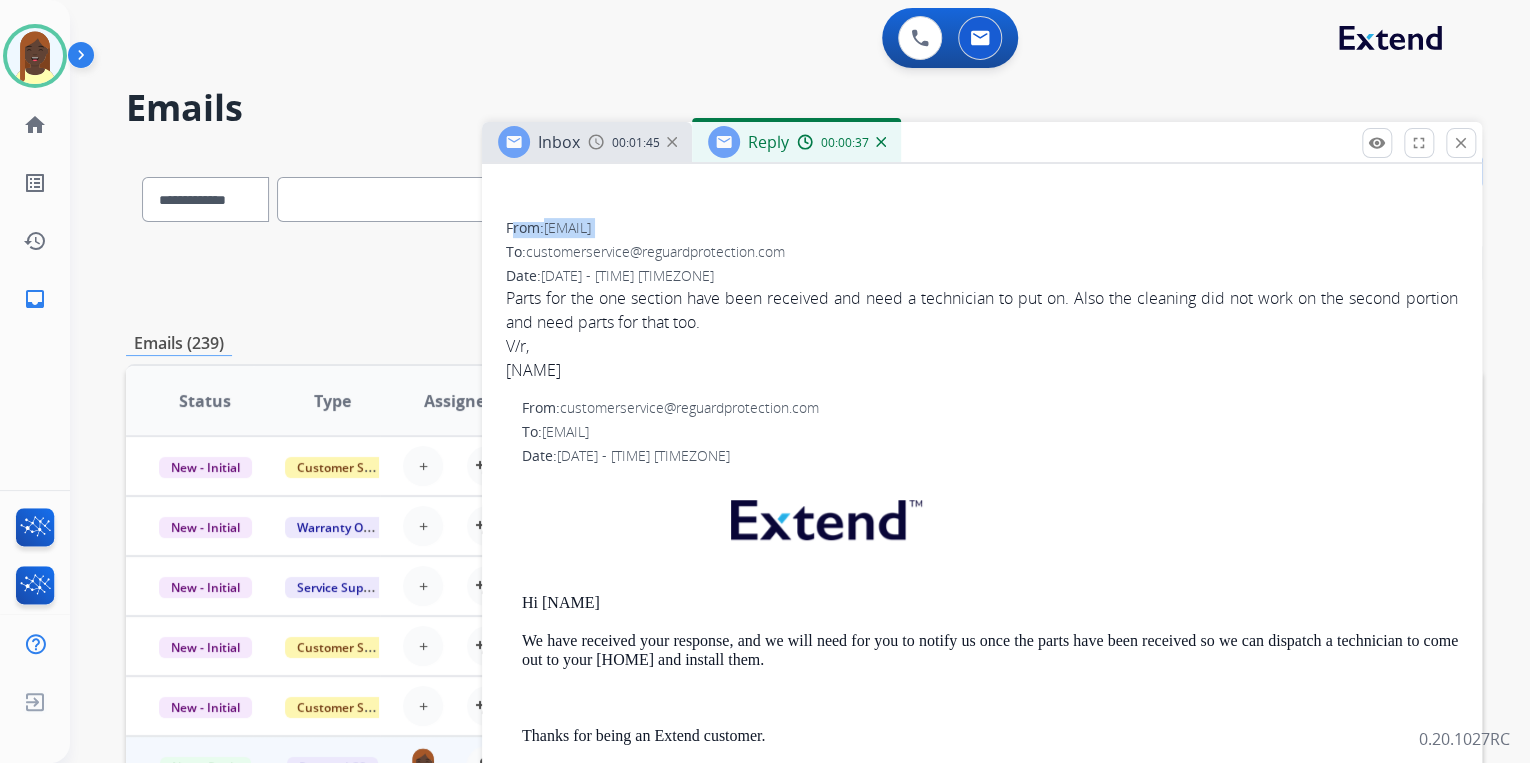 drag, startPoint x: 692, startPoint y: 227, endPoint x: 672, endPoint y: 228, distance: 20.024984 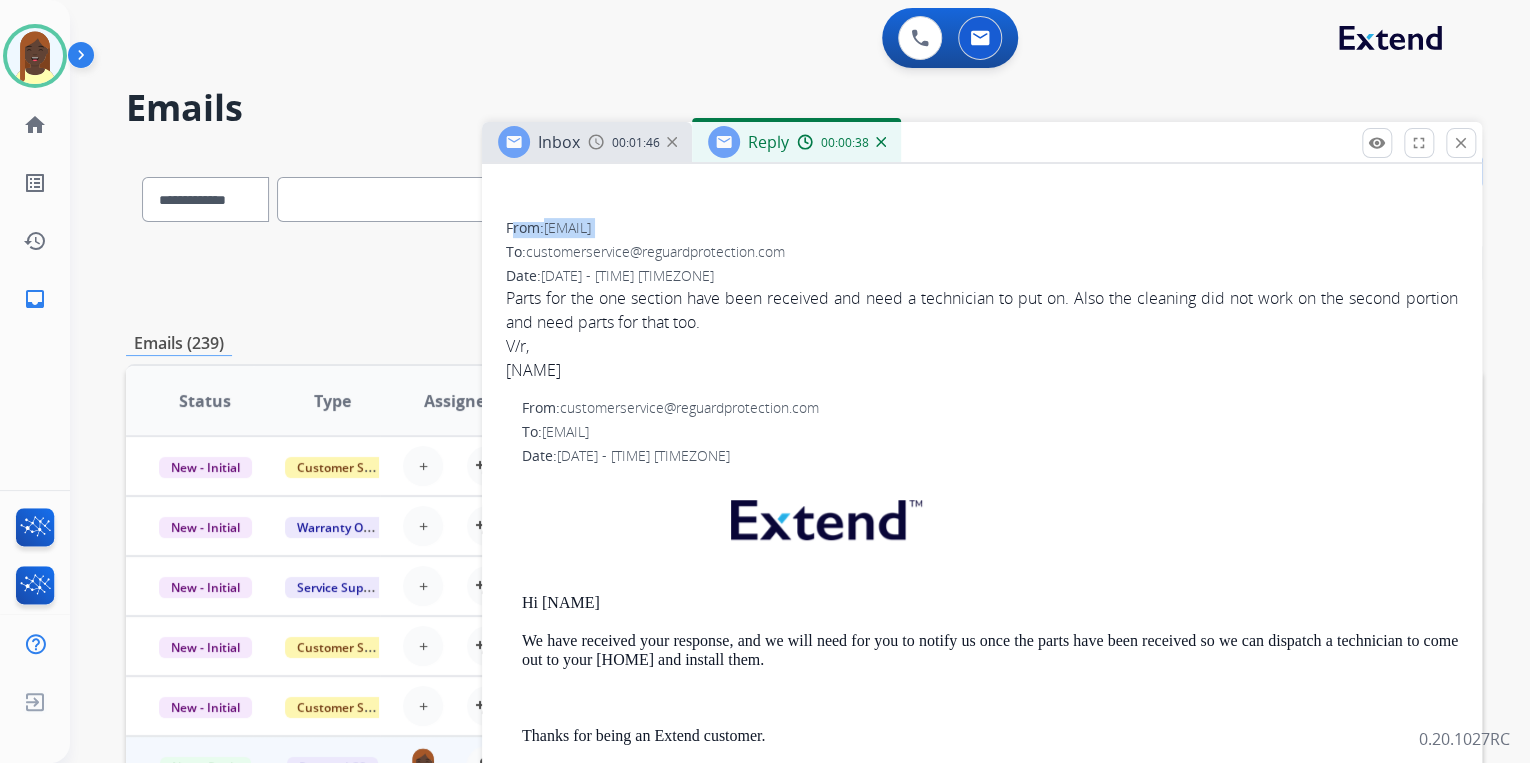 click on "syancey28@[EMAIL_DOMAIN]" at bounding box center [567, 227] 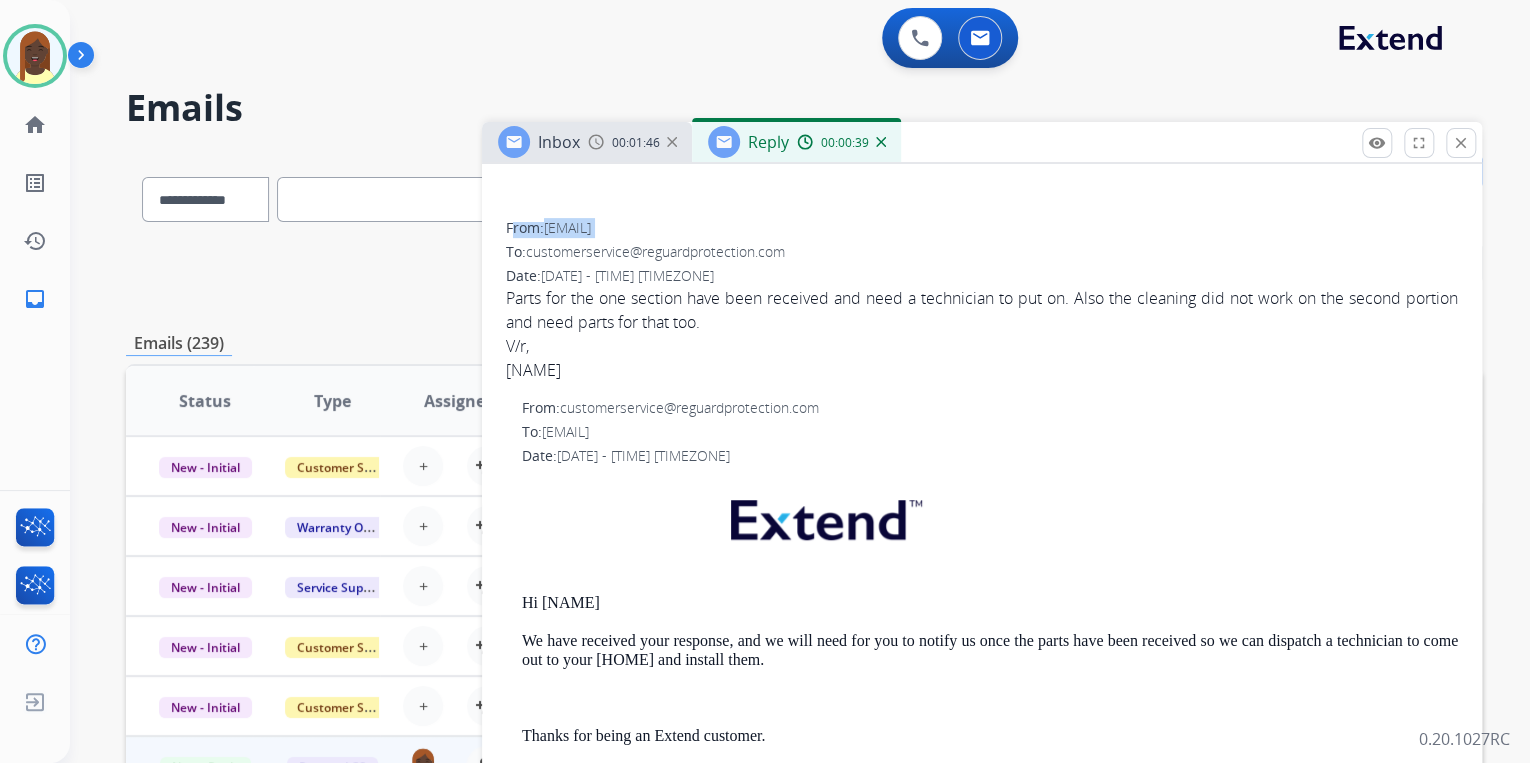click on "From:  syancey28@gmail.com" at bounding box center [982, 228] 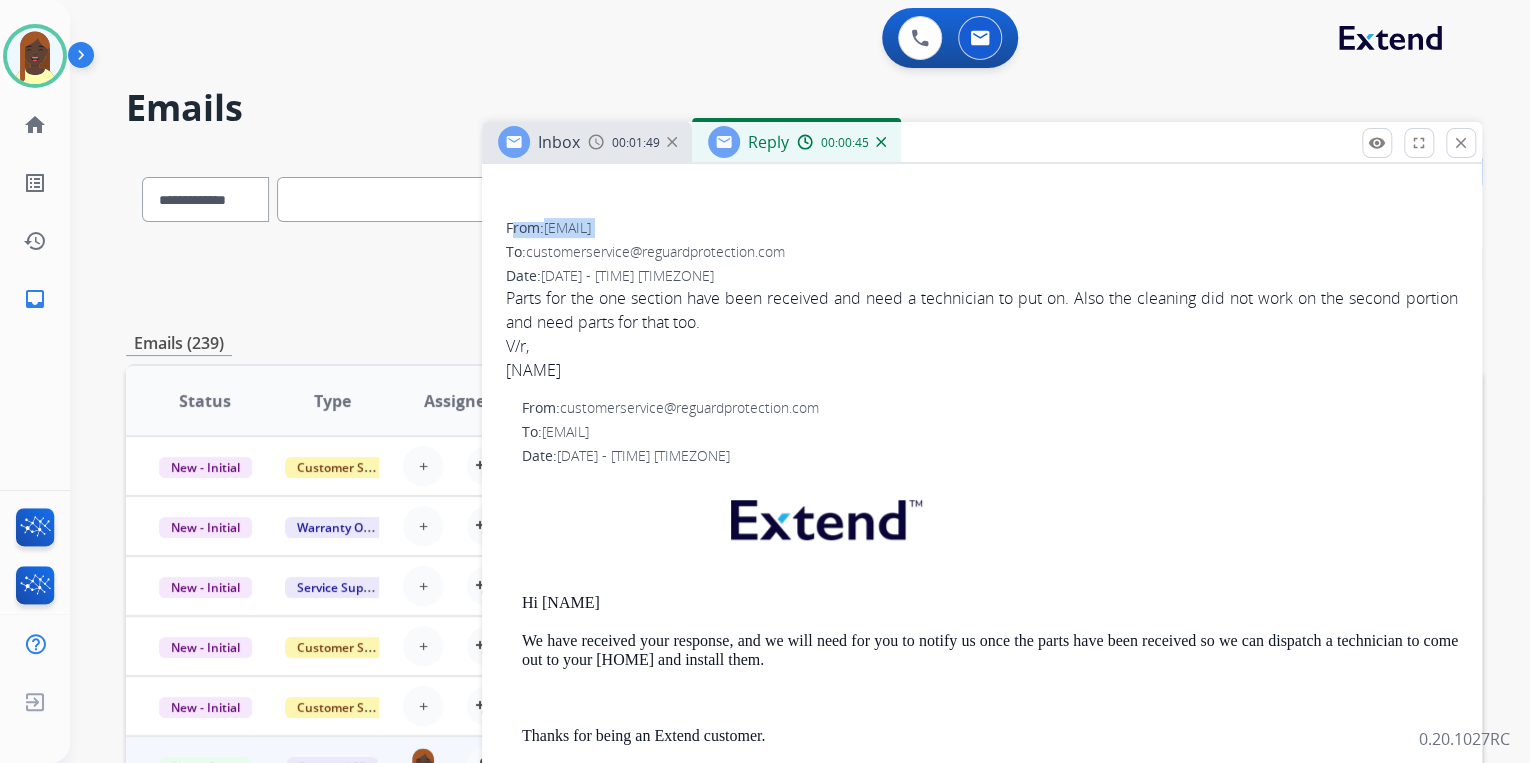 drag, startPoint x: 552, startPoint y: 227, endPoint x: 619, endPoint y: 227, distance: 67 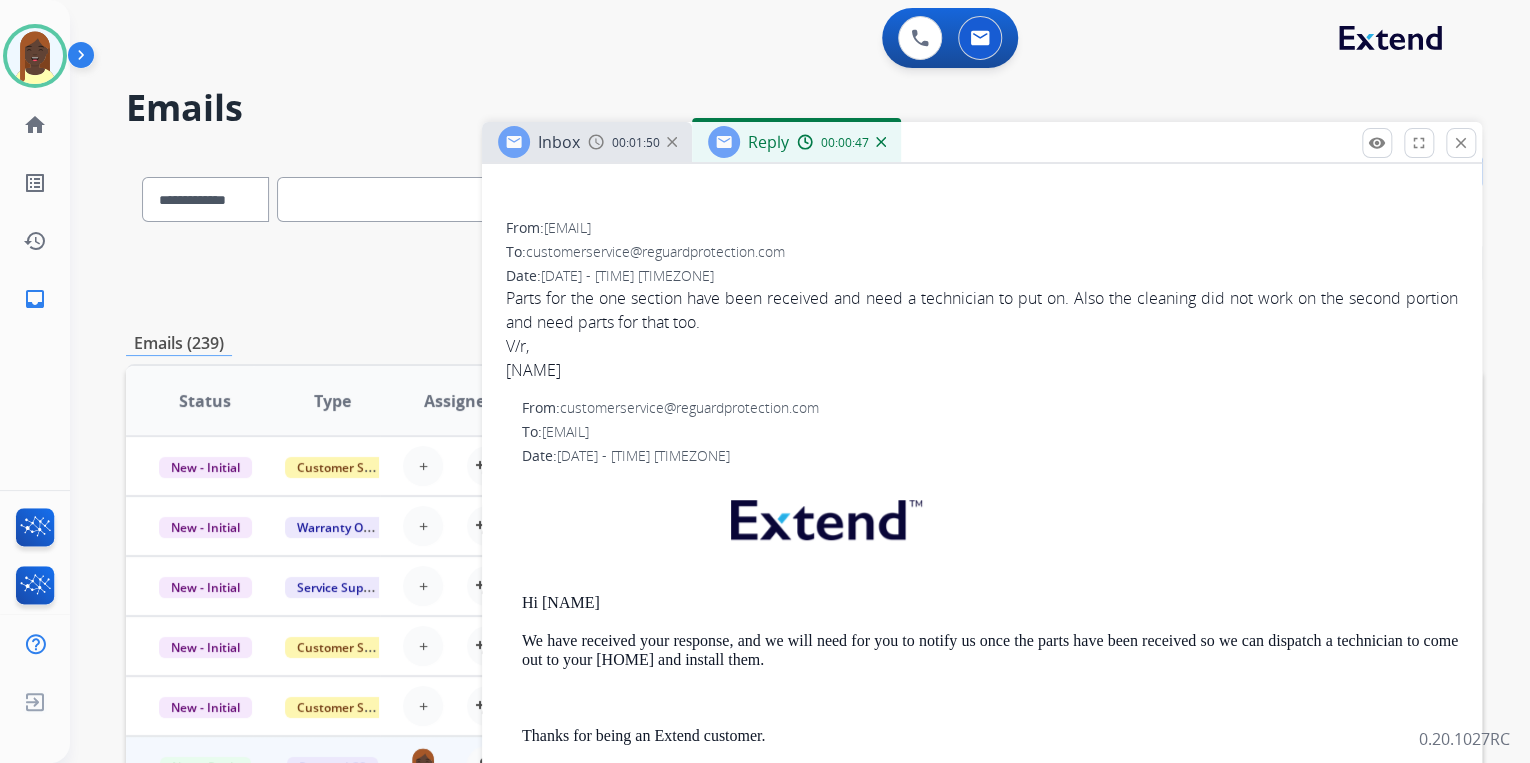 drag, startPoint x: 619, startPoint y: 227, endPoint x: 689, endPoint y: 226, distance: 70.00714 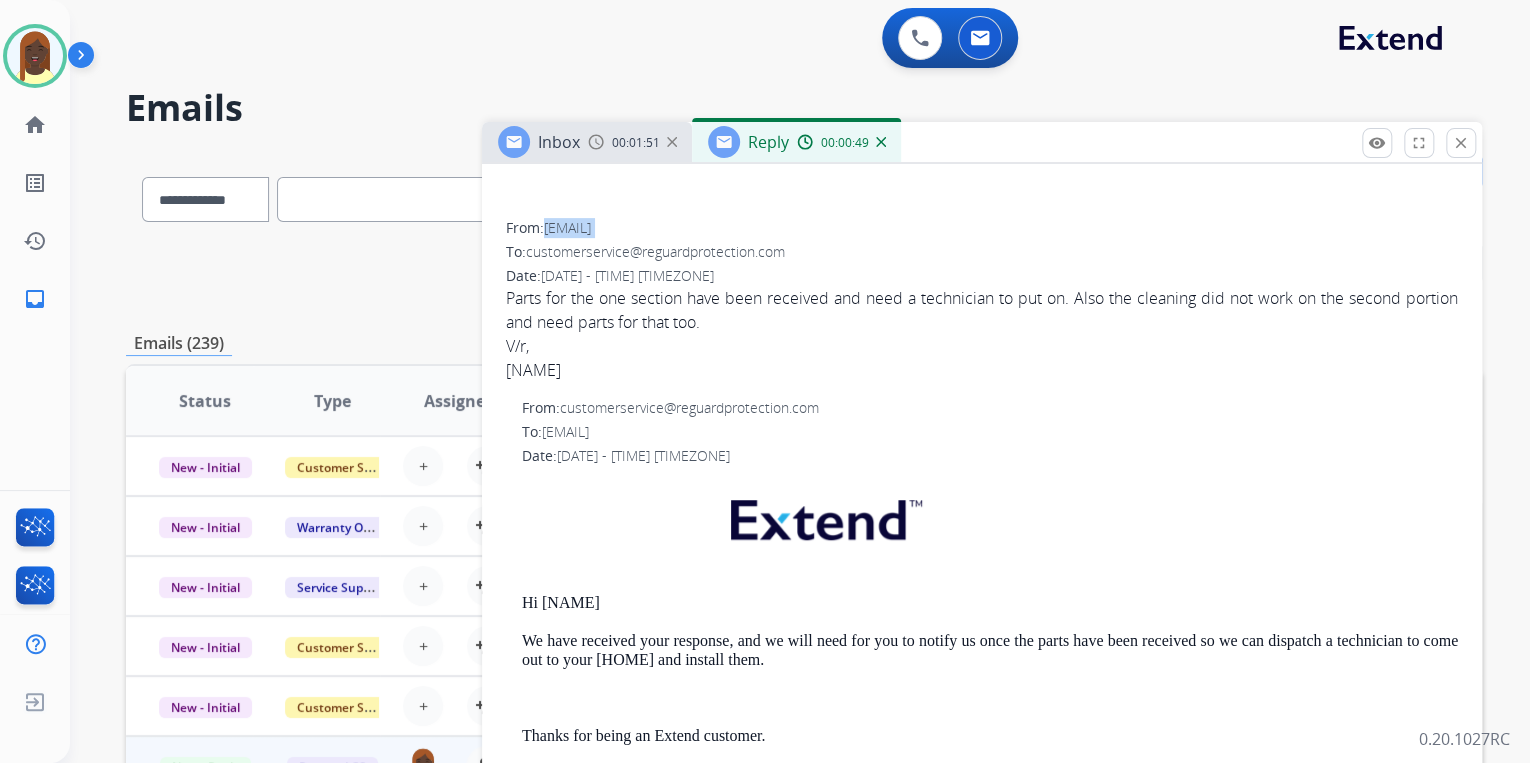drag, startPoint x: 689, startPoint y: 226, endPoint x: 565, endPoint y: 229, distance: 124.036285 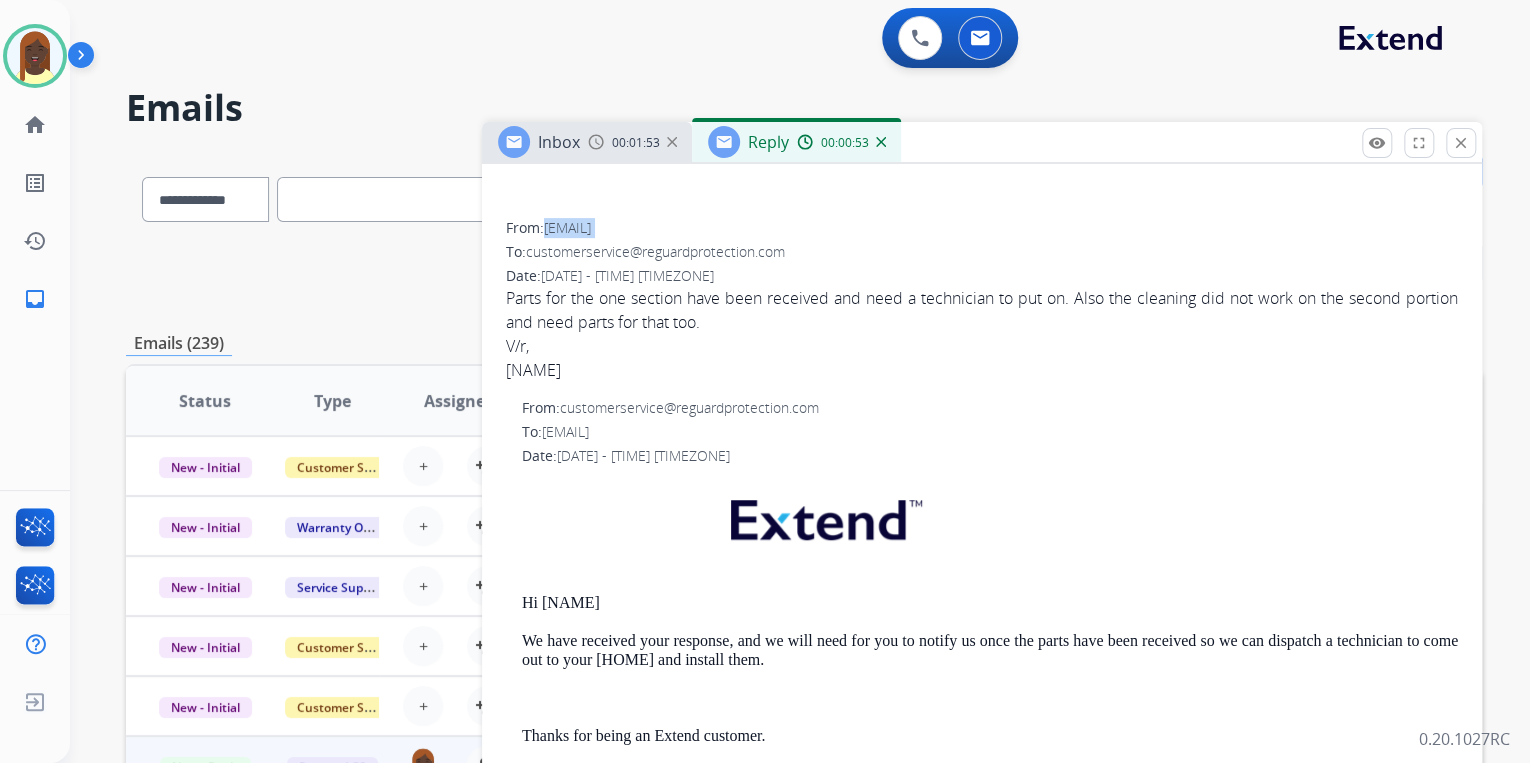 drag, startPoint x: 565, startPoint y: 229, endPoint x: 632, endPoint y: 227, distance: 67.02985 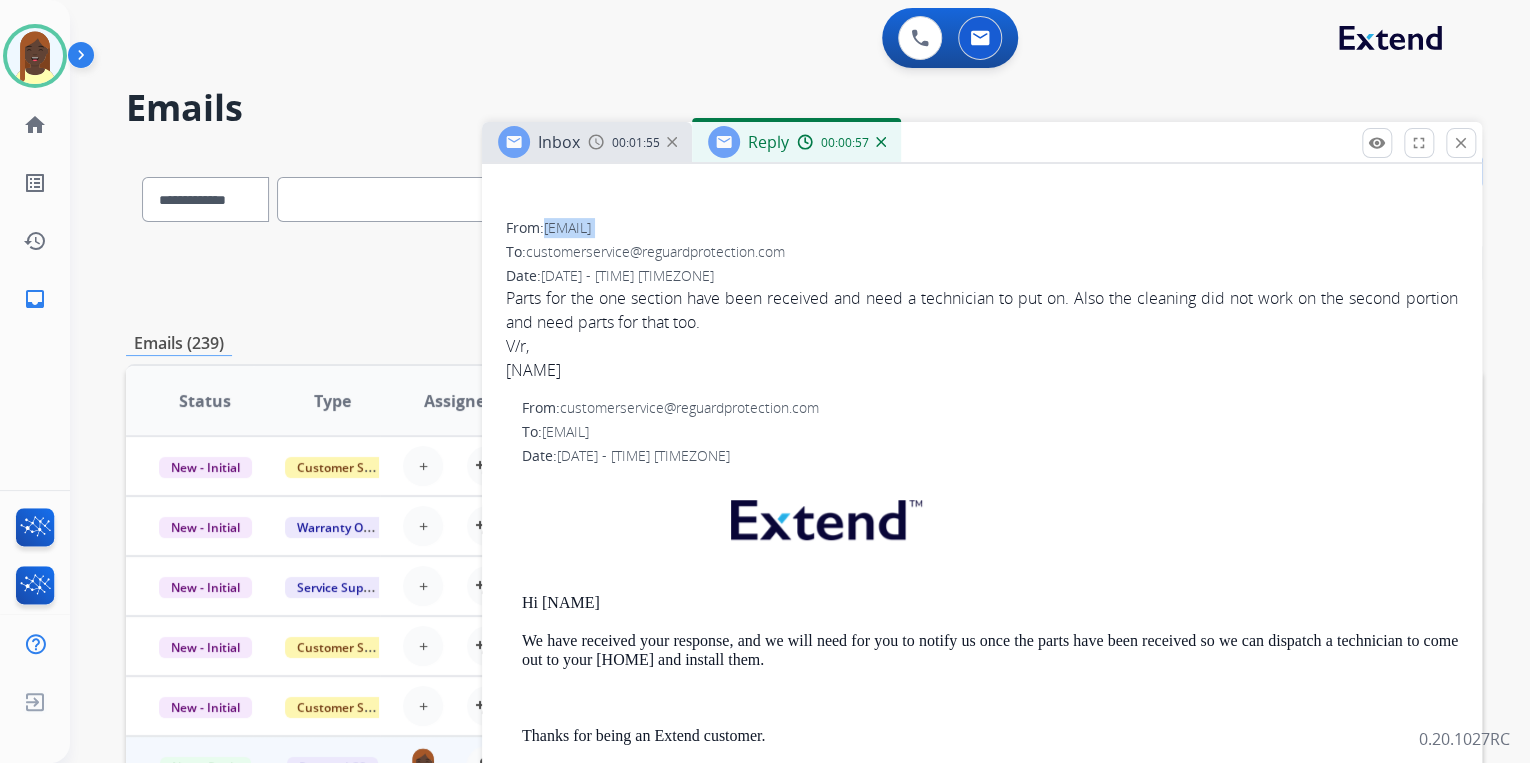 copy on "syancey28@[EMAIL_DOMAIN]" 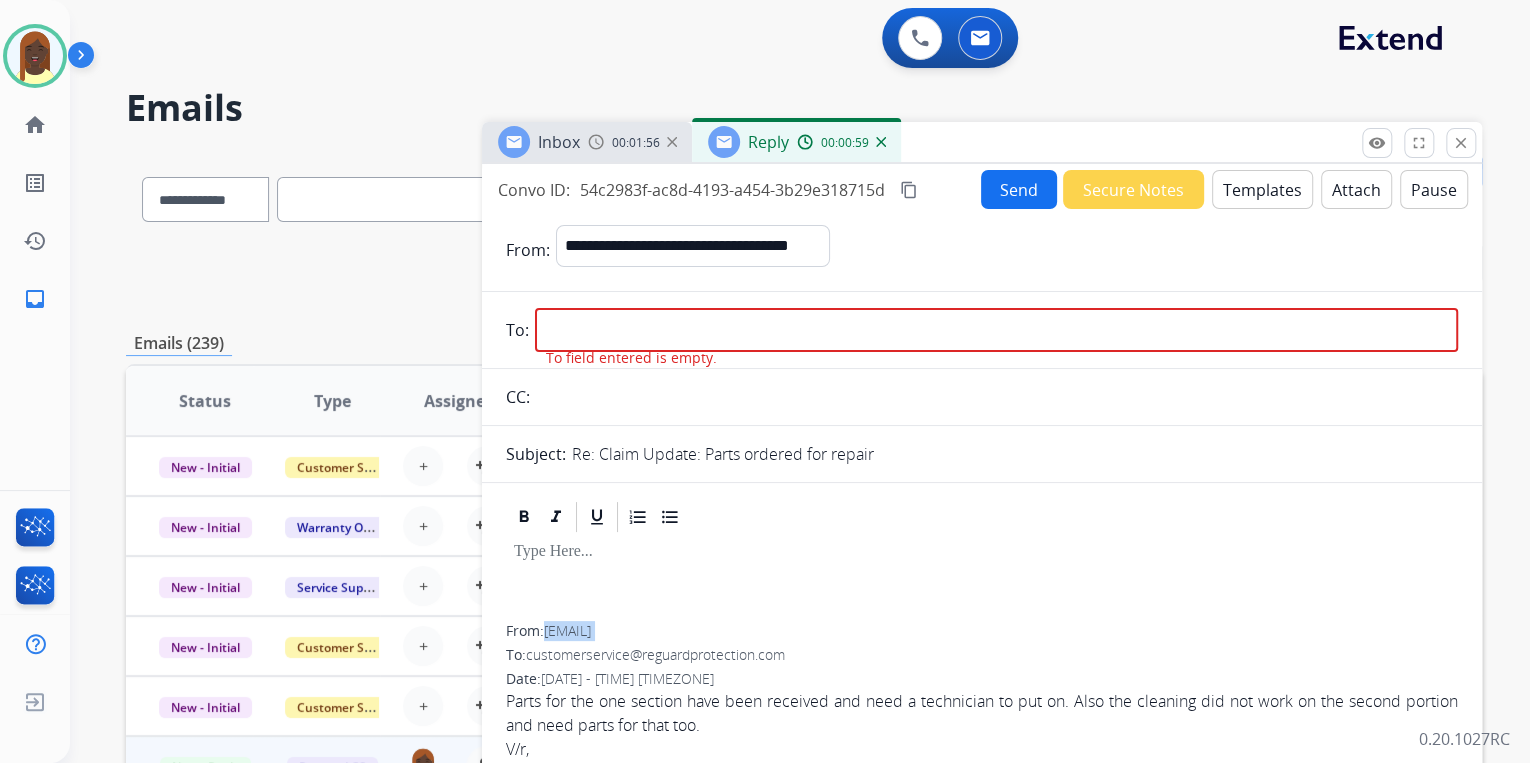 scroll, scrollTop: 0, scrollLeft: 0, axis: both 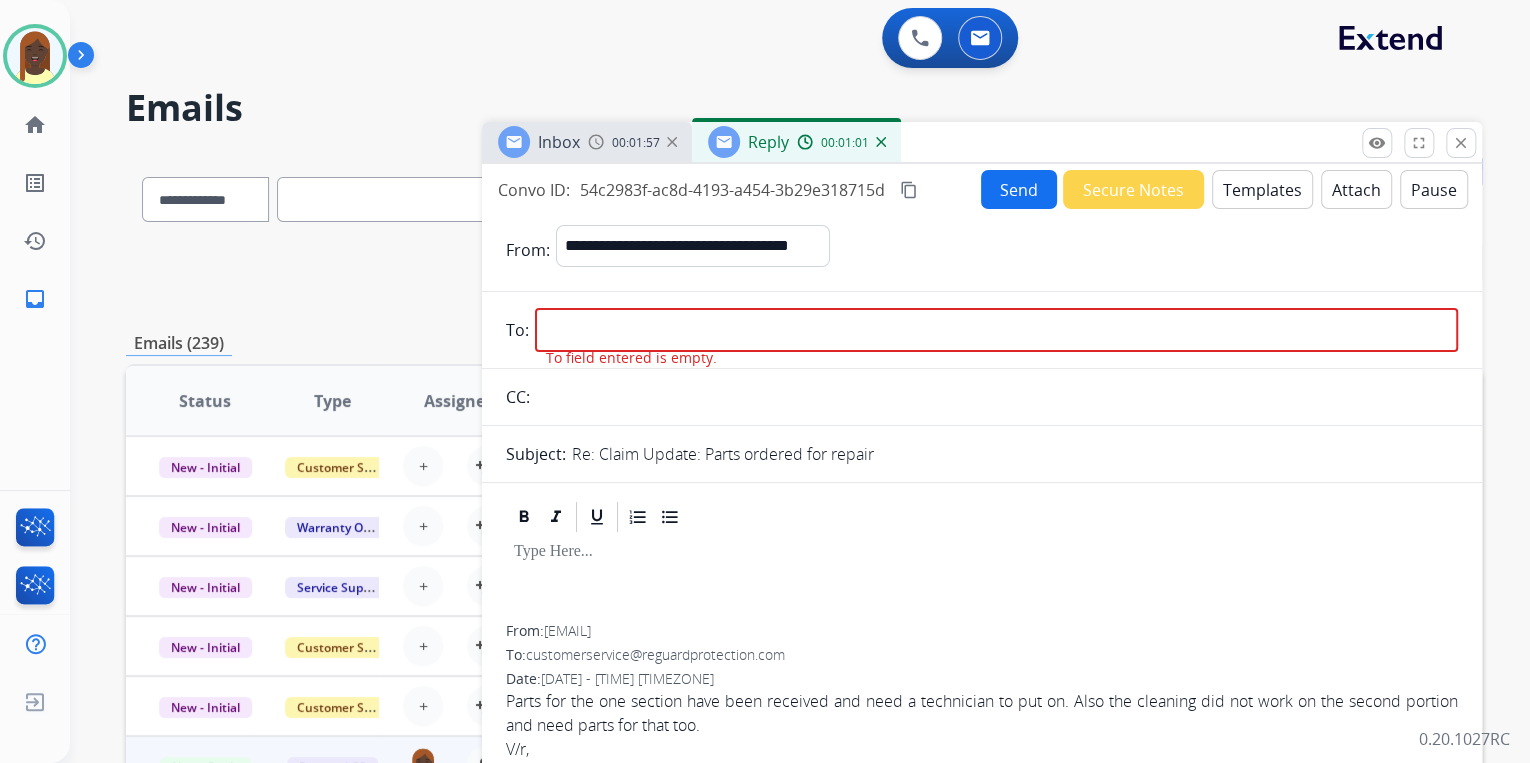 drag, startPoint x: 587, startPoint y: 324, endPoint x: 598, endPoint y: 324, distance: 11 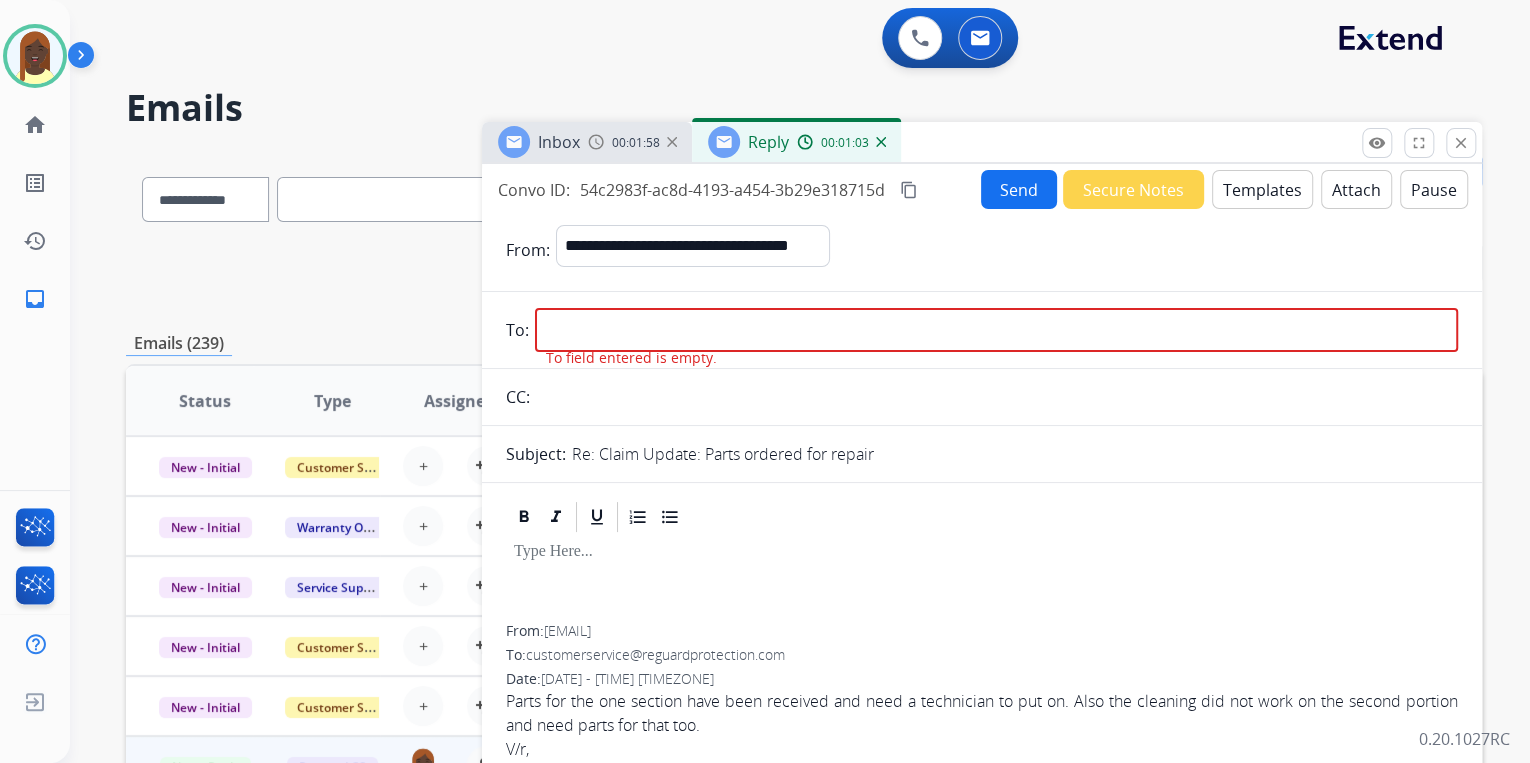 paste on "**********" 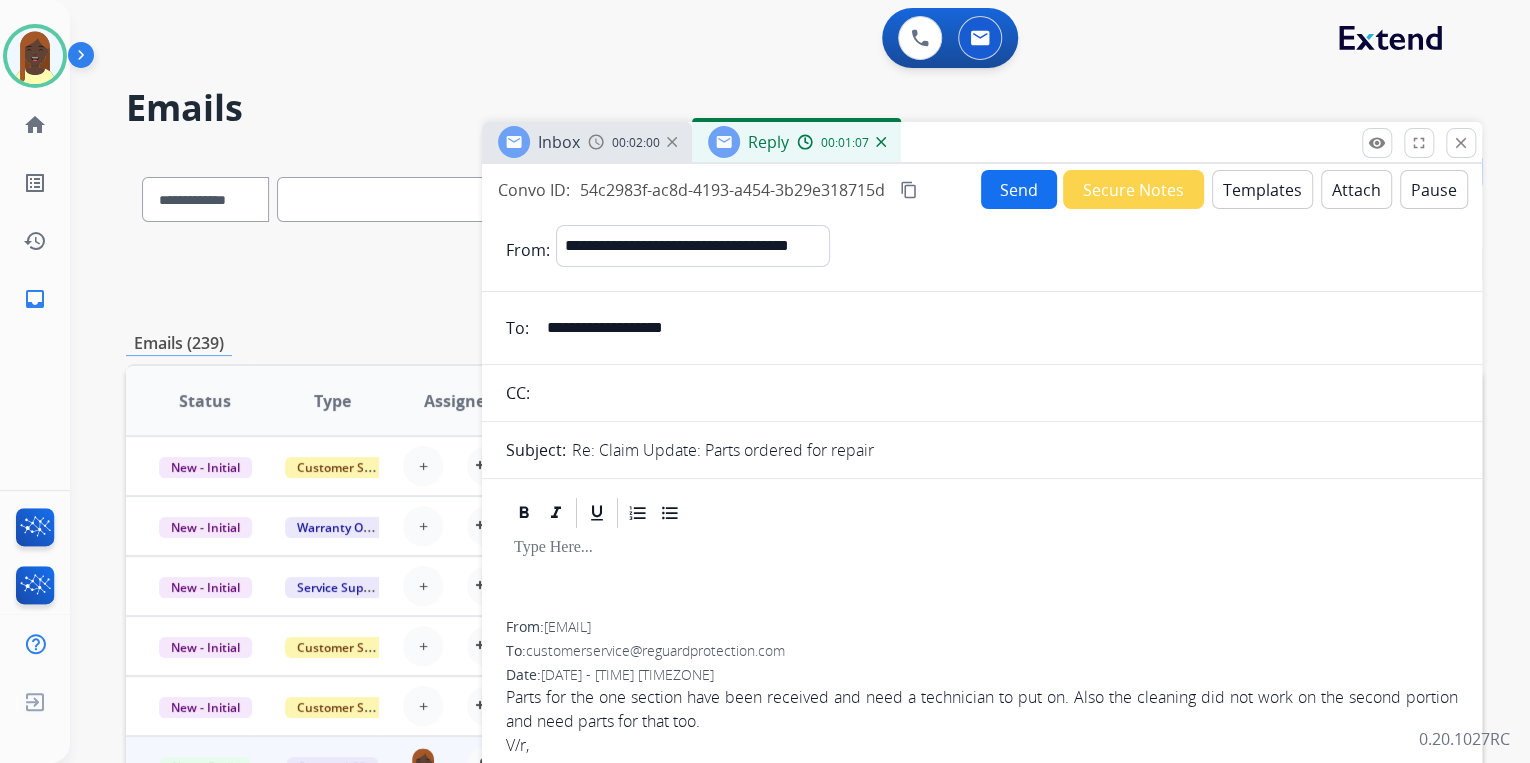 type on "**********" 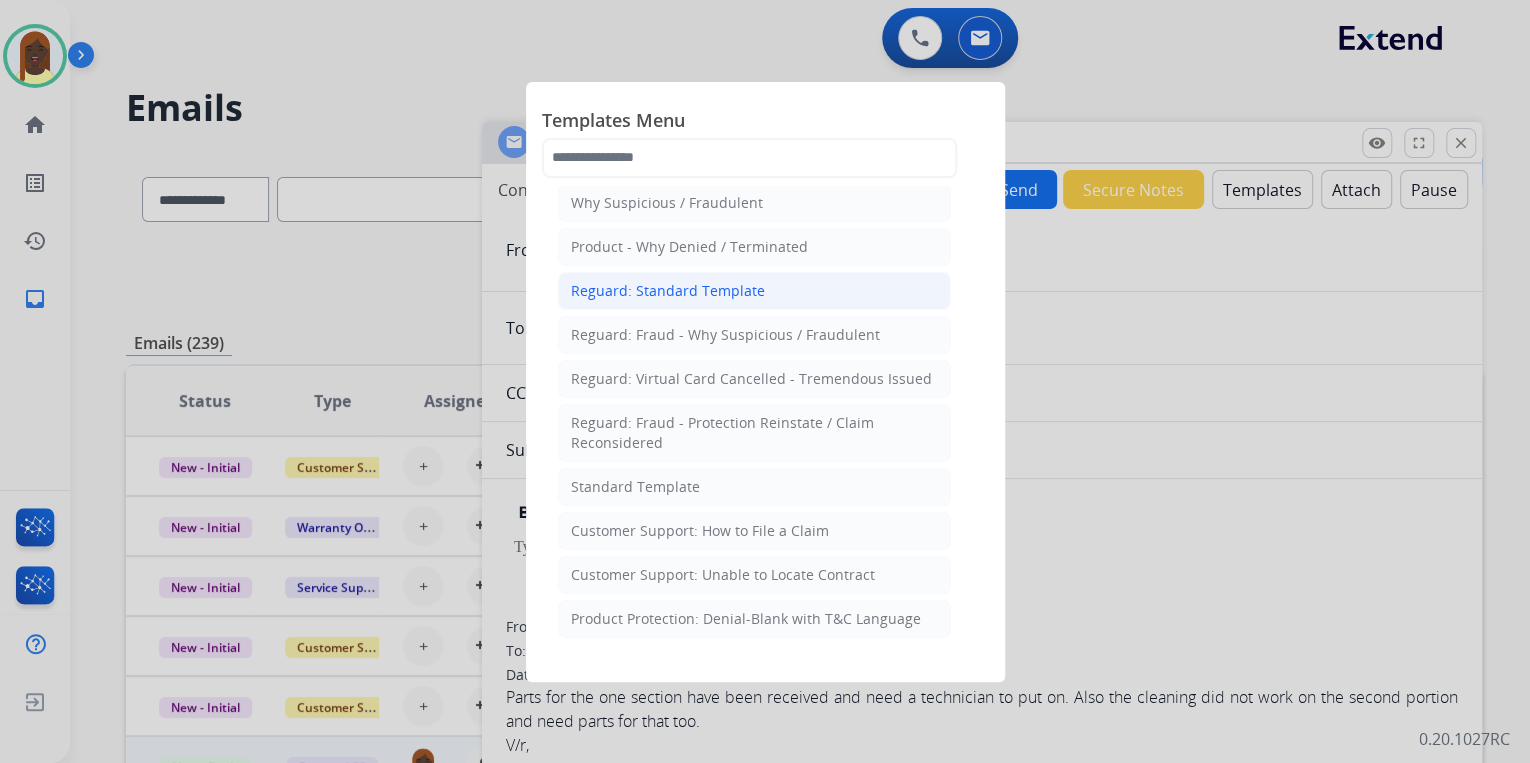 scroll, scrollTop: 80, scrollLeft: 0, axis: vertical 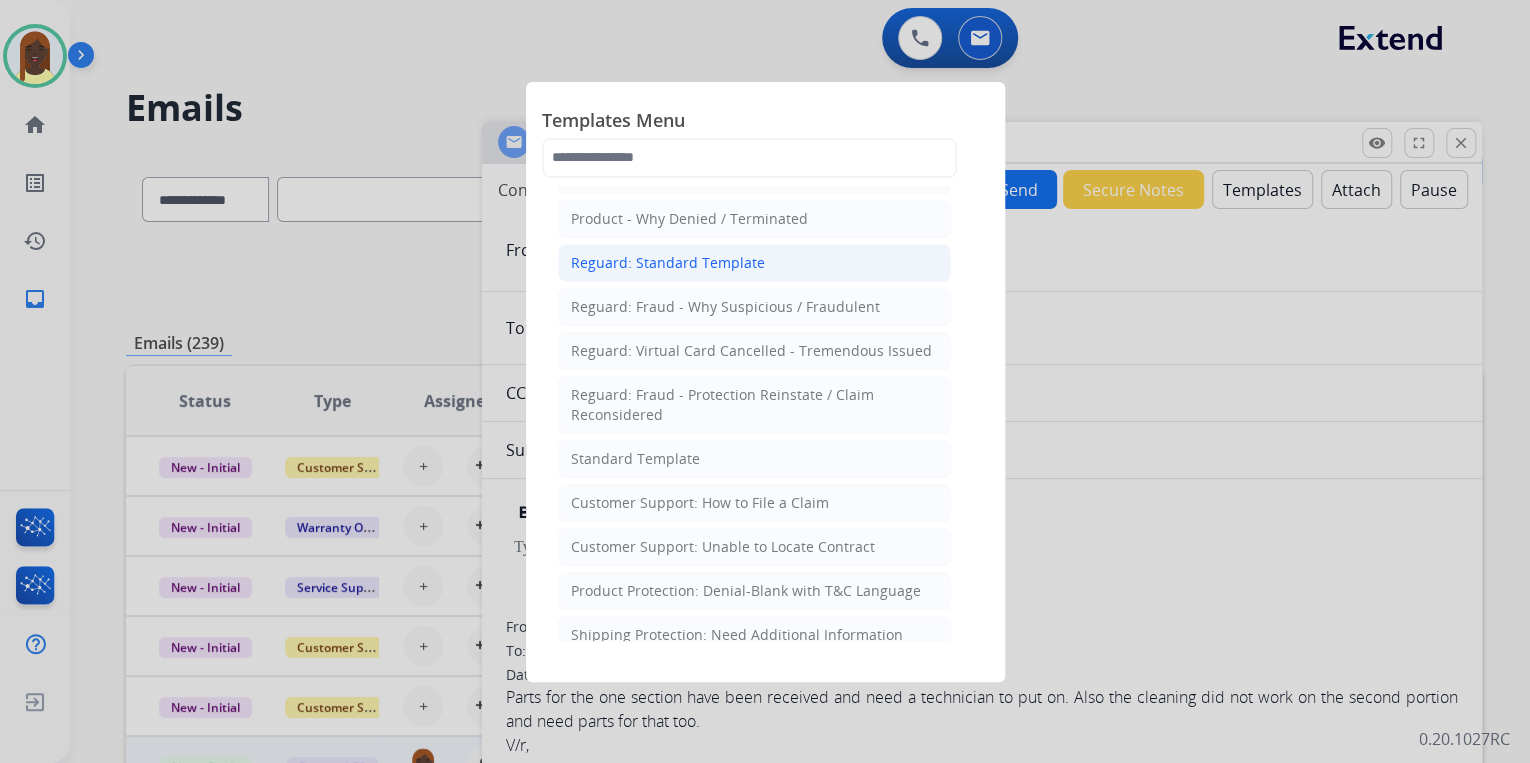 click on "Reguard: Standard Template" 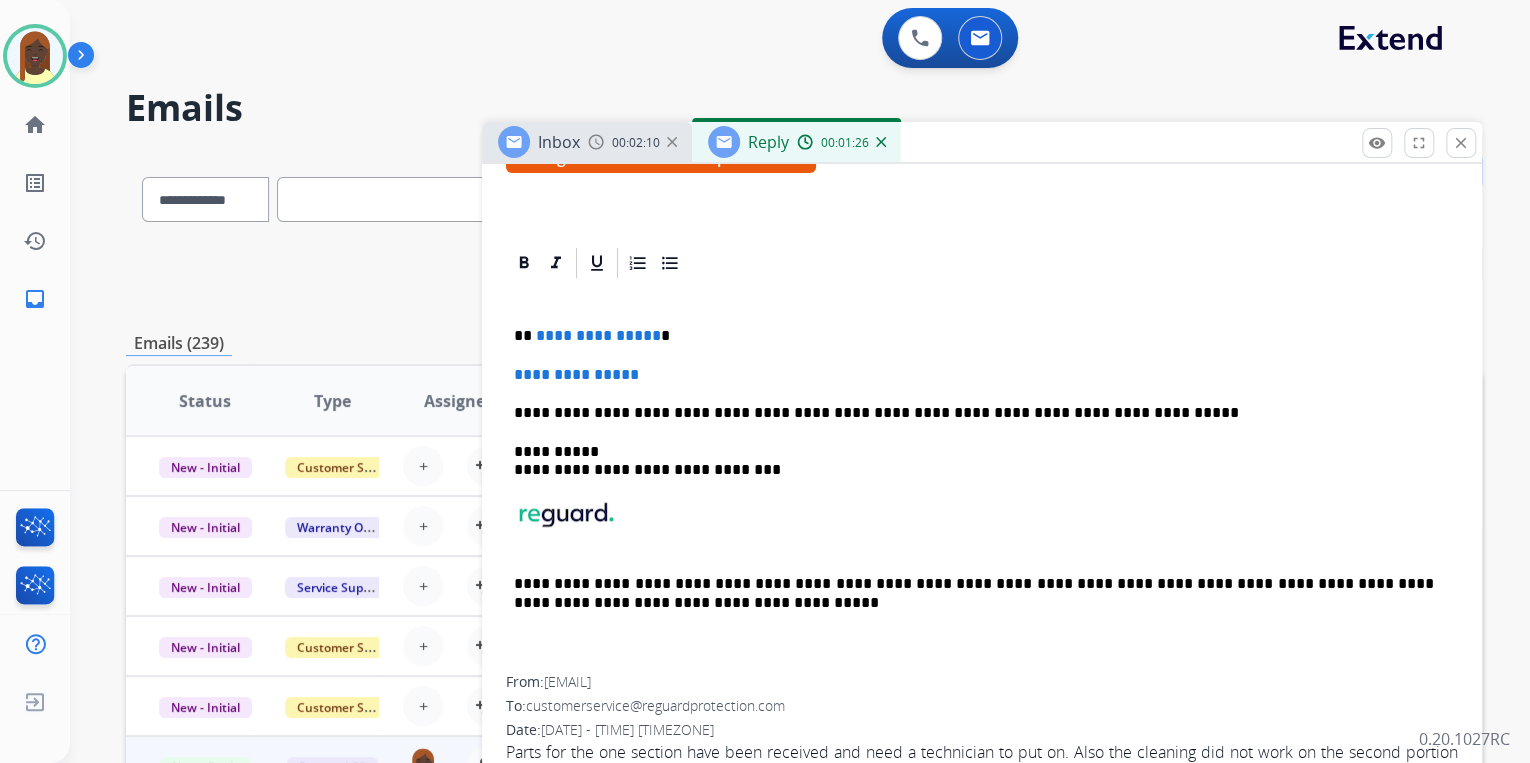 scroll, scrollTop: 480, scrollLeft: 0, axis: vertical 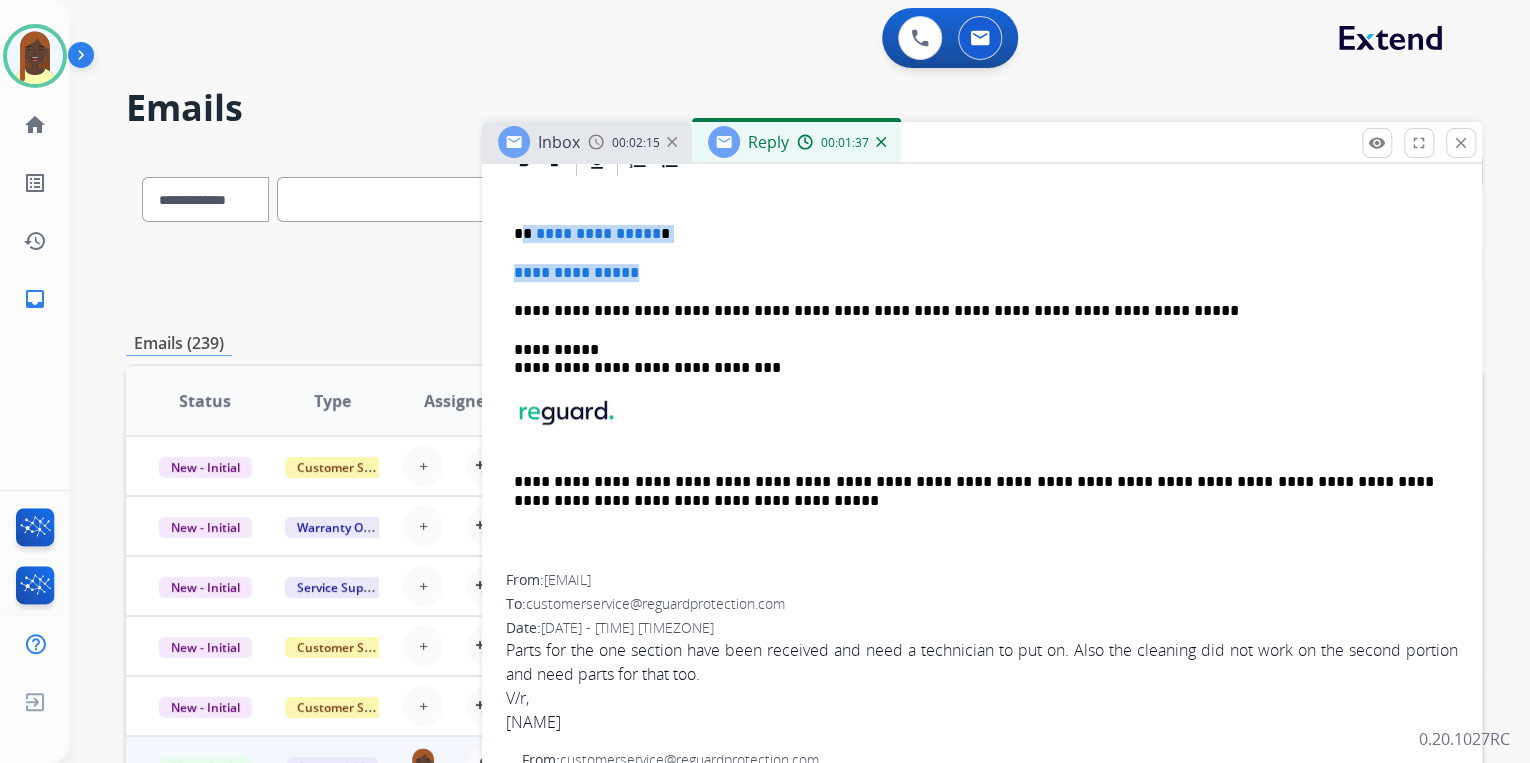 drag, startPoint x: 524, startPoint y: 230, endPoint x: 674, endPoint y: 268, distance: 154.7385 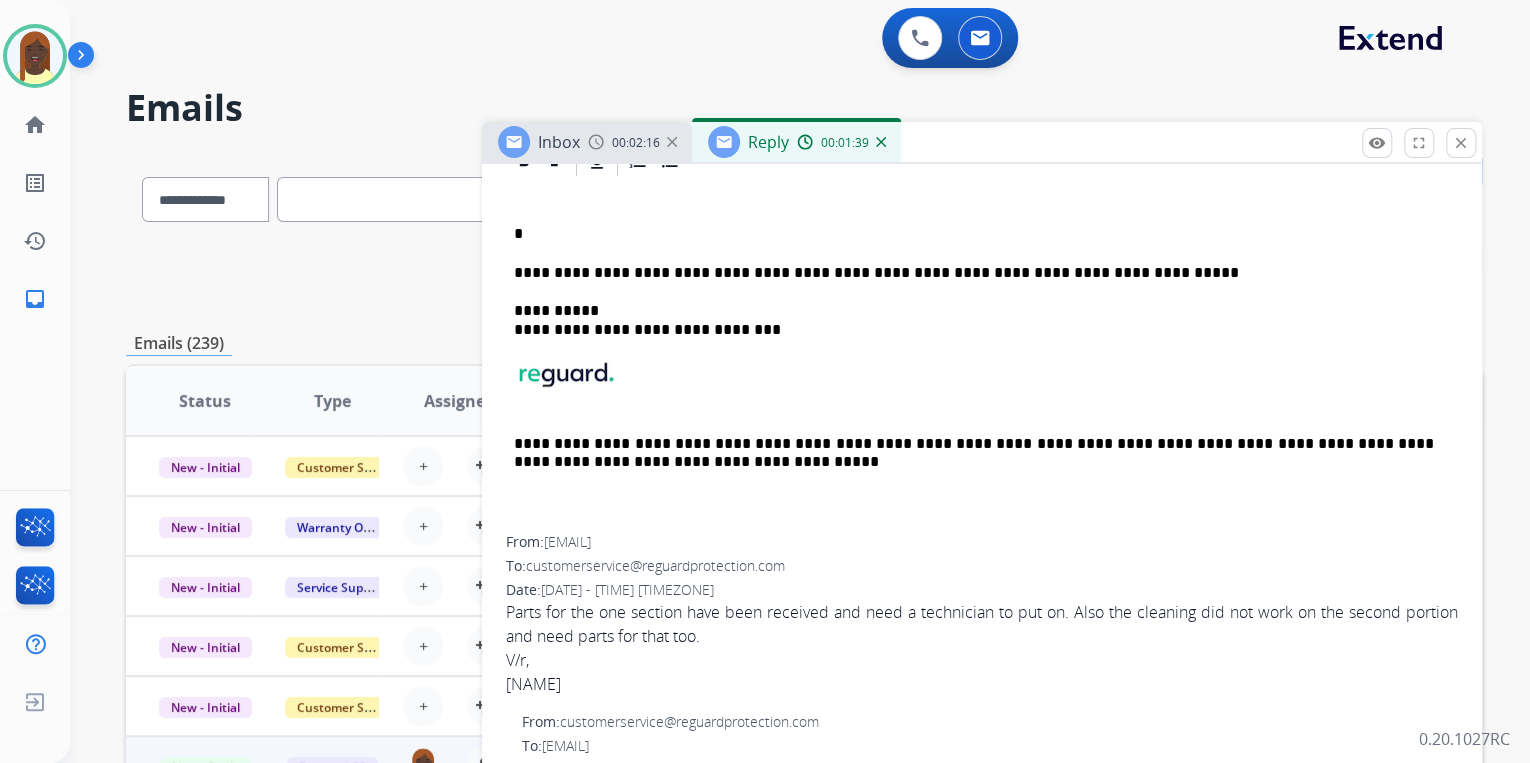 type 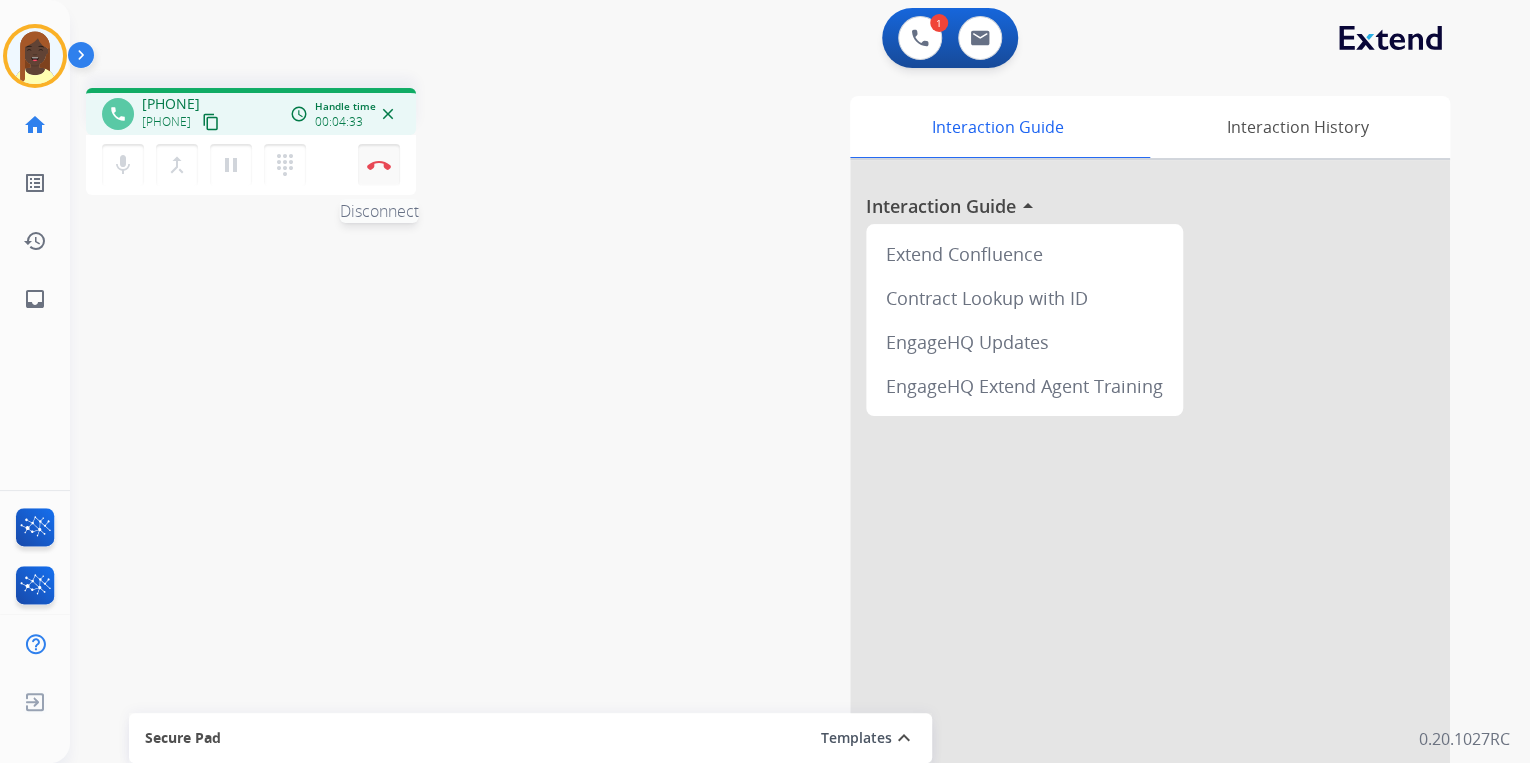 click on "Disconnect" at bounding box center (379, 165) 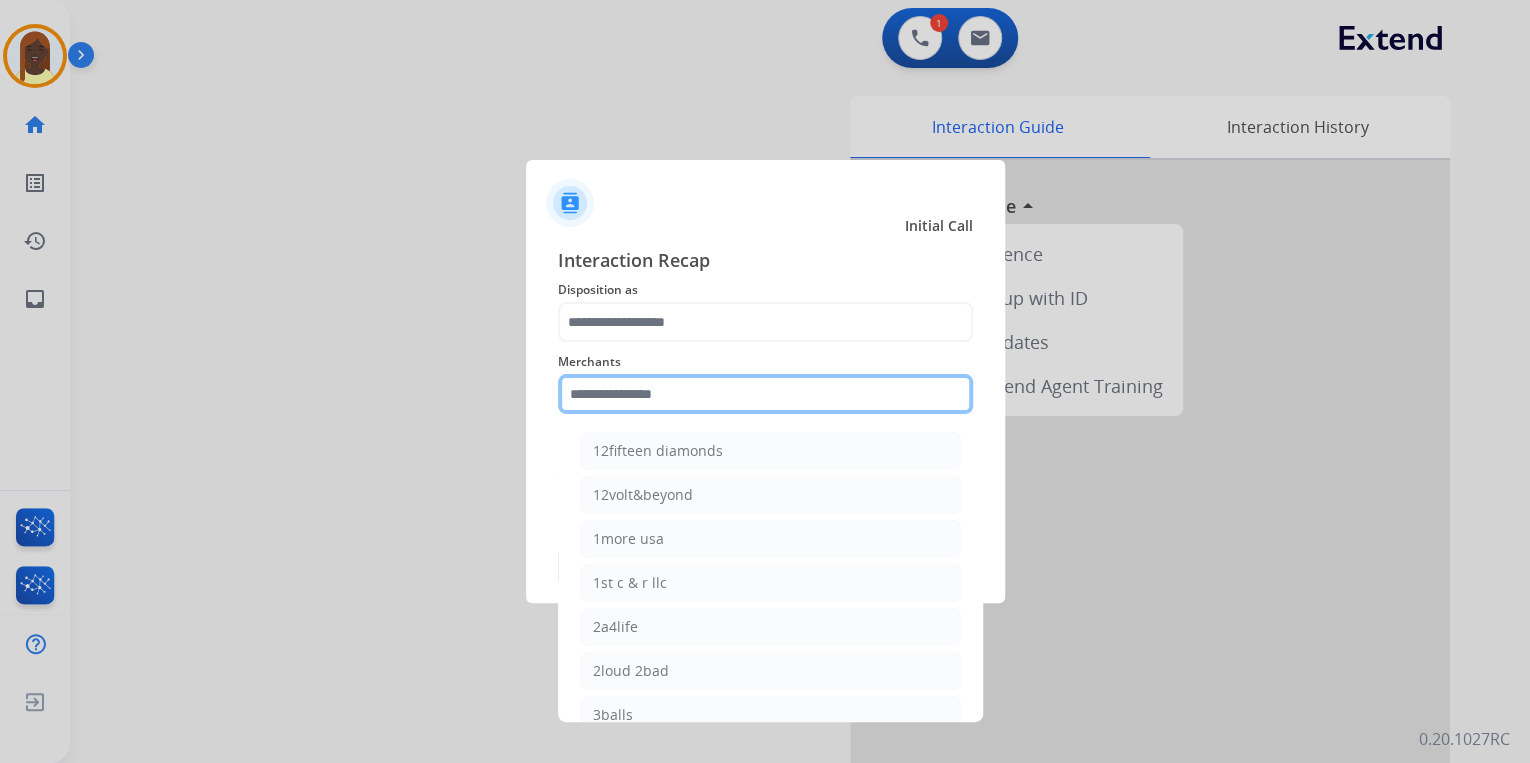 click 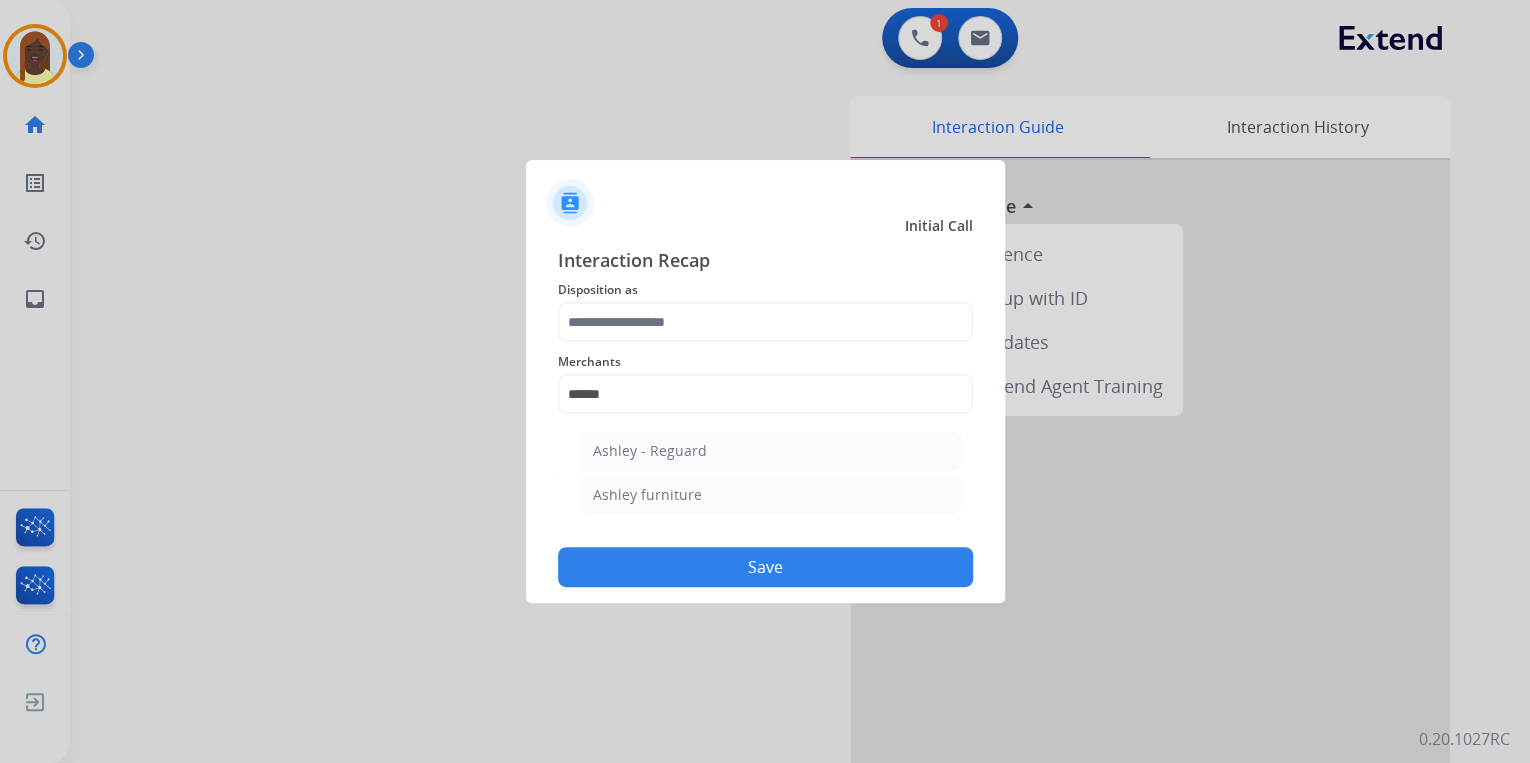 drag, startPoint x: 658, startPoint y: 492, endPoint x: 653, endPoint y: 445, distance: 47.26521 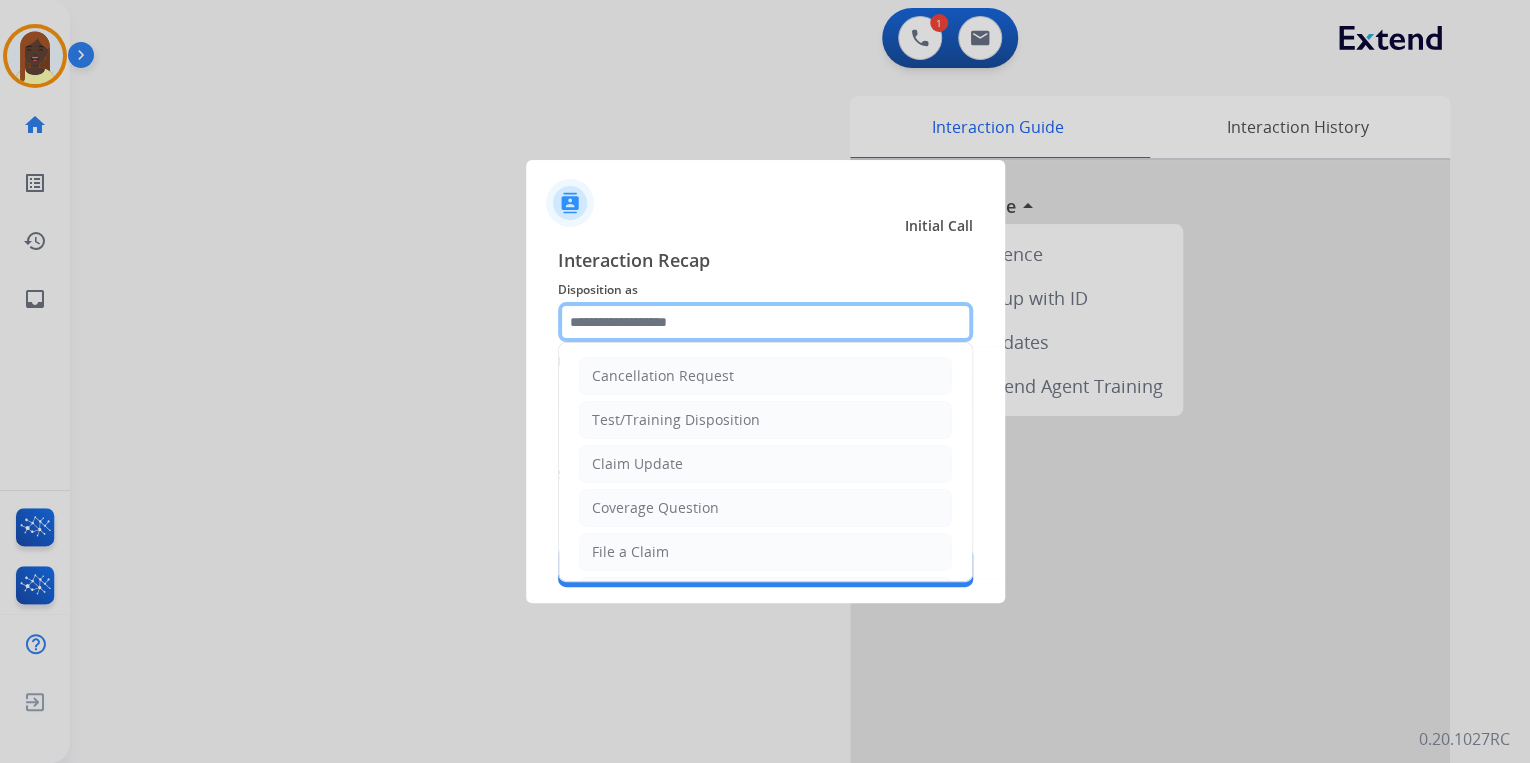 click 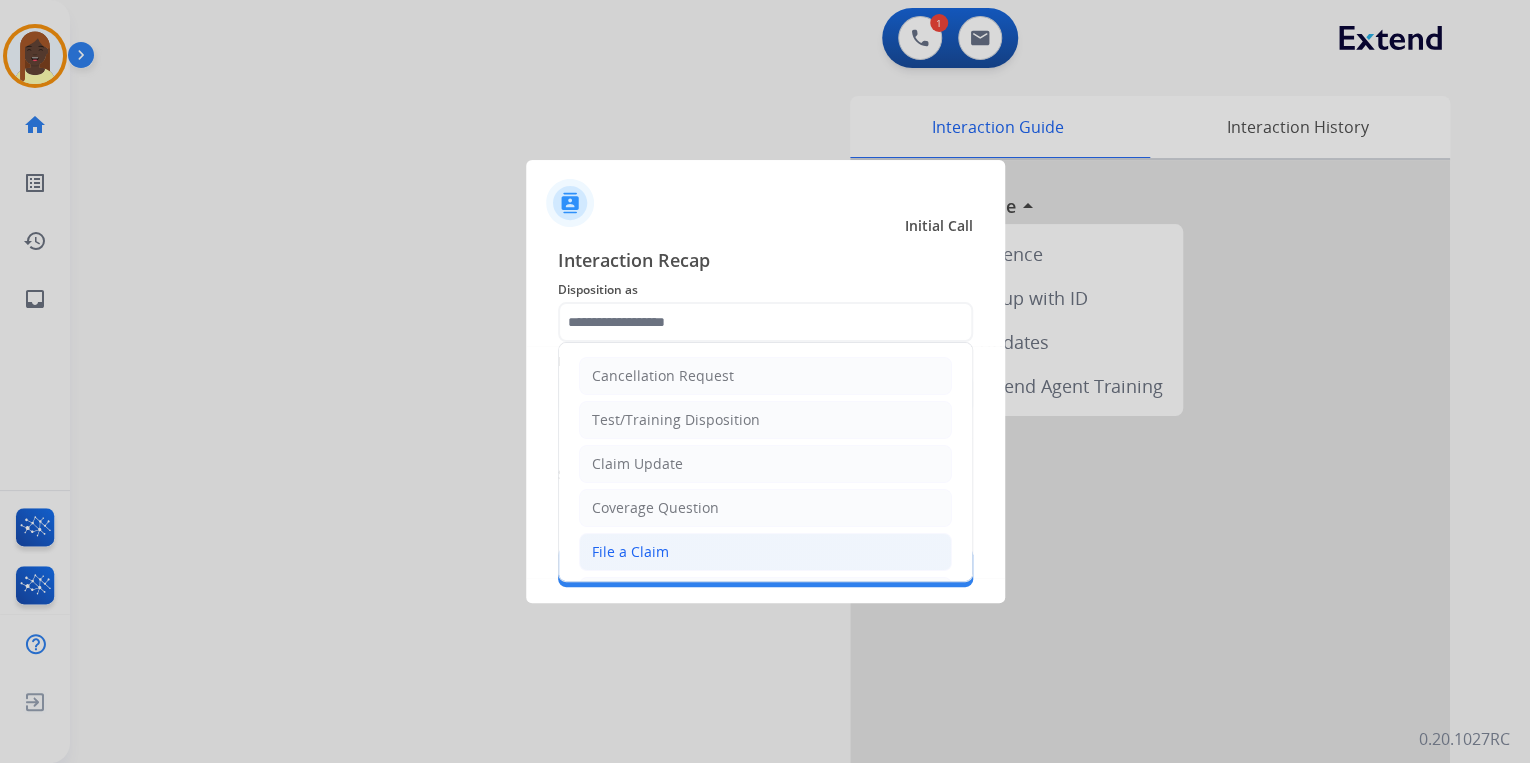 click on "File a Claim" 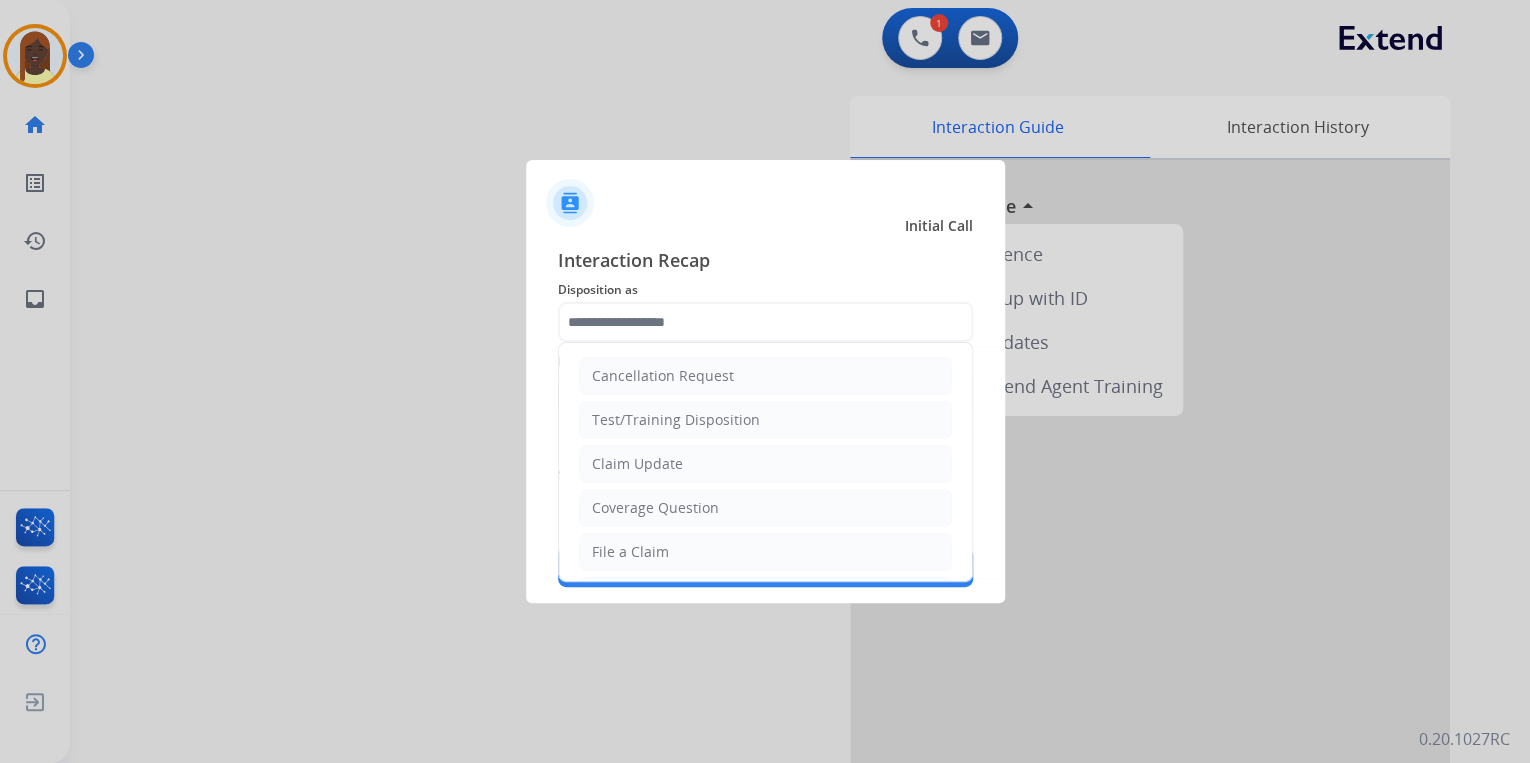 type on "**********" 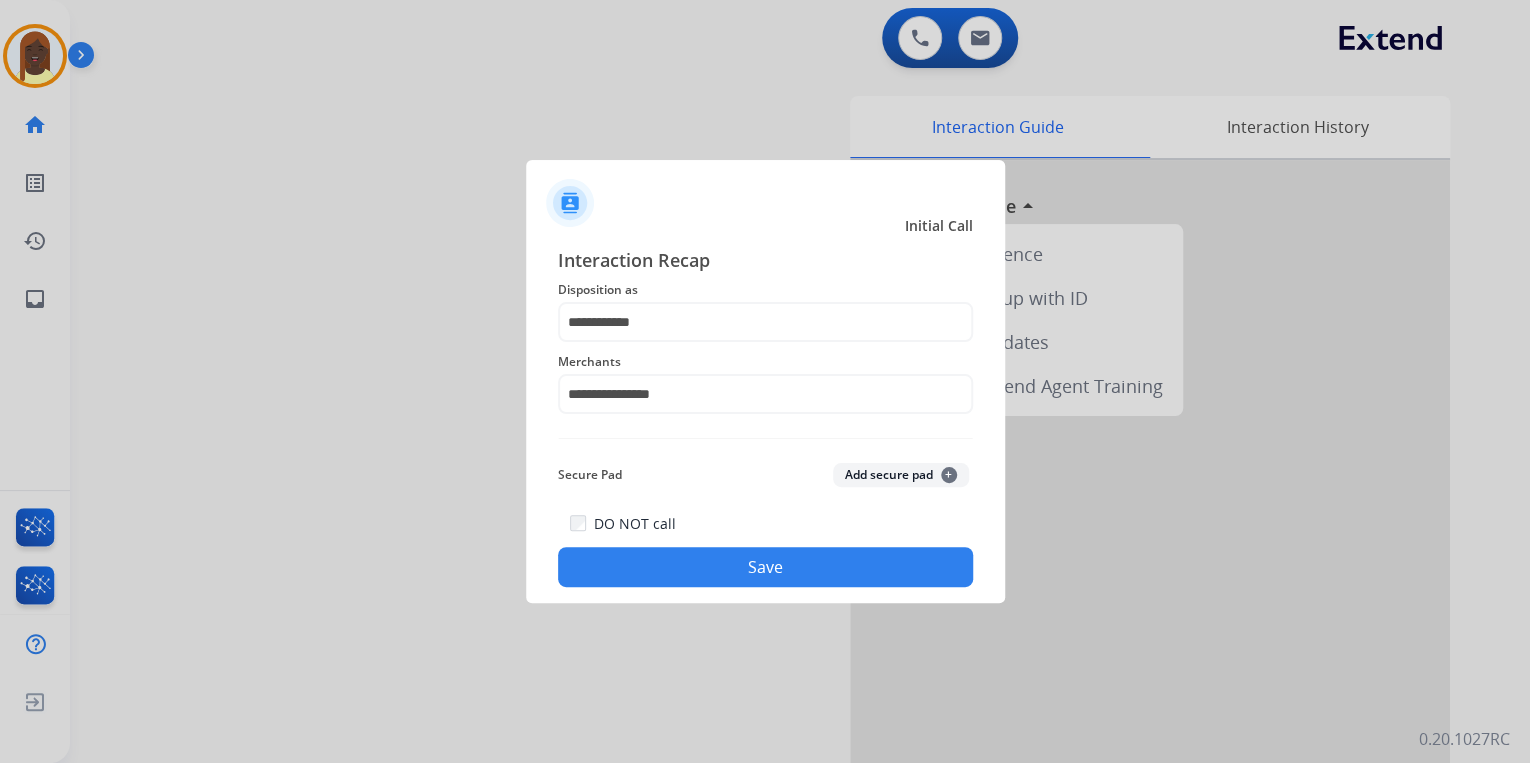 click on "Save" 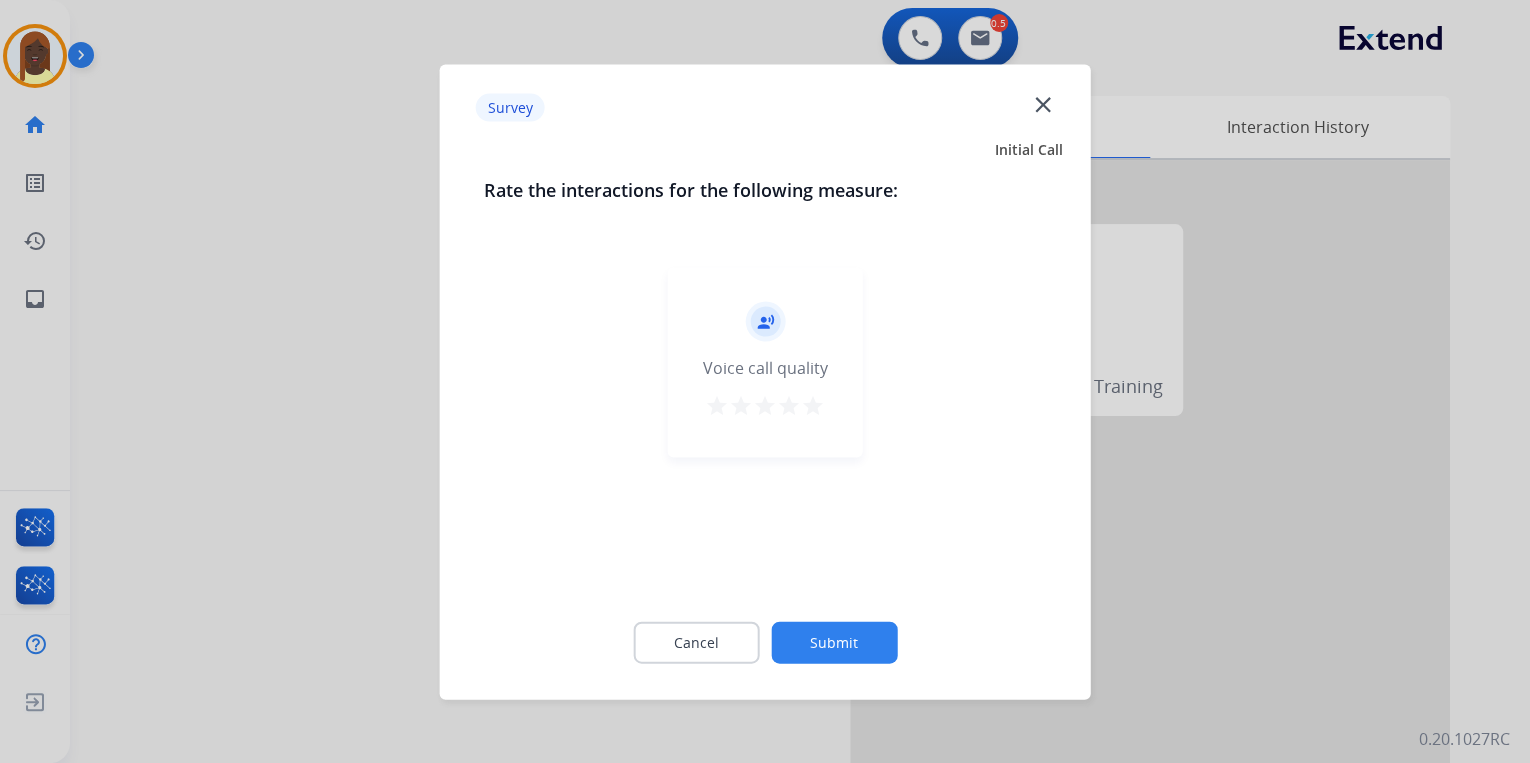 click on "star" at bounding box center (813, 405) 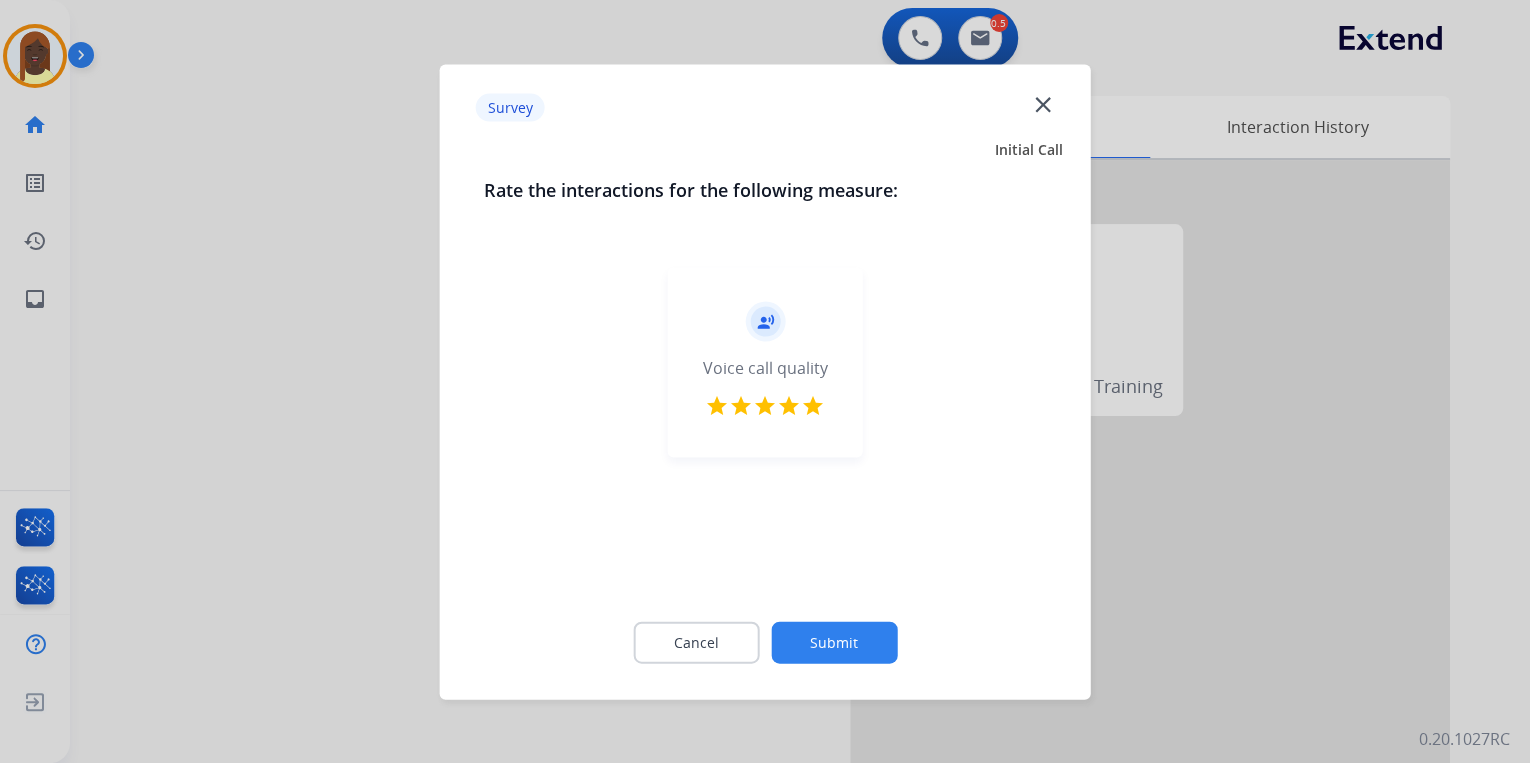 click on "Submit" 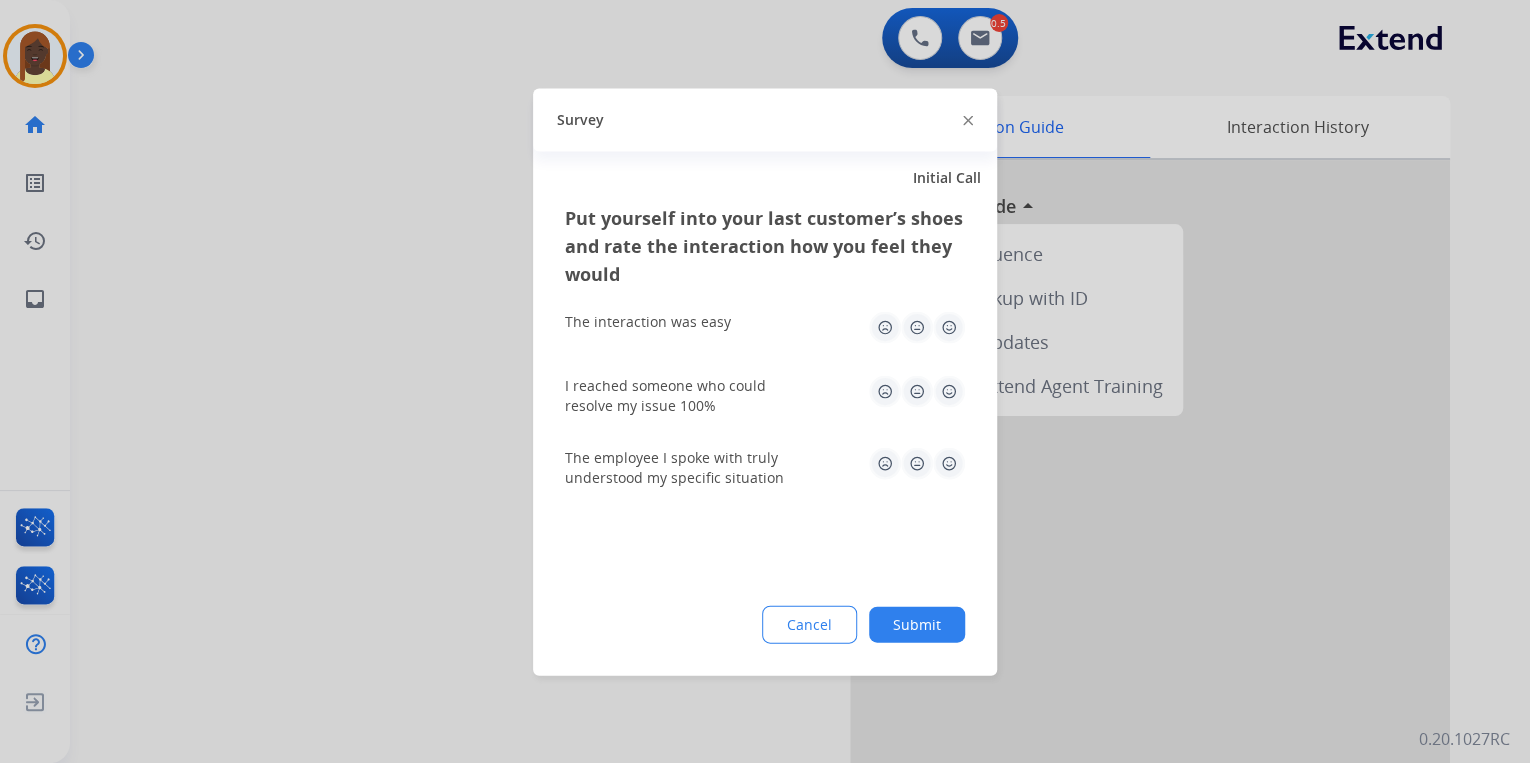 click 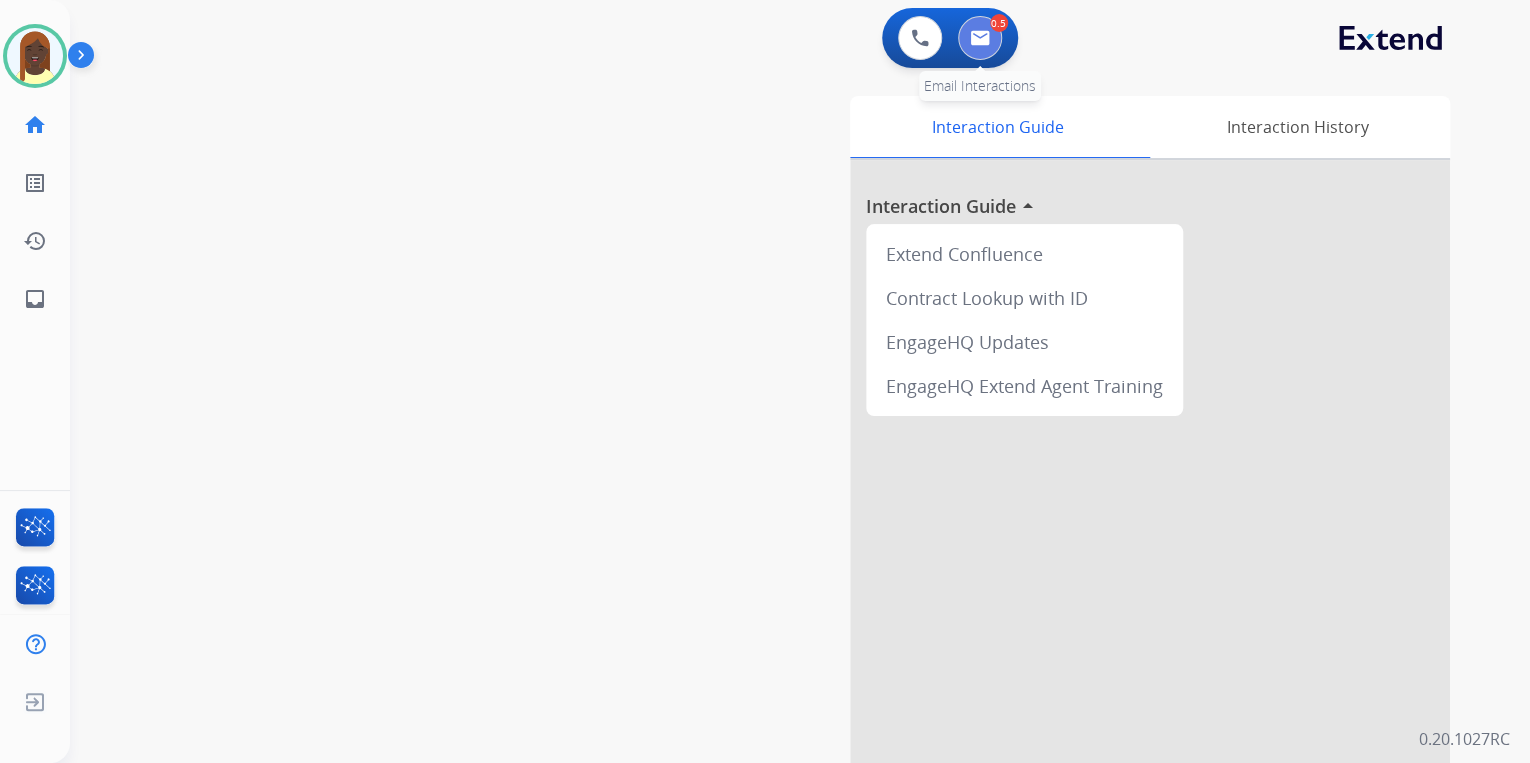 click at bounding box center [980, 38] 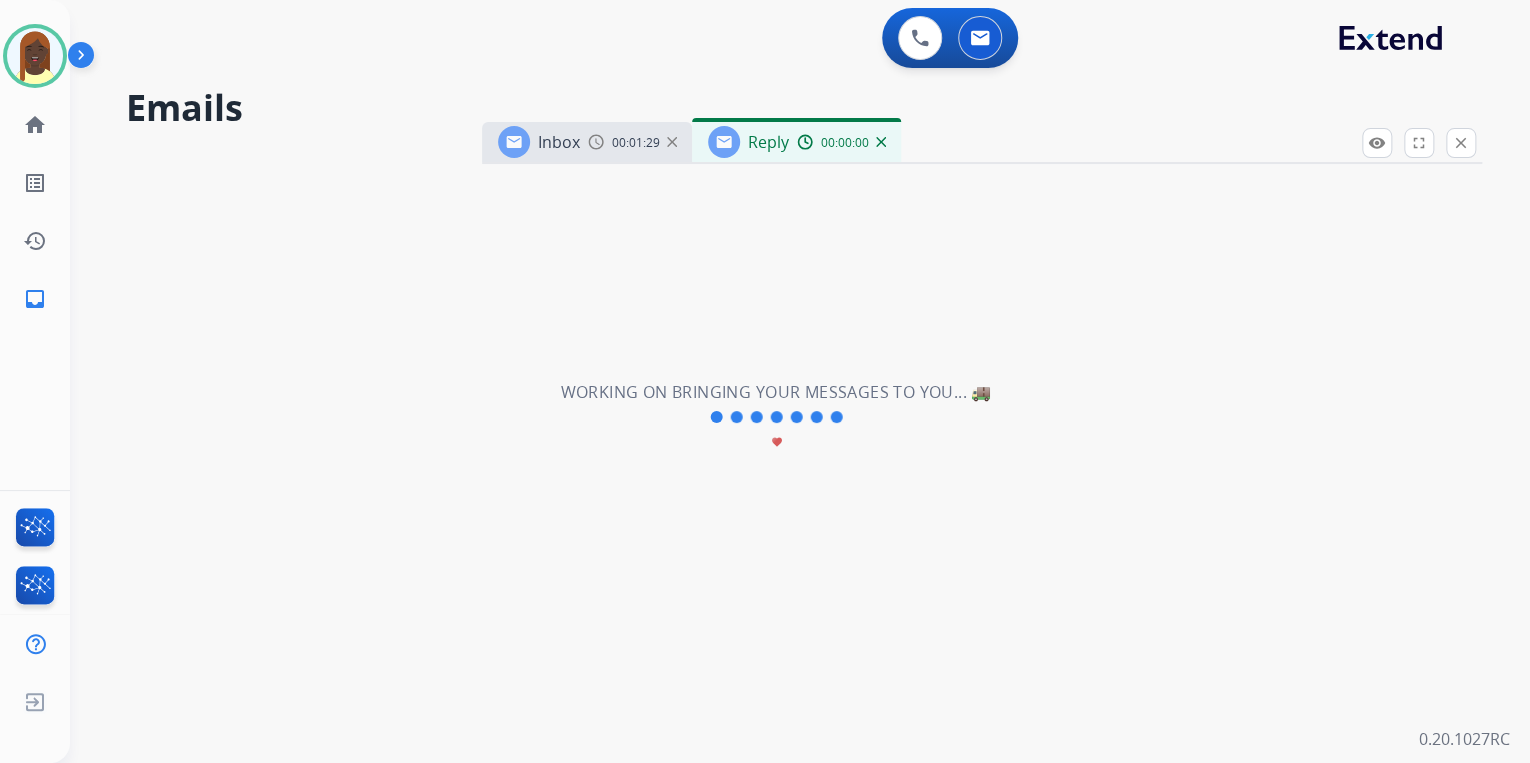 select on "**********" 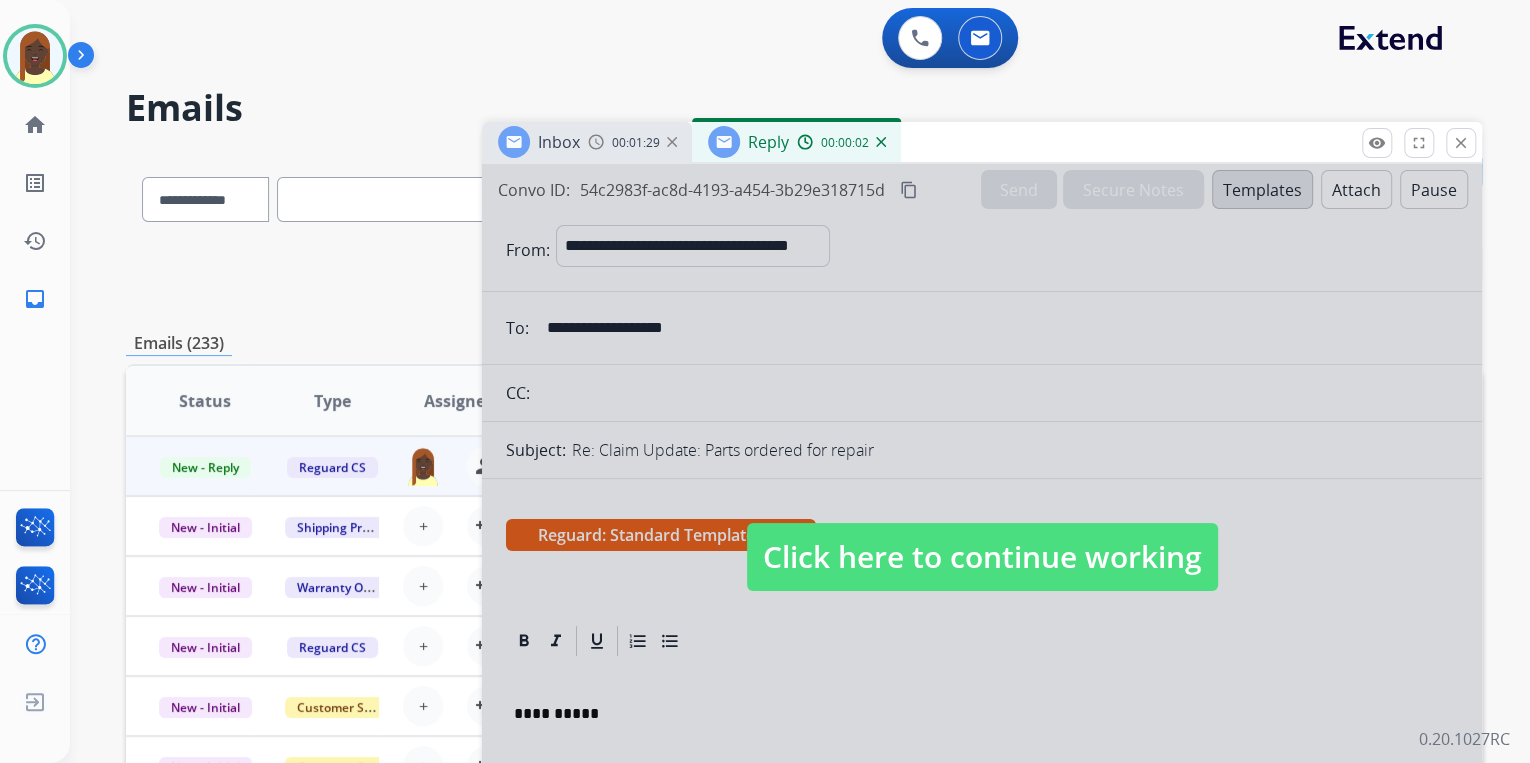 click on "Click here to continue working" at bounding box center [982, 557] 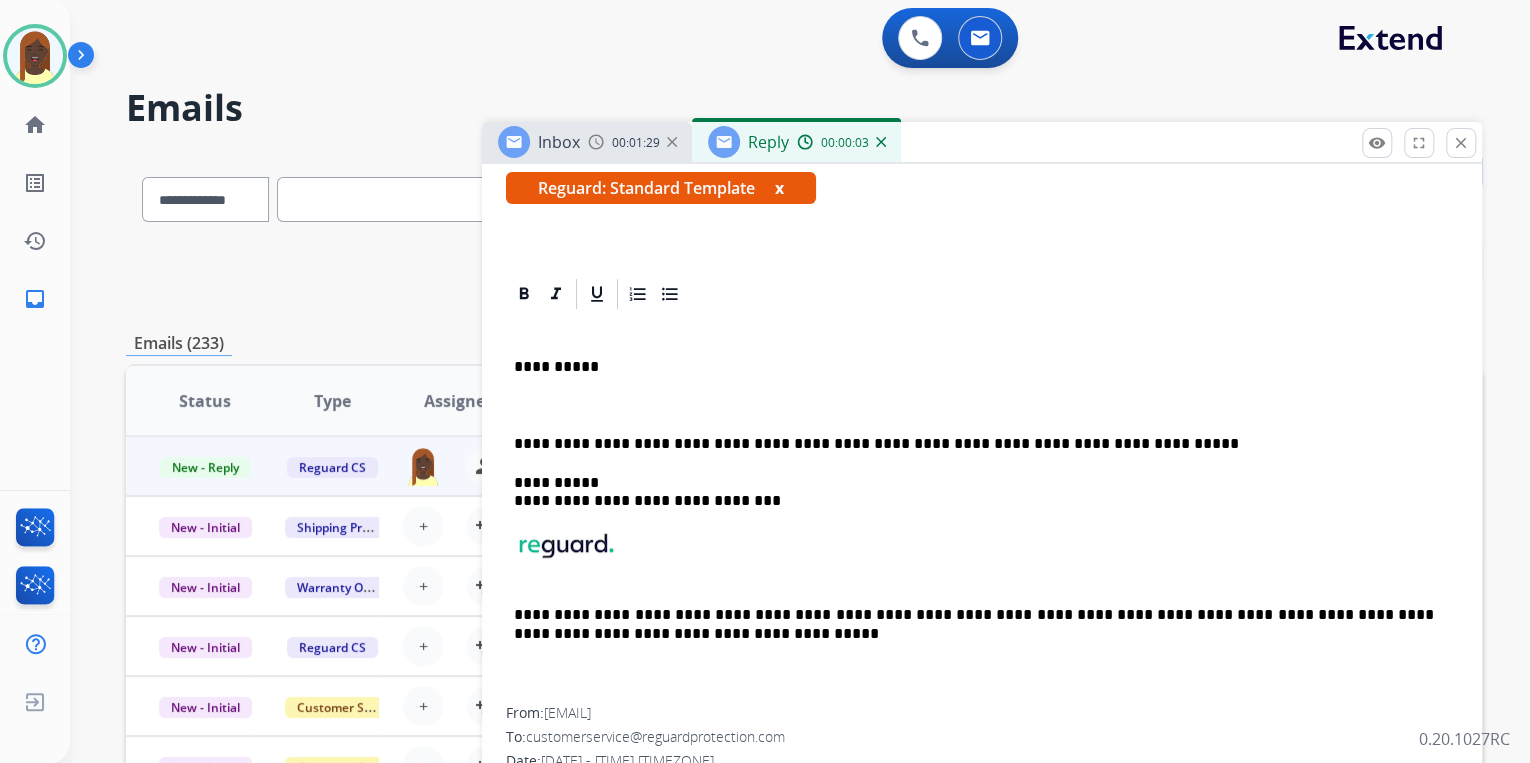 scroll, scrollTop: 400, scrollLeft: 0, axis: vertical 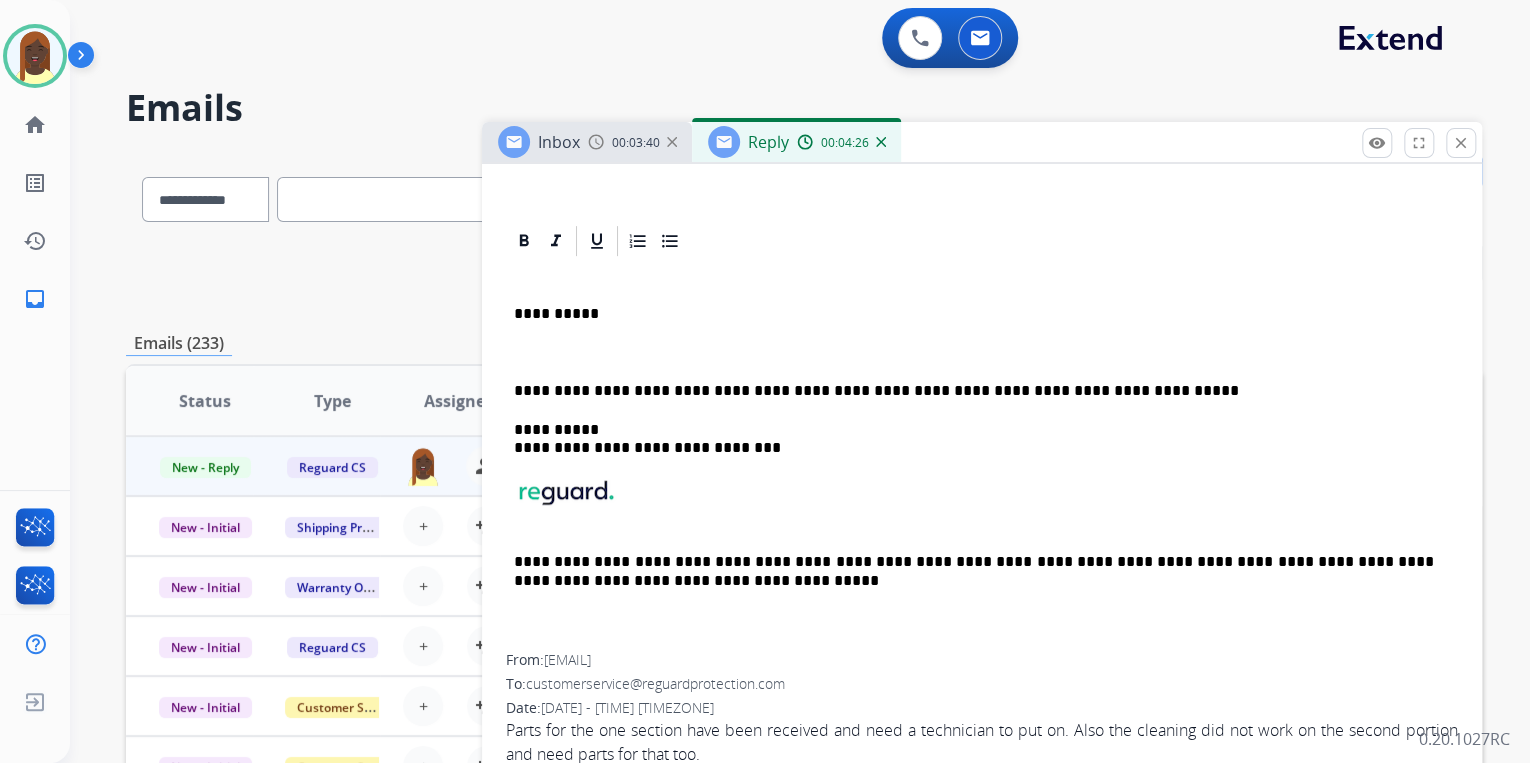 drag, startPoint x: 519, startPoint y: 341, endPoint x: 530, endPoint y: 343, distance: 11.18034 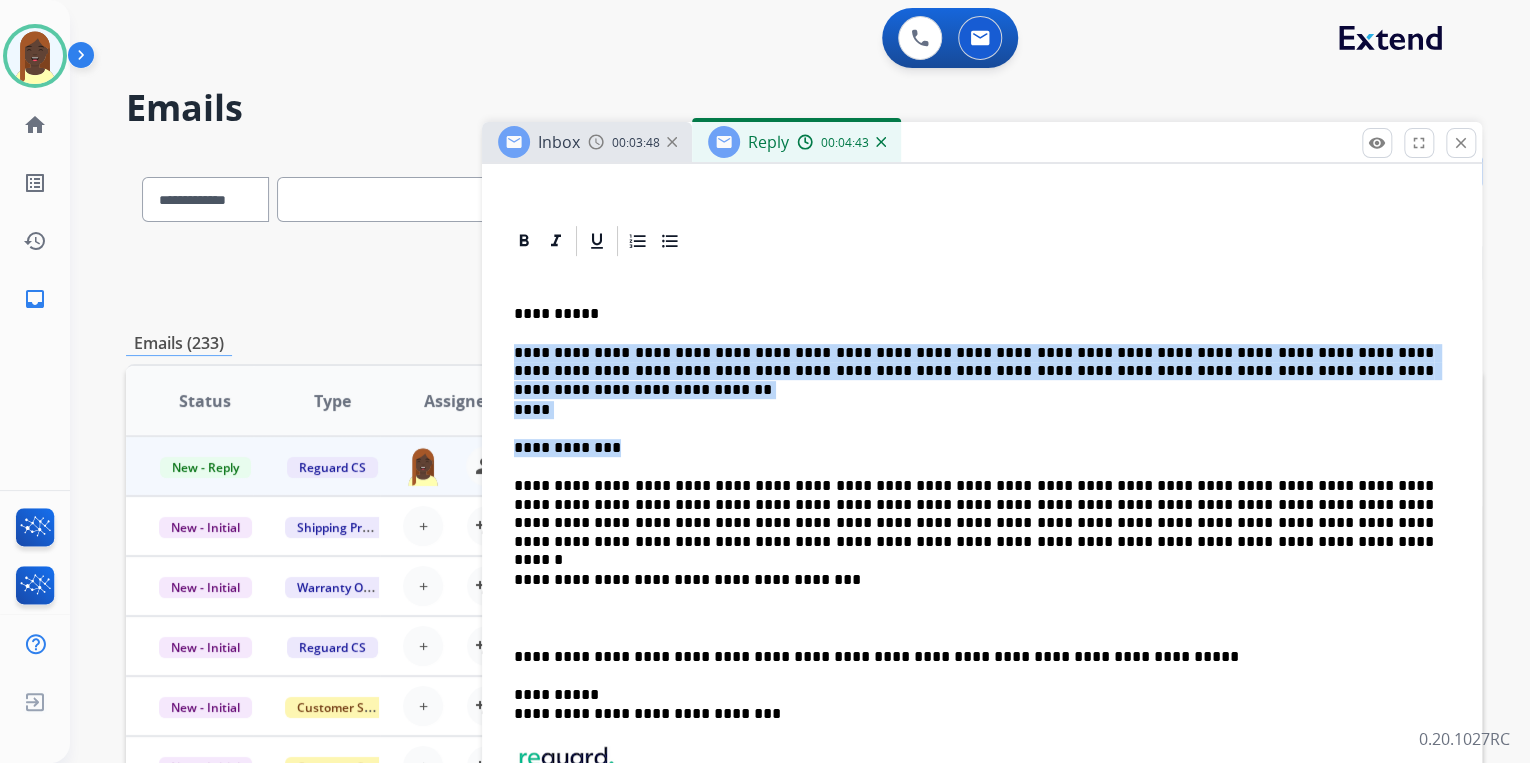drag, startPoint x: 510, startPoint y: 348, endPoint x: 630, endPoint y: 446, distance: 154.93224 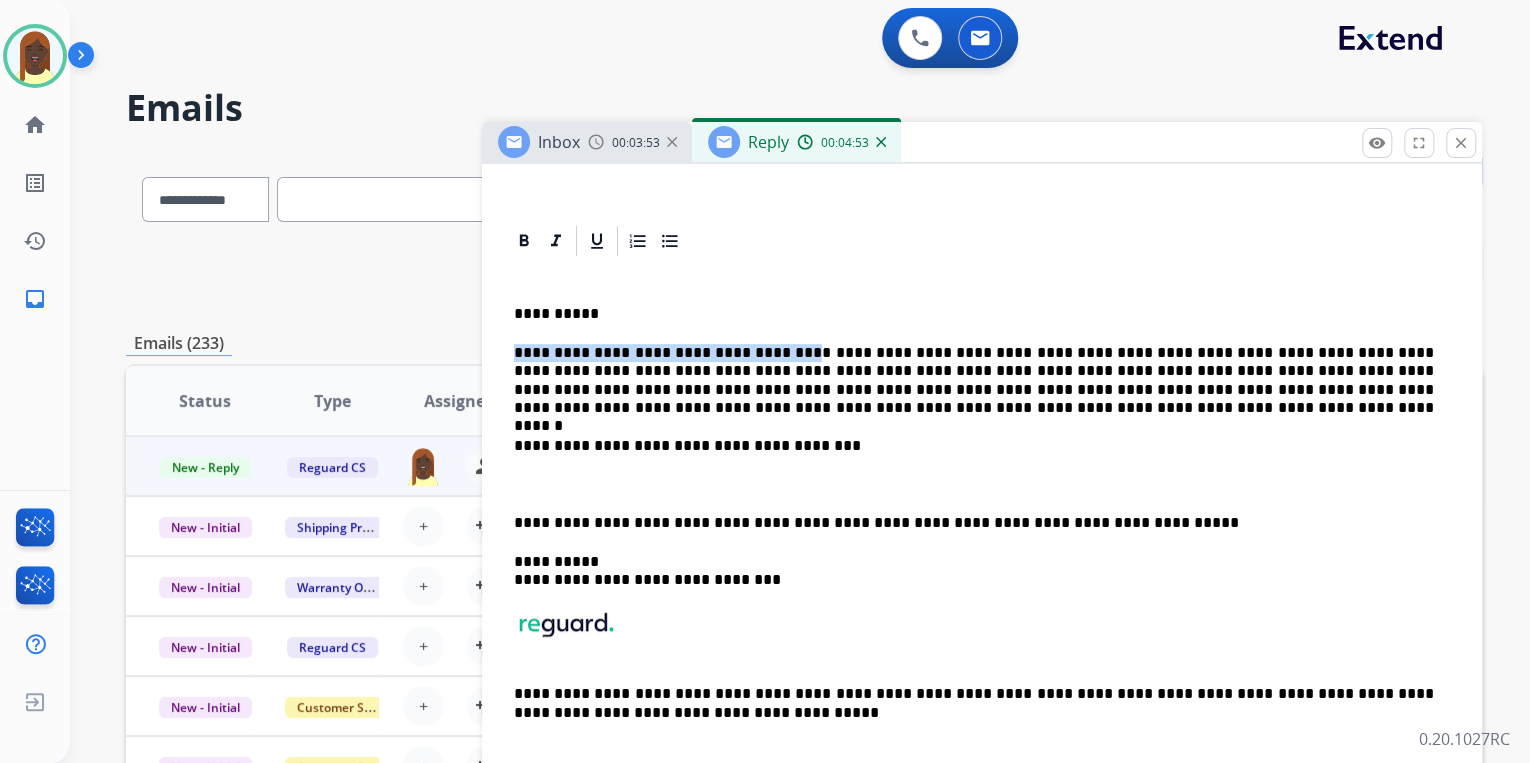 drag, startPoint x: 764, startPoint y: 351, endPoint x: 507, endPoint y: 337, distance: 257.38104 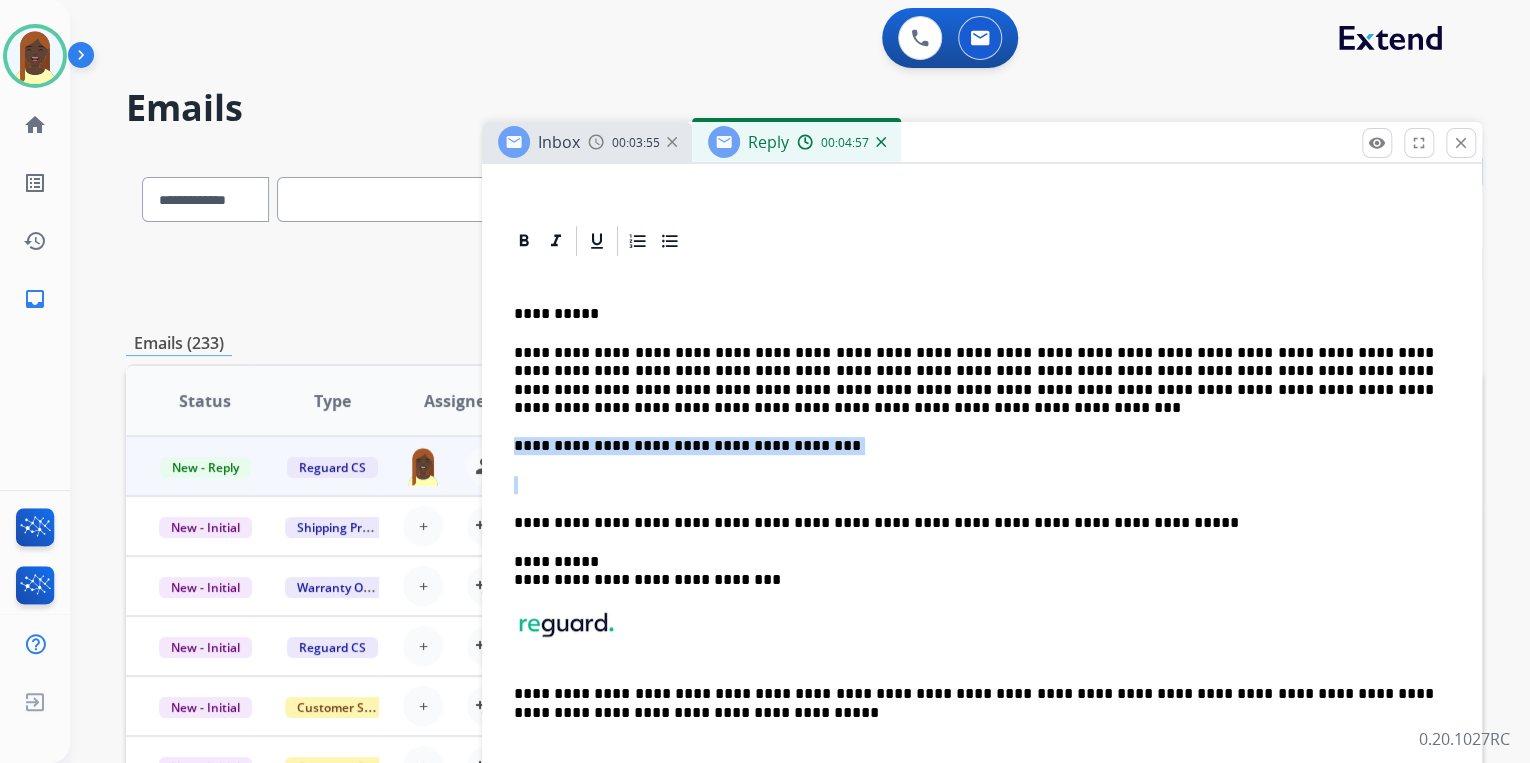 drag, startPoint x: 506, startPoint y: 445, endPoint x: 837, endPoint y: 456, distance: 331.18274 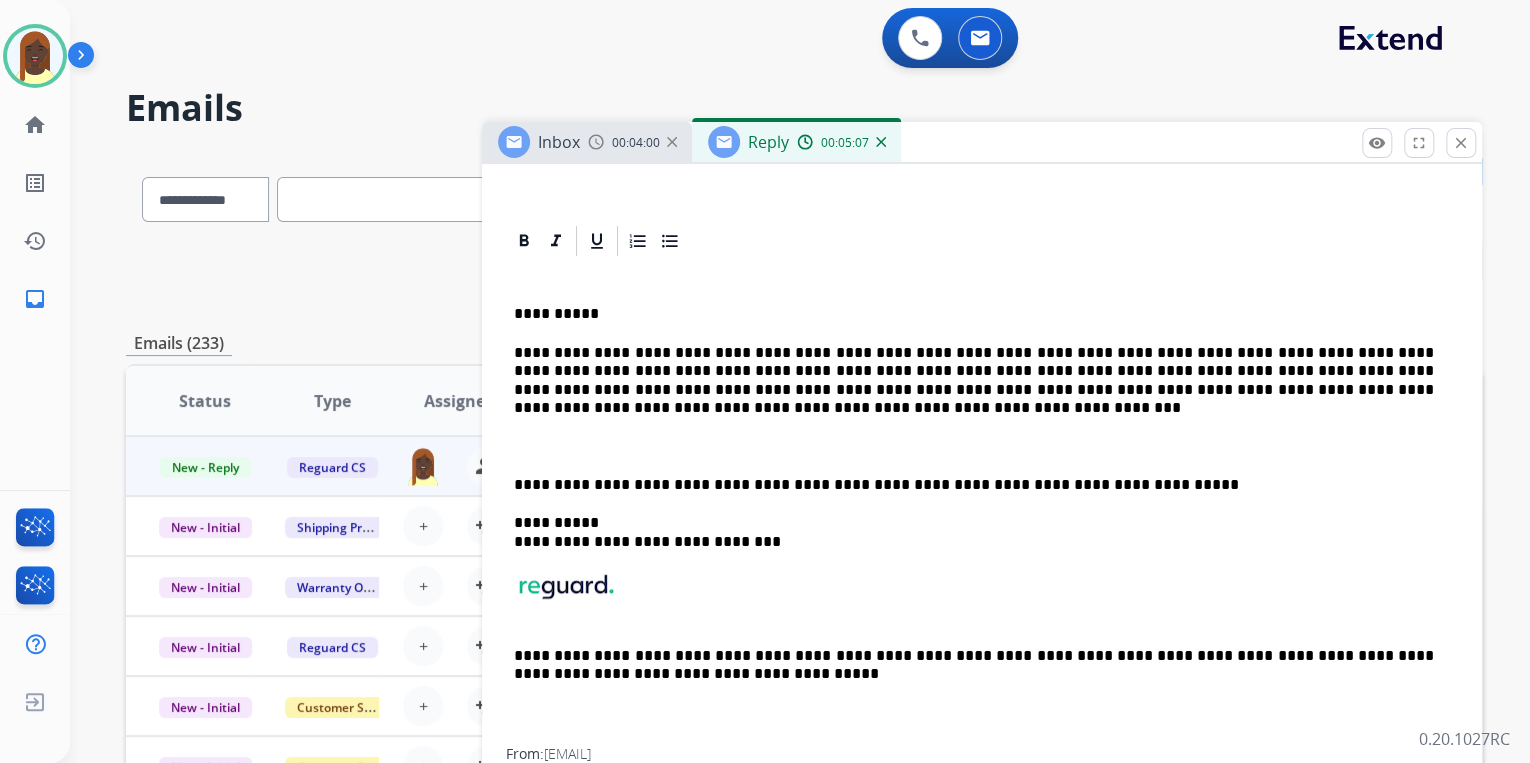 click on "**********" at bounding box center [974, 381] 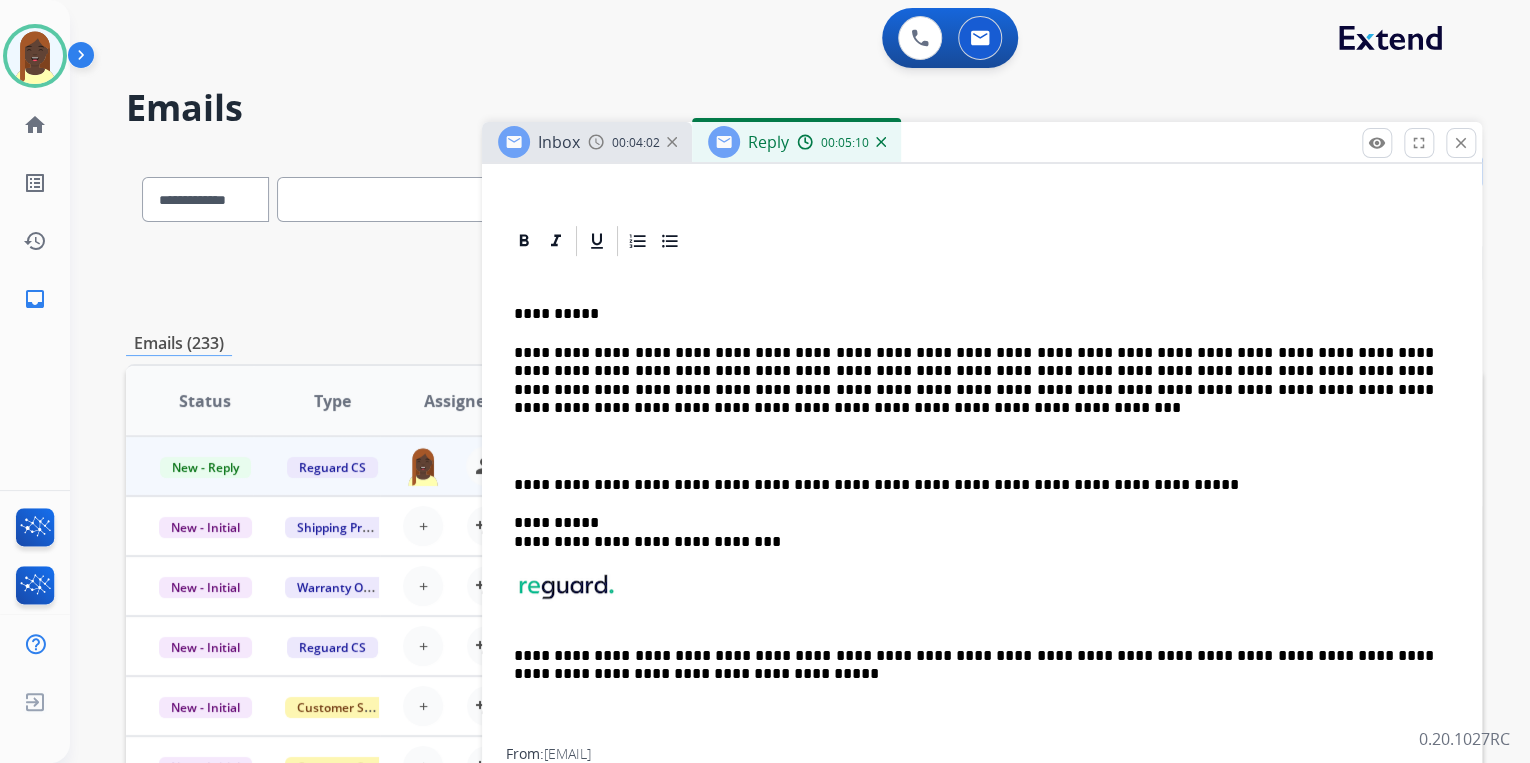 type 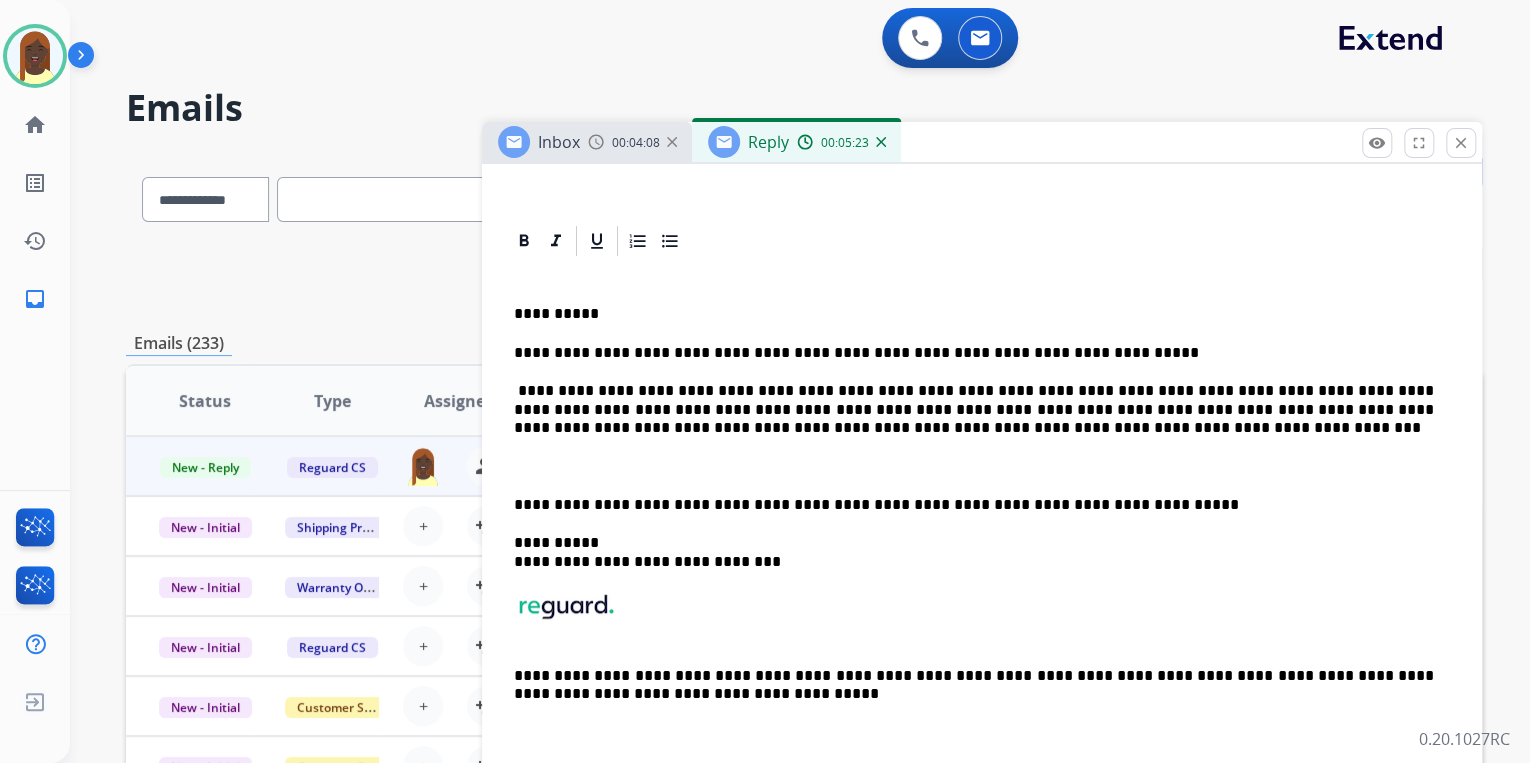 click on "**********" at bounding box center [974, 409] 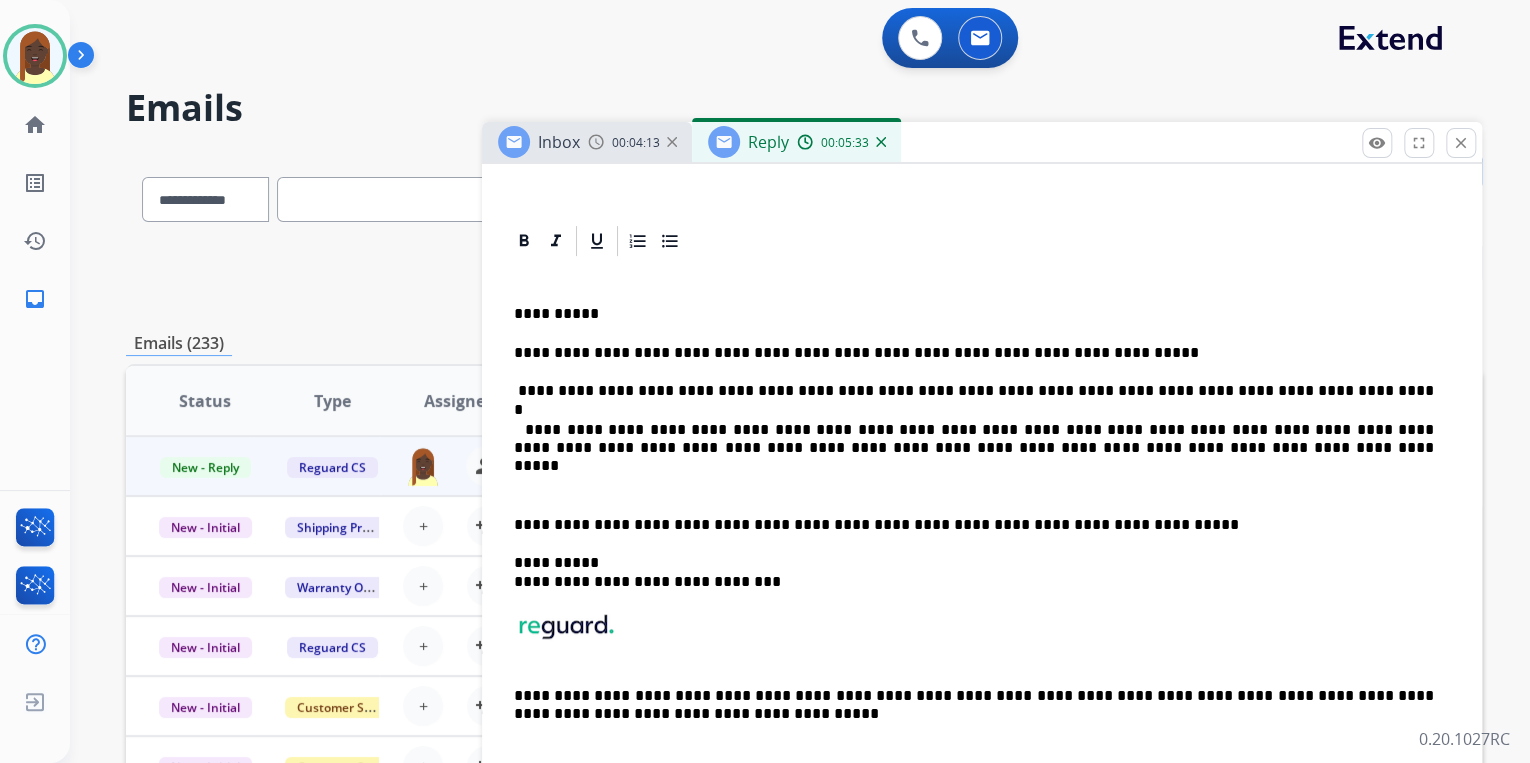 click on "**********" at bounding box center [974, 439] 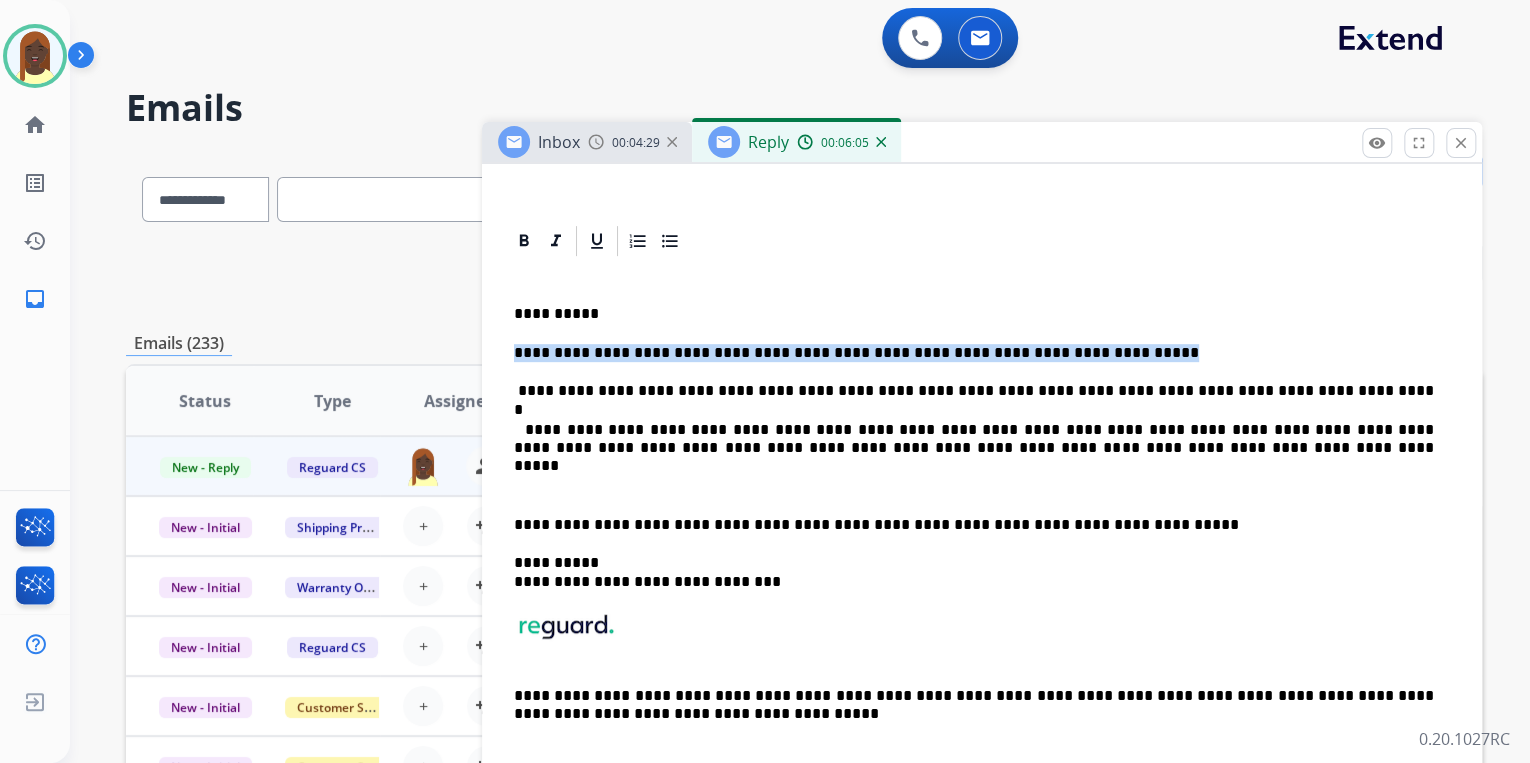 drag, startPoint x: 507, startPoint y: 351, endPoint x: 1056, endPoint y: 351, distance: 549 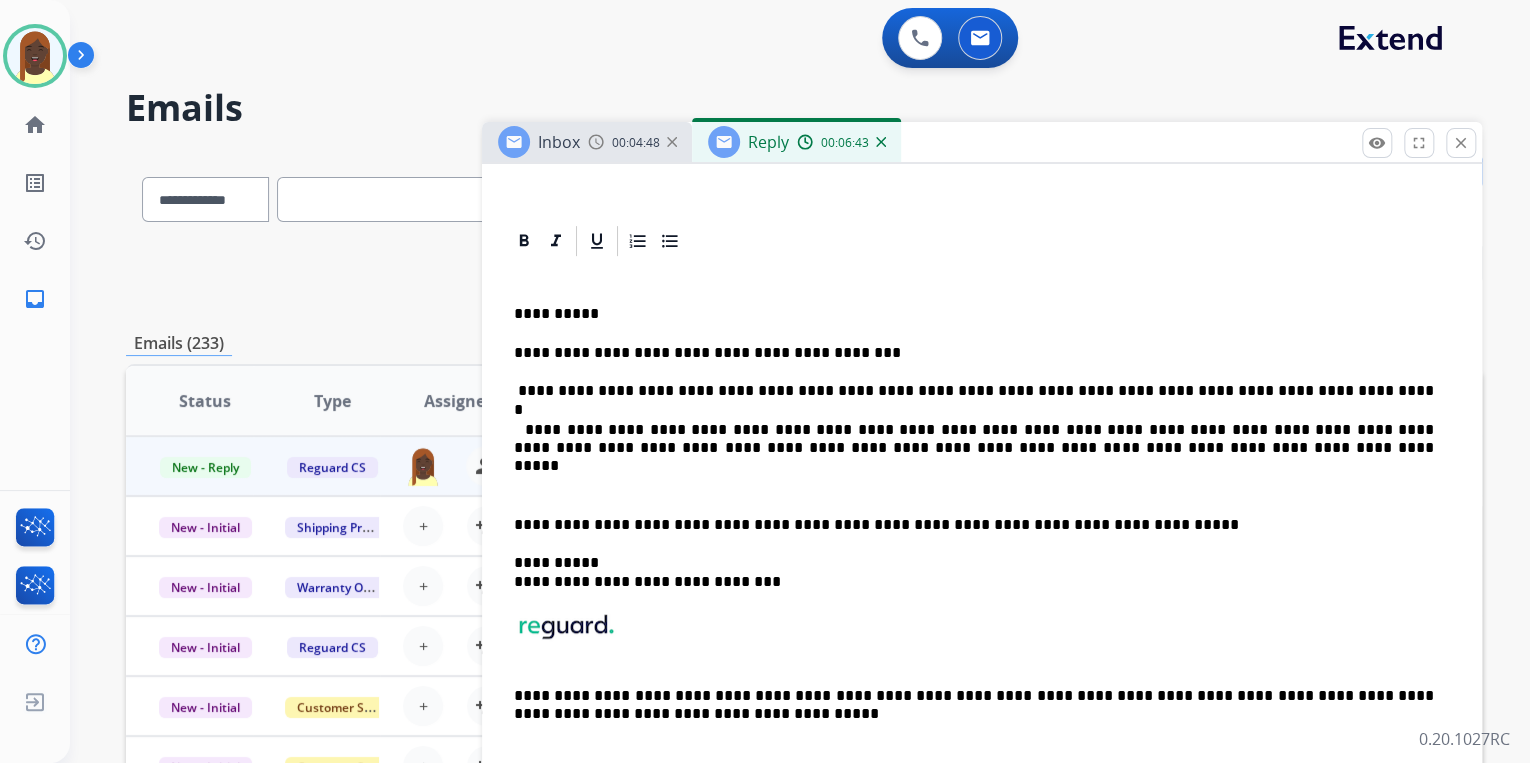 click on "**********" at bounding box center (974, 439) 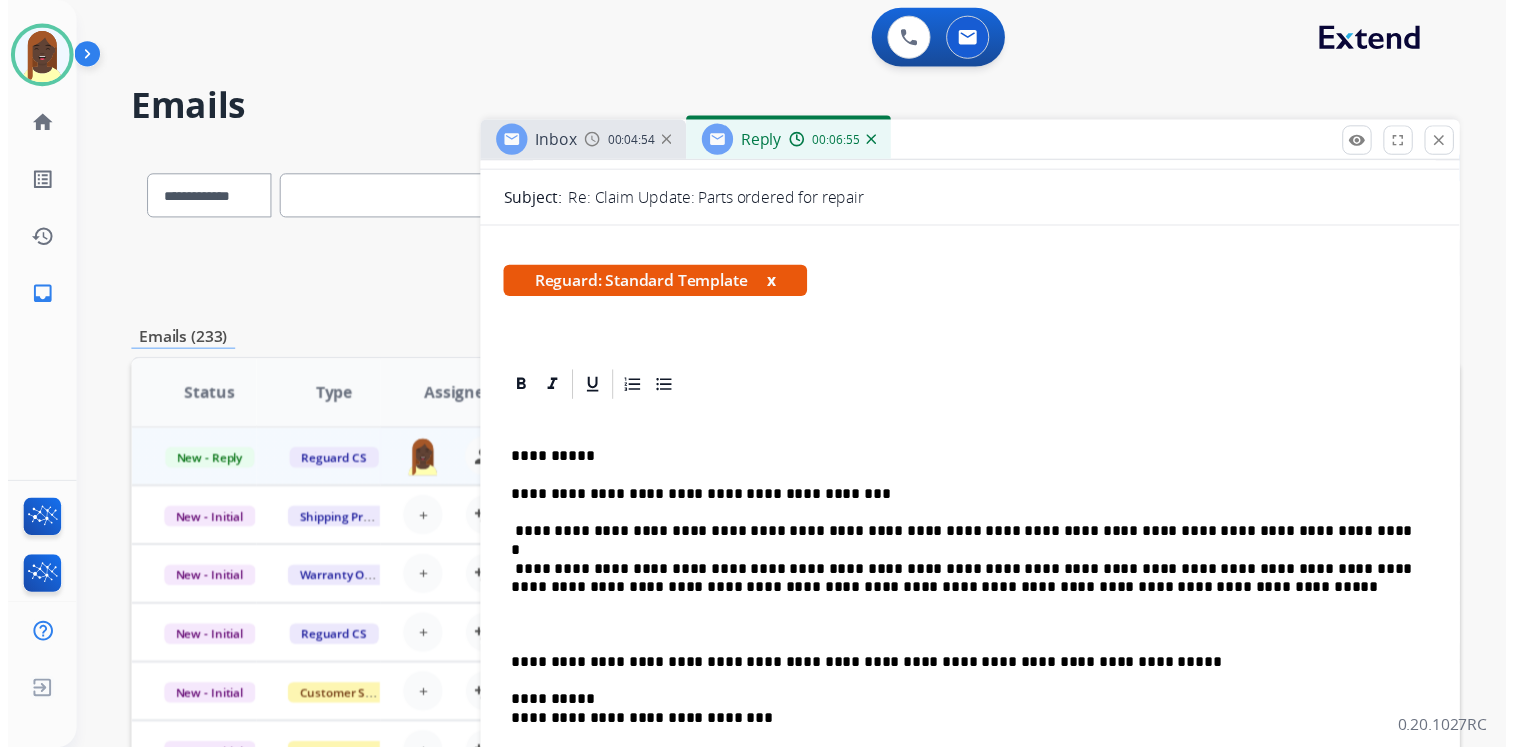 scroll, scrollTop: 0, scrollLeft: 0, axis: both 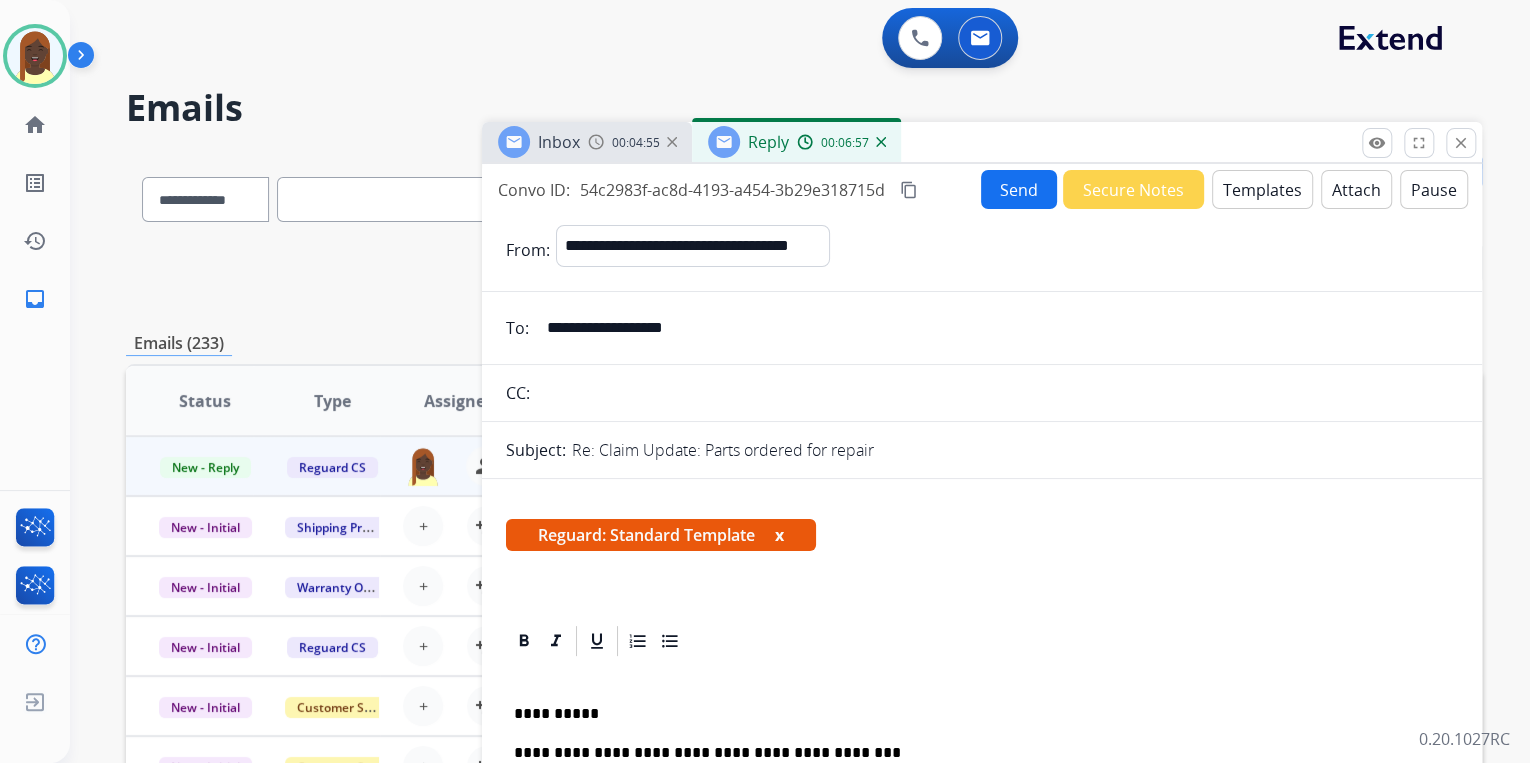click on "Send" at bounding box center [1019, 189] 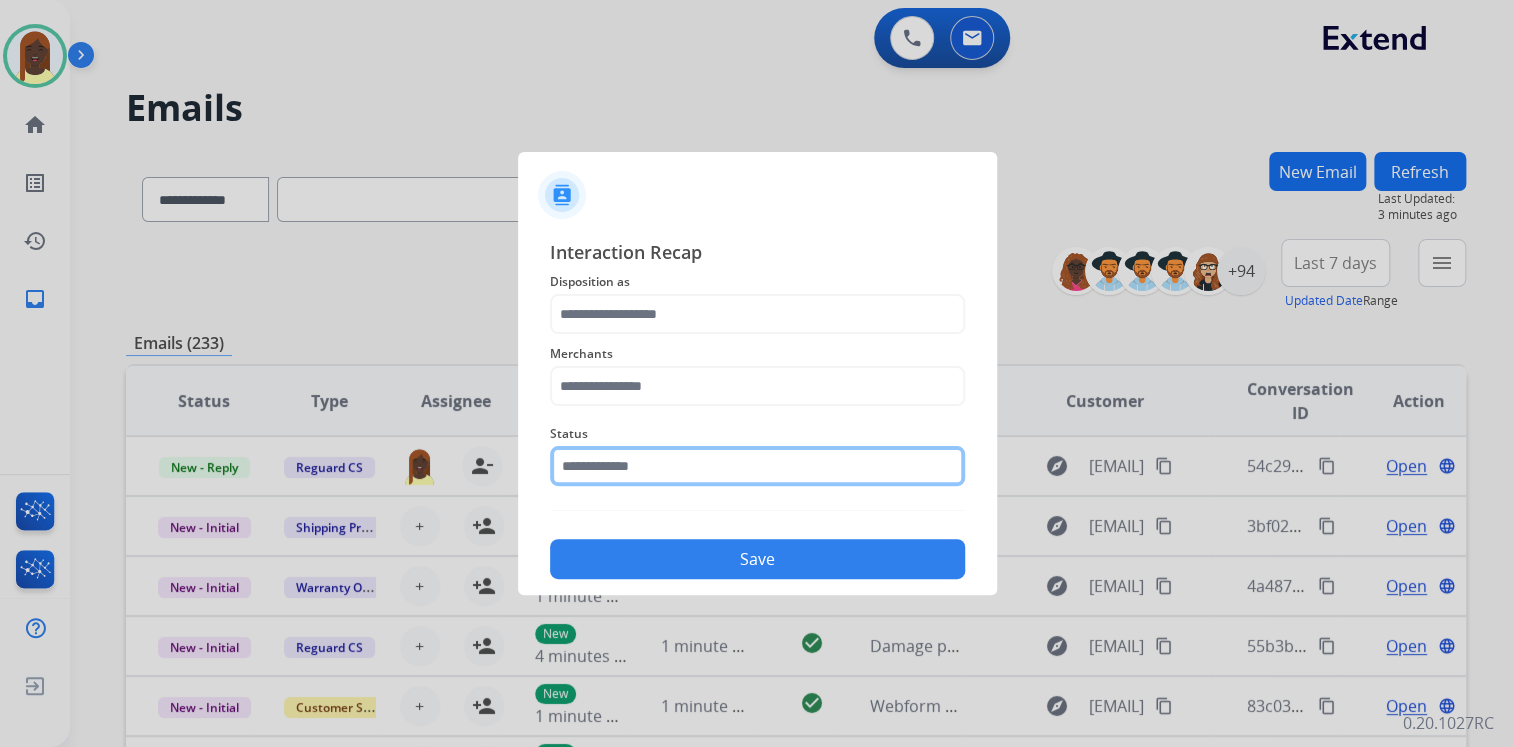 click 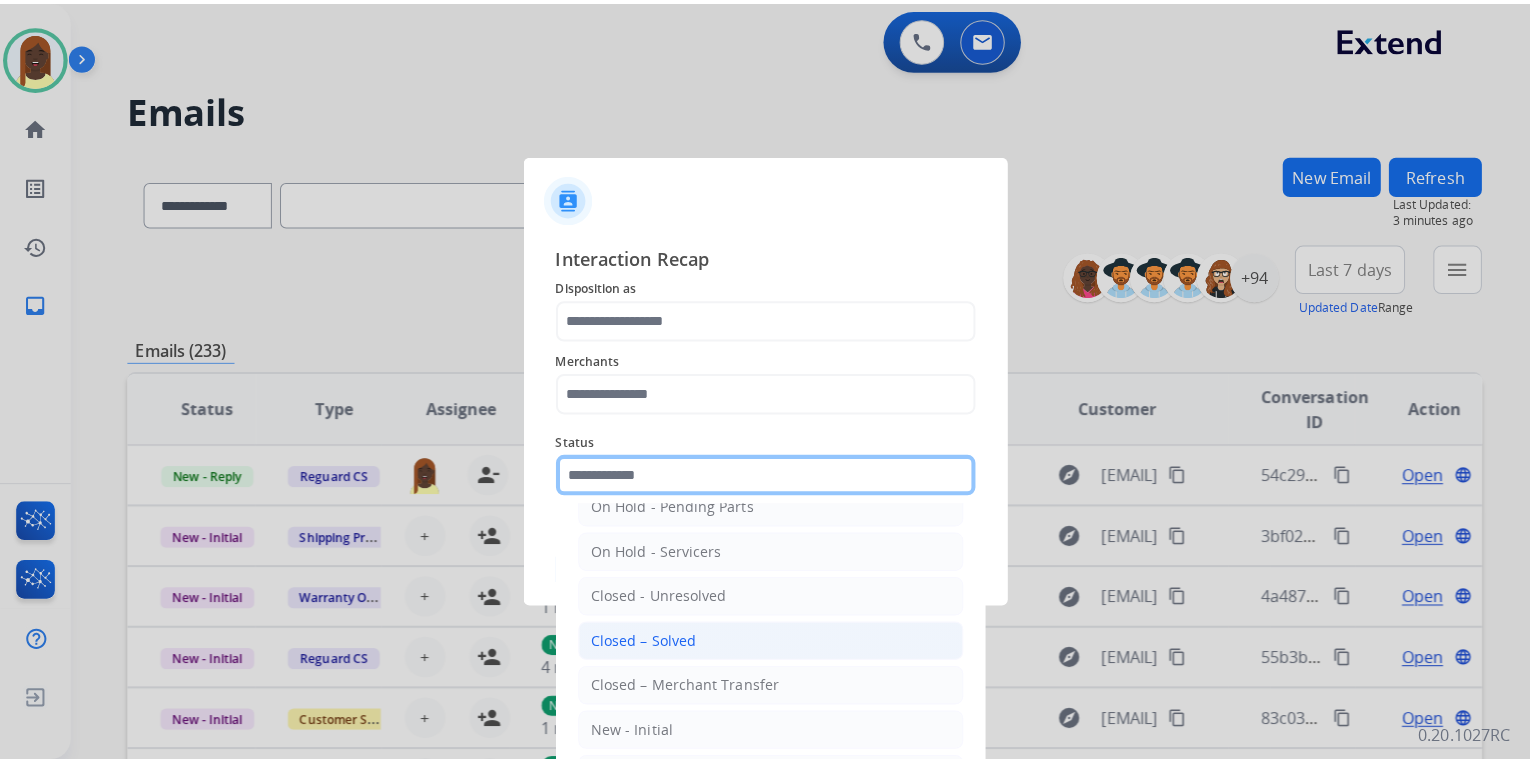 scroll, scrollTop: 116, scrollLeft: 0, axis: vertical 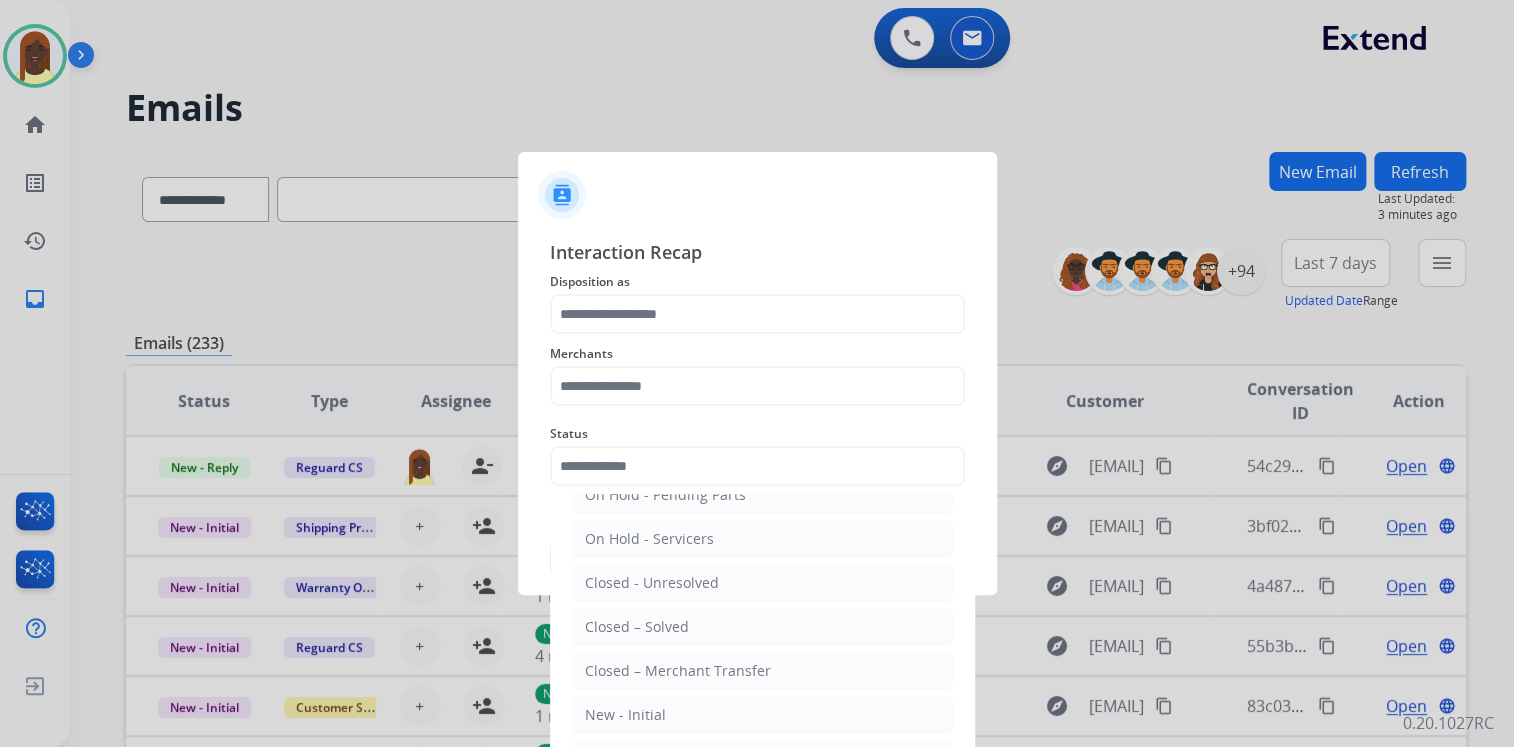 click on "Closed – Solved" 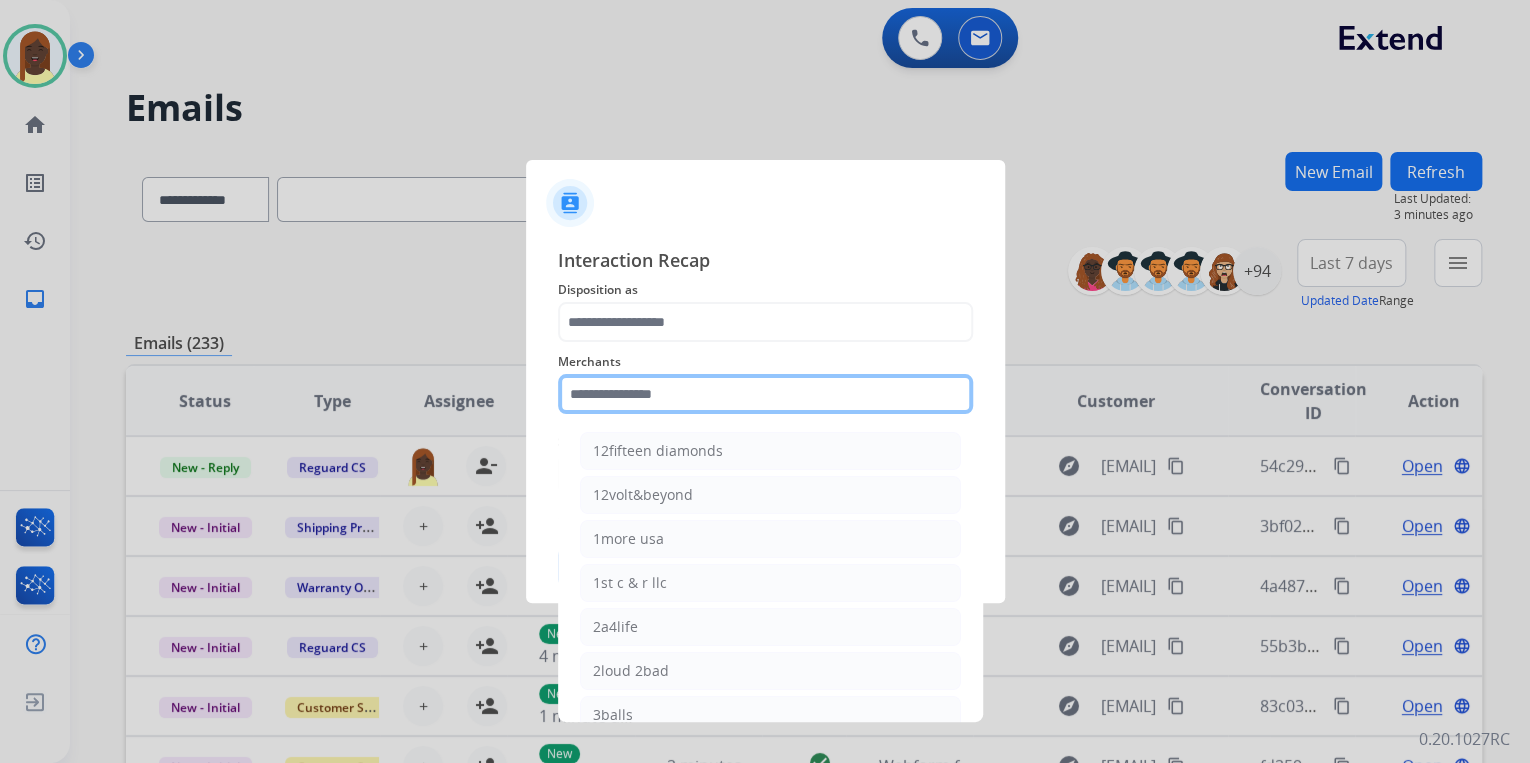 click 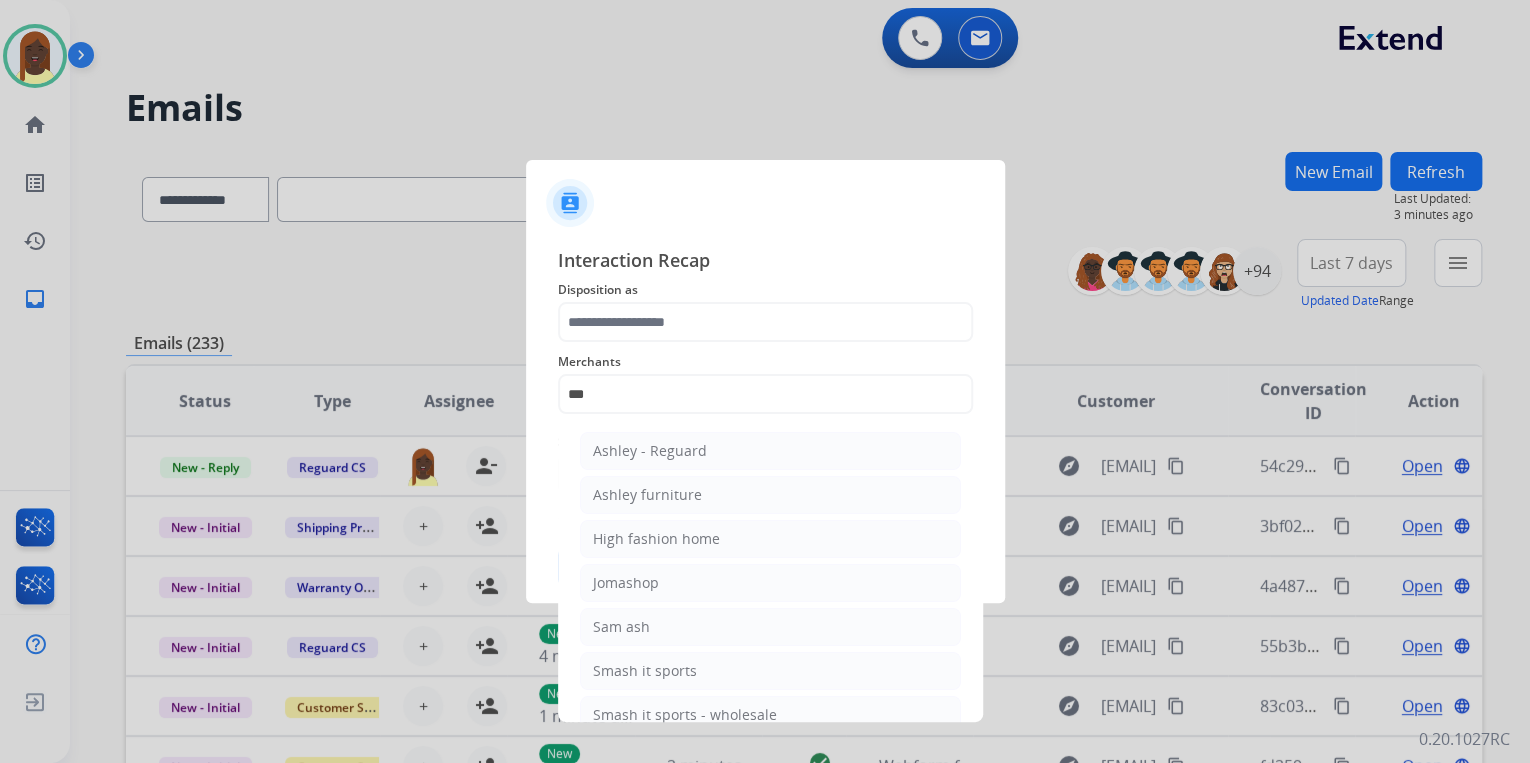 click on "Ashley - Reguard" 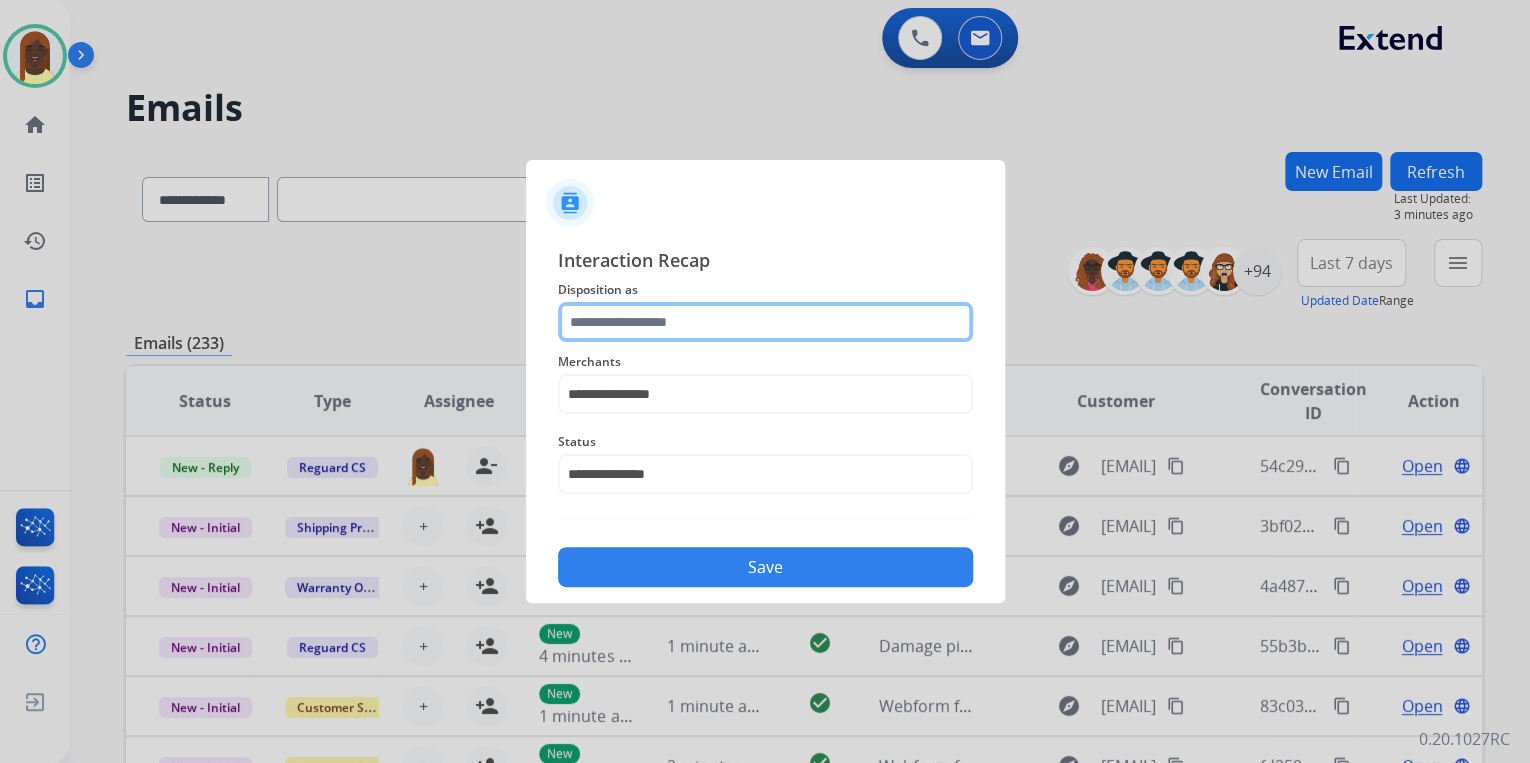 click 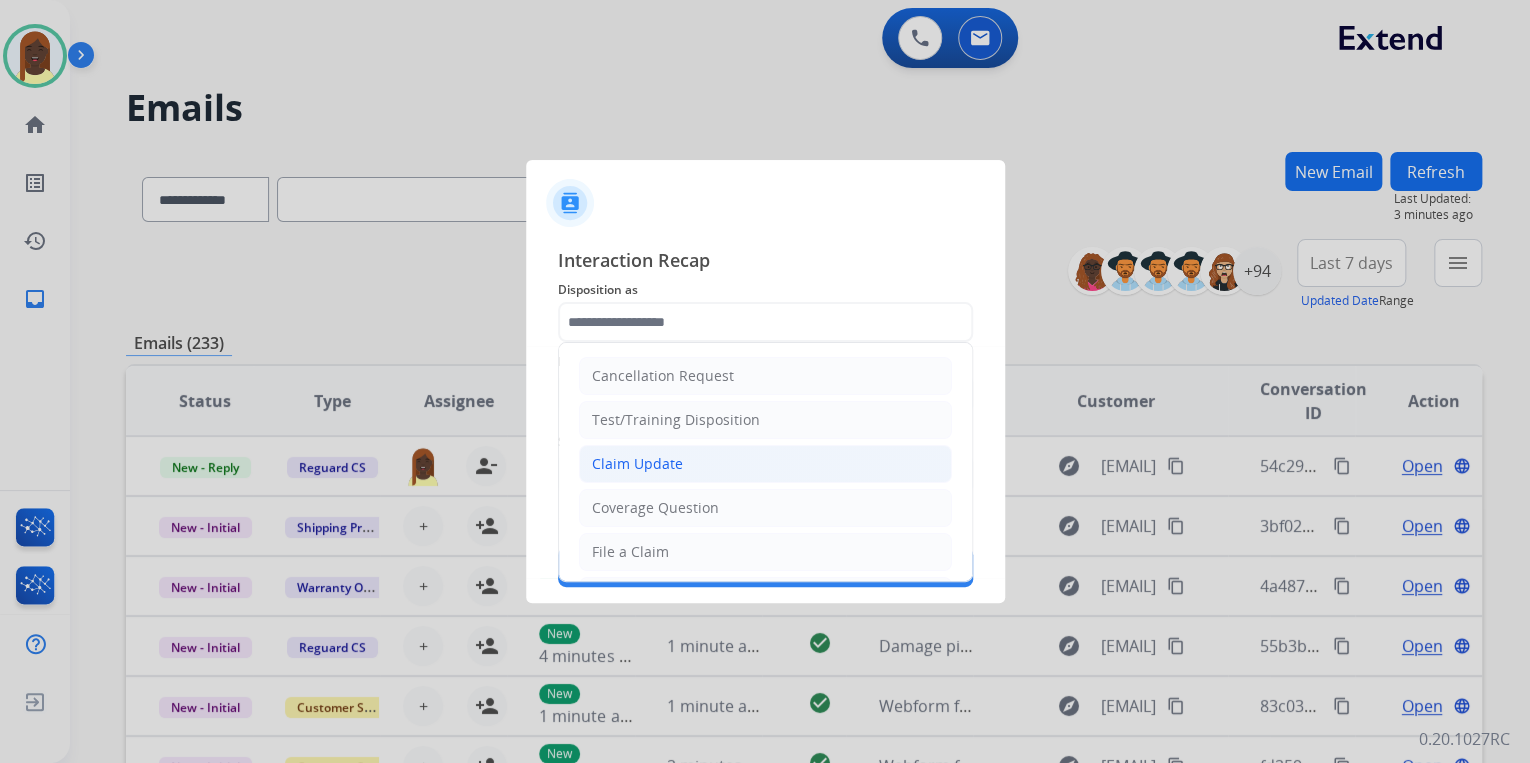 click on "Claim Update" 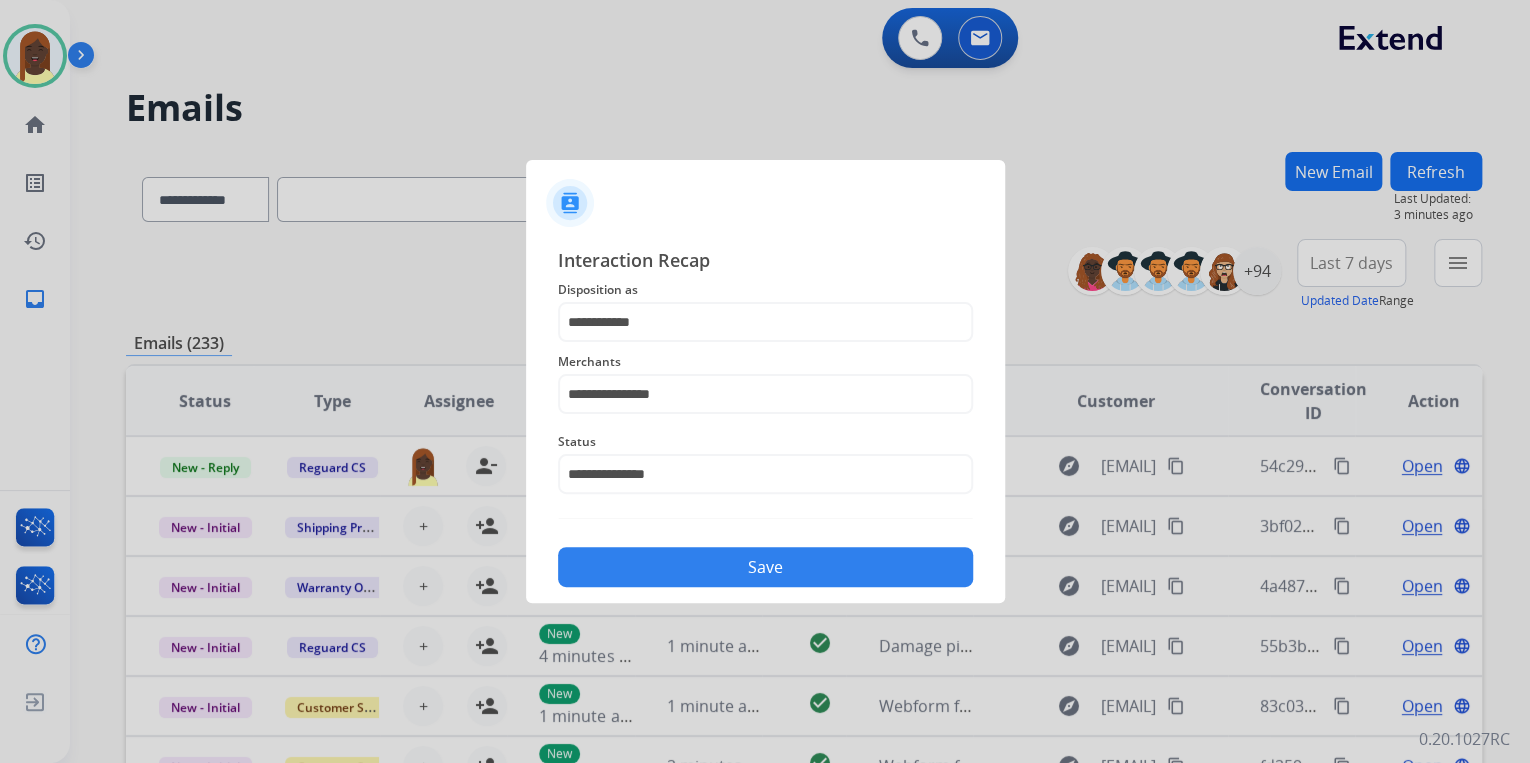 drag, startPoint x: 697, startPoint y: 564, endPoint x: 725, endPoint y: 523, distance: 49.648766 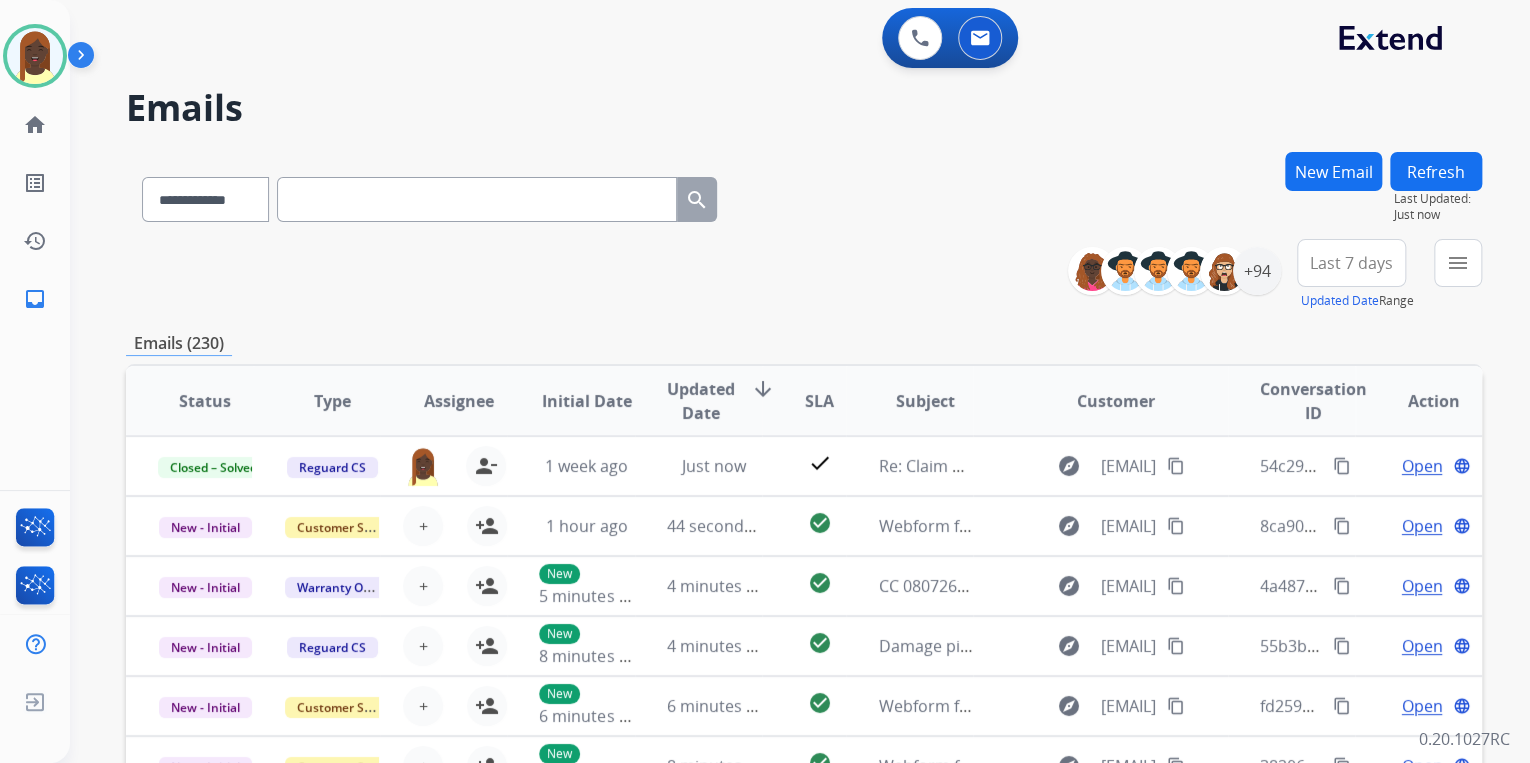 click on "**********" at bounding box center (804, 275) 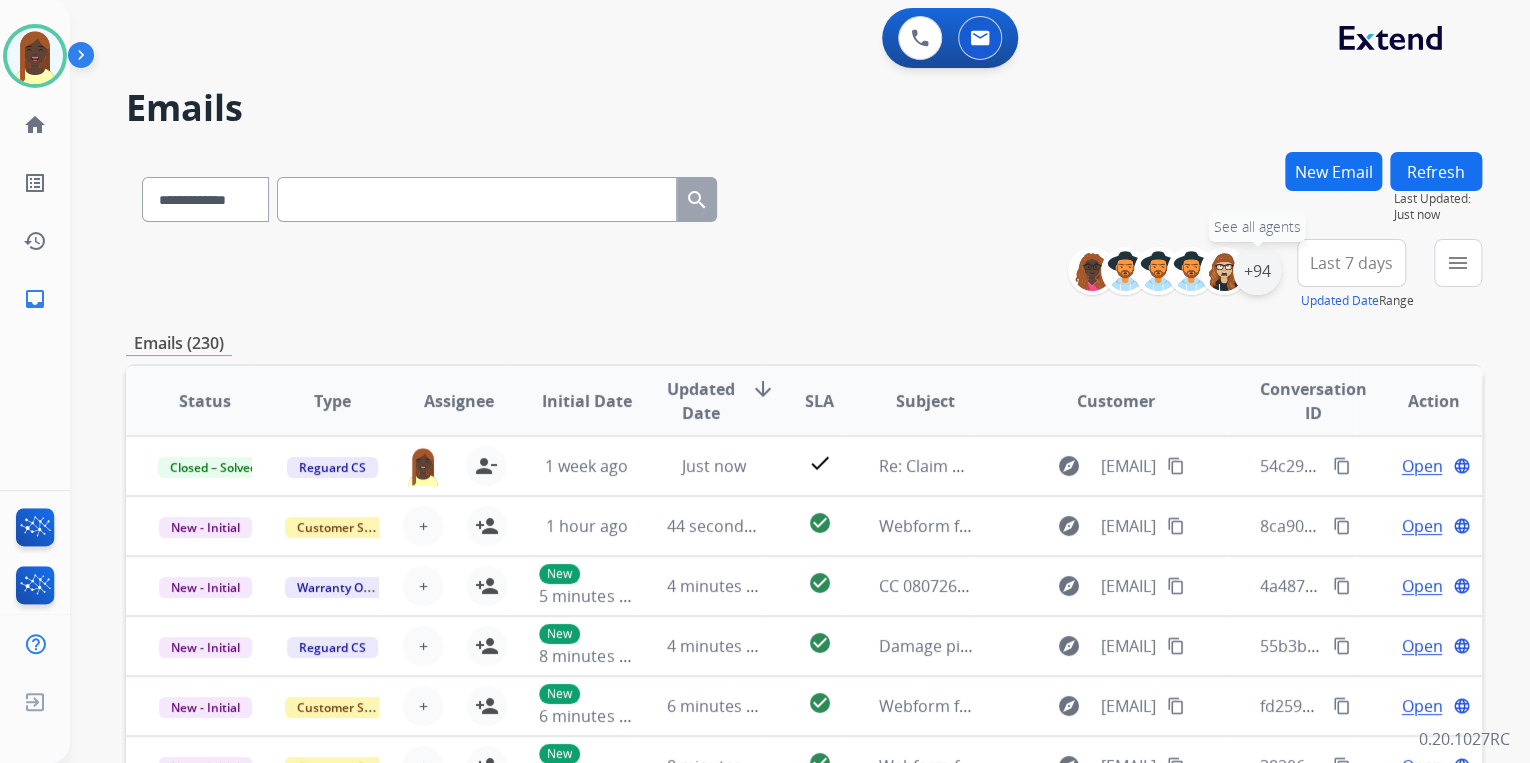 click on "+94" at bounding box center (1257, 271) 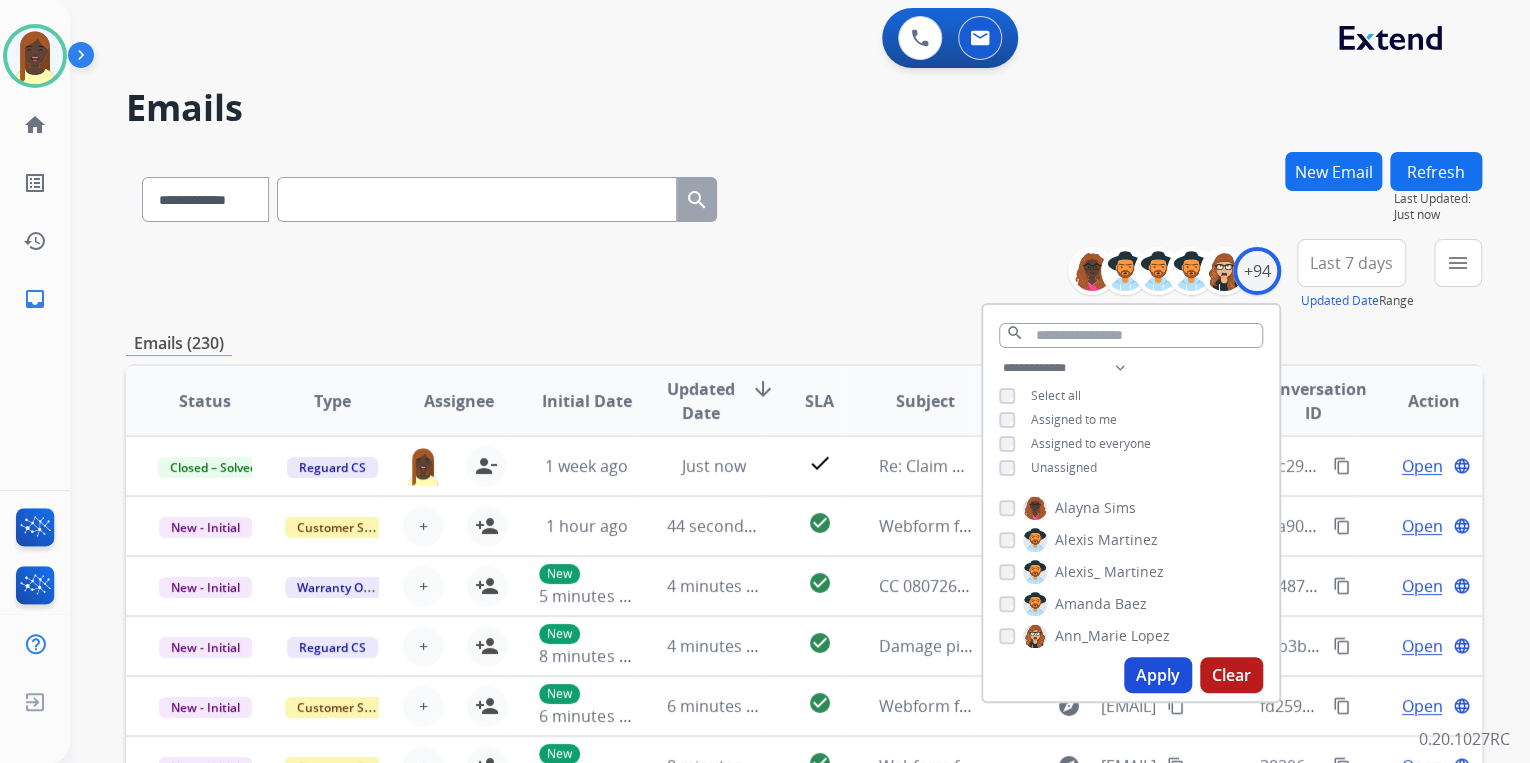 drag, startPoint x: 1142, startPoint y: 668, endPoint x: 1000, endPoint y: 484, distance: 232.42203 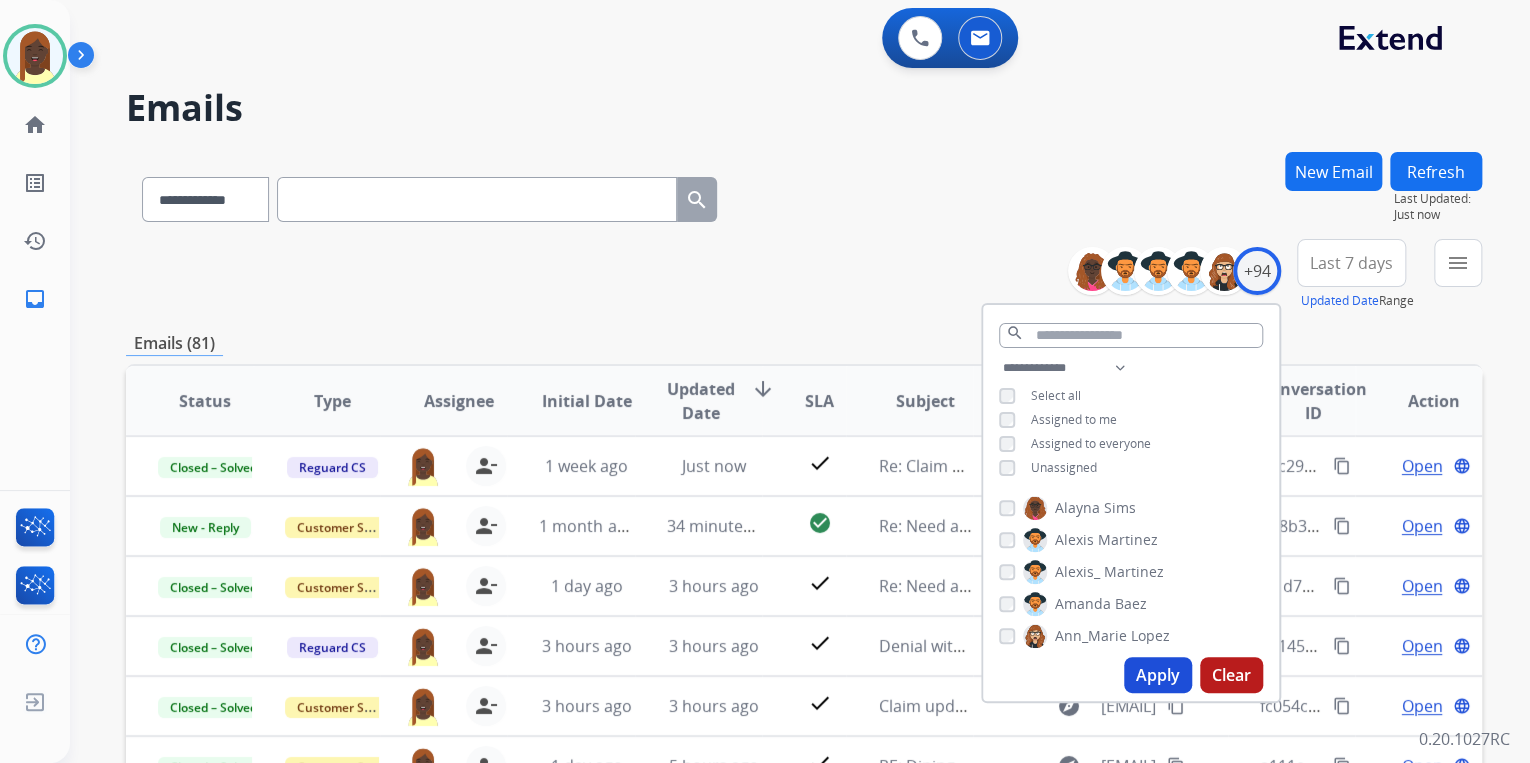 click on "**********" at bounding box center [804, 275] 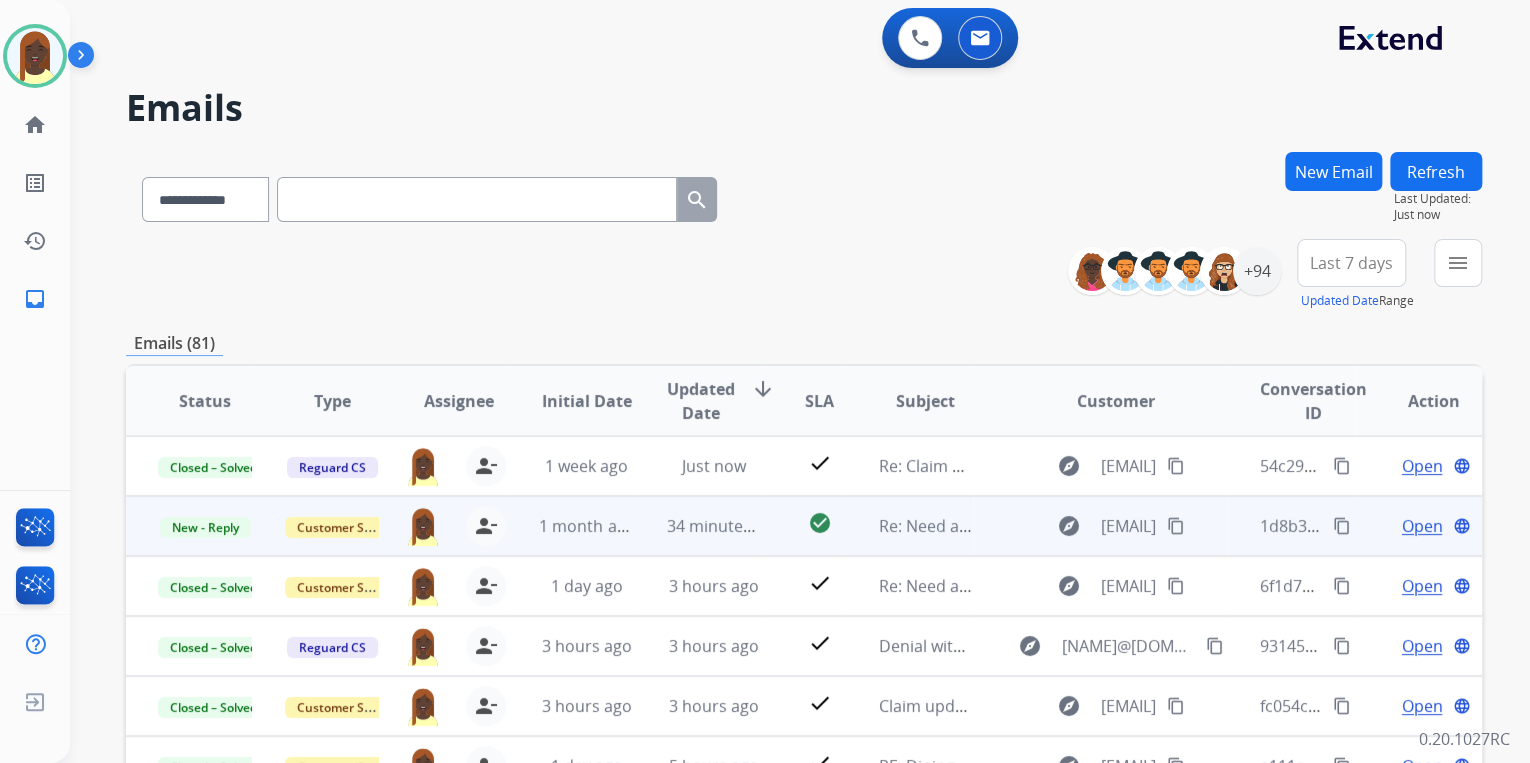 click on "content_copy" at bounding box center (1342, 526) 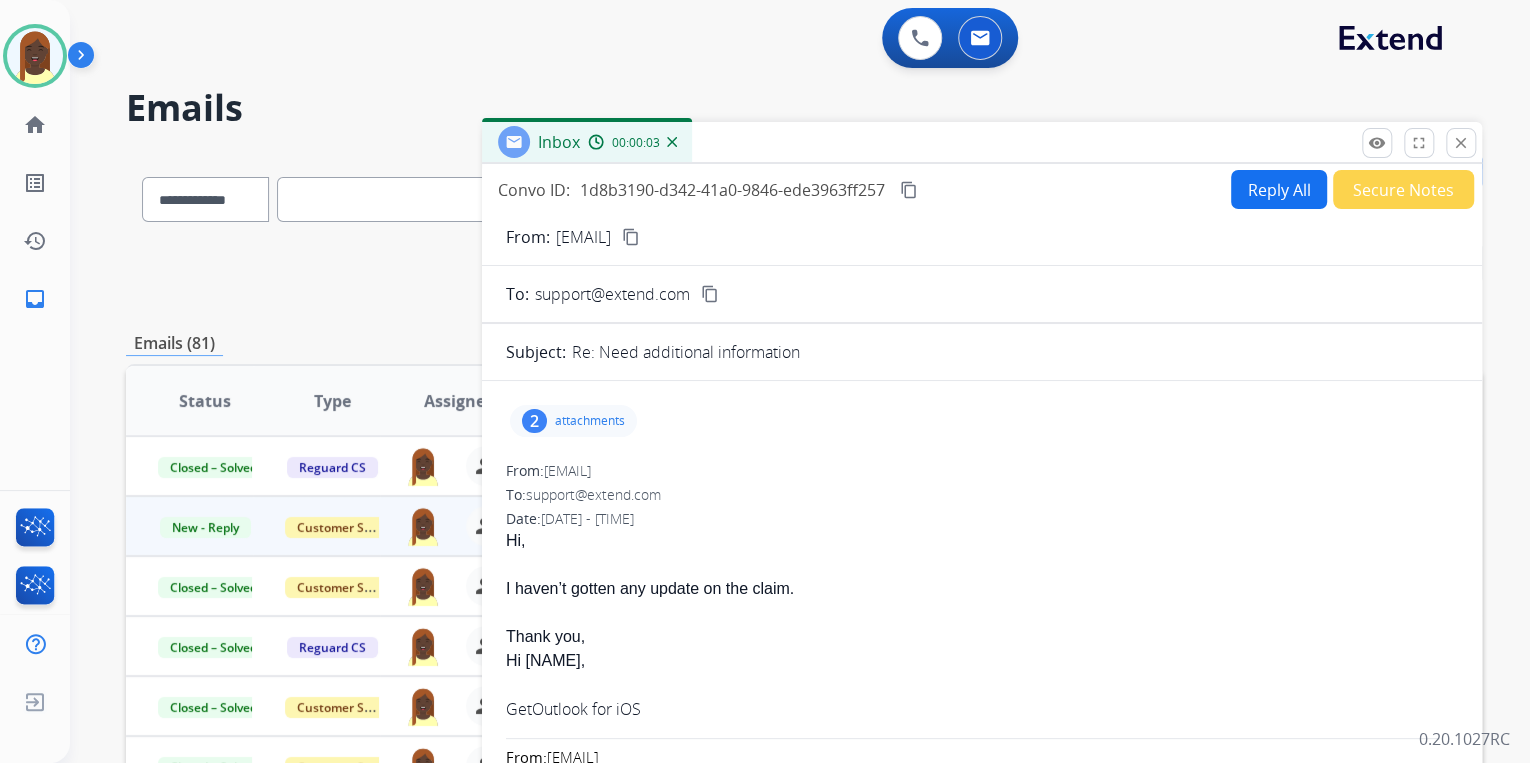 click on "attachments" at bounding box center [590, 421] 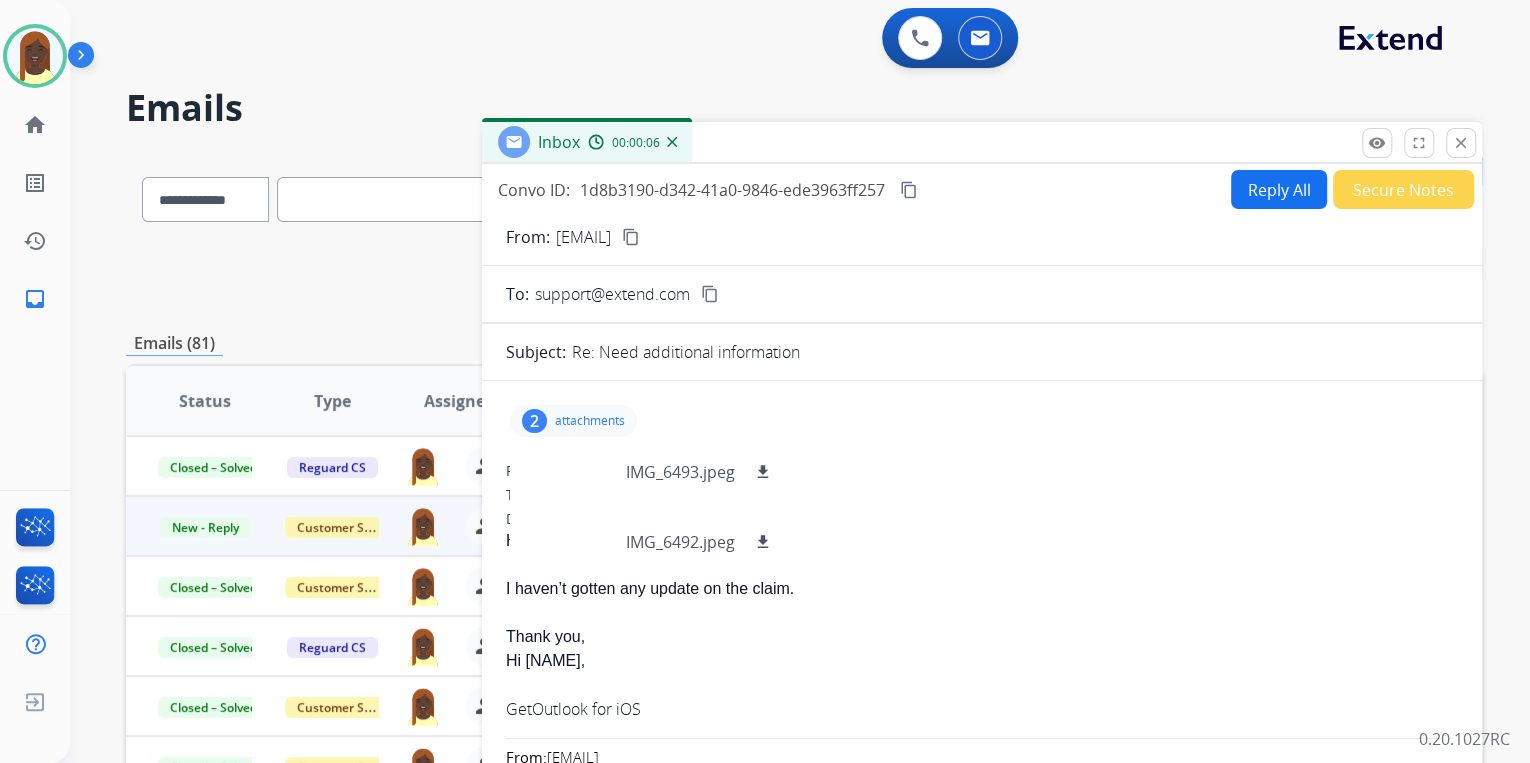 click on "Hi," at bounding box center [982, 541] 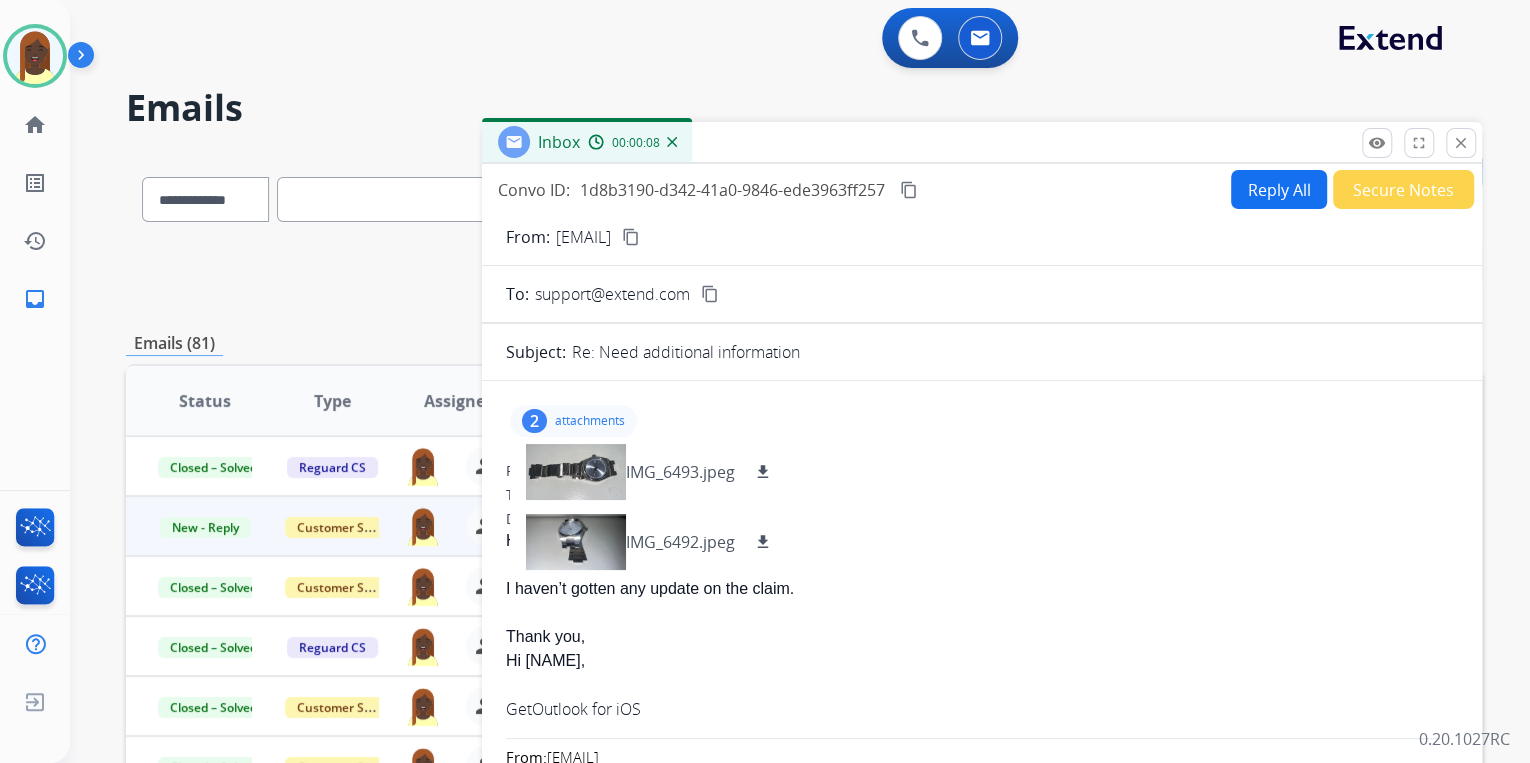 click on "content_copy" at bounding box center [631, 237] 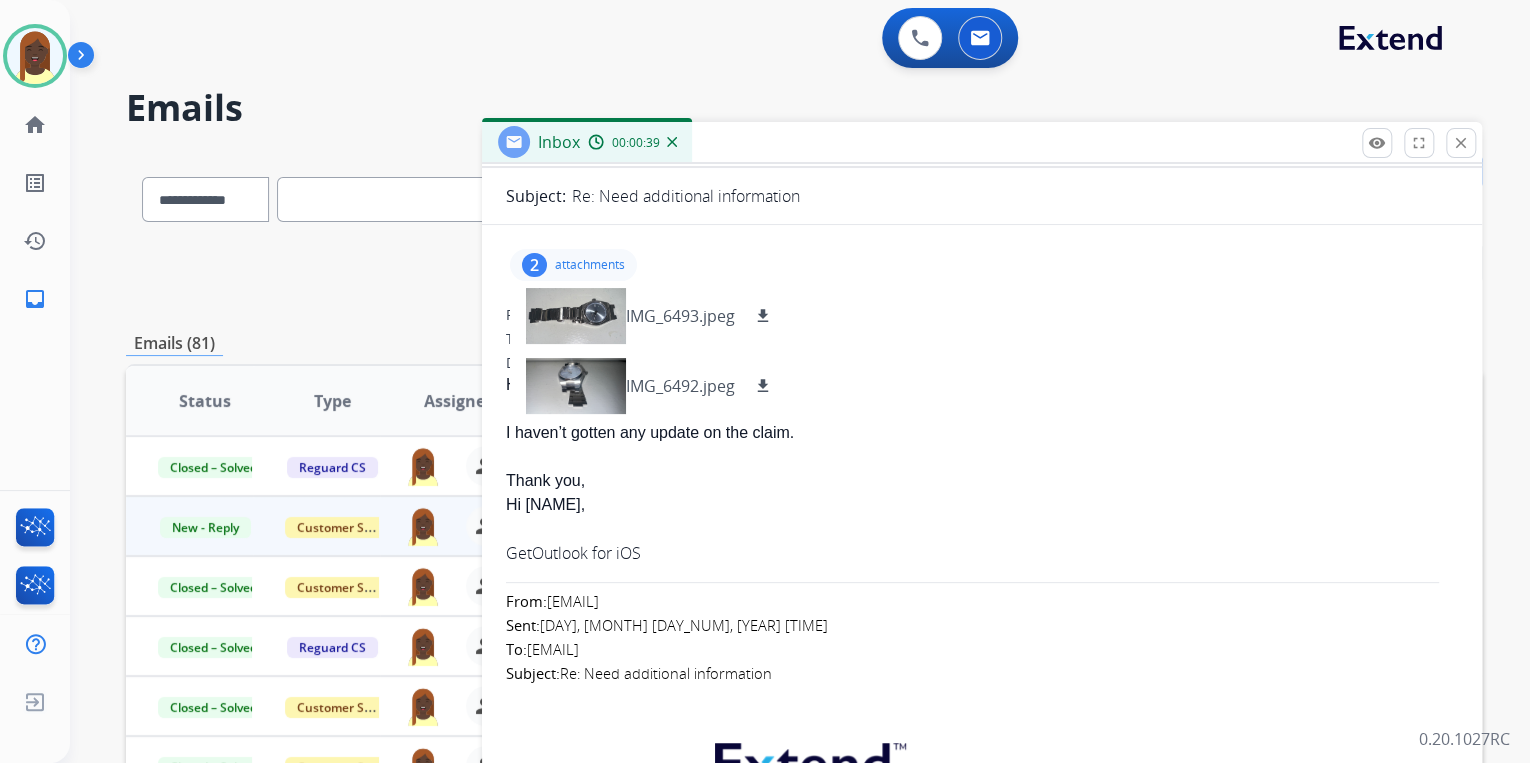 scroll, scrollTop: 160, scrollLeft: 0, axis: vertical 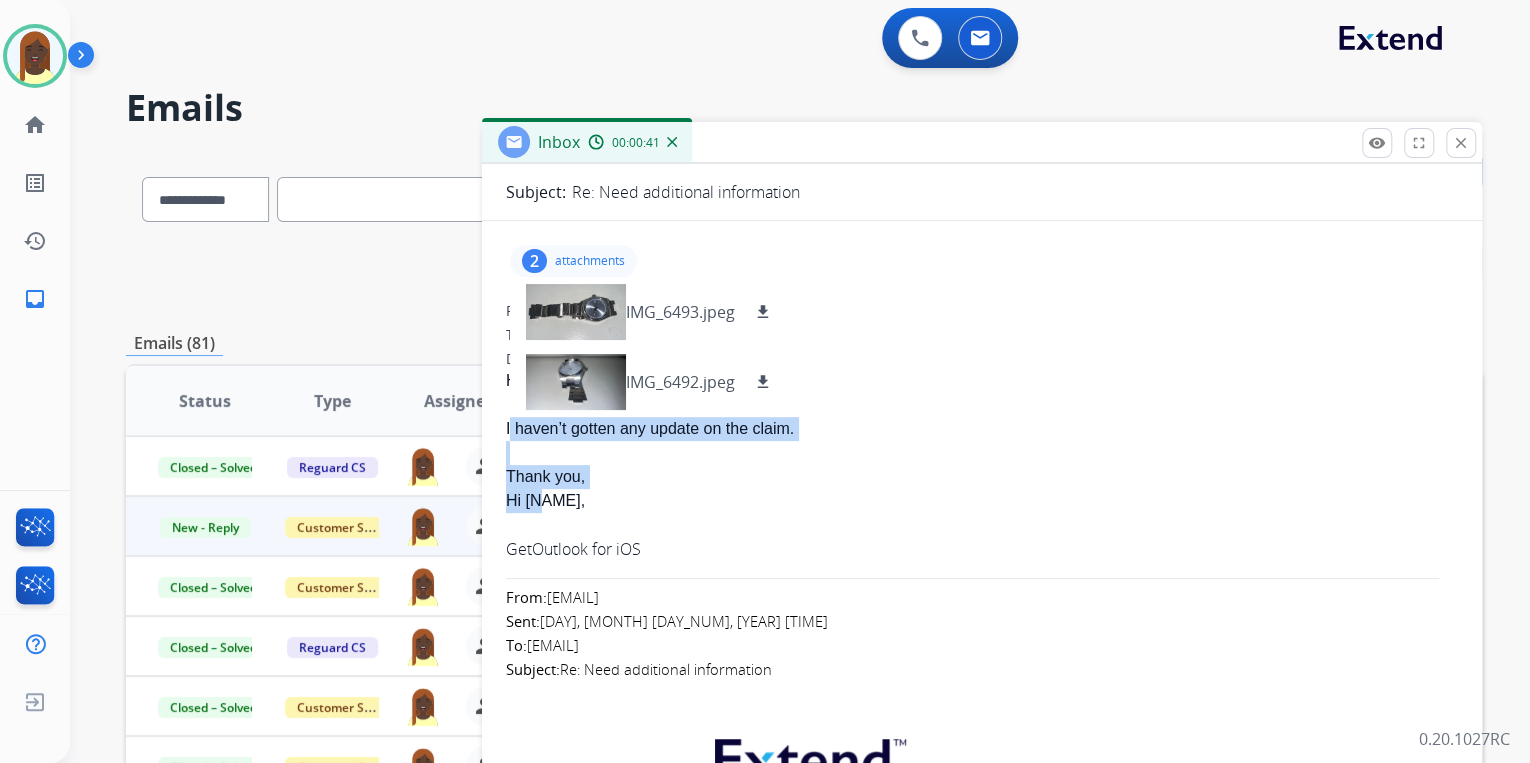 drag, startPoint x: 500, startPoint y: 432, endPoint x: 580, endPoint y: 496, distance: 102.44999 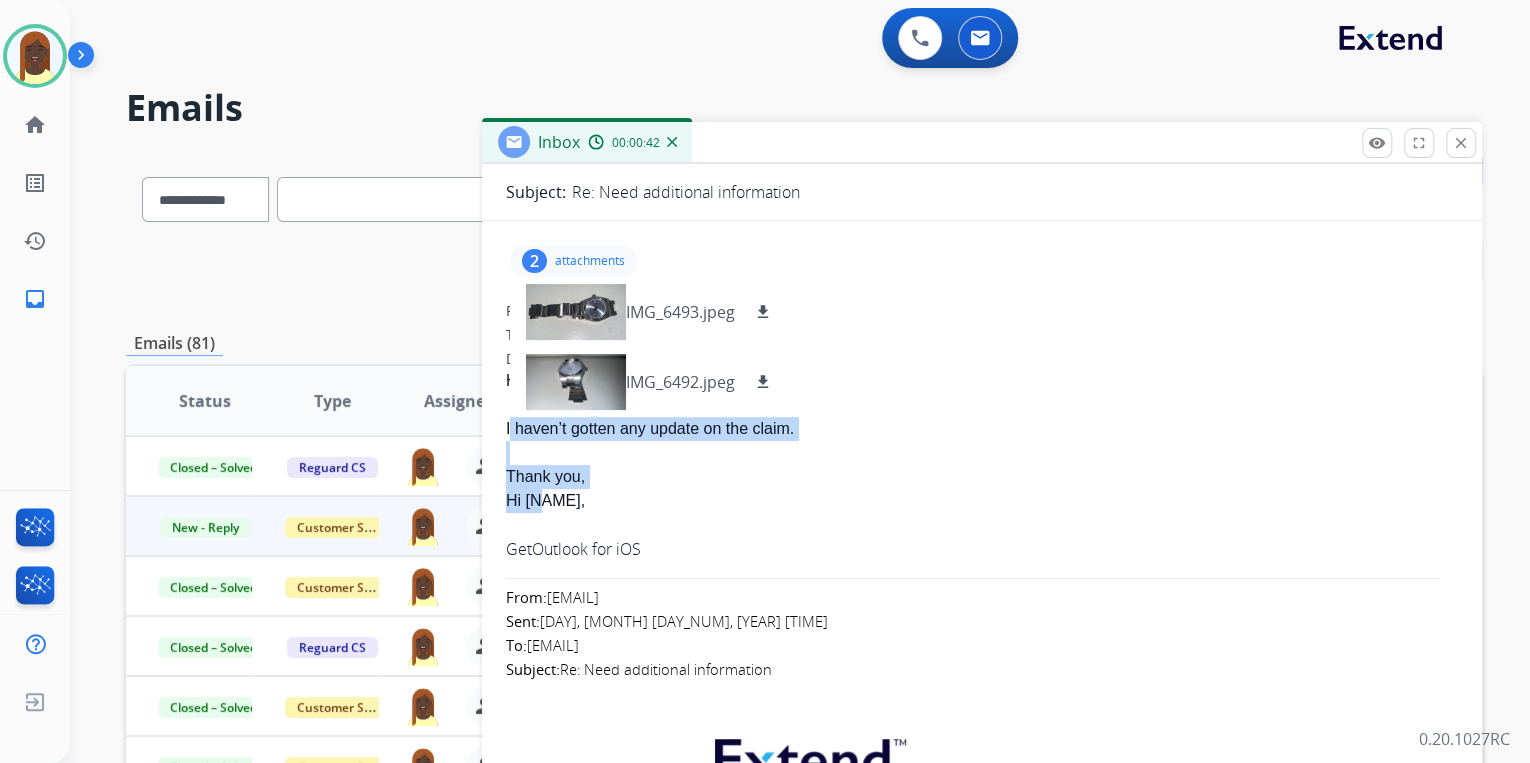 drag, startPoint x: 580, startPoint y: 496, endPoint x: 551, endPoint y: 478, distance: 34.132095 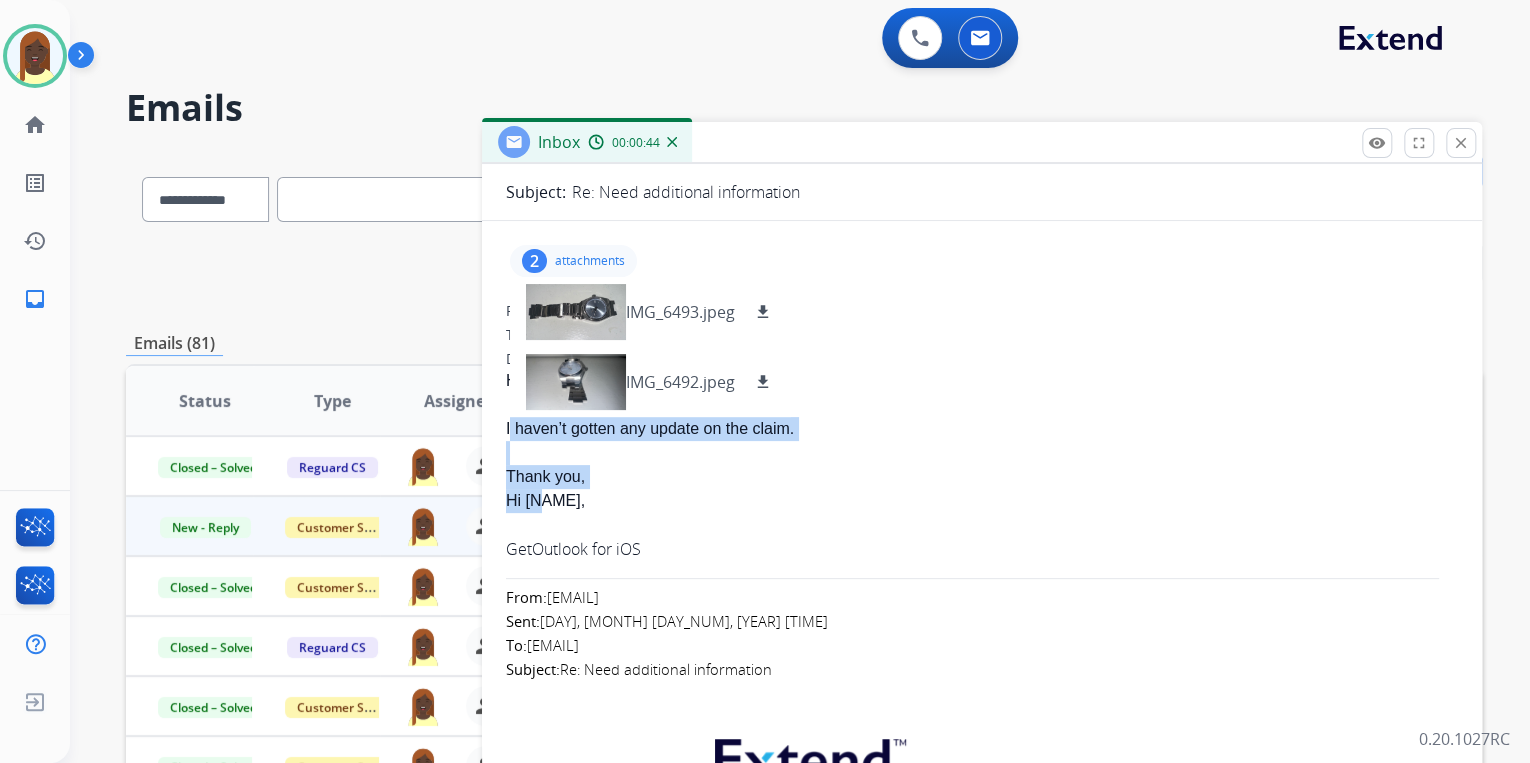 copy on "I haven’t gotten any update on the claim.
Thank you,
Isha" 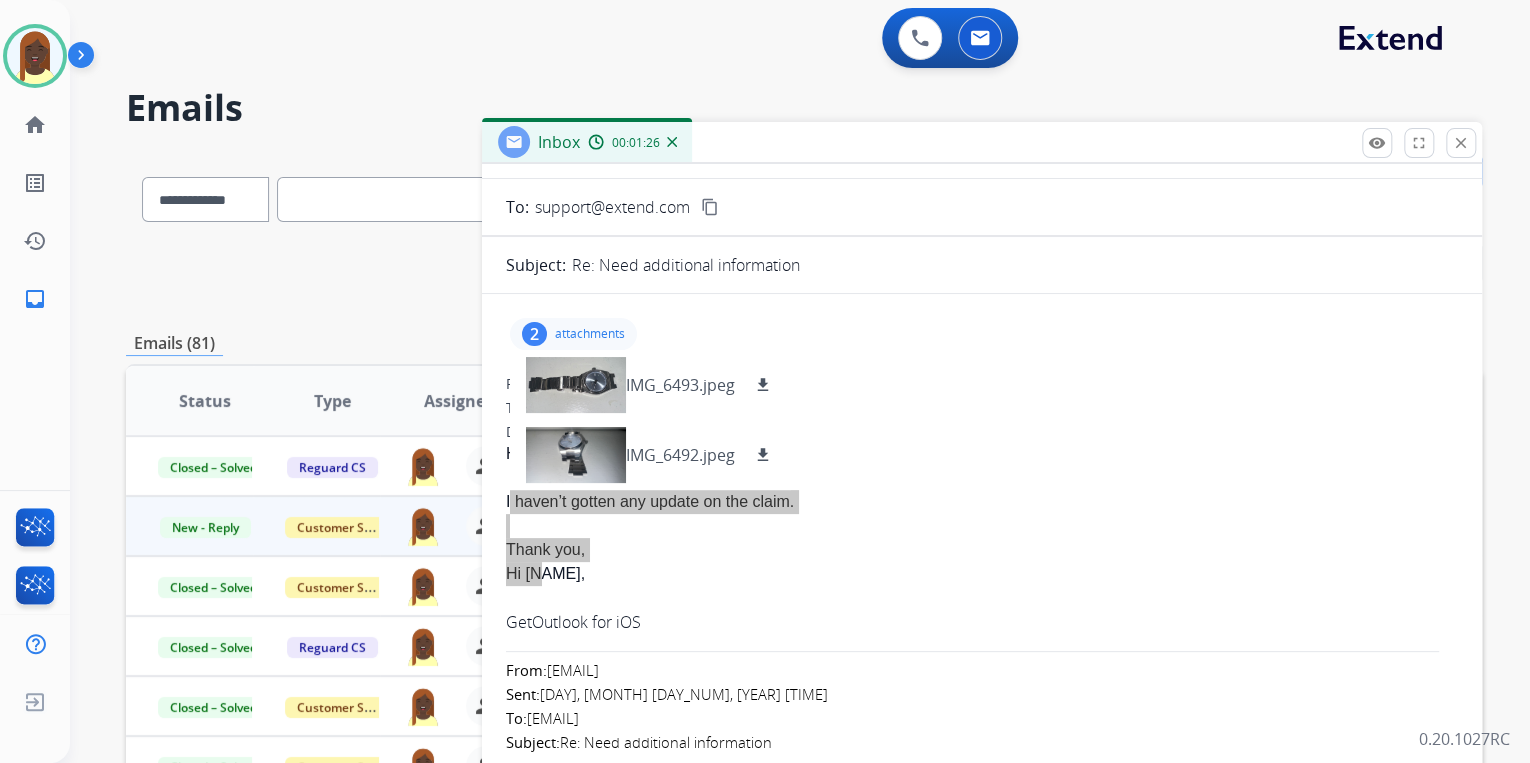 scroll, scrollTop: 0, scrollLeft: 0, axis: both 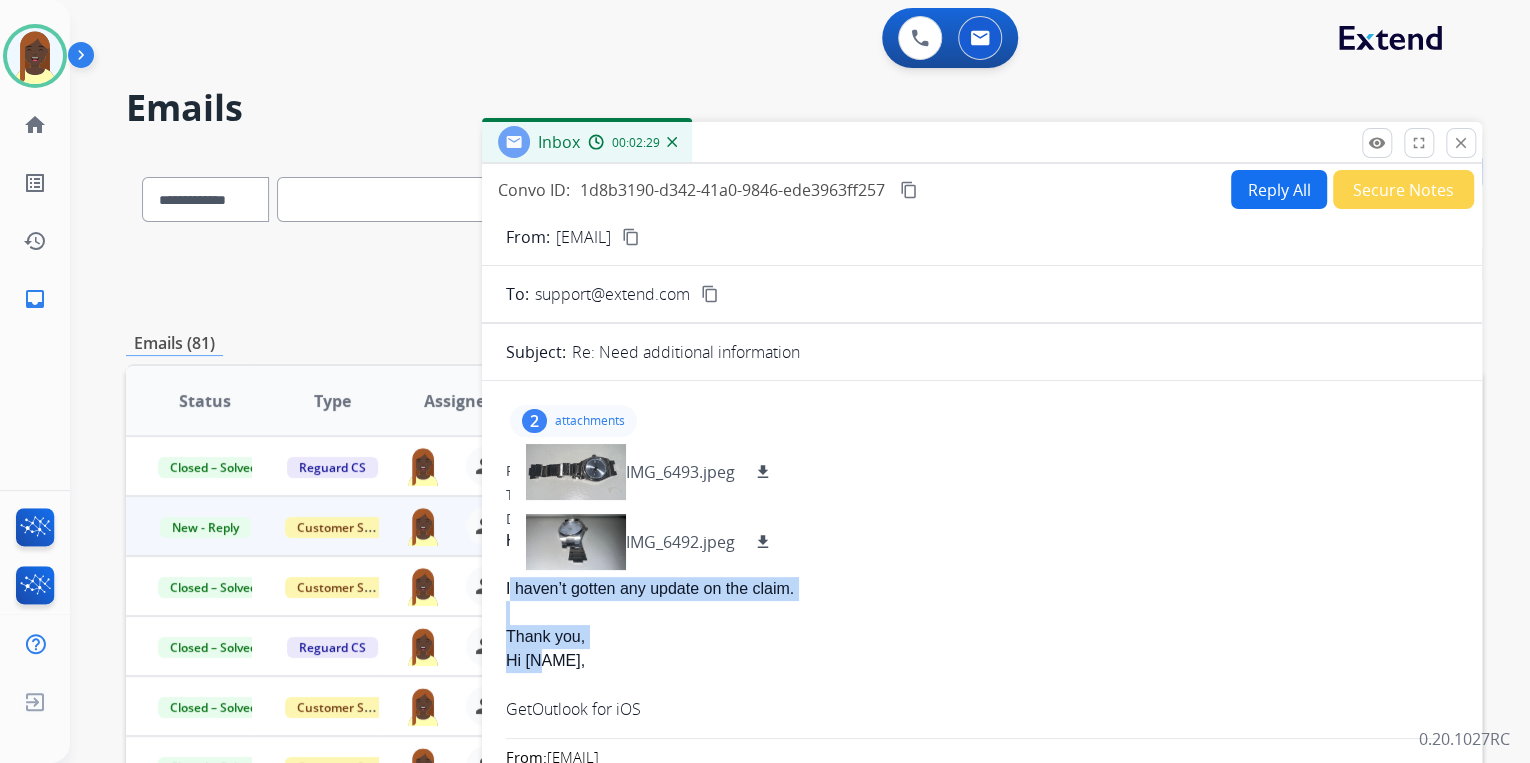 click on "Reply All" at bounding box center [1279, 189] 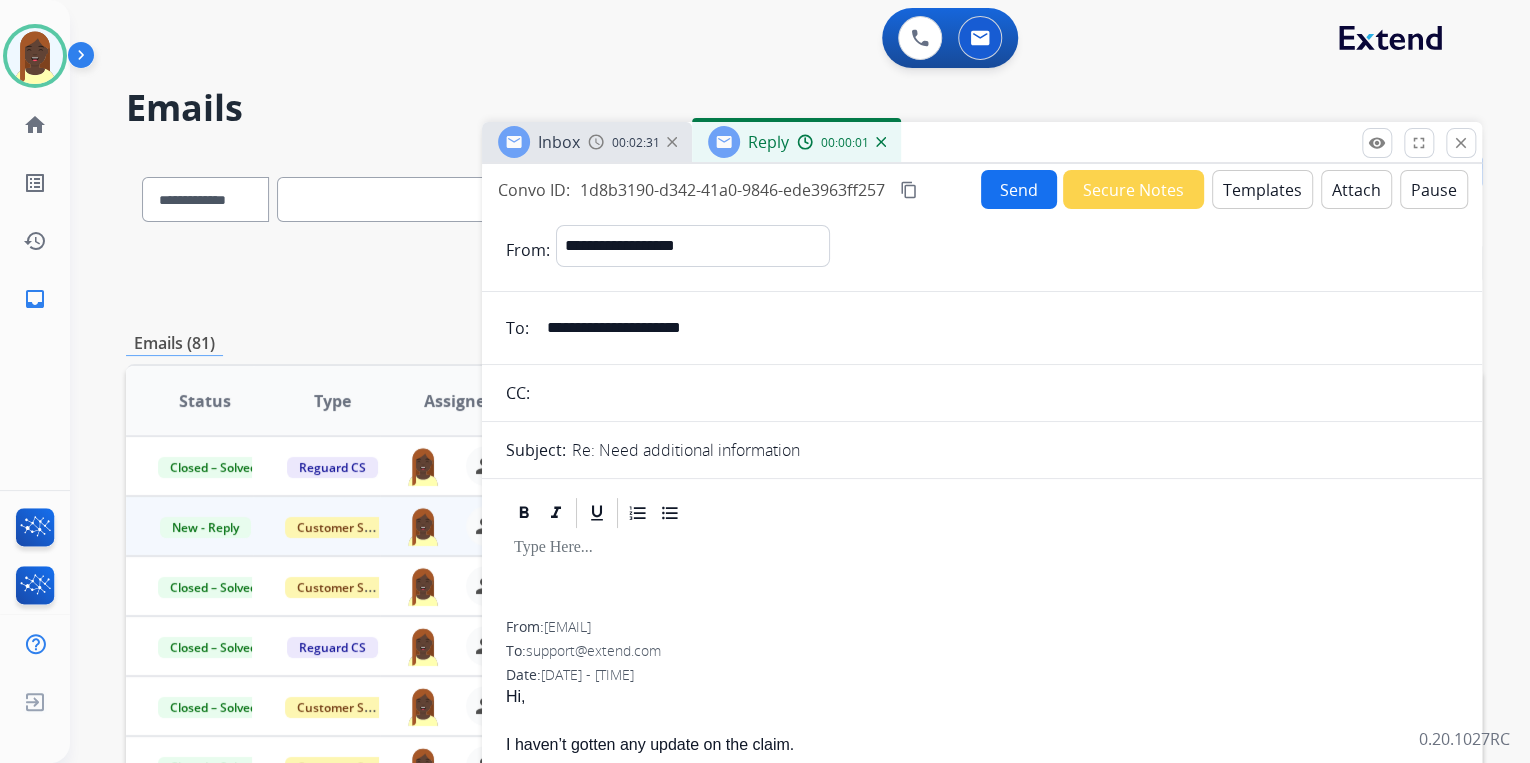 click on "Templates" at bounding box center [1262, 189] 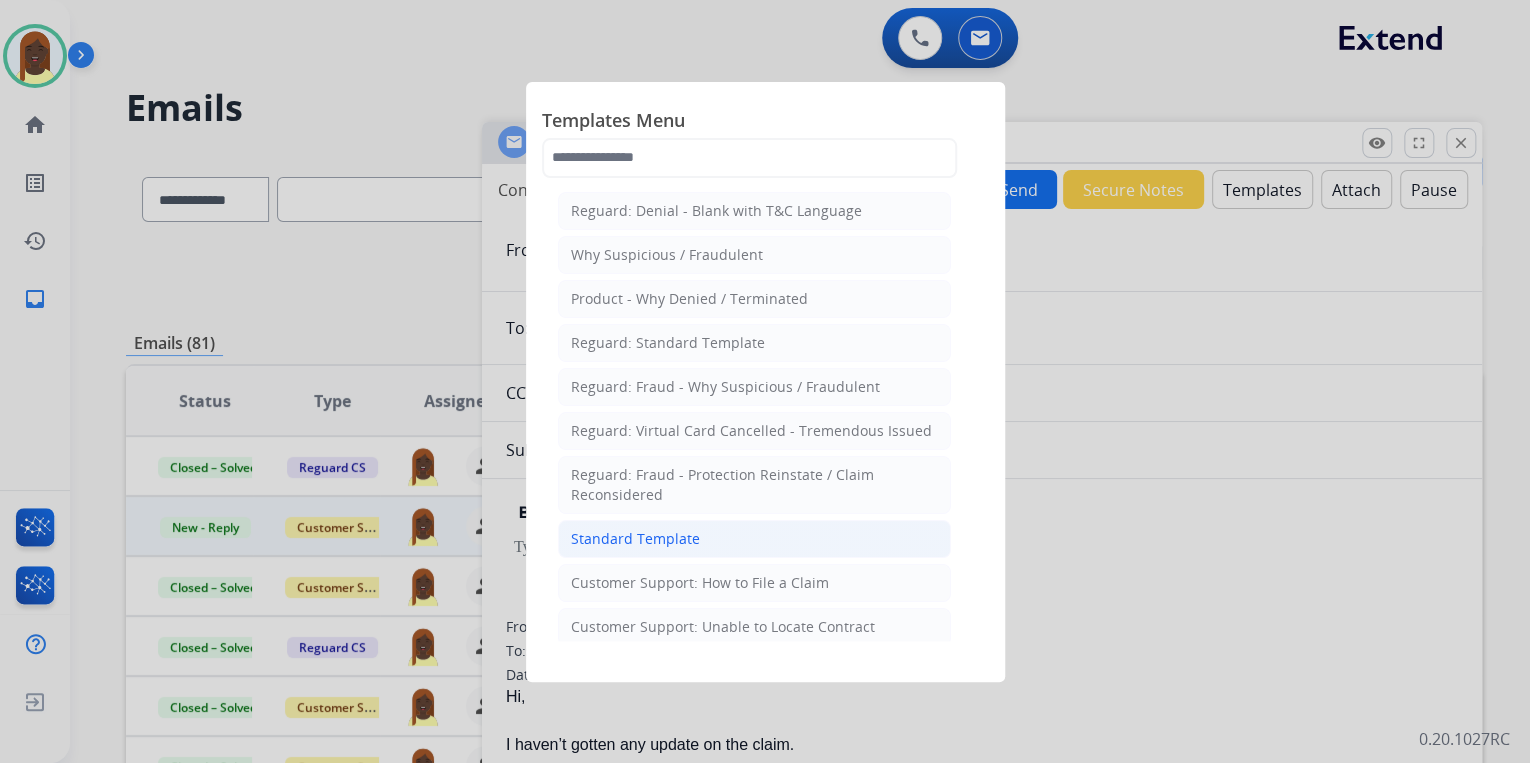 click on "Standard Template" 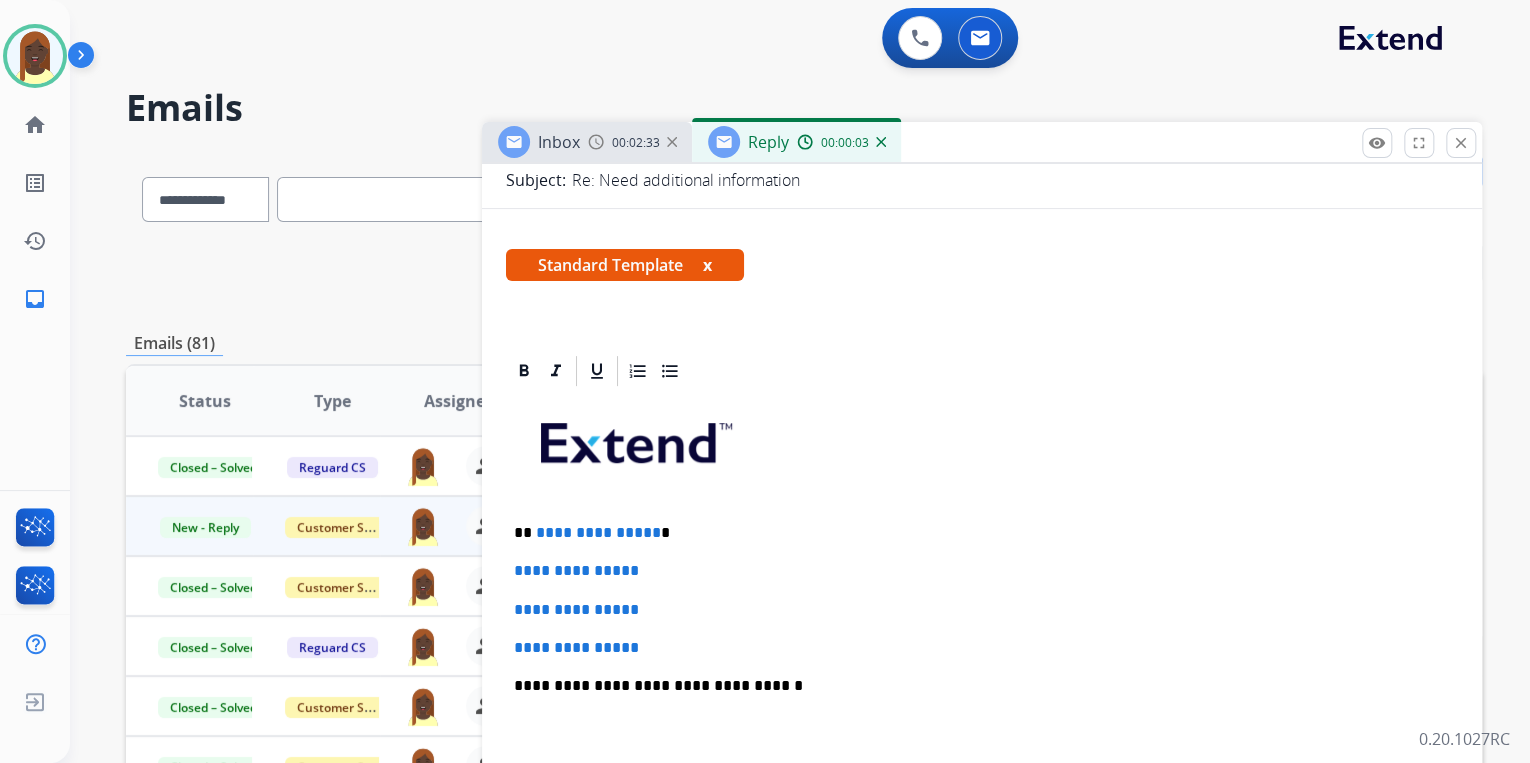 scroll, scrollTop: 400, scrollLeft: 0, axis: vertical 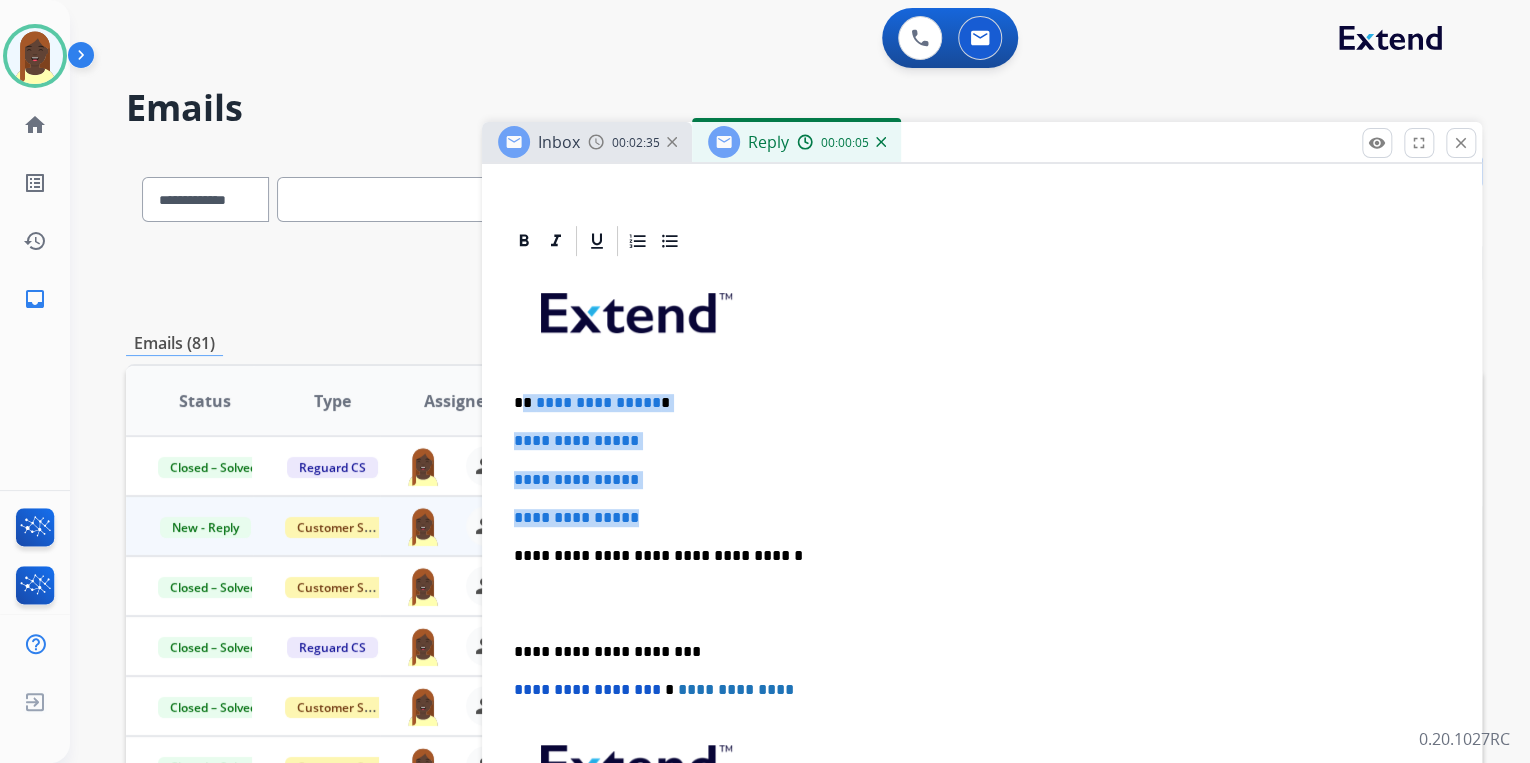 drag, startPoint x: 524, startPoint y: 400, endPoint x: 664, endPoint y: 498, distance: 170.89178 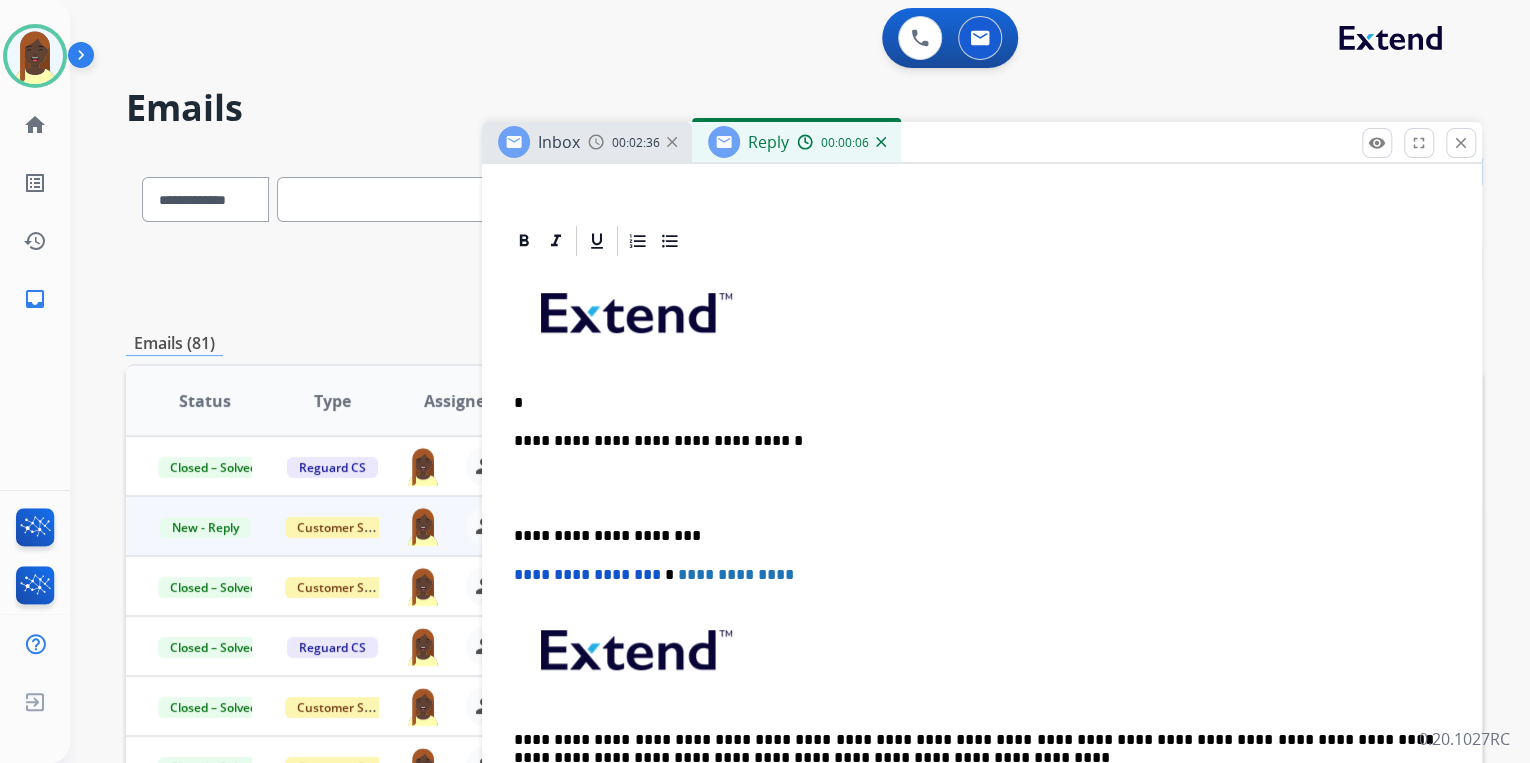 type 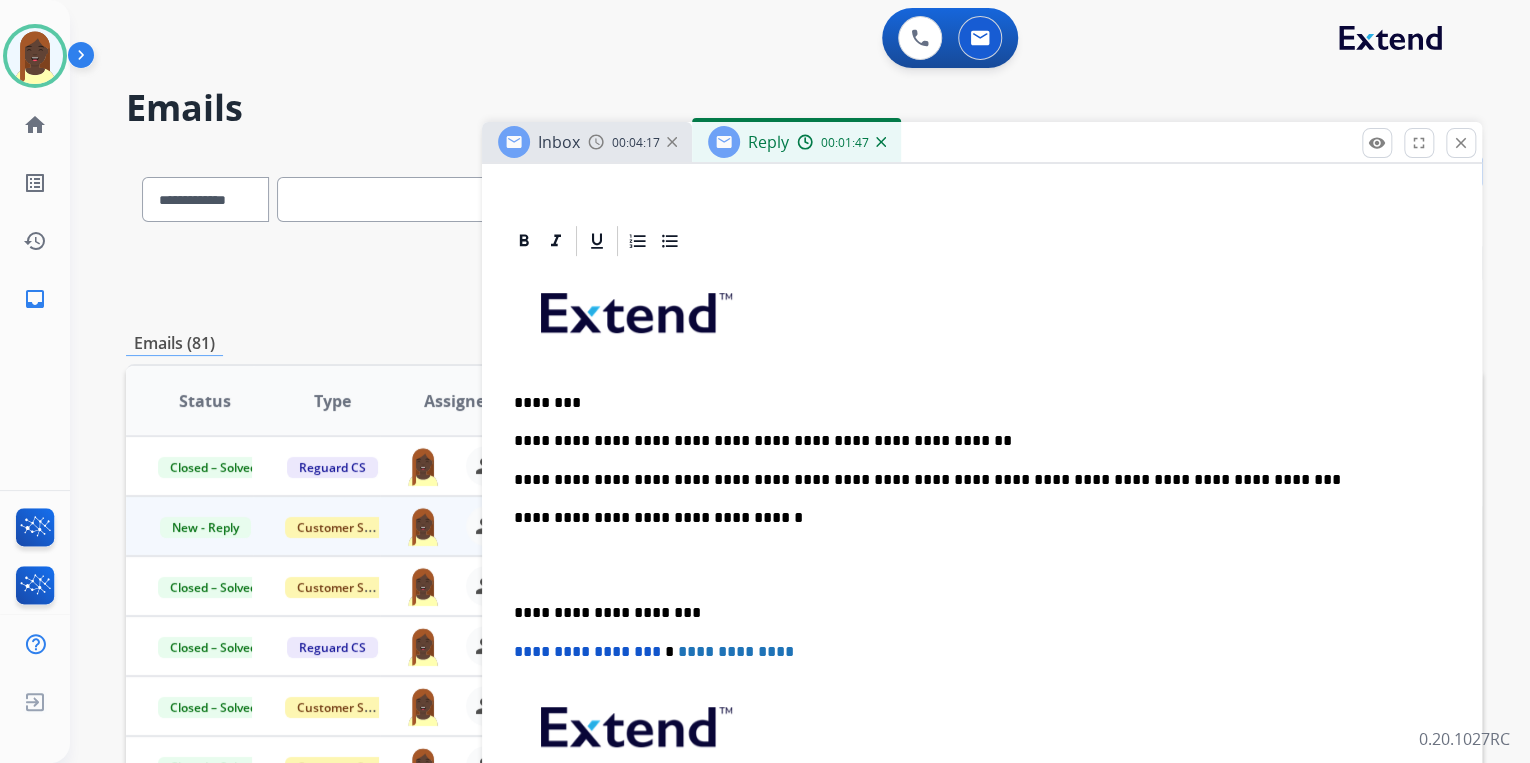 click on "**********" at bounding box center (974, 480) 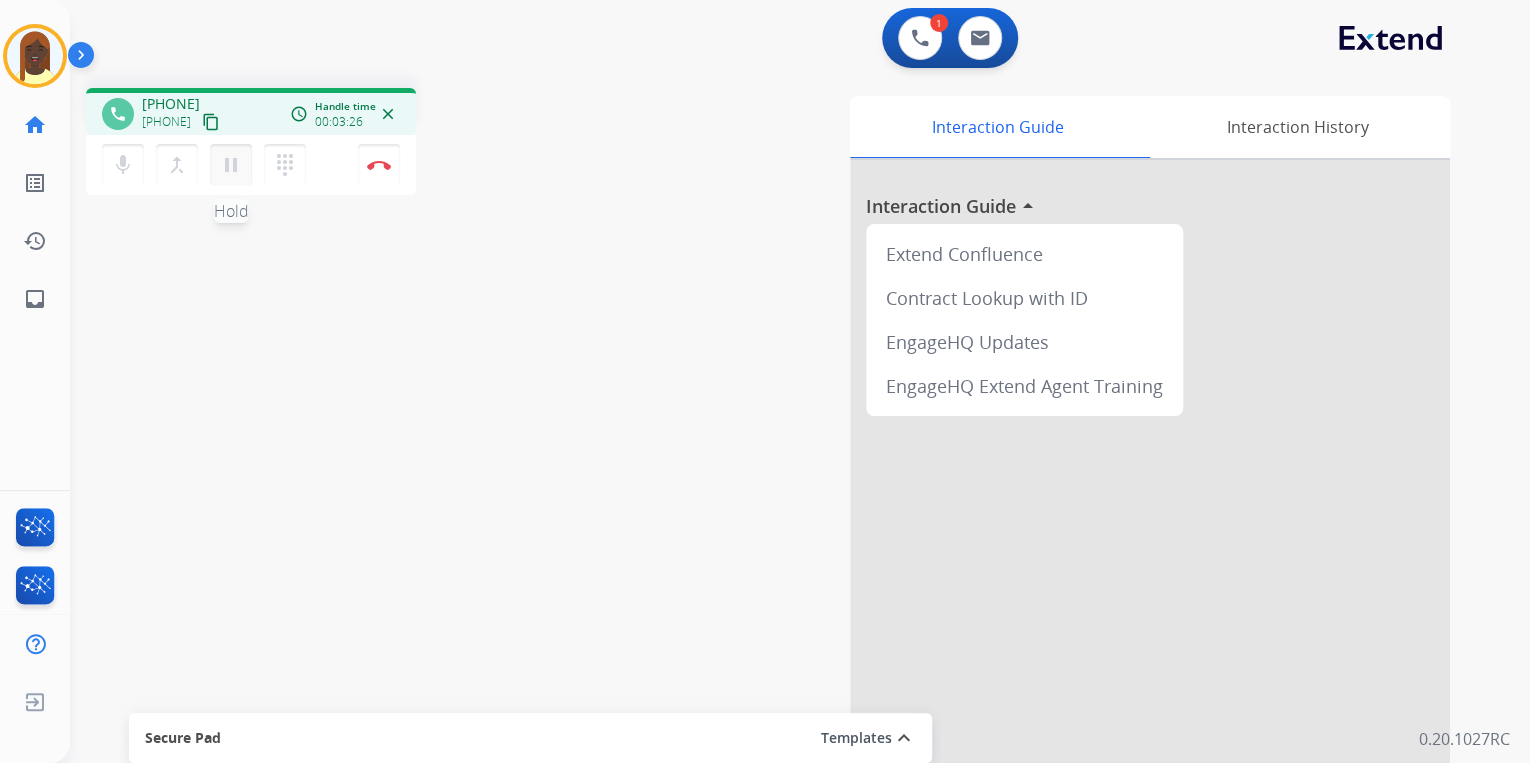 click on "pause" at bounding box center [231, 165] 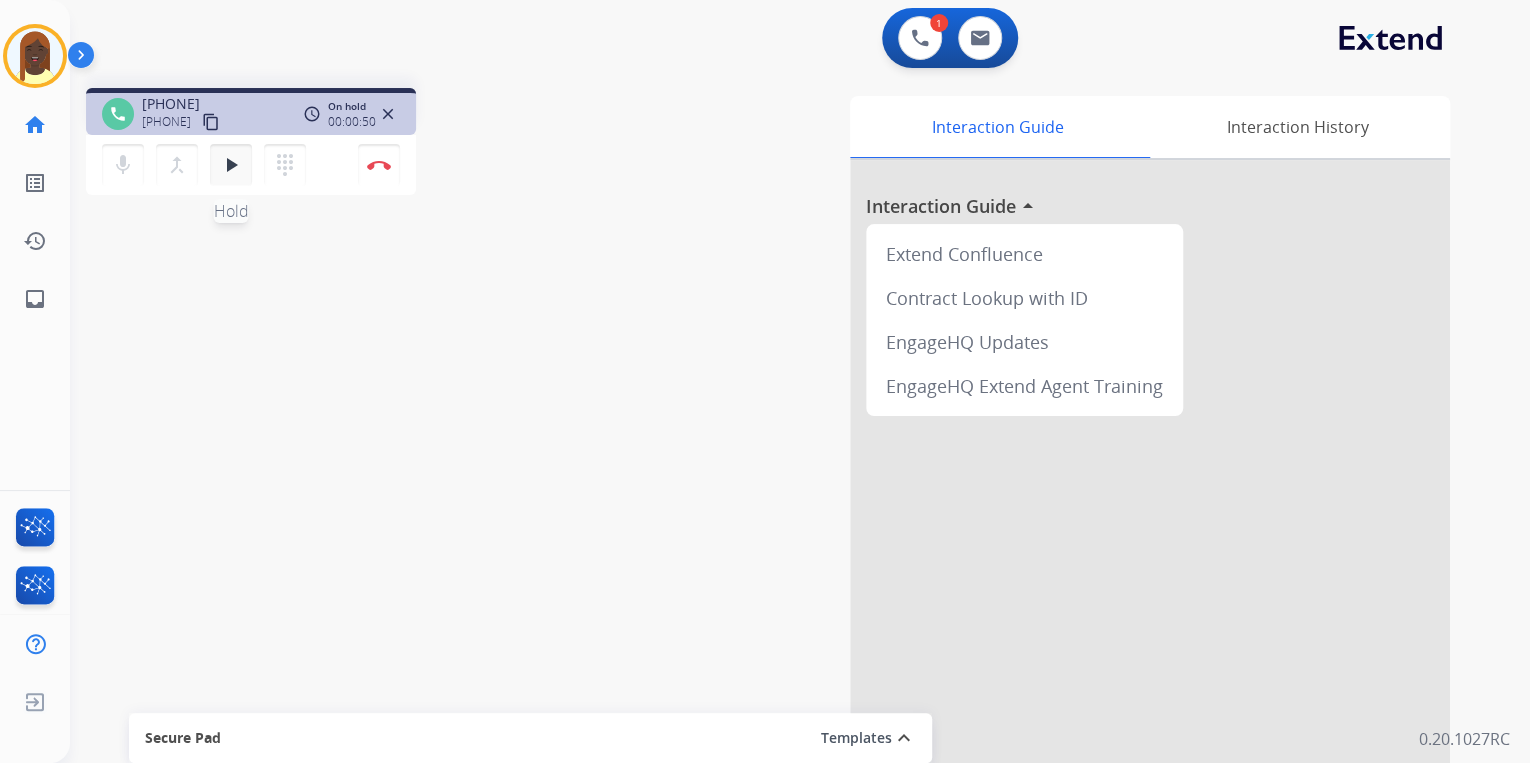 click on "play_arrow" at bounding box center (231, 165) 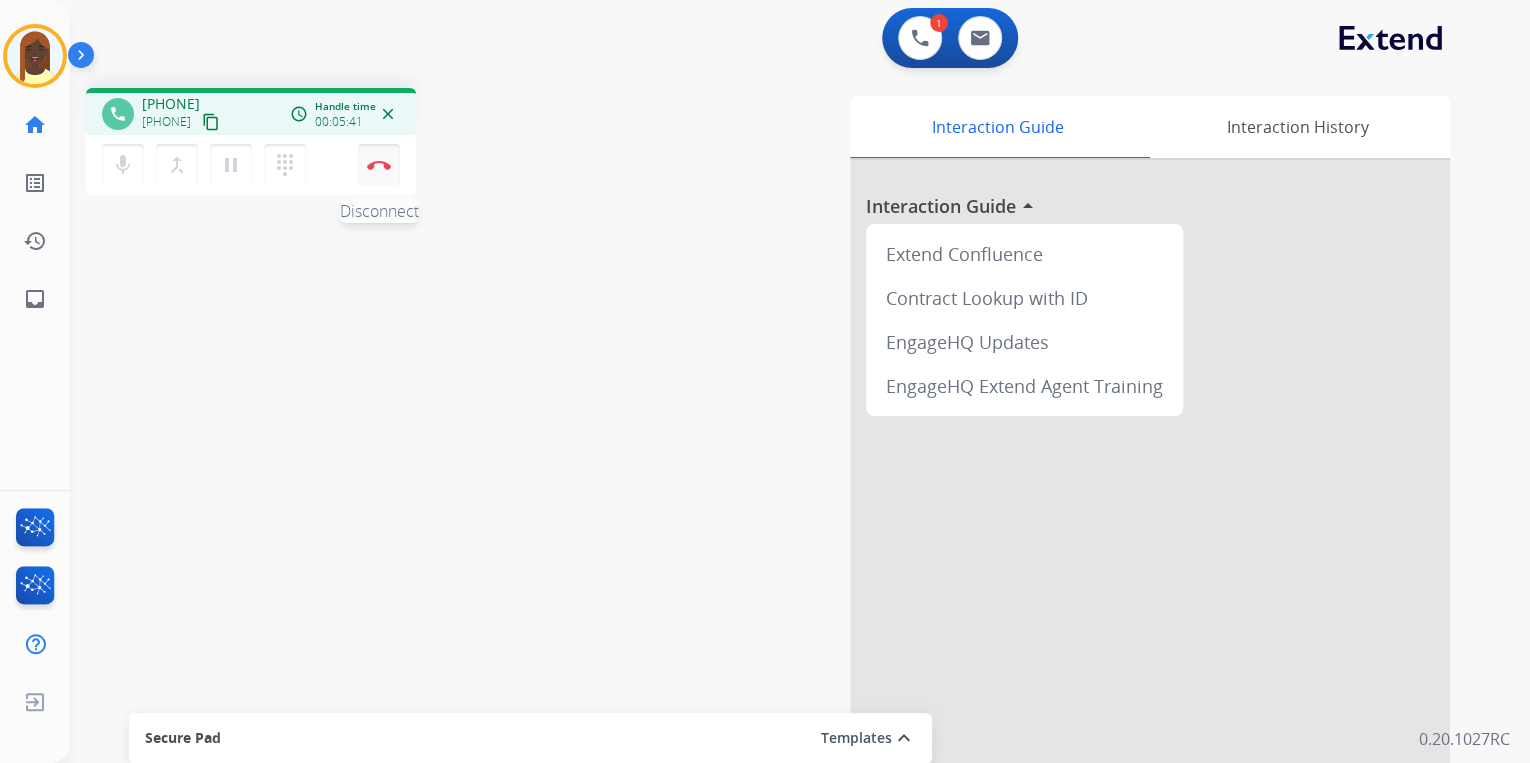 click on "Disconnect" at bounding box center (379, 165) 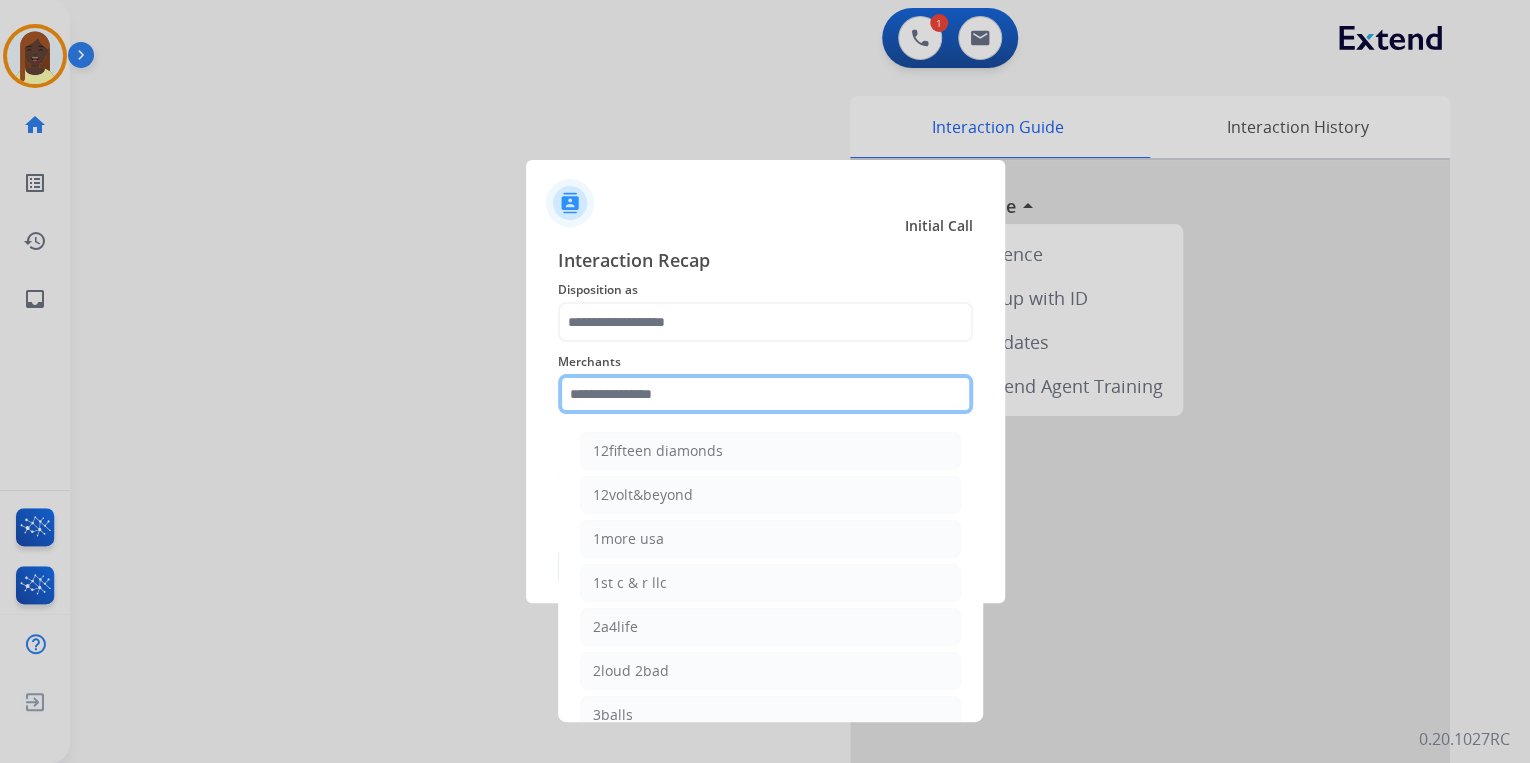 click 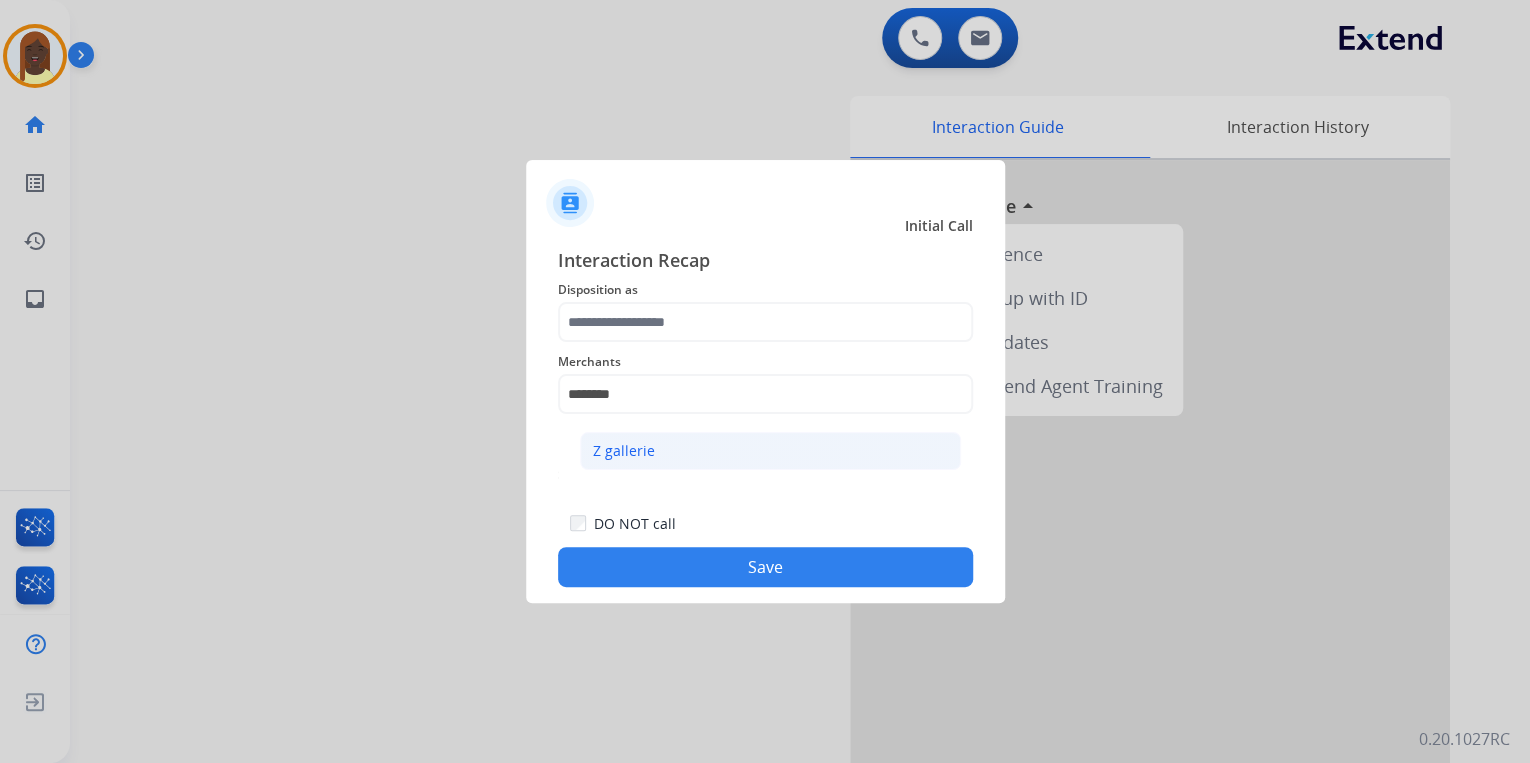 click on "Z gallerie" 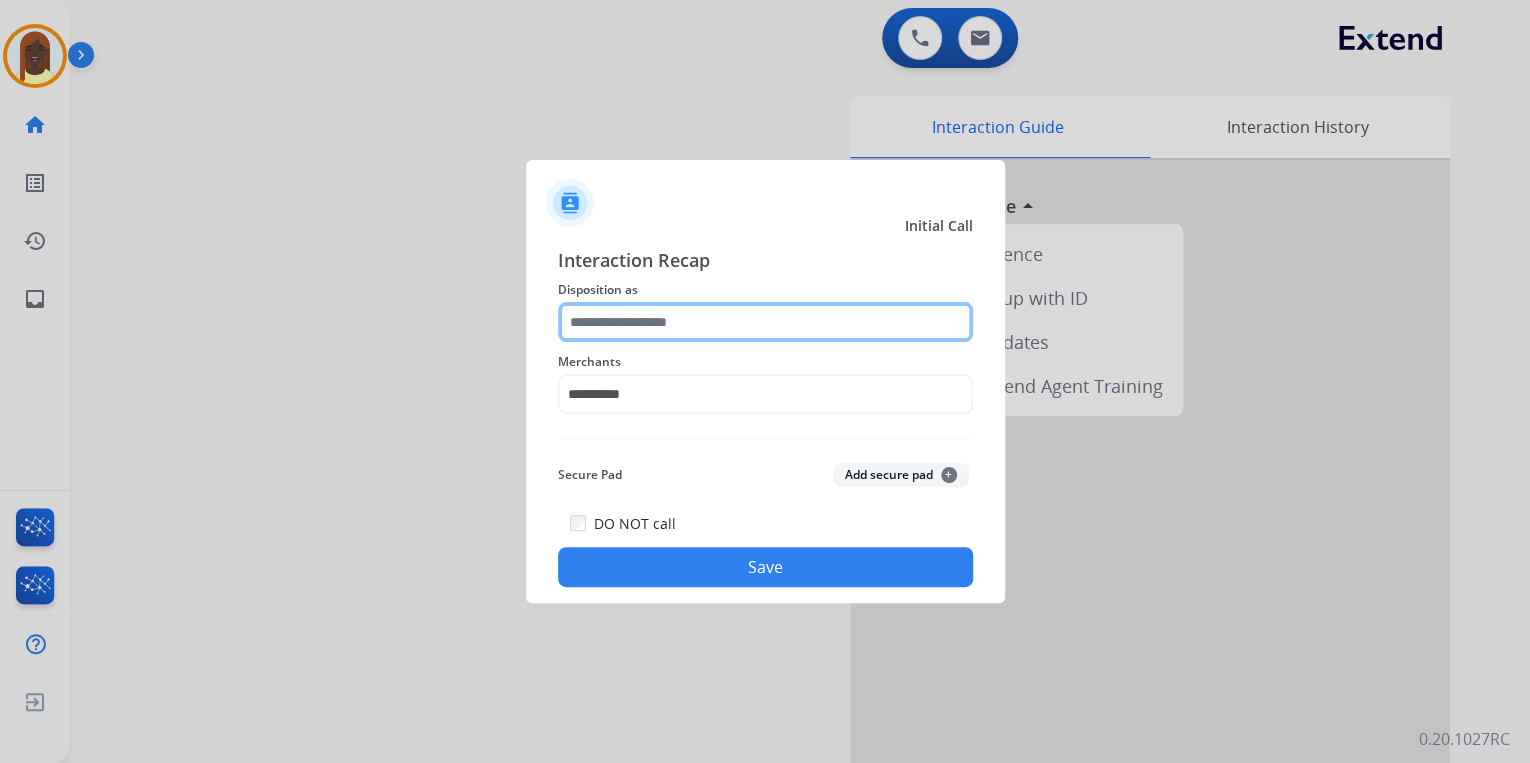 click 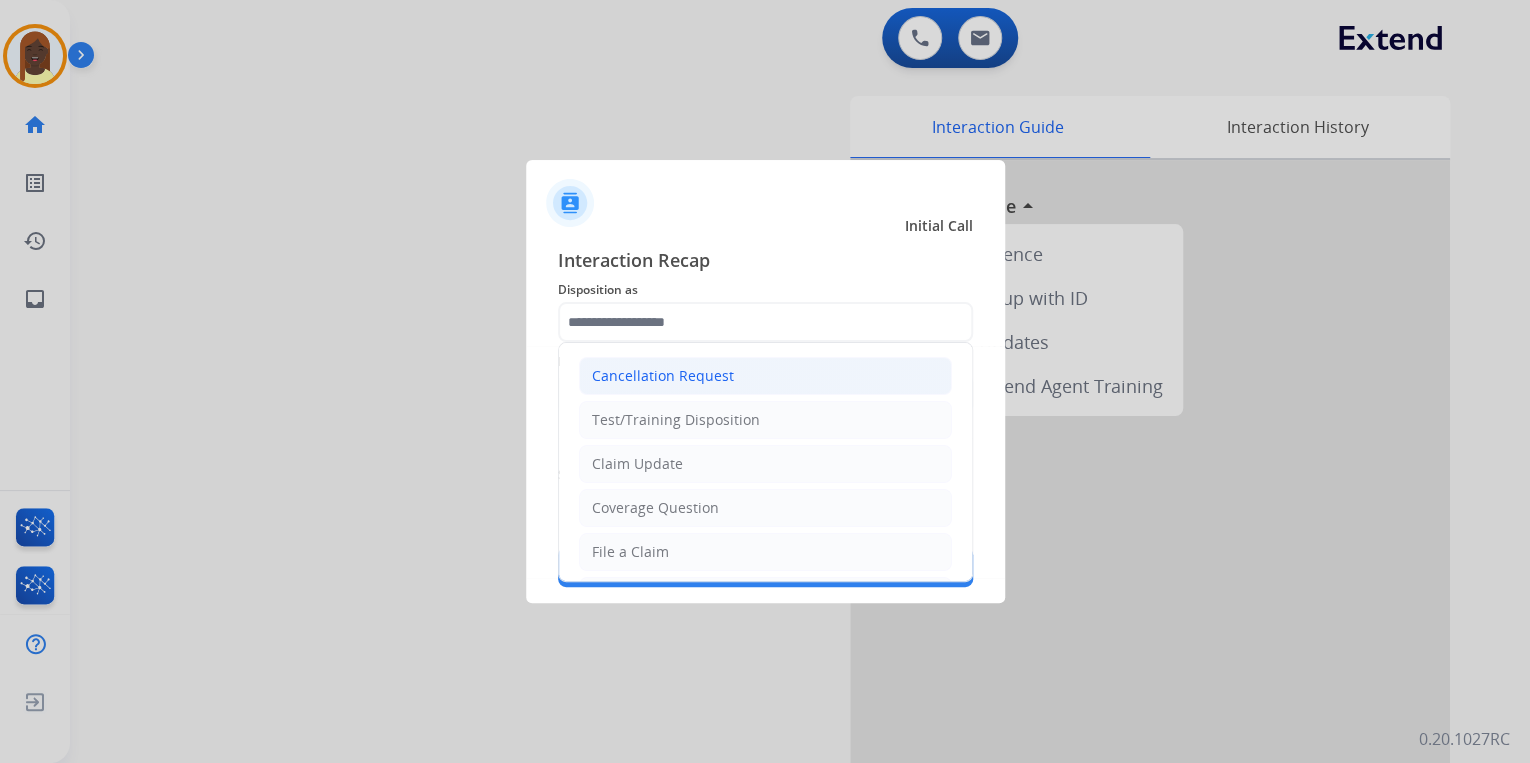 click on "Cancellation Request" 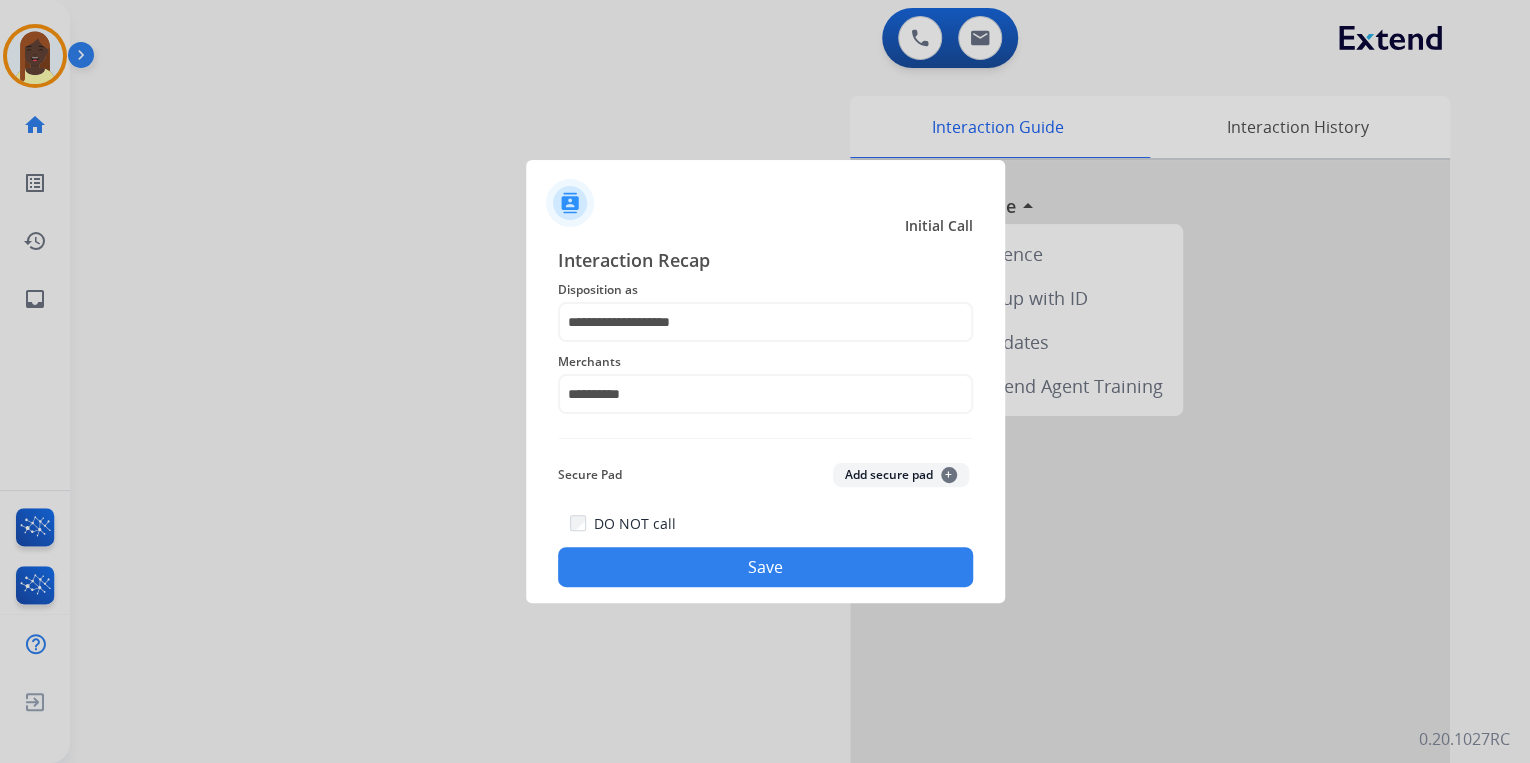click on "Save" 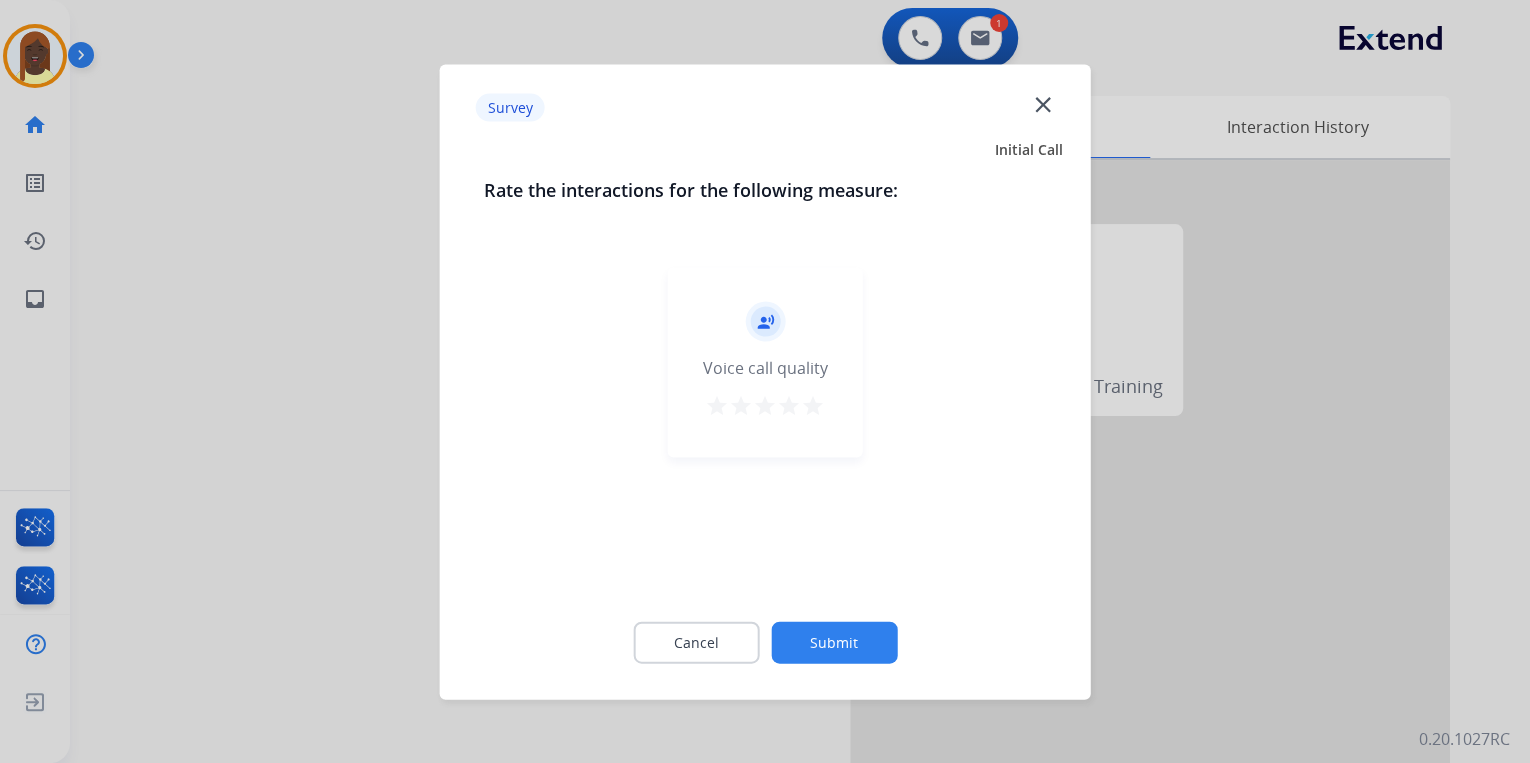 click on "star" at bounding box center (813, 405) 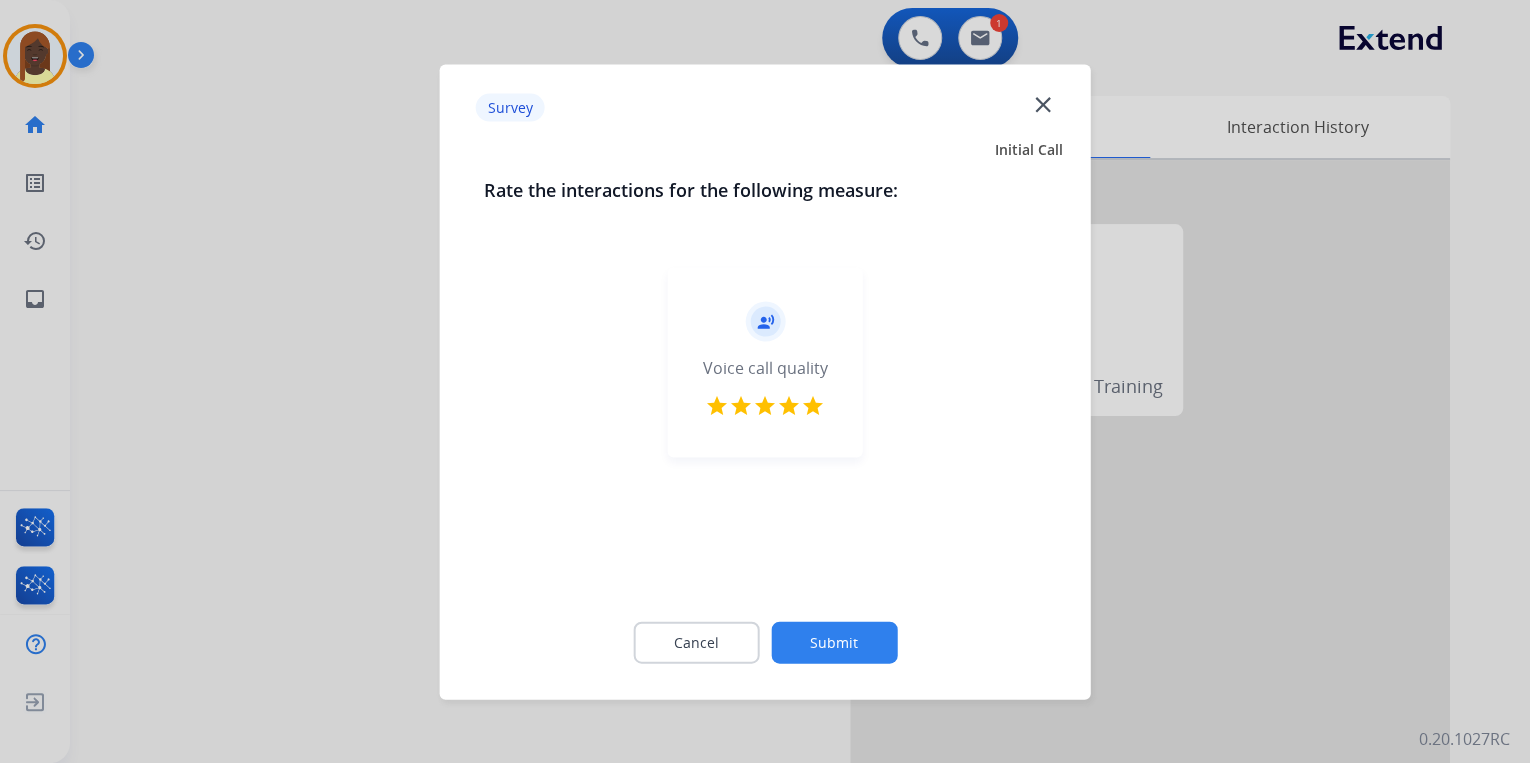click on "Submit" 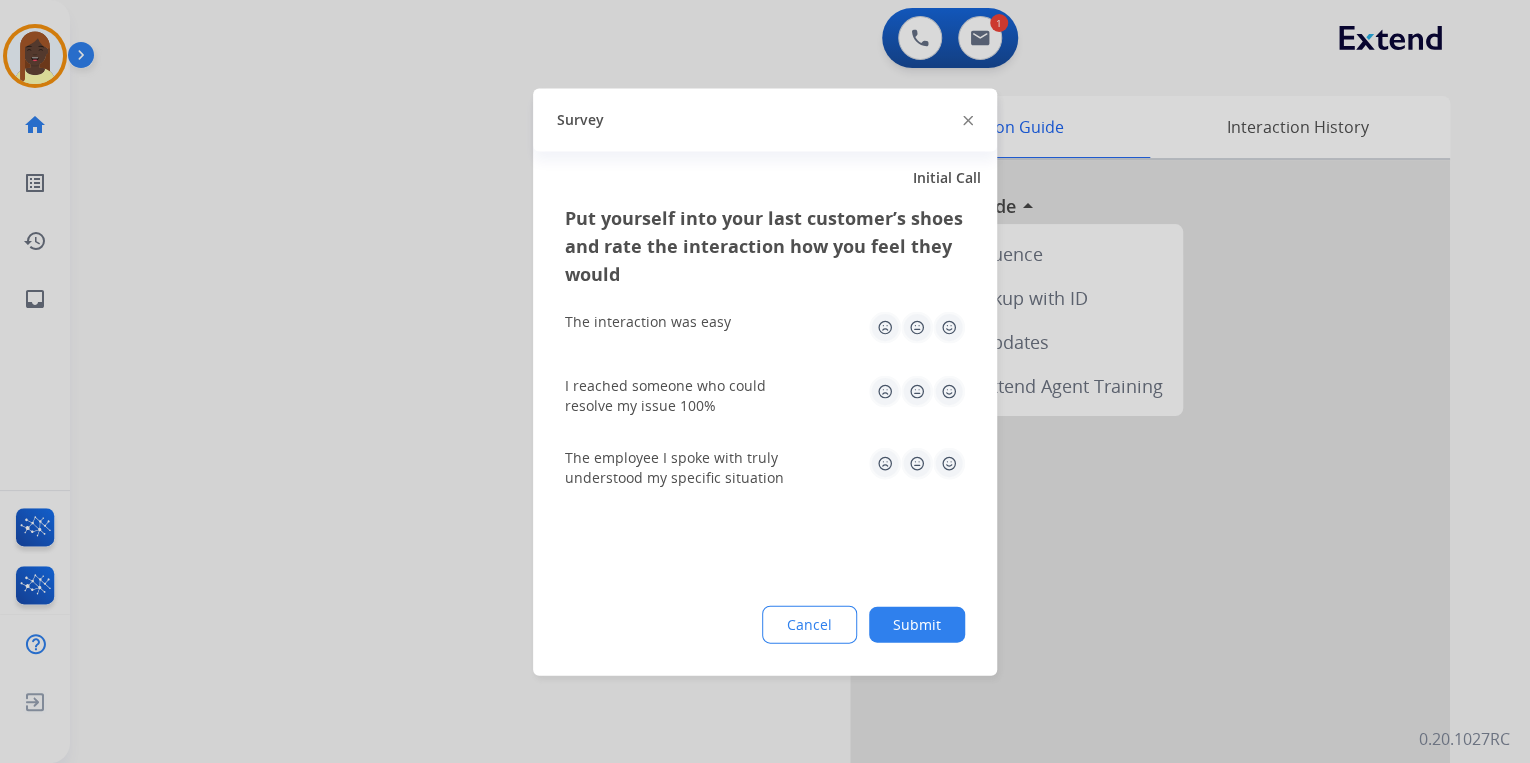 click 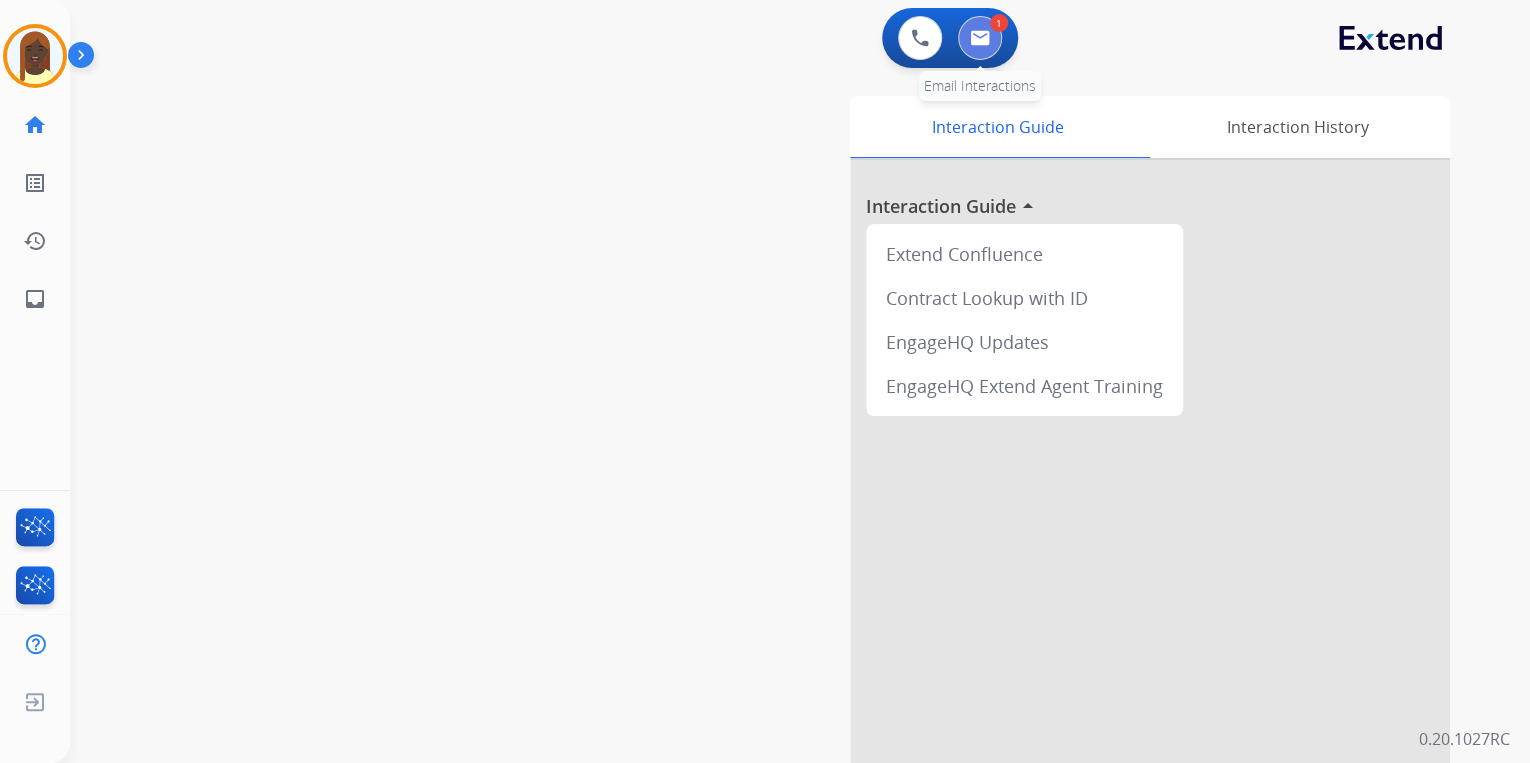 click at bounding box center (980, 38) 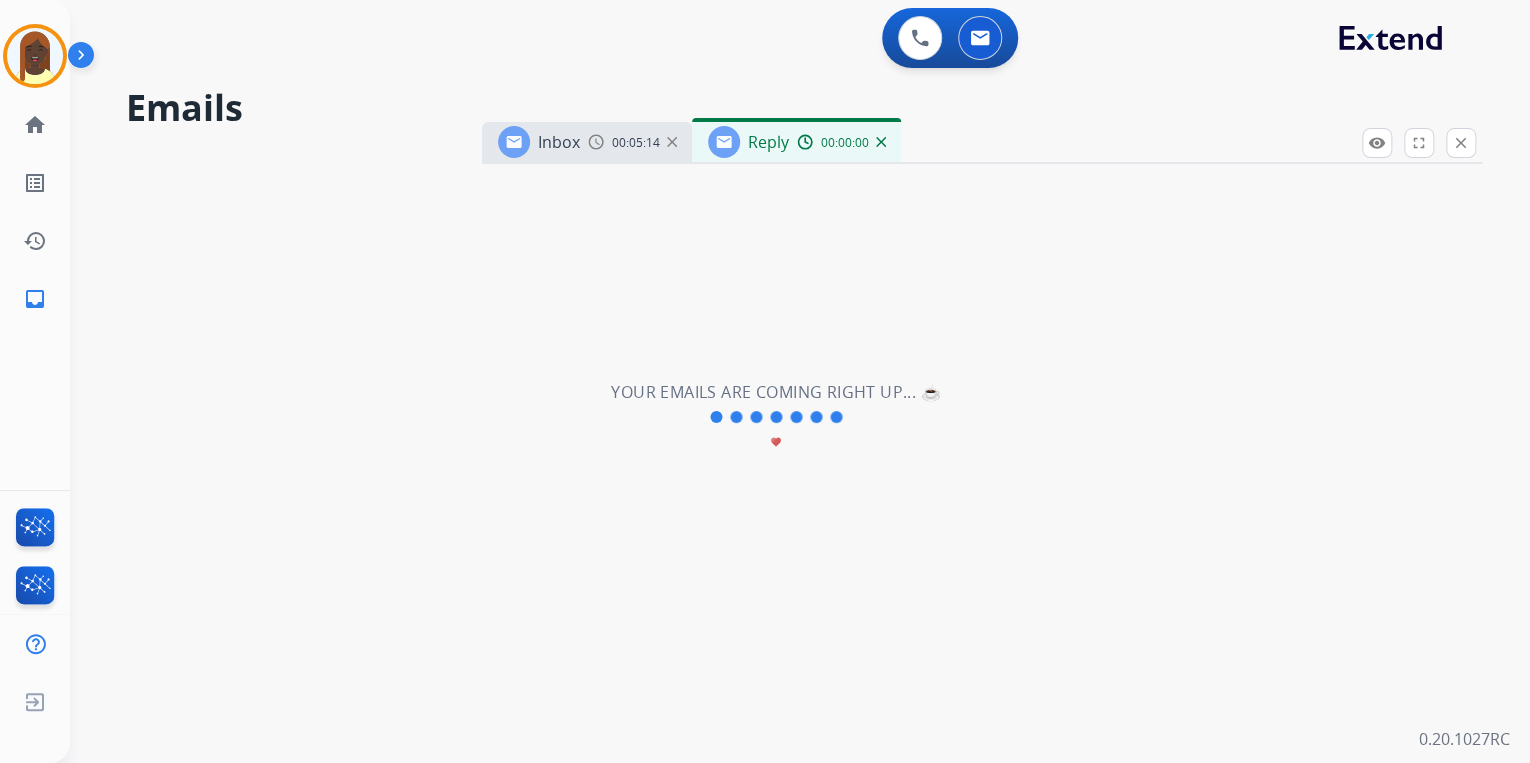 select on "**********" 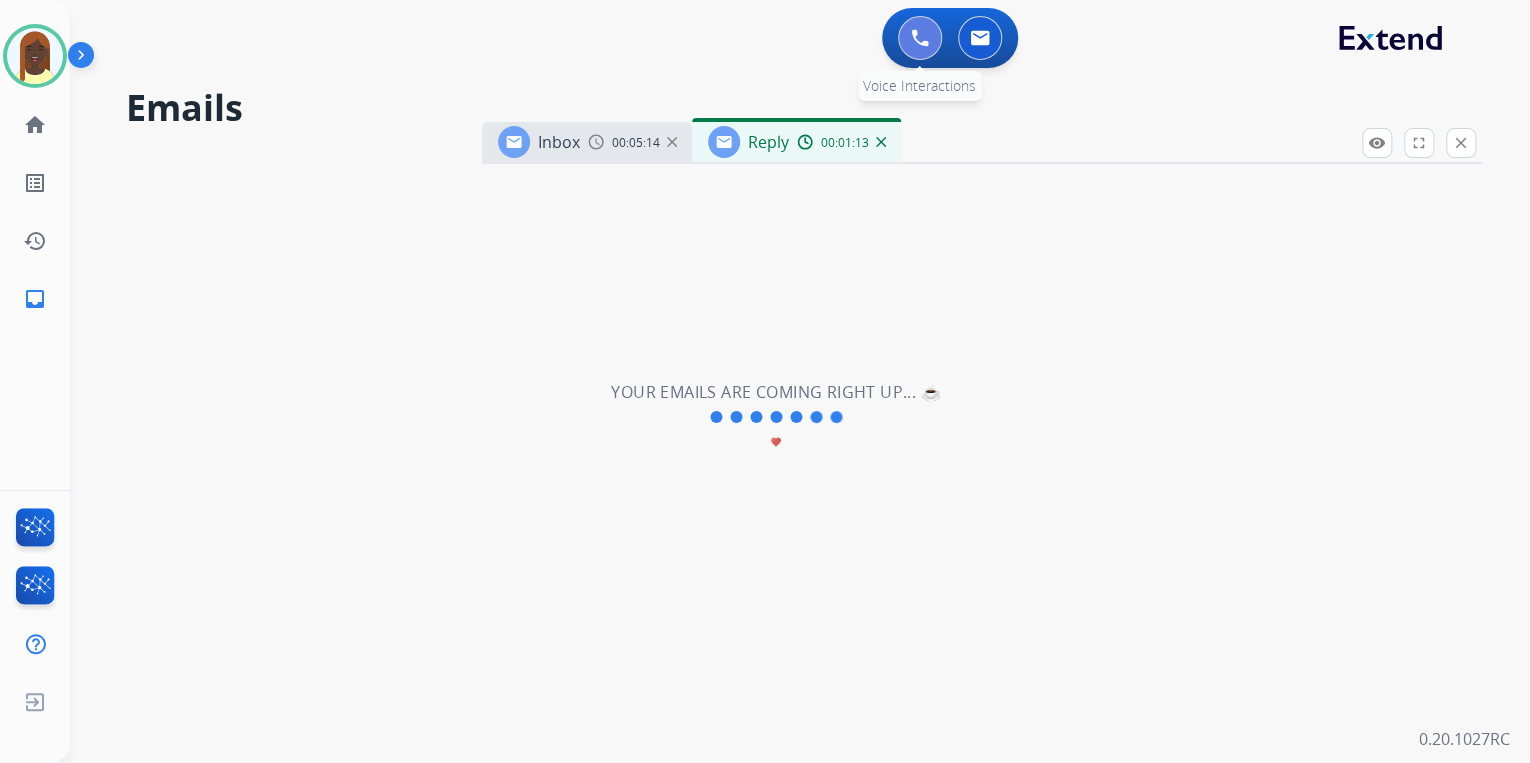 click at bounding box center (920, 38) 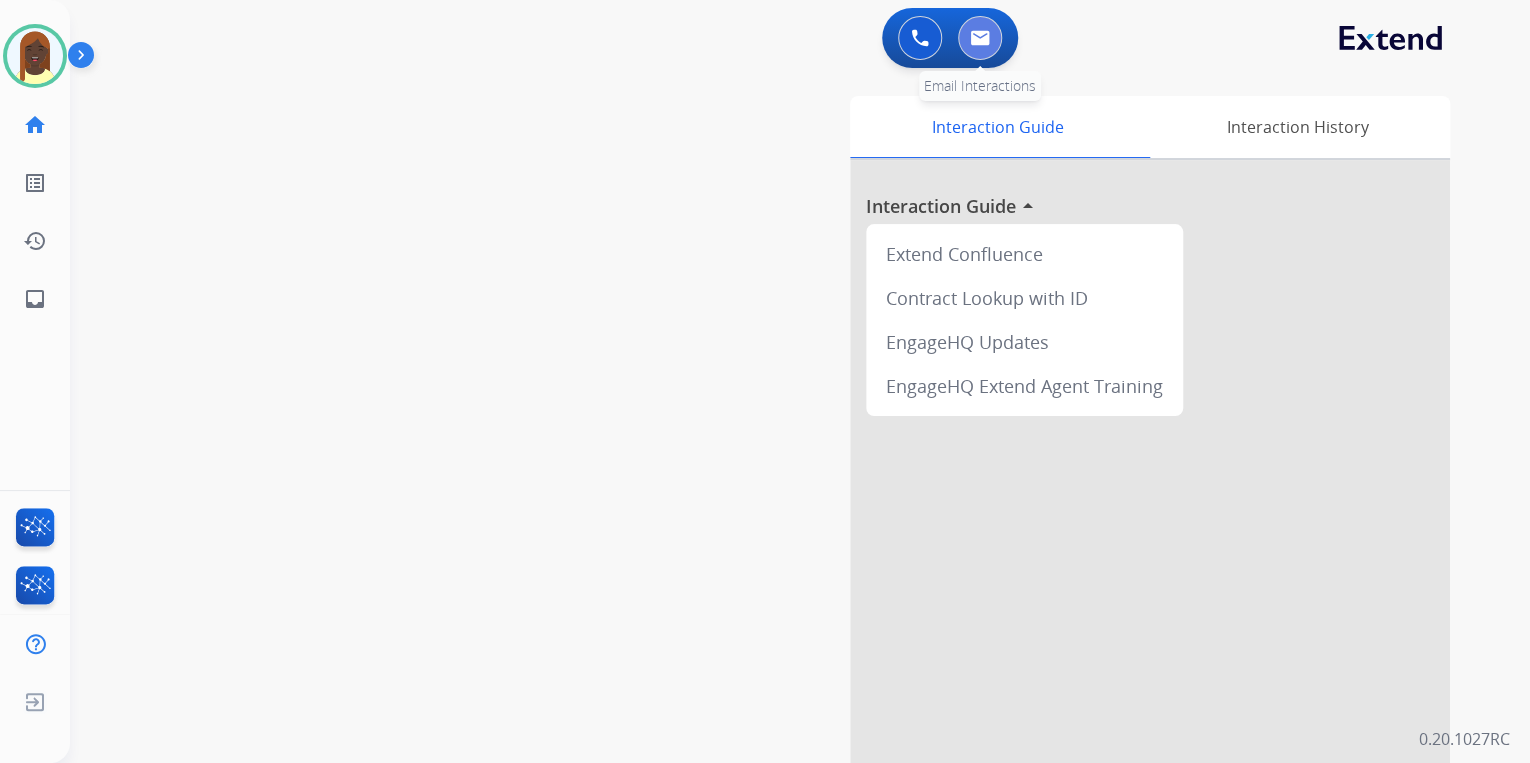 click at bounding box center (980, 38) 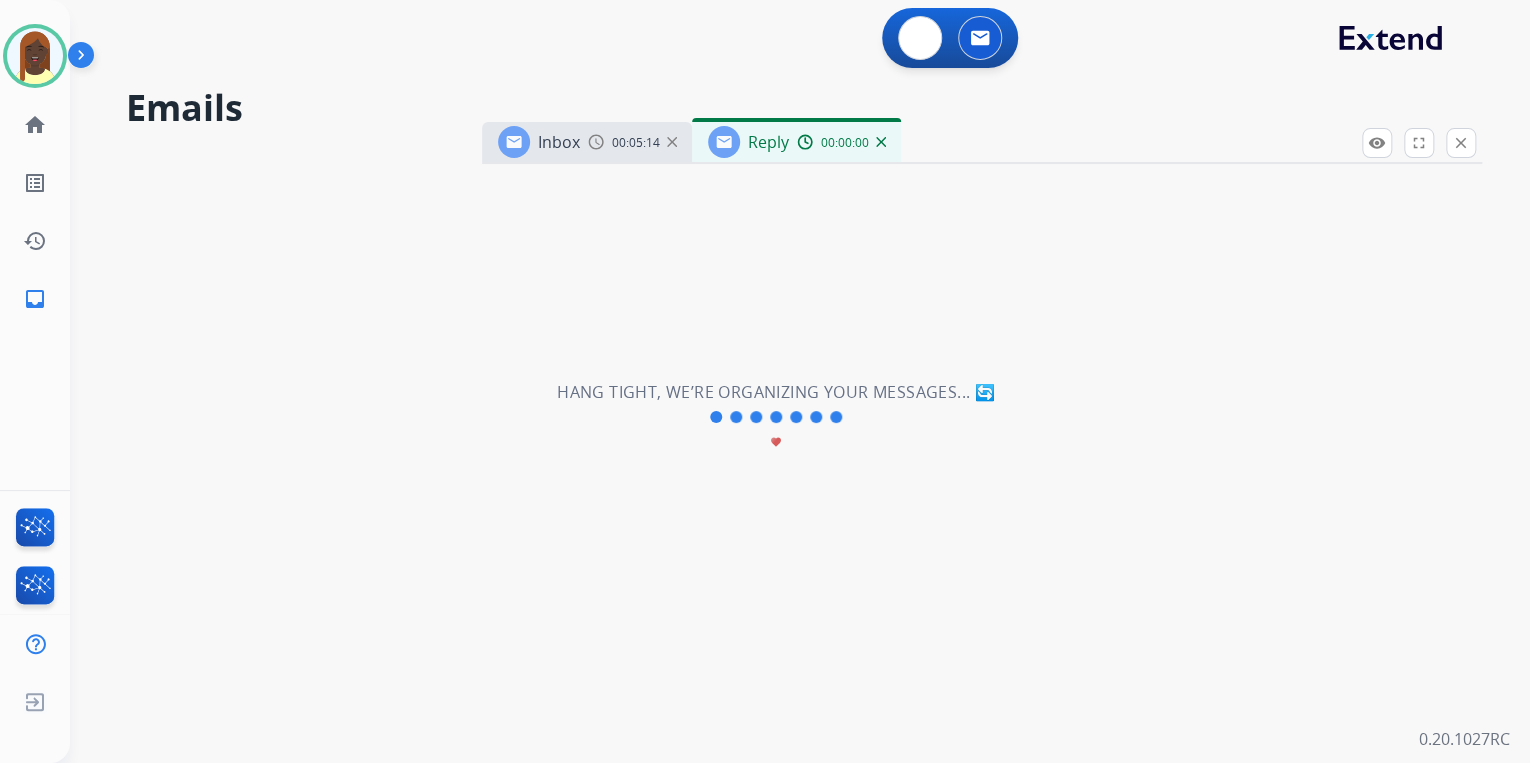 select on "**********" 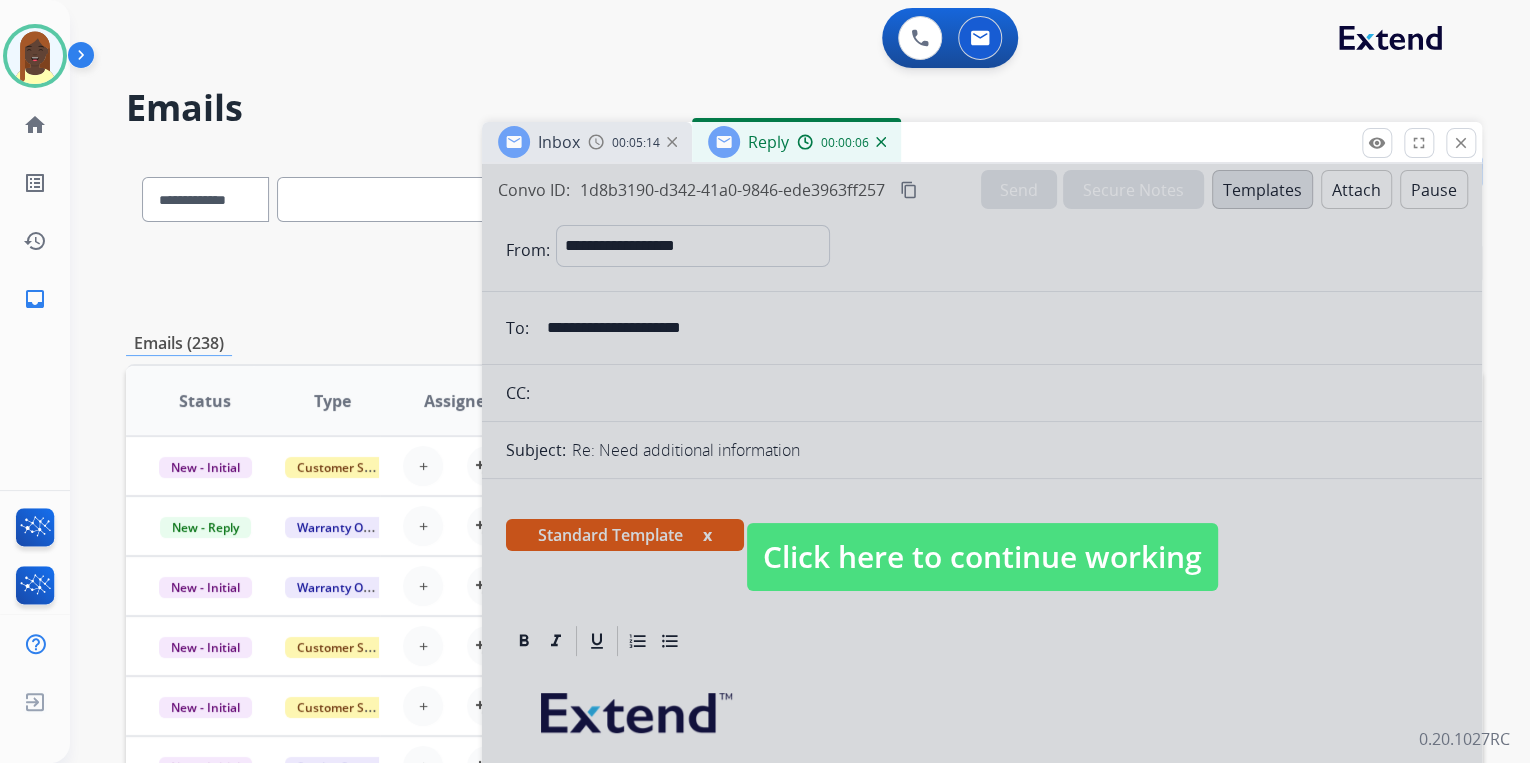 drag, startPoint x: 1027, startPoint y: 564, endPoint x: 1040, endPoint y: 561, distance: 13.341664 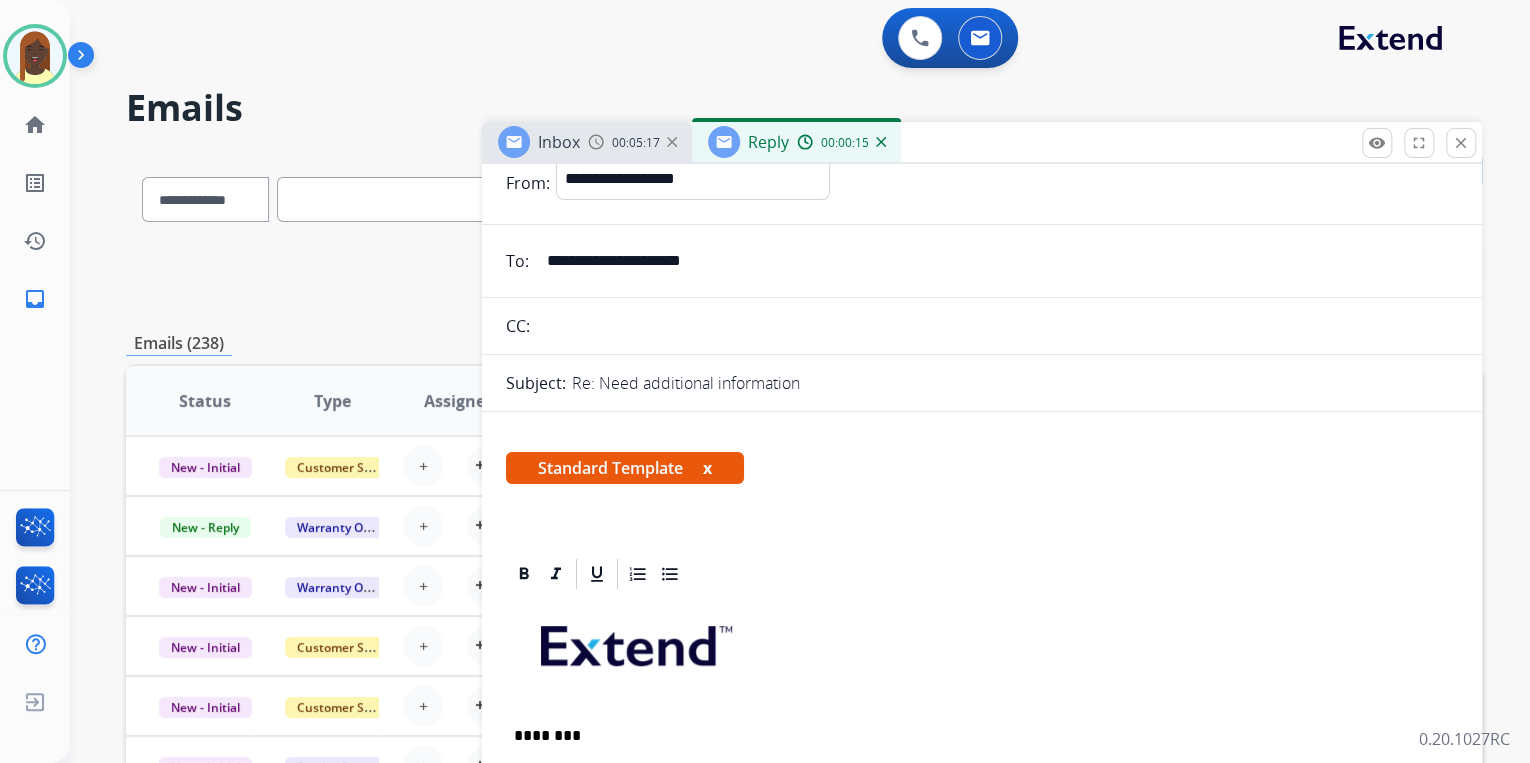 scroll, scrollTop: 0, scrollLeft: 0, axis: both 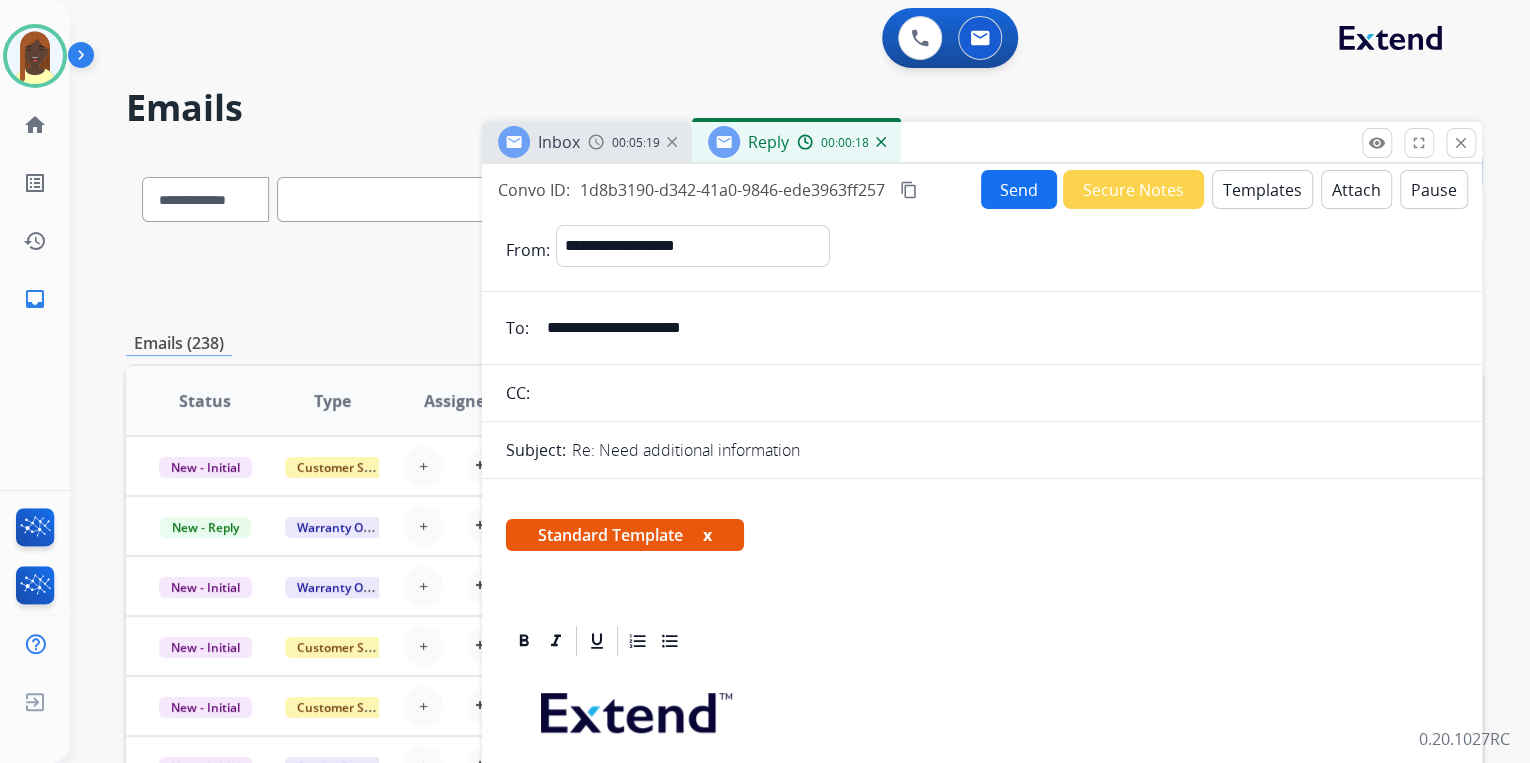 click on "Send" at bounding box center [1019, 189] 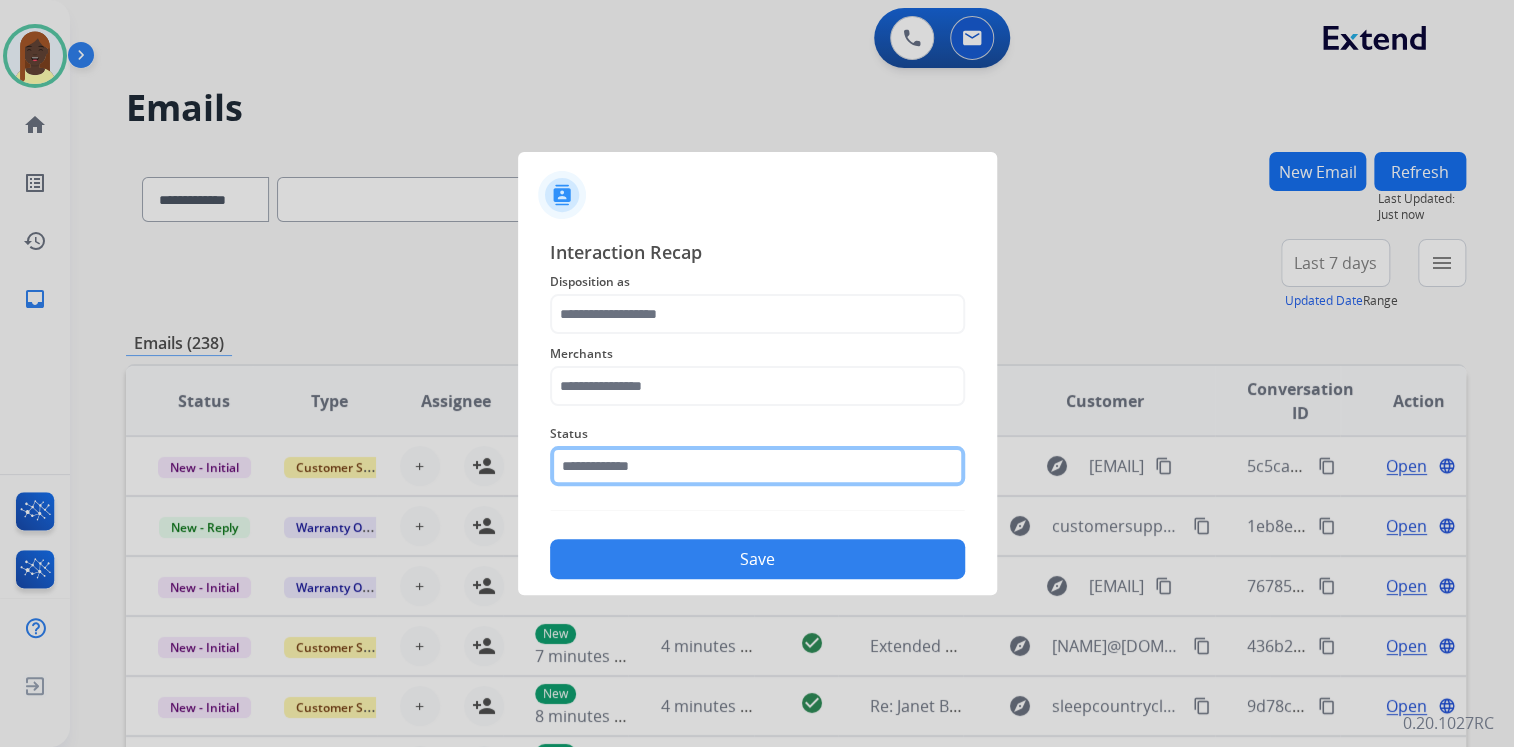 click 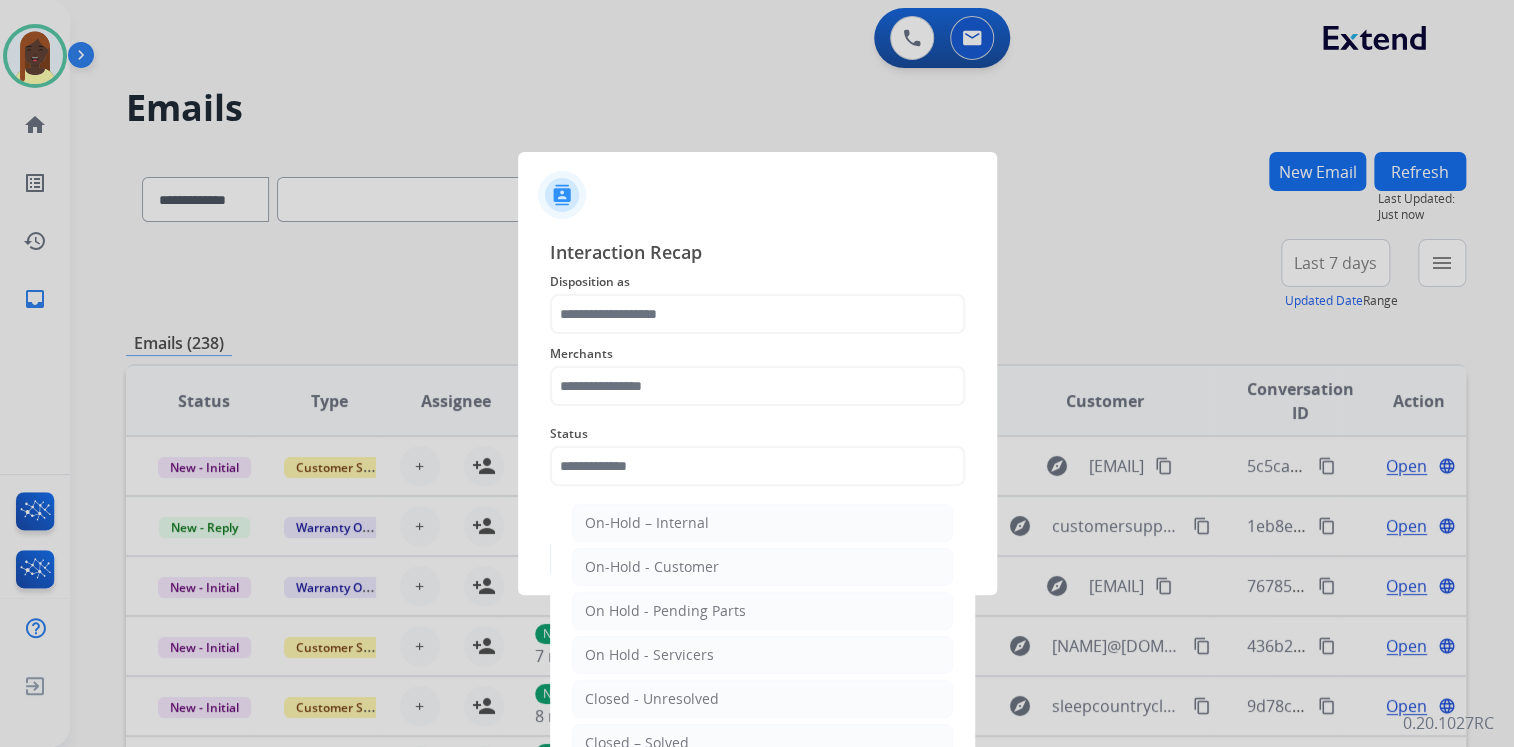 click on "Closed – Solved" 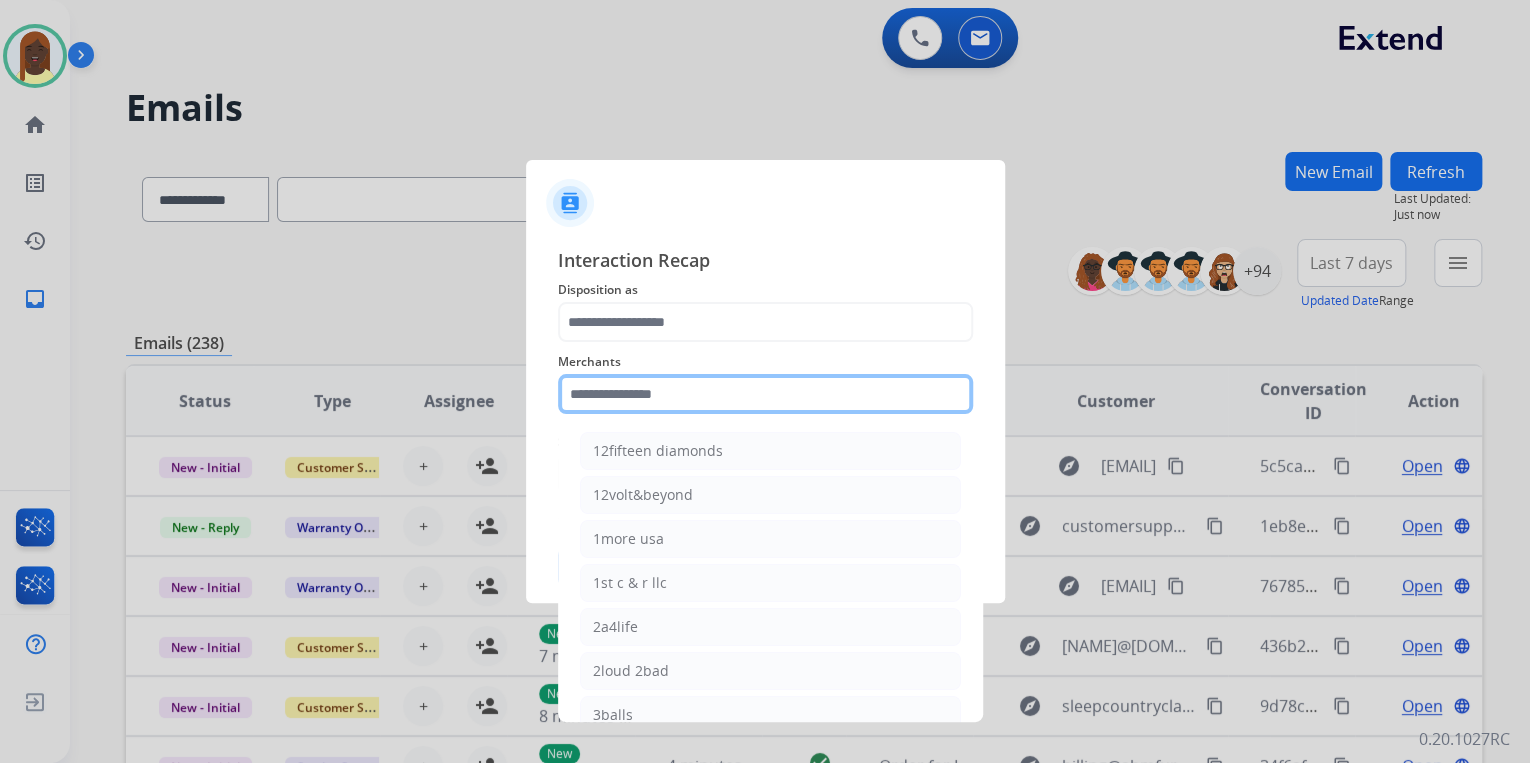 click 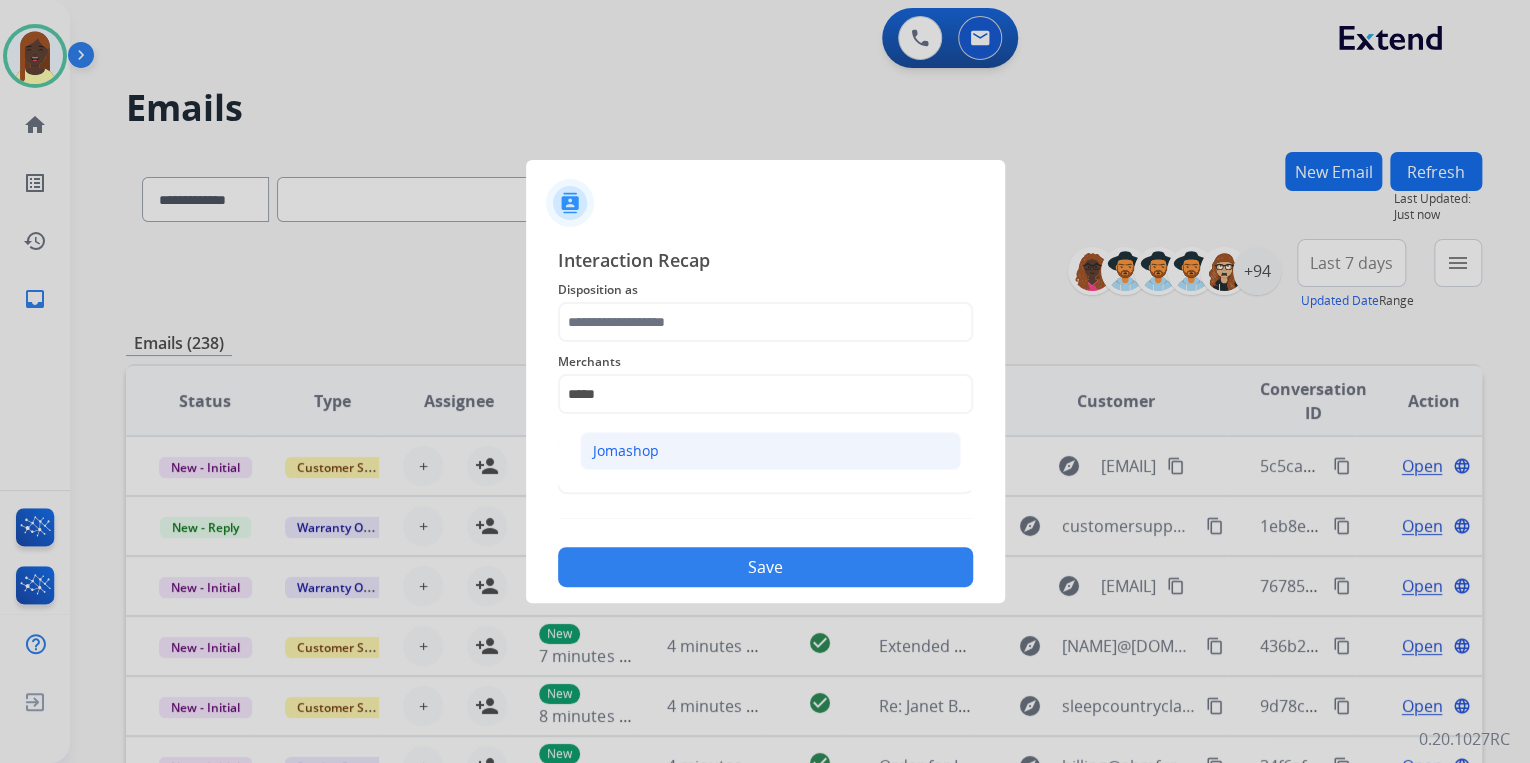 click on "Jomashop" 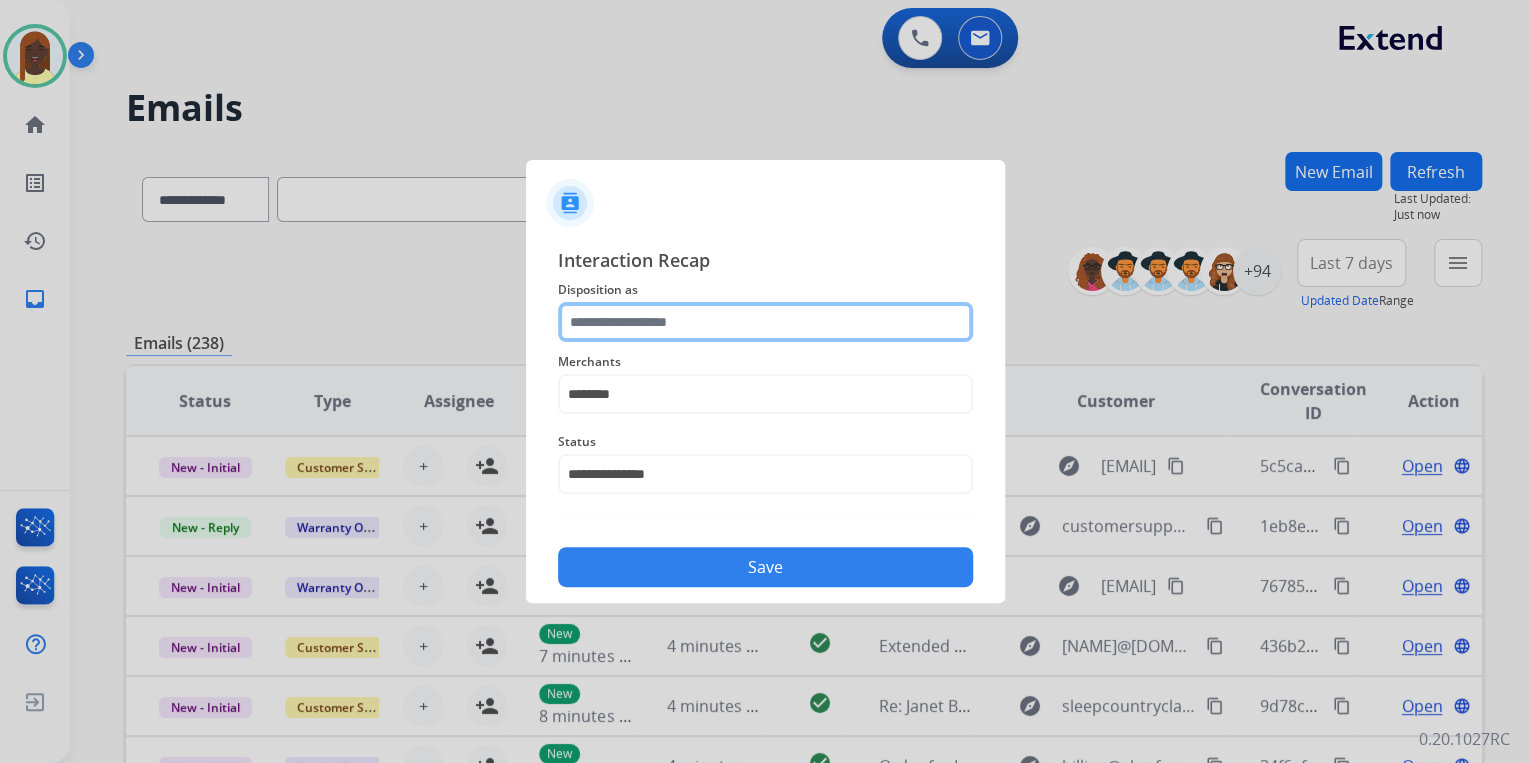 click 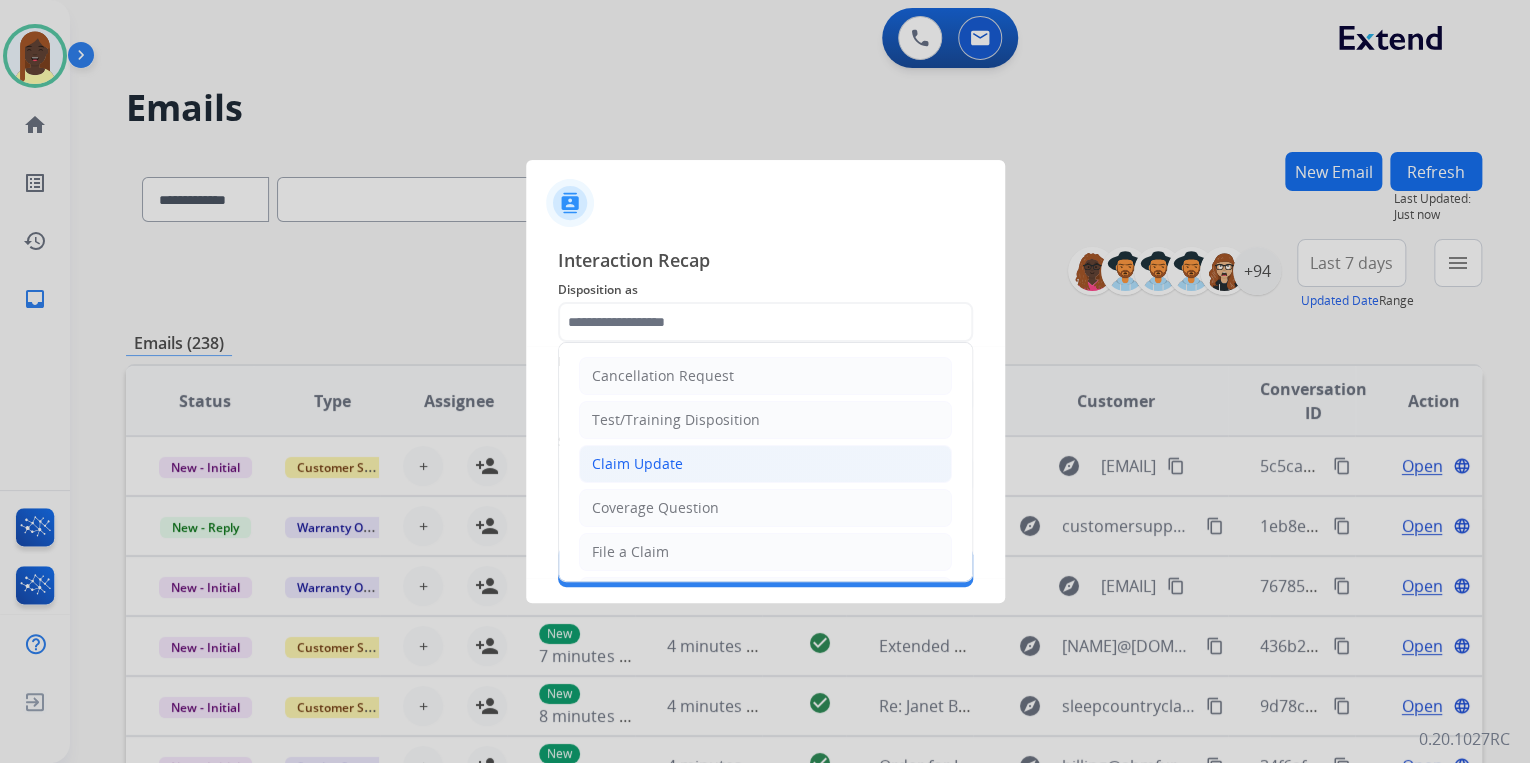 click on "Claim Update" 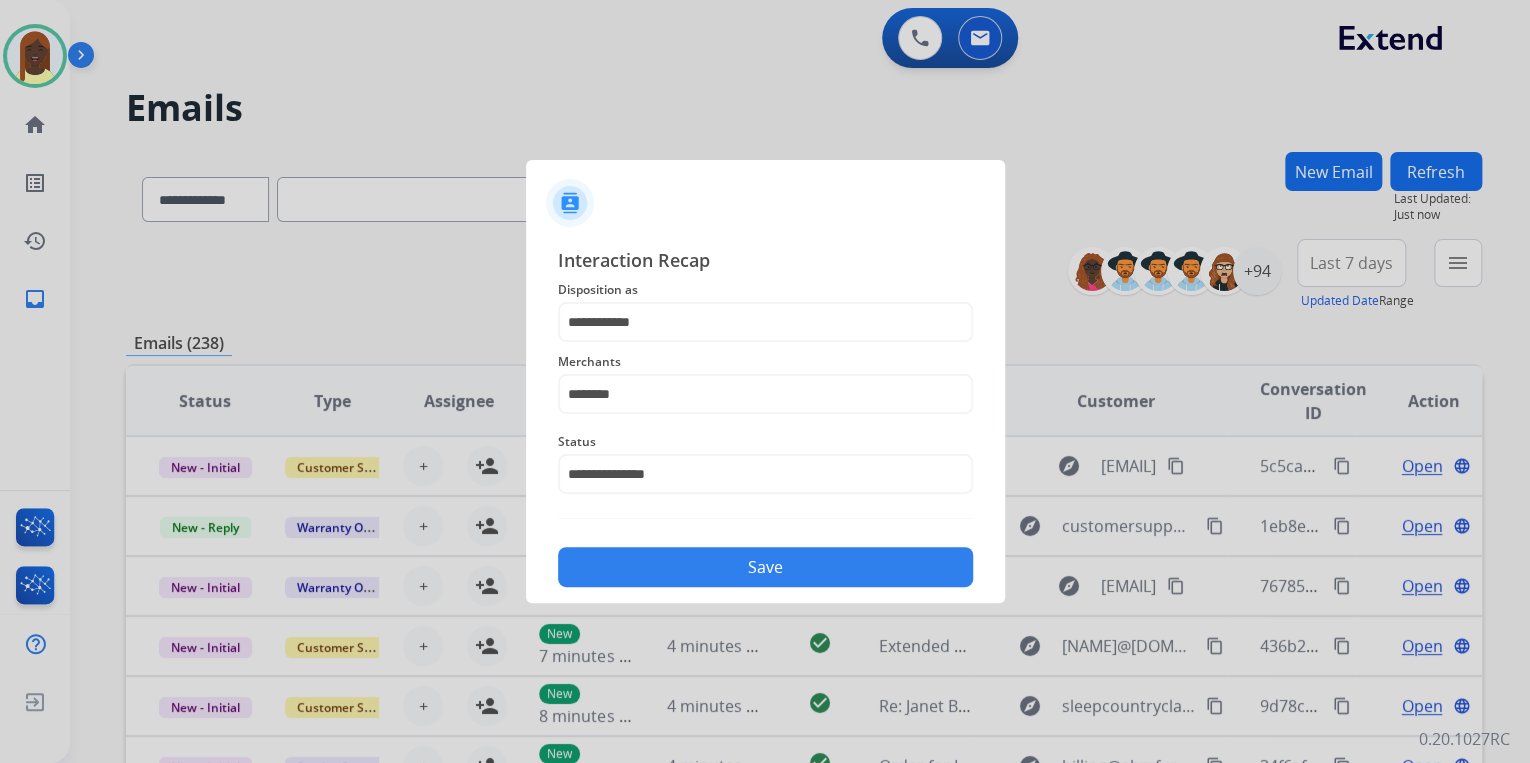 drag, startPoint x: 777, startPoint y: 568, endPoint x: 793, endPoint y: 557, distance: 19.416489 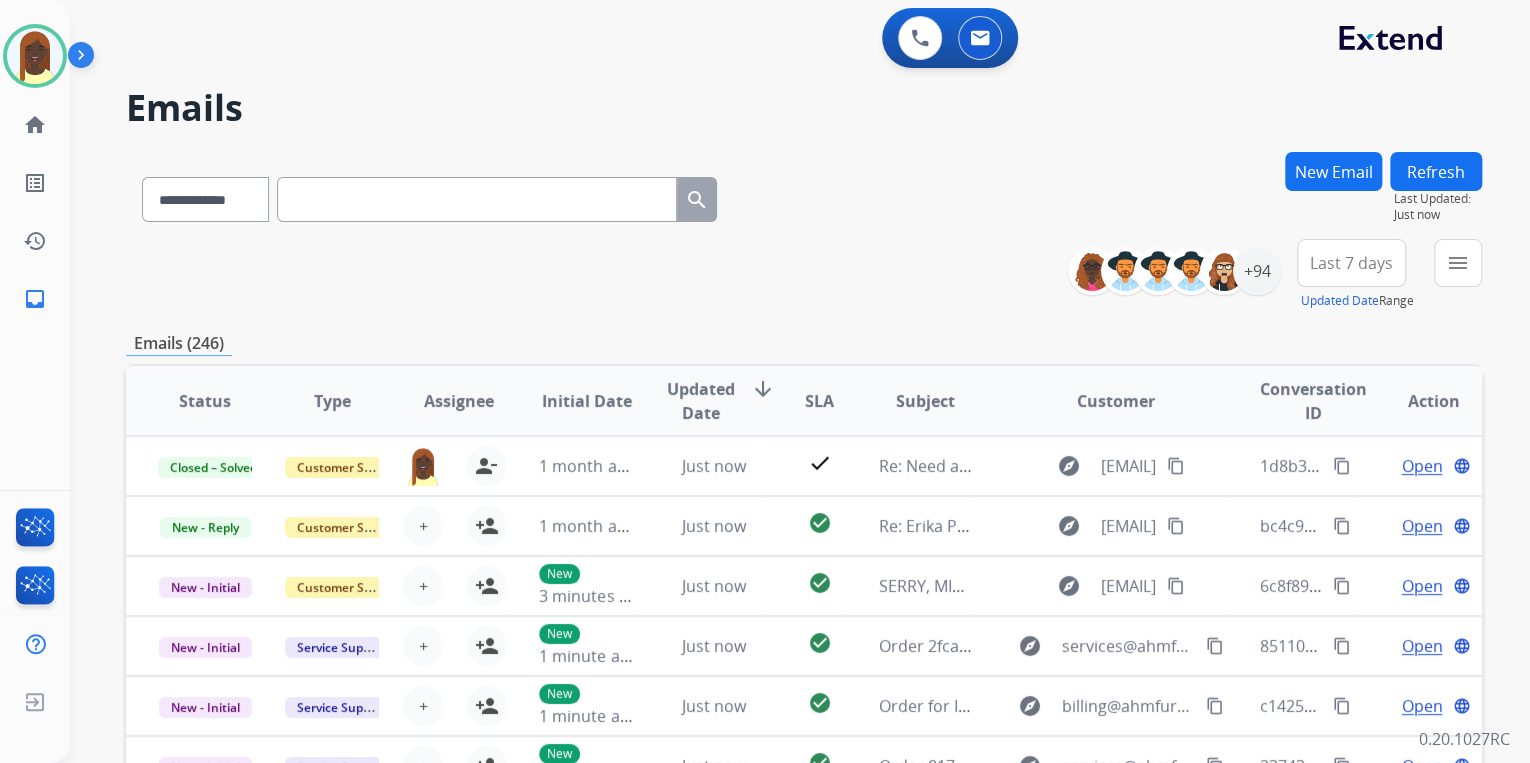 click on "**********" at bounding box center (804, 275) 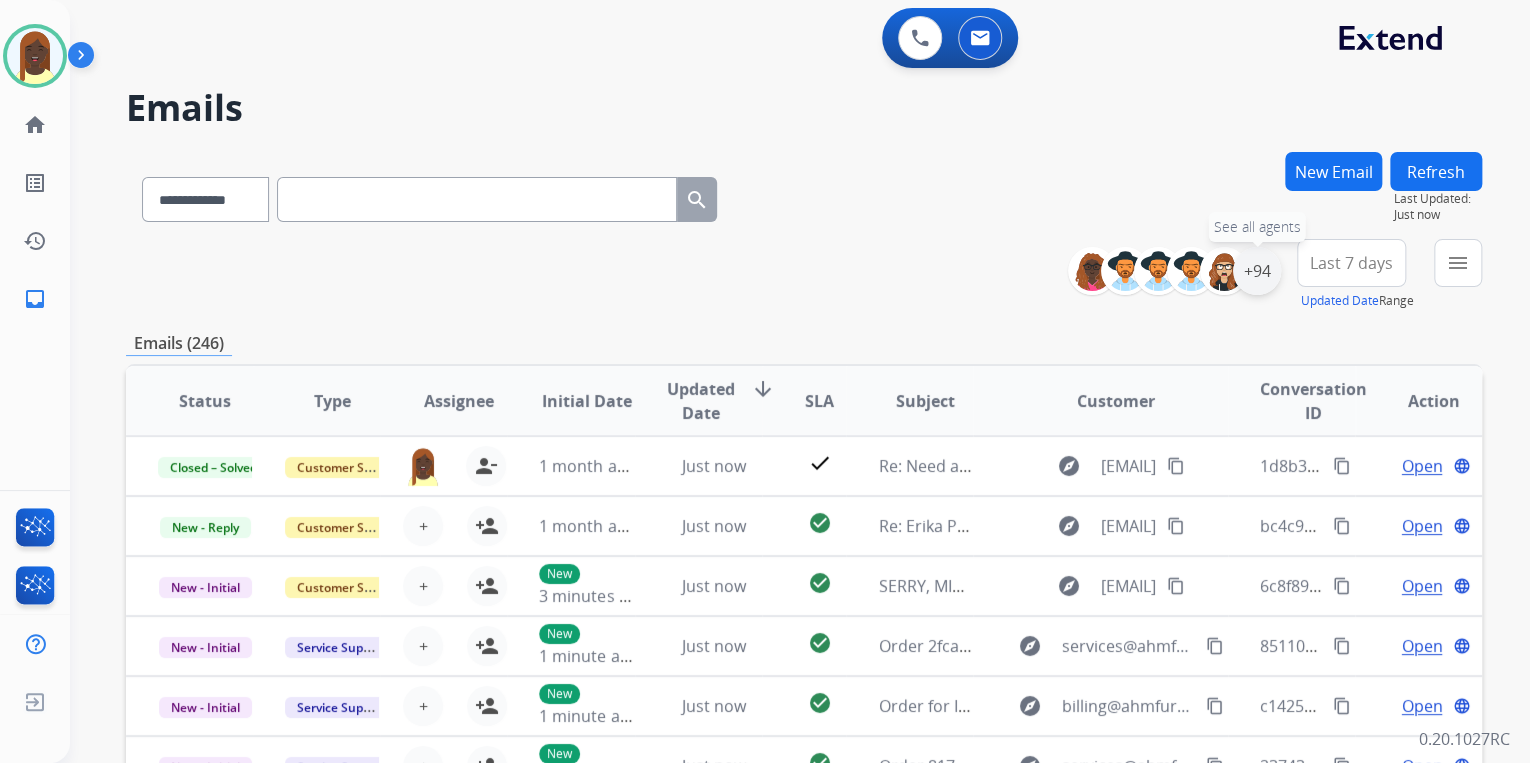 click on "+94" at bounding box center (1257, 271) 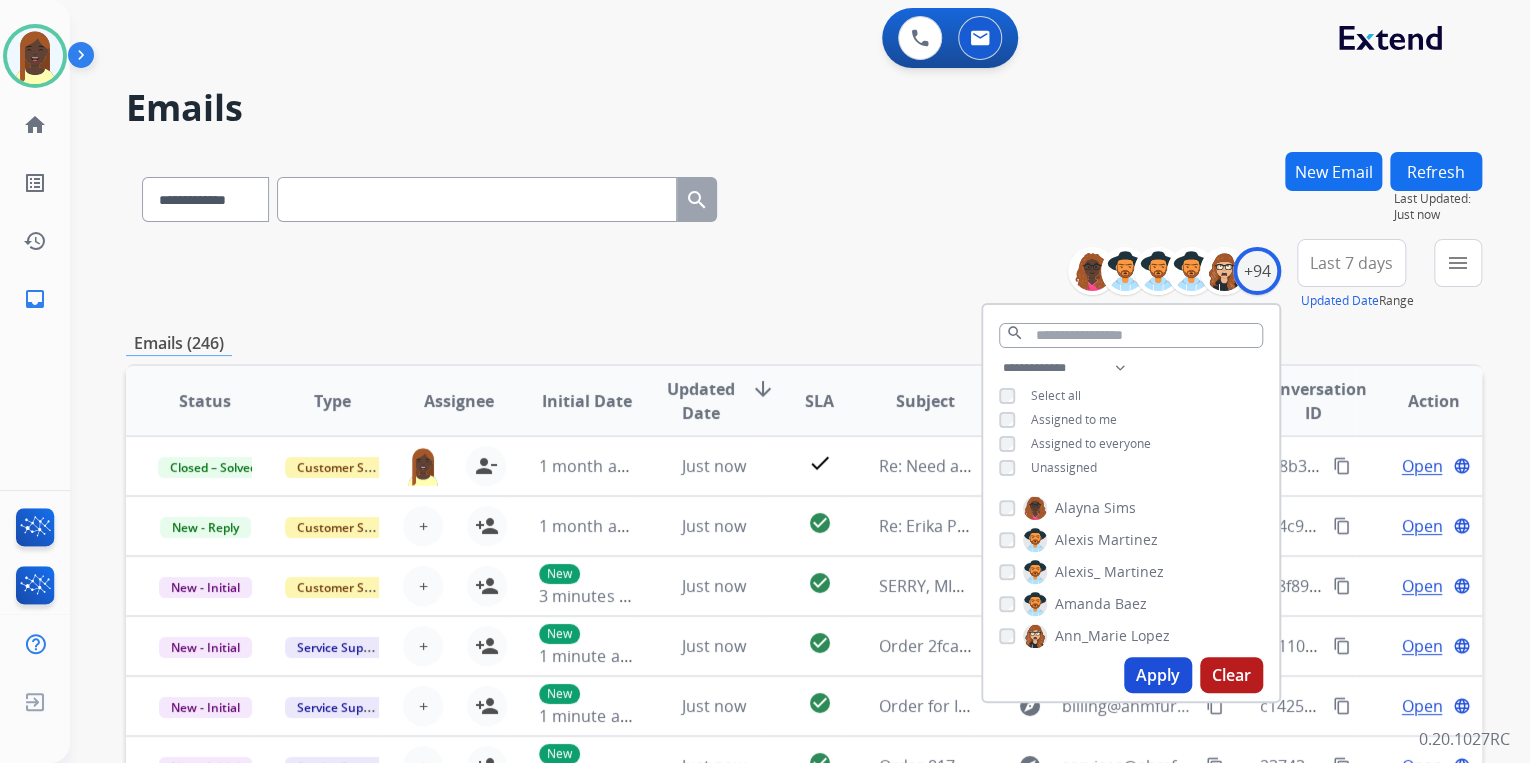 drag, startPoint x: 1149, startPoint y: 677, endPoint x: 1135, endPoint y: 653, distance: 27.784887 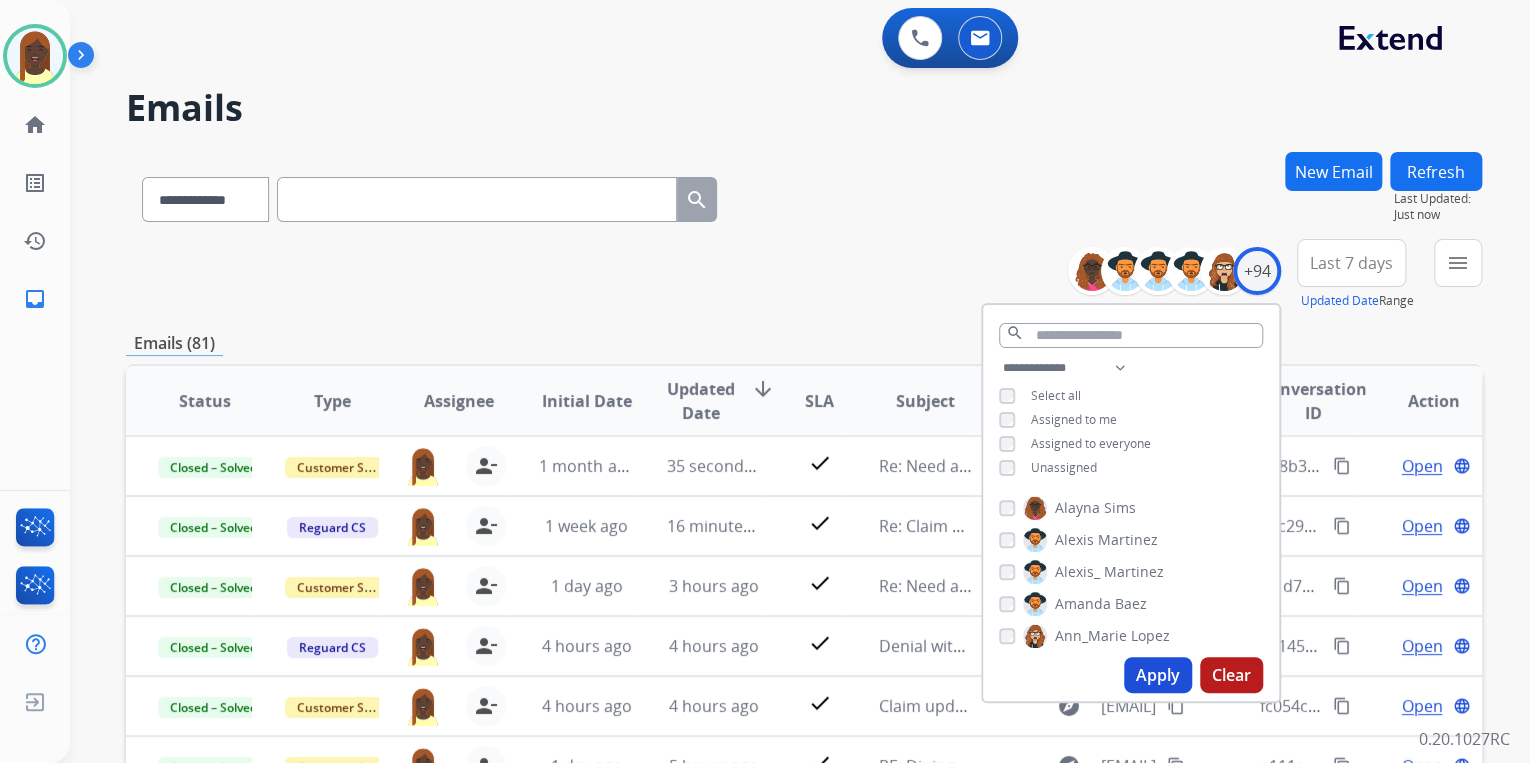 click on "**********" at bounding box center [804, 275] 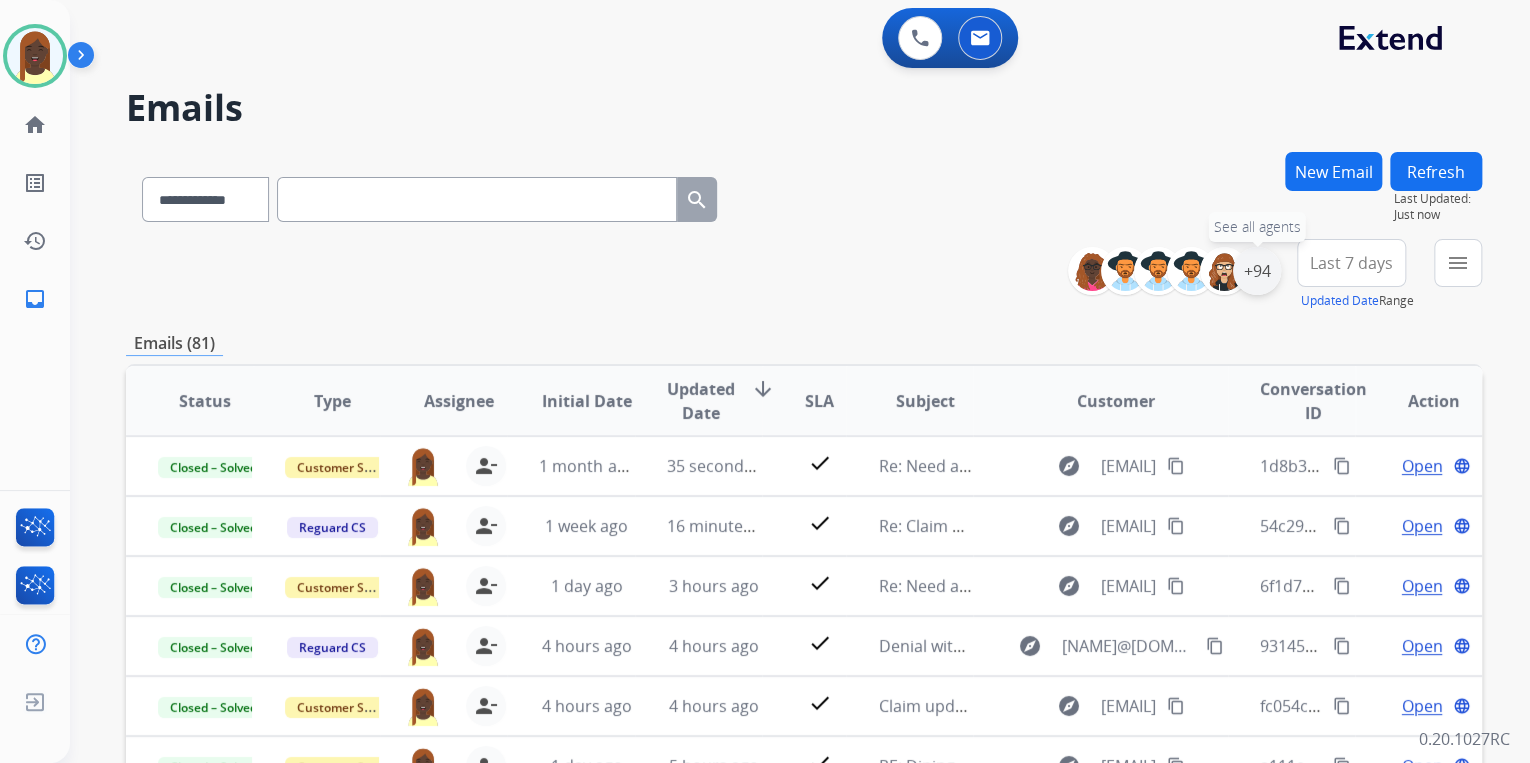click on "+94" at bounding box center [1257, 271] 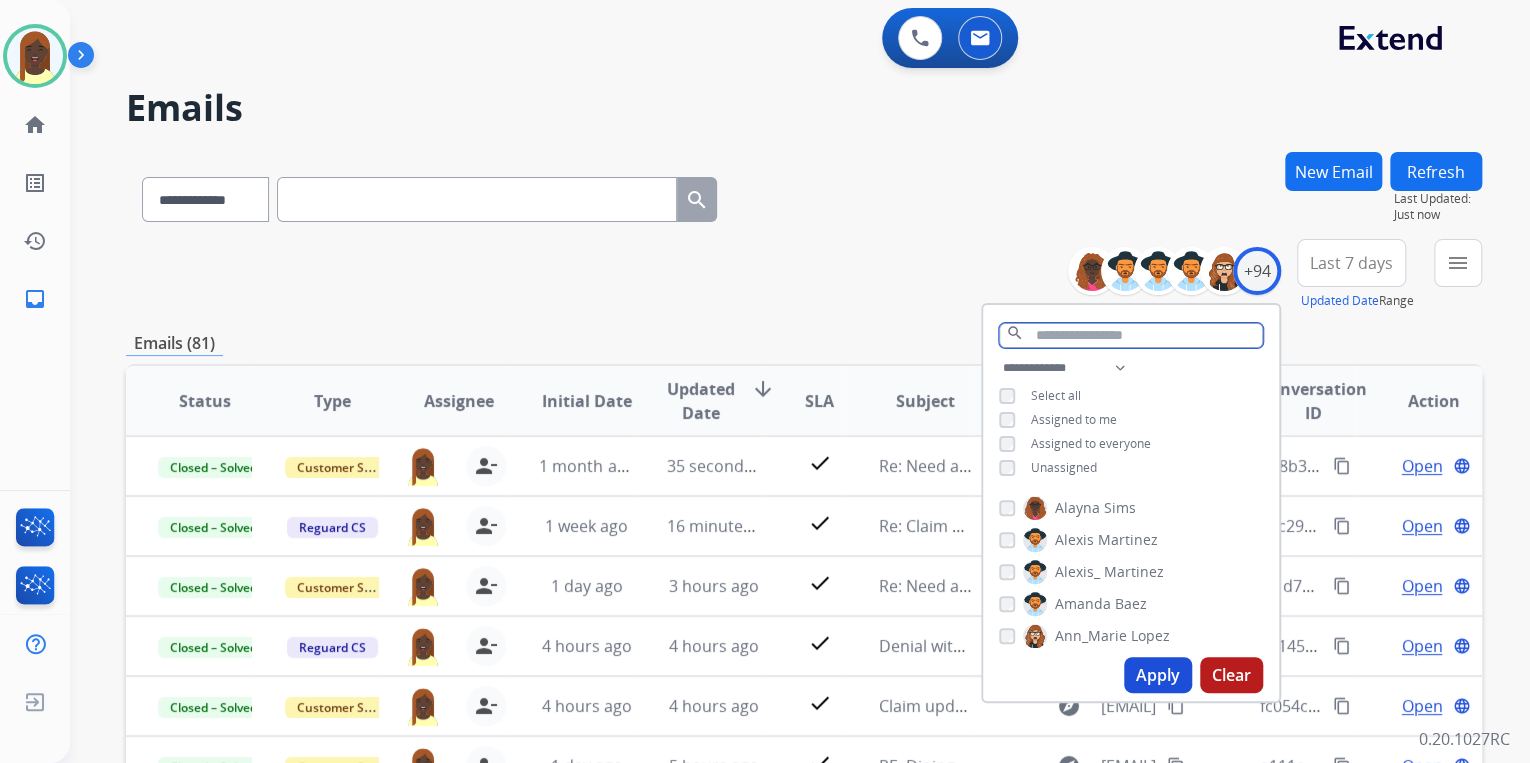 click at bounding box center (1131, 335) 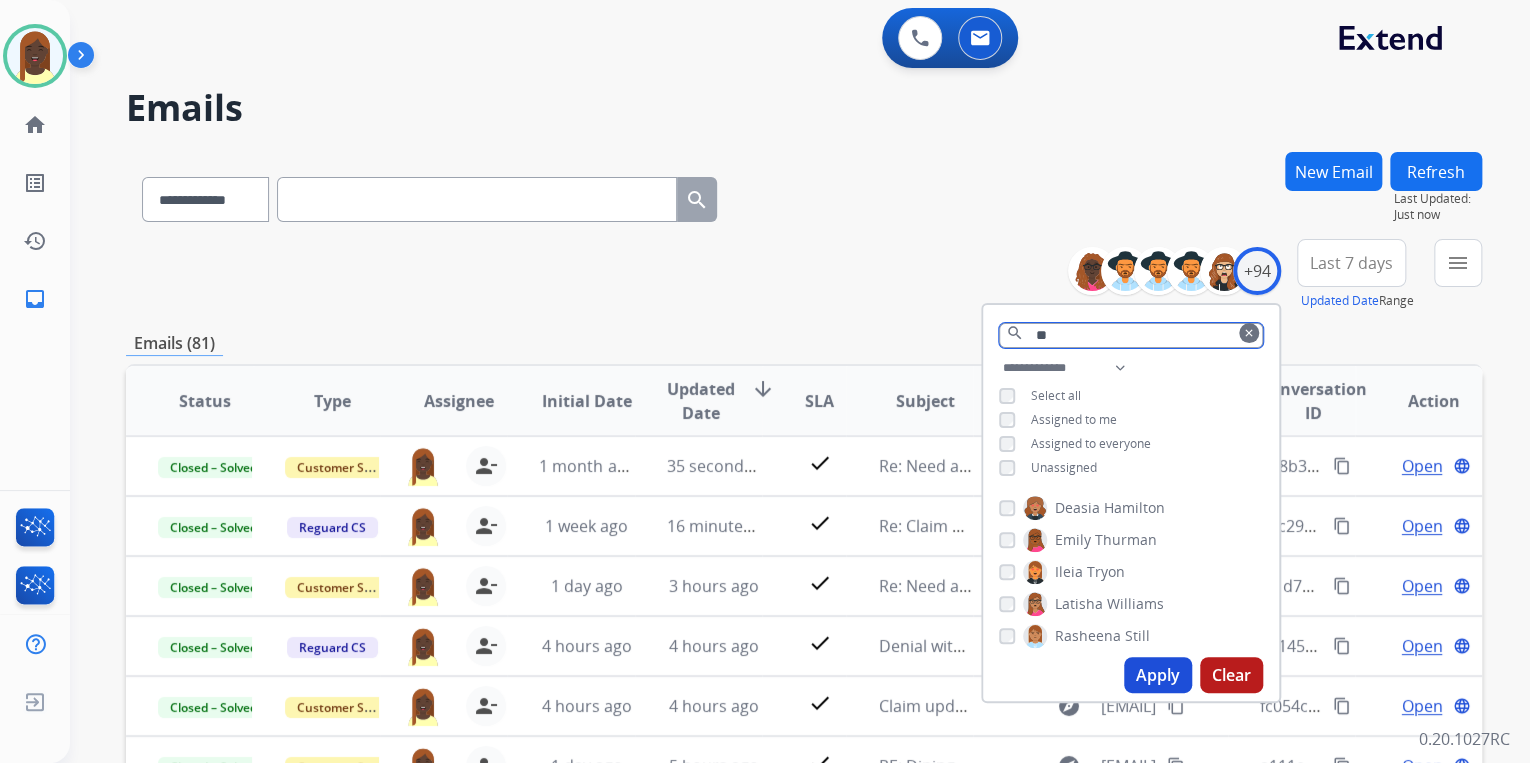 type on "**" 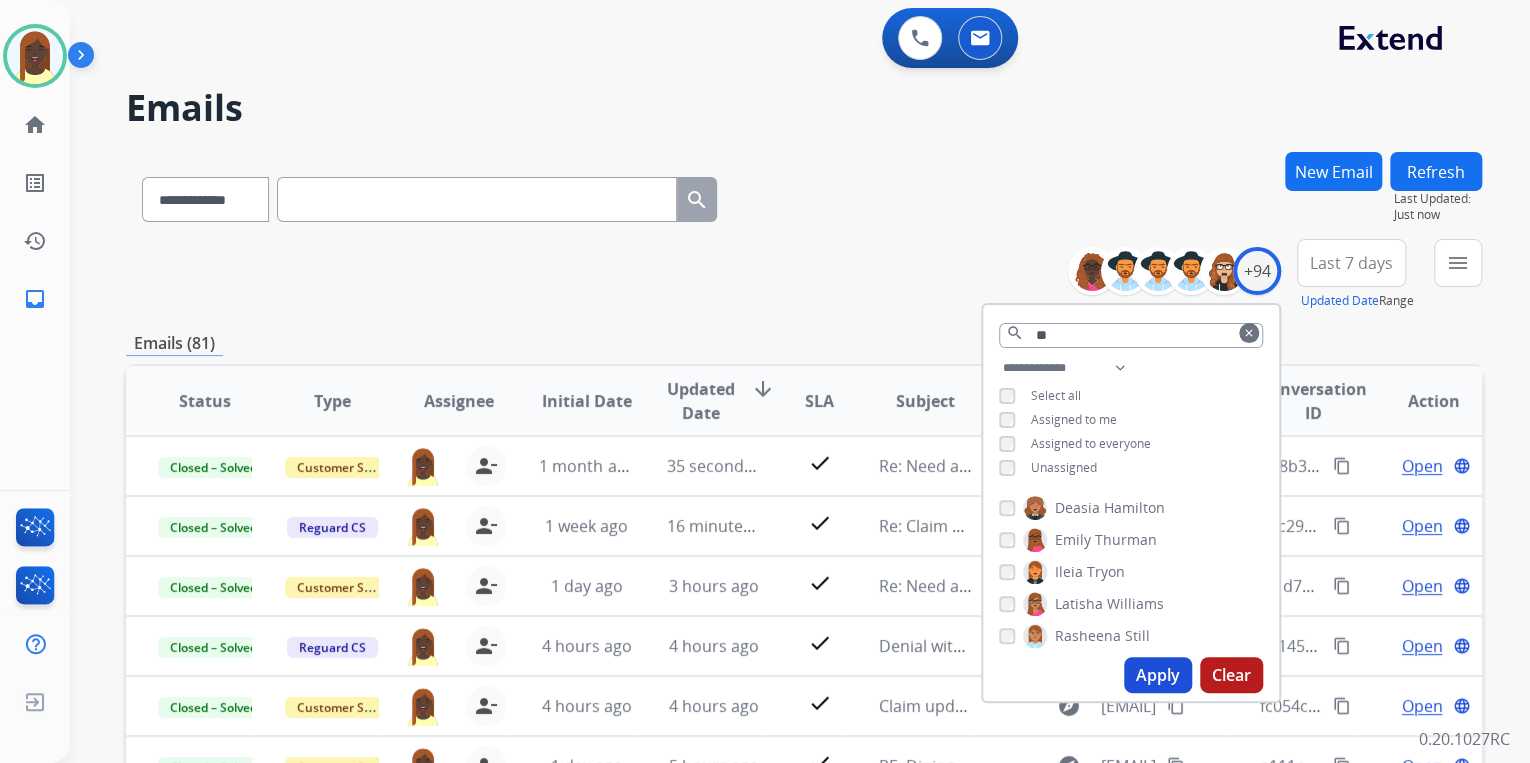 click on "Apply" at bounding box center (1158, 675) 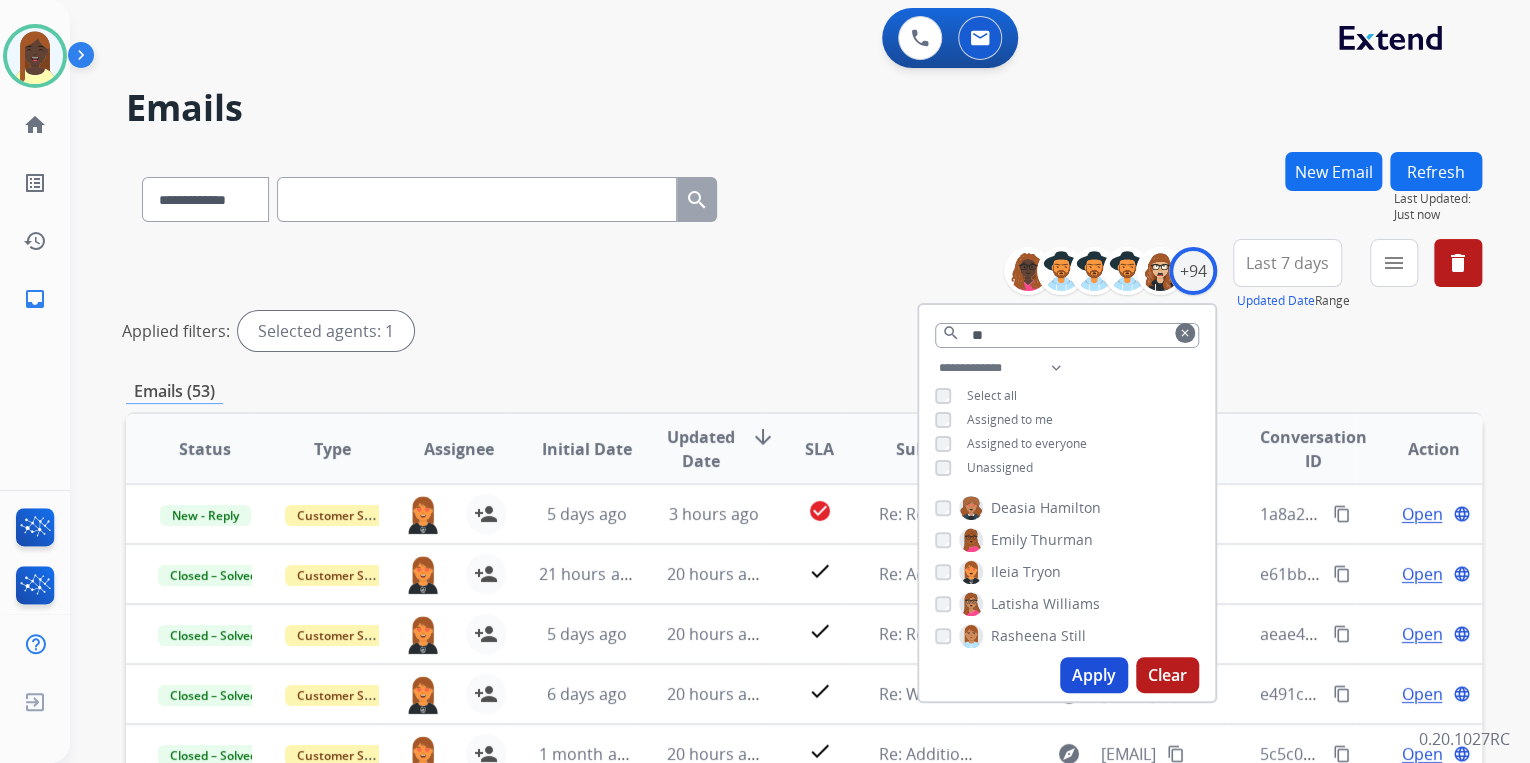 click on "Applied filters:  Selected agents: 1" at bounding box center (800, 331) 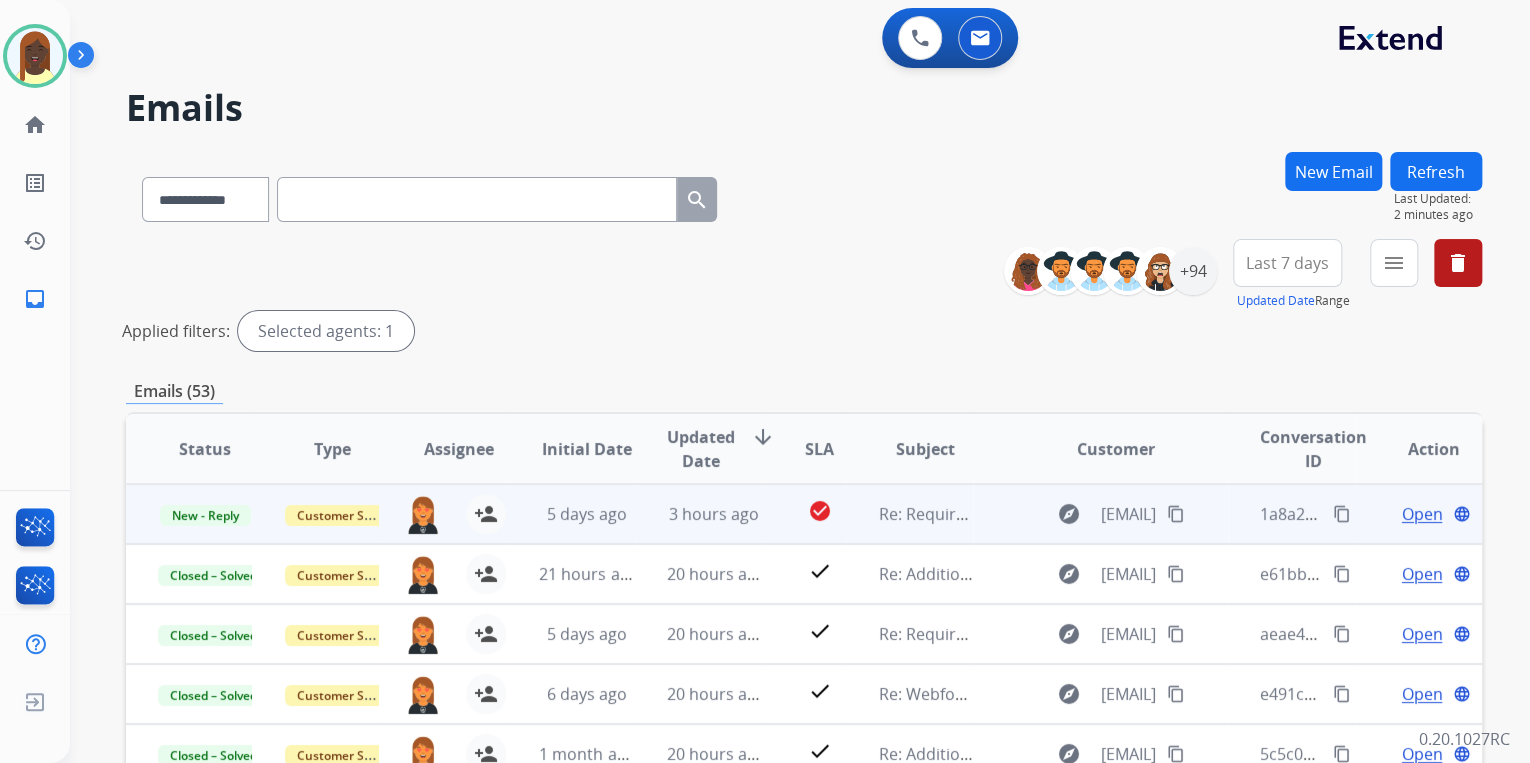 click on "content_copy" at bounding box center (1342, 514) 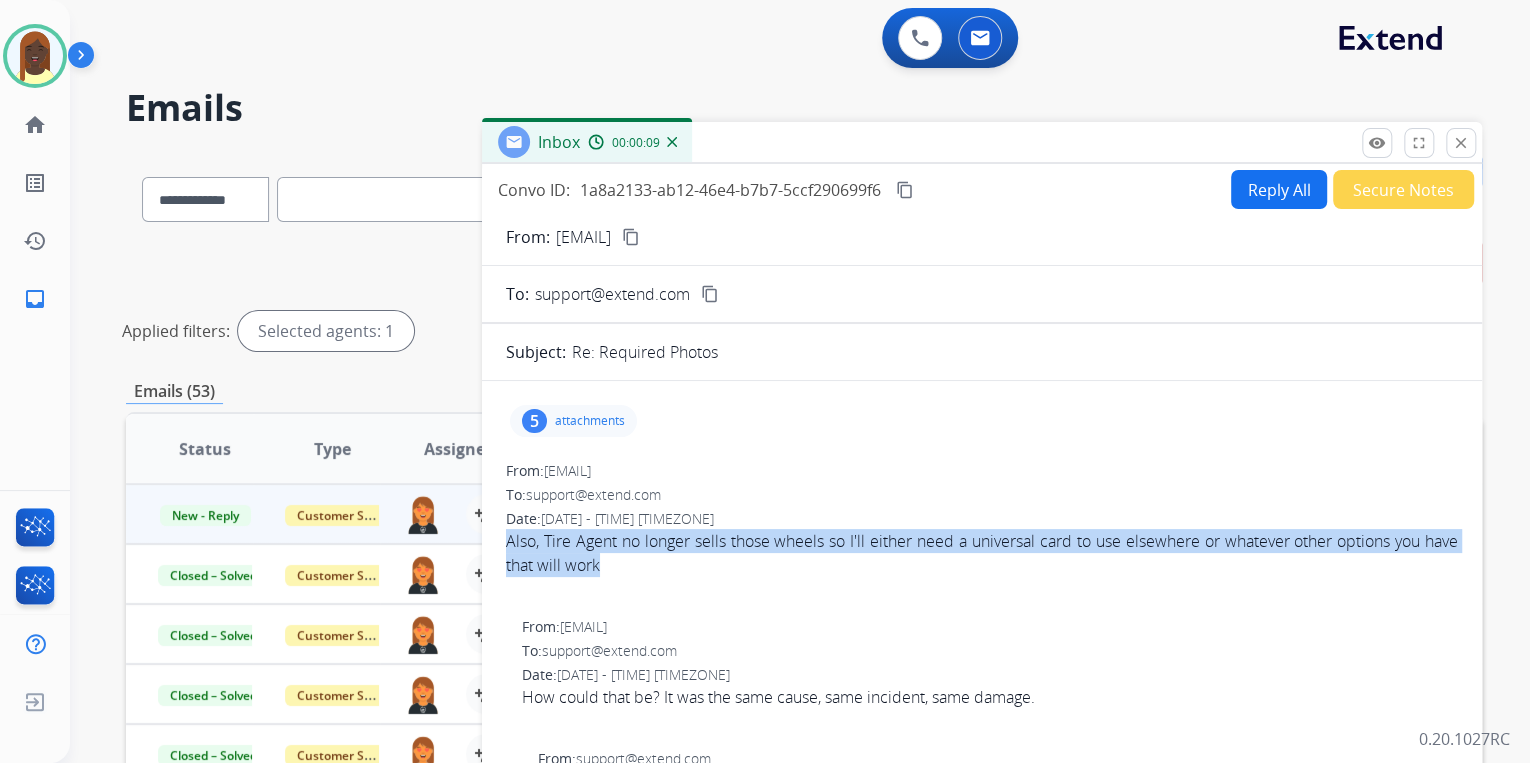 drag, startPoint x: 504, startPoint y: 538, endPoint x: 636, endPoint y: 568, distance: 135.36617 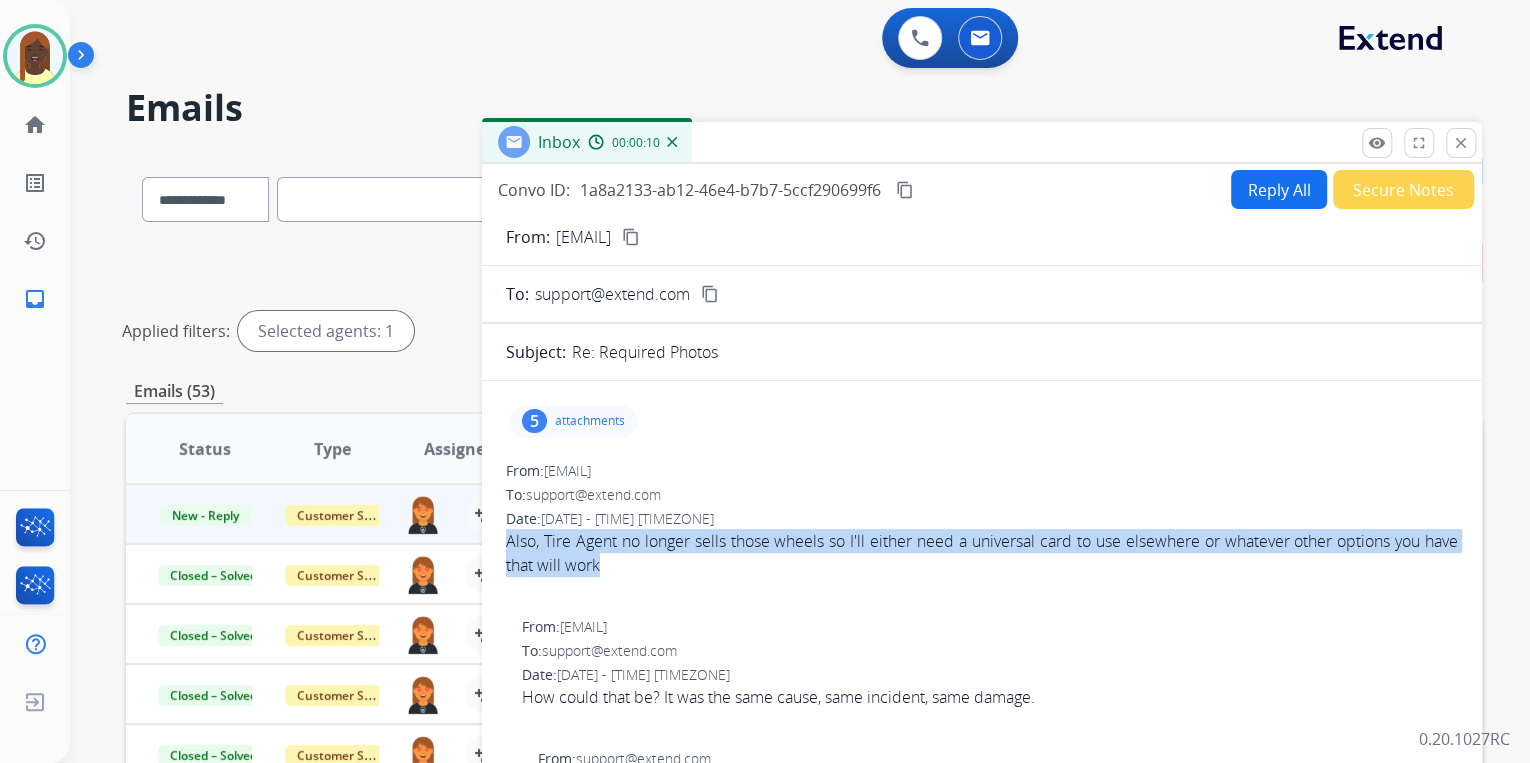 drag, startPoint x: 636, startPoint y: 568, endPoint x: 588, endPoint y: 556, distance: 49.47727 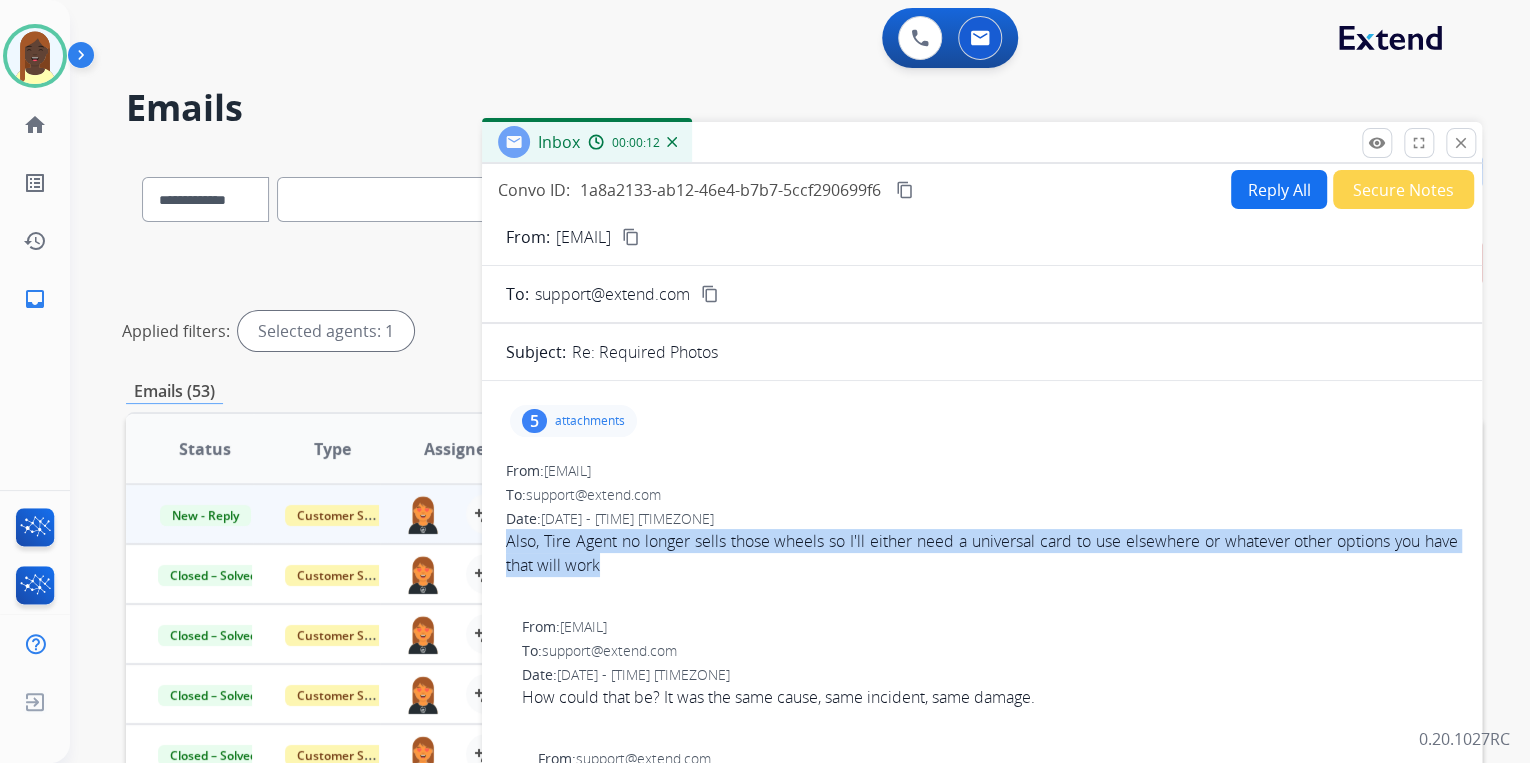 copy on "Also, Tire Agent no longer sells those wheels so I'll either need a universal card to use elsewhere or whatever other options you have that will work" 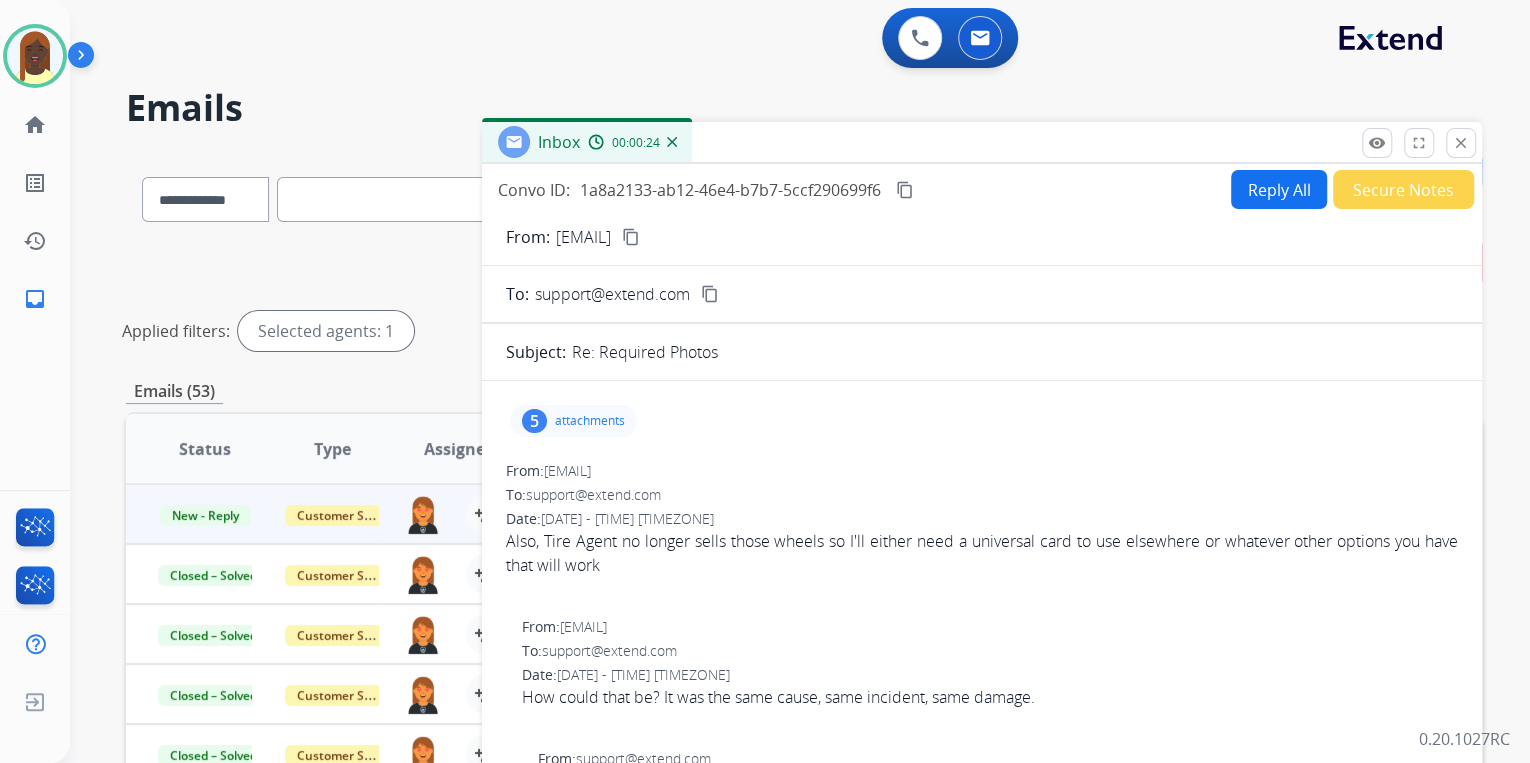 click on "Date:  08/05/2025 - 10:17 AM MDT" at bounding box center (990, 675) 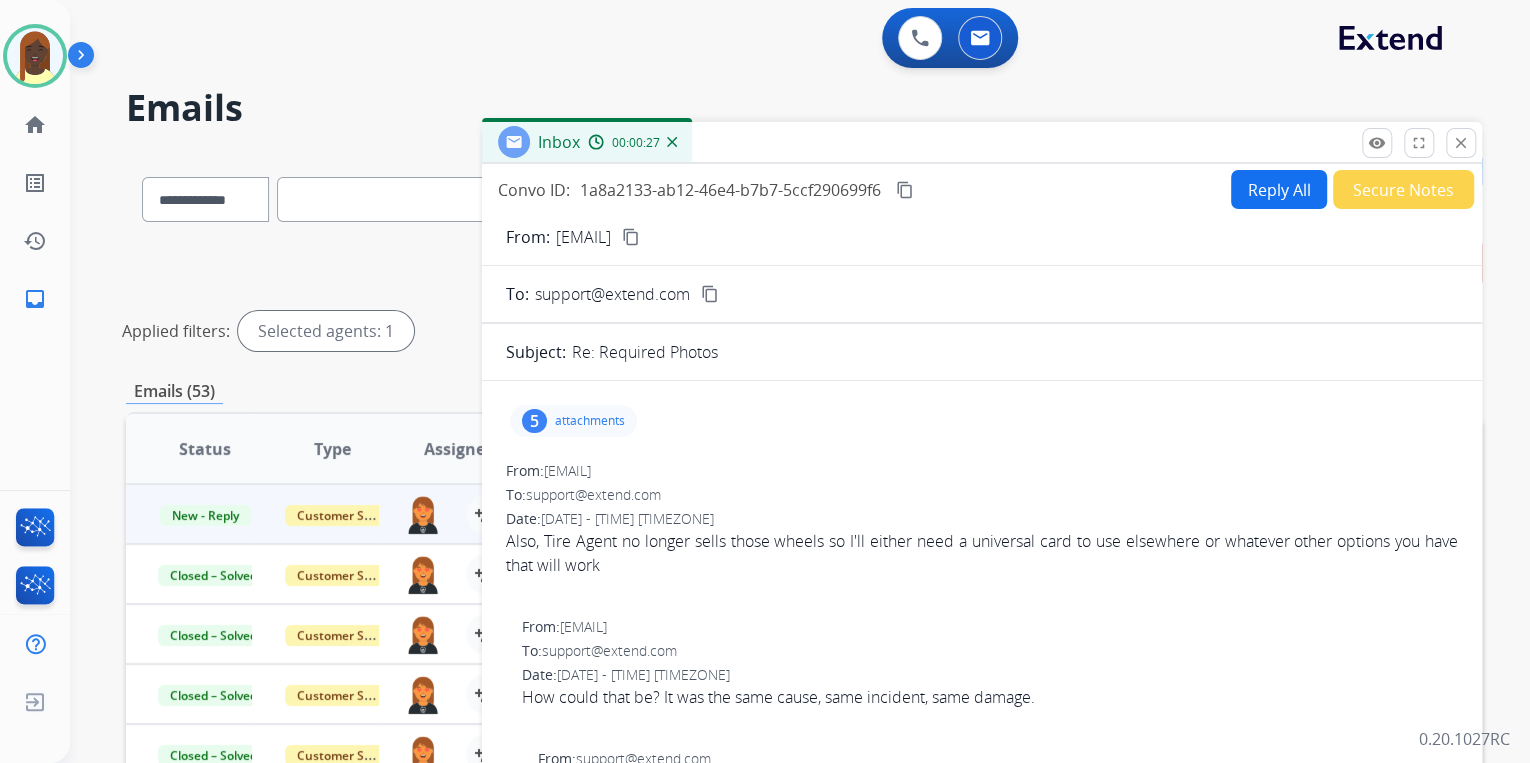 drag, startPoint x: 519, startPoint y: 696, endPoint x: 995, endPoint y: 715, distance: 476.37906 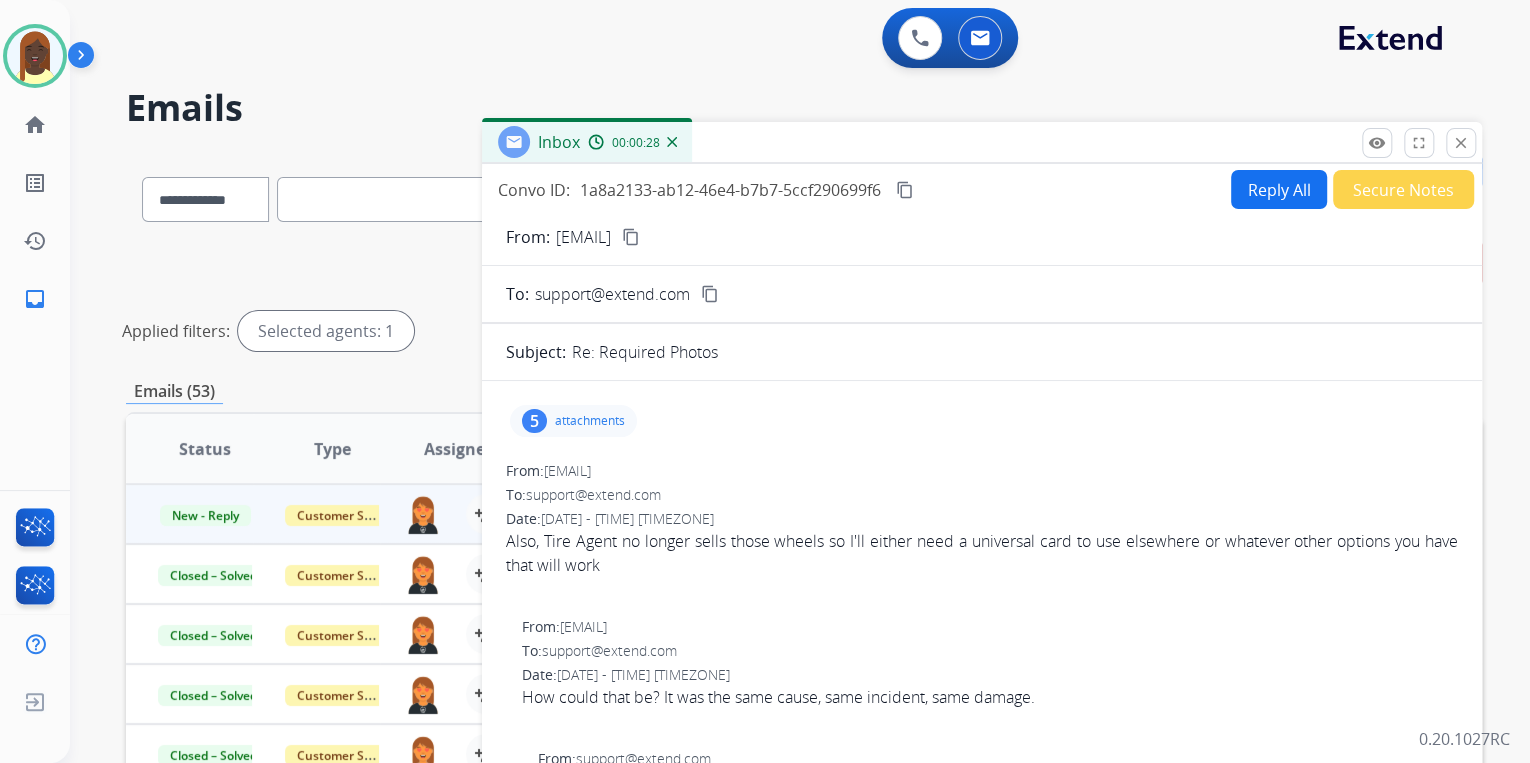 drag, startPoint x: 995, startPoint y: 715, endPoint x: 951, endPoint y: 699, distance: 46.818798 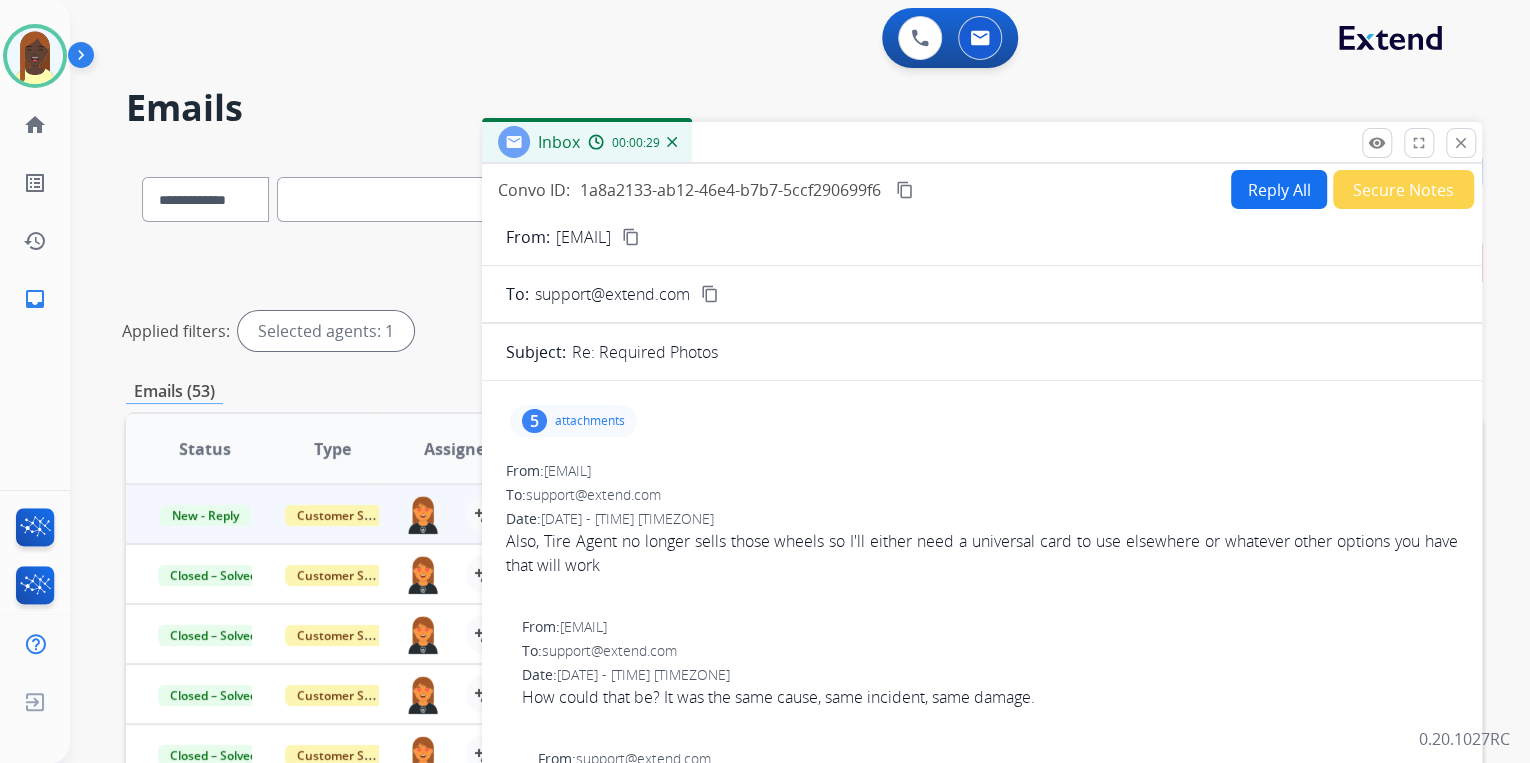 copy on "How could that be? It was the same cause, sa" 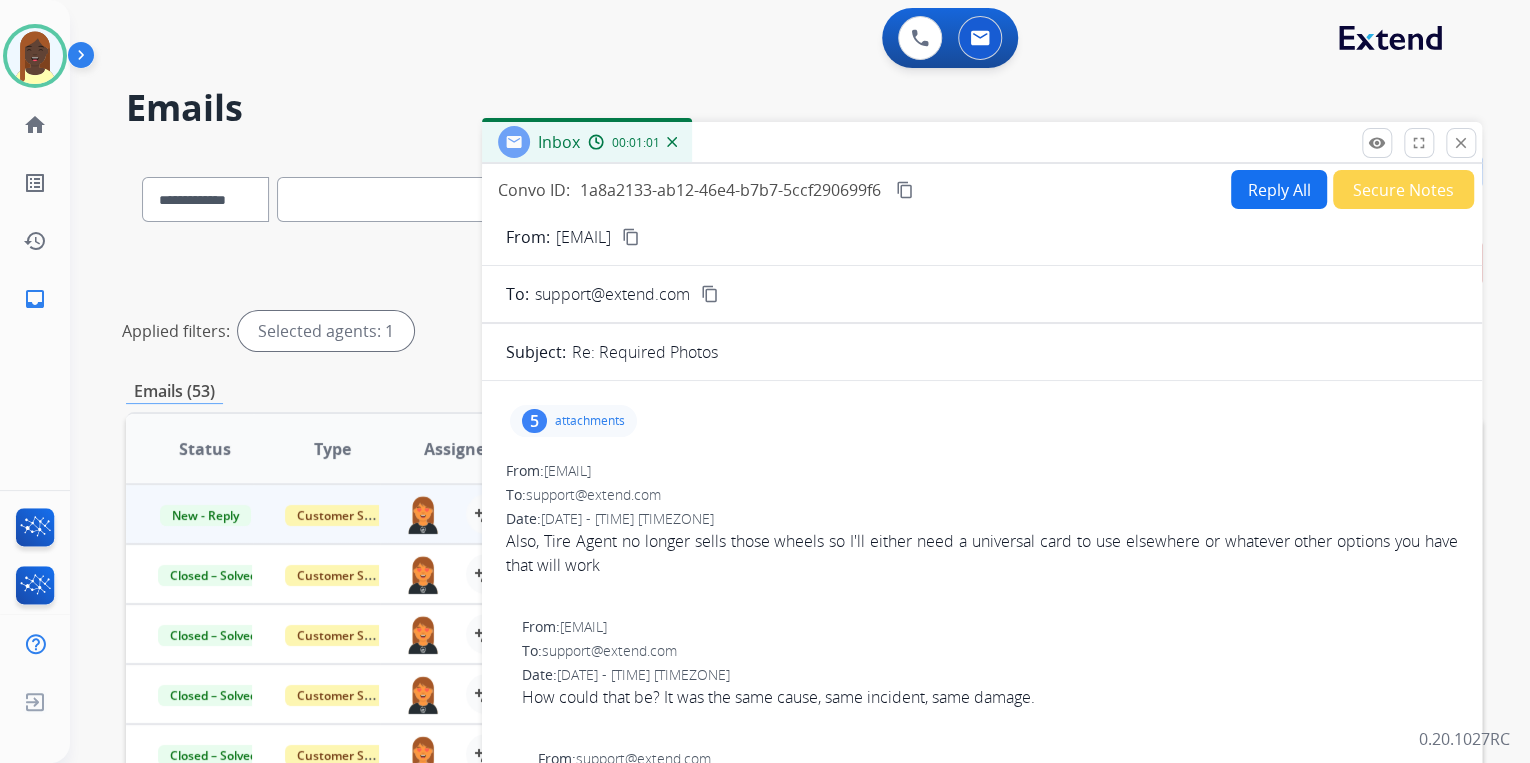 click on "From:  jpdecorte31@gmail.com" at bounding box center [982, 471] 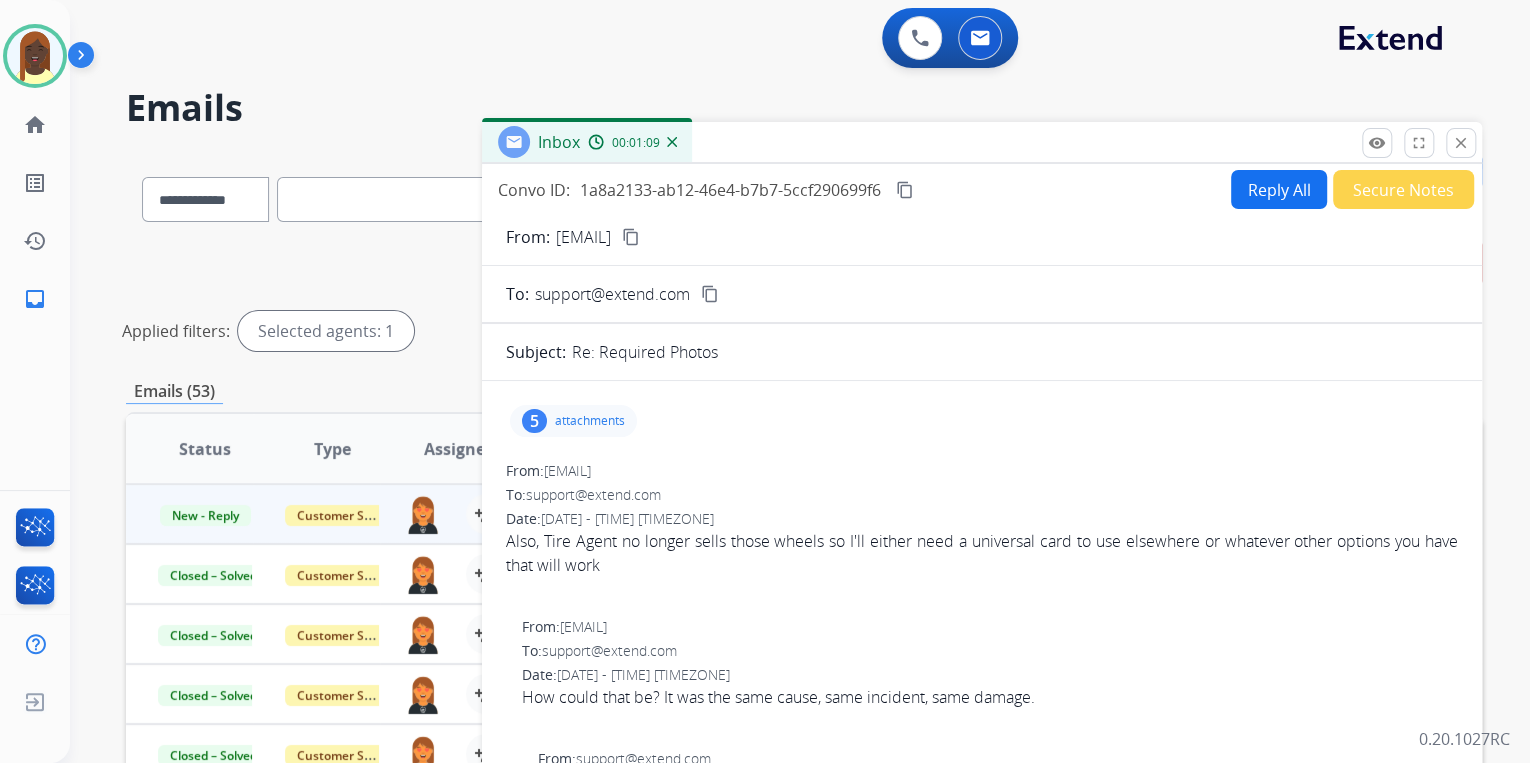 click on "5 attachments" at bounding box center (982, 421) 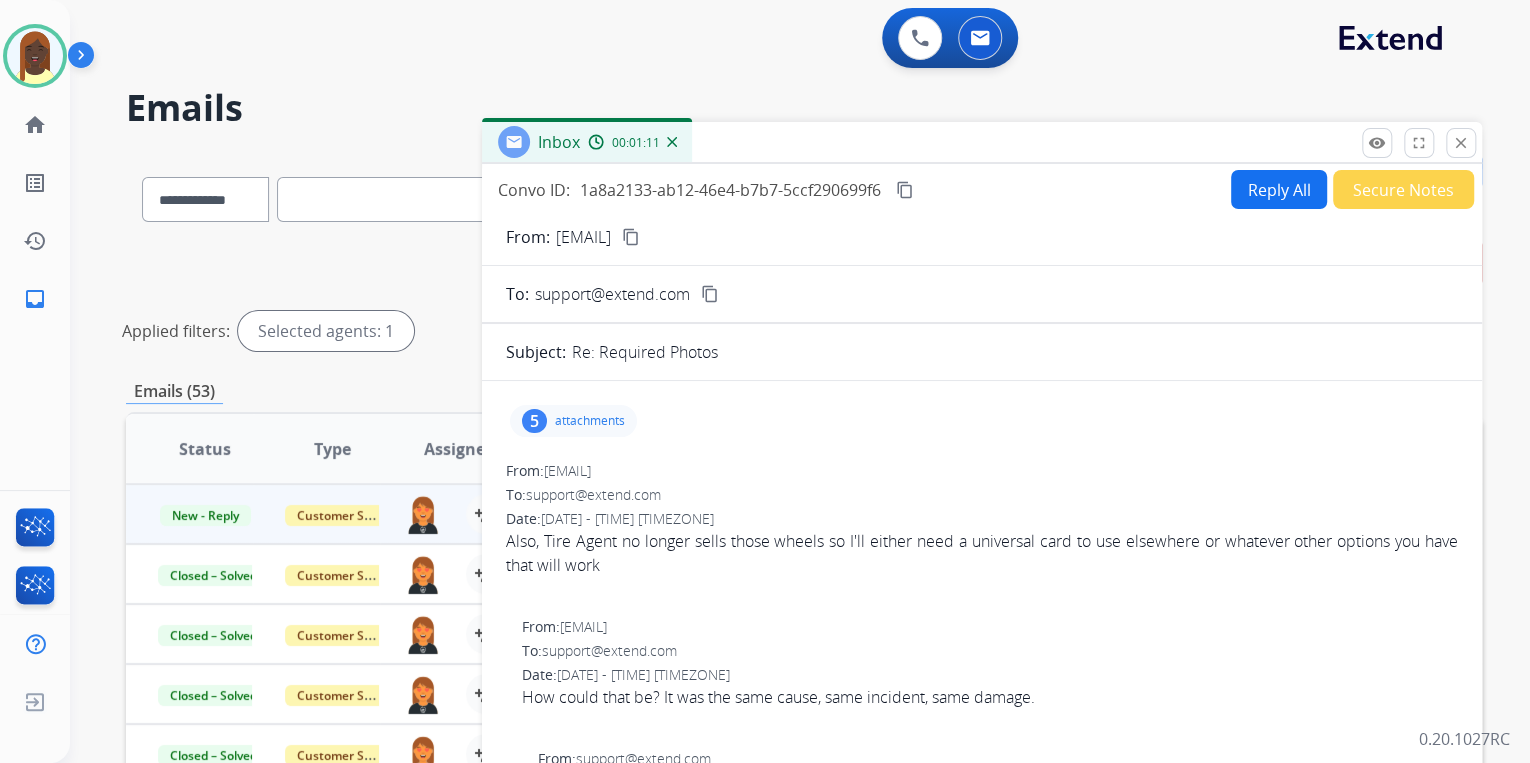 click on "Reply All" at bounding box center (1279, 189) 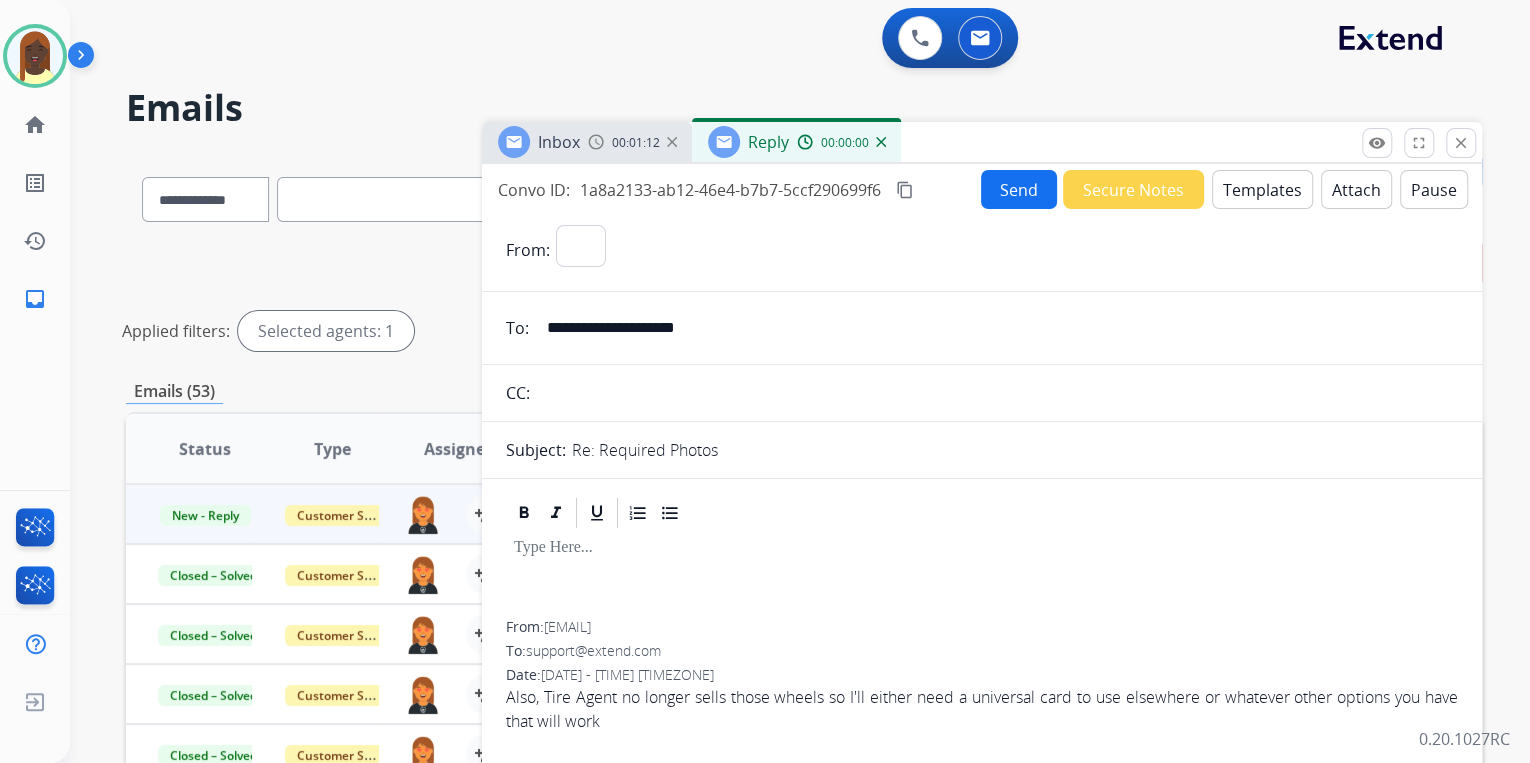 select on "**********" 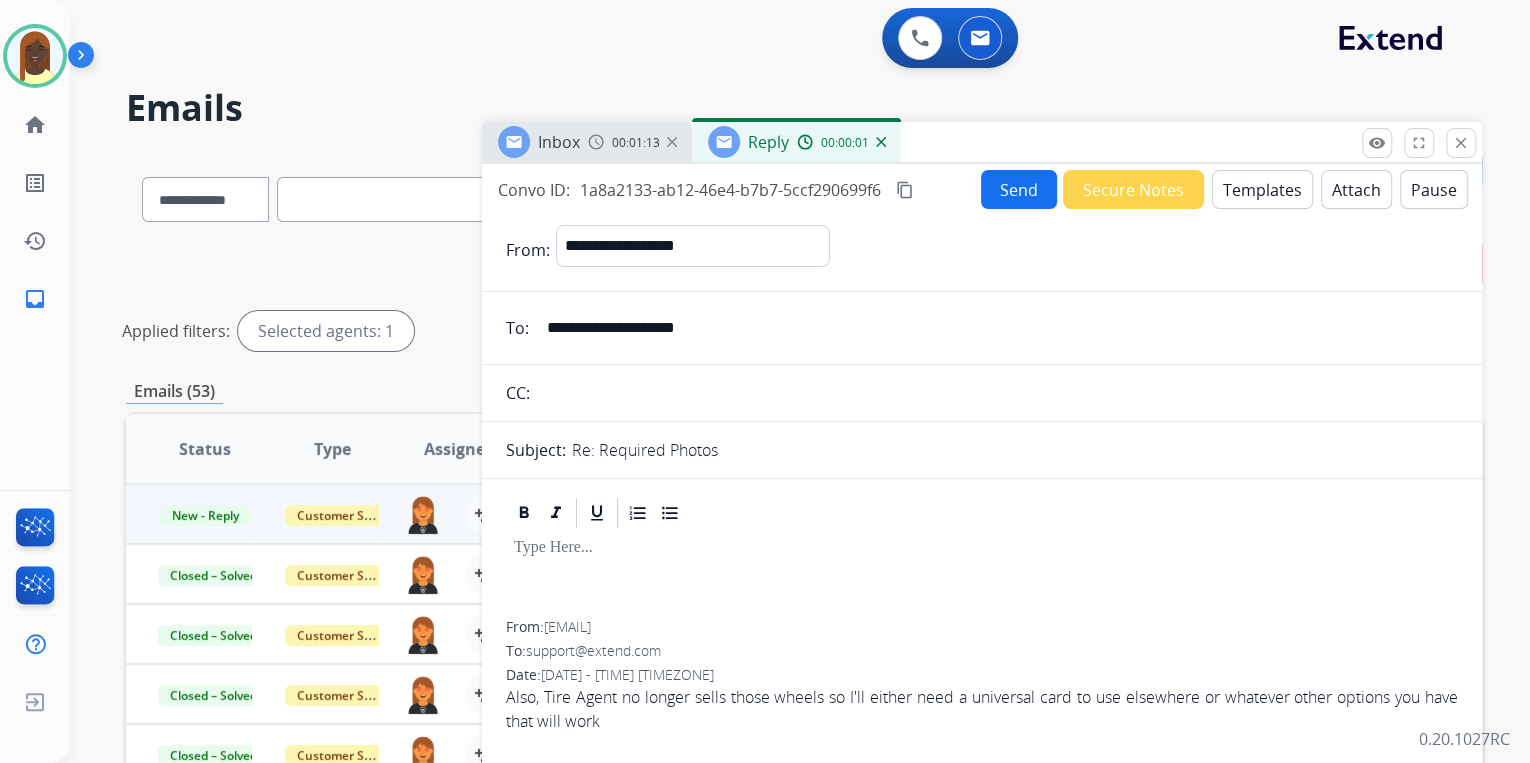 click on "Templates" at bounding box center (1262, 189) 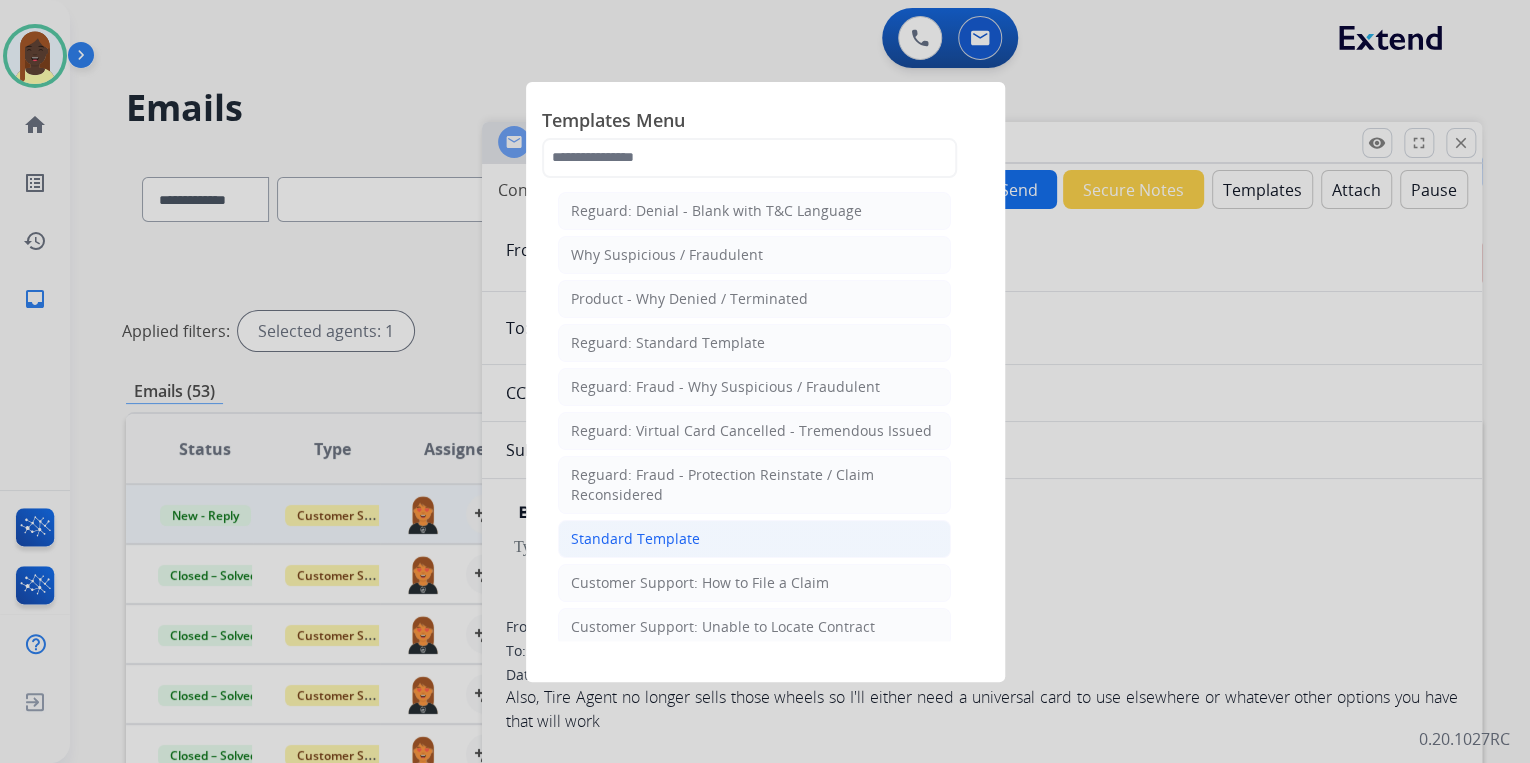click on "Standard Template" 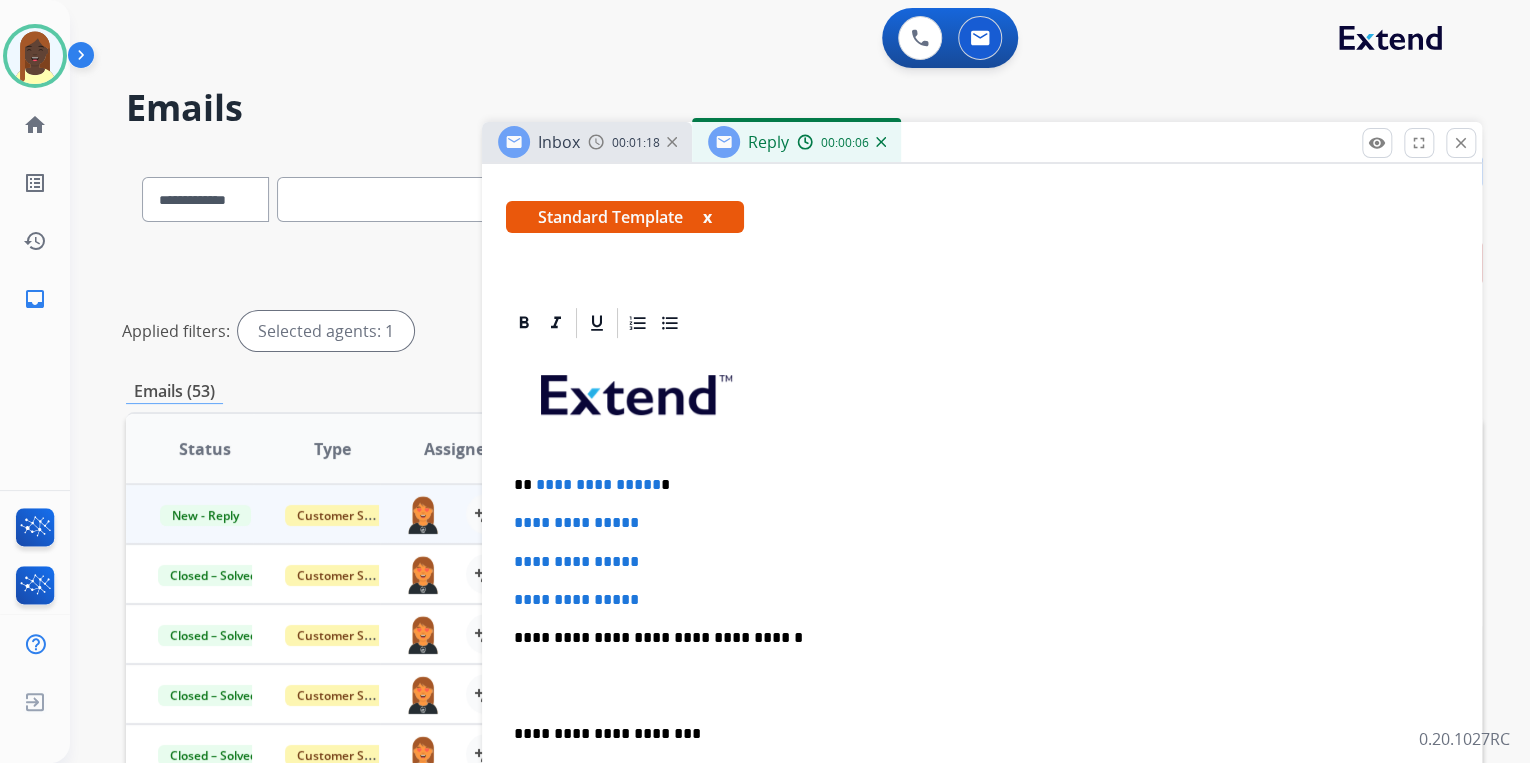 scroll, scrollTop: 320, scrollLeft: 0, axis: vertical 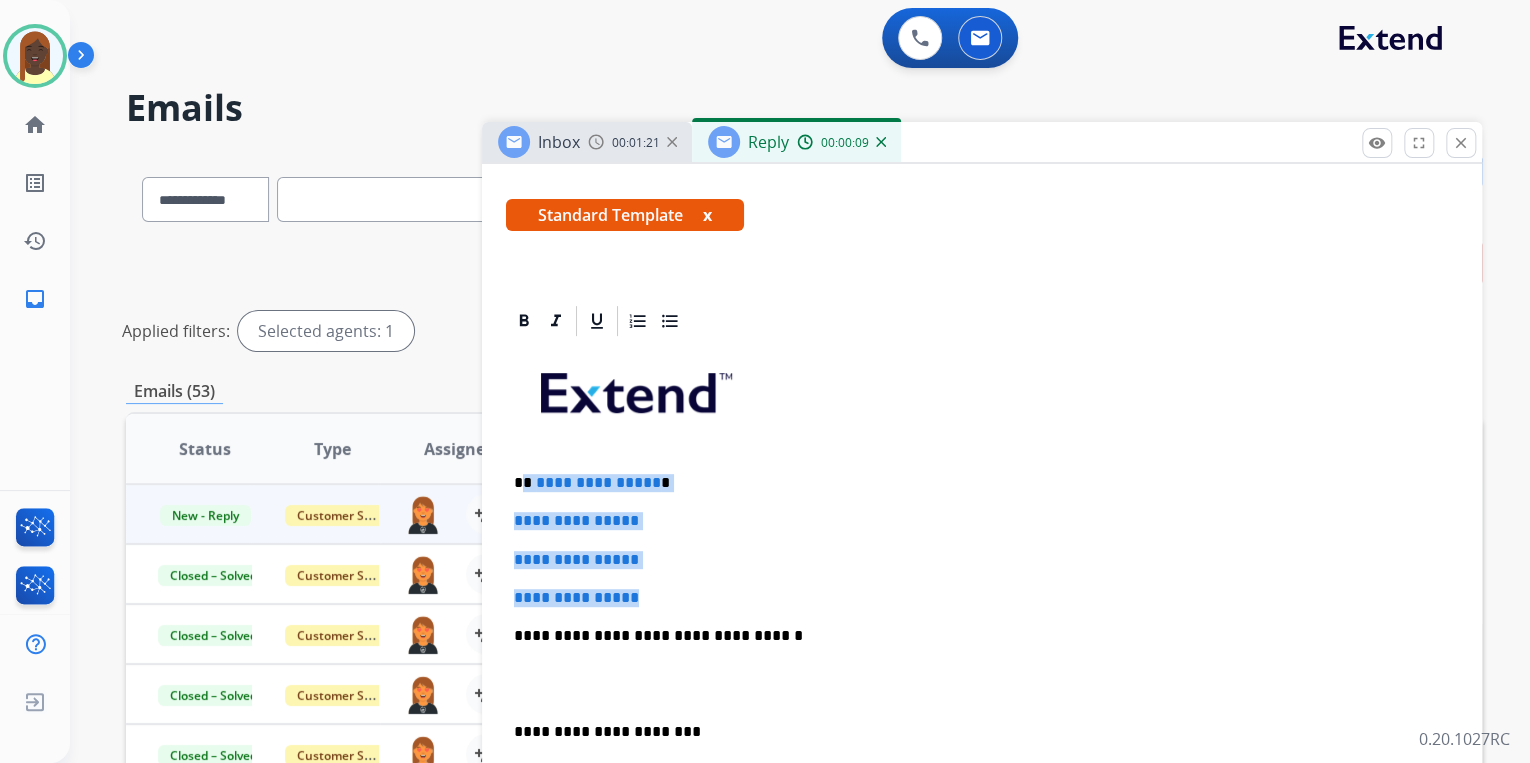 drag, startPoint x: 526, startPoint y: 480, endPoint x: 662, endPoint y: 593, distance: 176.81912 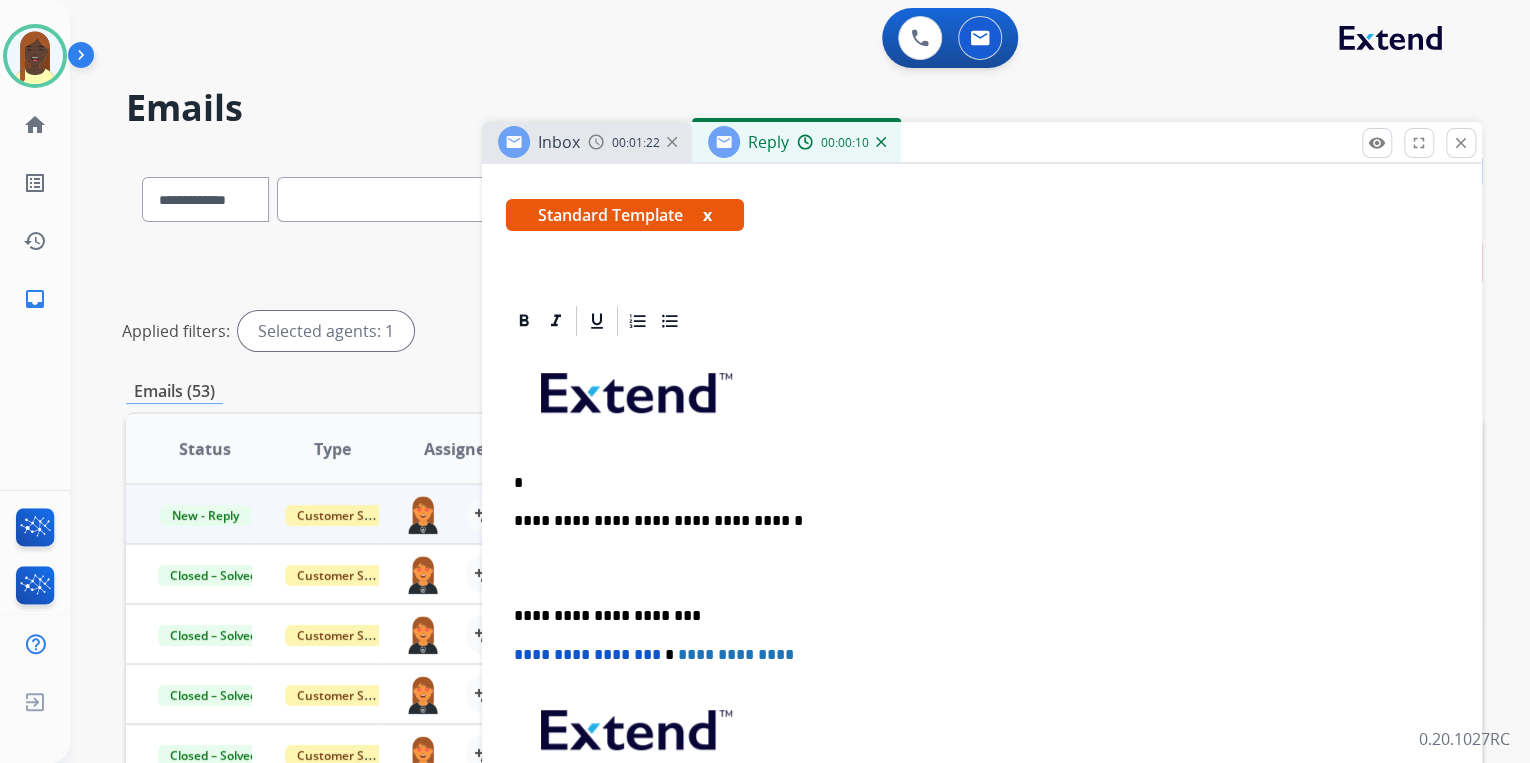 type 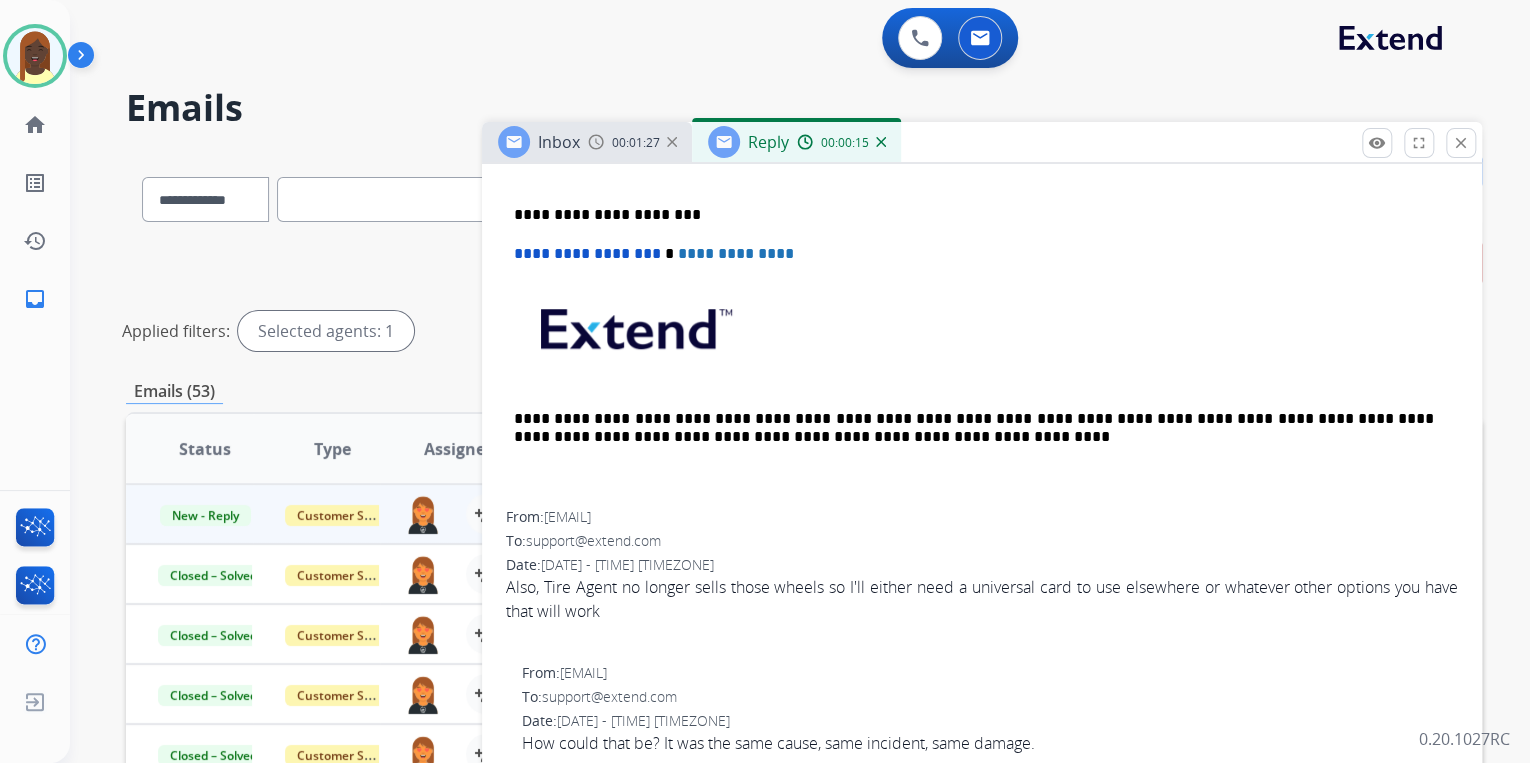 scroll, scrollTop: 560, scrollLeft: 0, axis: vertical 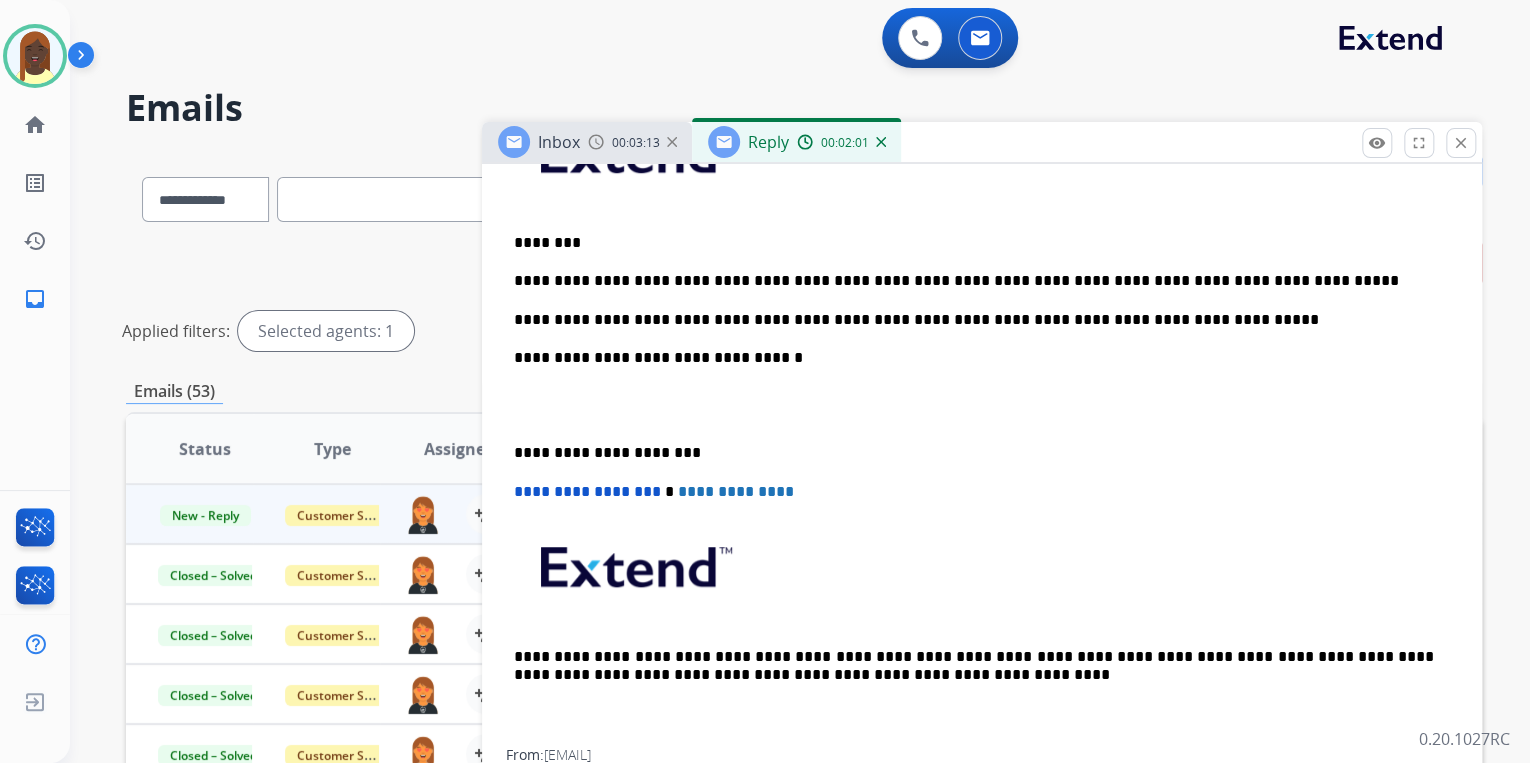 click on "**********" at bounding box center (974, 320) 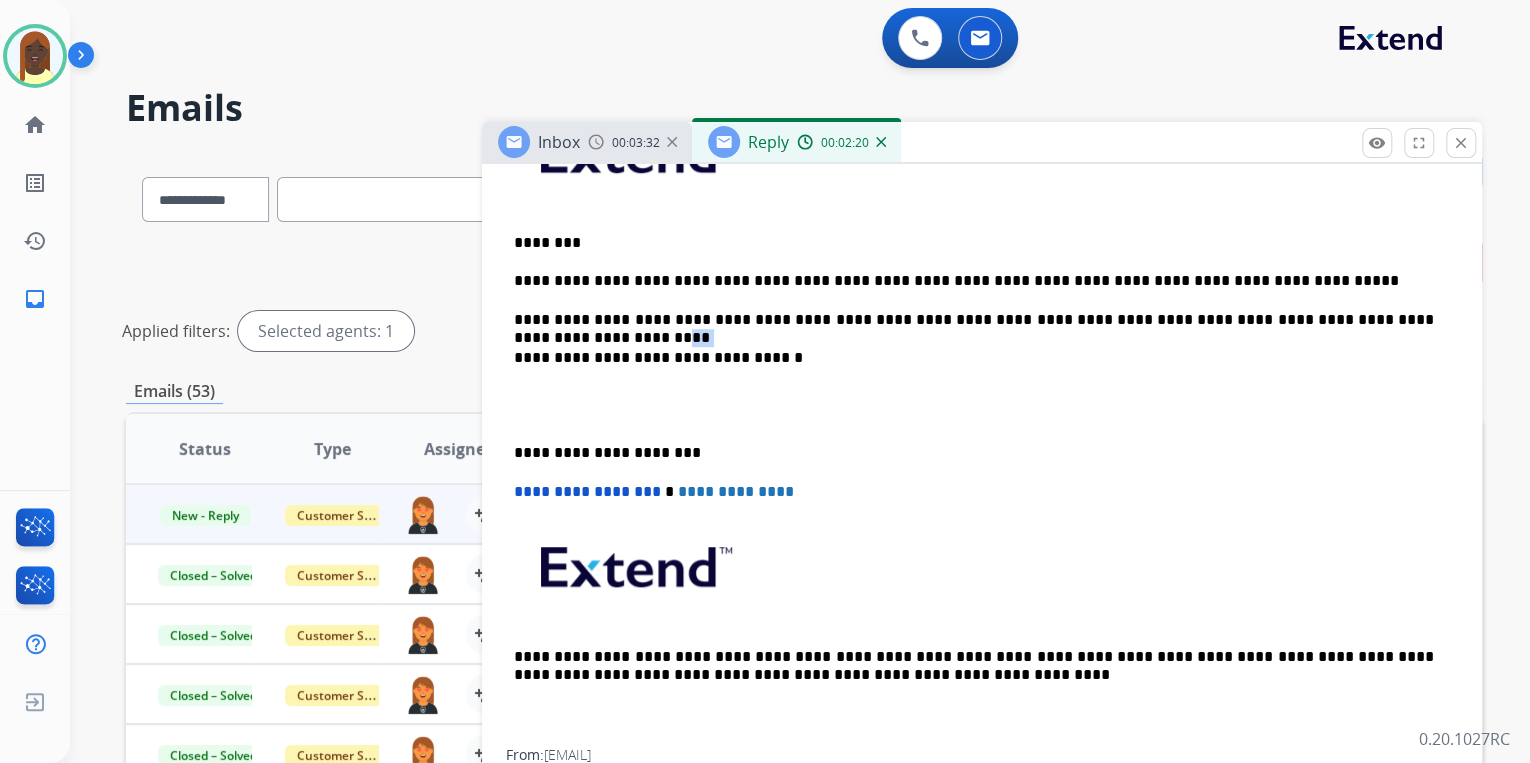 drag, startPoint x: 1360, startPoint y: 320, endPoint x: 1393, endPoint y: 327, distance: 33.734257 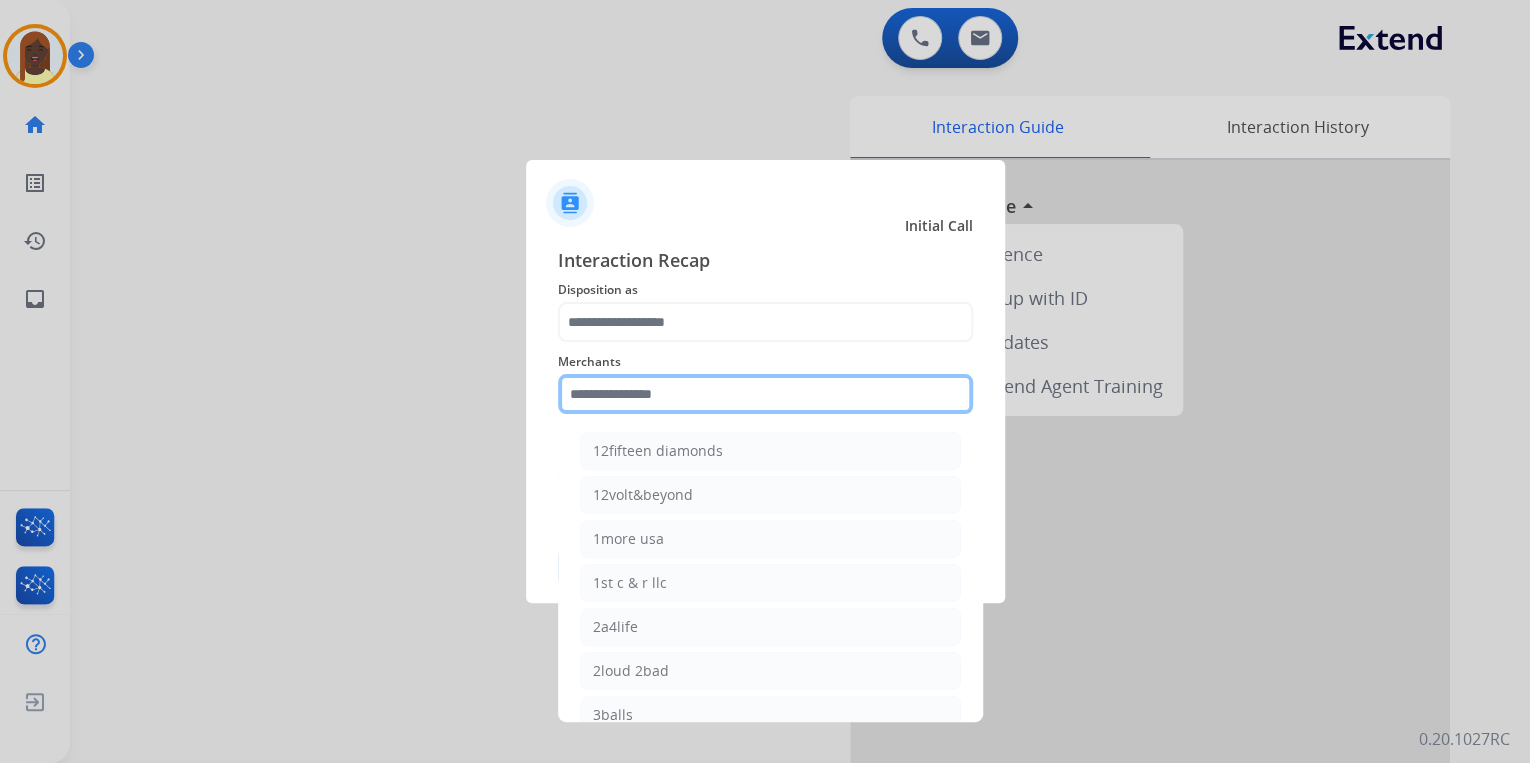 click 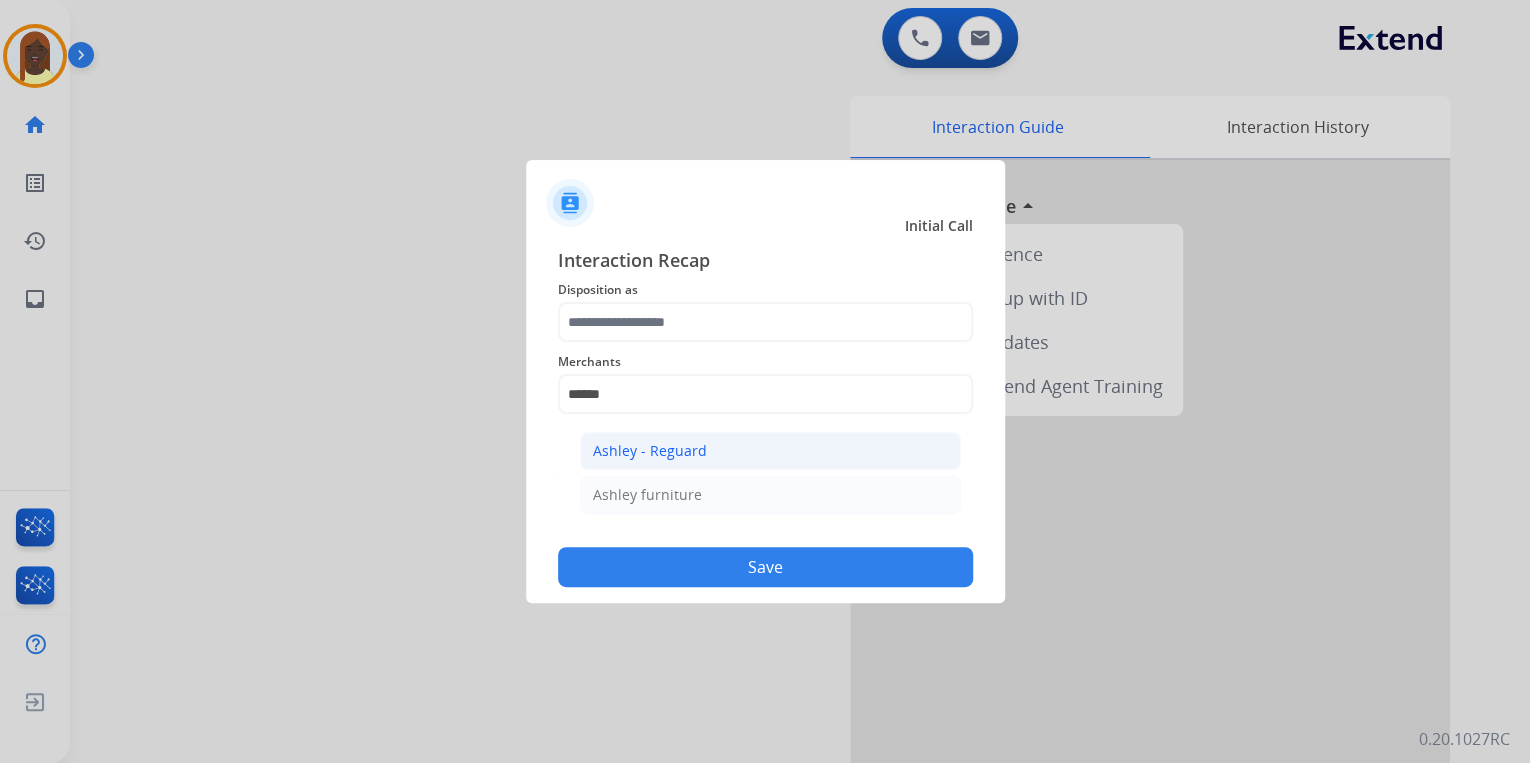 click on "Ashley - Reguard" 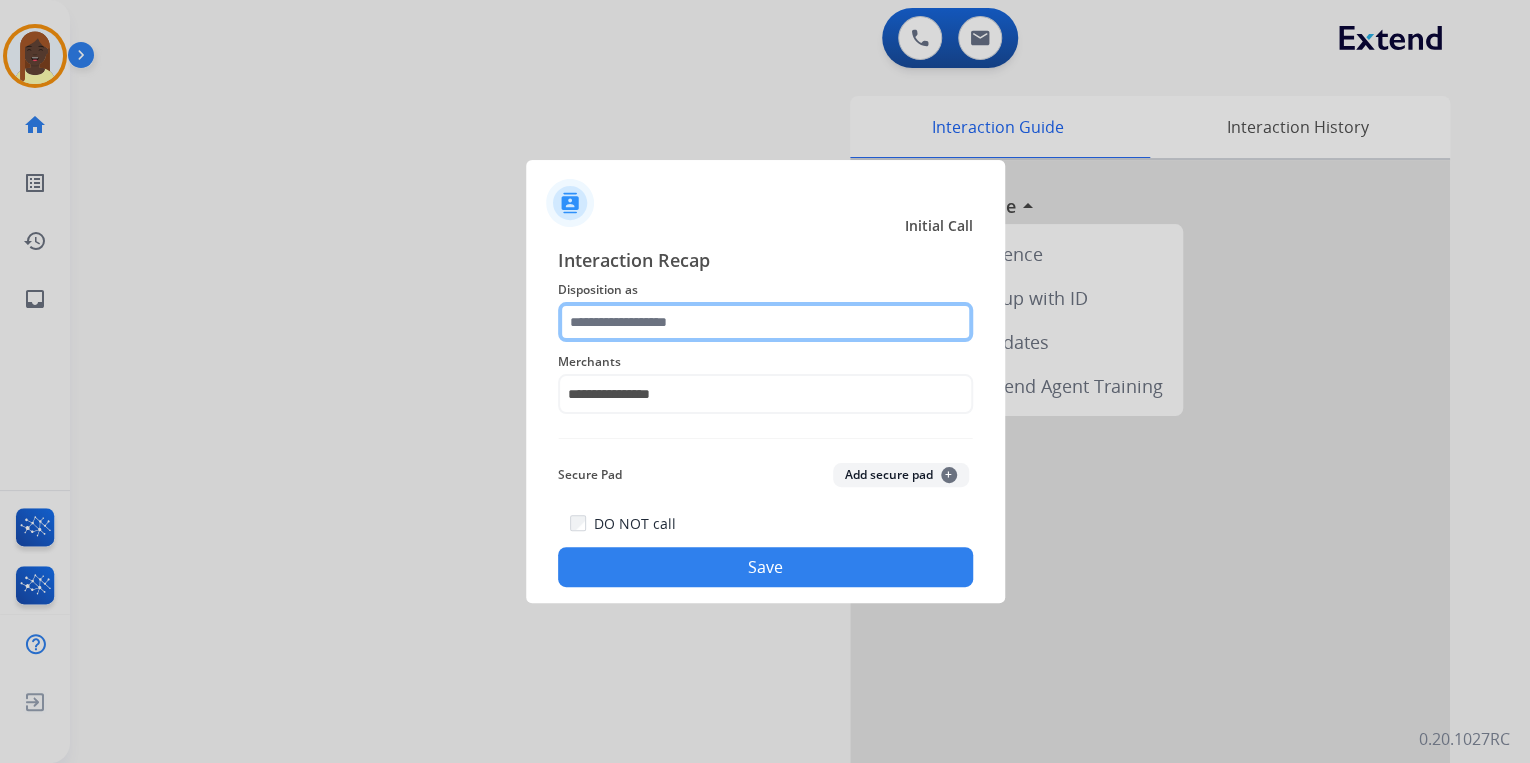 click 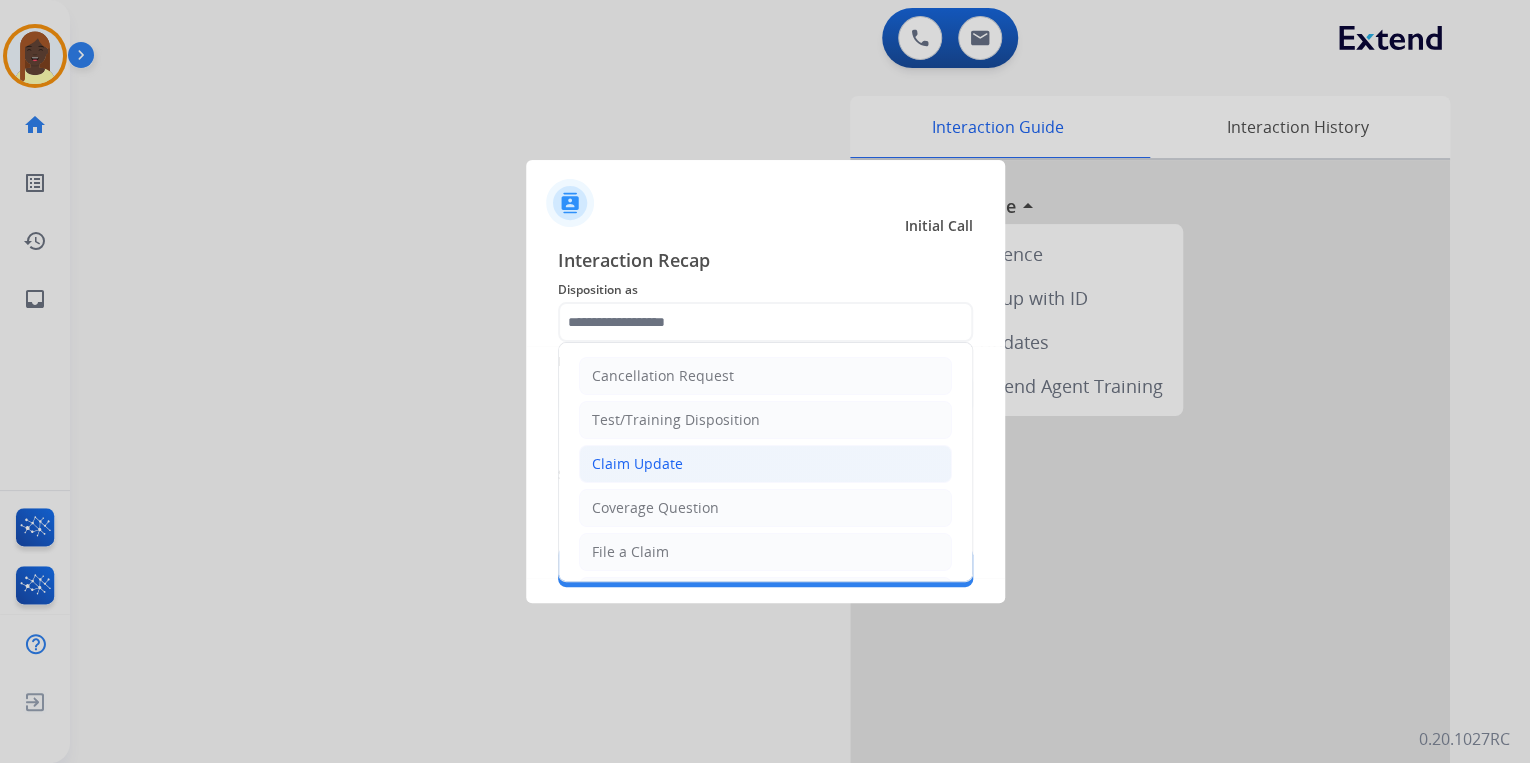 click on "Claim Update" 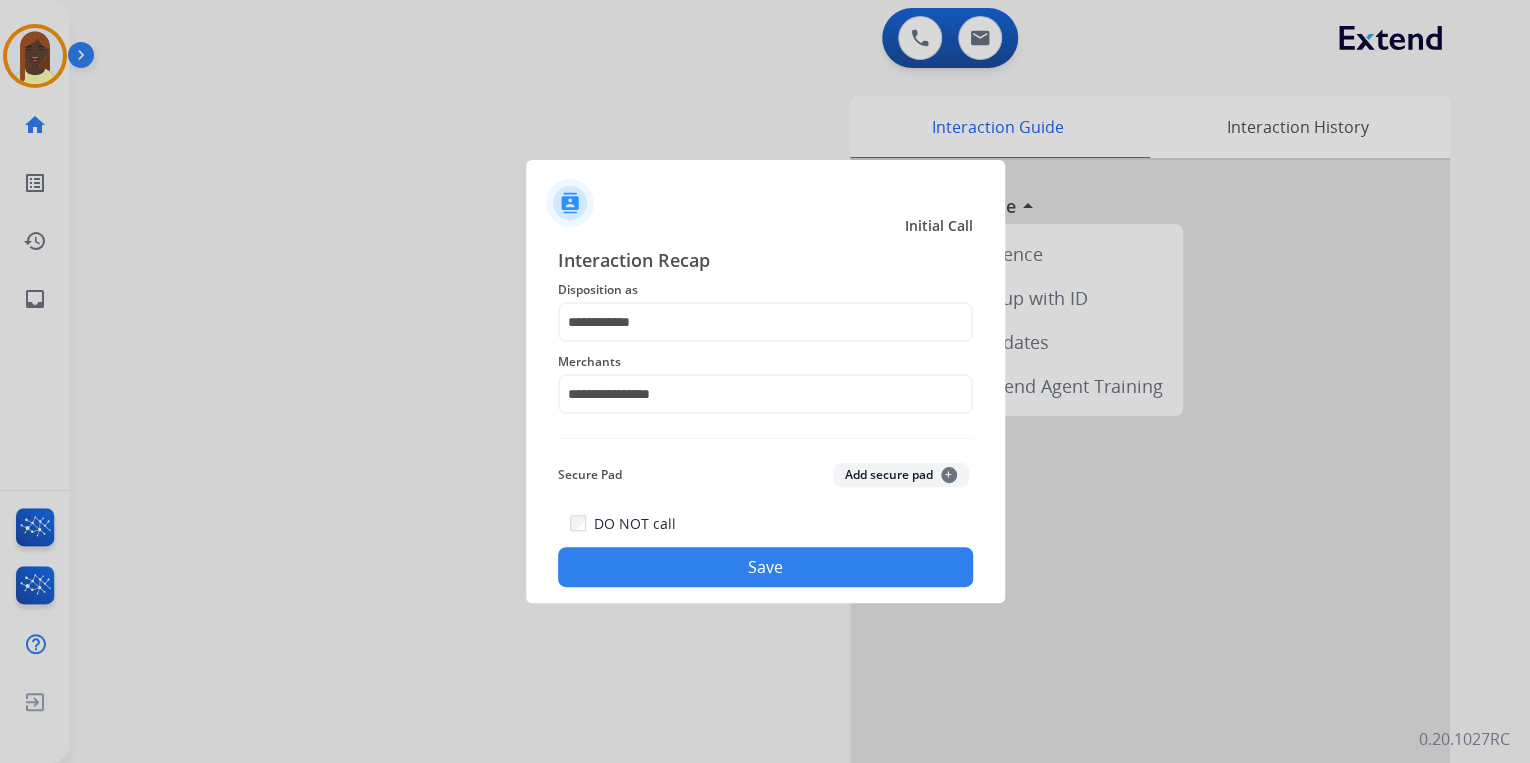 click on "Save" 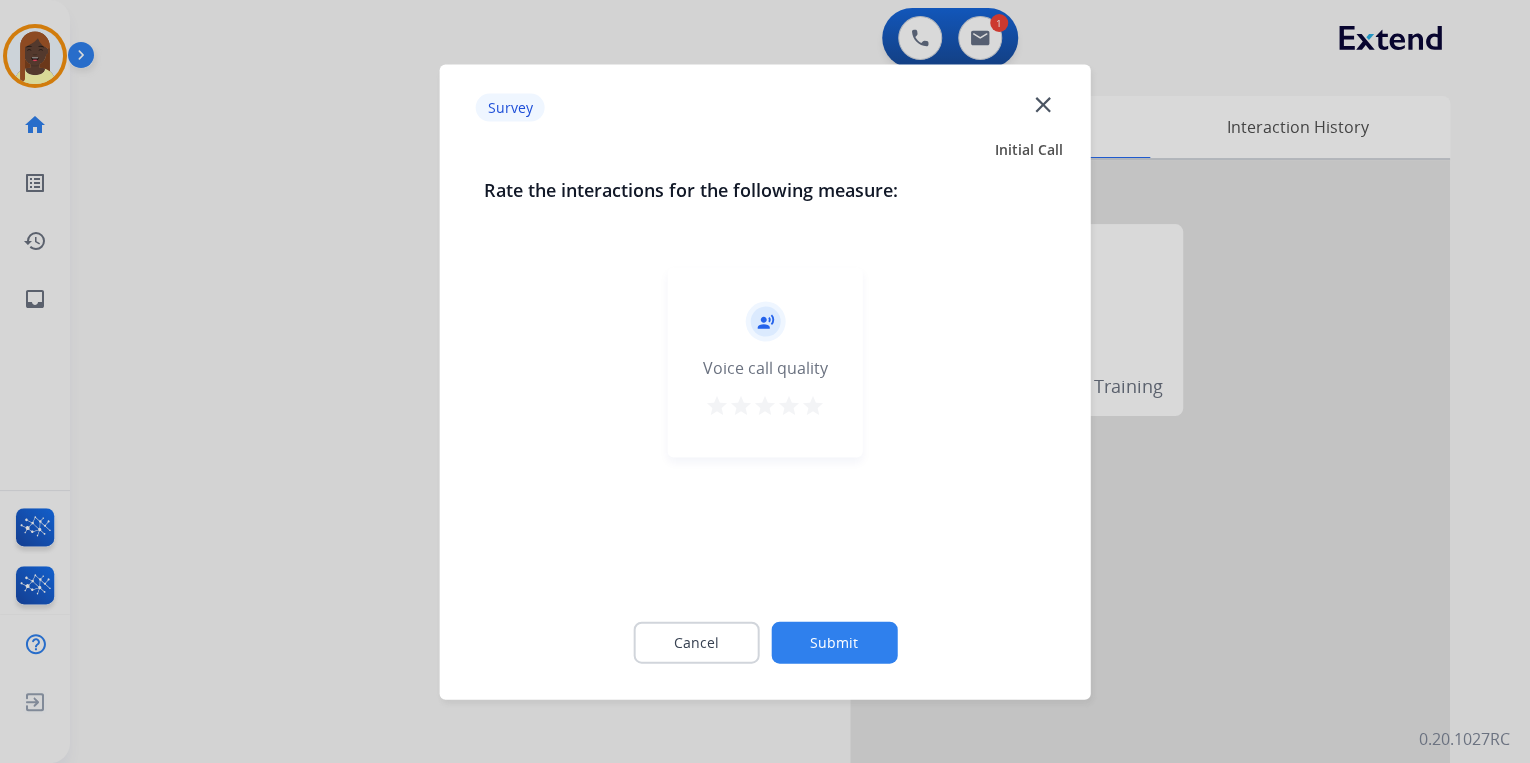 click on "star" at bounding box center (813, 405) 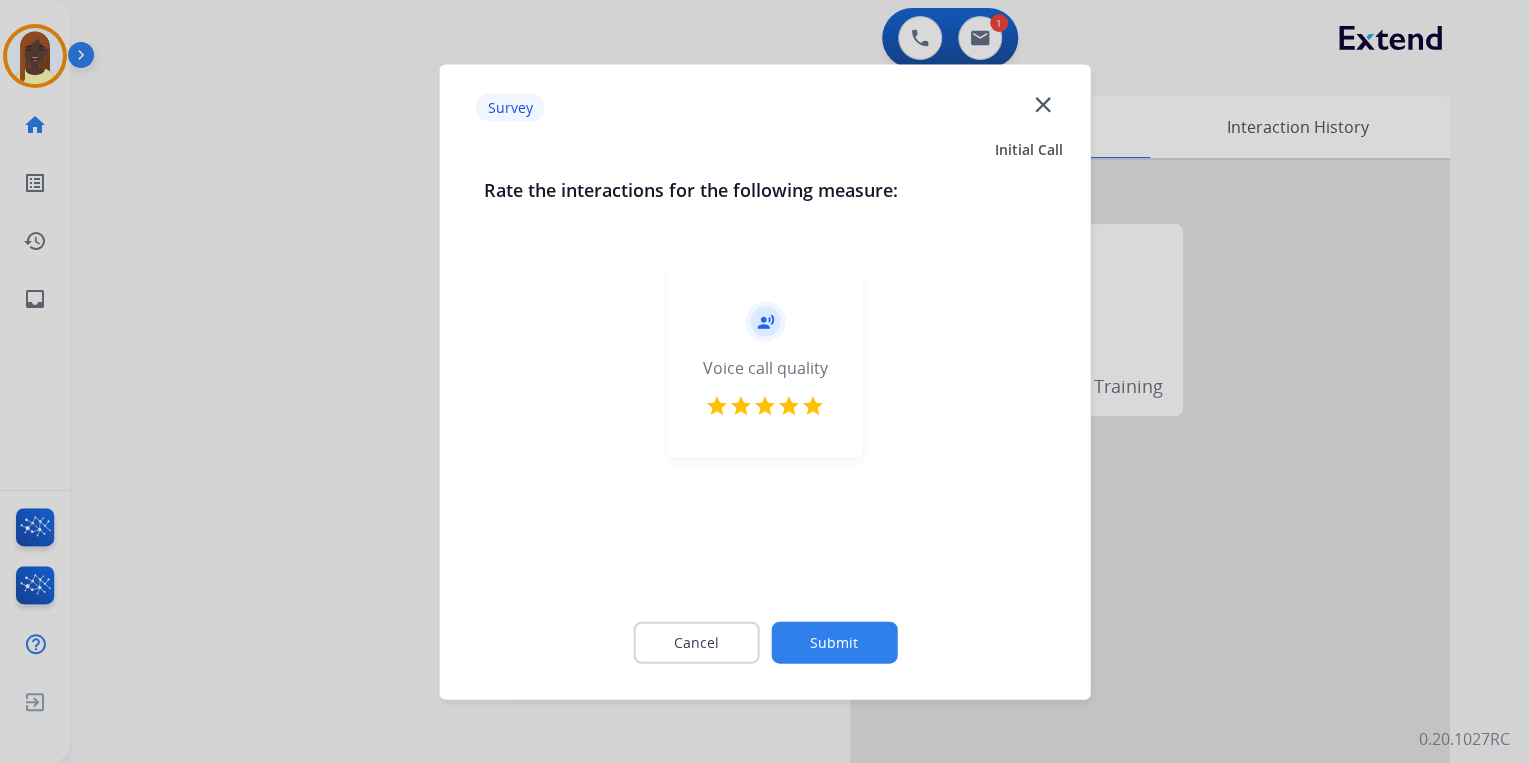 click on "Submit" 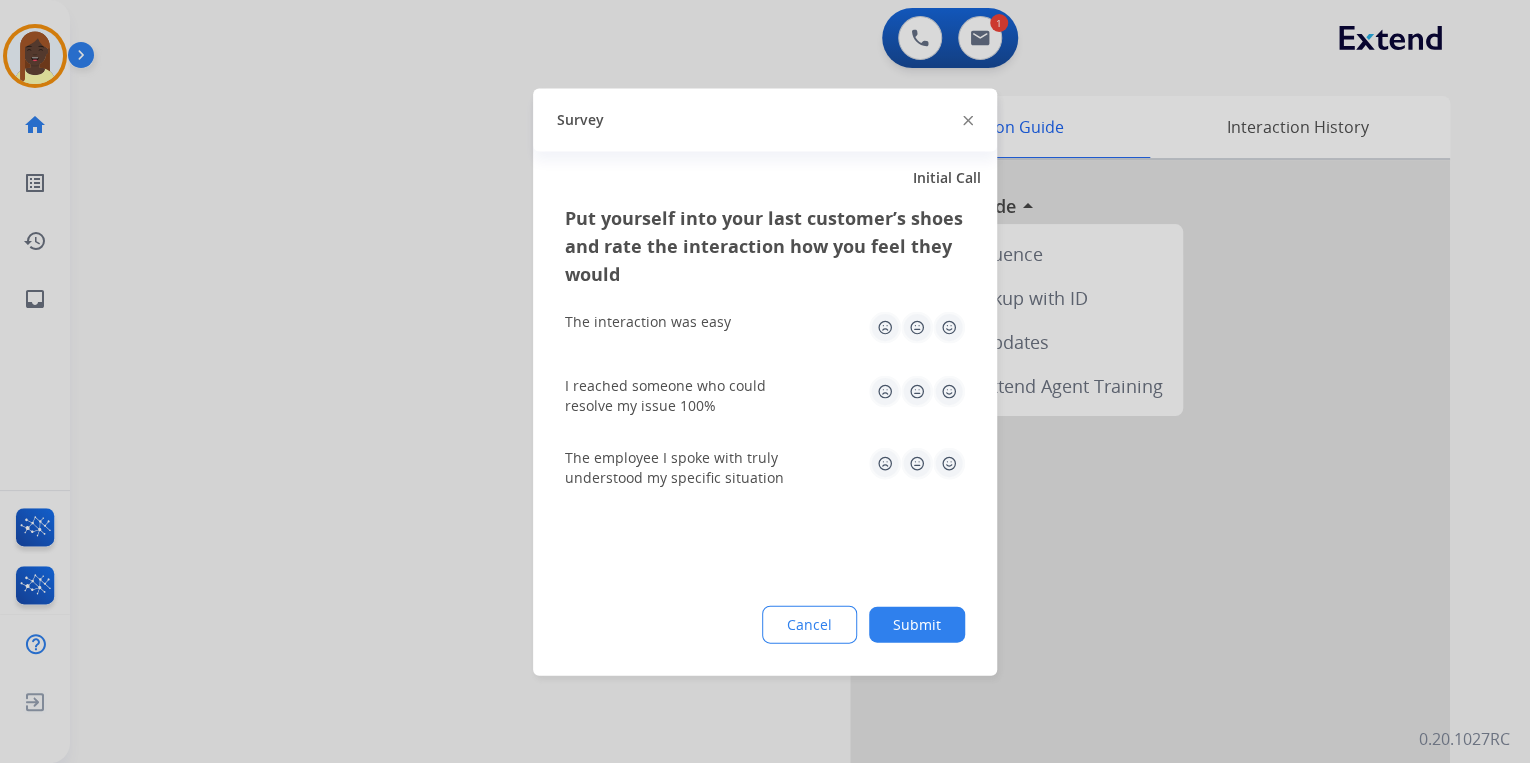 click 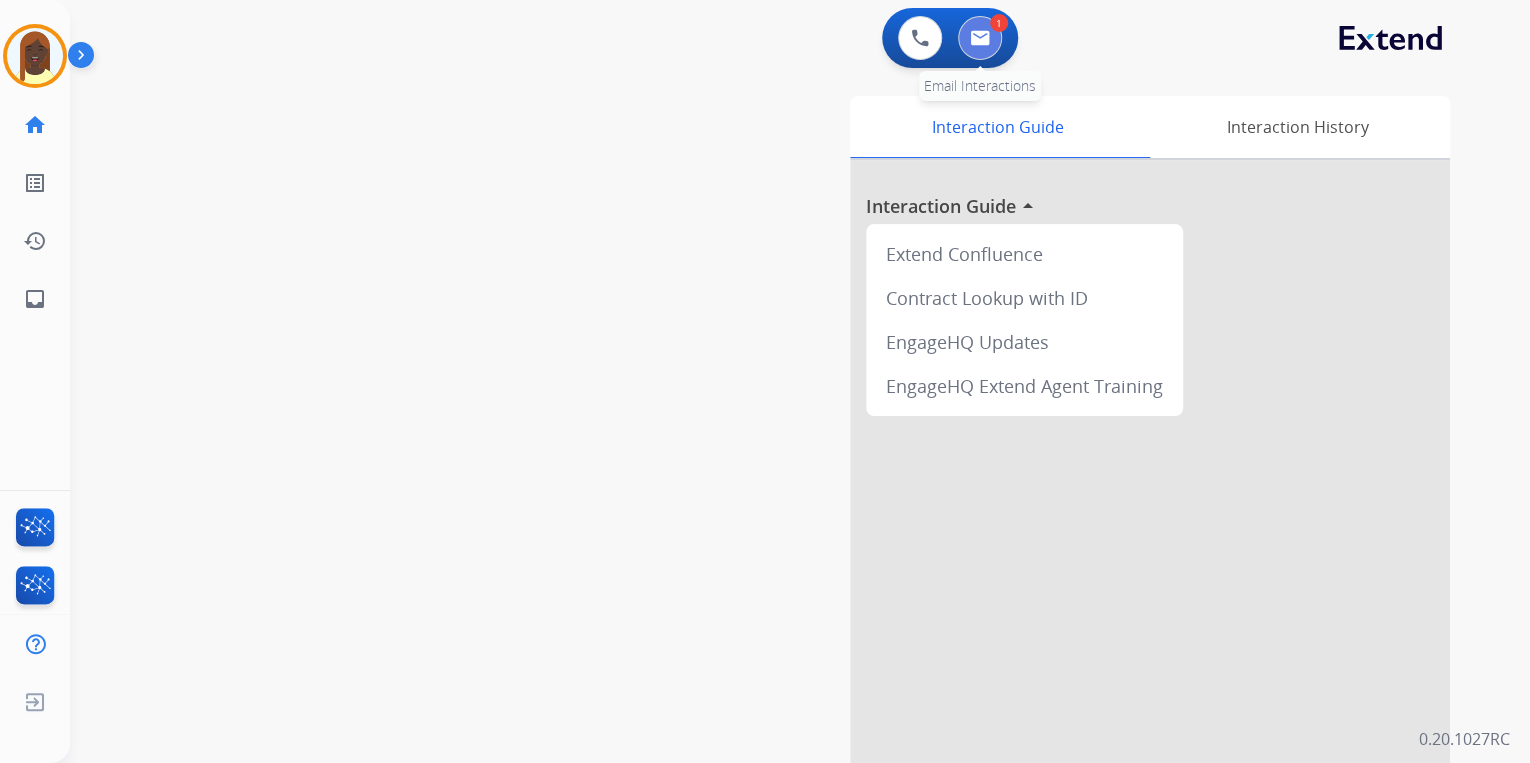 click at bounding box center (980, 38) 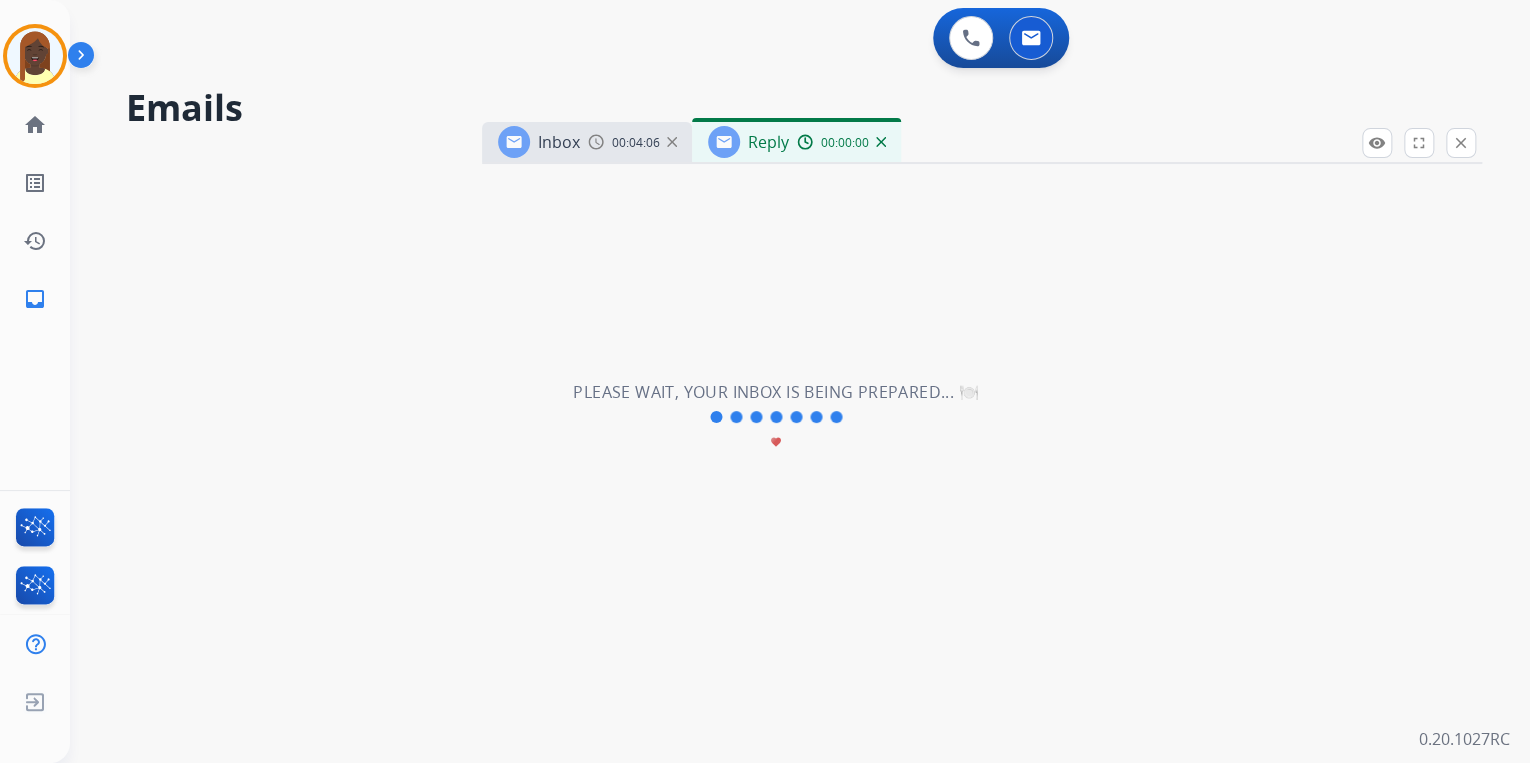 select on "**********" 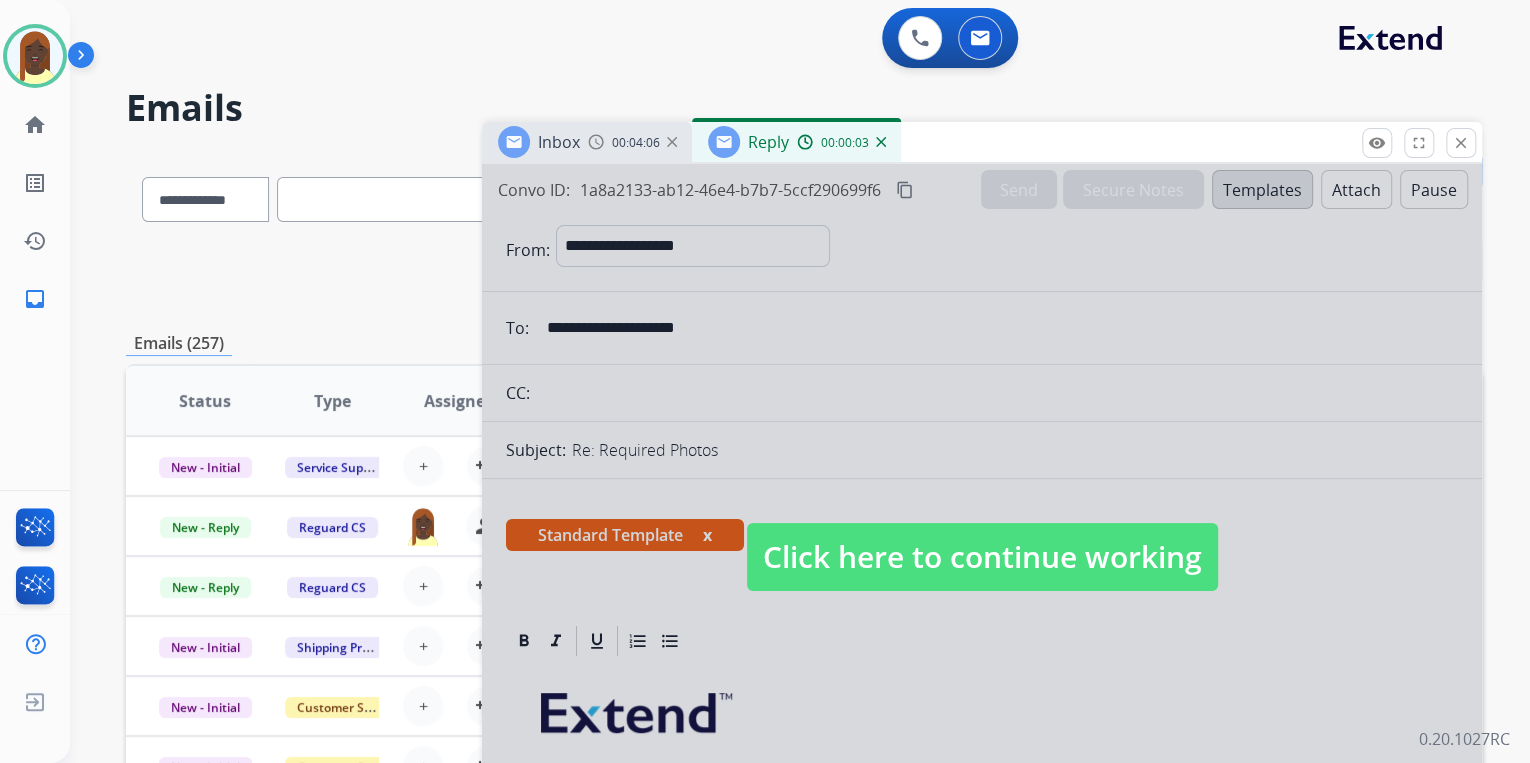 click on "Click here to continue working" at bounding box center (982, 557) 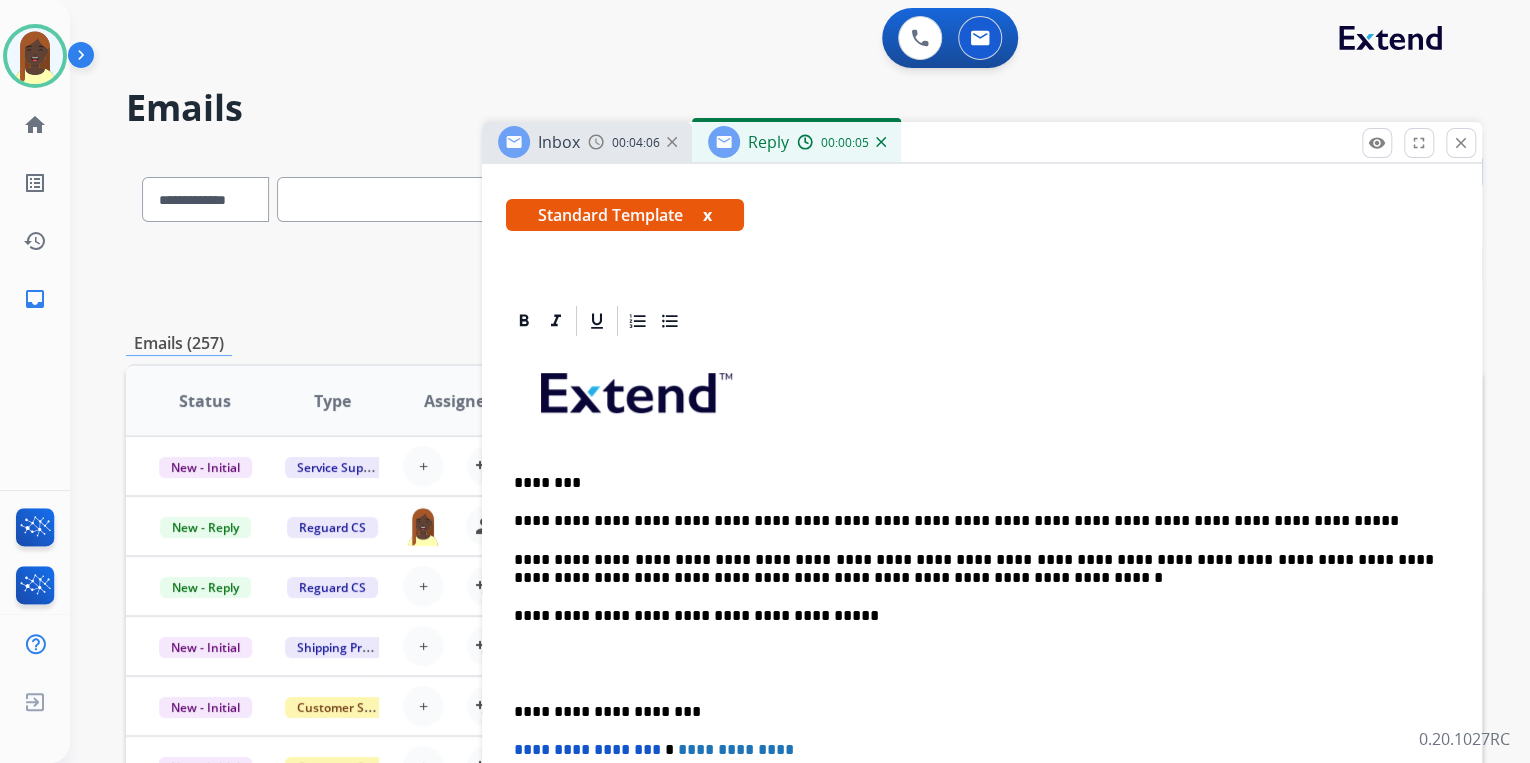 scroll, scrollTop: 400, scrollLeft: 0, axis: vertical 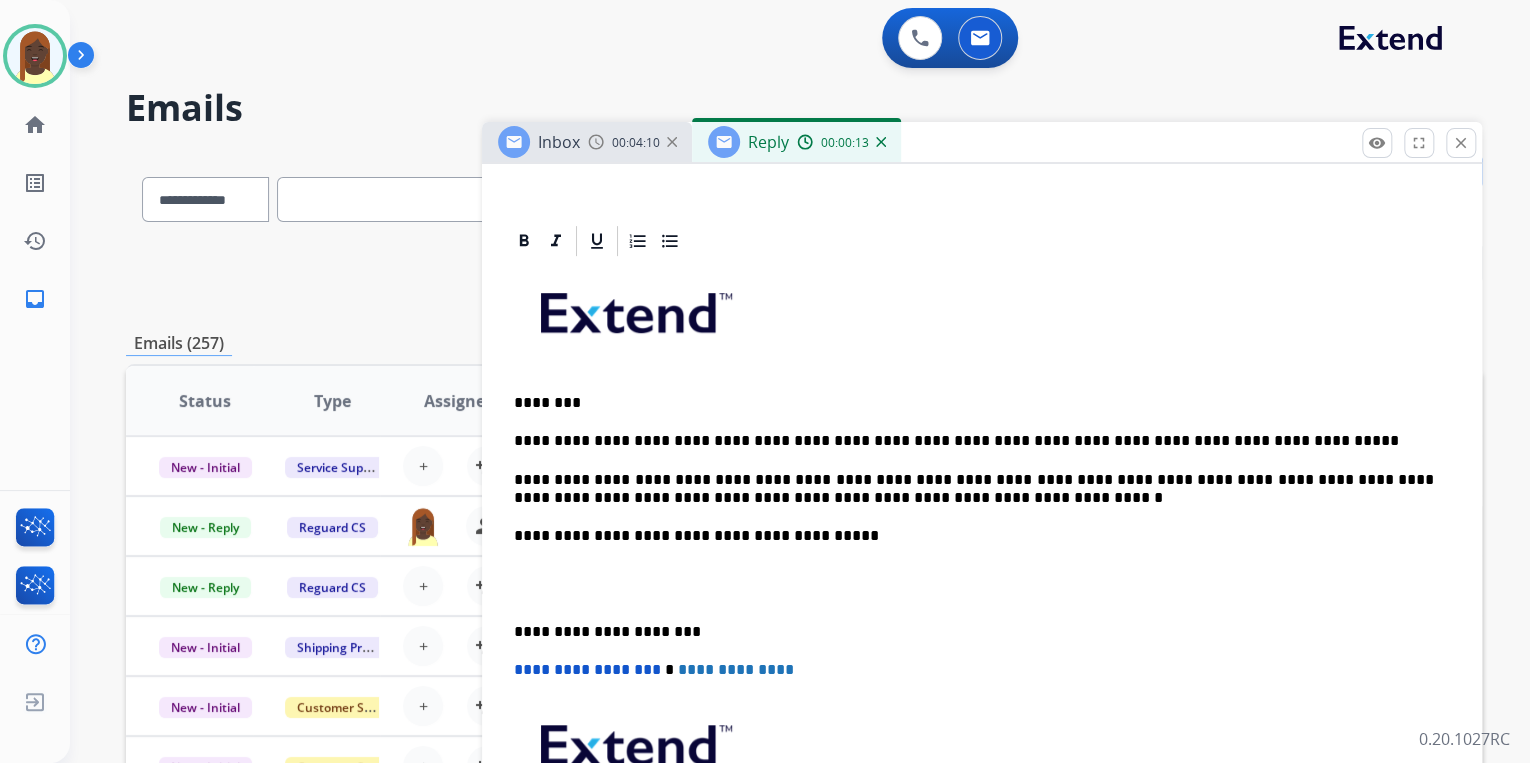 click on "**********" at bounding box center [974, 536] 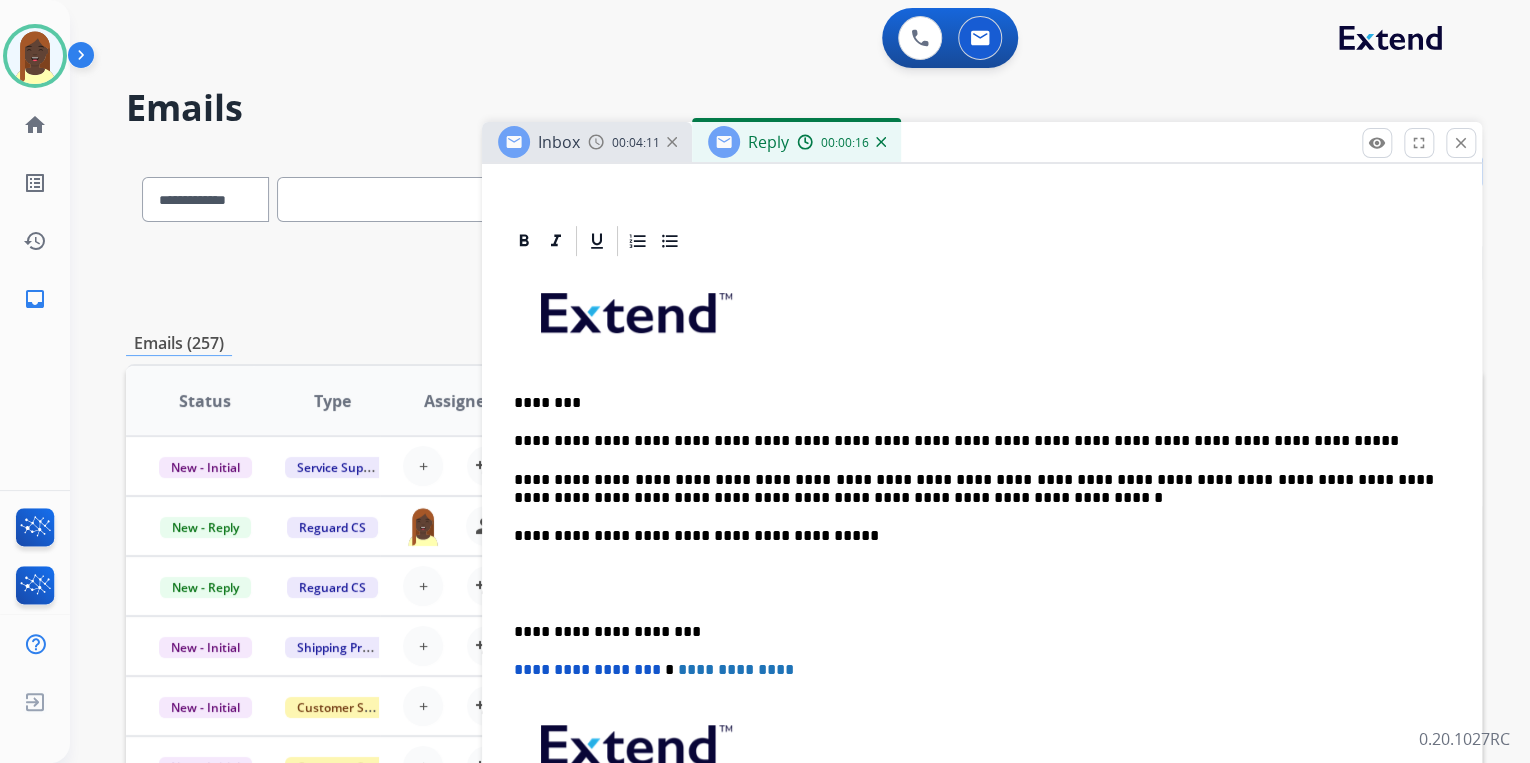 type 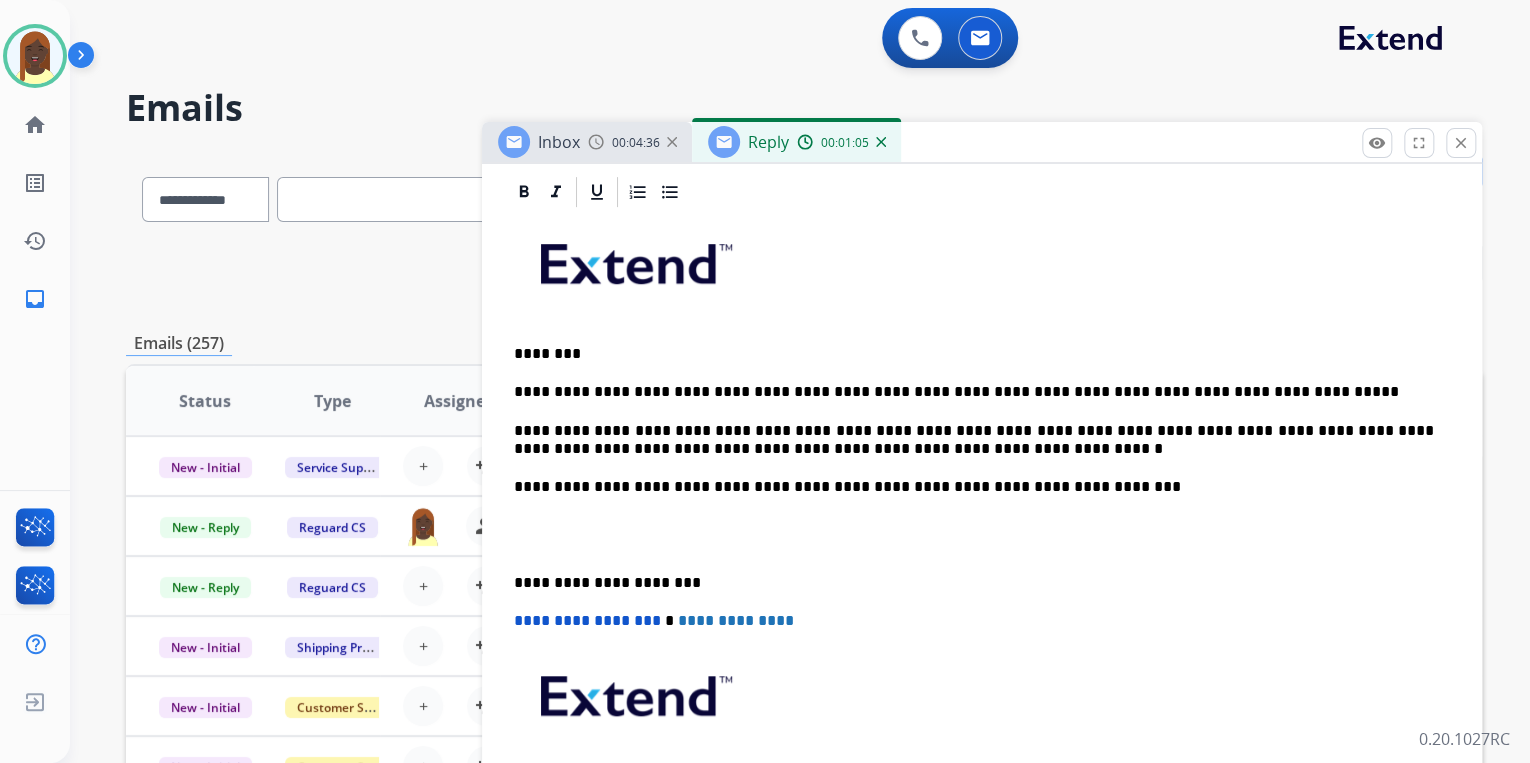 scroll, scrollTop: 400, scrollLeft: 0, axis: vertical 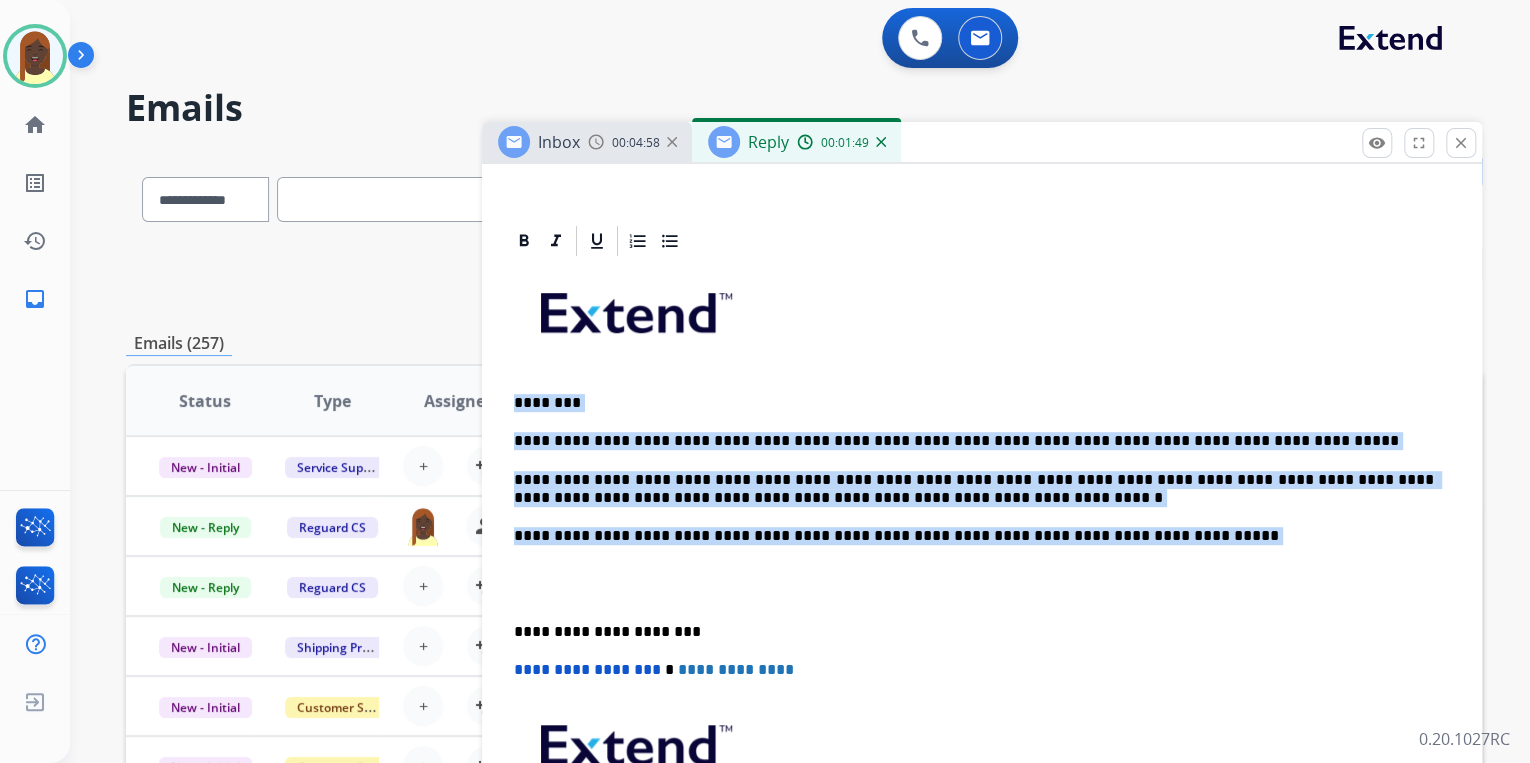 drag, startPoint x: 512, startPoint y: 400, endPoint x: 1133, endPoint y: 541, distance: 636.8061 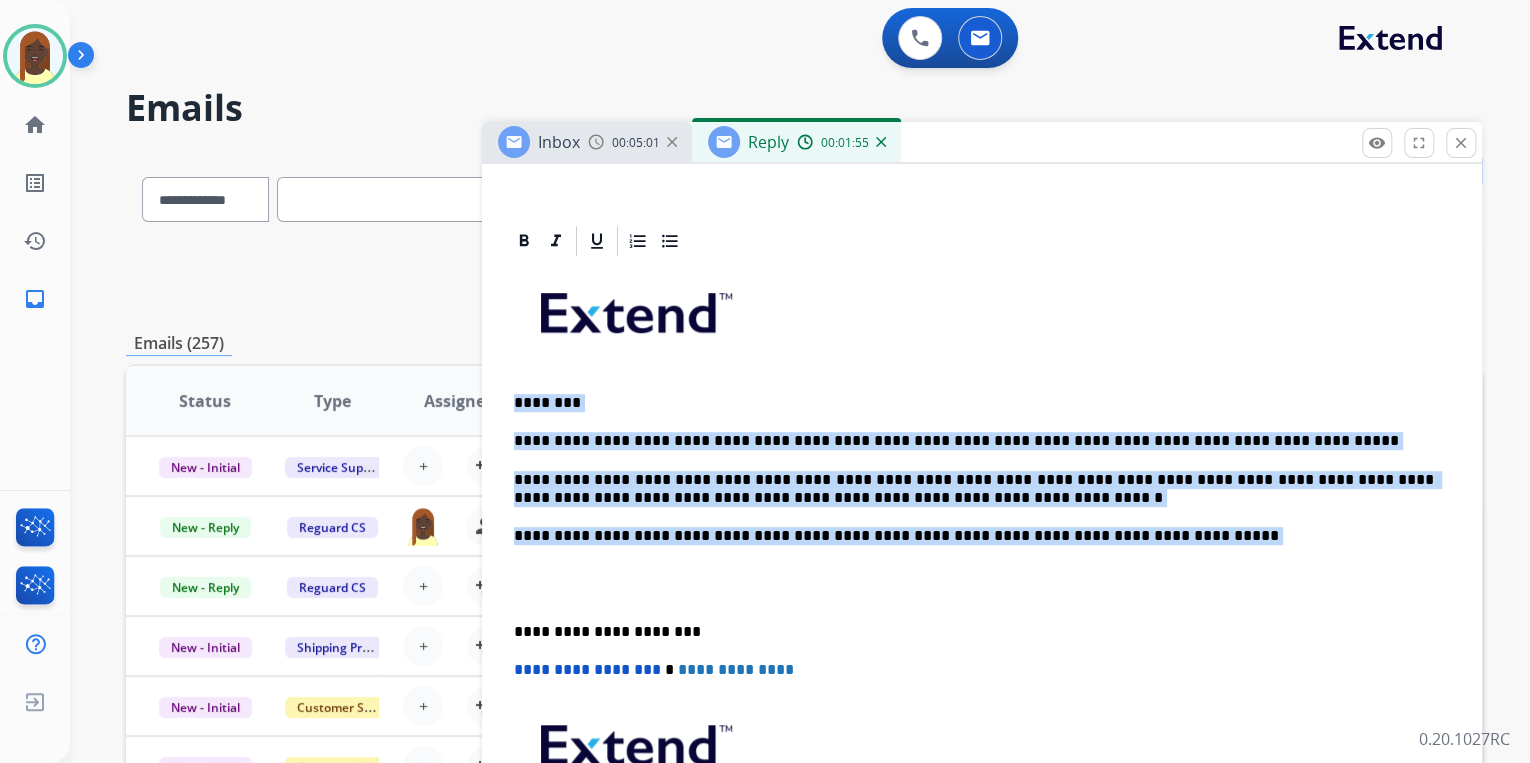copy on "**********" 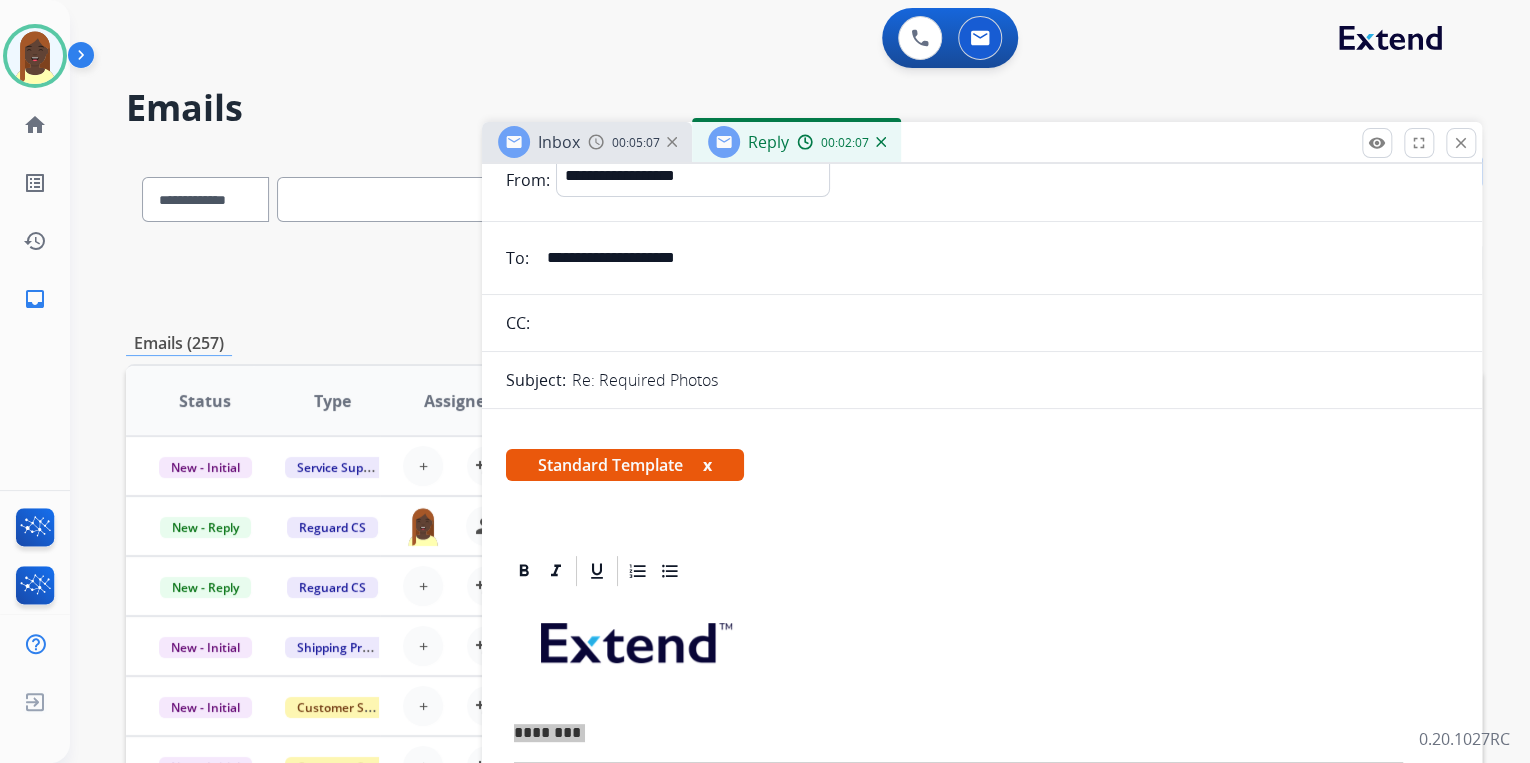 scroll, scrollTop: 0, scrollLeft: 0, axis: both 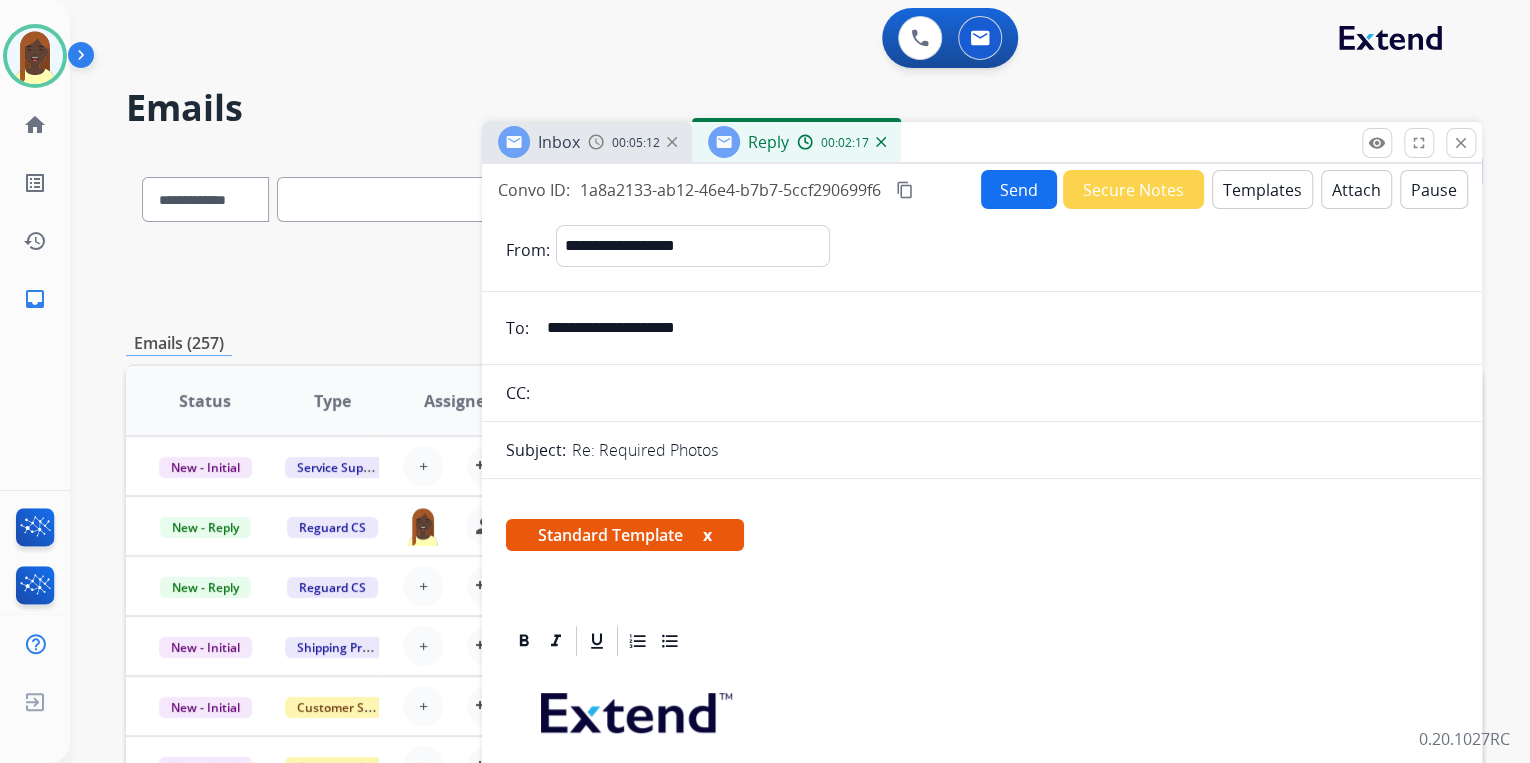 click on "content_copy" at bounding box center (905, 190) 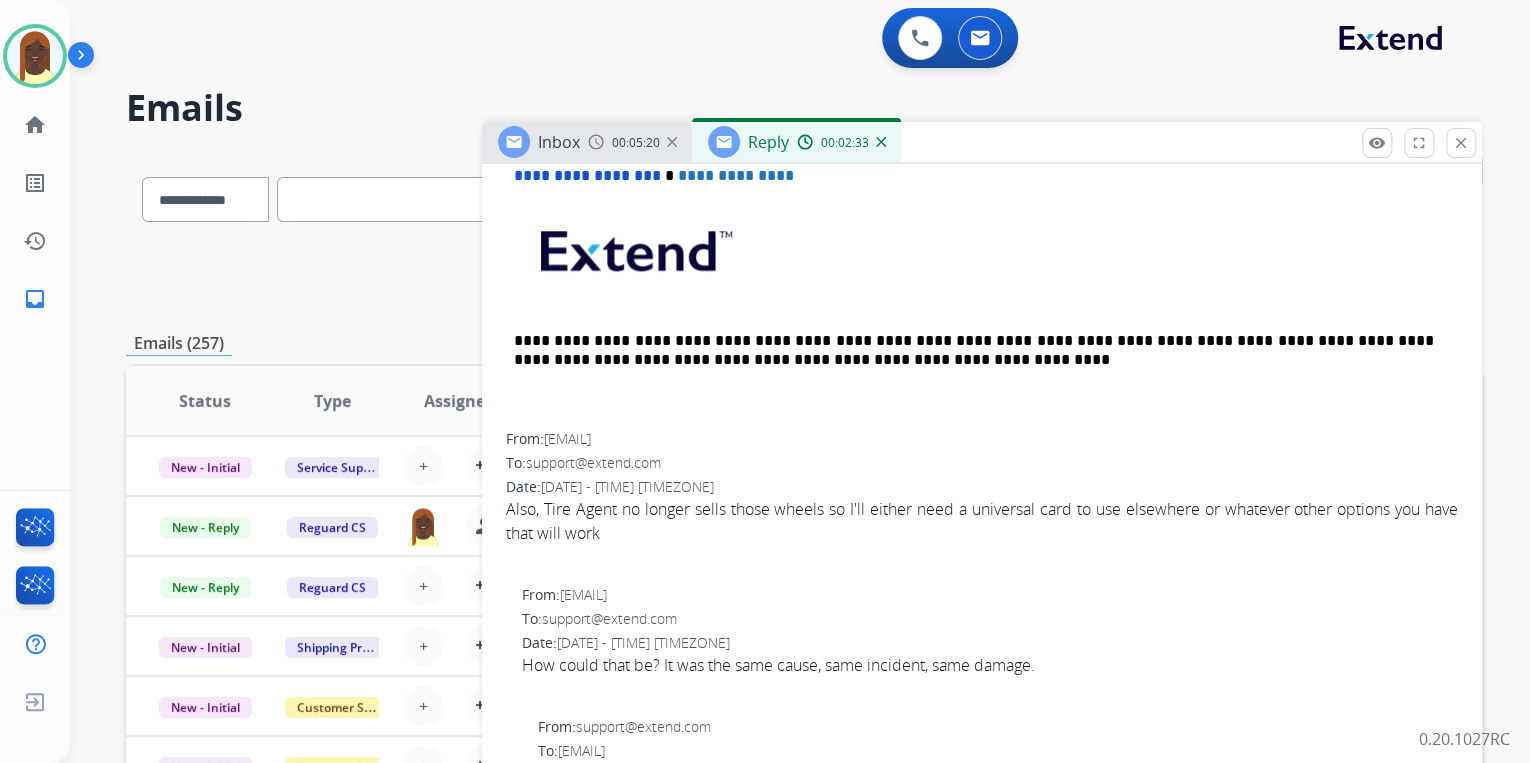 scroll, scrollTop: 960, scrollLeft: 0, axis: vertical 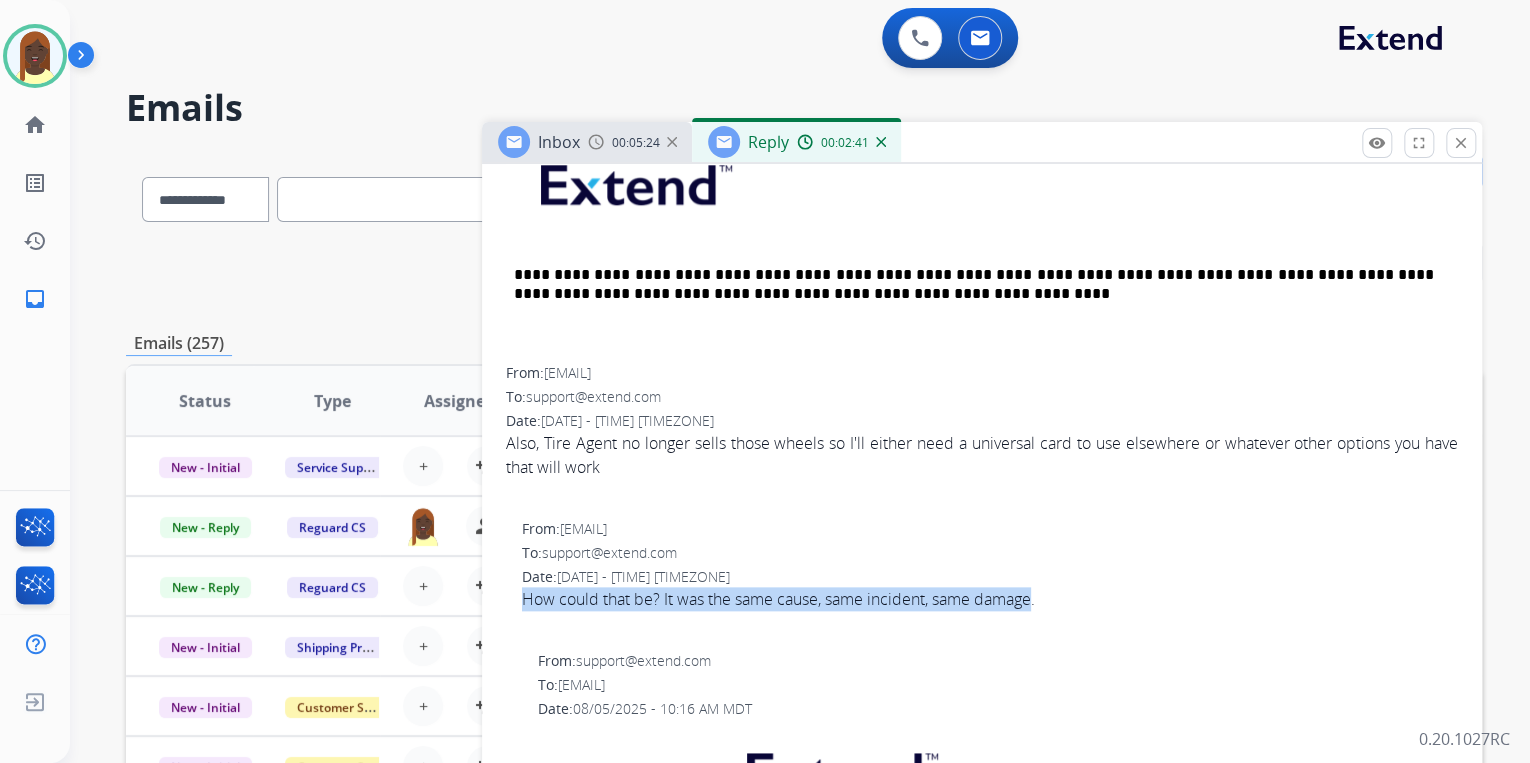 drag, startPoint x: 516, startPoint y: 596, endPoint x: 1037, endPoint y: 604, distance: 521.0614 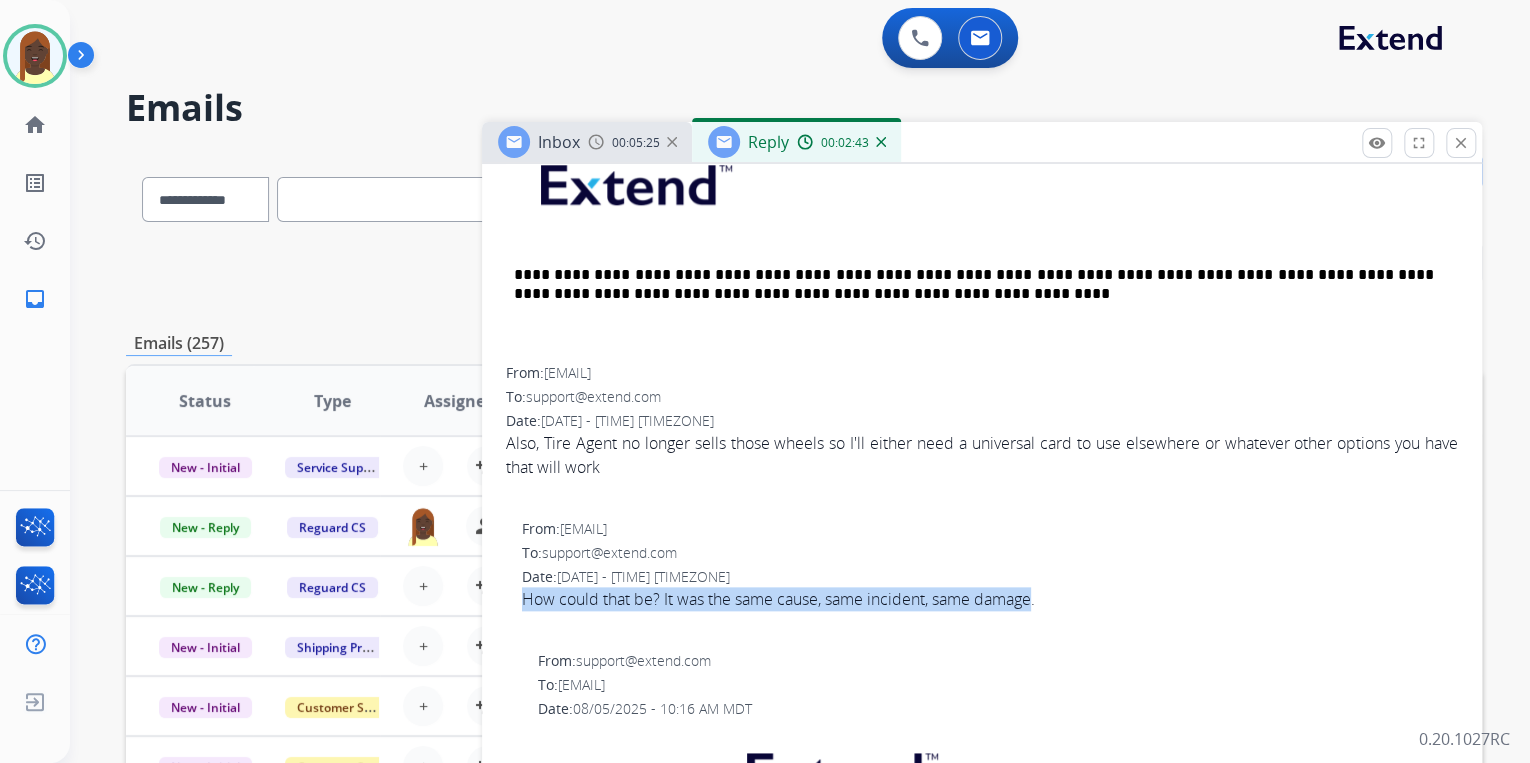 drag, startPoint x: 1037, startPoint y: 604, endPoint x: 985, endPoint y: 598, distance: 52.34501 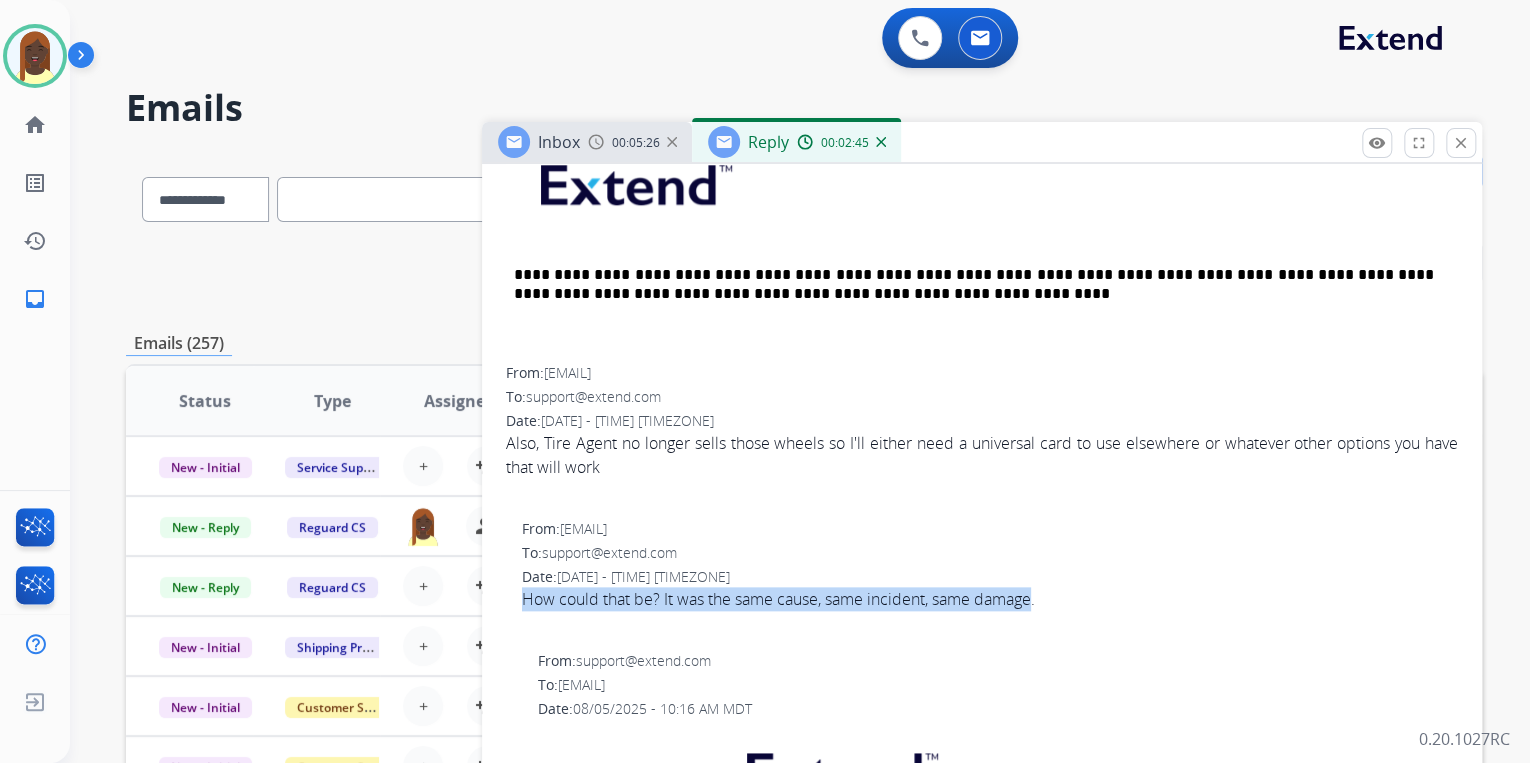 copy on "How could that be? It was the same cause, same incident, same damage" 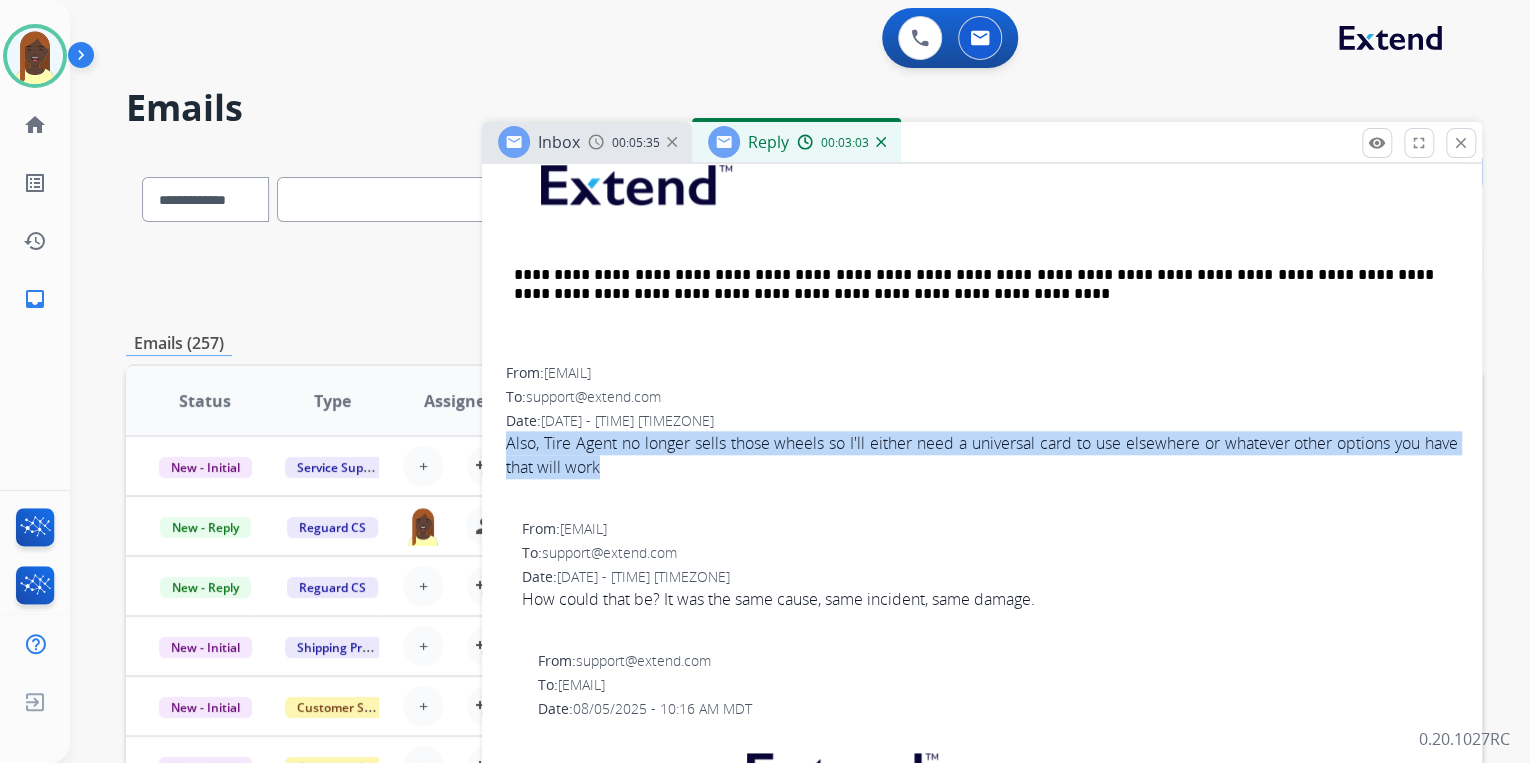 drag, startPoint x: 501, startPoint y: 431, endPoint x: 644, endPoint y: 466, distance: 147.22092 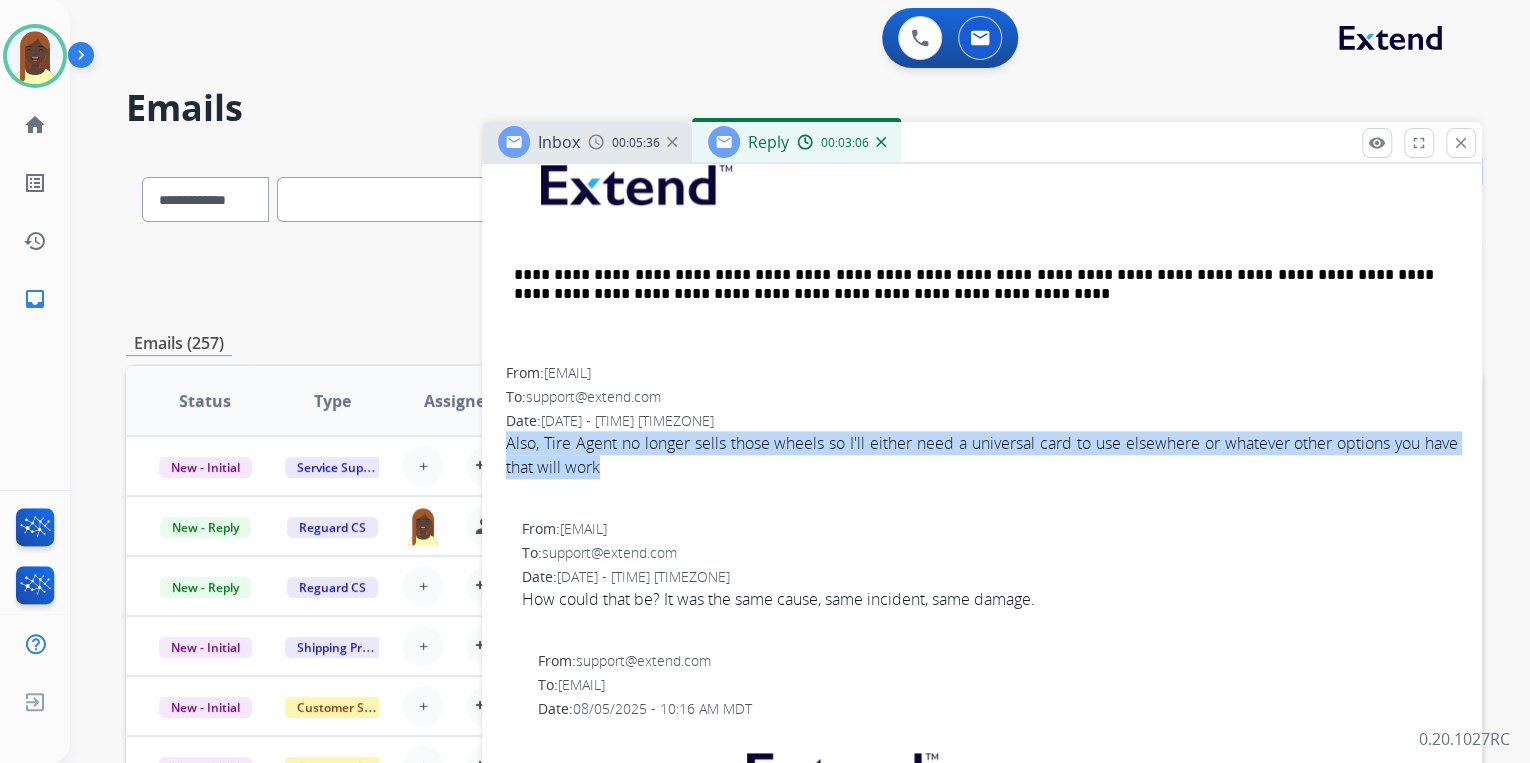 drag, startPoint x: 644, startPoint y: 466, endPoint x: 816, endPoint y: 440, distance: 173.95401 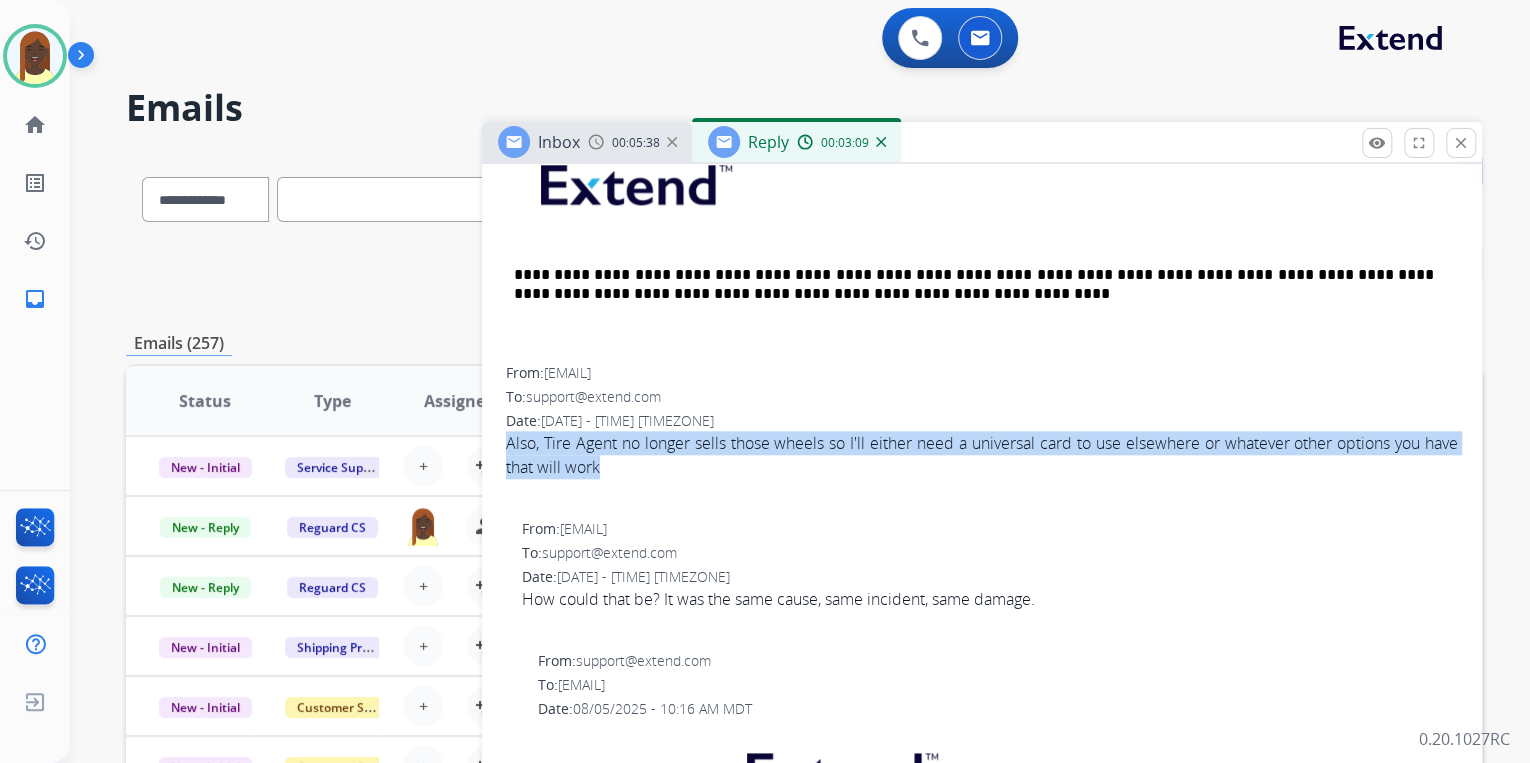 copy on "Also, Tire Agent no longer sells those wheels so I'll either need a universal card to use elsewhere or whatever other options you have that will work" 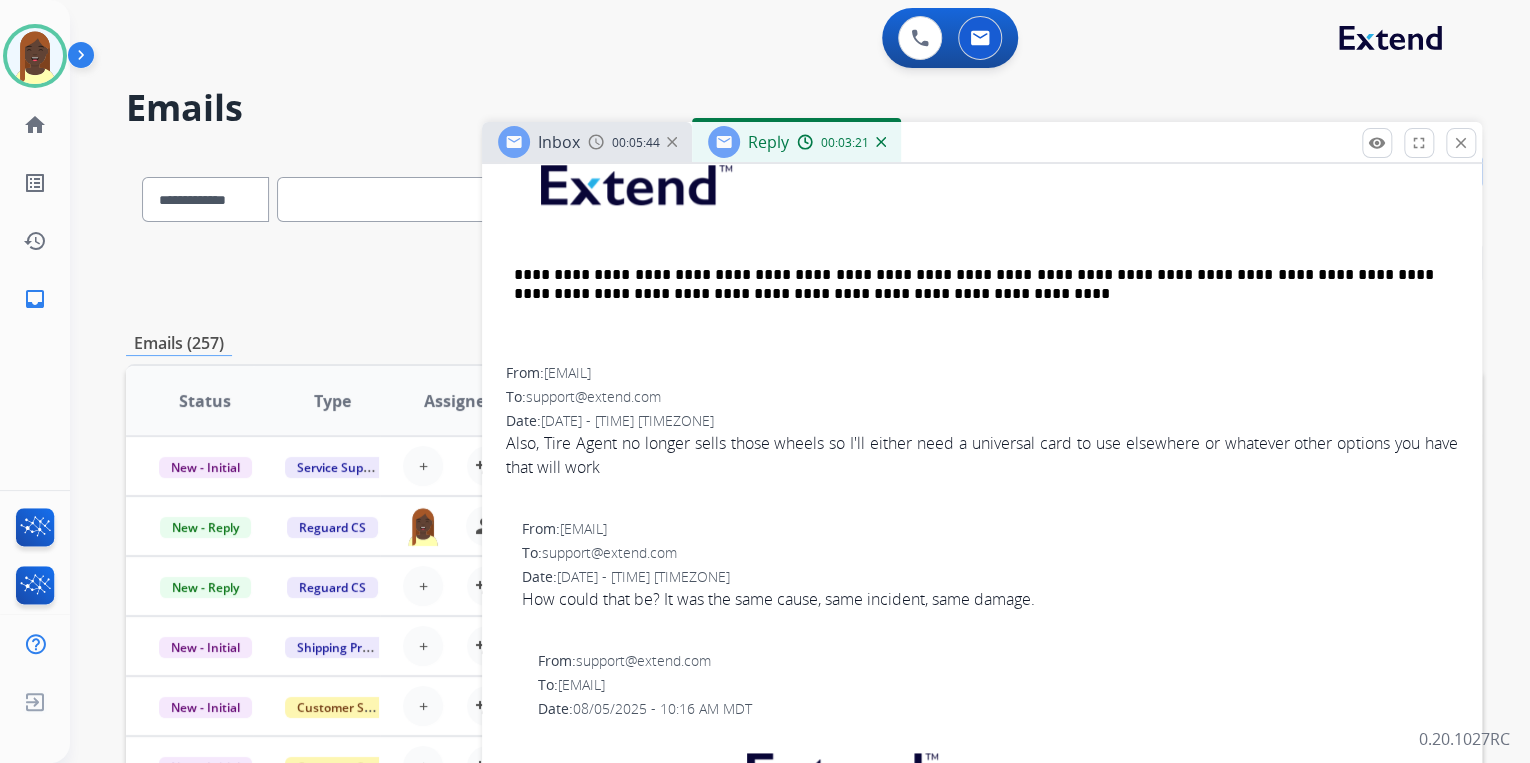 drag, startPoint x: 1232, startPoint y: 609, endPoint x: 1208, endPoint y: 599, distance: 26 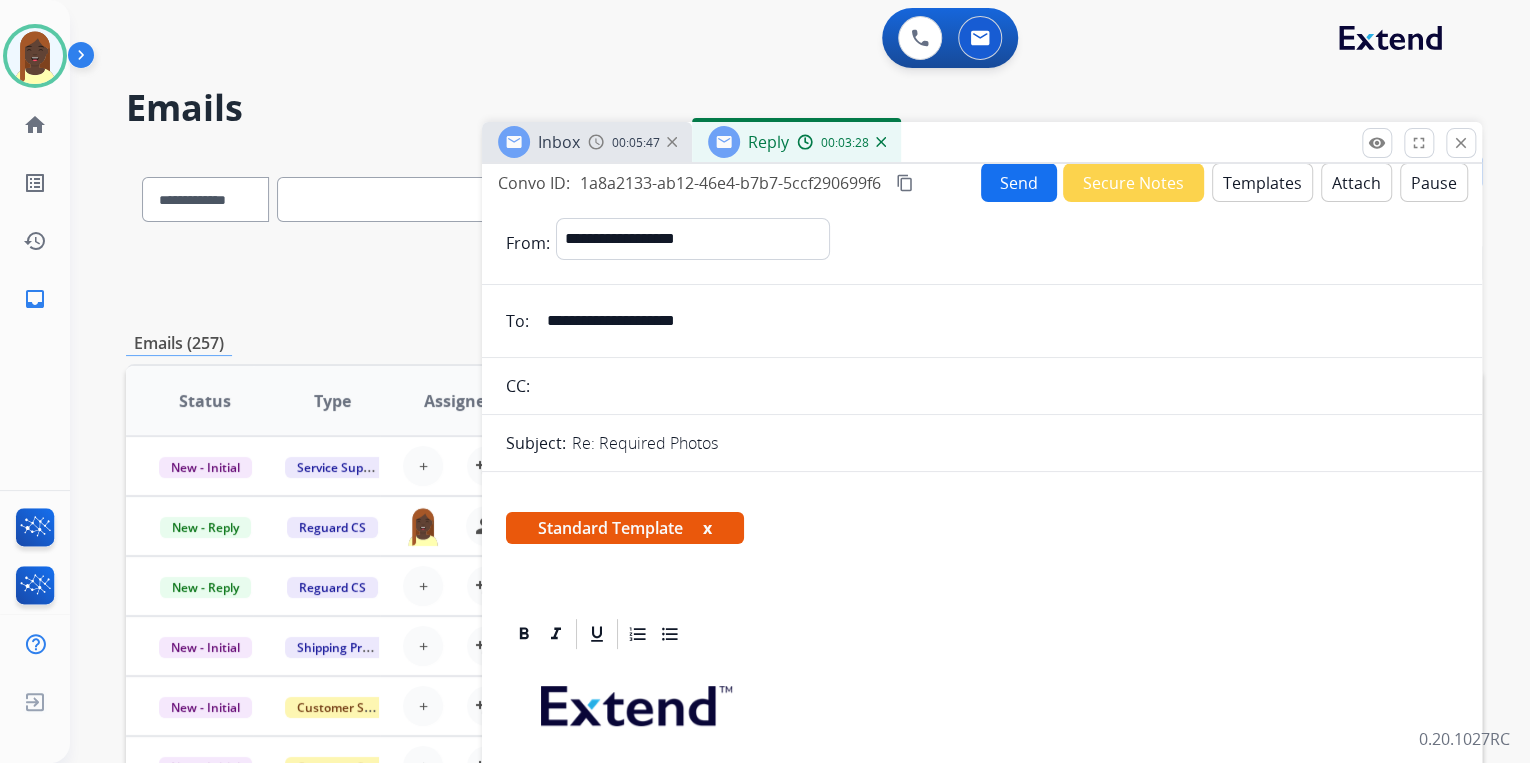 scroll, scrollTop: 0, scrollLeft: 0, axis: both 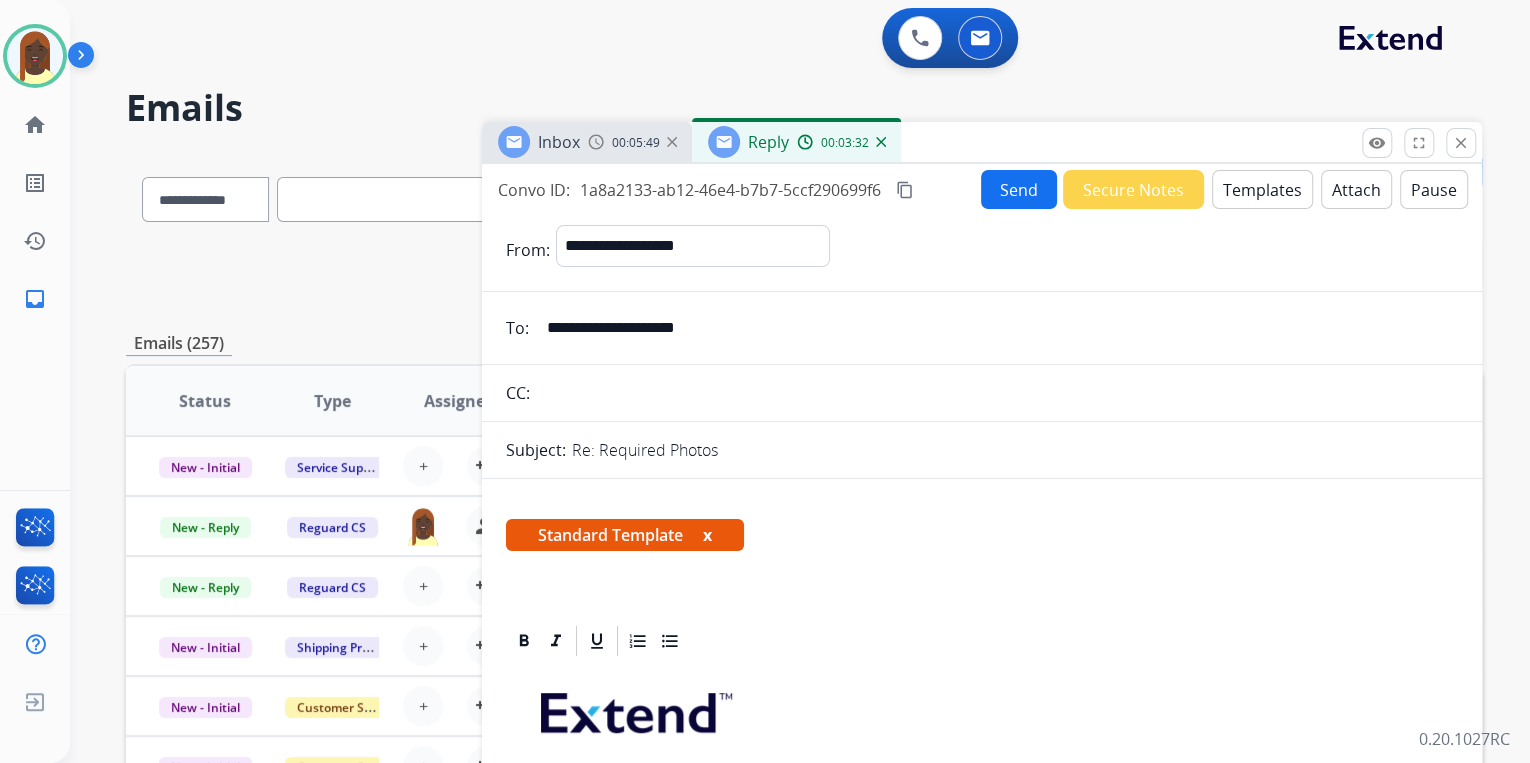 click on "Send" at bounding box center (1019, 189) 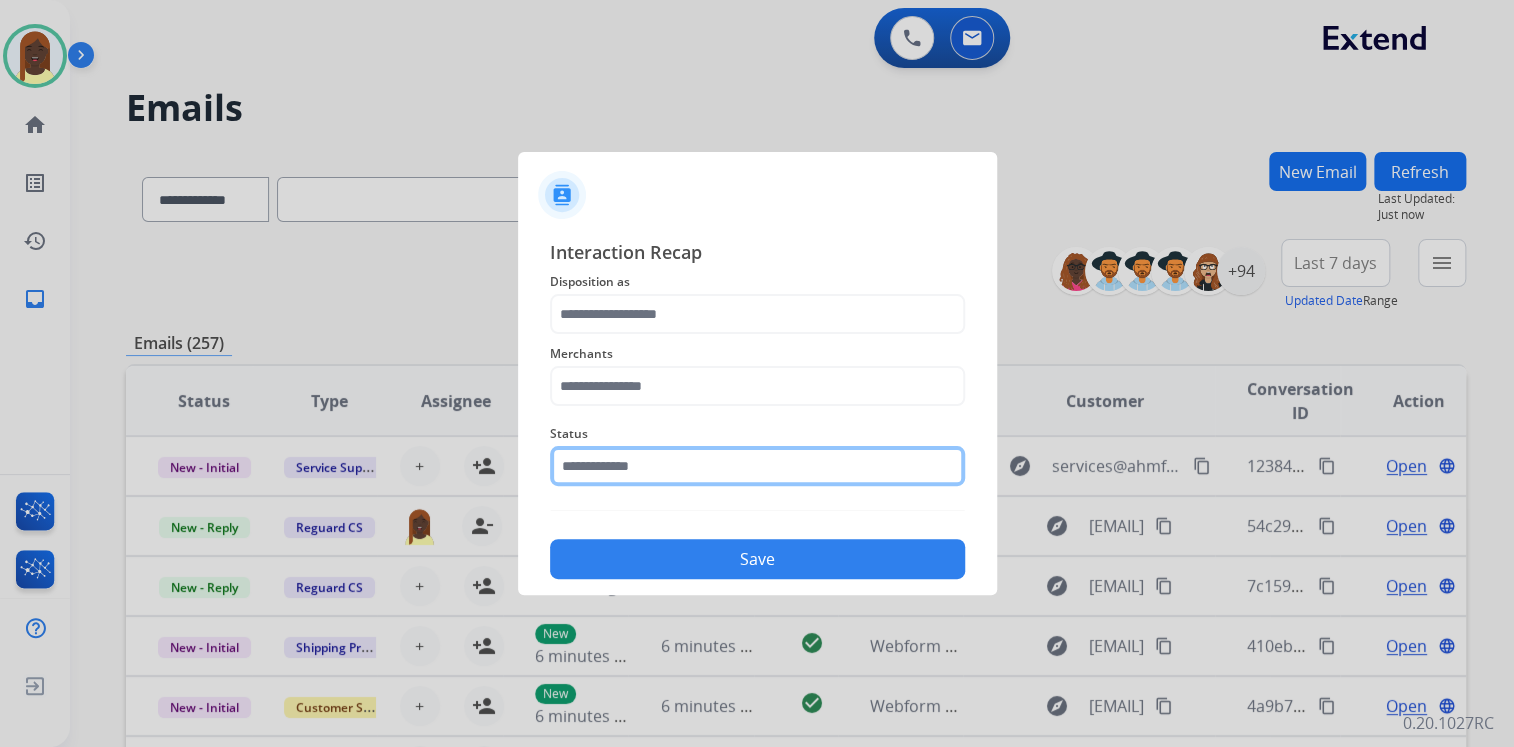 click 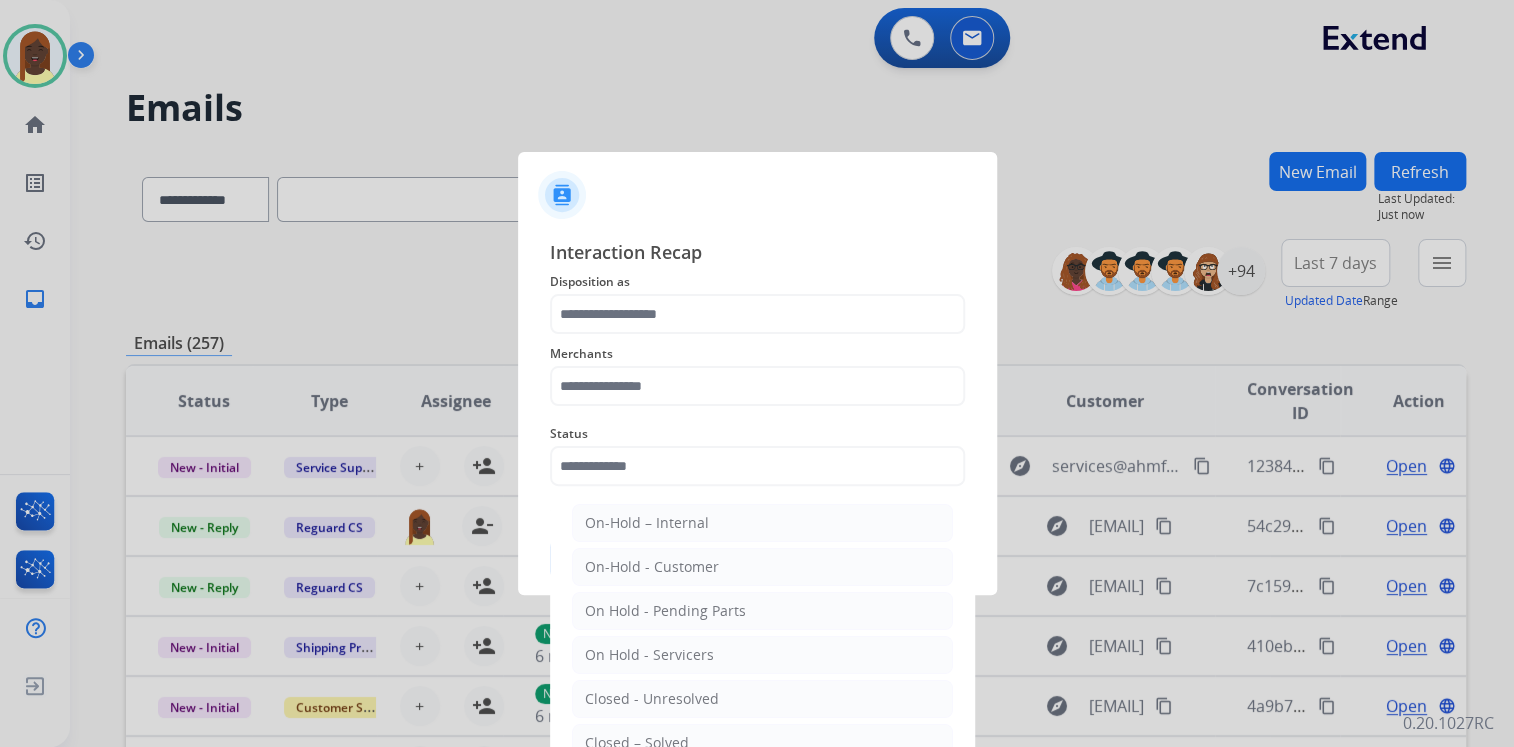 click on "Closed – Solved" 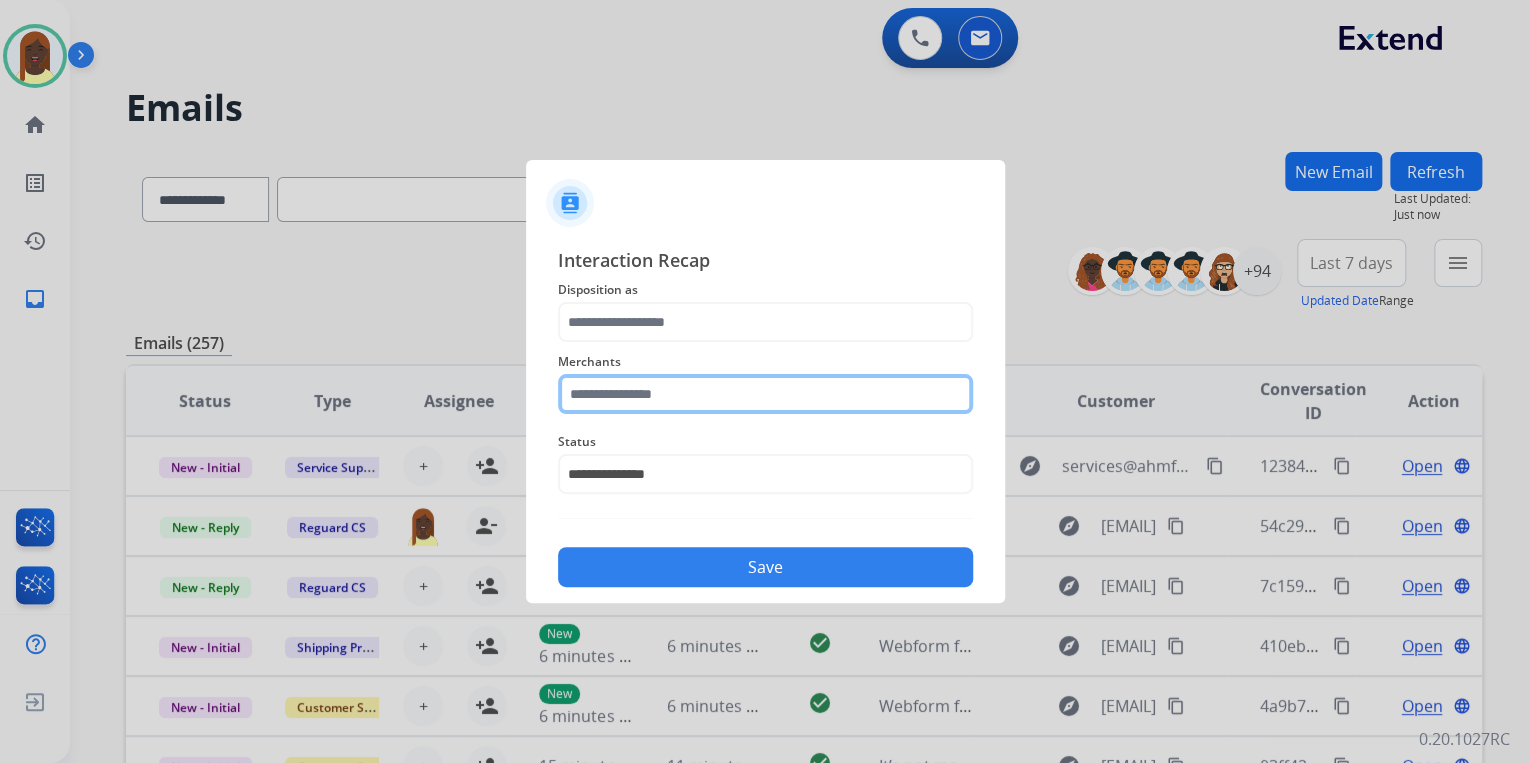 click 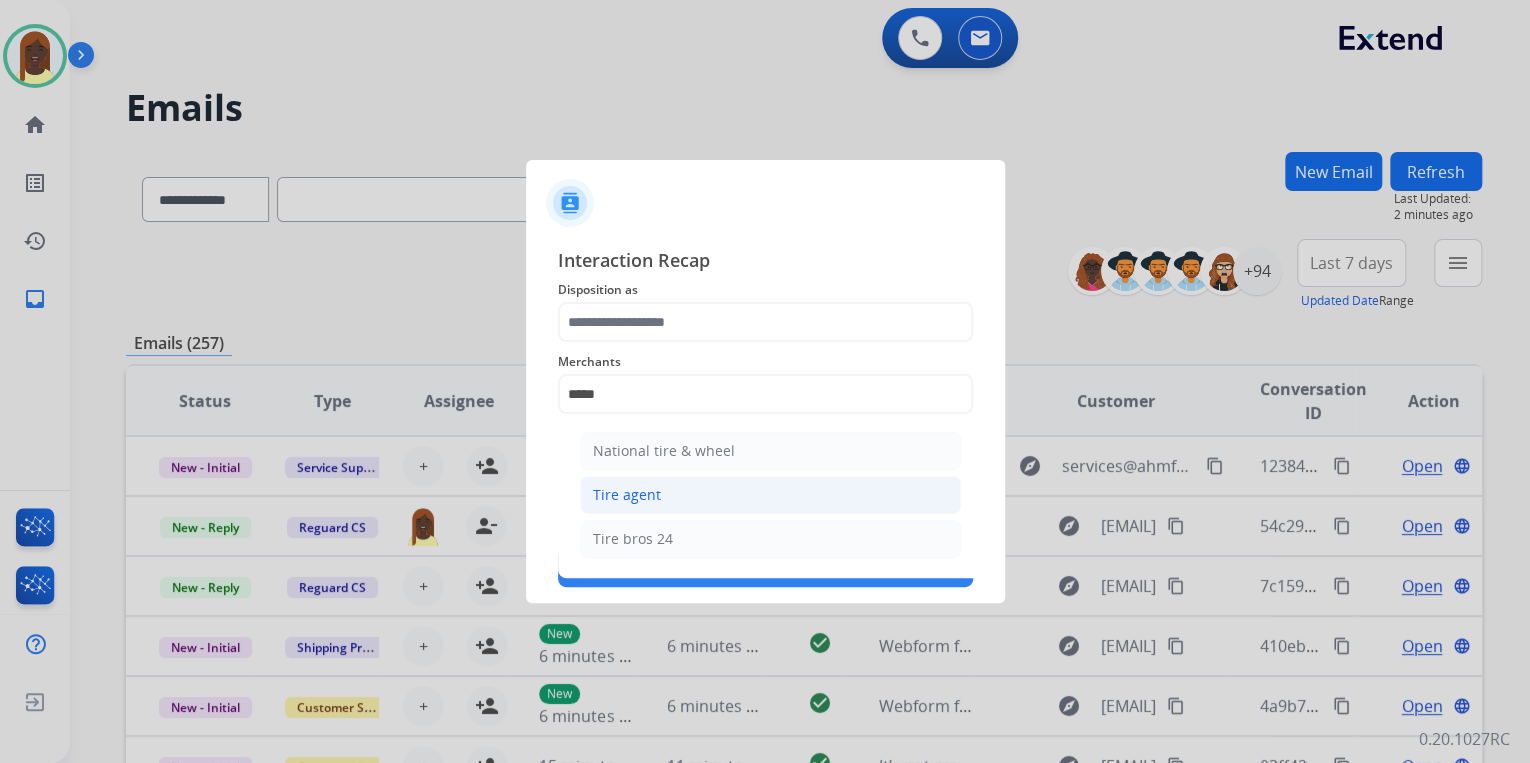 click on "Tire agent" 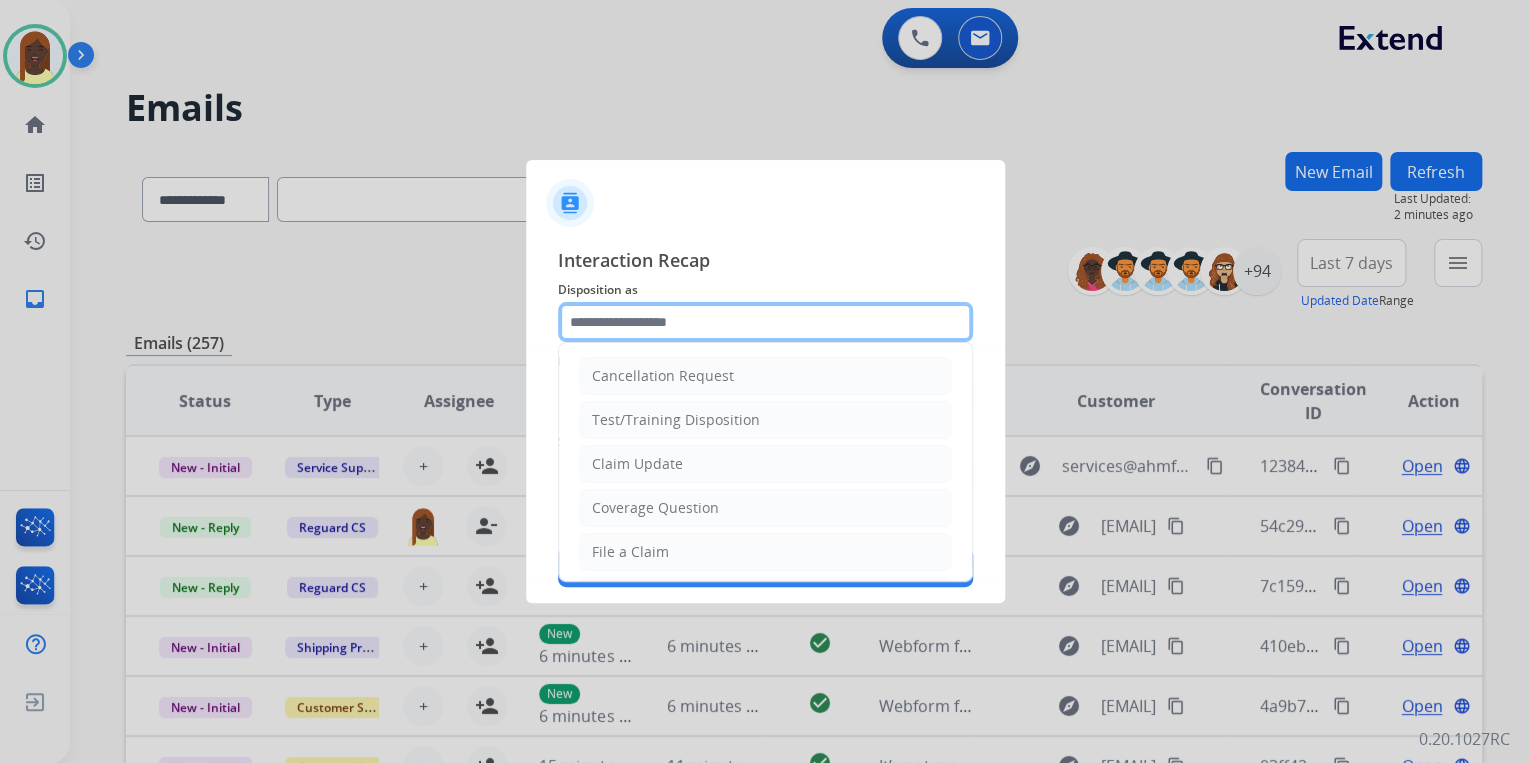 click 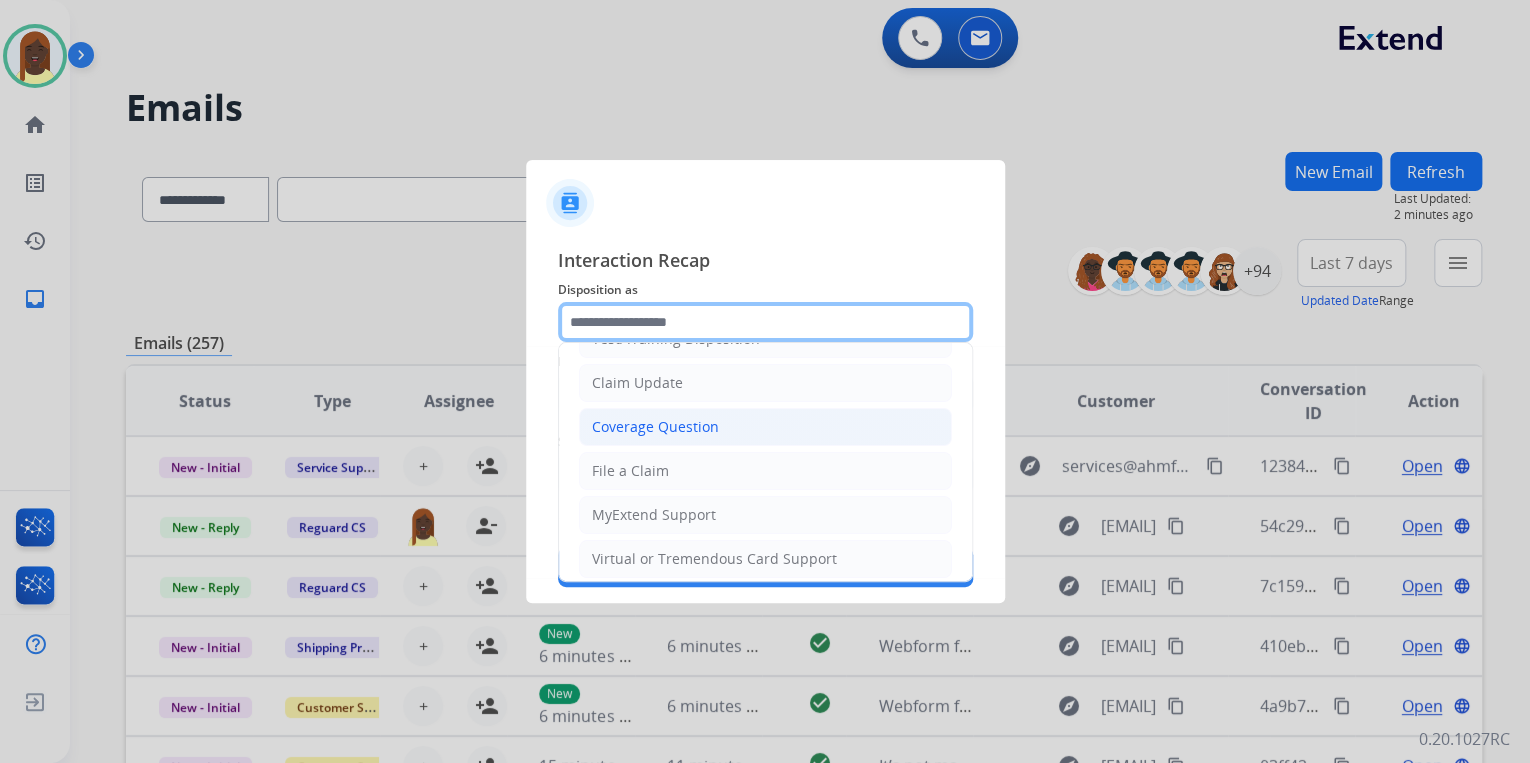 scroll, scrollTop: 160, scrollLeft: 0, axis: vertical 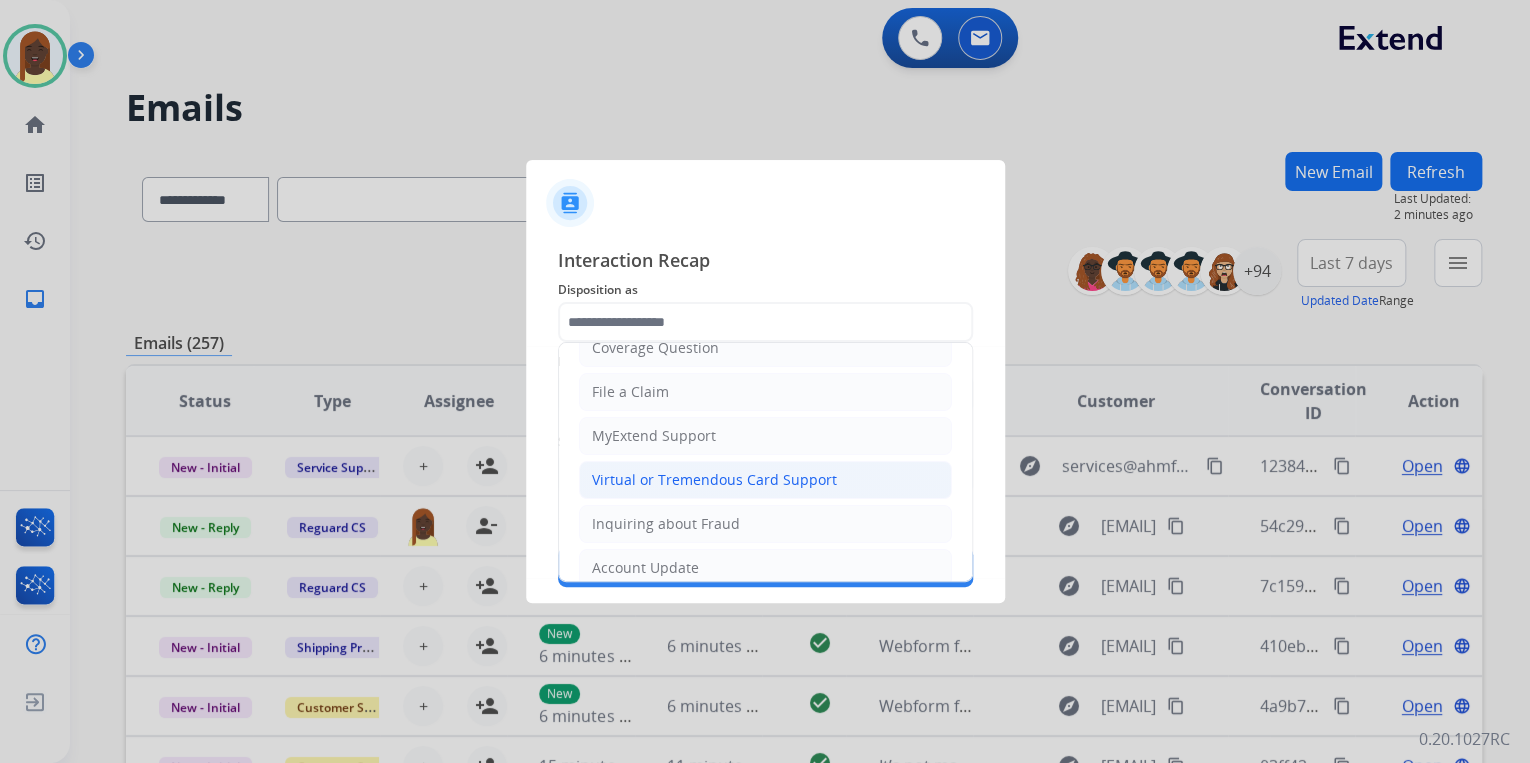 click on "Virtual or Tremendous Card Support" 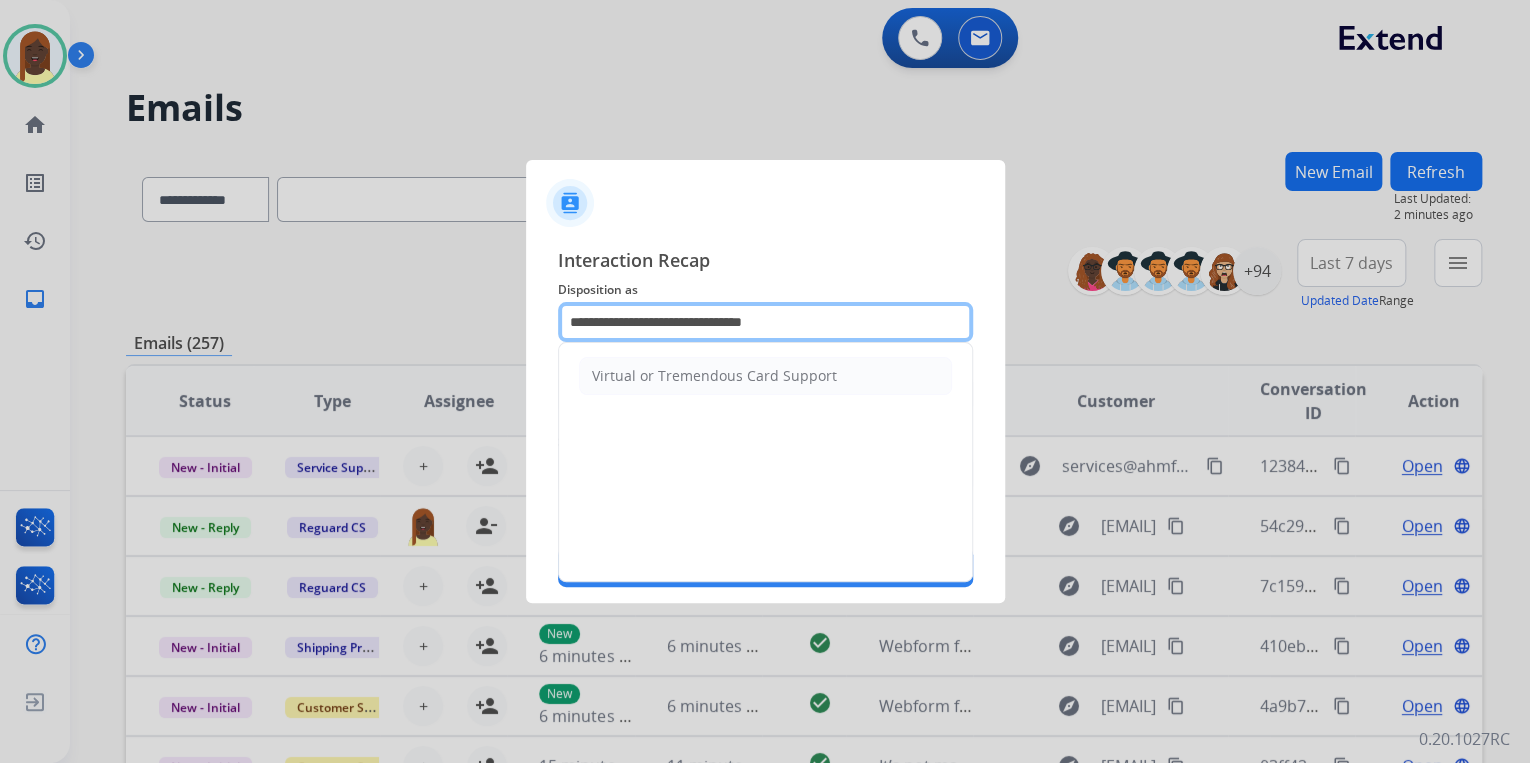 click on "**********" 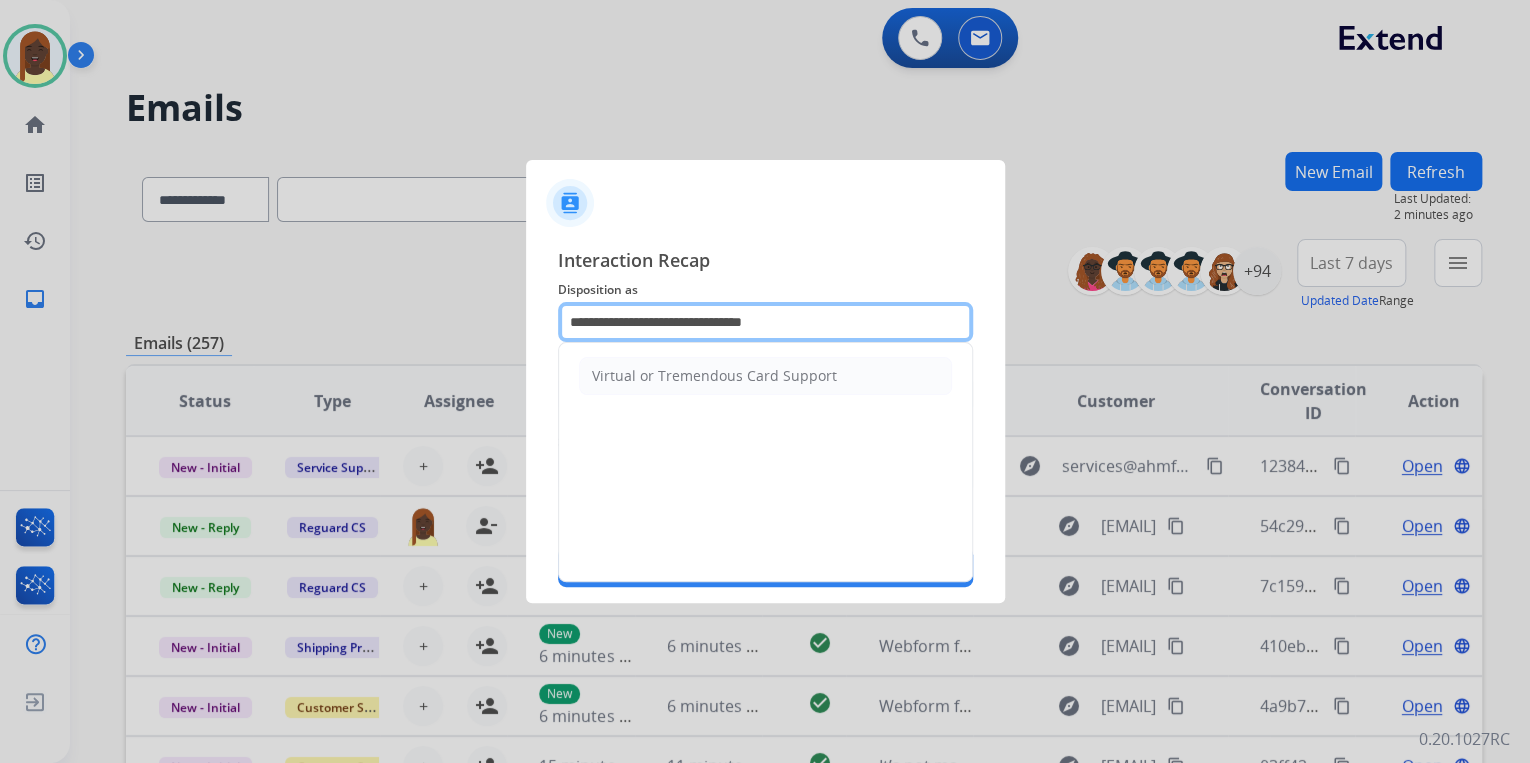 drag, startPoint x: 807, startPoint y: 324, endPoint x: 568, endPoint y: 329, distance: 239.05229 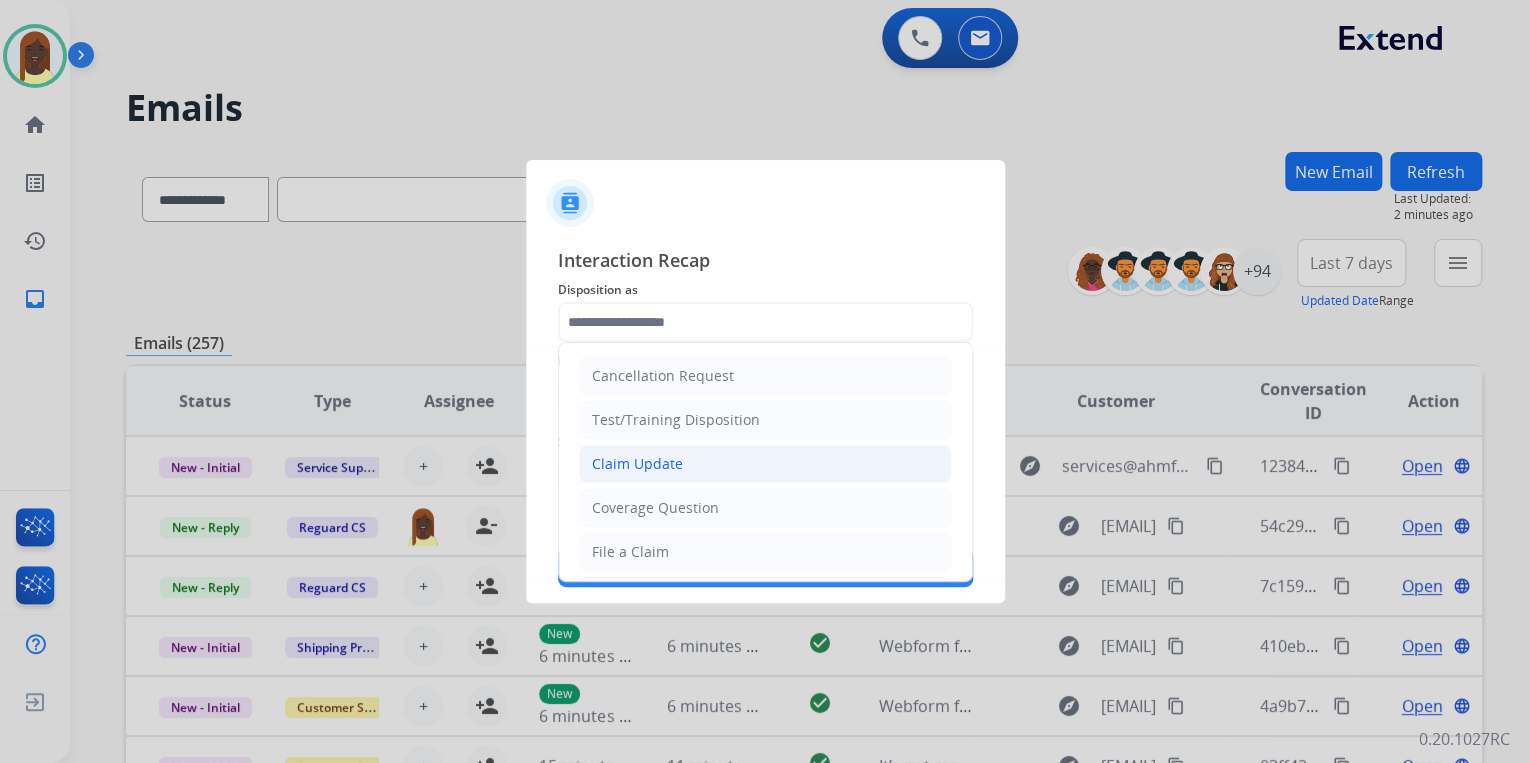 click on "Claim Update" 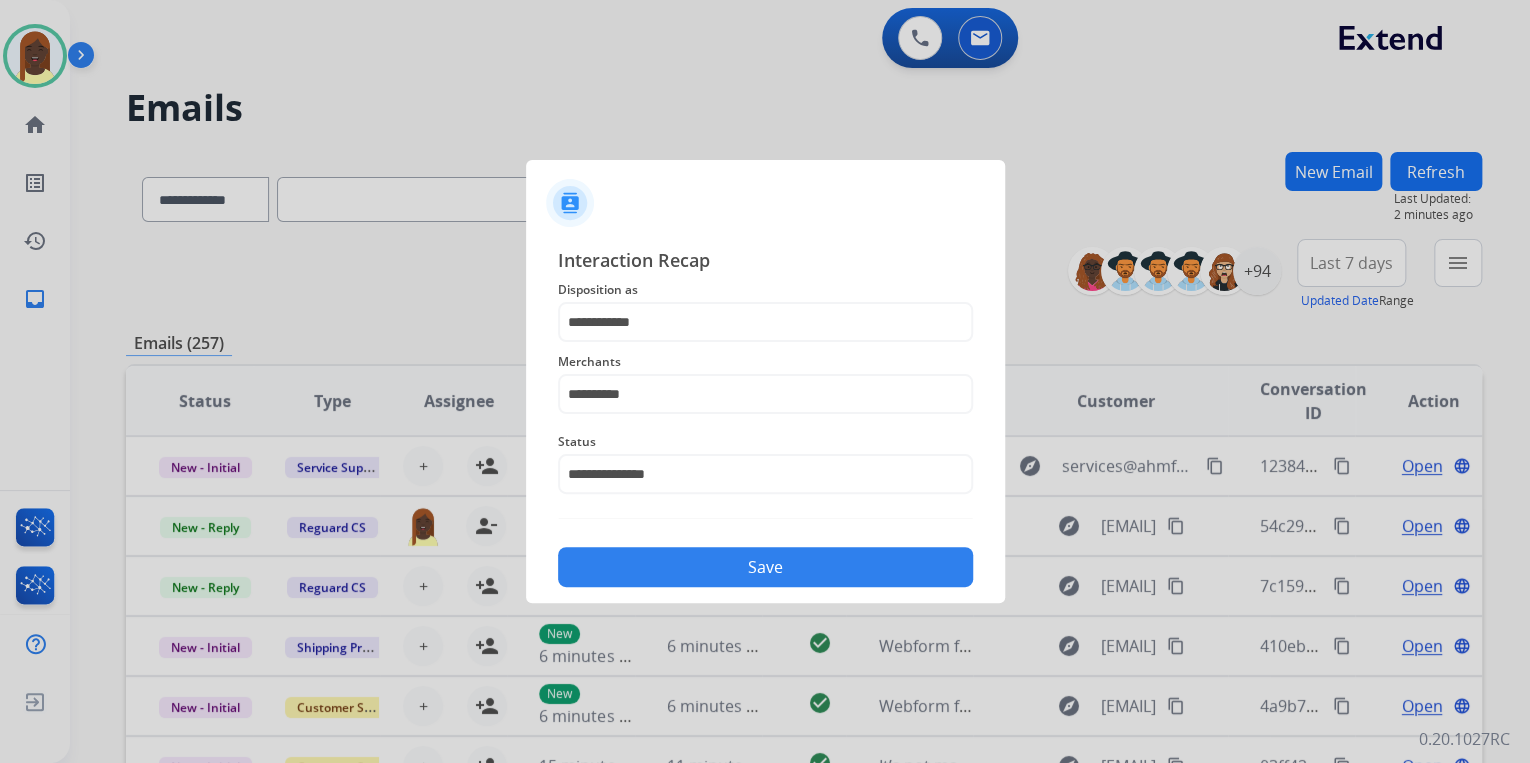 click on "Save" 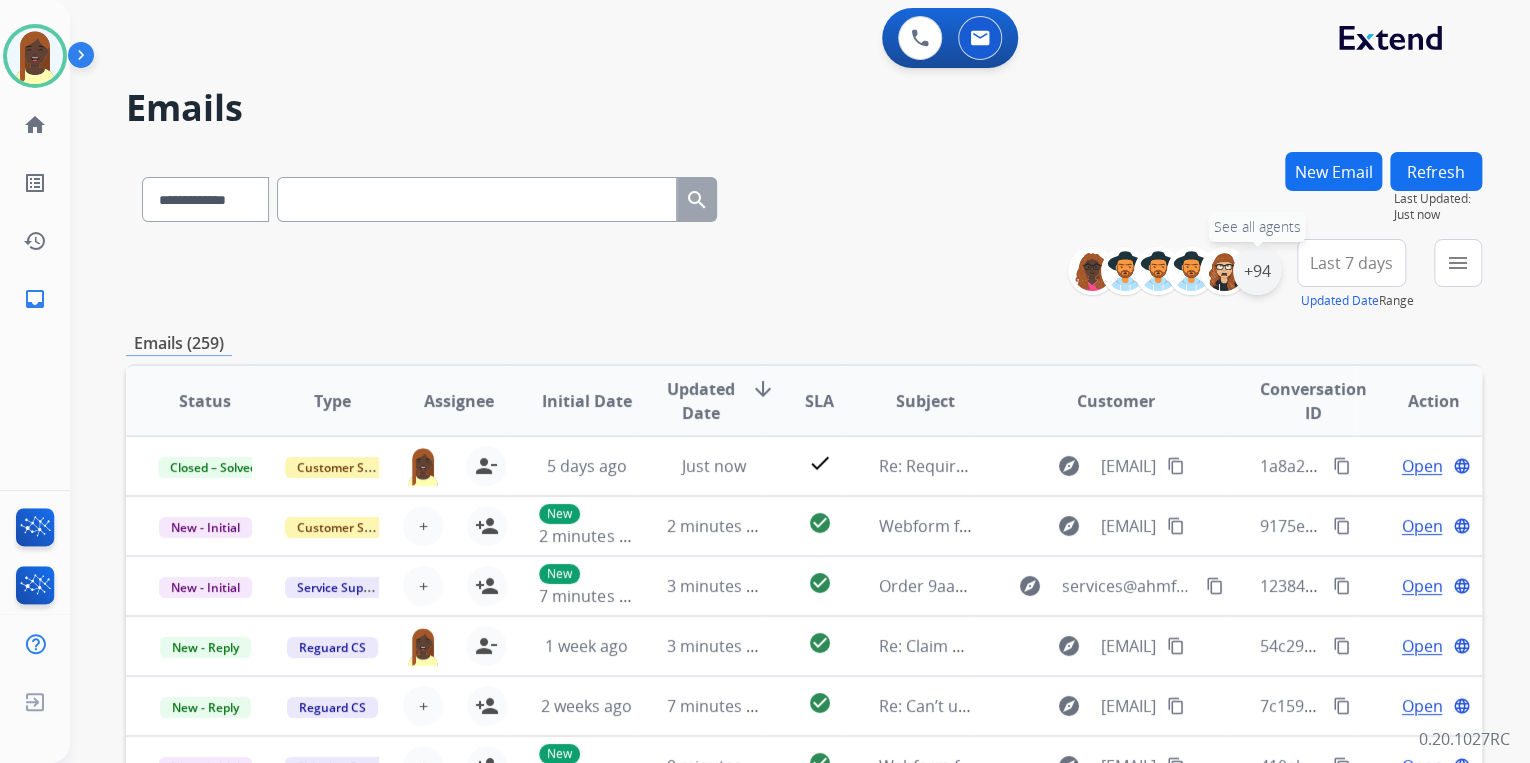 click on "+94" at bounding box center [1257, 271] 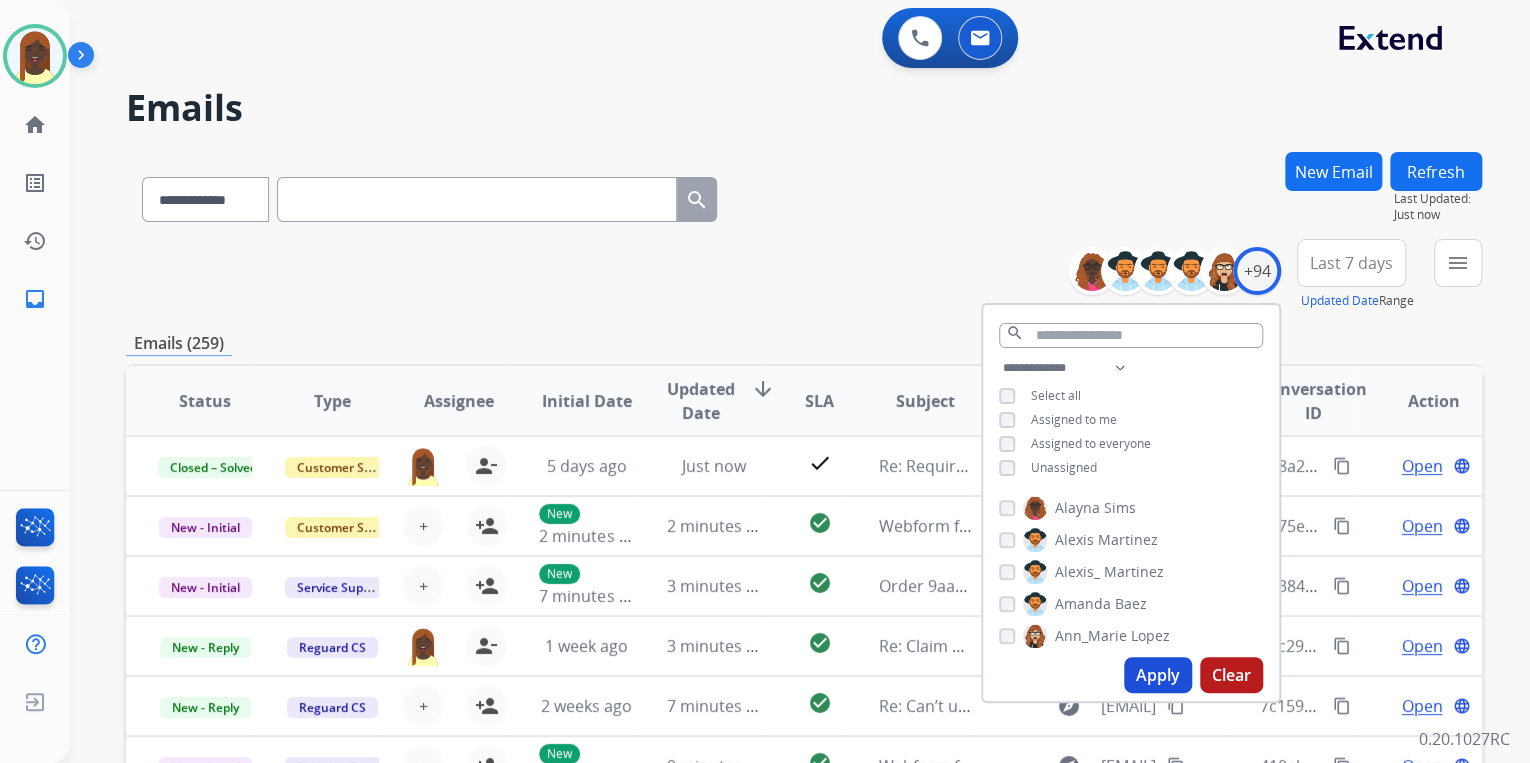 drag, startPoint x: 1156, startPoint y: 673, endPoint x: 916, endPoint y: 410, distance: 356.04636 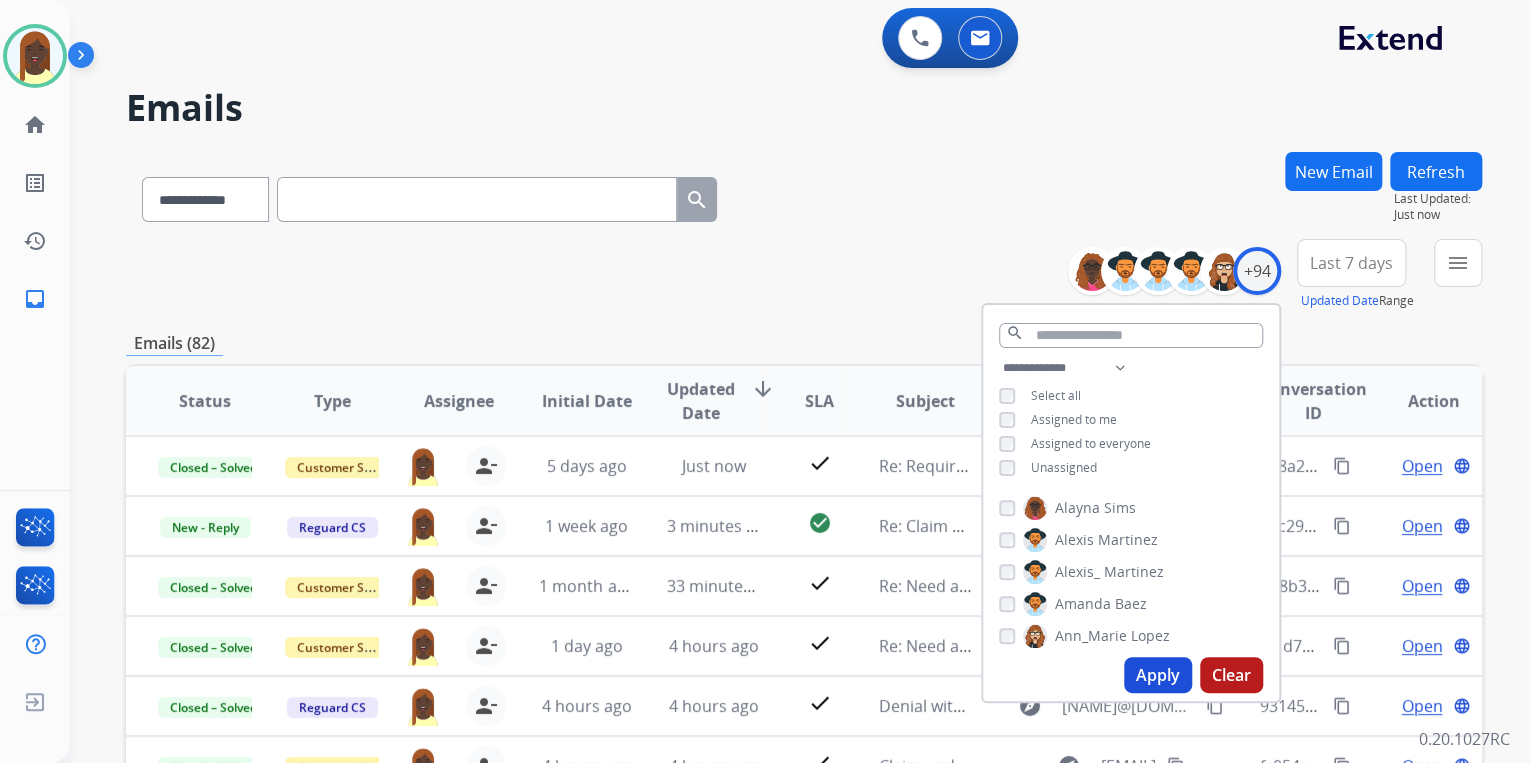 click on "**********" at bounding box center (804, 275) 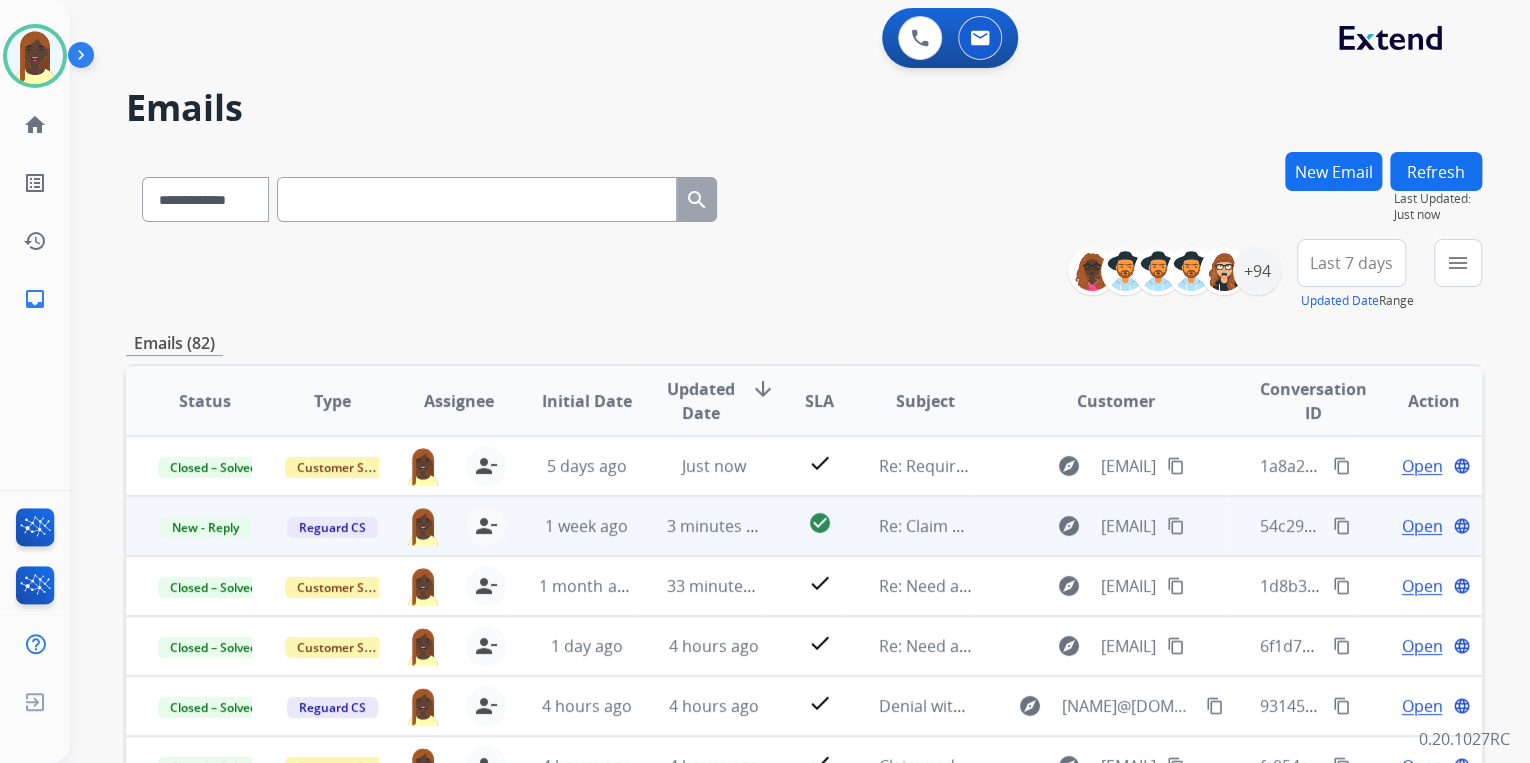 click on "content_copy" at bounding box center [1342, 526] 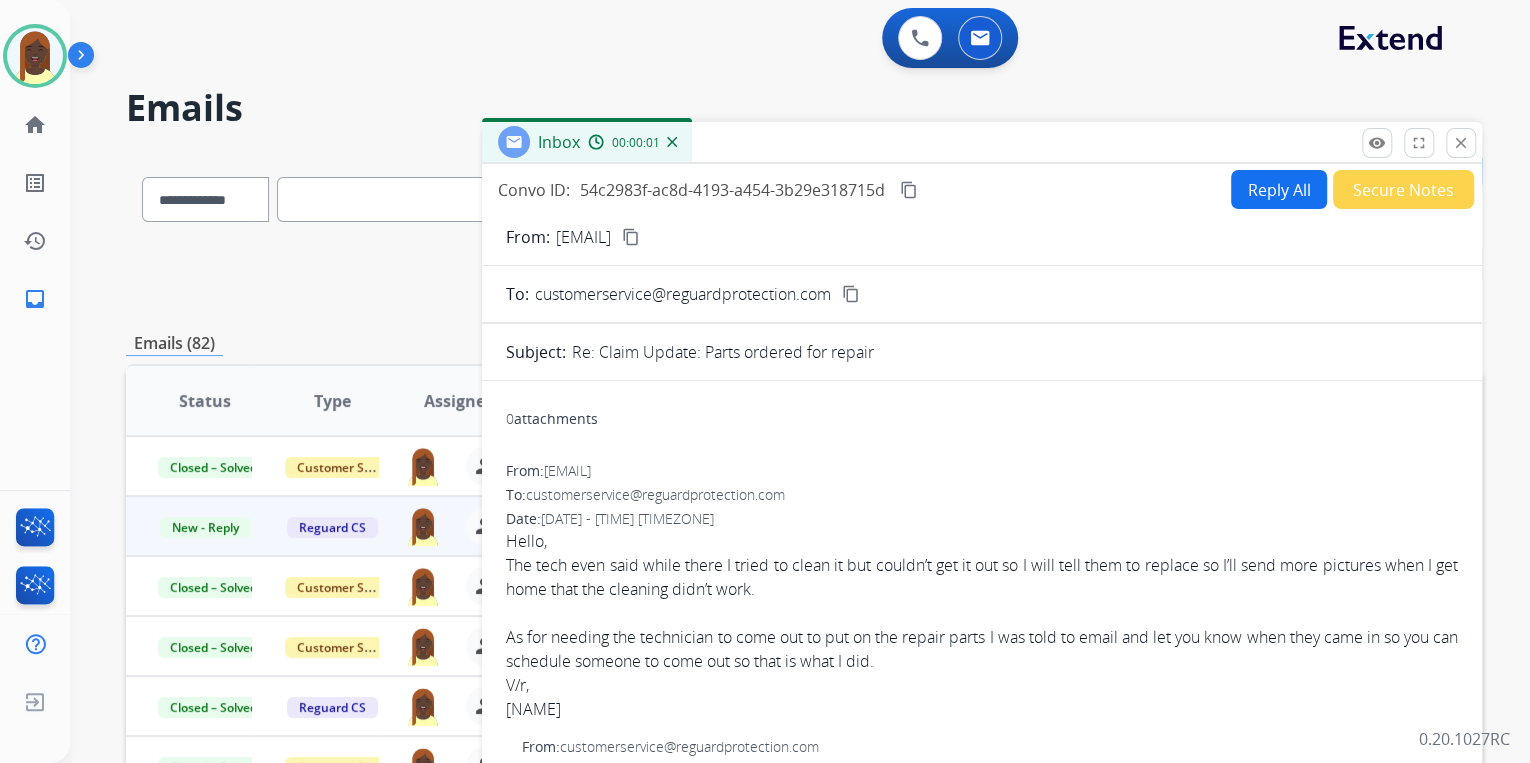 scroll, scrollTop: 160, scrollLeft: 0, axis: vertical 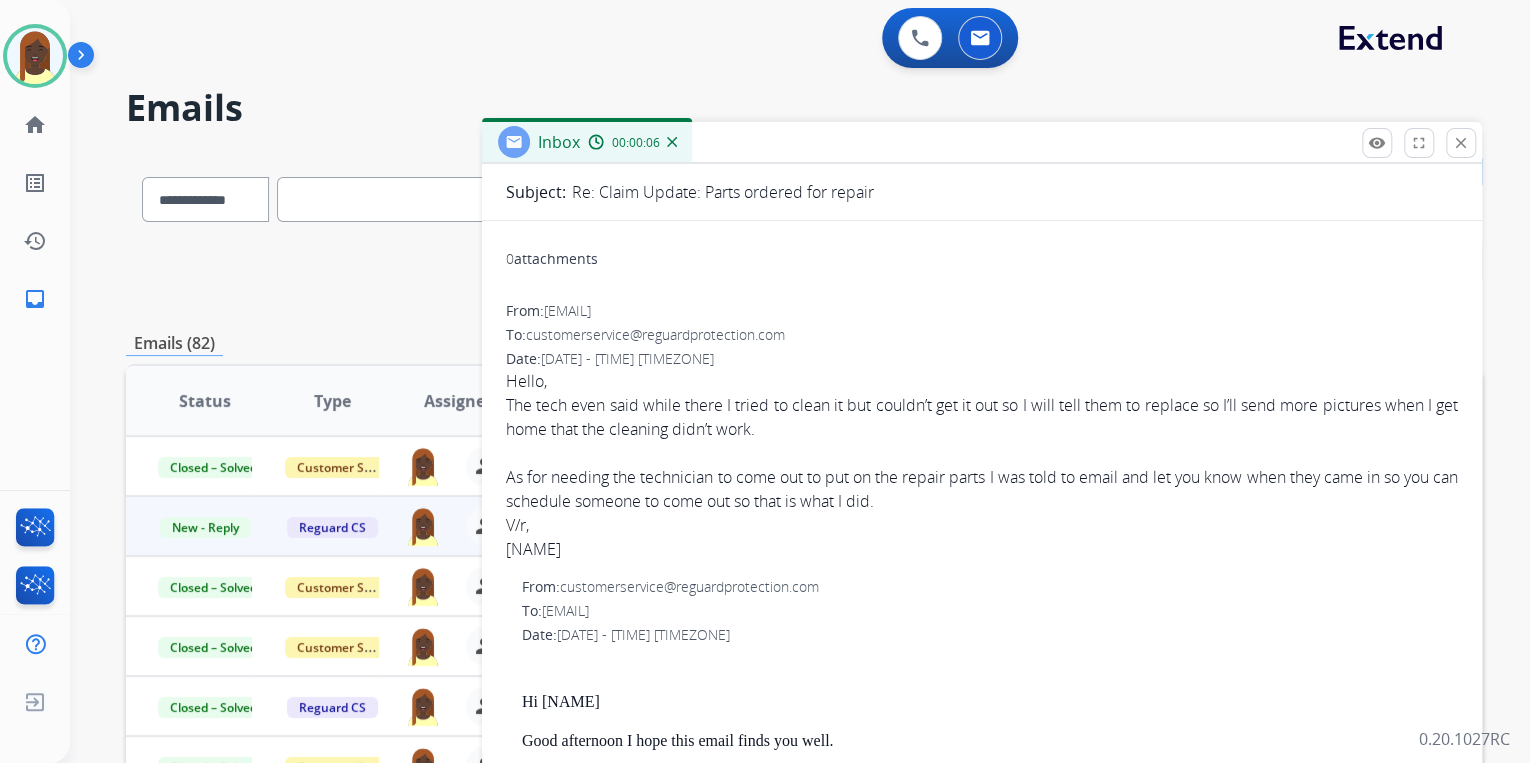 drag, startPoint x: 505, startPoint y: 377, endPoint x: 723, endPoint y: 540, distance: 272.2003 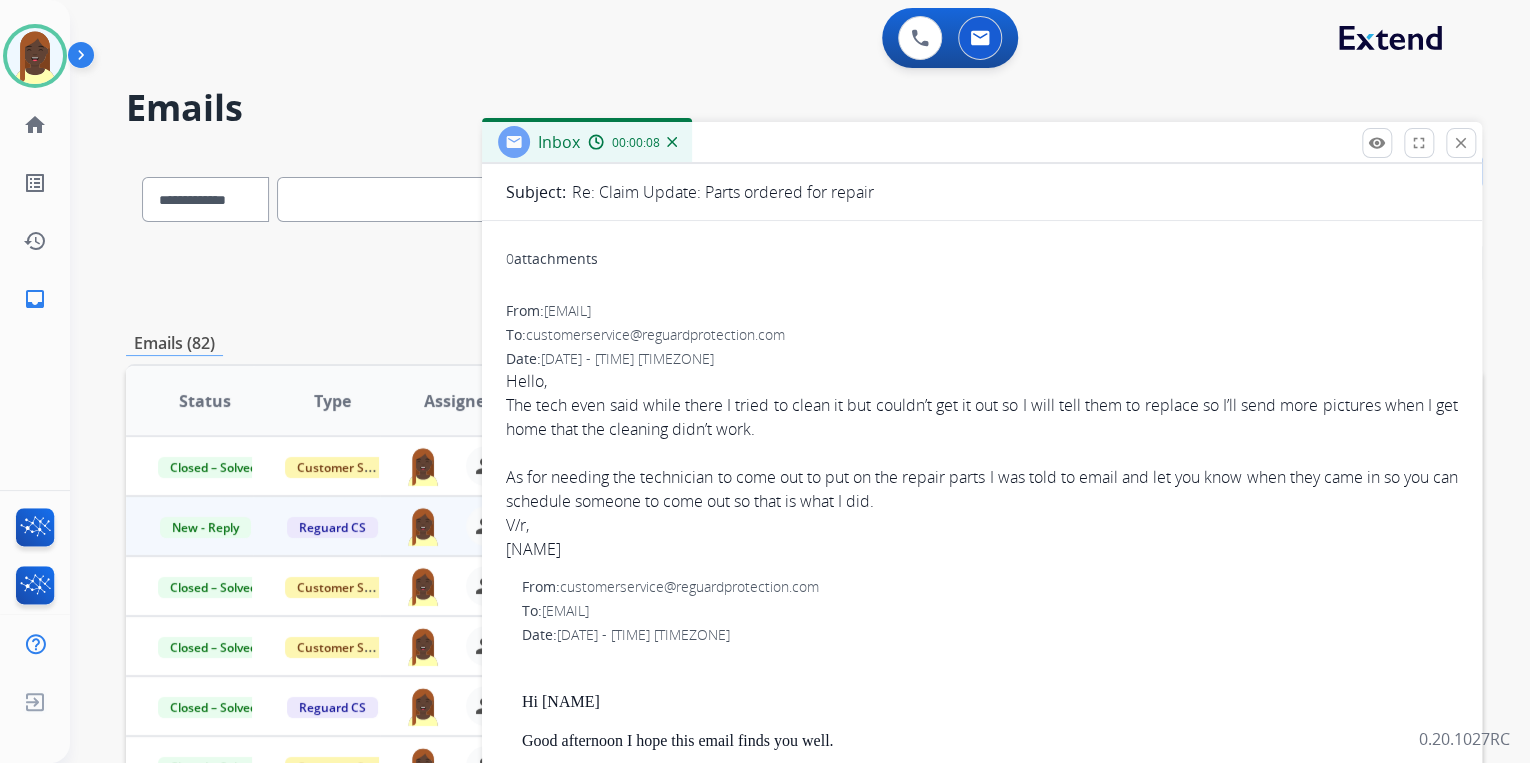 copy on "Hello, The tech even said while there I tried to clean it but couldn’t get it out so I will tell them to replace so I’ll send more pictures when I get home that the cleaning didn’t work. As for needing the technician to come out to put on the repair parts I was told to email and let you know when they came in so you can schedule someone to come out so that is what I did.  V/r, Shelby Yancey" 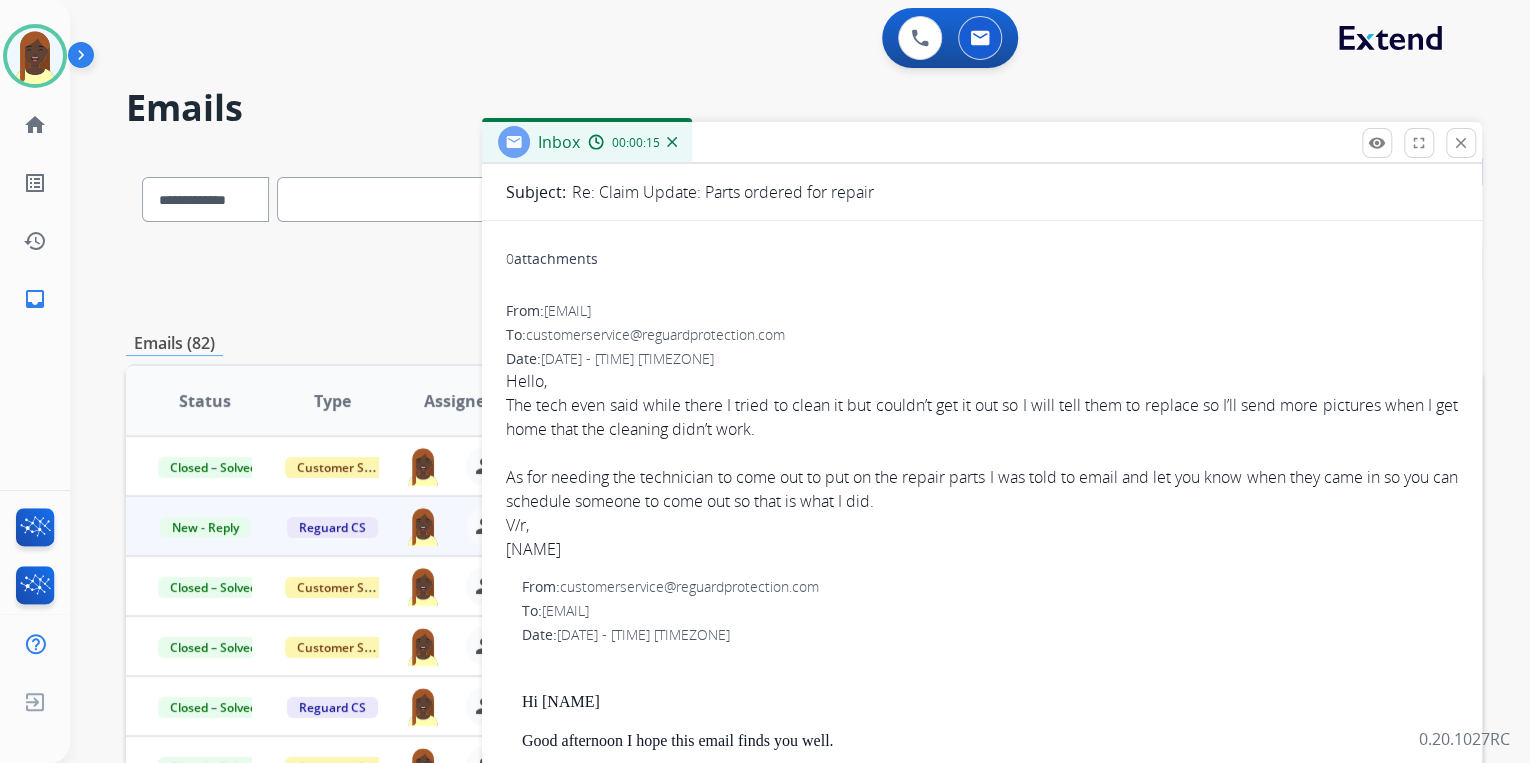 click at bounding box center [990, 664] 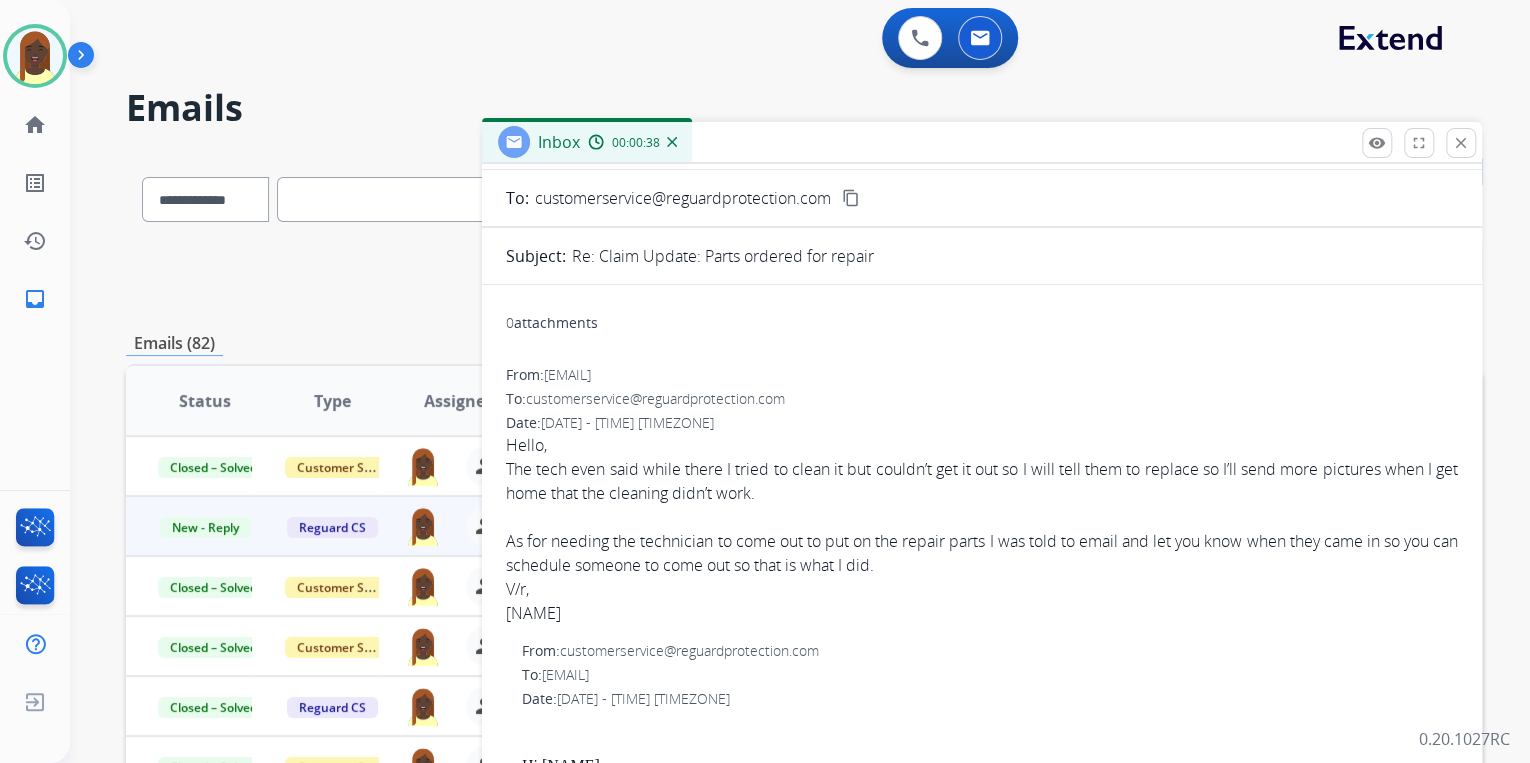 scroll, scrollTop: 0, scrollLeft: 0, axis: both 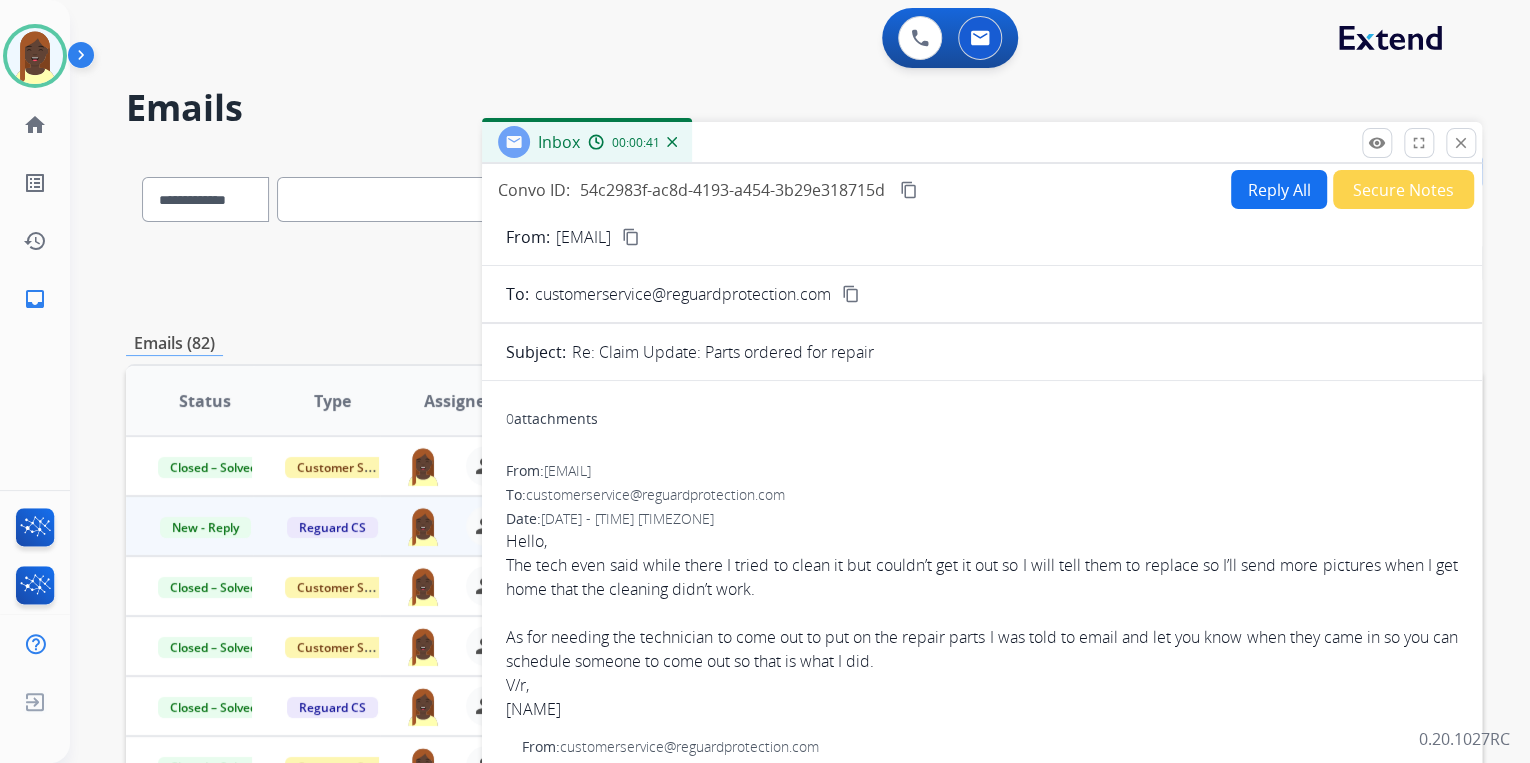 click on "content_copy" at bounding box center [631, 237] 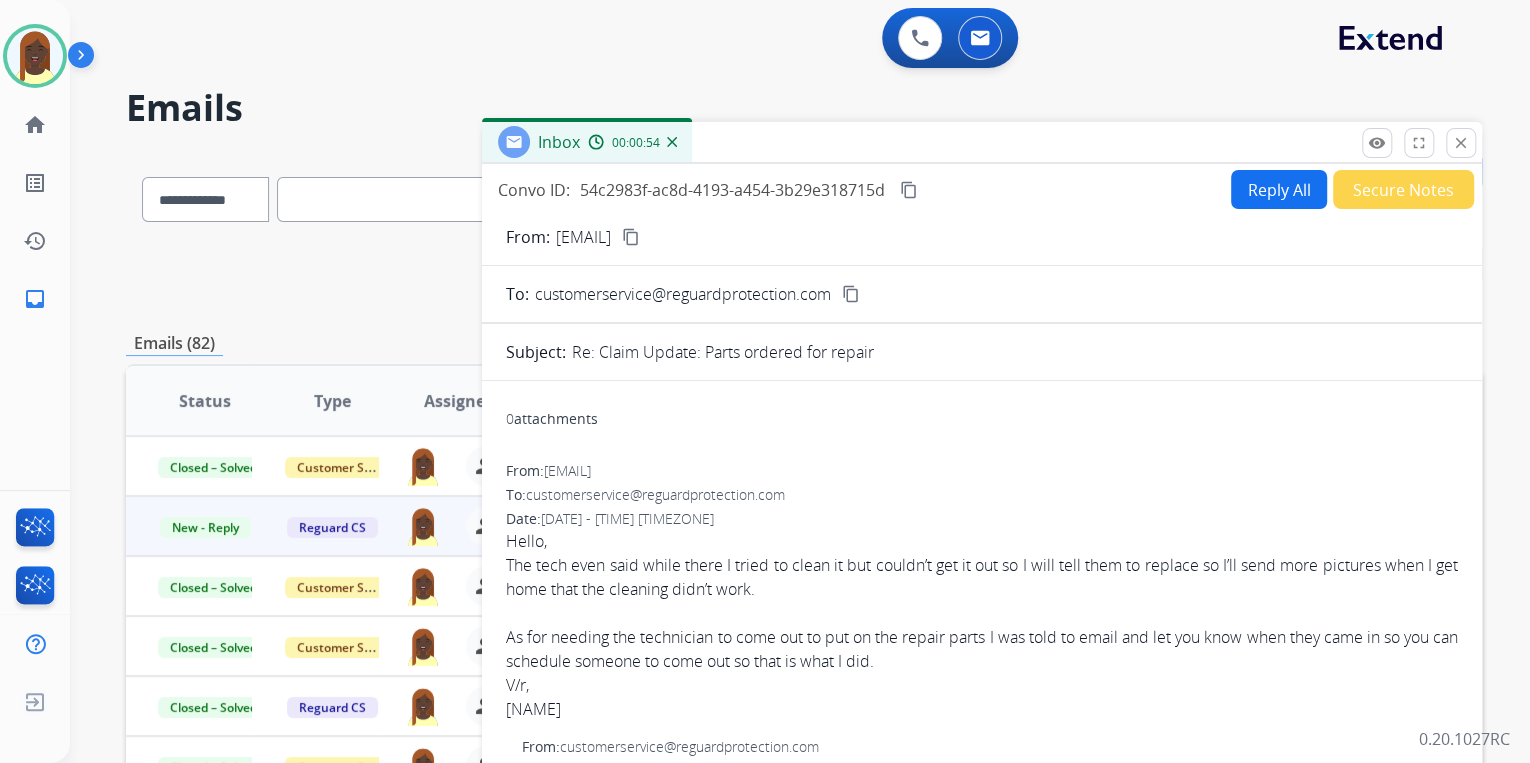 drag, startPoint x: 1459, startPoint y: 143, endPoint x: 1444, endPoint y: 147, distance: 15.524175 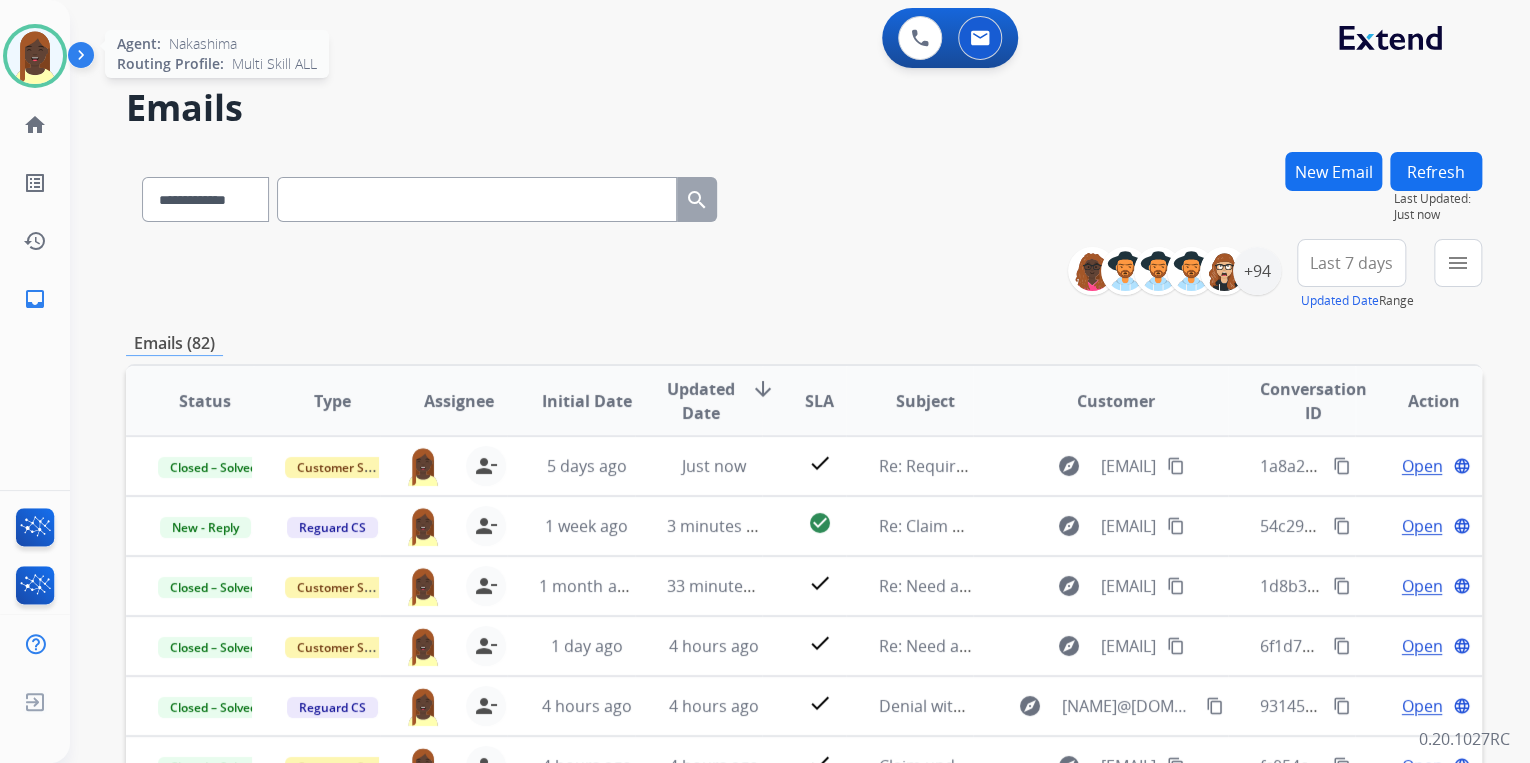 click at bounding box center [35, 56] 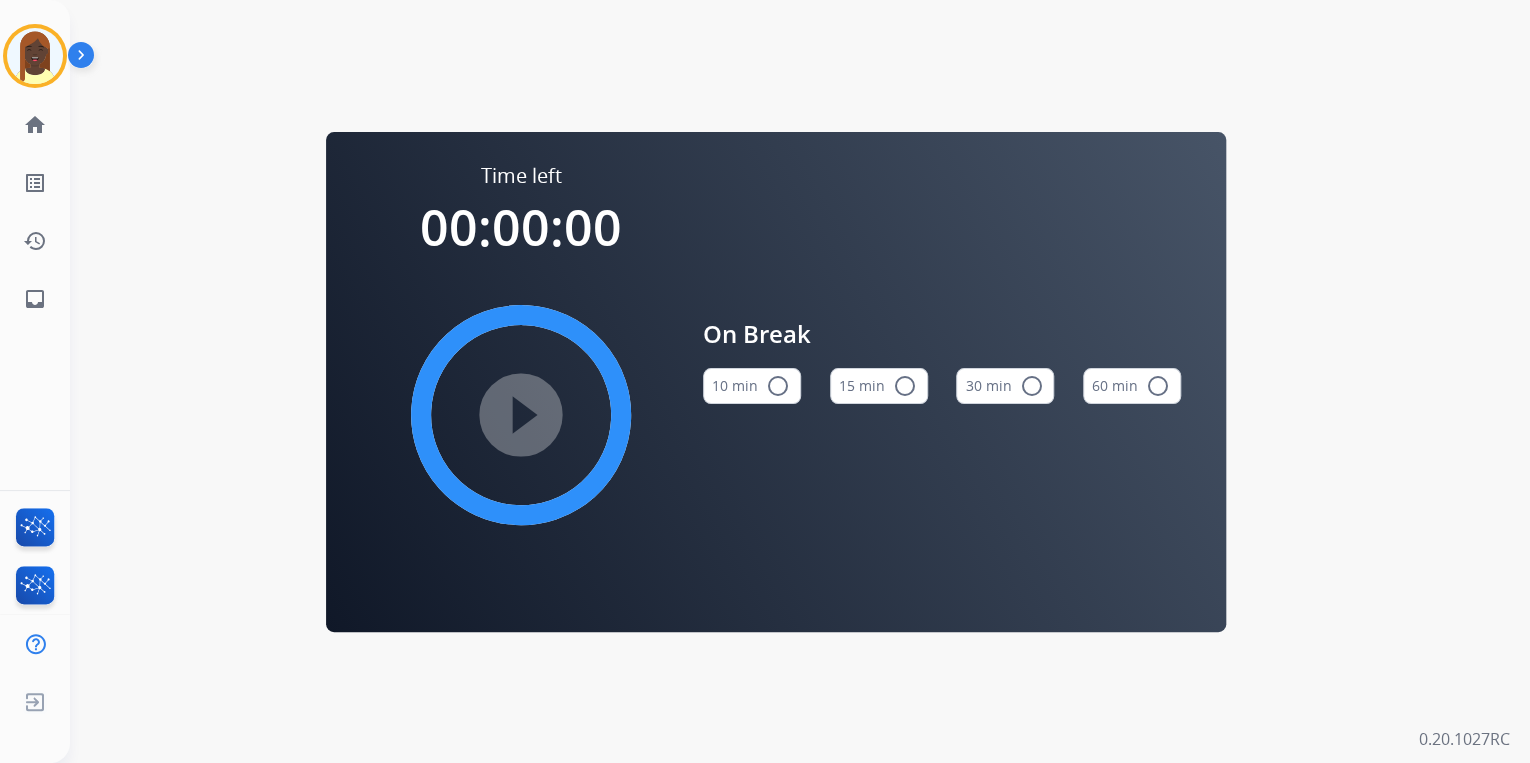 click on "radio_button_unchecked" at bounding box center [905, 386] 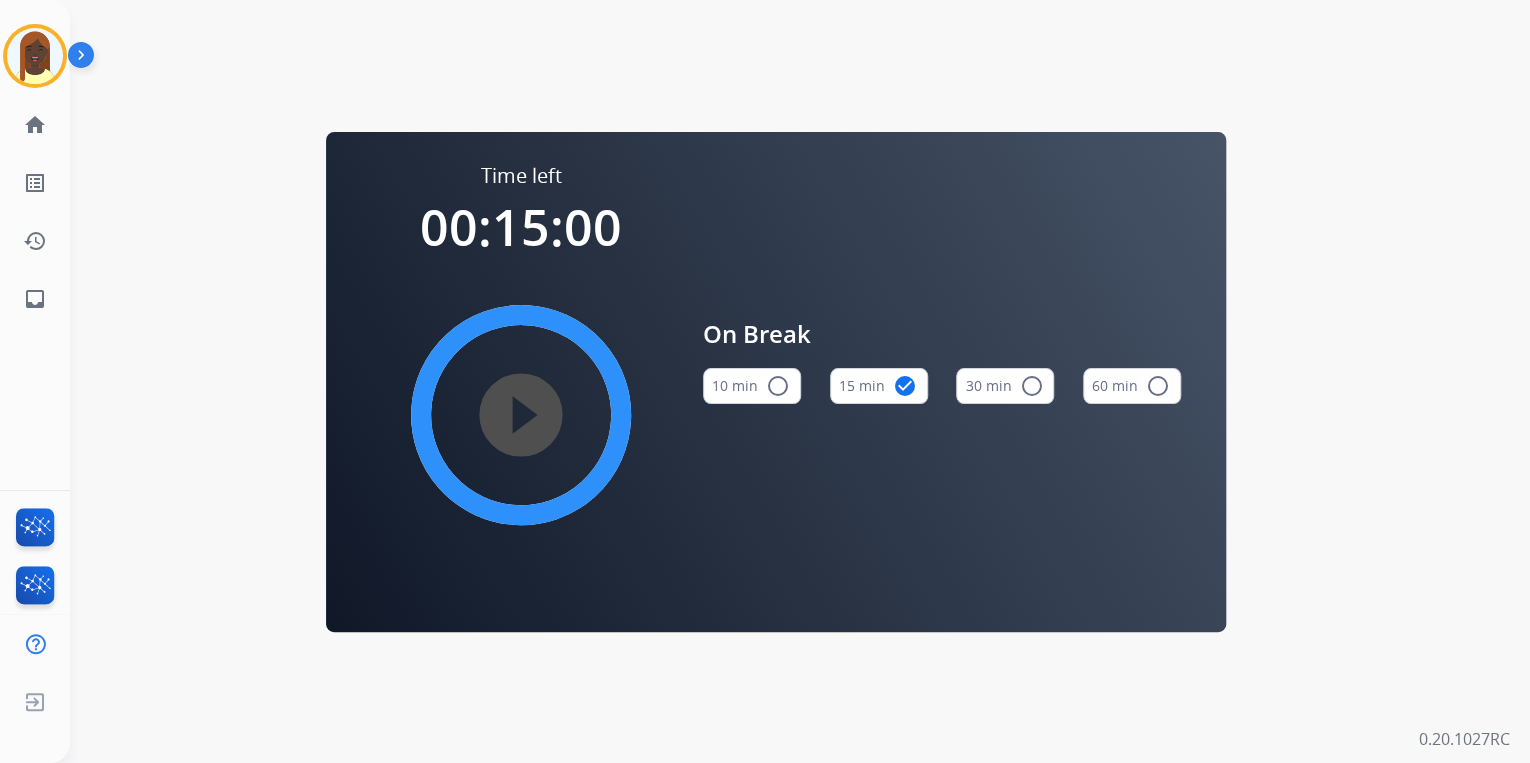 click on "play_circle_filled" at bounding box center (521, 415) 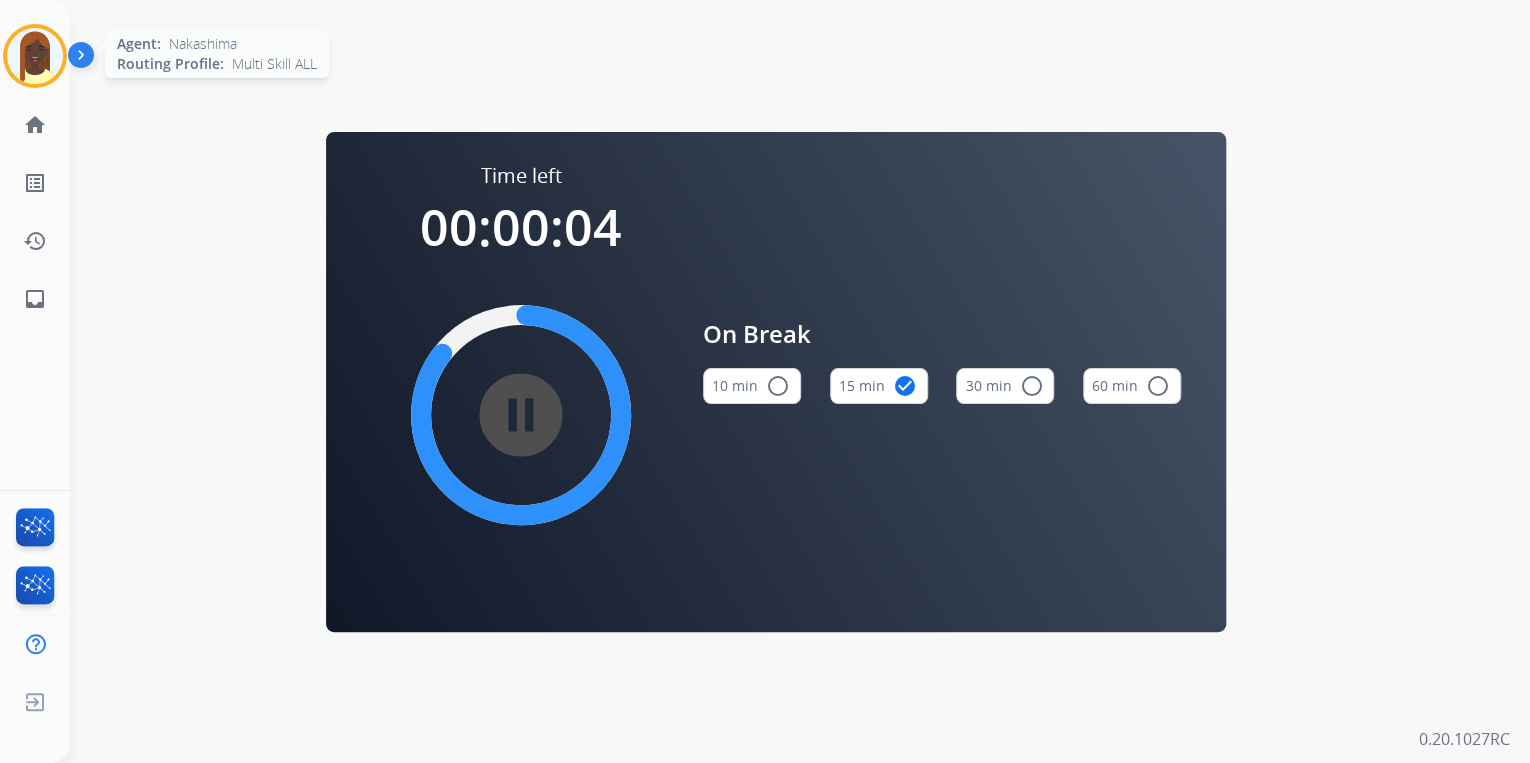 click at bounding box center (35, 56) 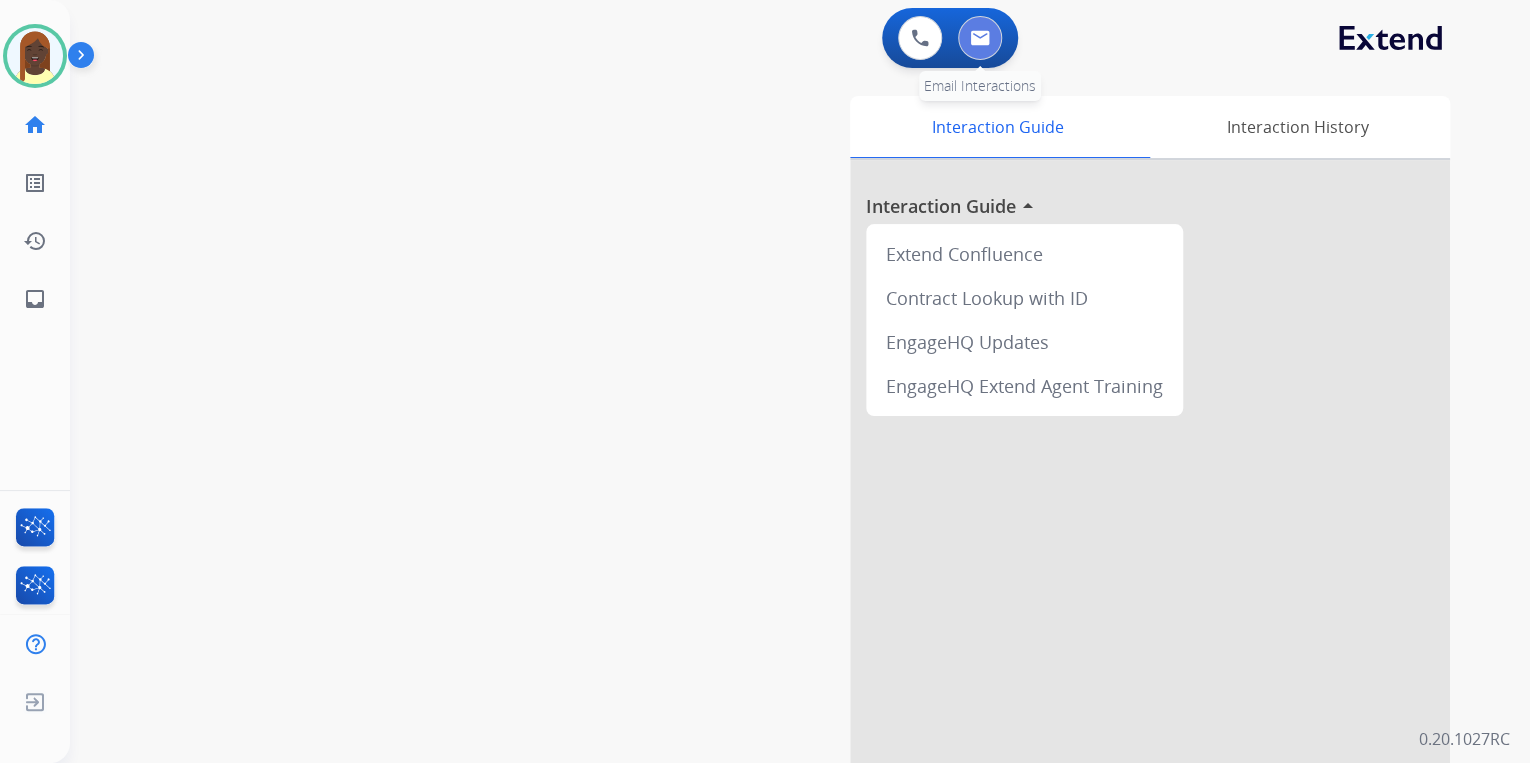 click at bounding box center [980, 38] 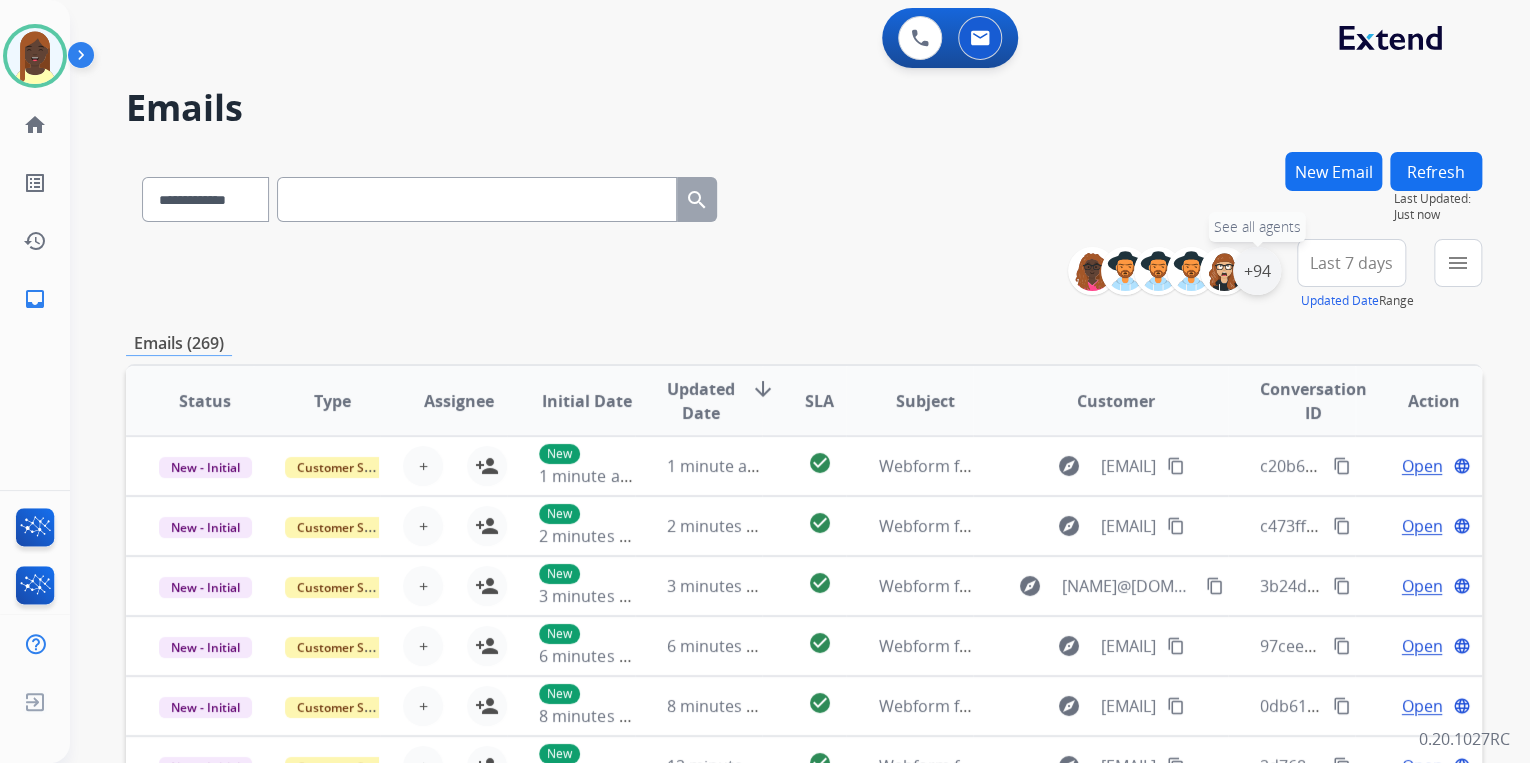 click on "+94" at bounding box center (1257, 271) 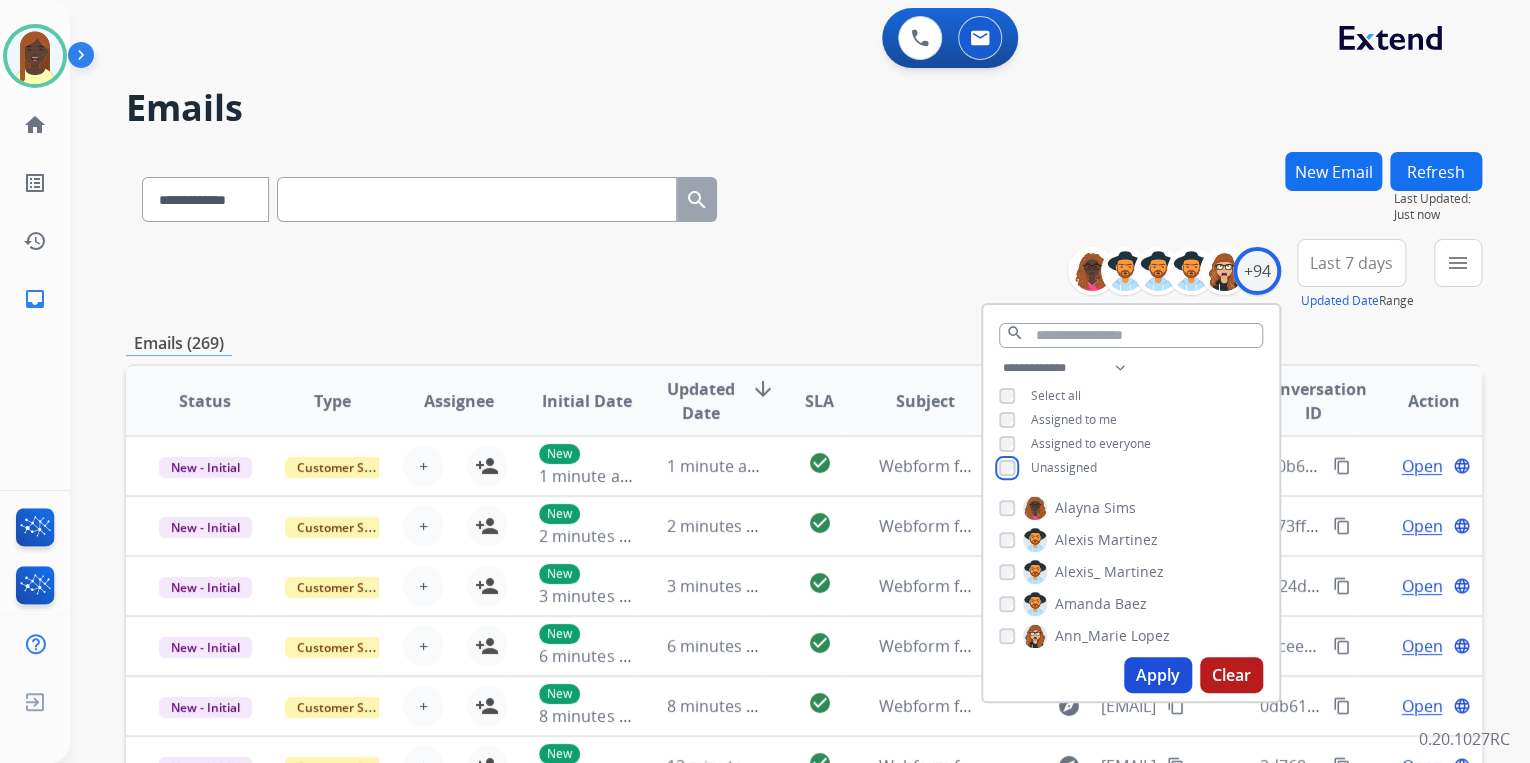 click on "**********" at bounding box center [1131, 420] 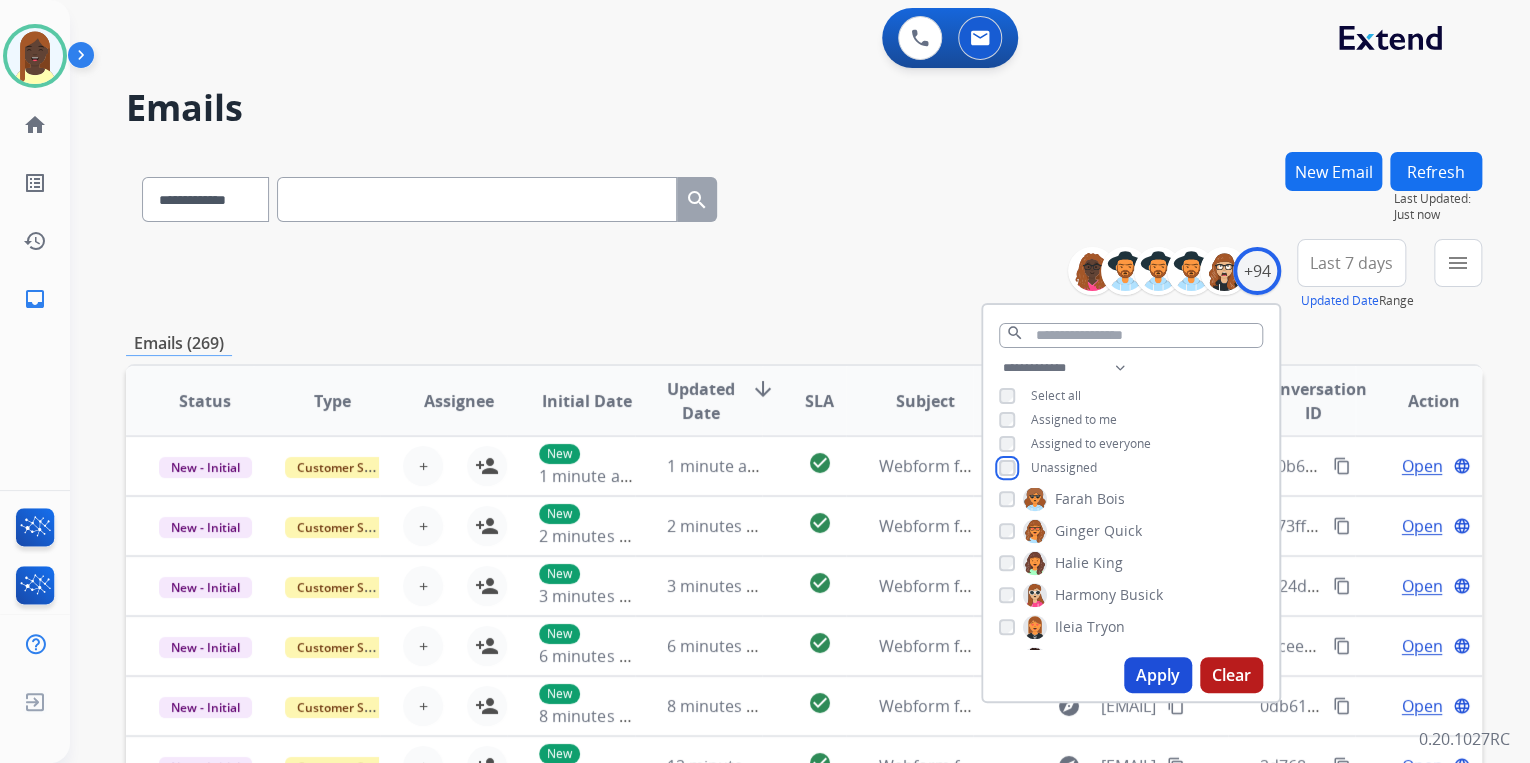 scroll, scrollTop: 960, scrollLeft: 0, axis: vertical 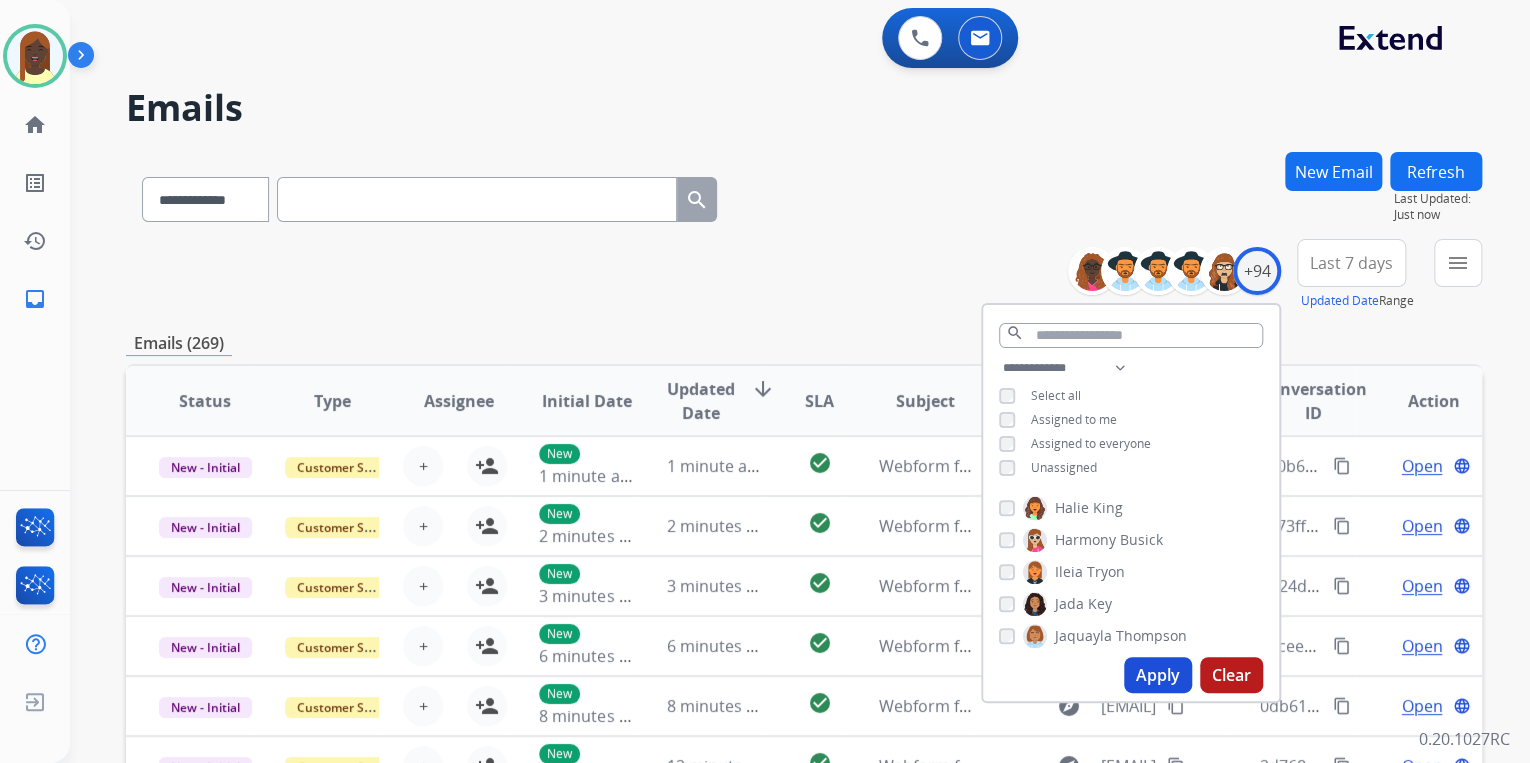 click on "Apply" at bounding box center [1158, 675] 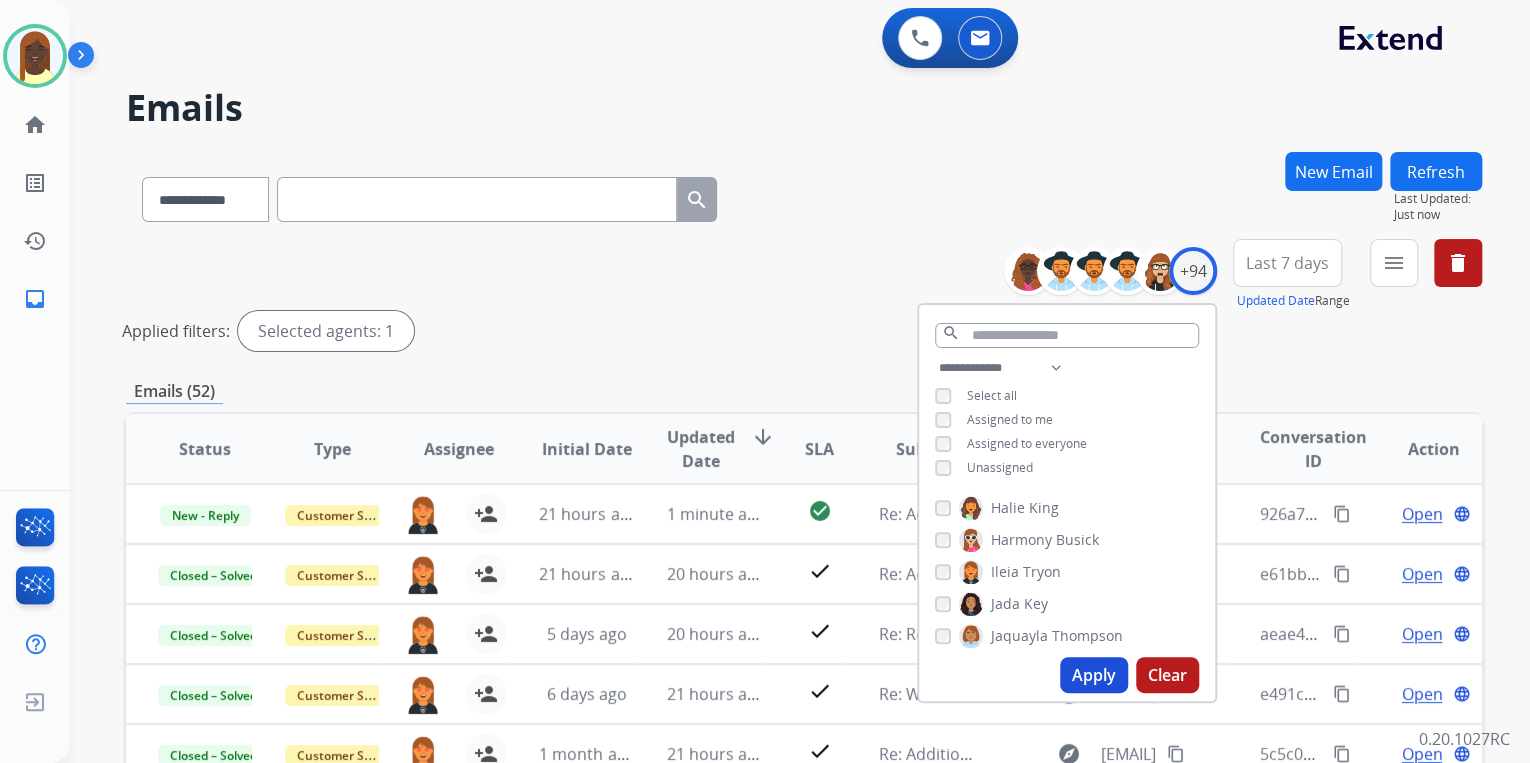 click on "Applied filters:  Selected agents: 1" at bounding box center (800, 331) 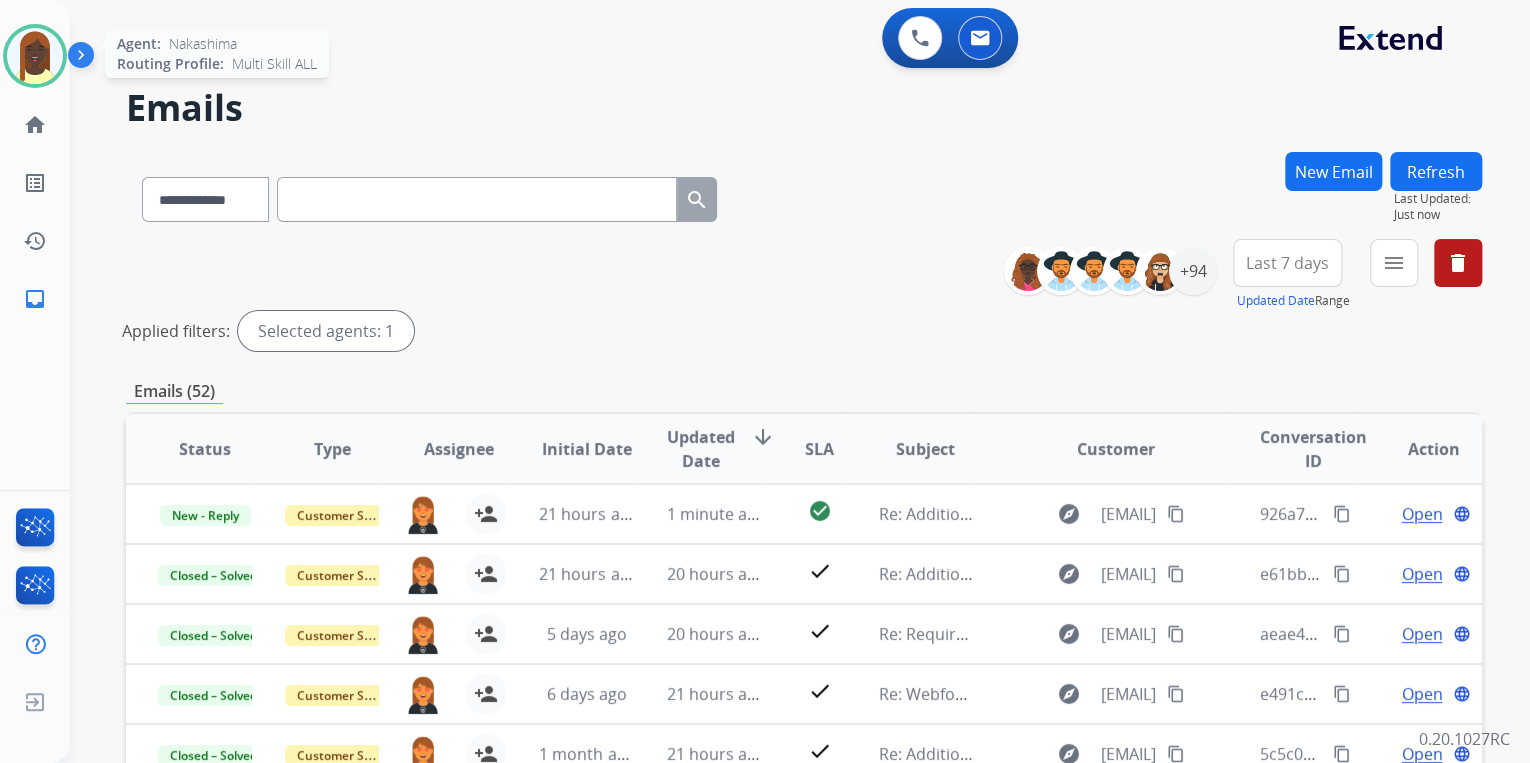 click at bounding box center [35, 56] 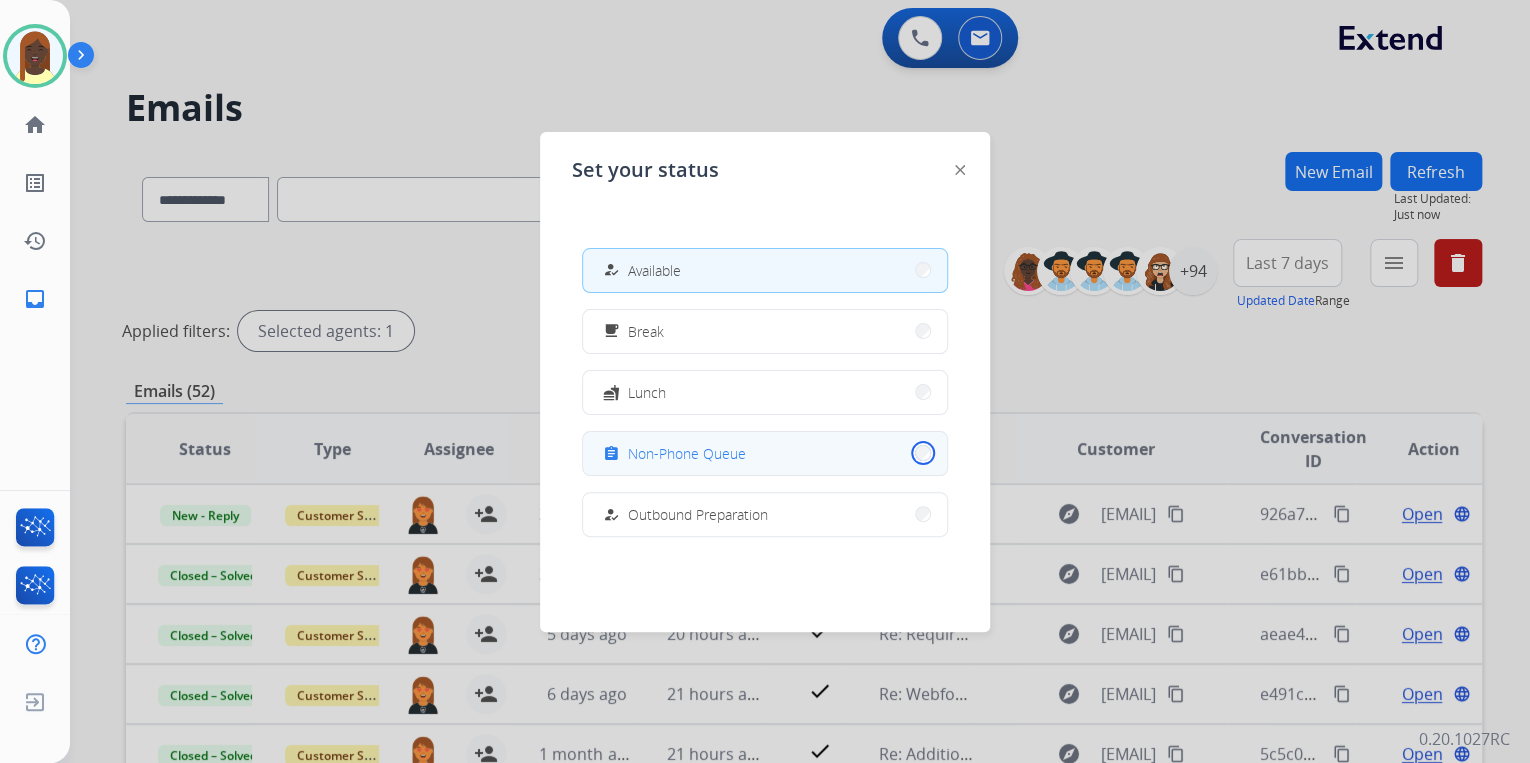 click on "assignment Non-Phone Queue" at bounding box center [765, 453] 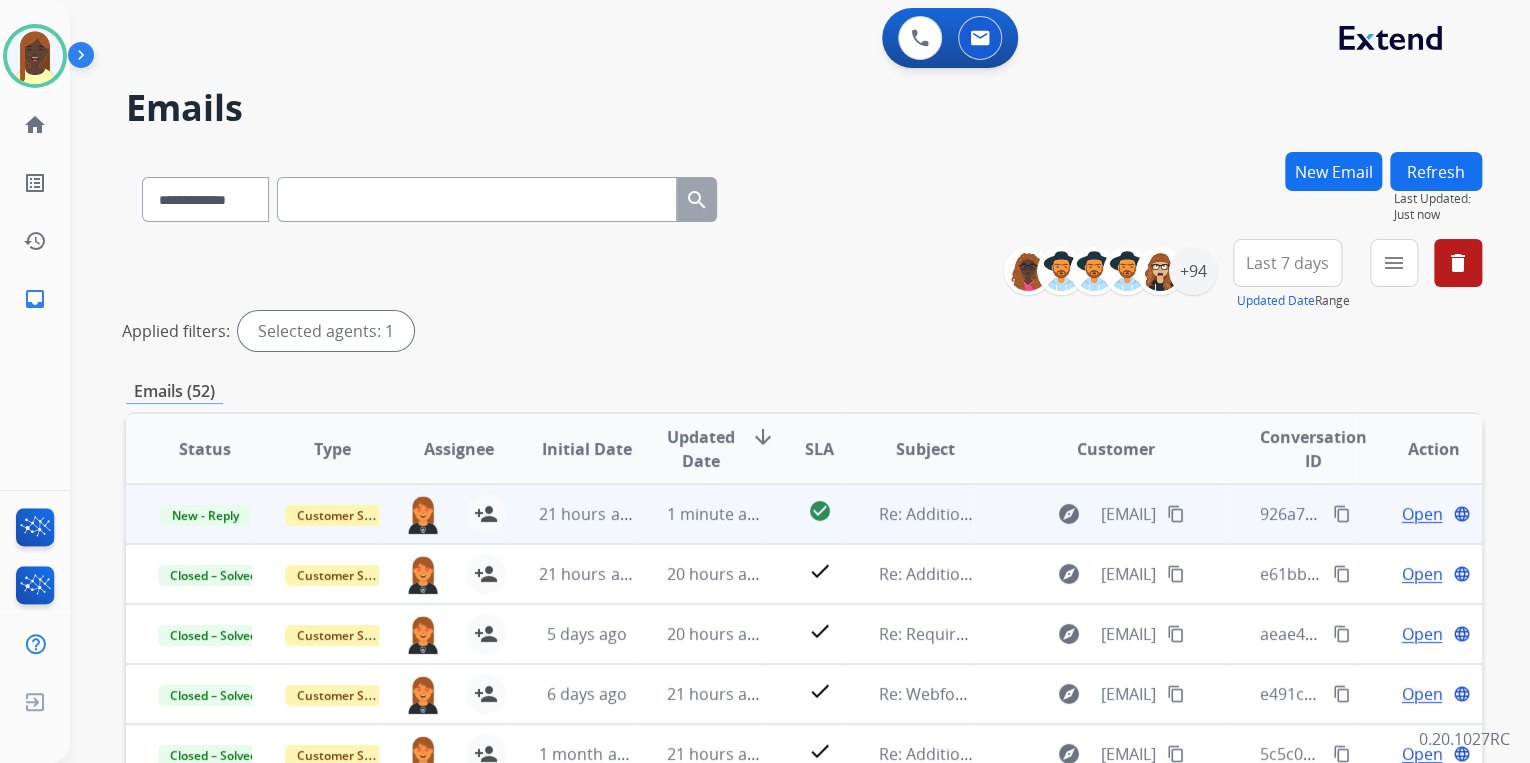 click on "content_copy" at bounding box center [1342, 514] 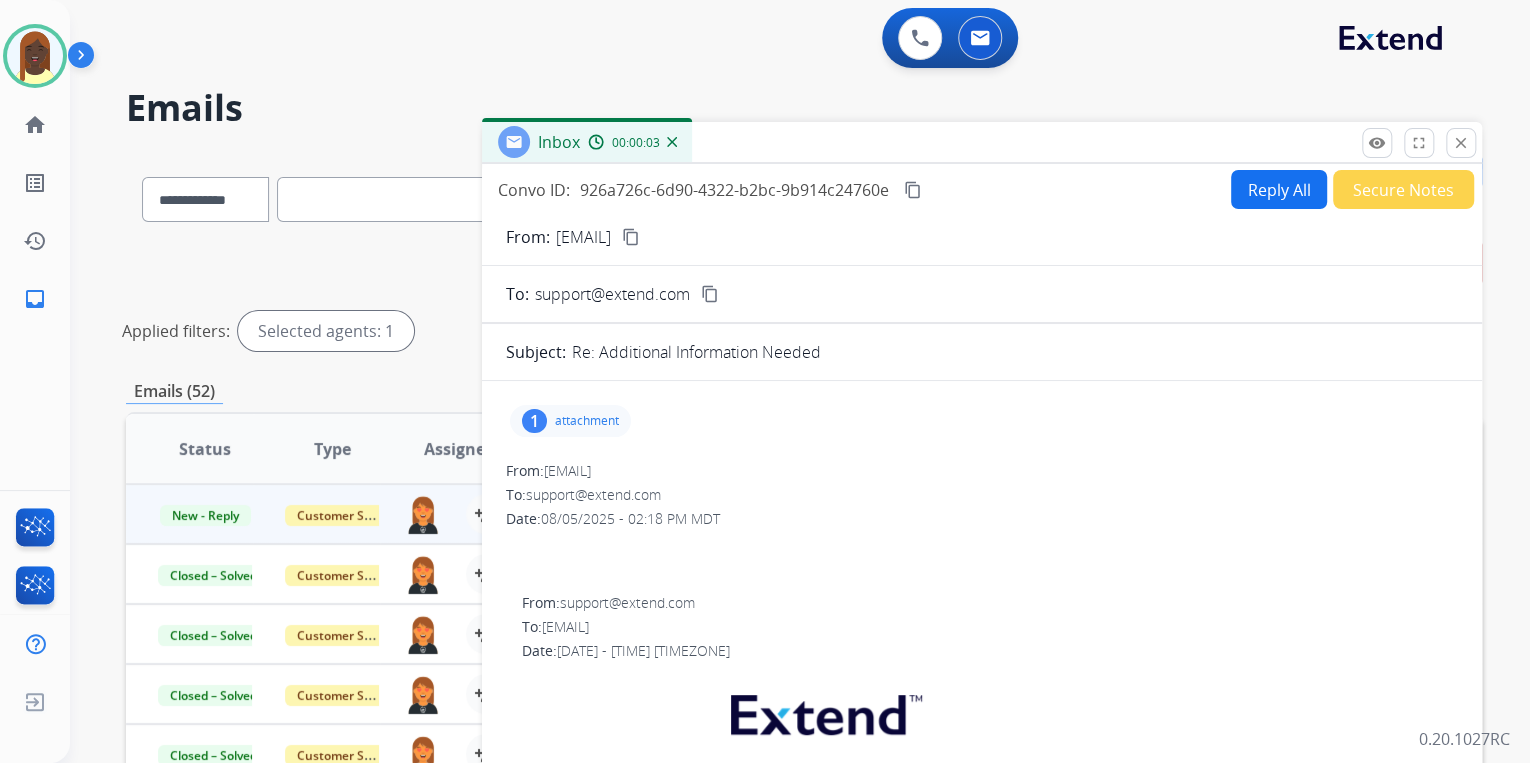 click on "attachment" at bounding box center [587, 421] 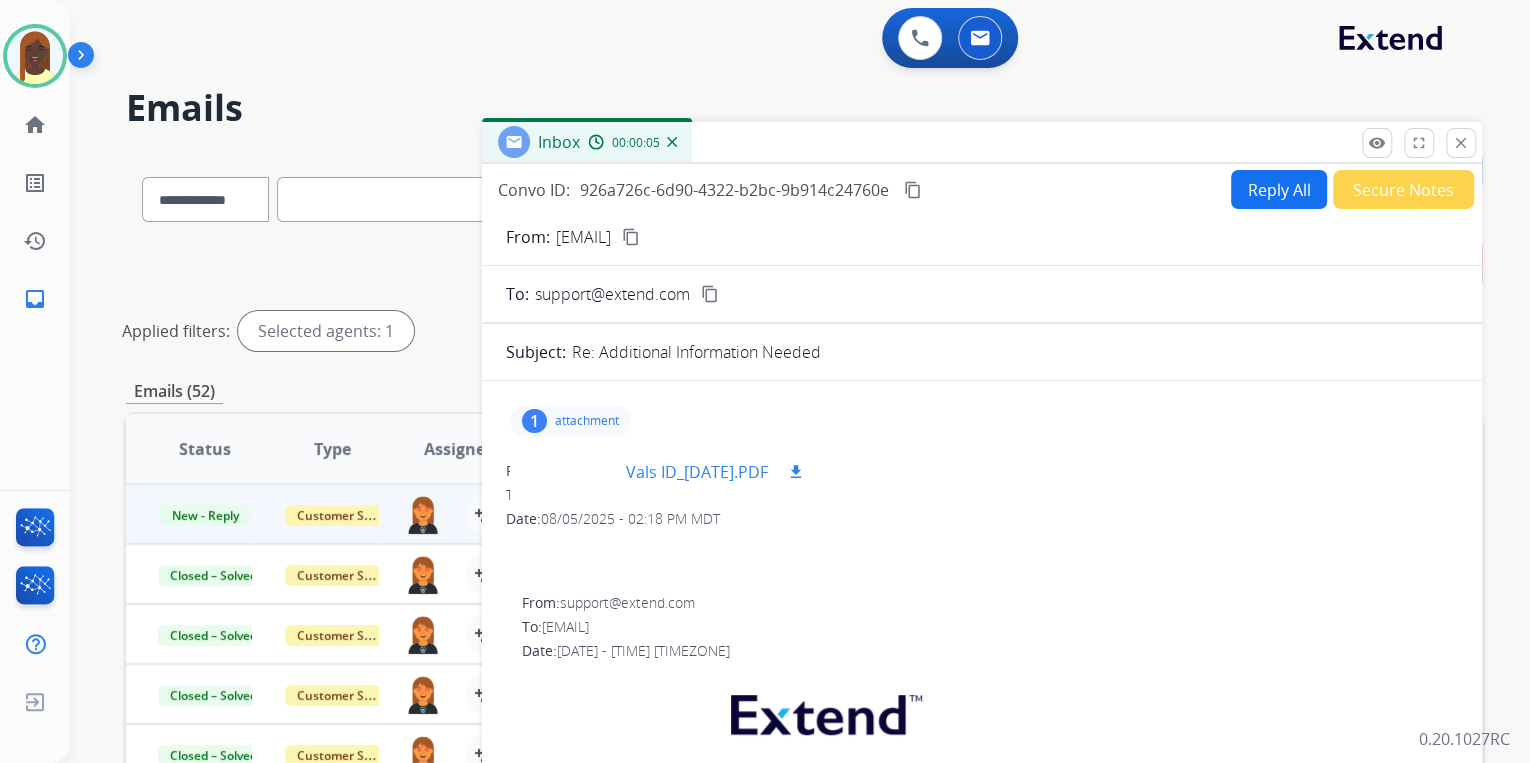 click on "download" at bounding box center [796, 472] 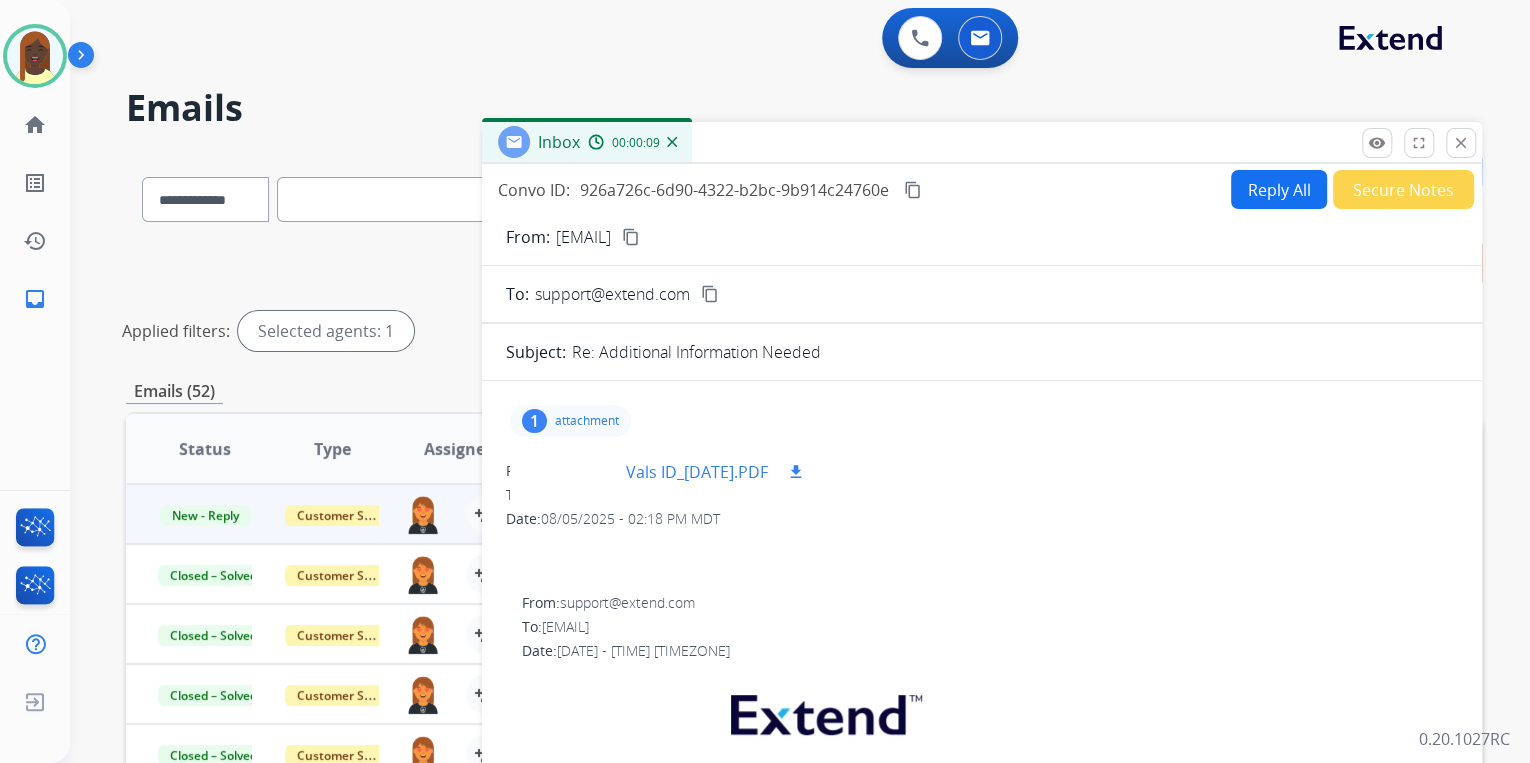click on "download" at bounding box center [796, 472] 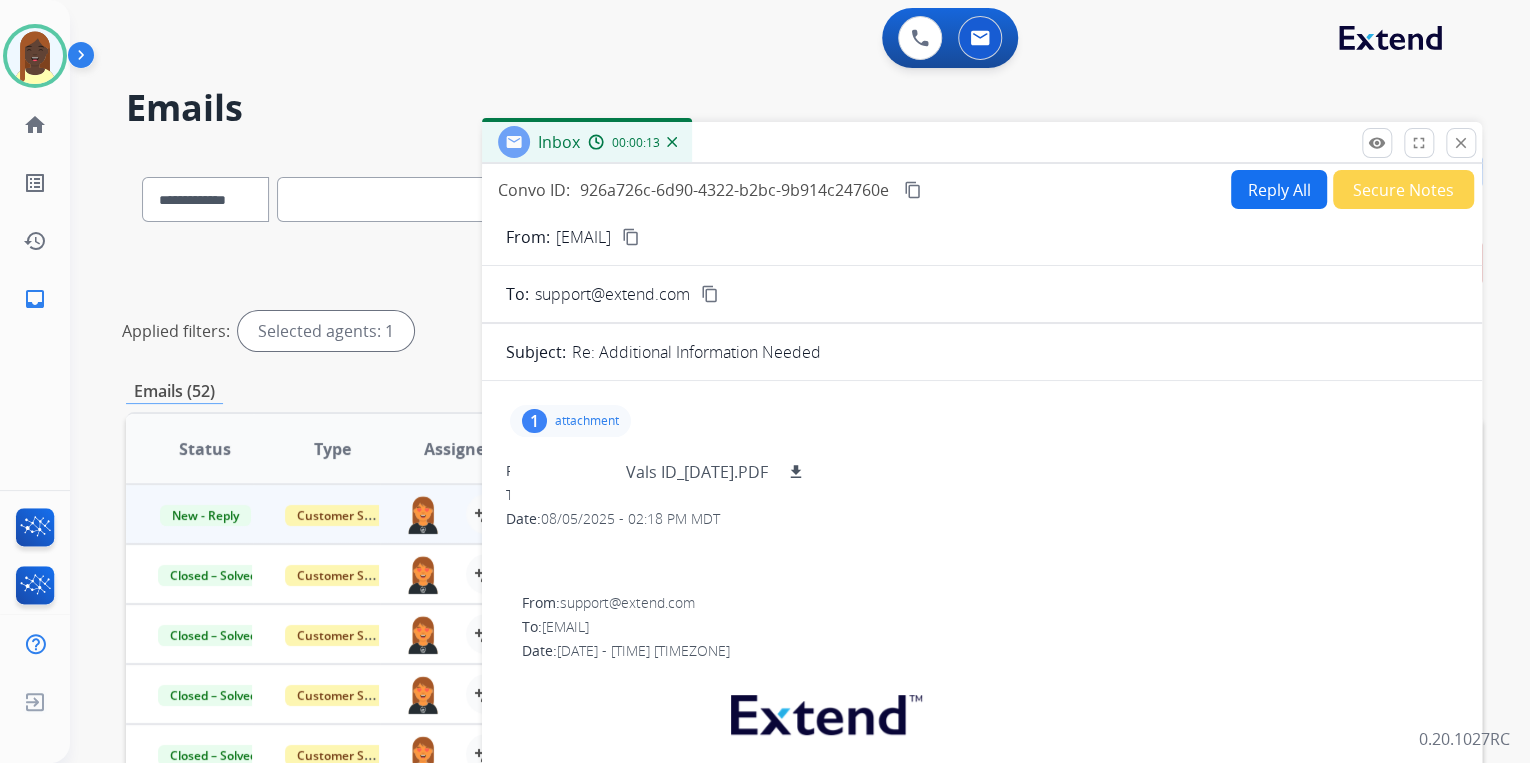 click on "content_copy" at bounding box center [631, 237] 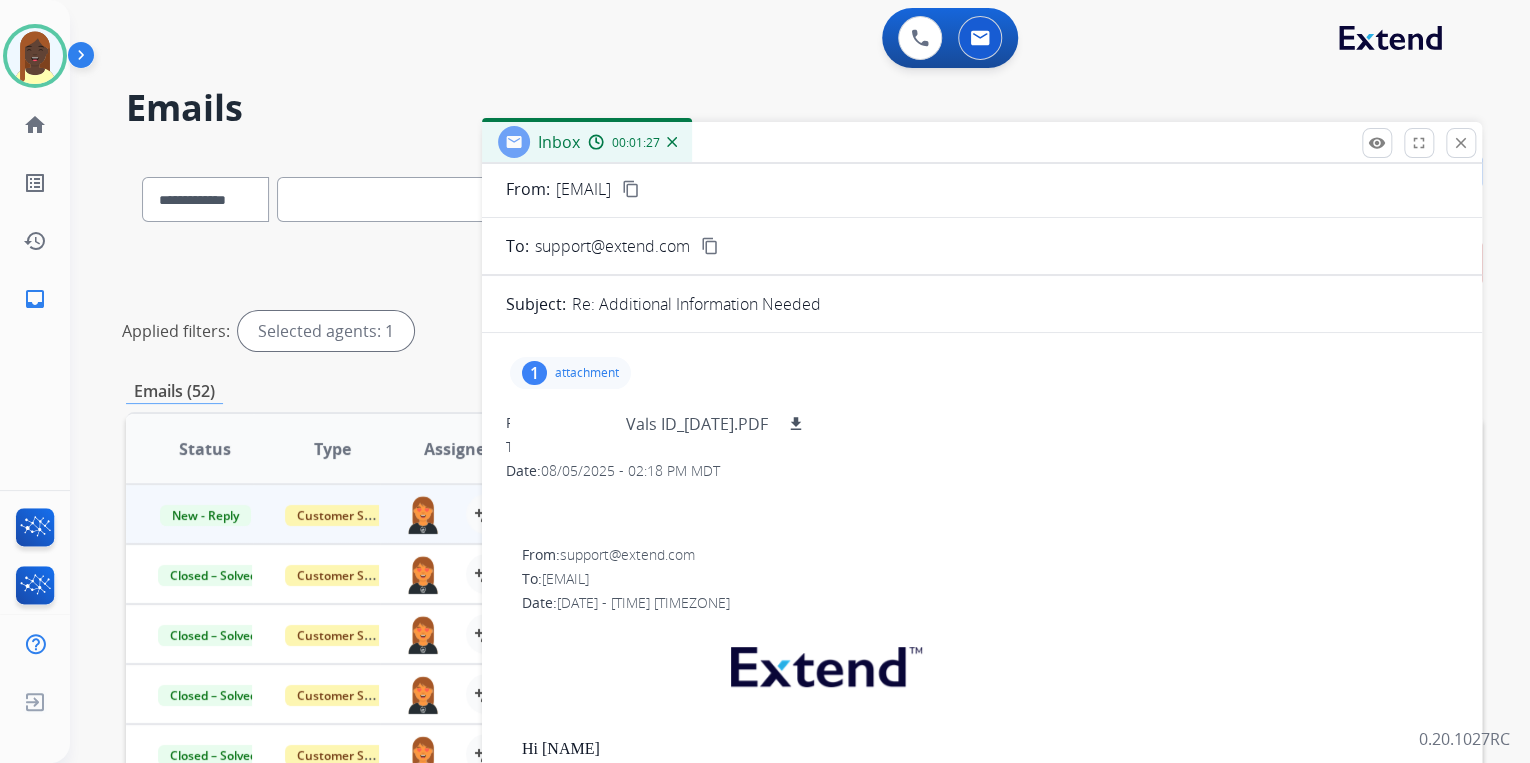 scroll, scrollTop: 47, scrollLeft: 0, axis: vertical 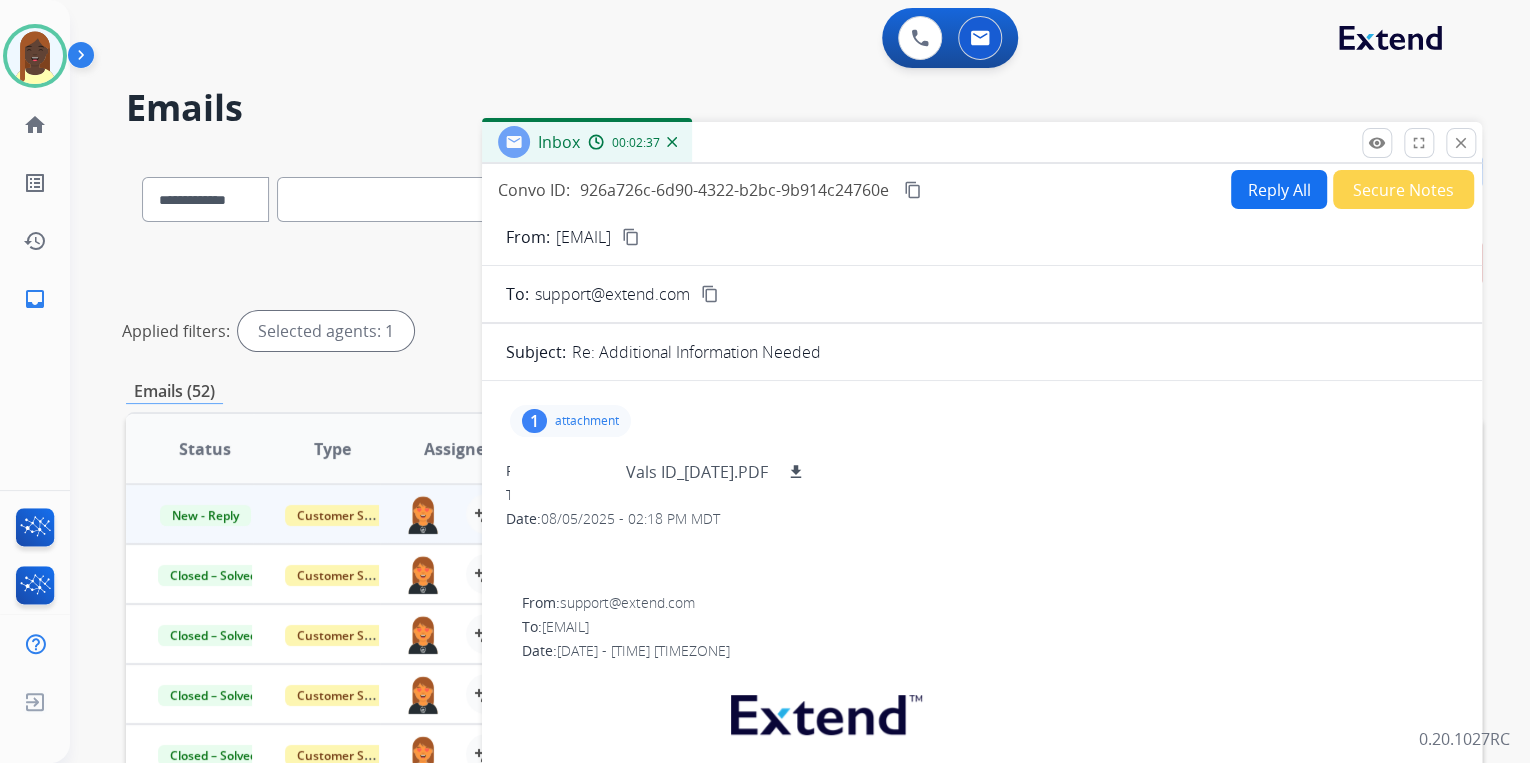 click on "content_copy" at bounding box center (913, 190) 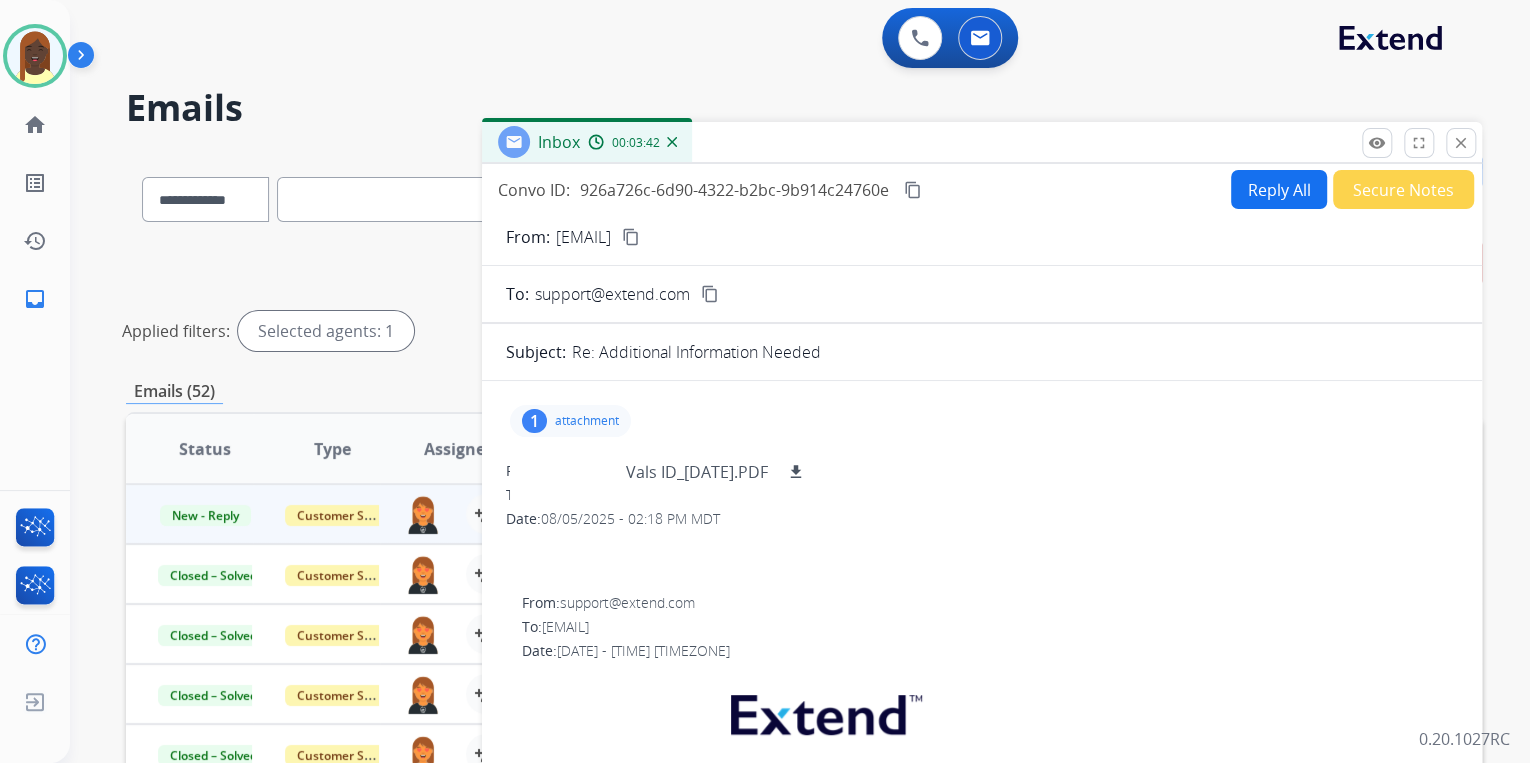 click on "Reply All" at bounding box center [1279, 189] 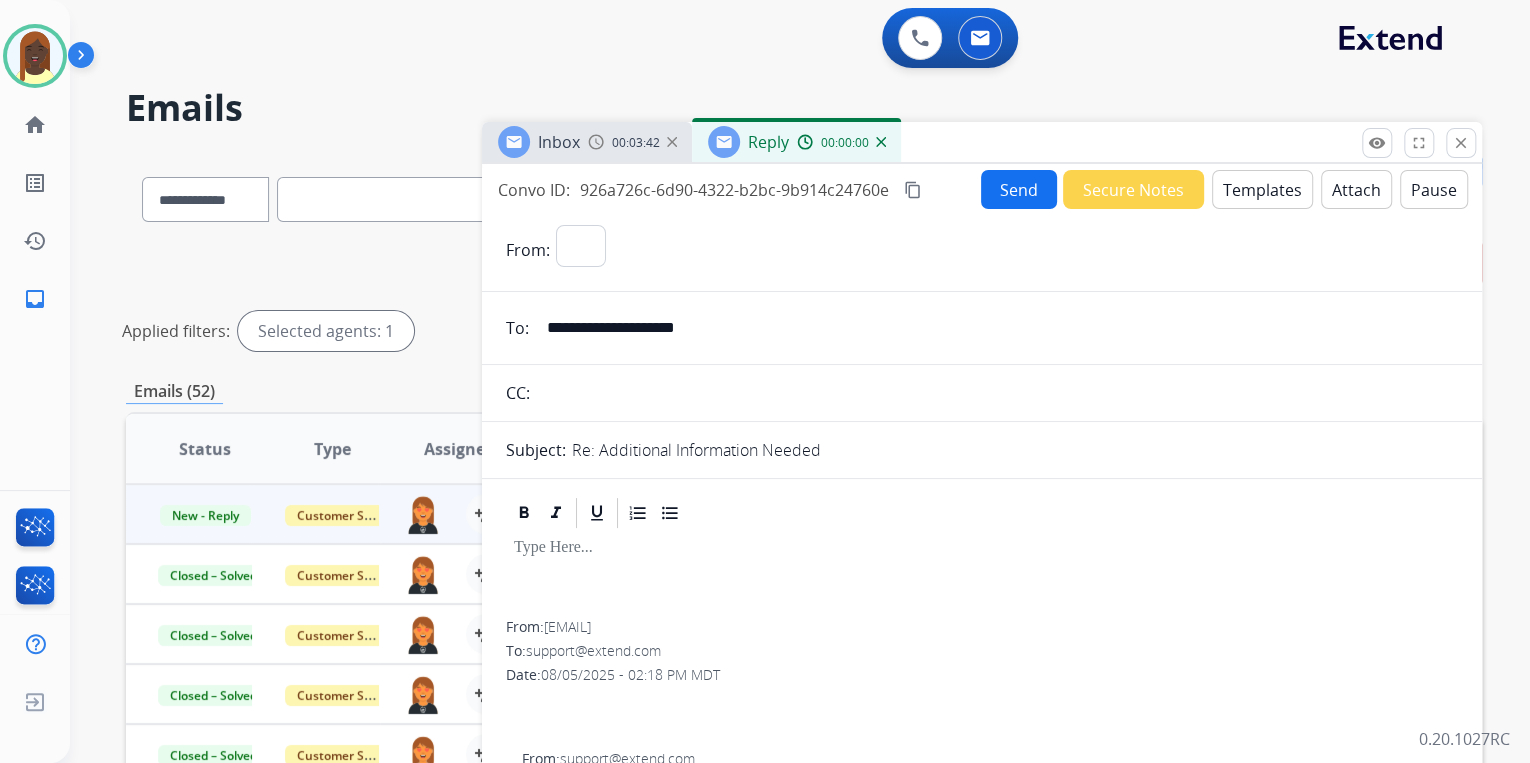 select on "**********" 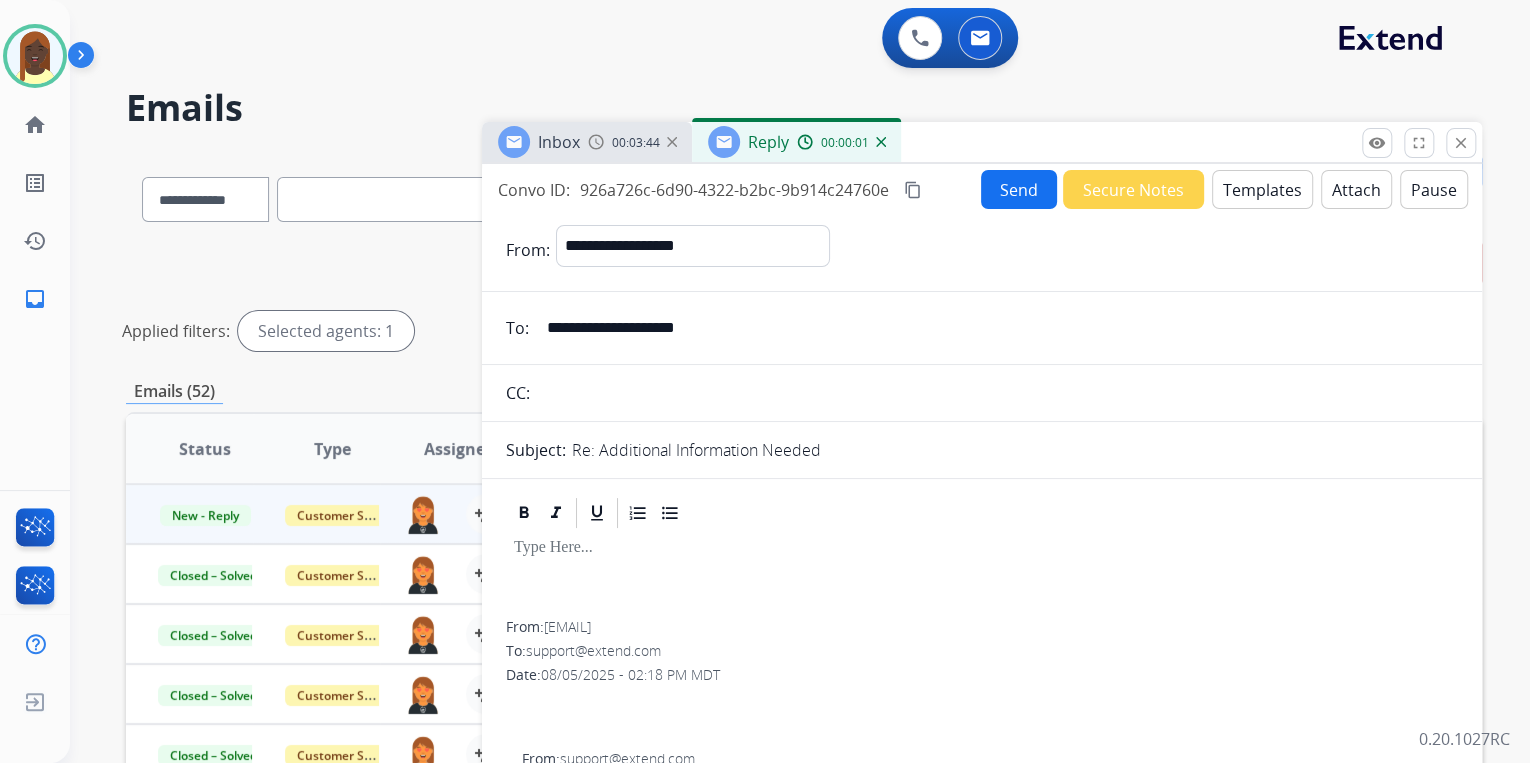 click on "Templates" at bounding box center [1262, 189] 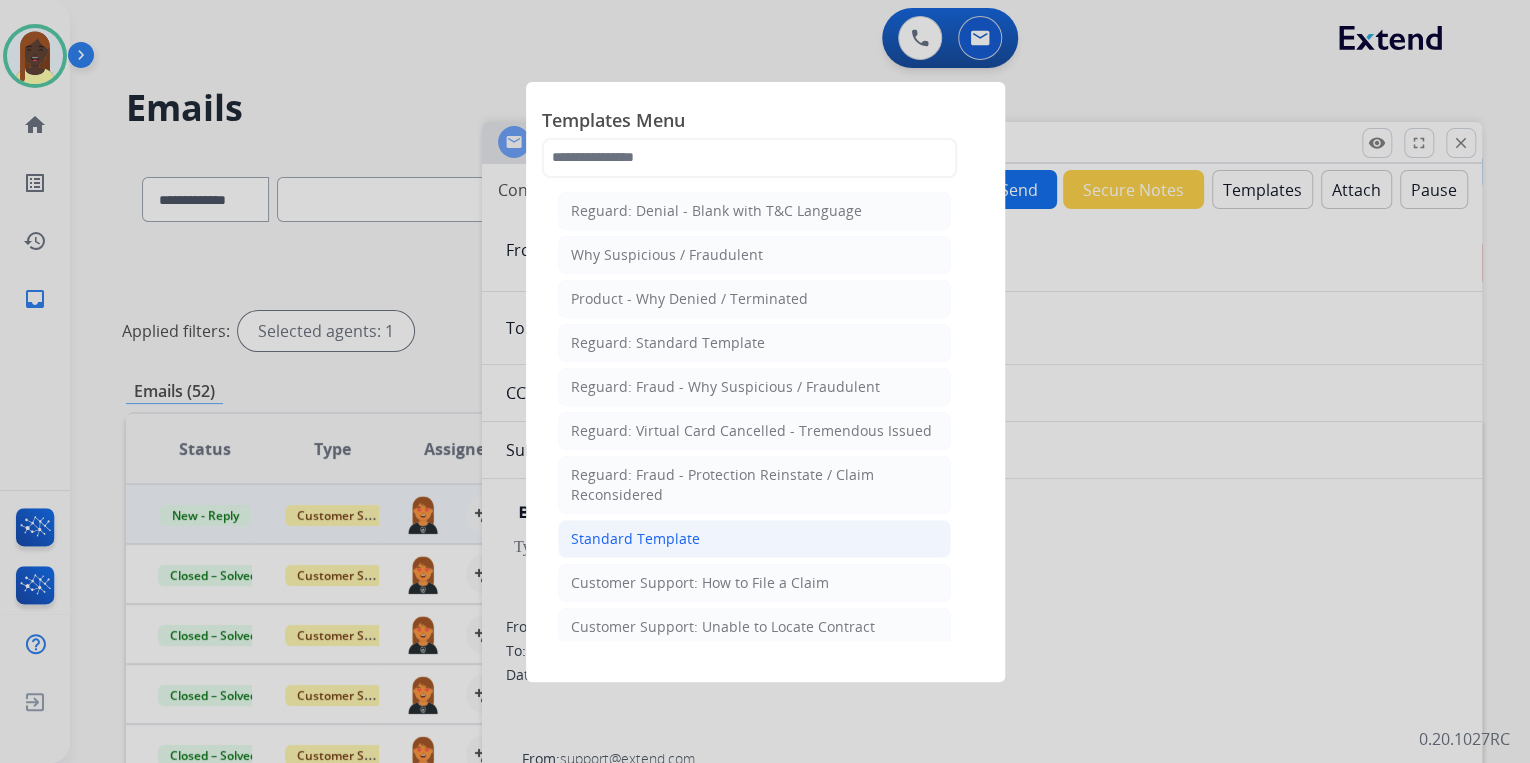 click on "Standard Template" 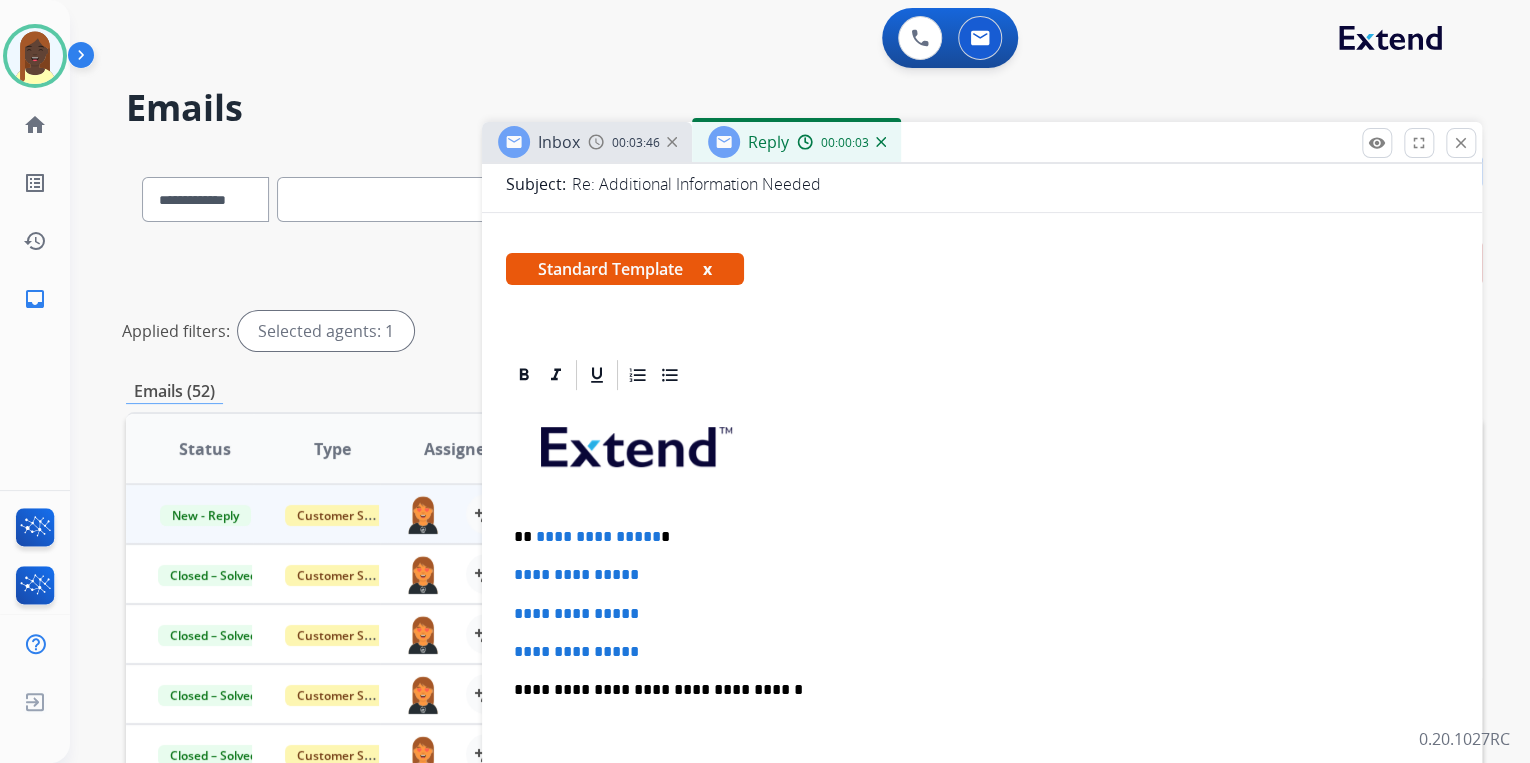 scroll, scrollTop: 320, scrollLeft: 0, axis: vertical 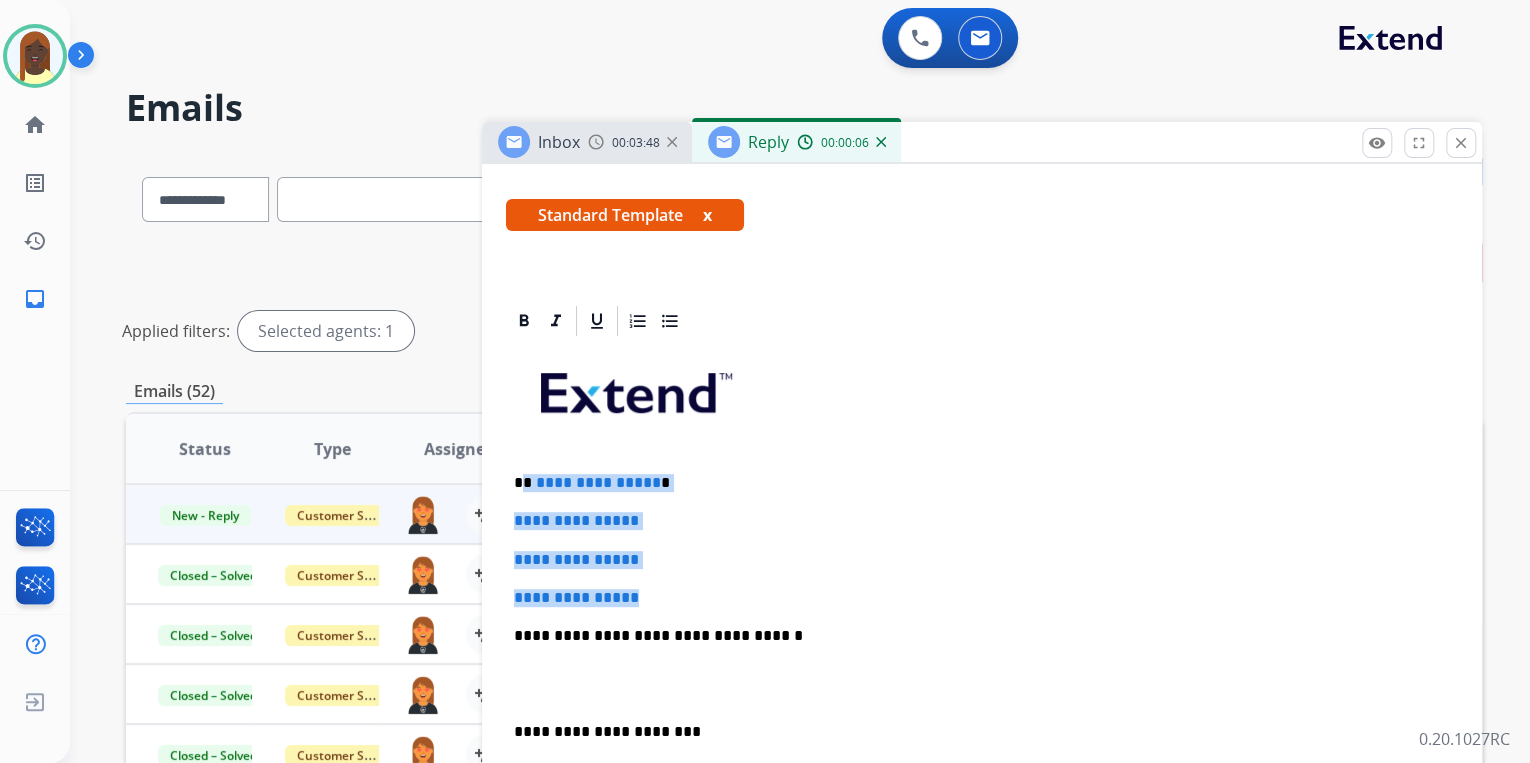 drag, startPoint x: 522, startPoint y: 481, endPoint x: 688, endPoint y: 596, distance: 201.94305 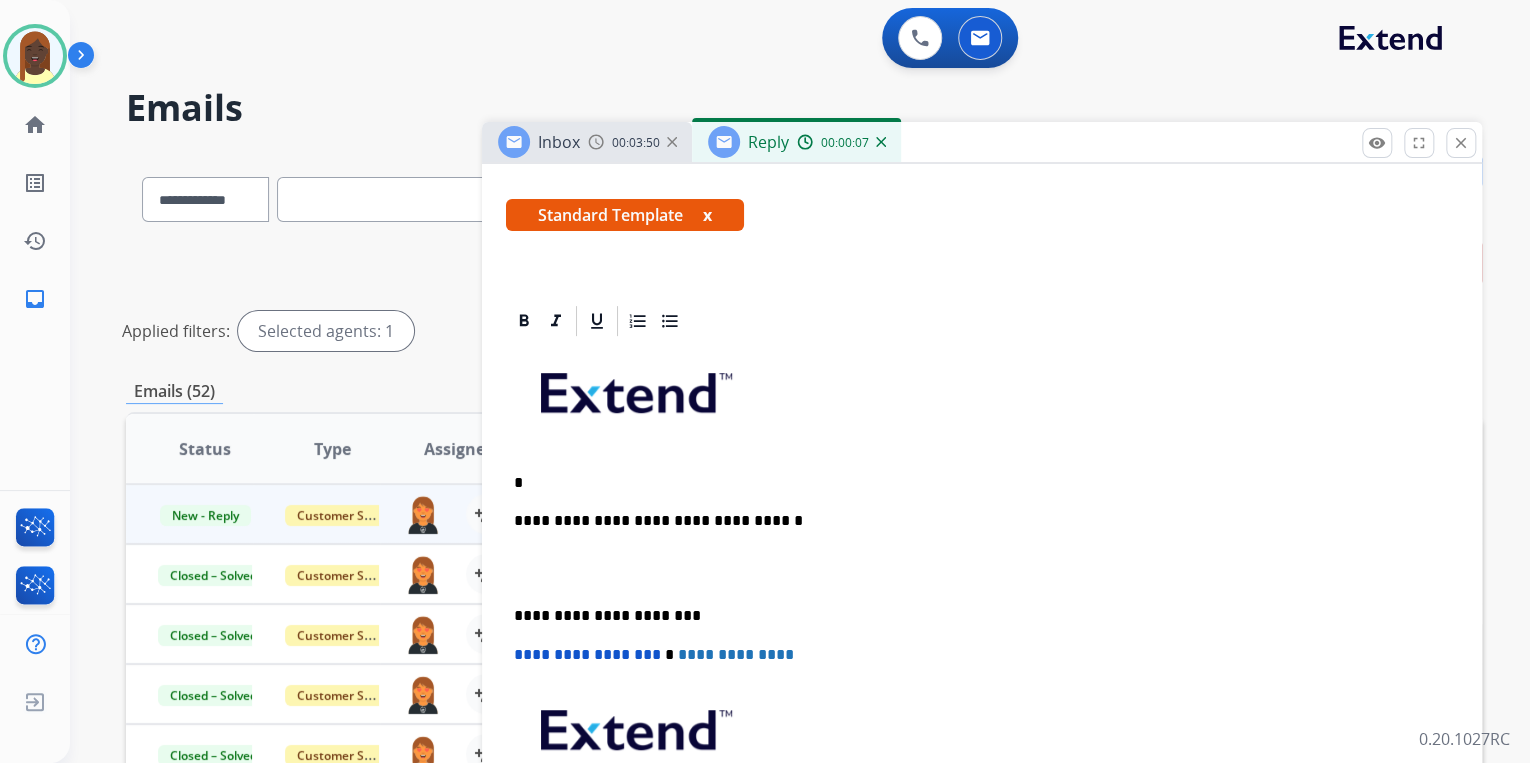 type 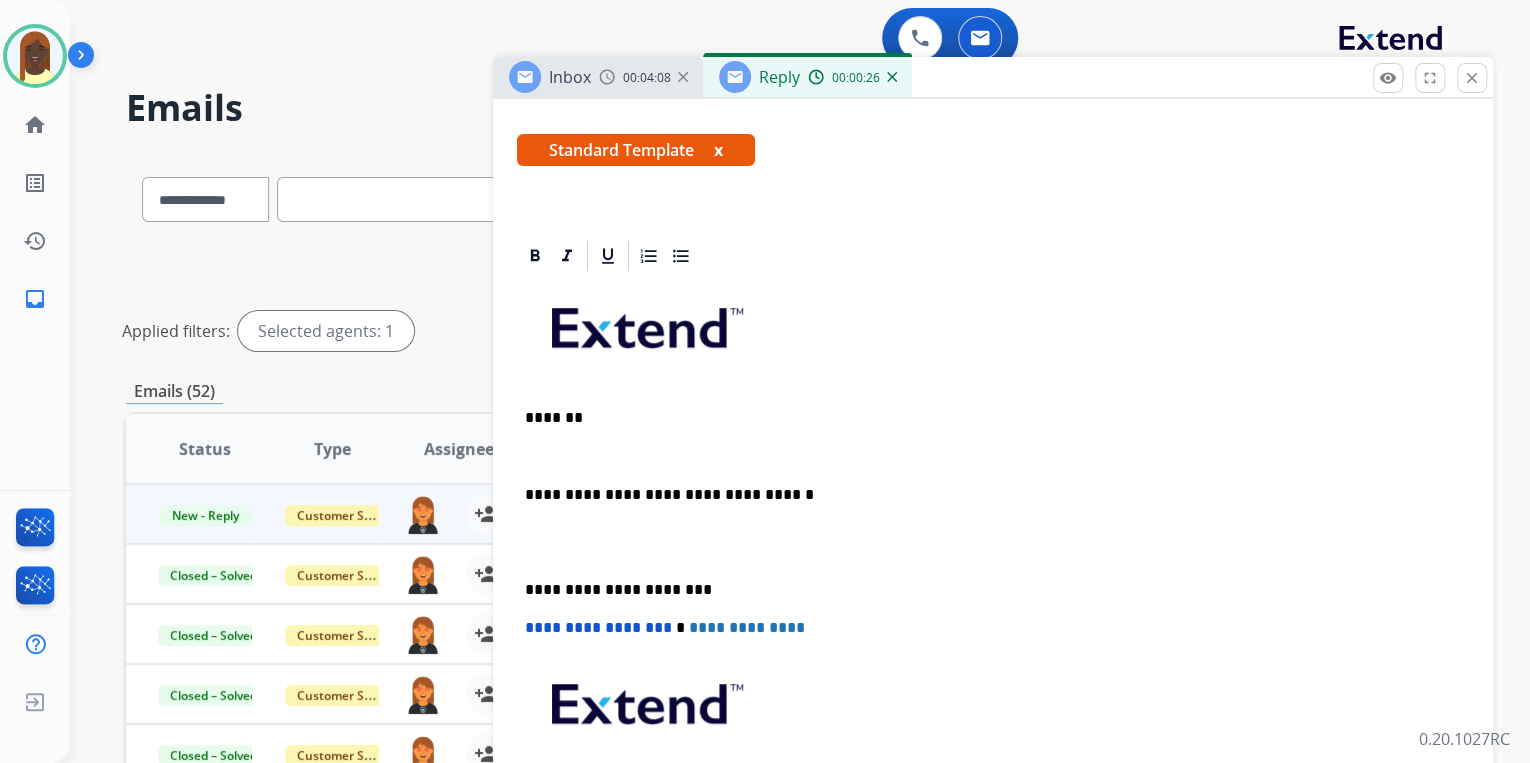 drag, startPoint x: 1084, startPoint y: 152, endPoint x: 1096, endPoint y: 88, distance: 65.11528 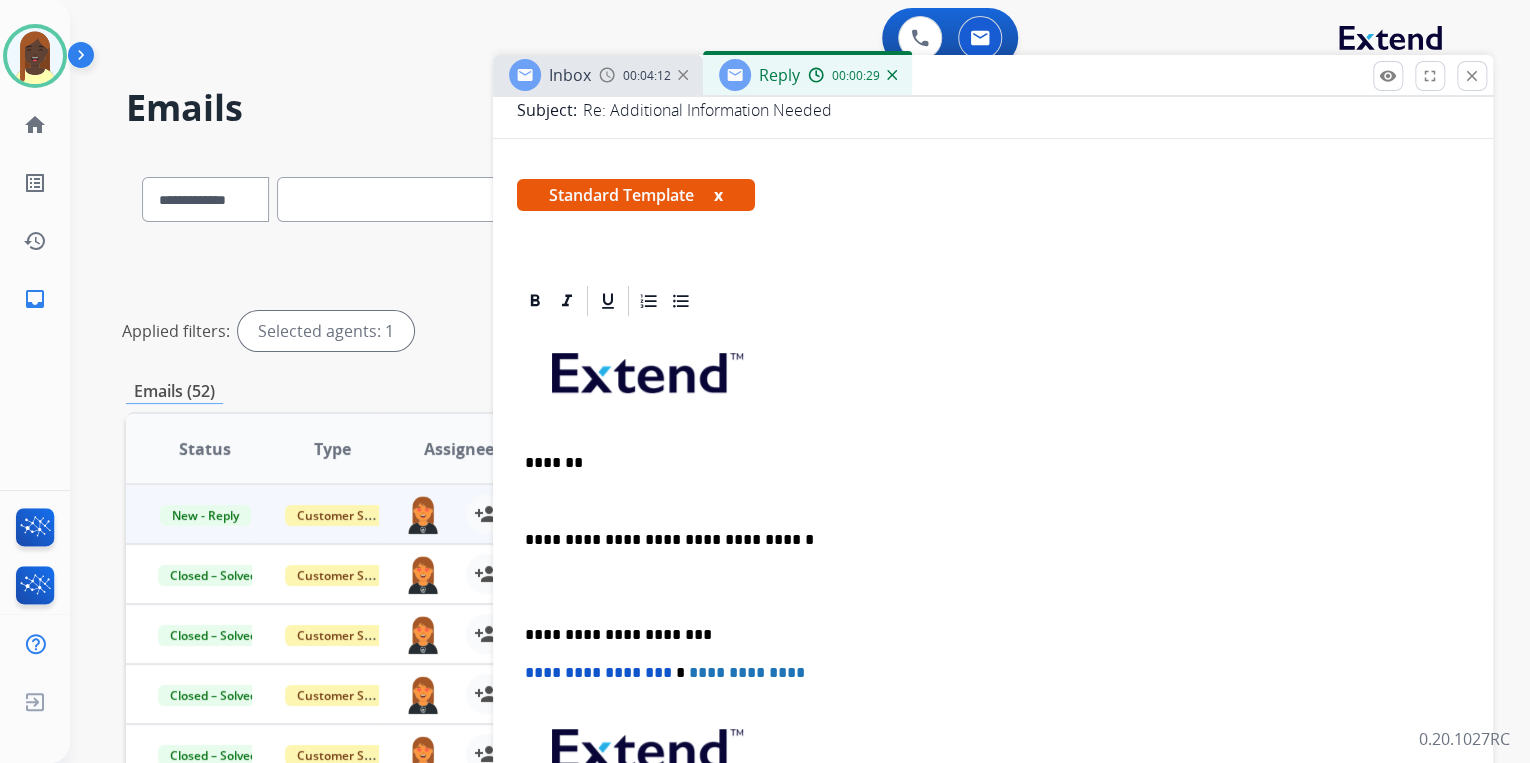 scroll, scrollTop: 320, scrollLeft: 0, axis: vertical 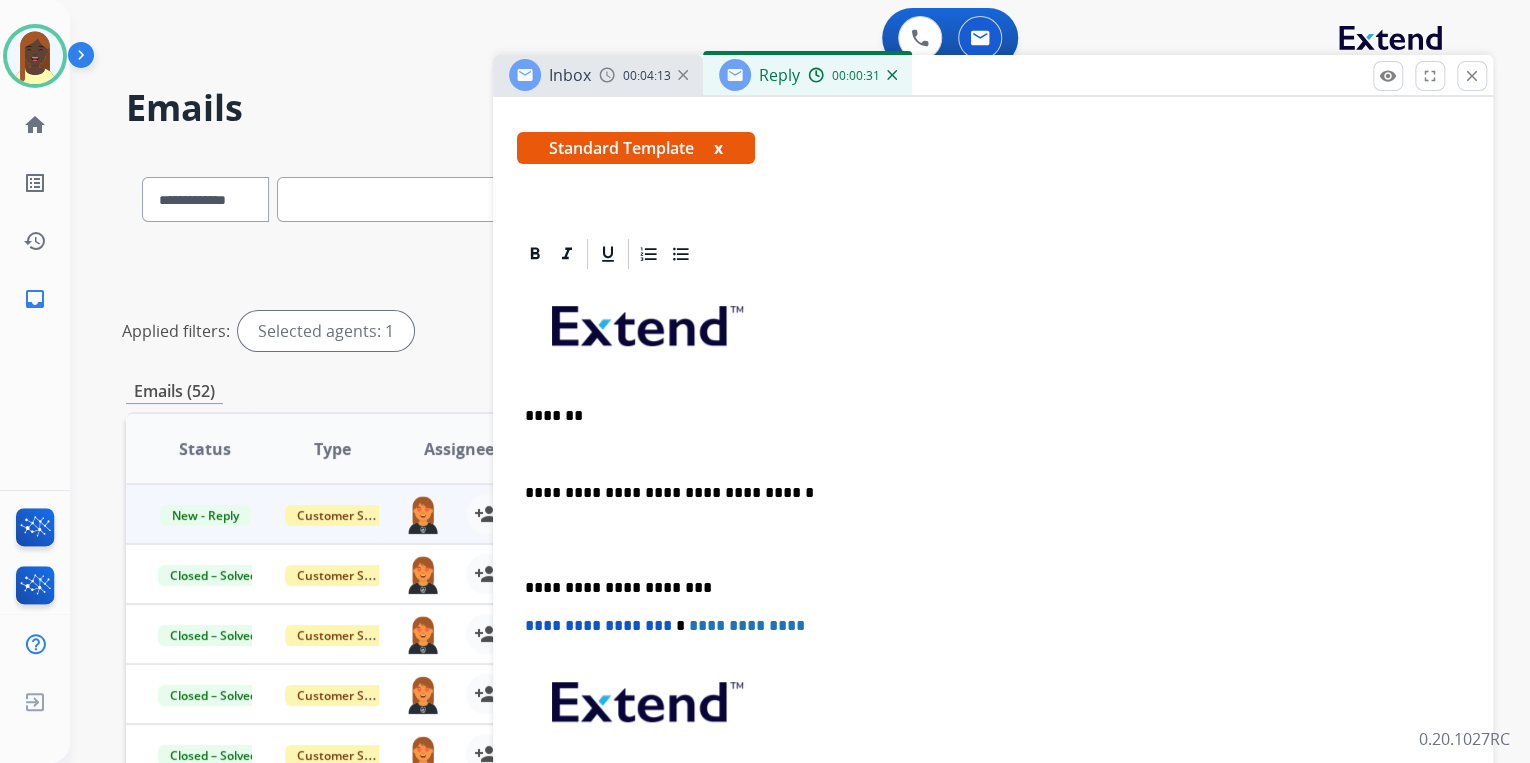 click on "**********" at bounding box center [993, 577] 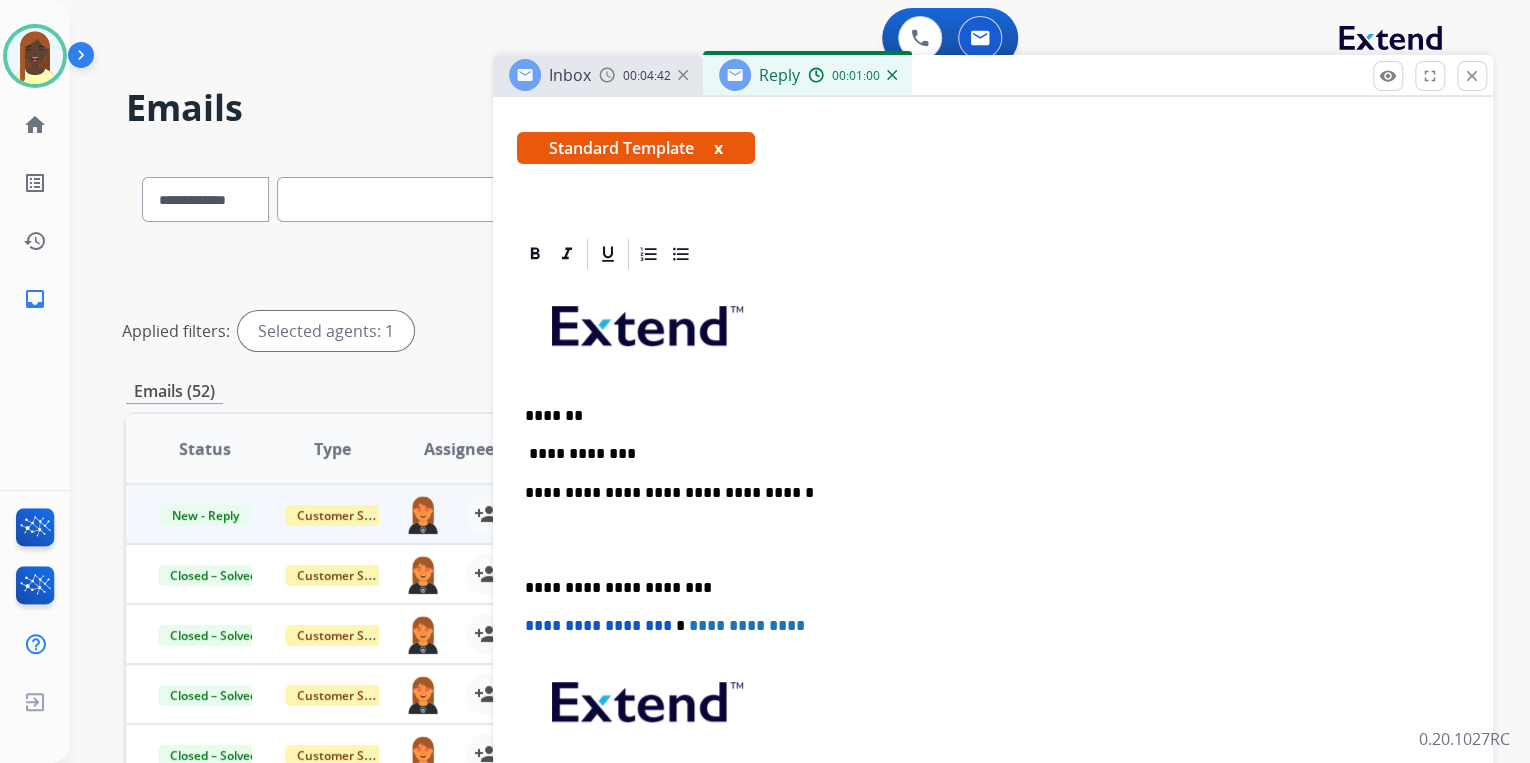 click on "**********" at bounding box center [985, 454] 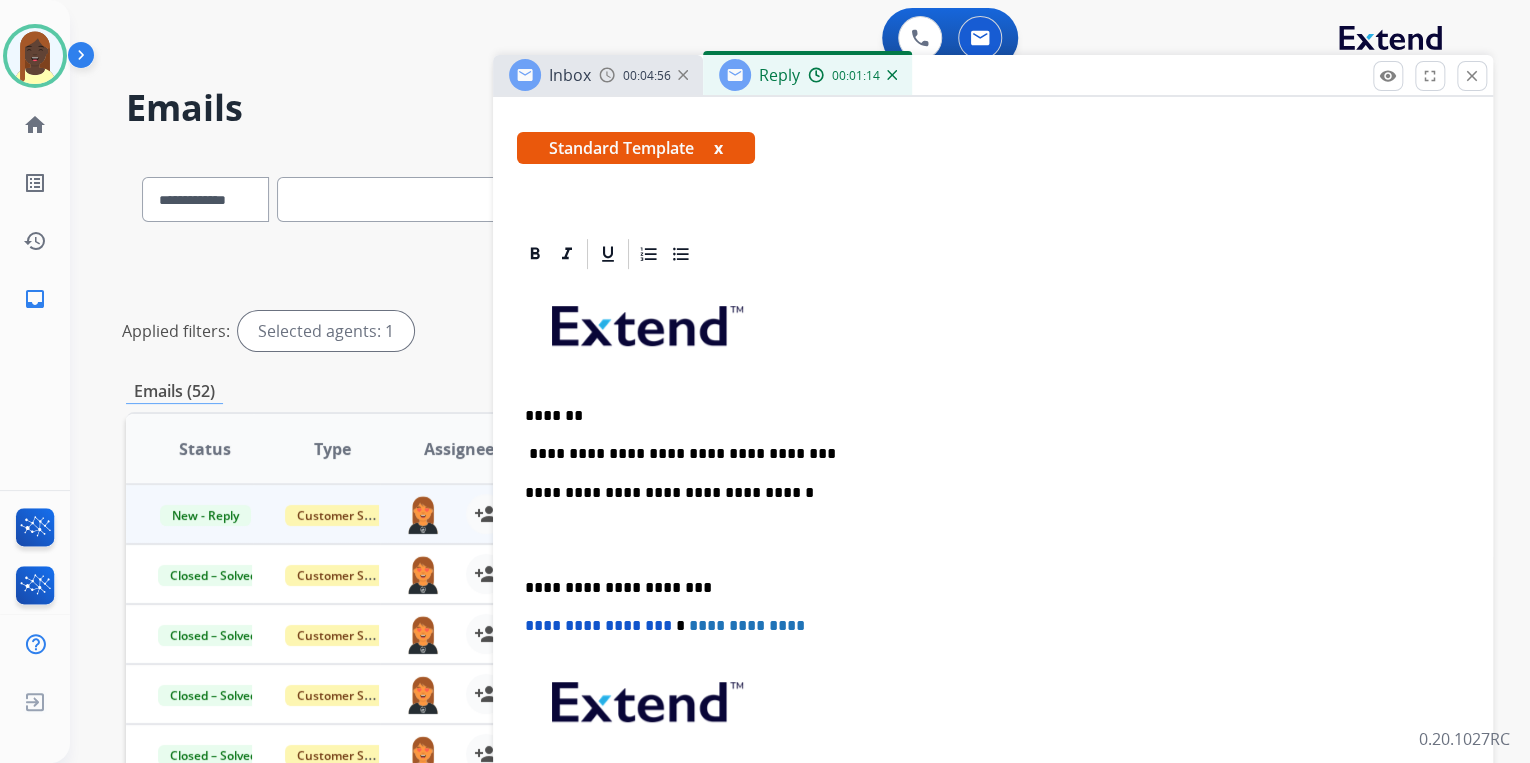 click on "**********" at bounding box center [985, 454] 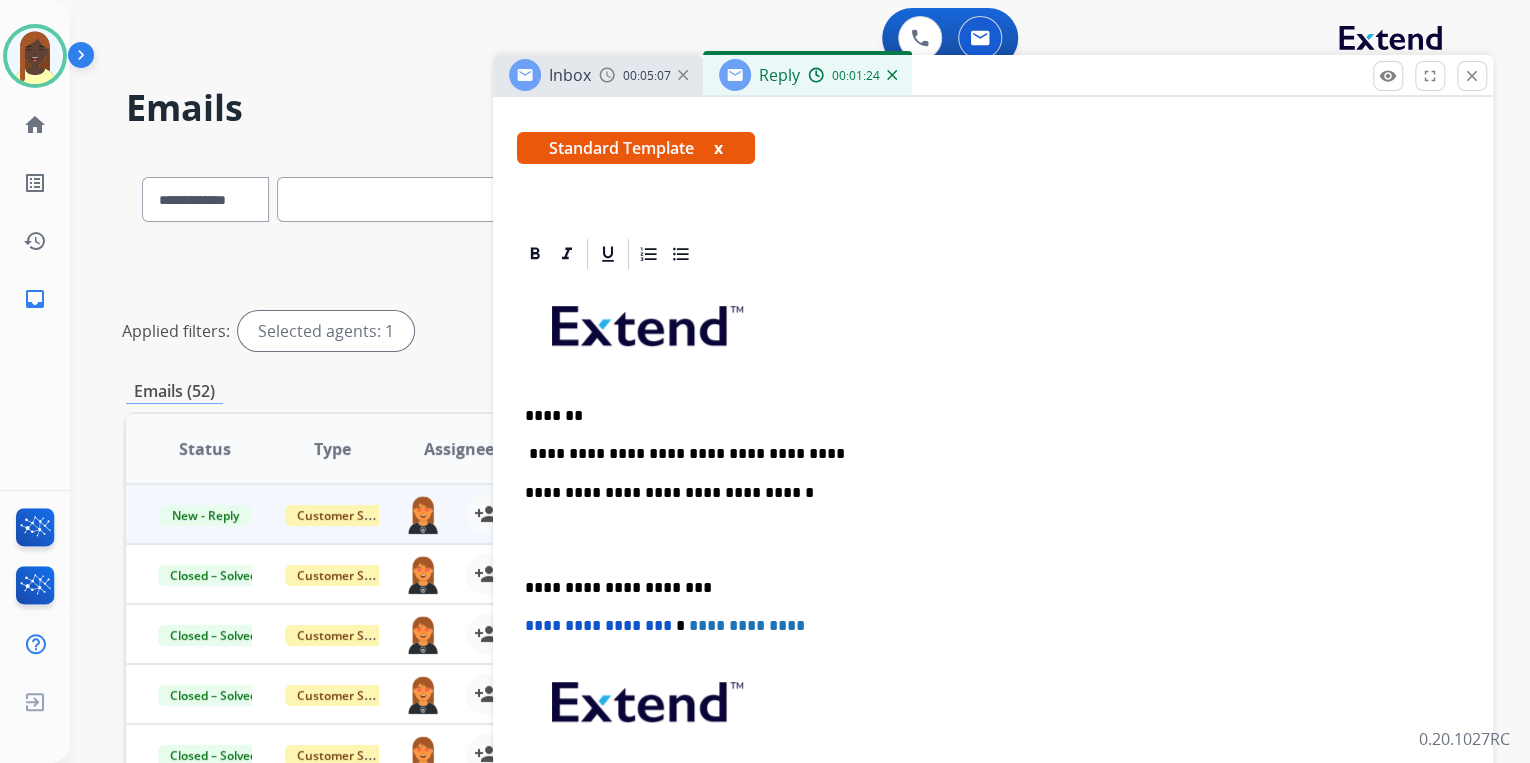 click on "**********" at bounding box center (985, 454) 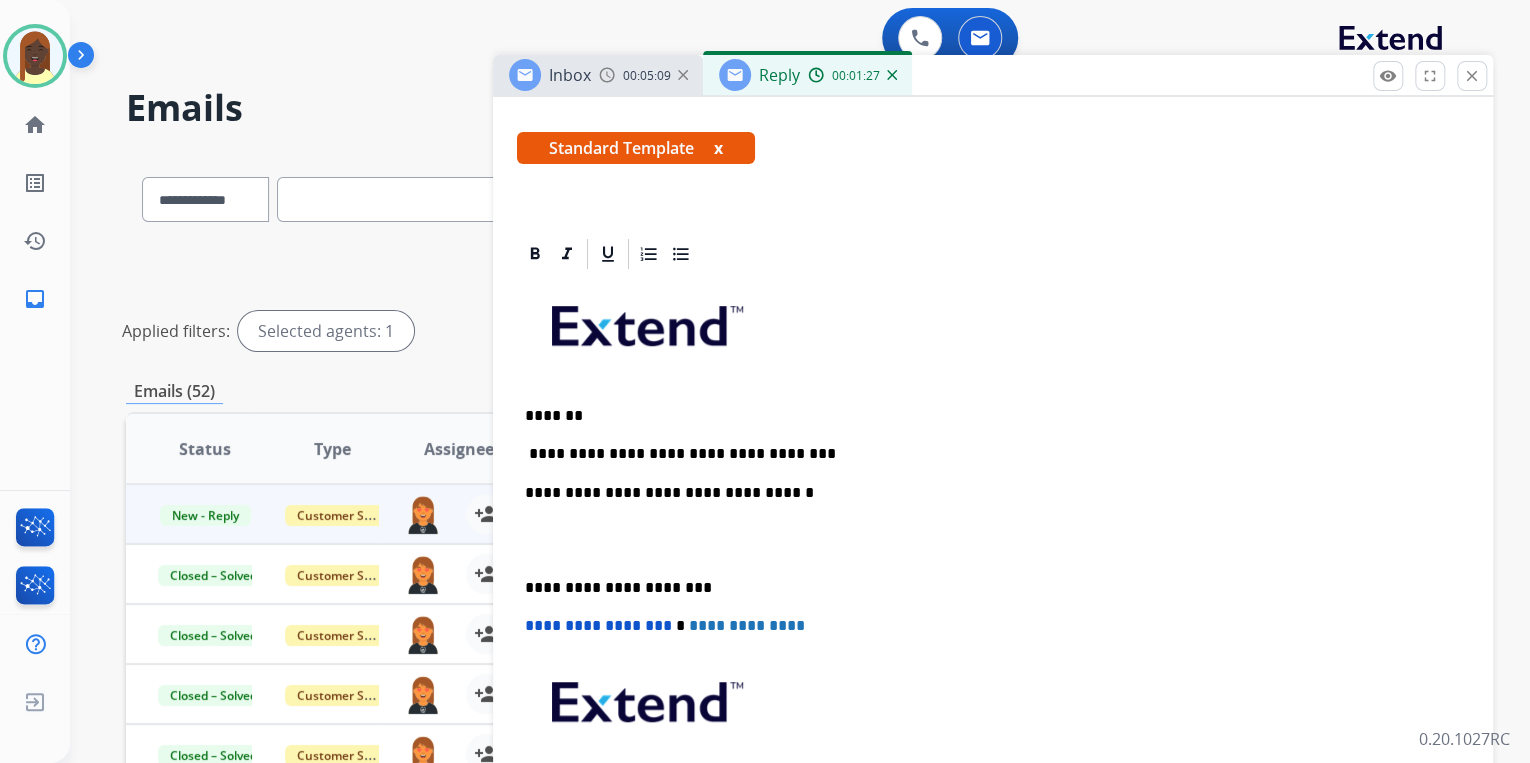 click on "**********" at bounding box center [985, 454] 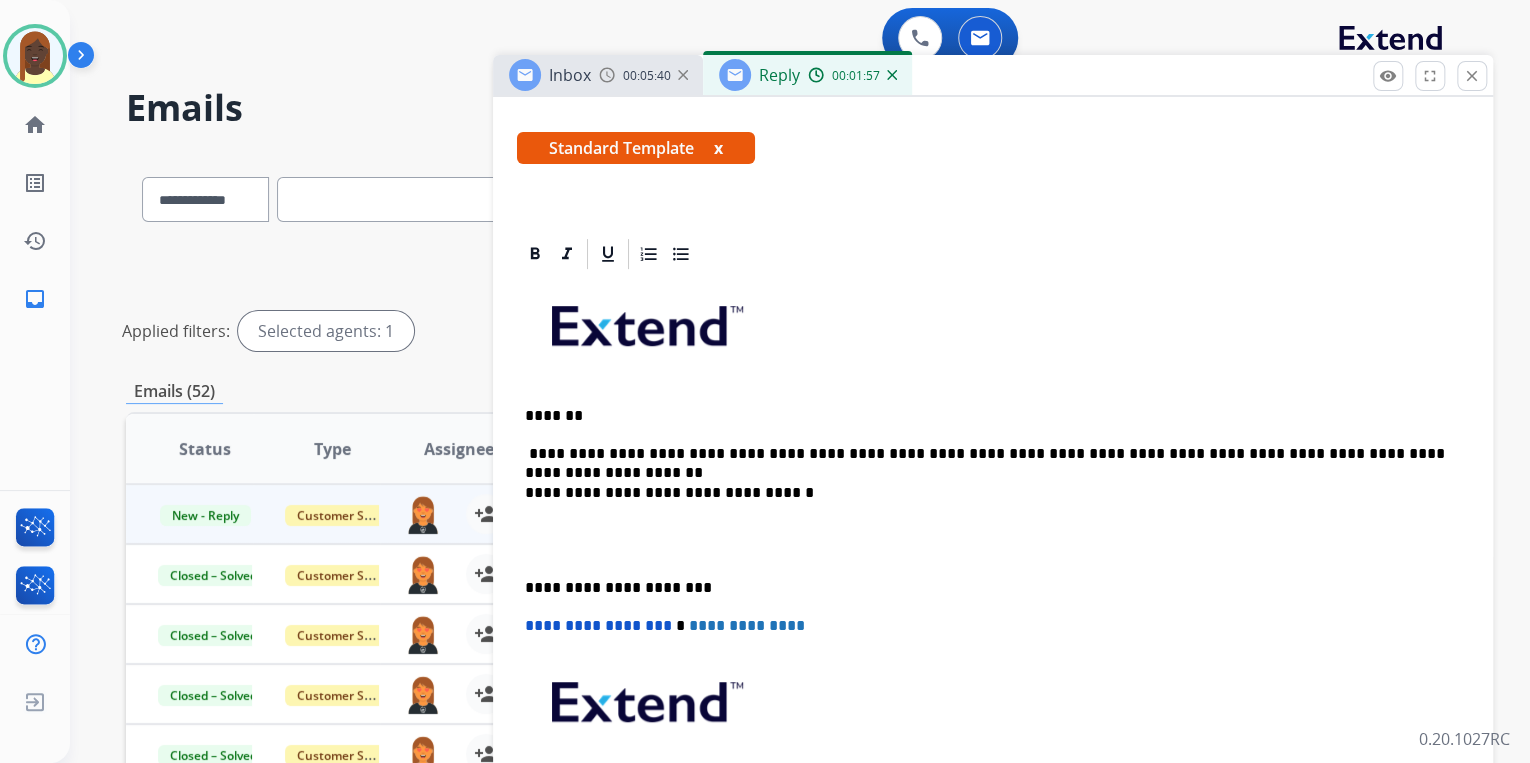 click on "**********" at bounding box center [985, 454] 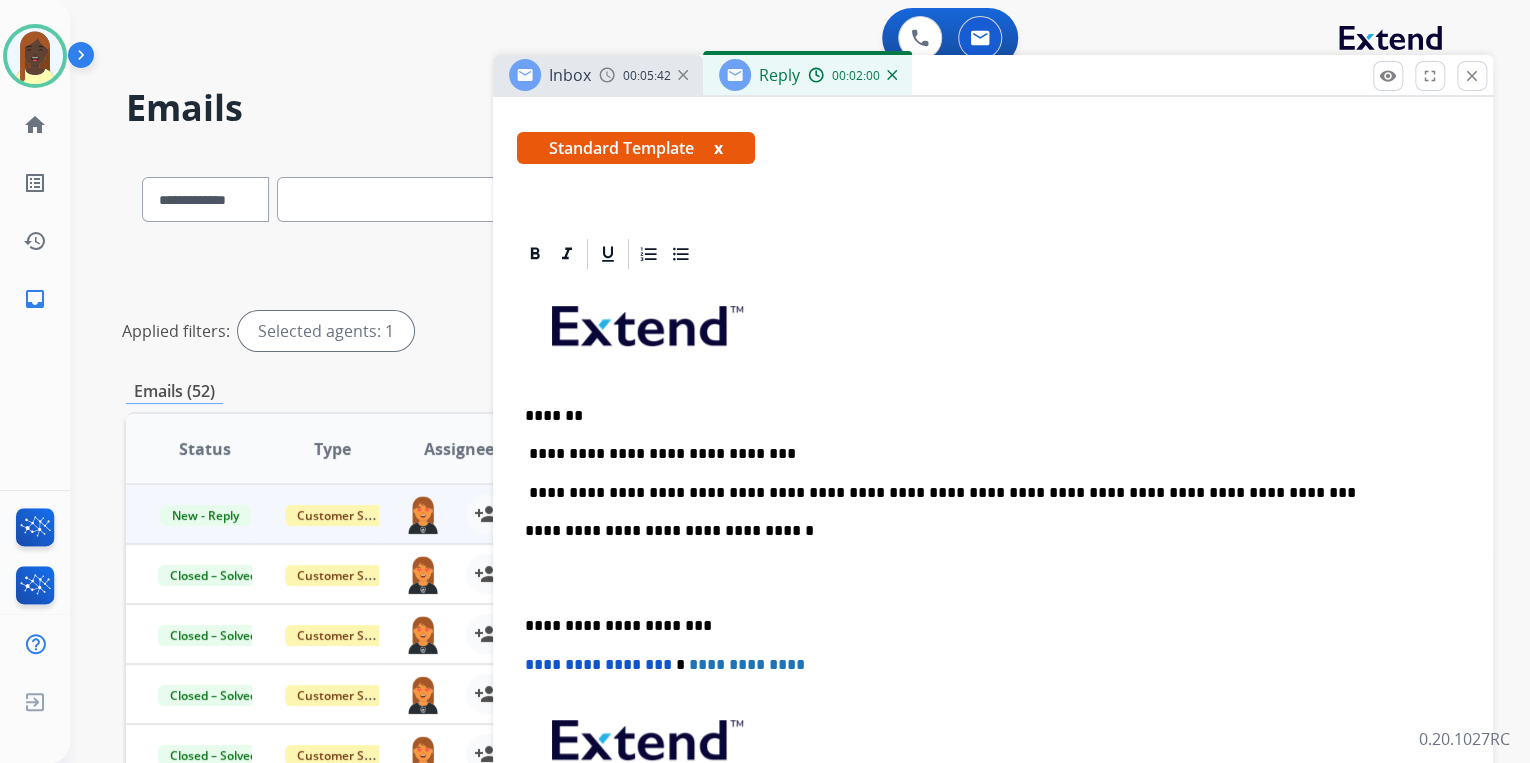 click on "**********" at bounding box center (993, 597) 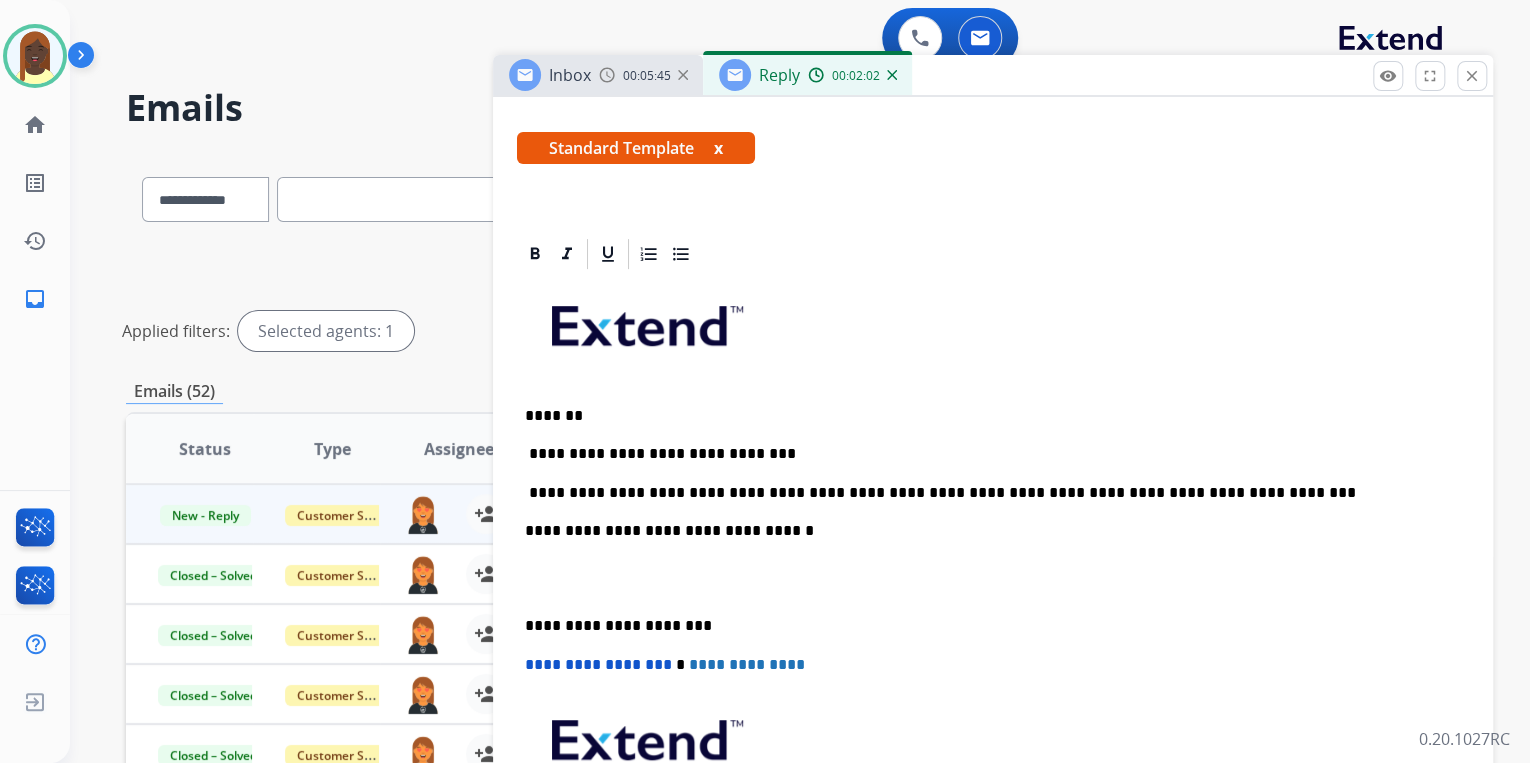 click on "**********" at bounding box center [985, 493] 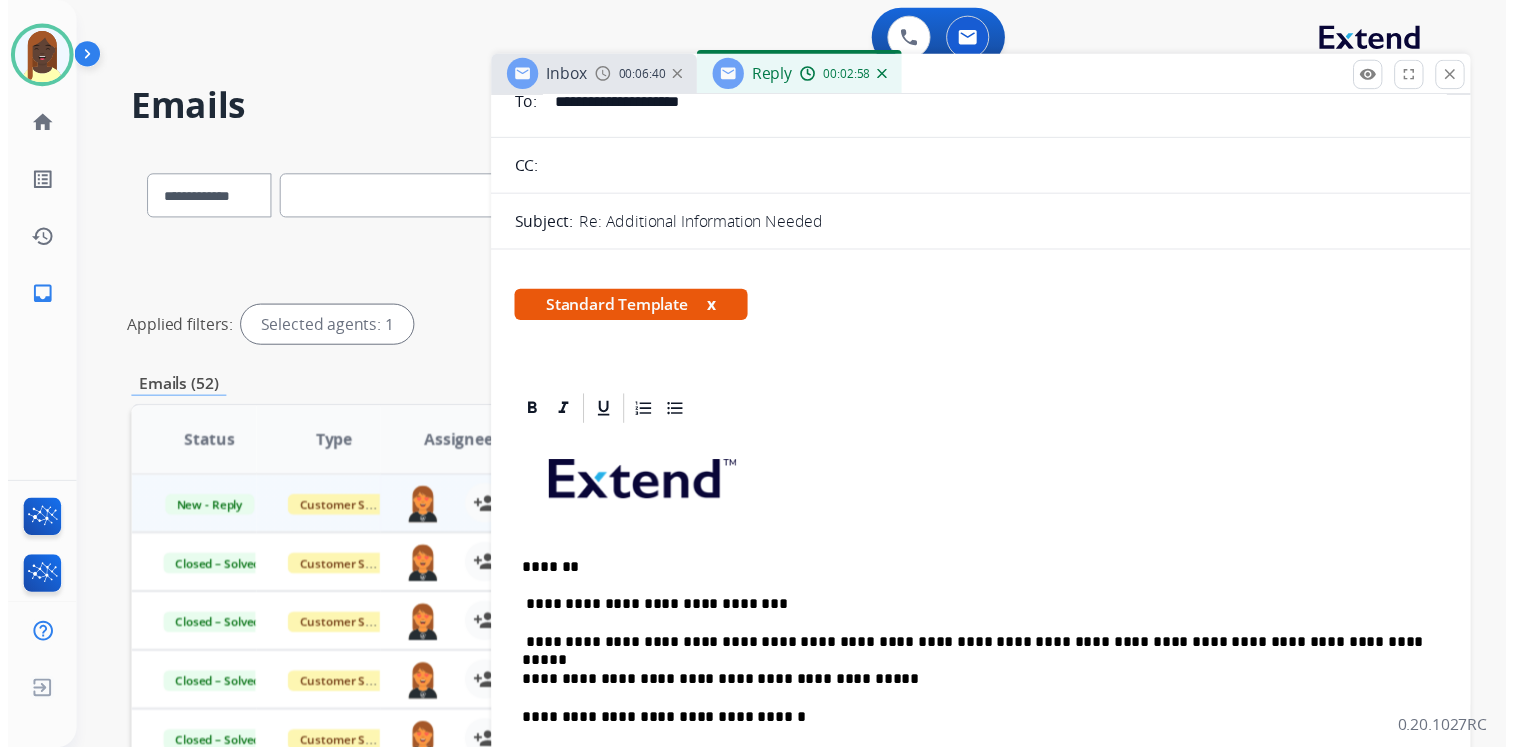 scroll, scrollTop: 0, scrollLeft: 0, axis: both 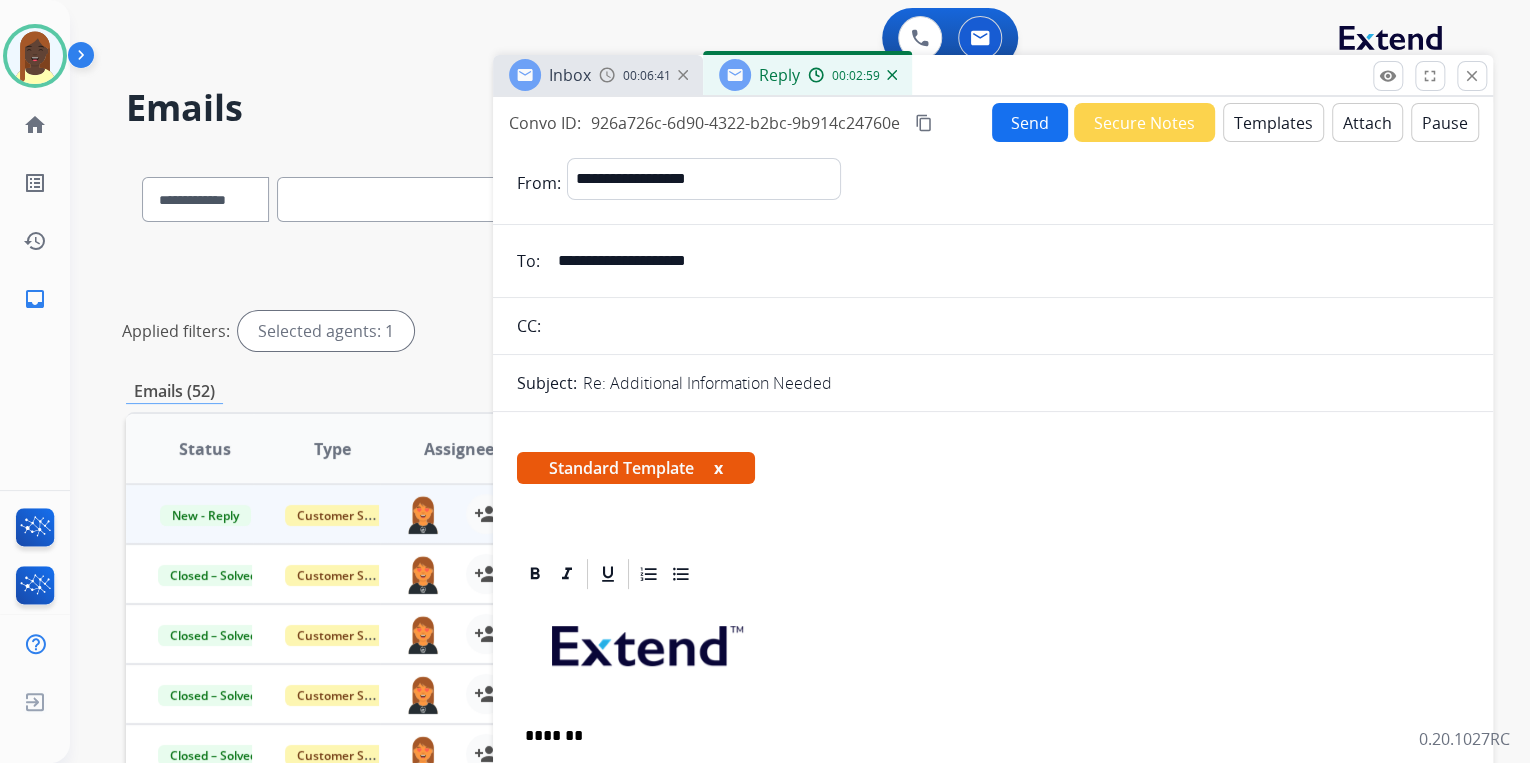 click on "Send" at bounding box center [1030, 122] 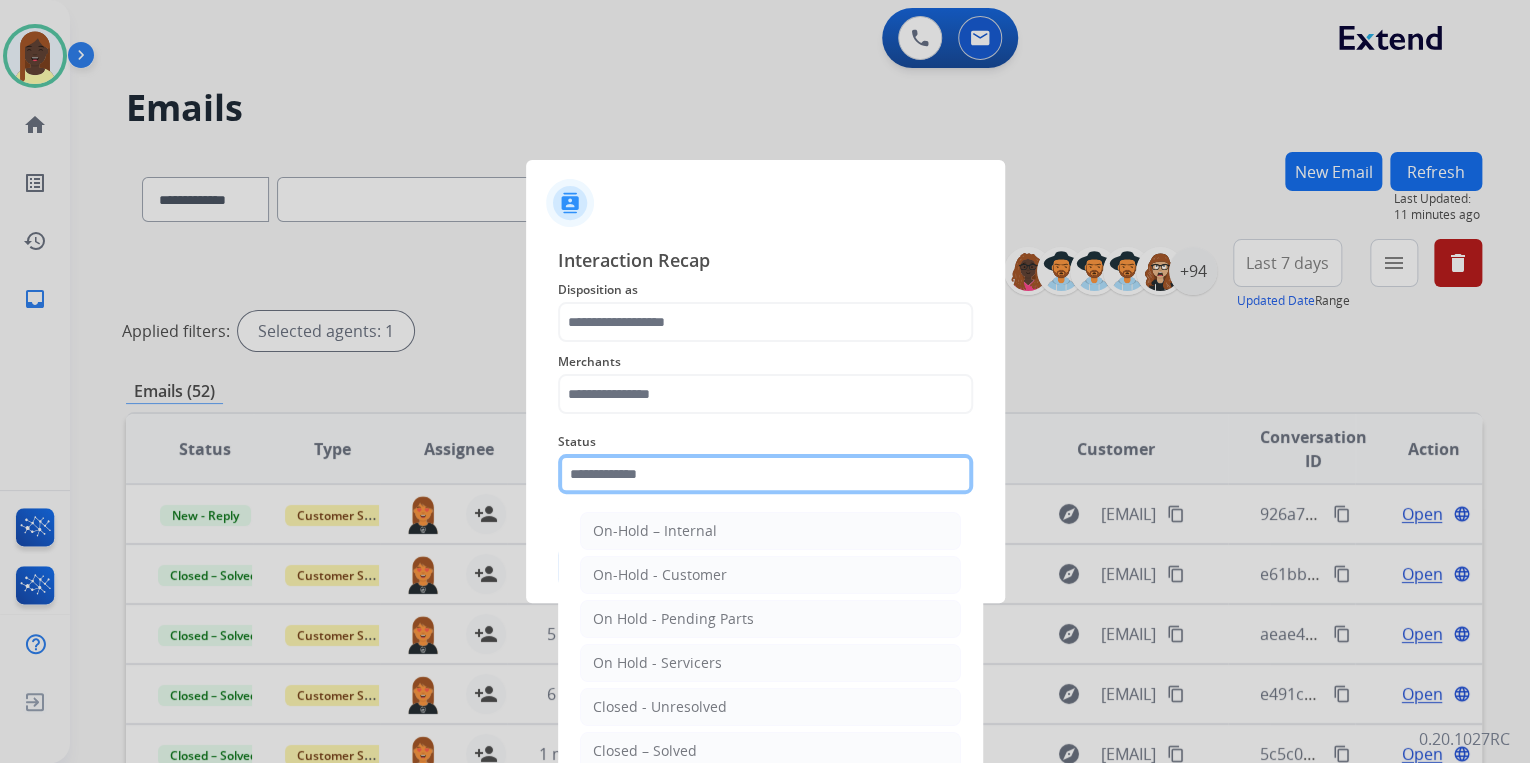 click 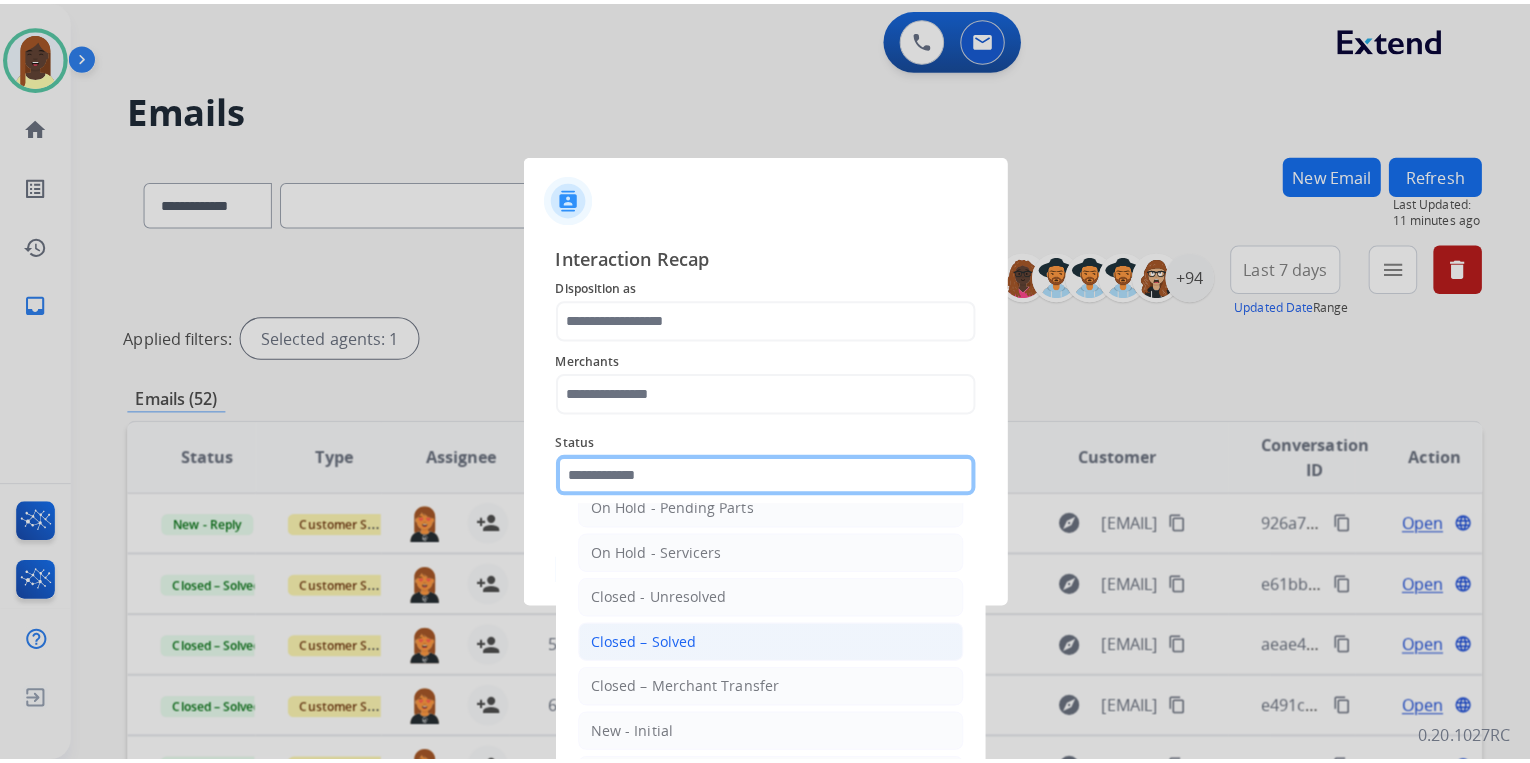 scroll, scrollTop: 116, scrollLeft: 0, axis: vertical 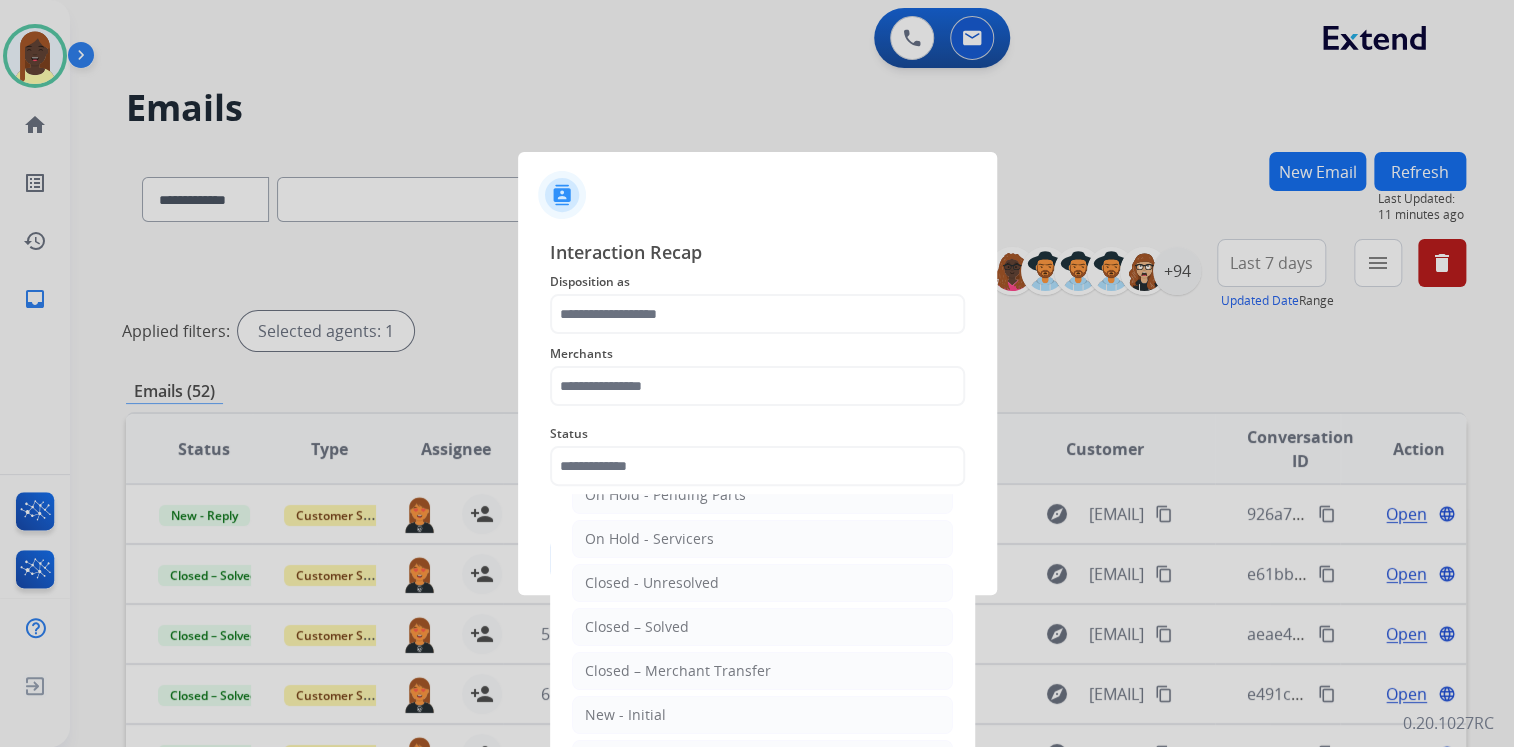 drag, startPoint x: 670, startPoint y: 627, endPoint x: 672, endPoint y: 604, distance: 23.086792 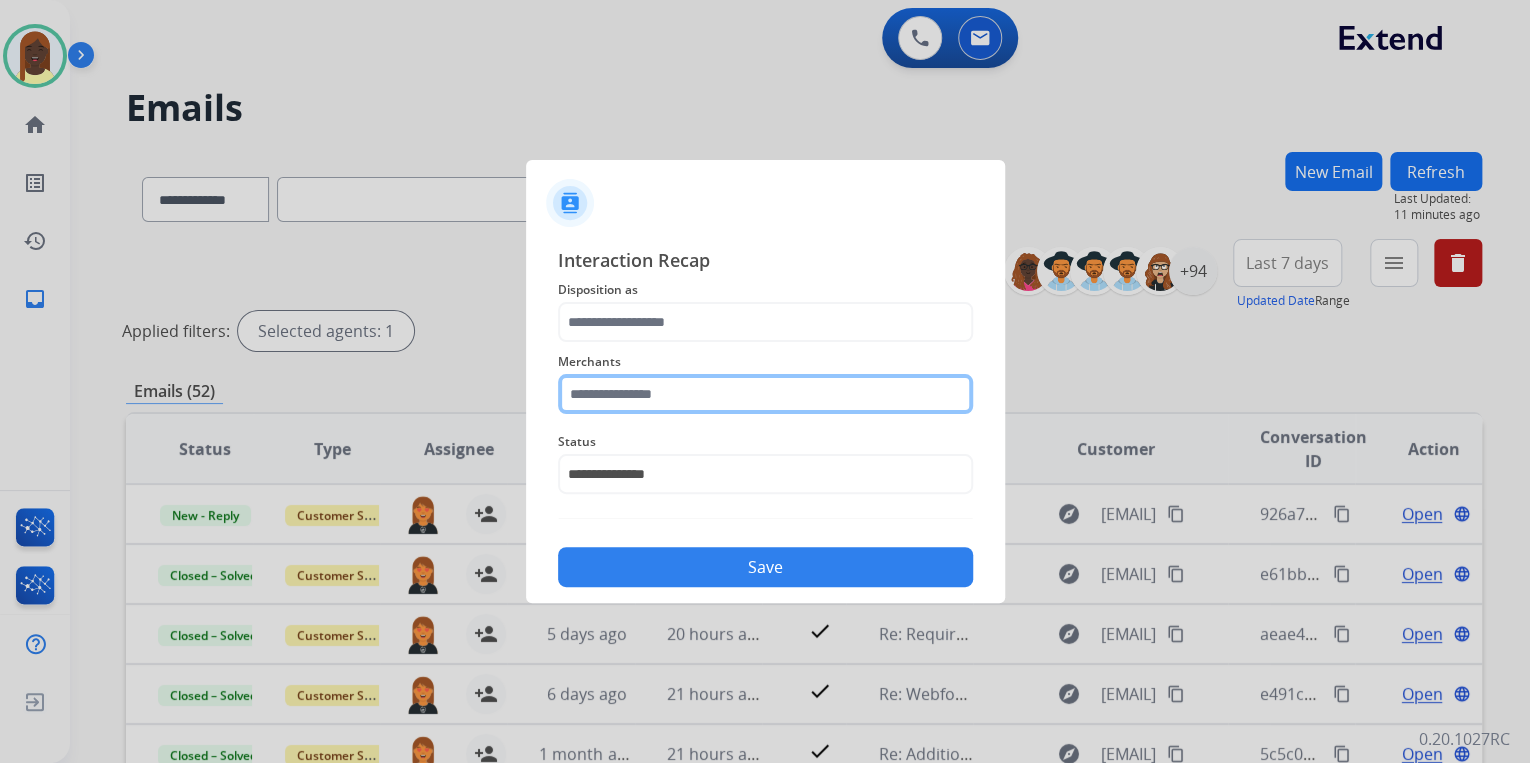 click 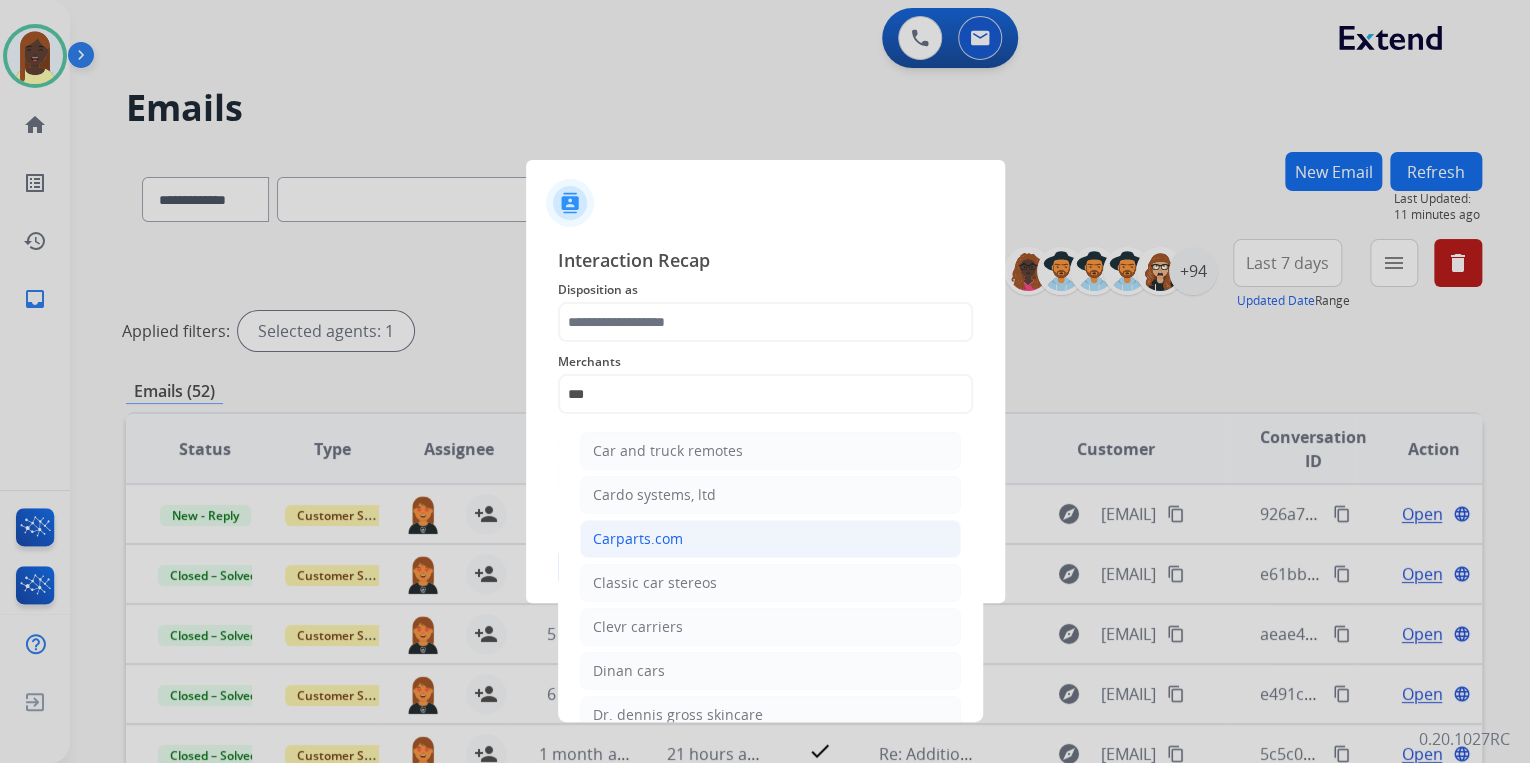 drag, startPoint x: 676, startPoint y: 535, endPoint x: 663, endPoint y: 445, distance: 90.934044 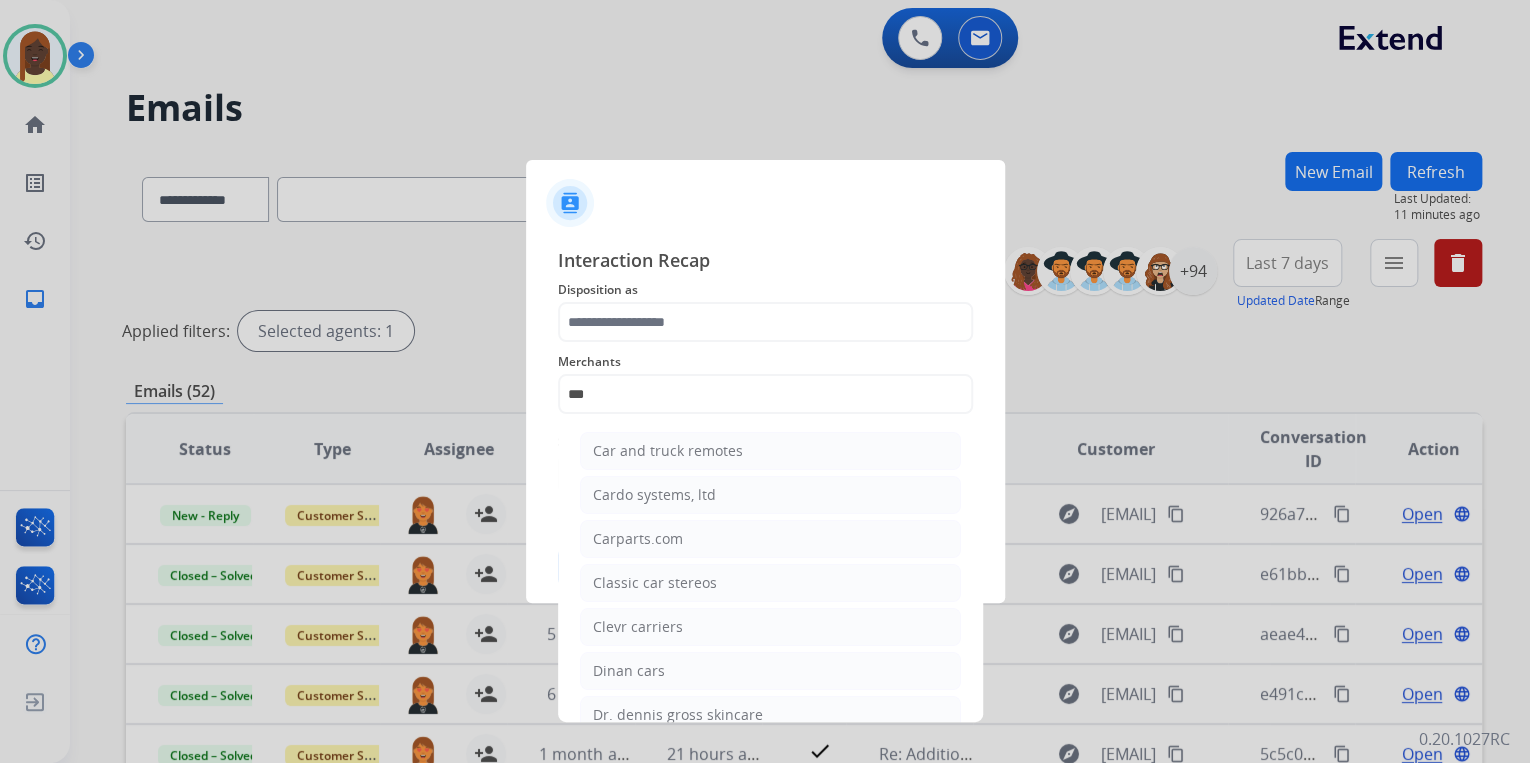 click on "Carparts.com" 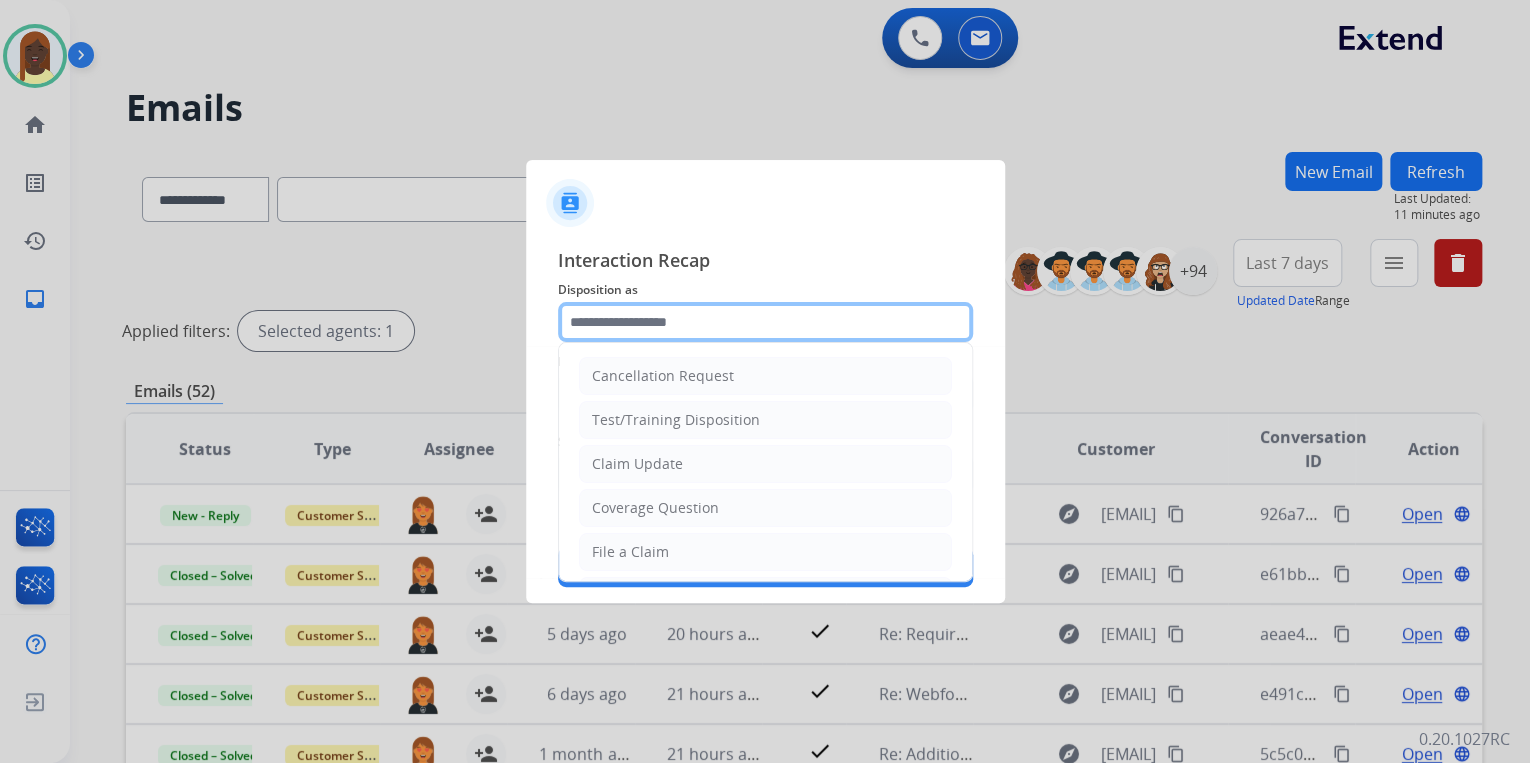 click 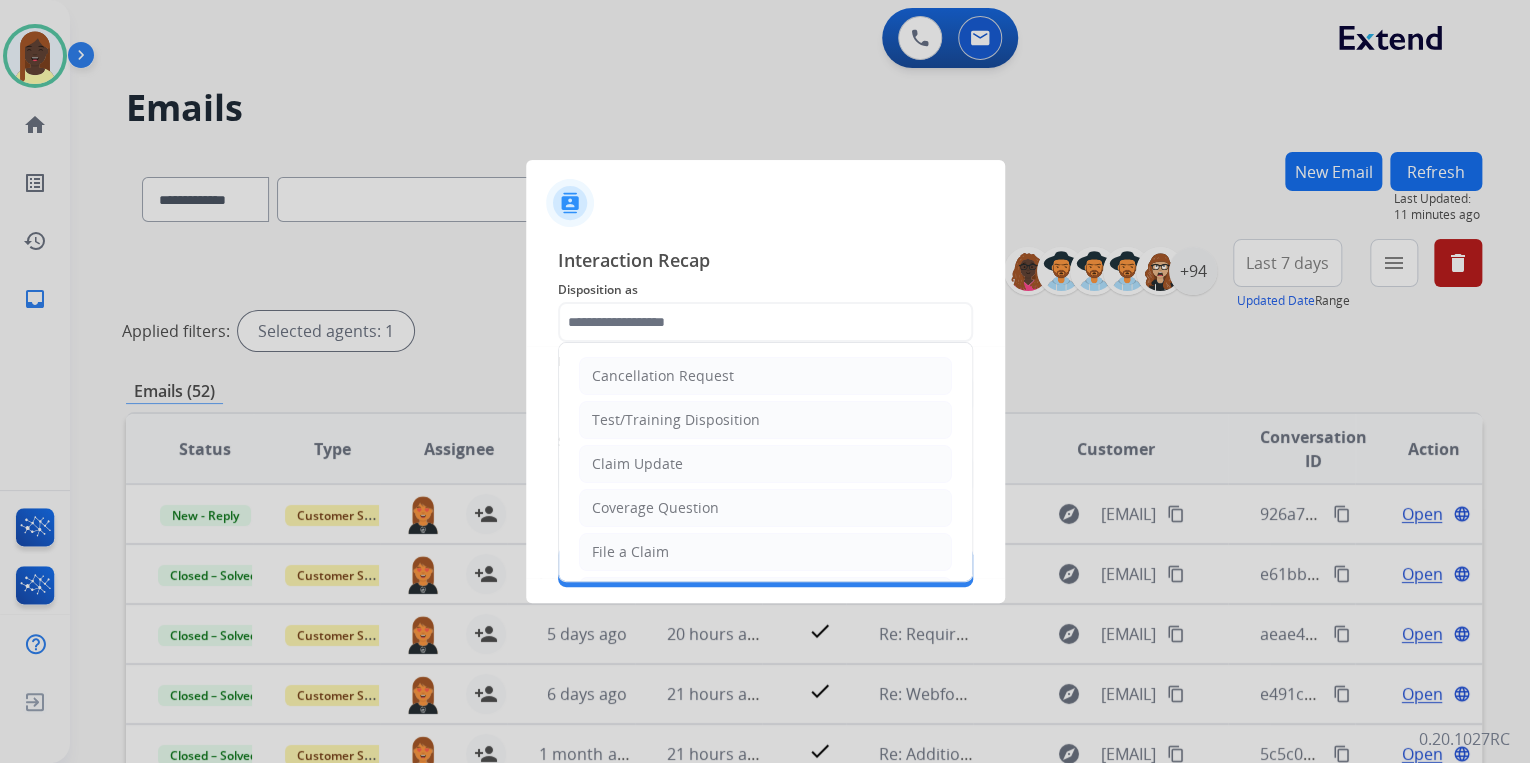 click on "Claim Update" 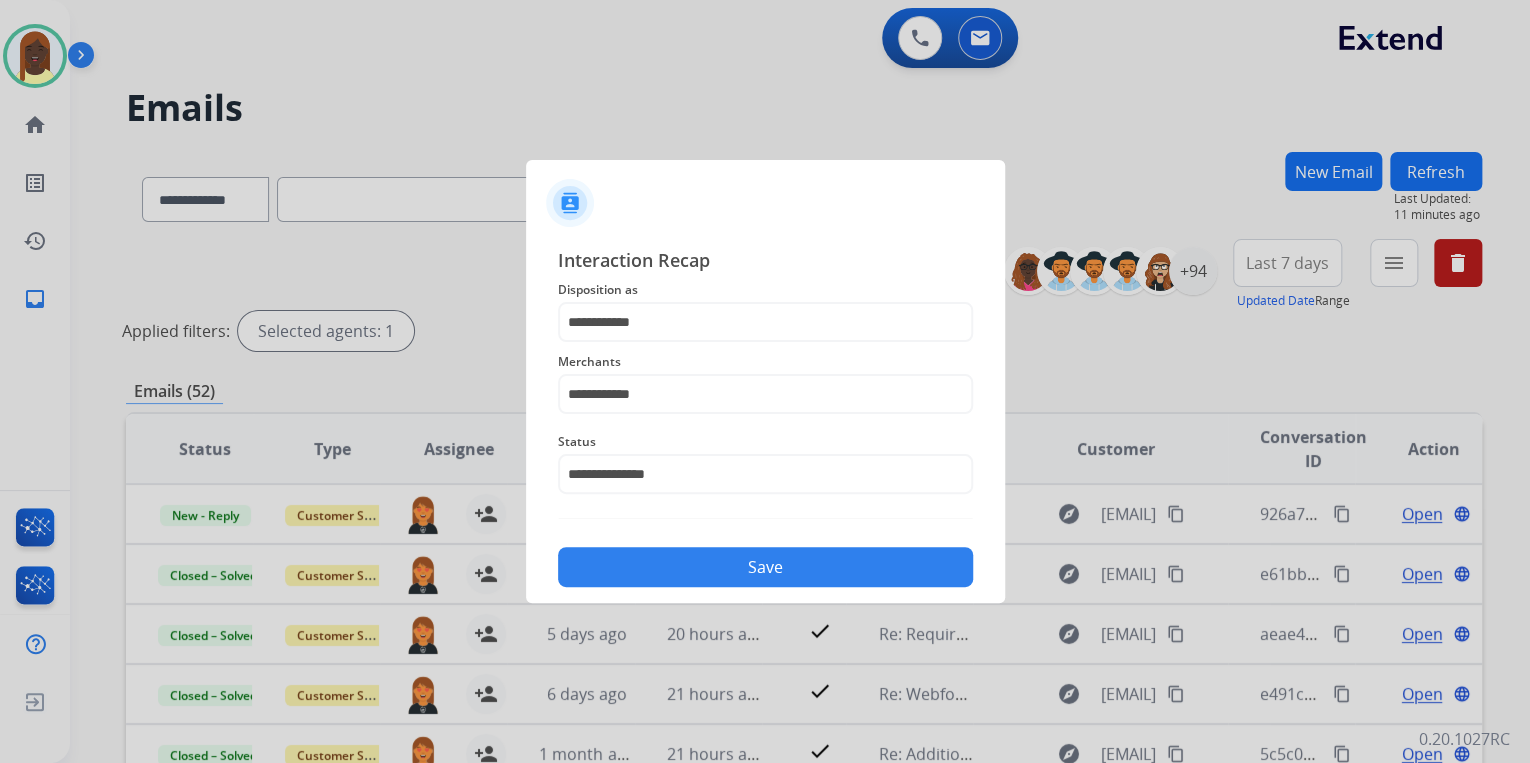 click on "Save" 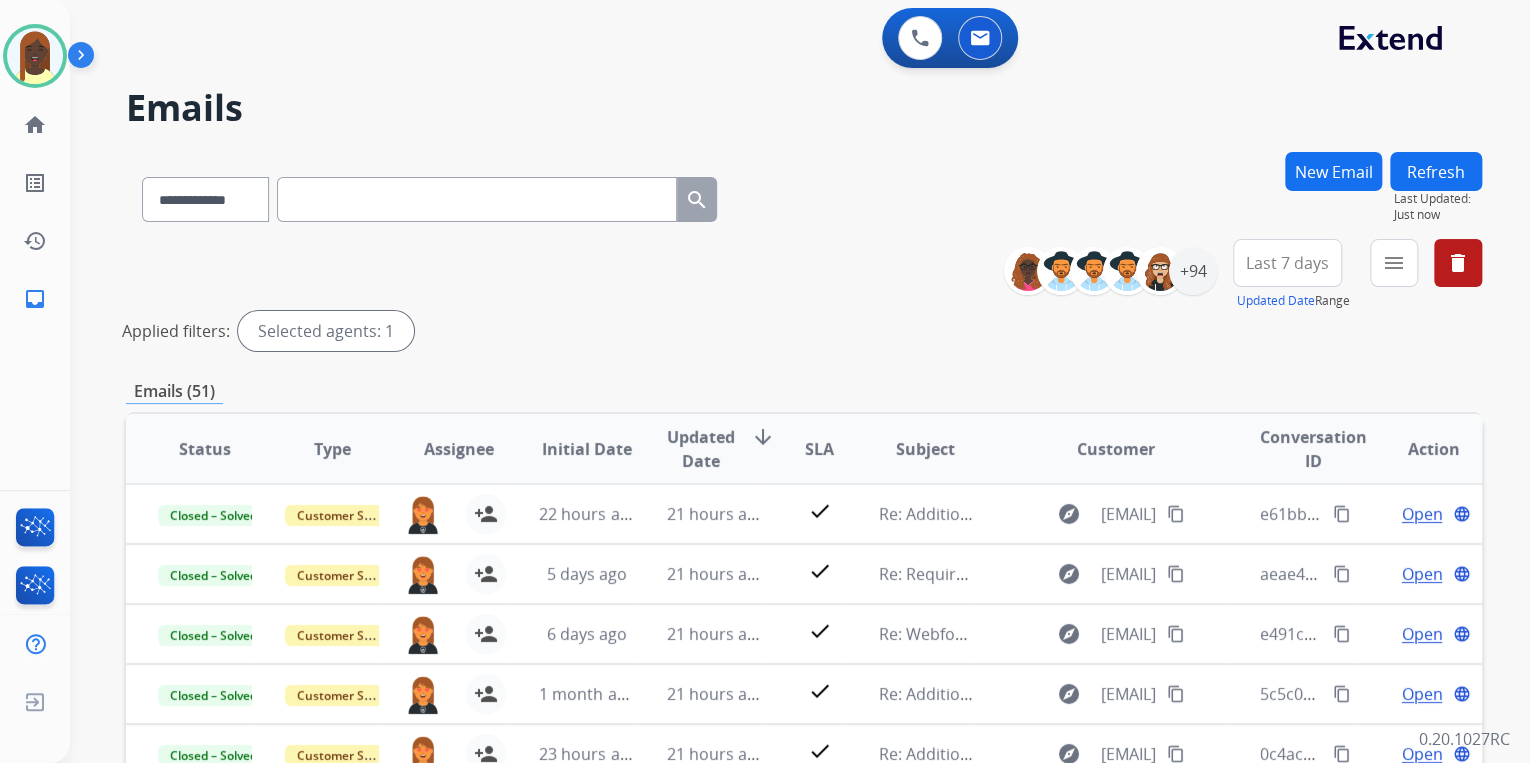 click on "Applied filters:  Selected agents: 1" at bounding box center [800, 331] 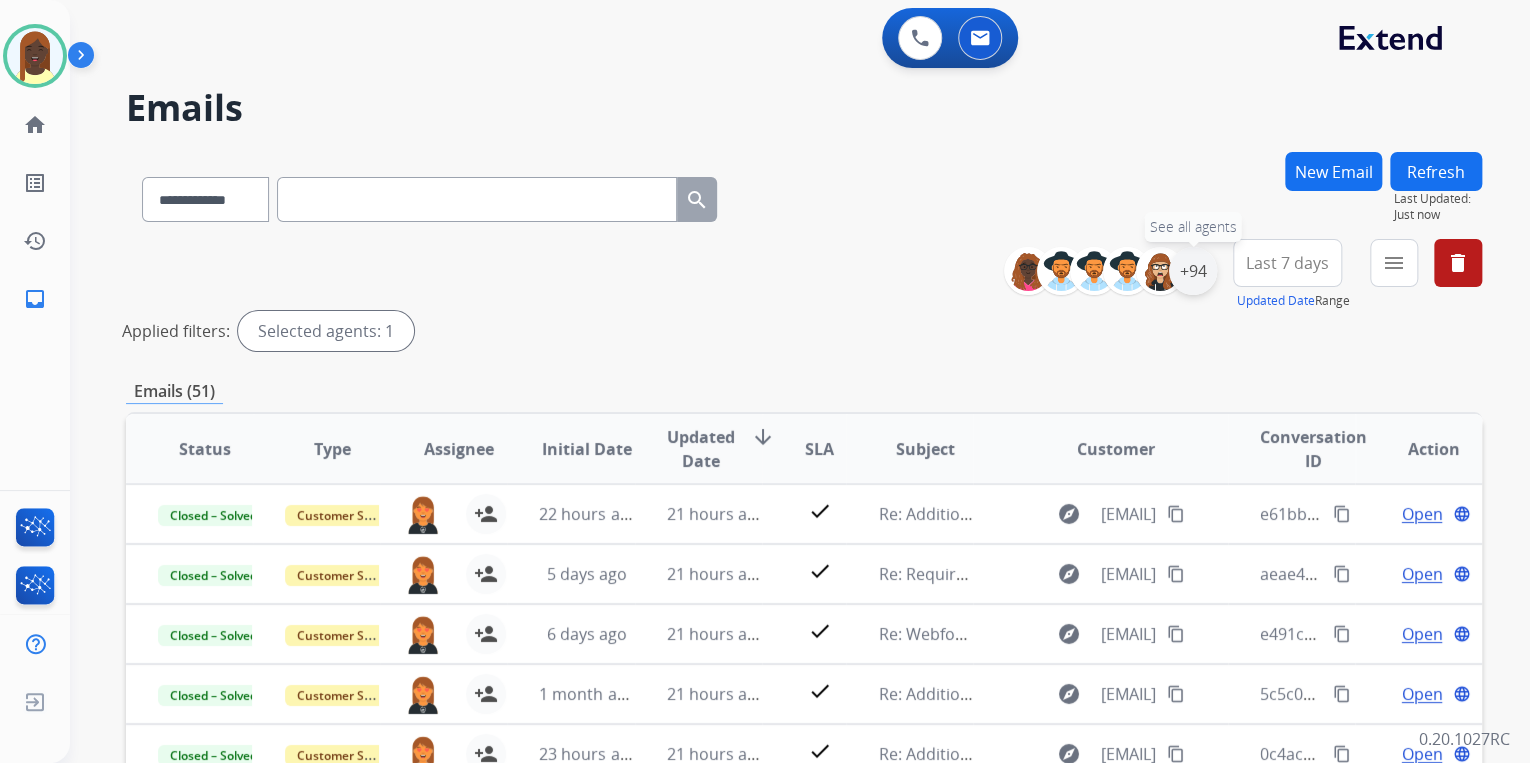 click on "+94" at bounding box center [1193, 271] 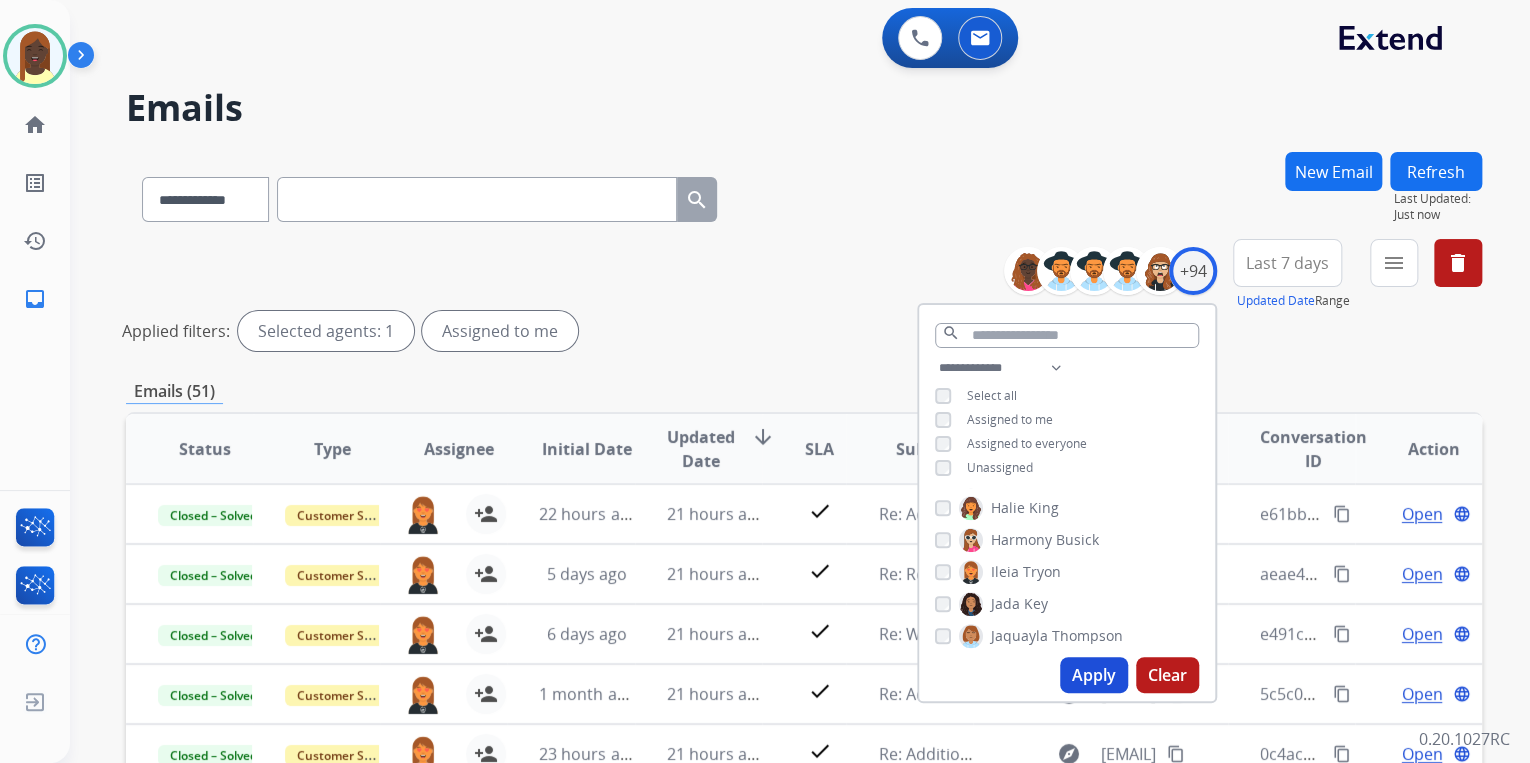 drag, startPoint x: 1089, startPoint y: 669, endPoint x: 1038, endPoint y: 608, distance: 79.51101 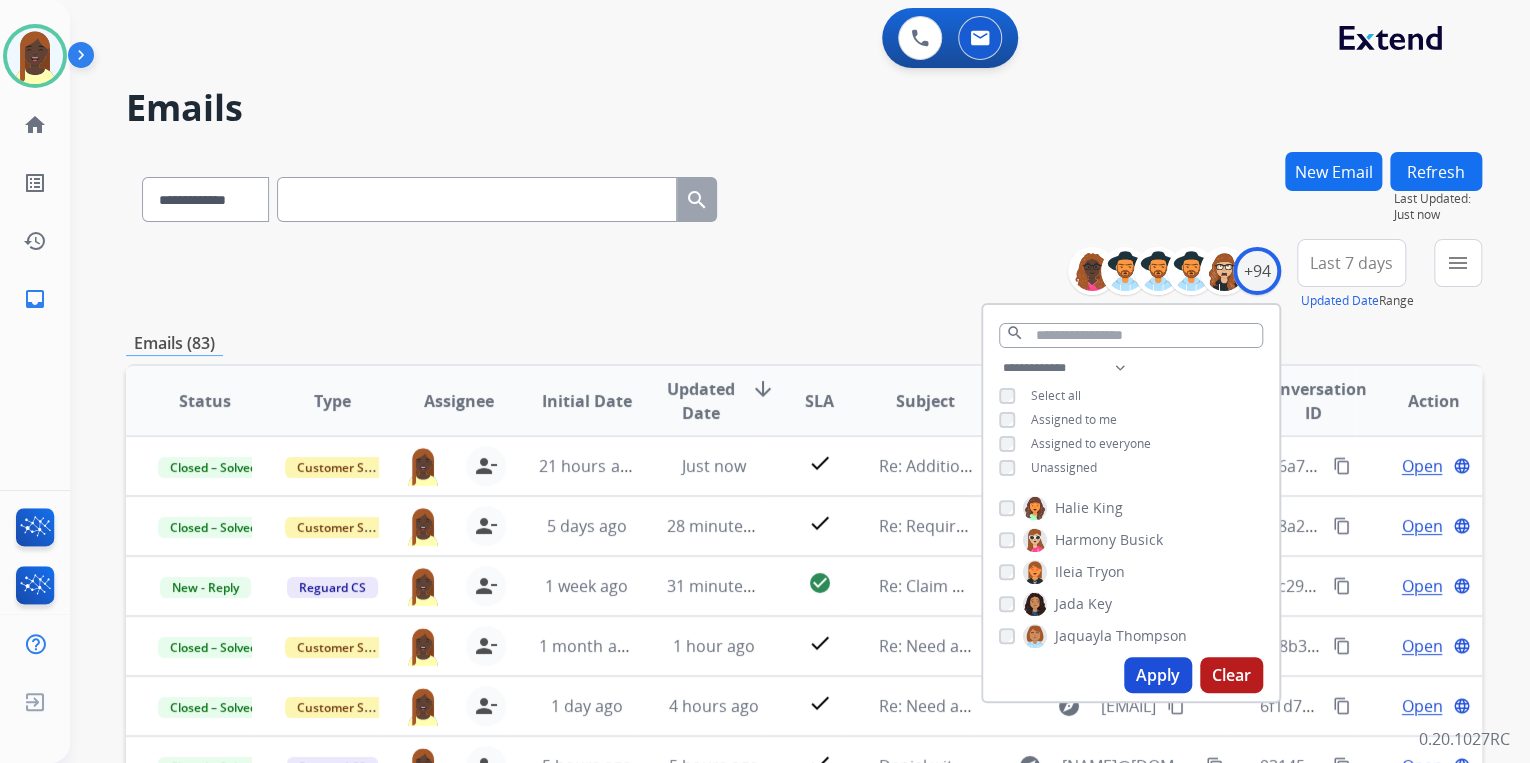 click on "**********" at bounding box center [804, 645] 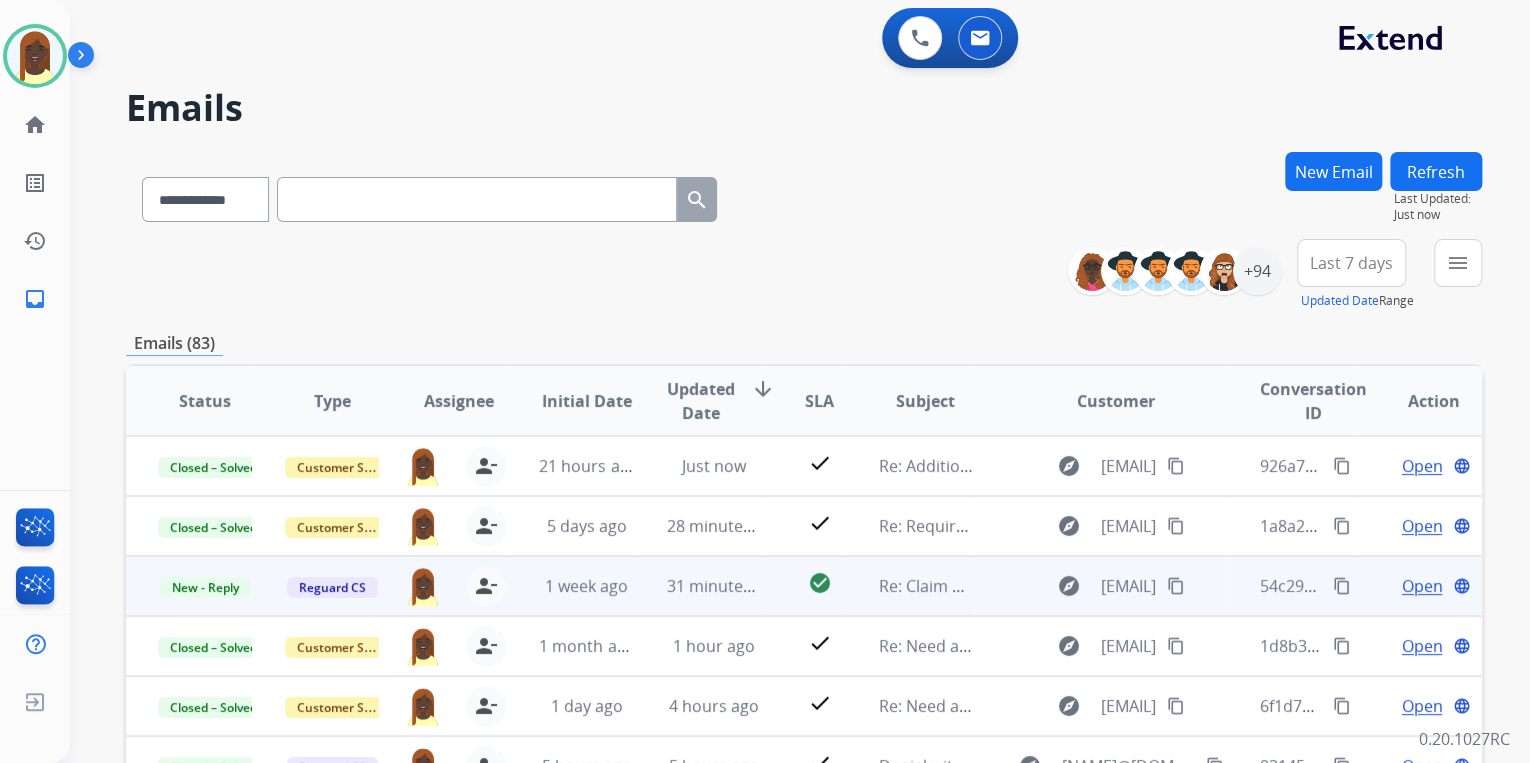 click on "Open" at bounding box center (1421, 586) 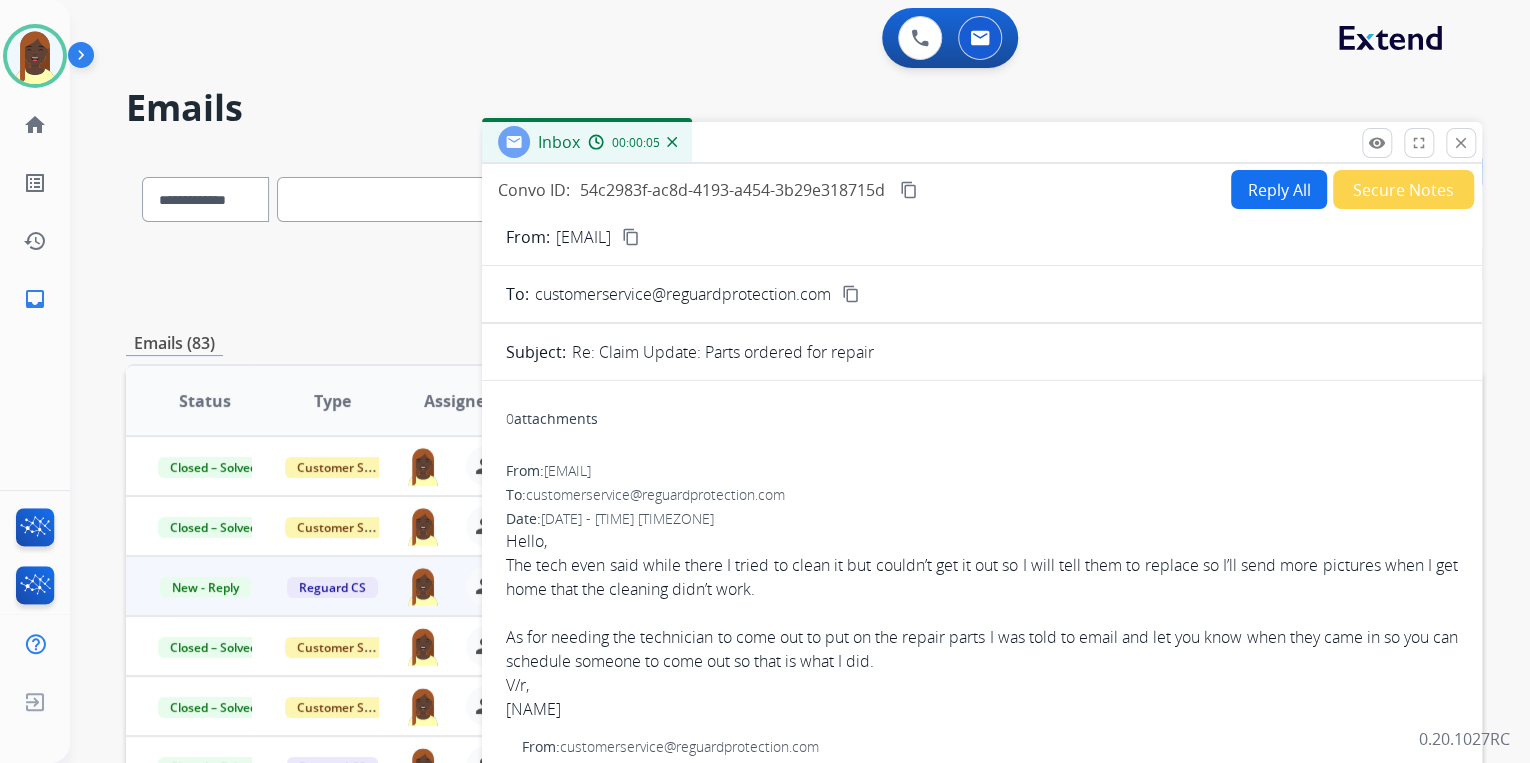click on "Reply All" at bounding box center (1279, 189) 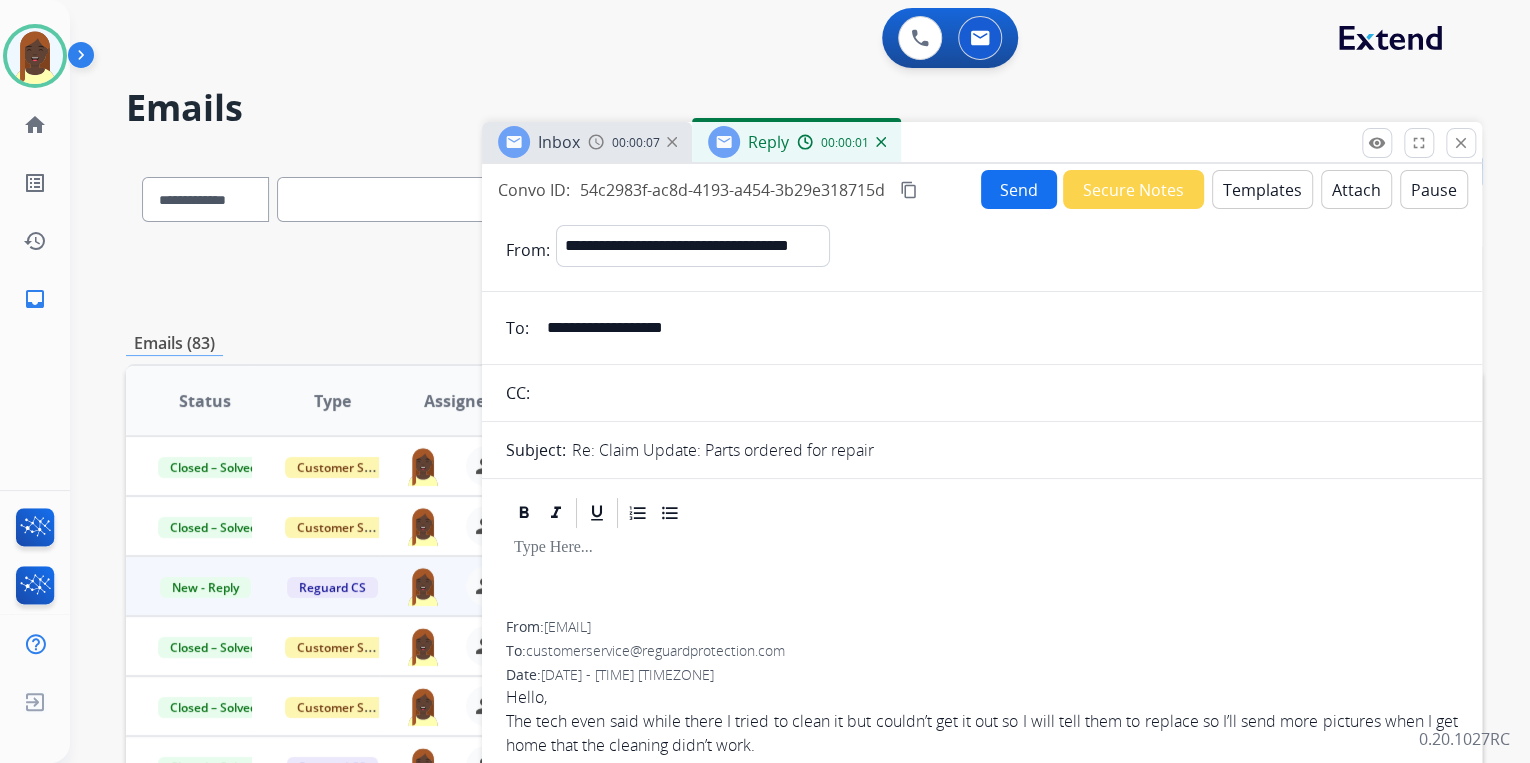 click on "Templates" at bounding box center (1262, 189) 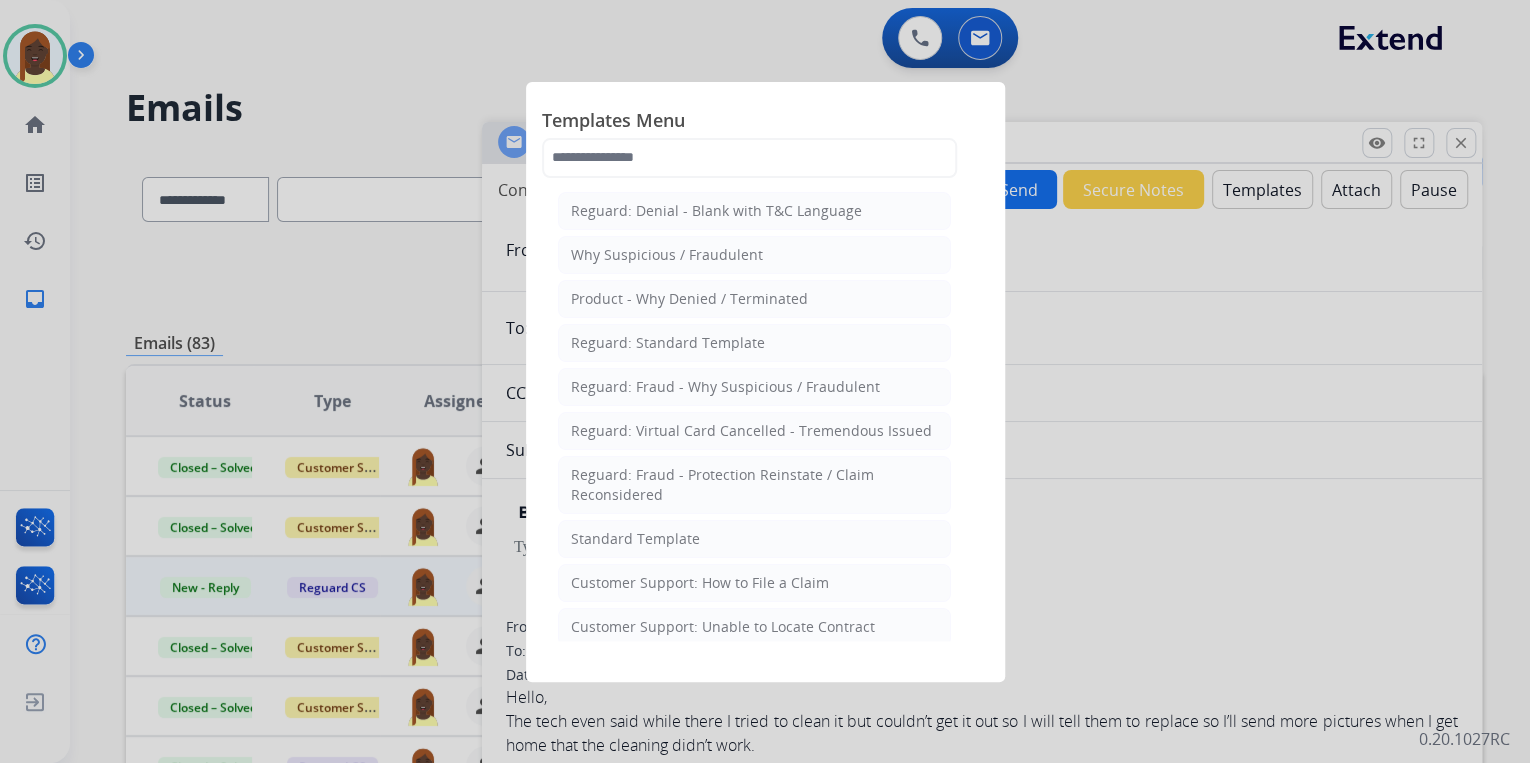 drag, startPoint x: 708, startPoint y: 336, endPoint x: 719, endPoint y: 336, distance: 11 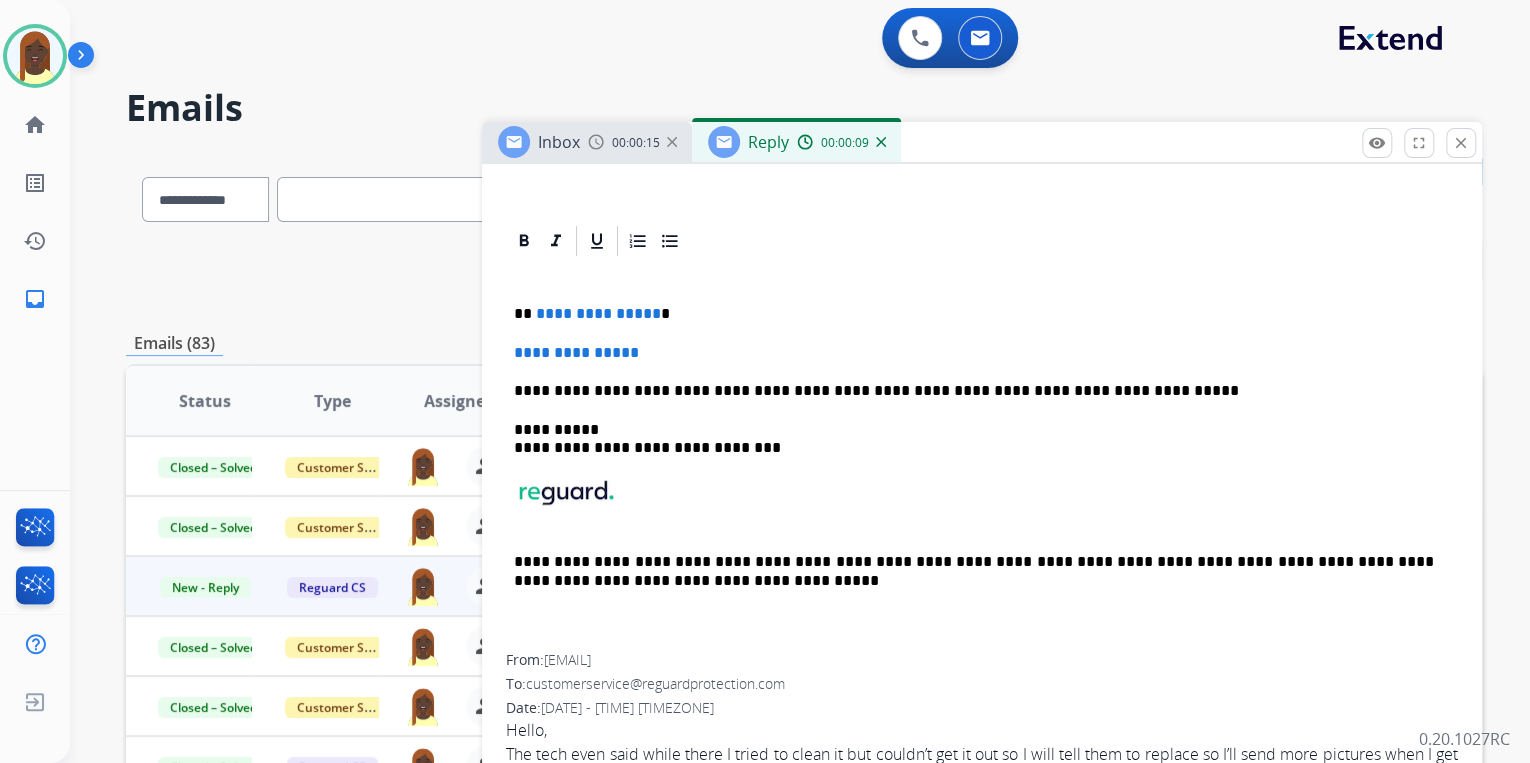 scroll, scrollTop: 400, scrollLeft: 0, axis: vertical 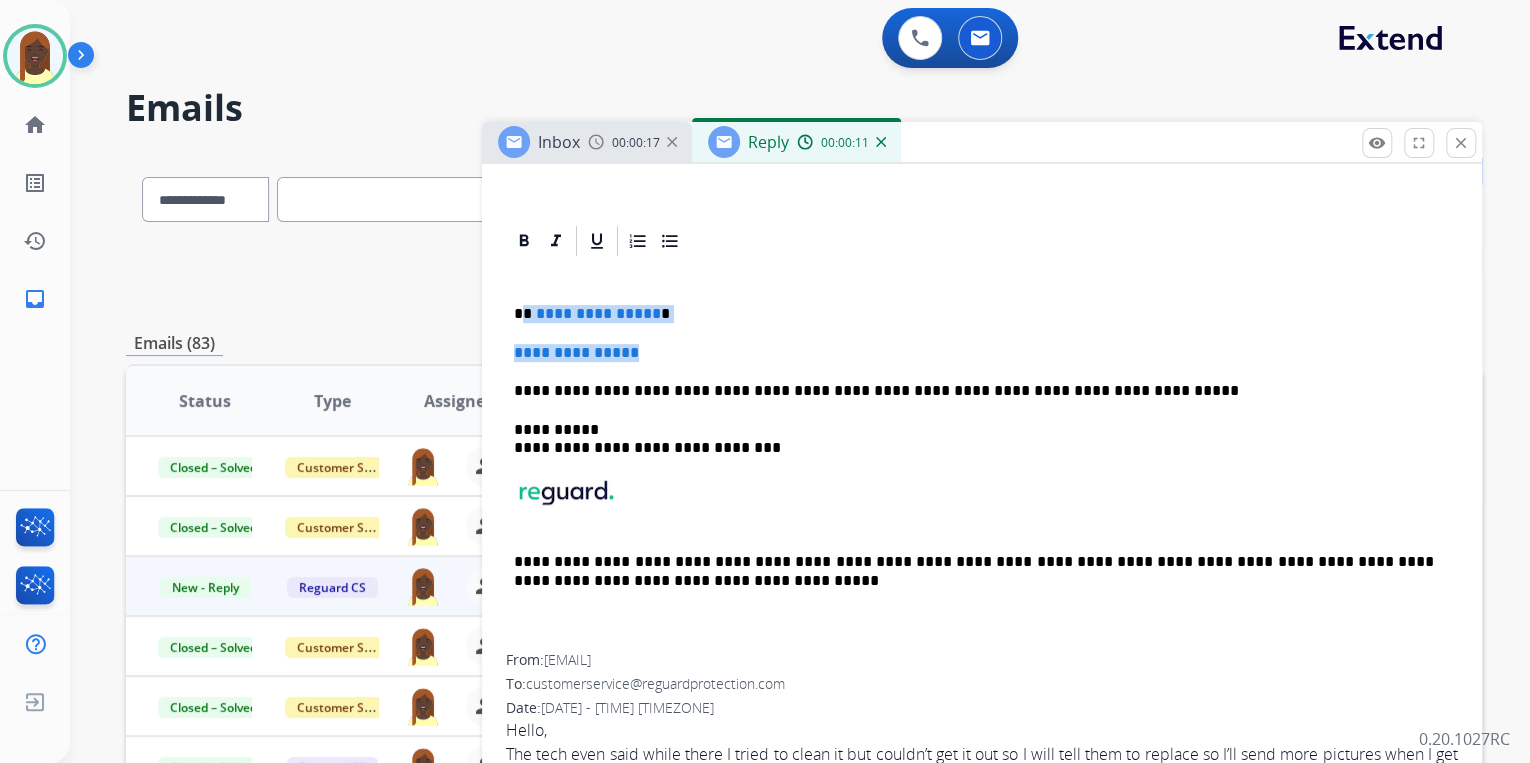 drag, startPoint x: 551, startPoint y: 319, endPoint x: 672, endPoint y: 337, distance: 122.33152 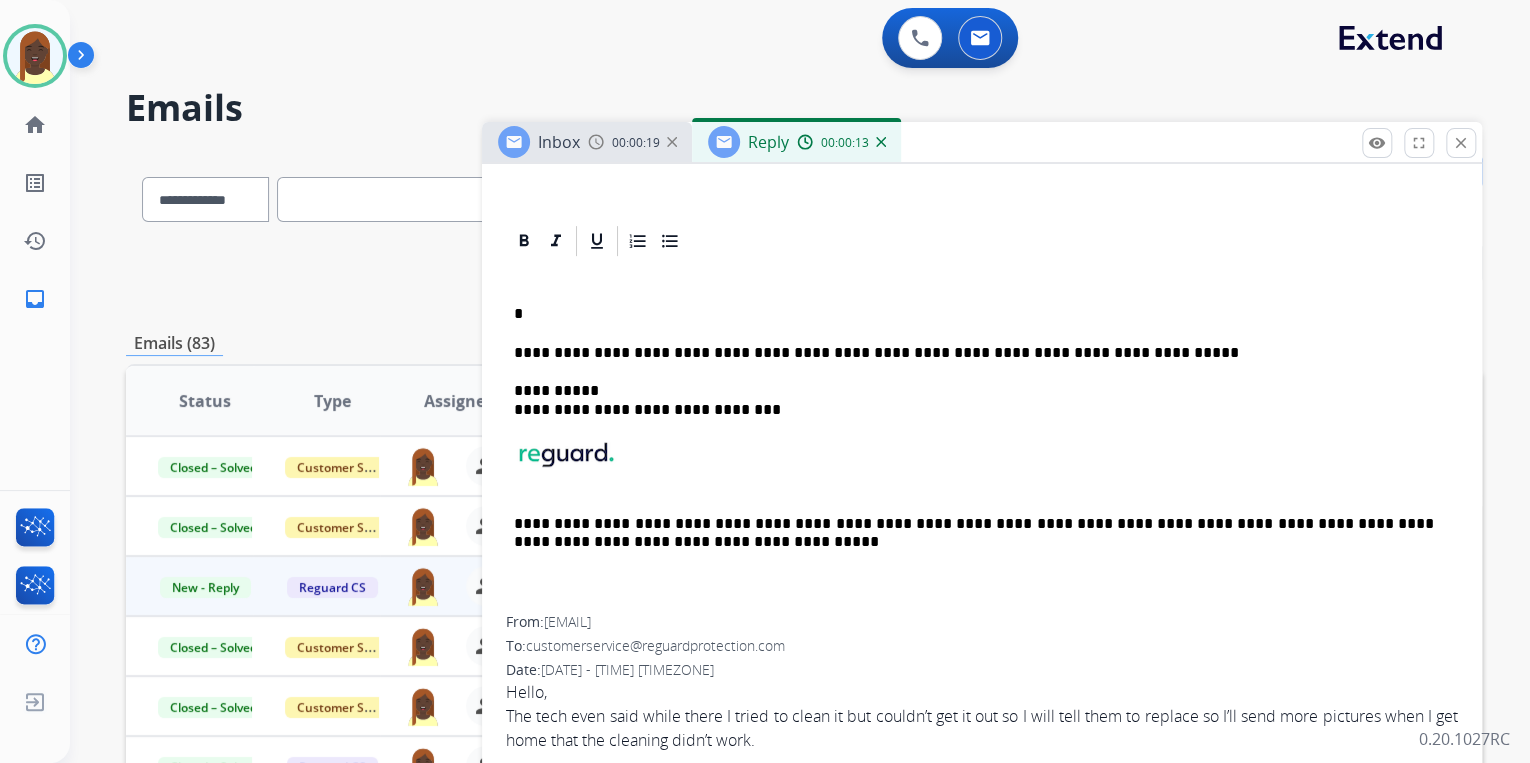 type 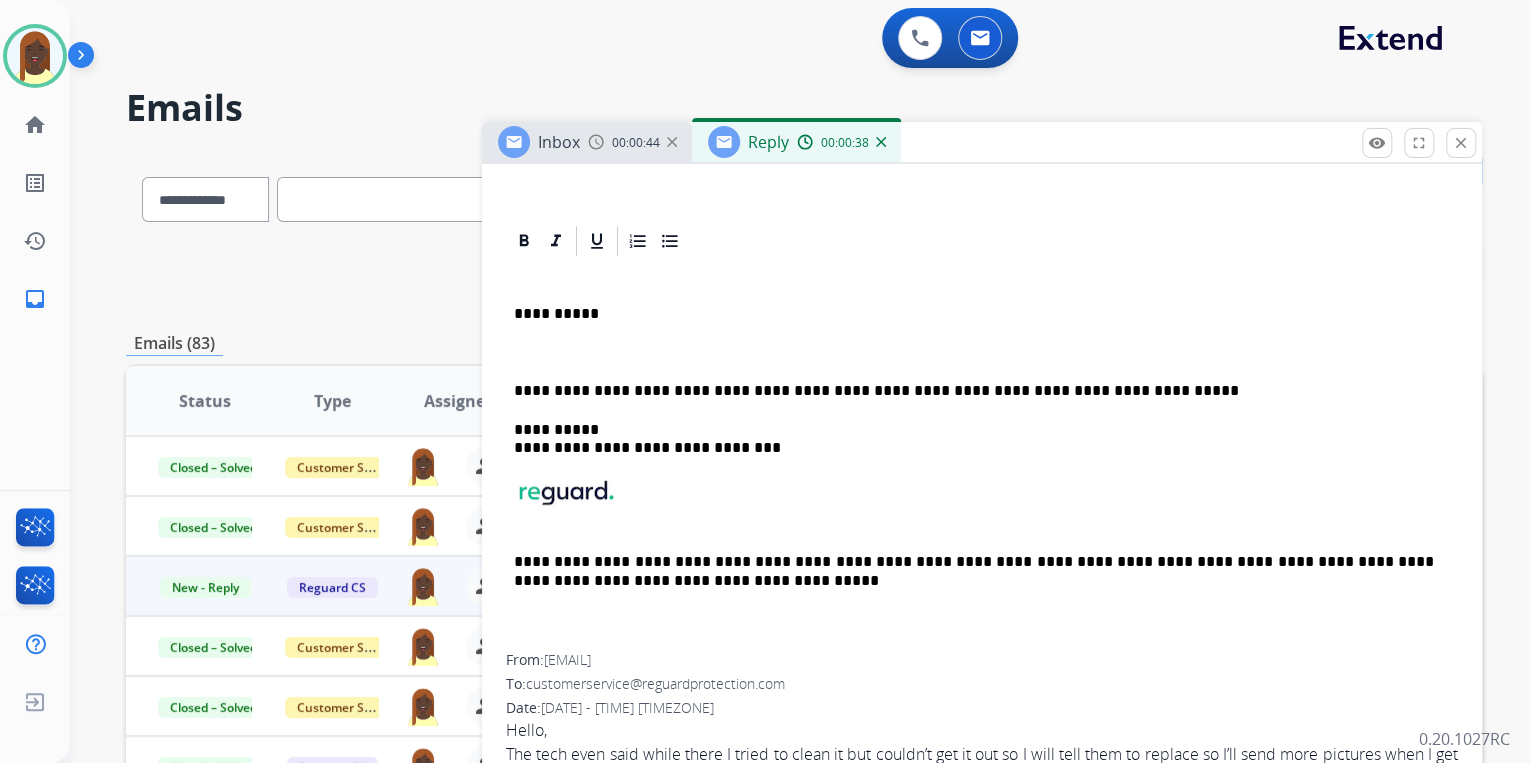 click on "**********" at bounding box center [982, 456] 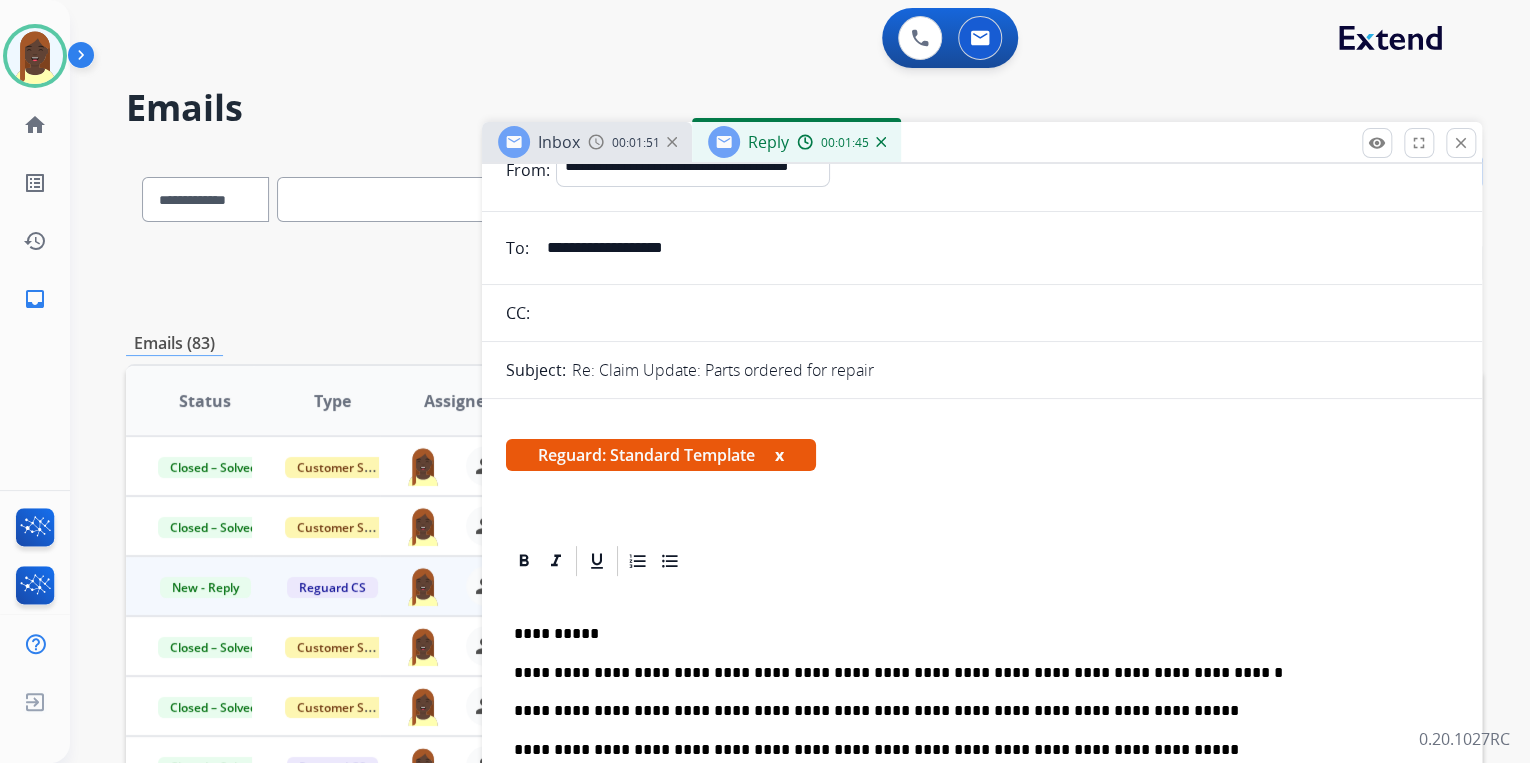 scroll, scrollTop: 0, scrollLeft: 0, axis: both 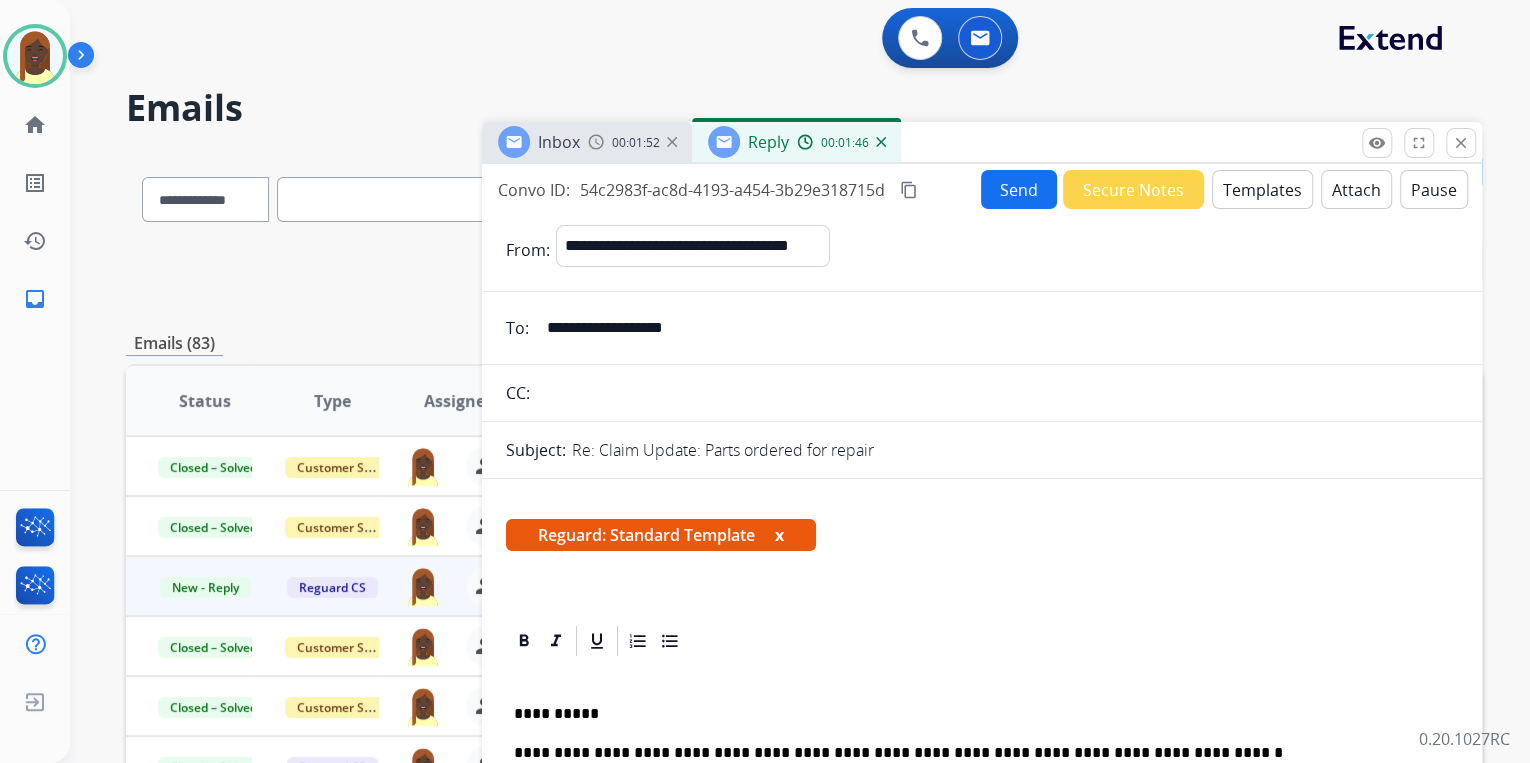 click on "Send" at bounding box center [1019, 189] 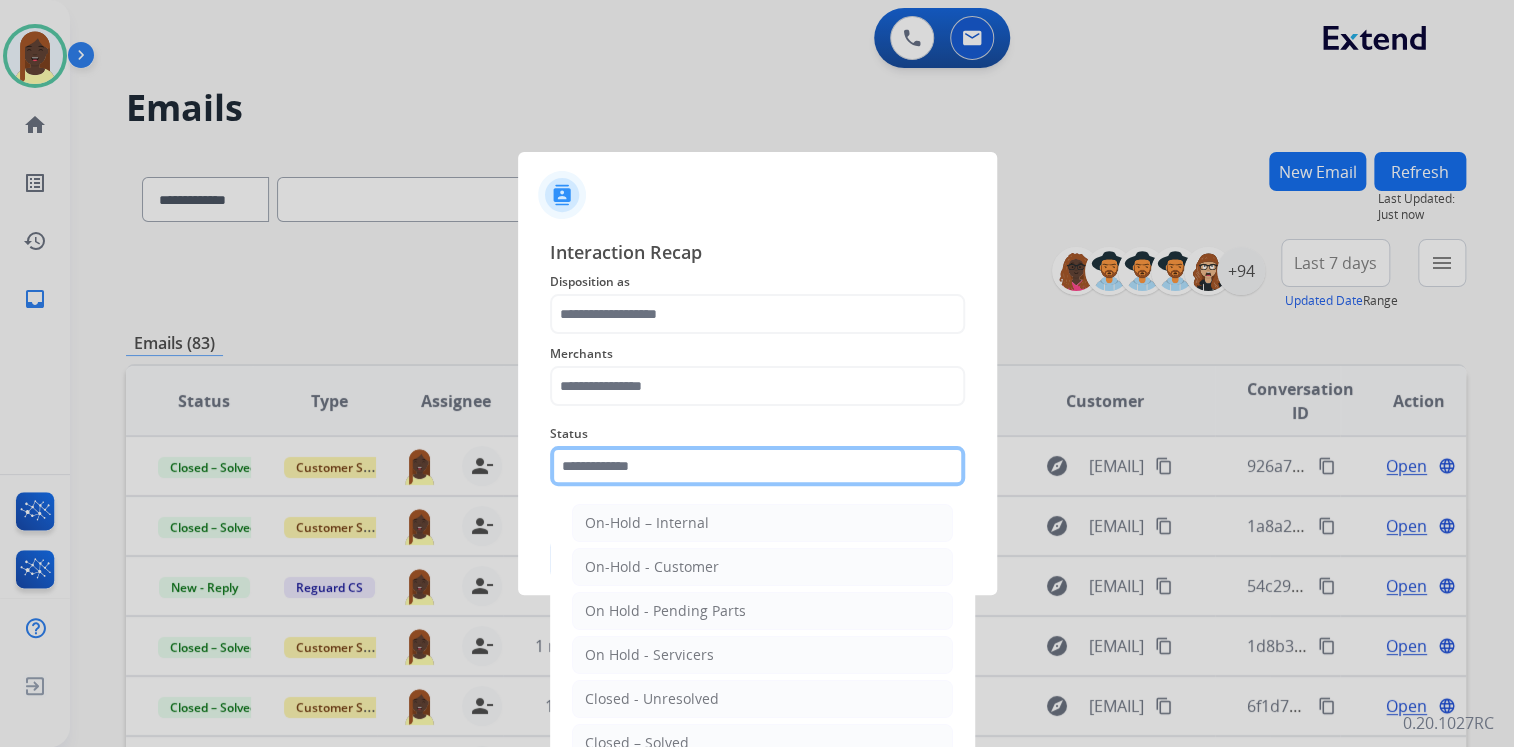click 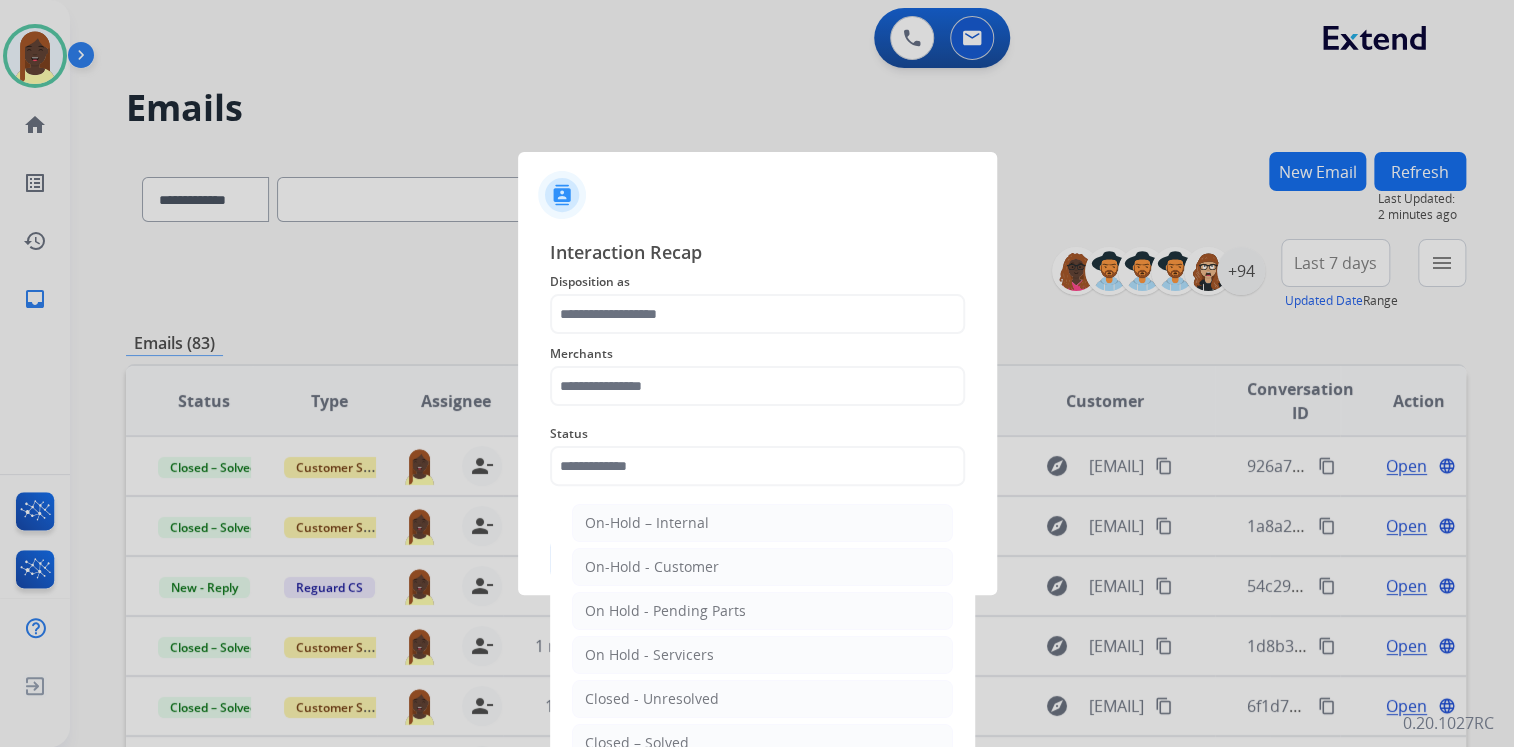 click on "Closed – Solved" 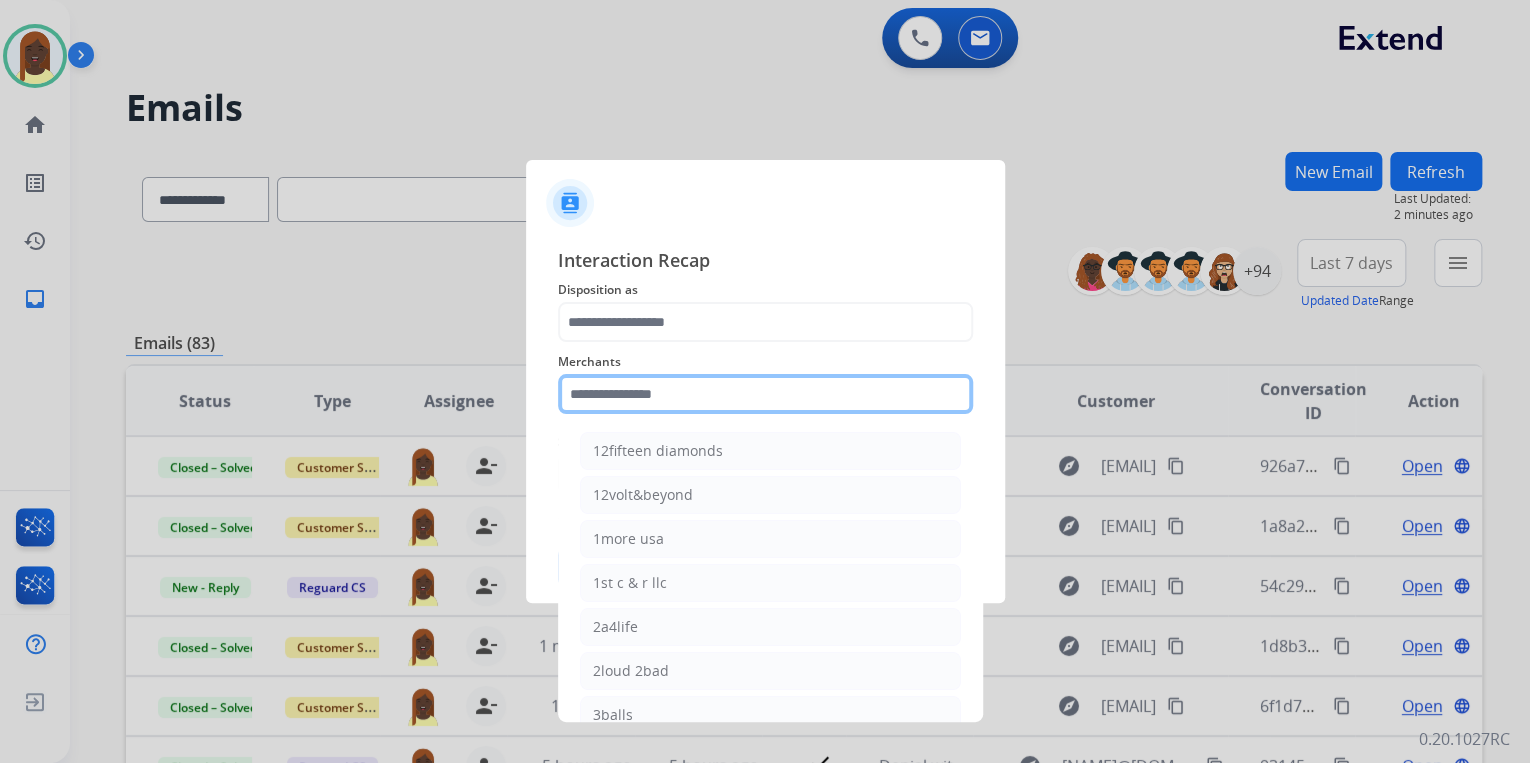 drag, startPoint x: 631, startPoint y: 388, endPoint x: 635, endPoint y: 407, distance: 19.416489 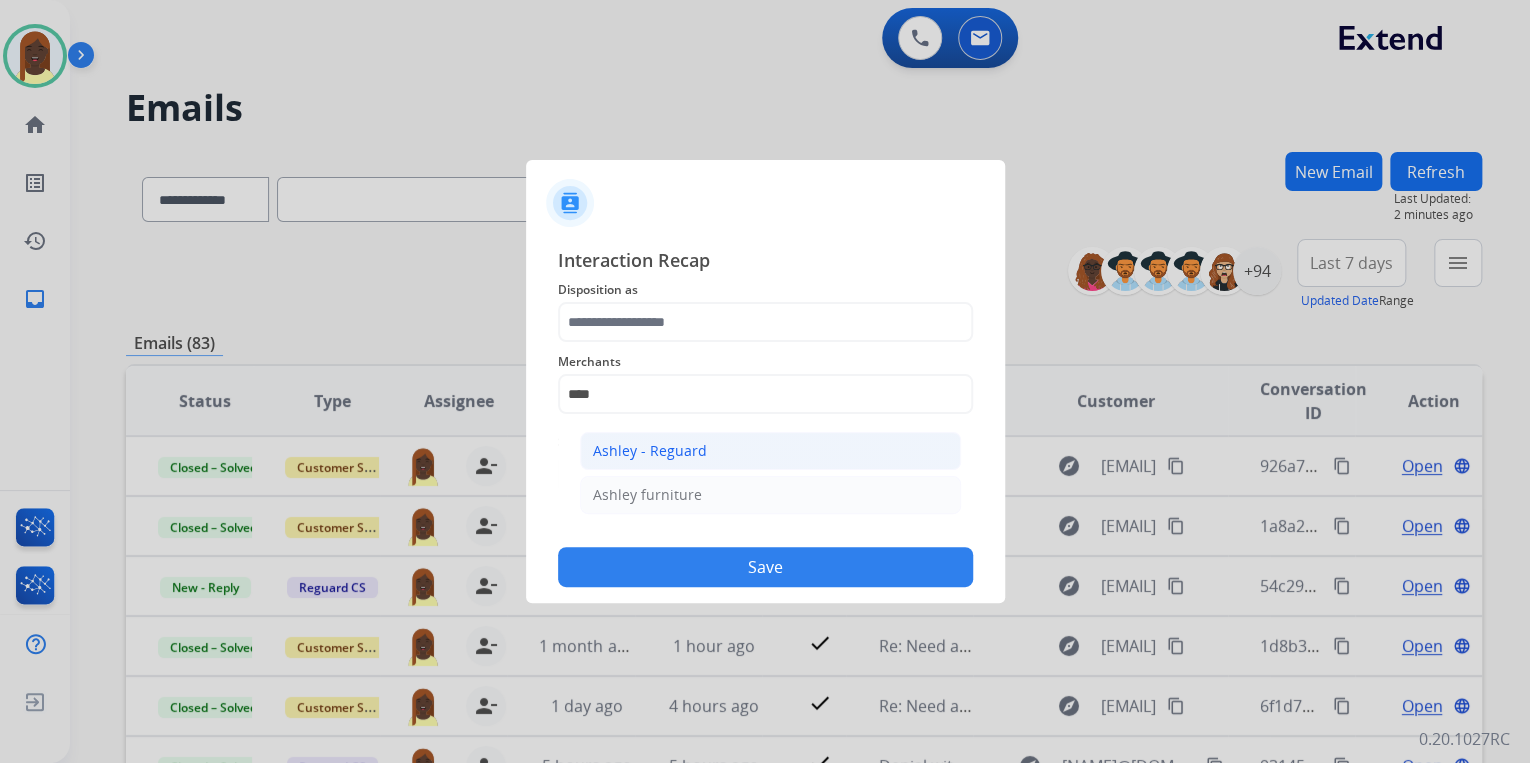 click on "Ashley - Reguard" 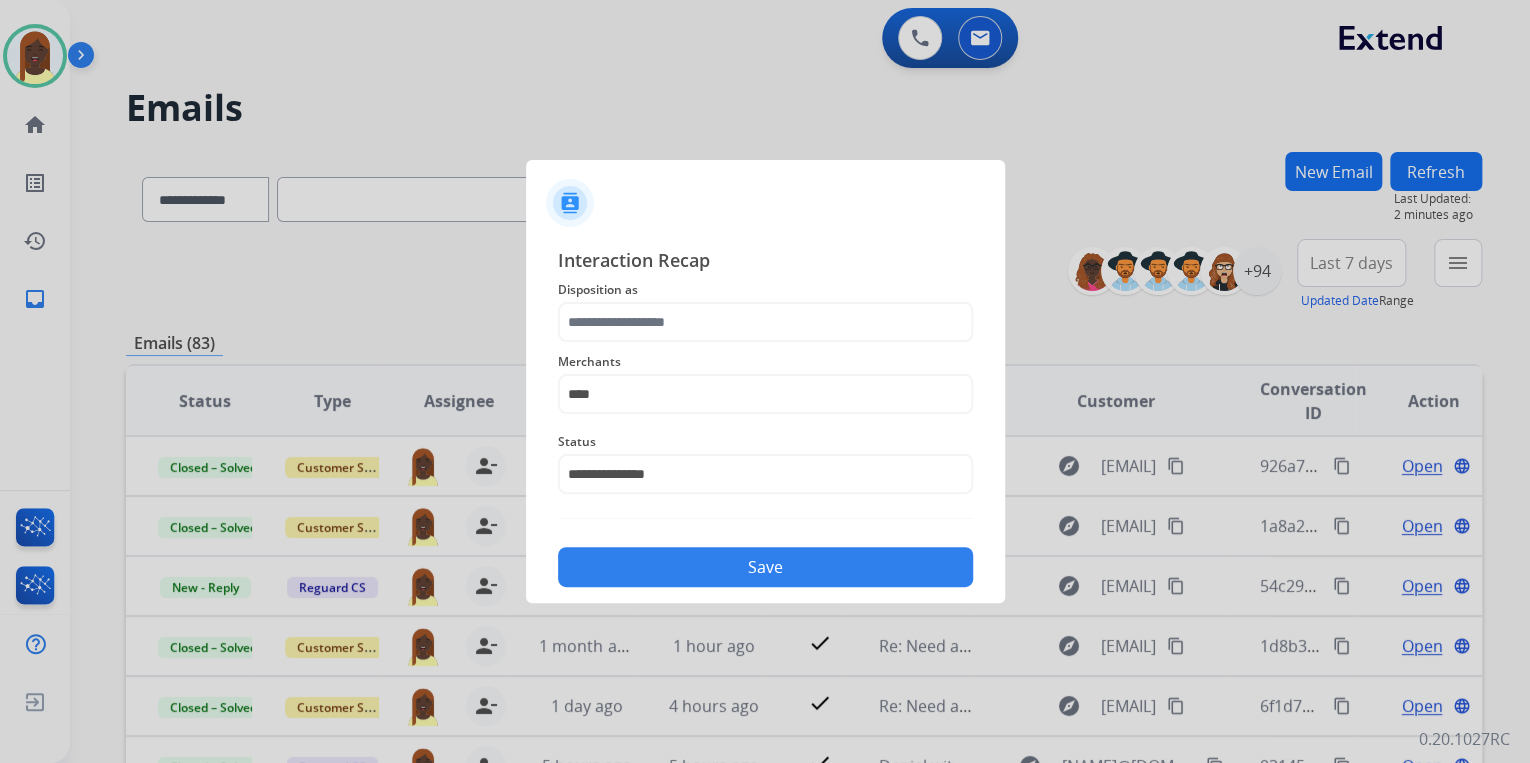 type on "**********" 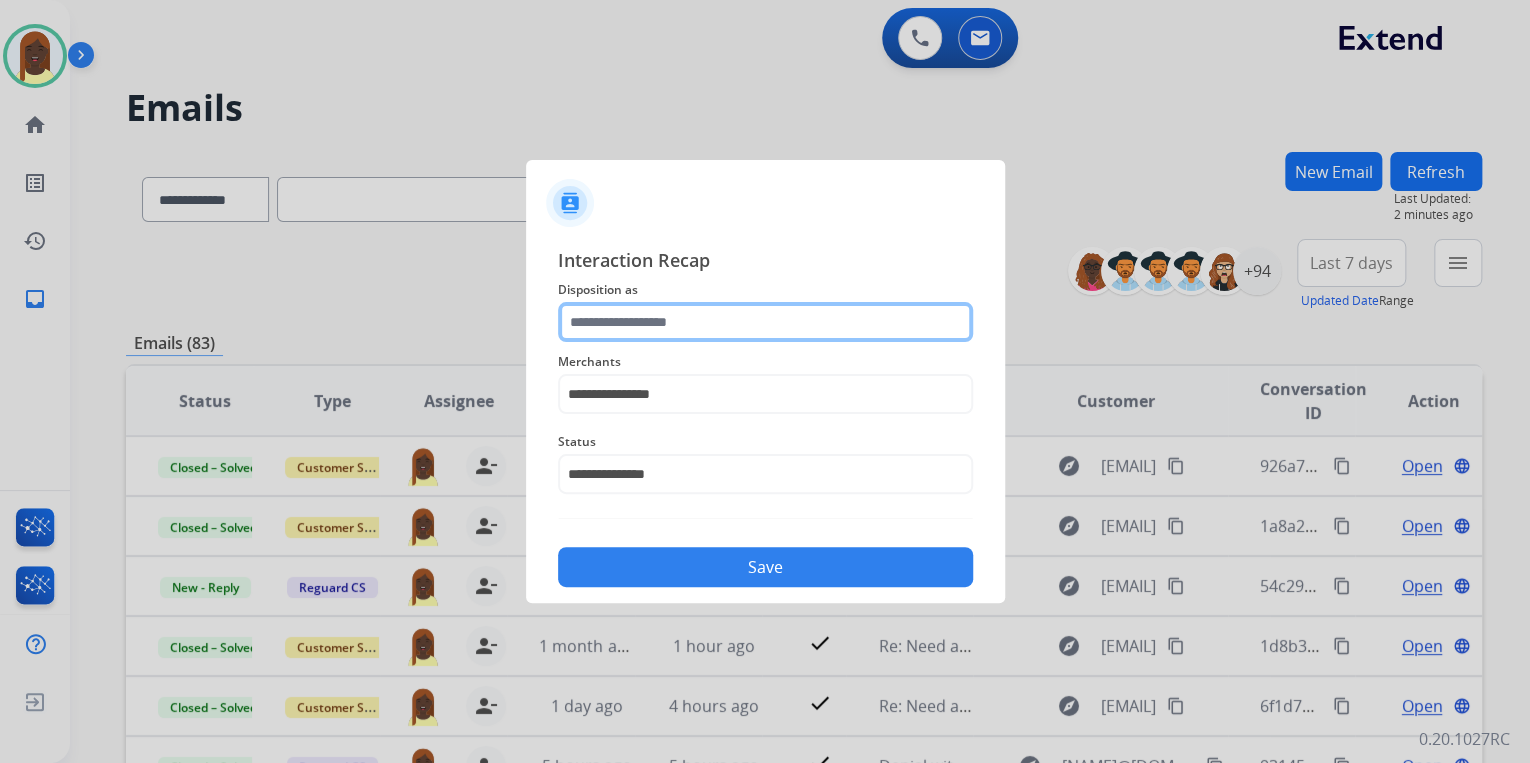 click 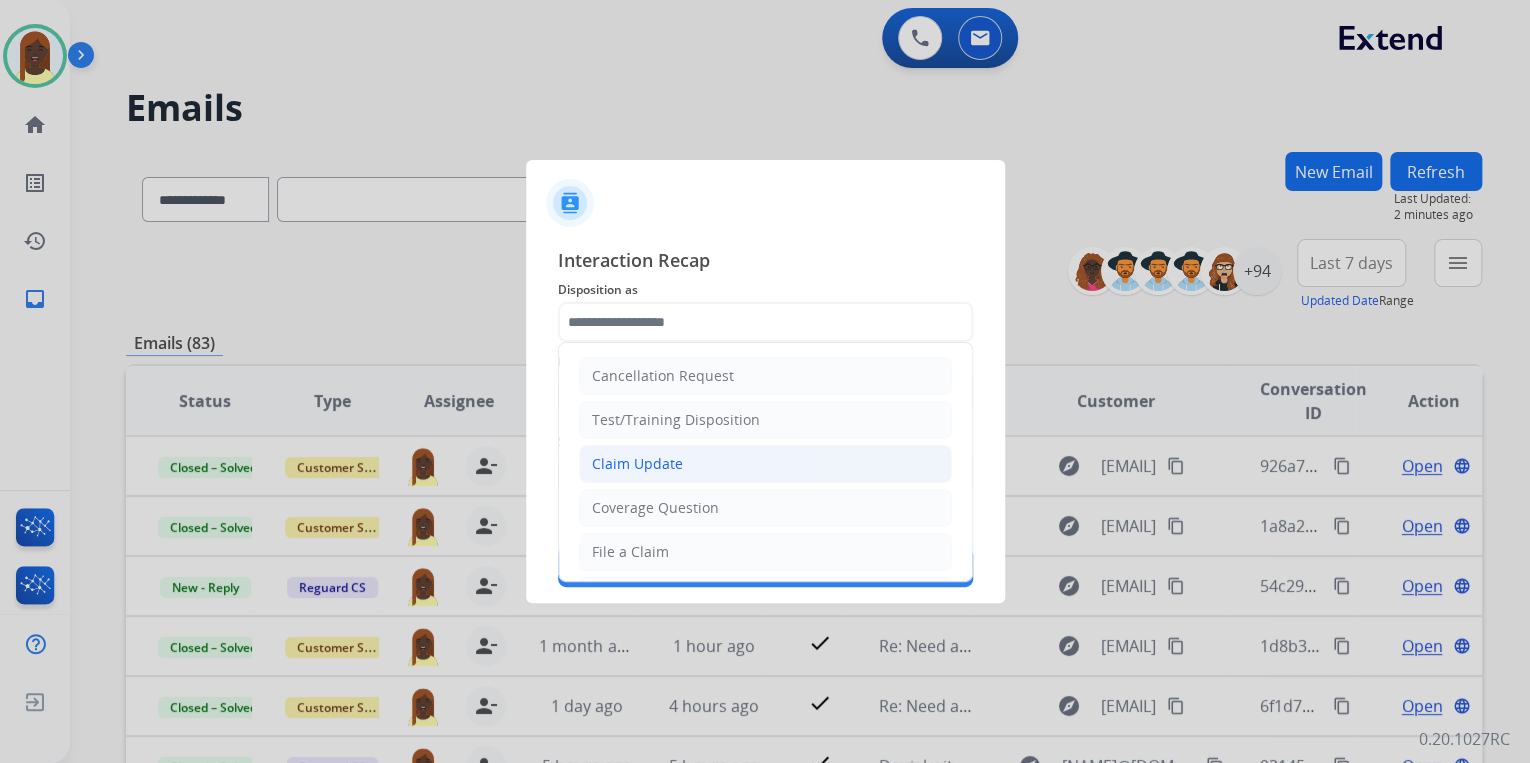 click on "Claim Update" 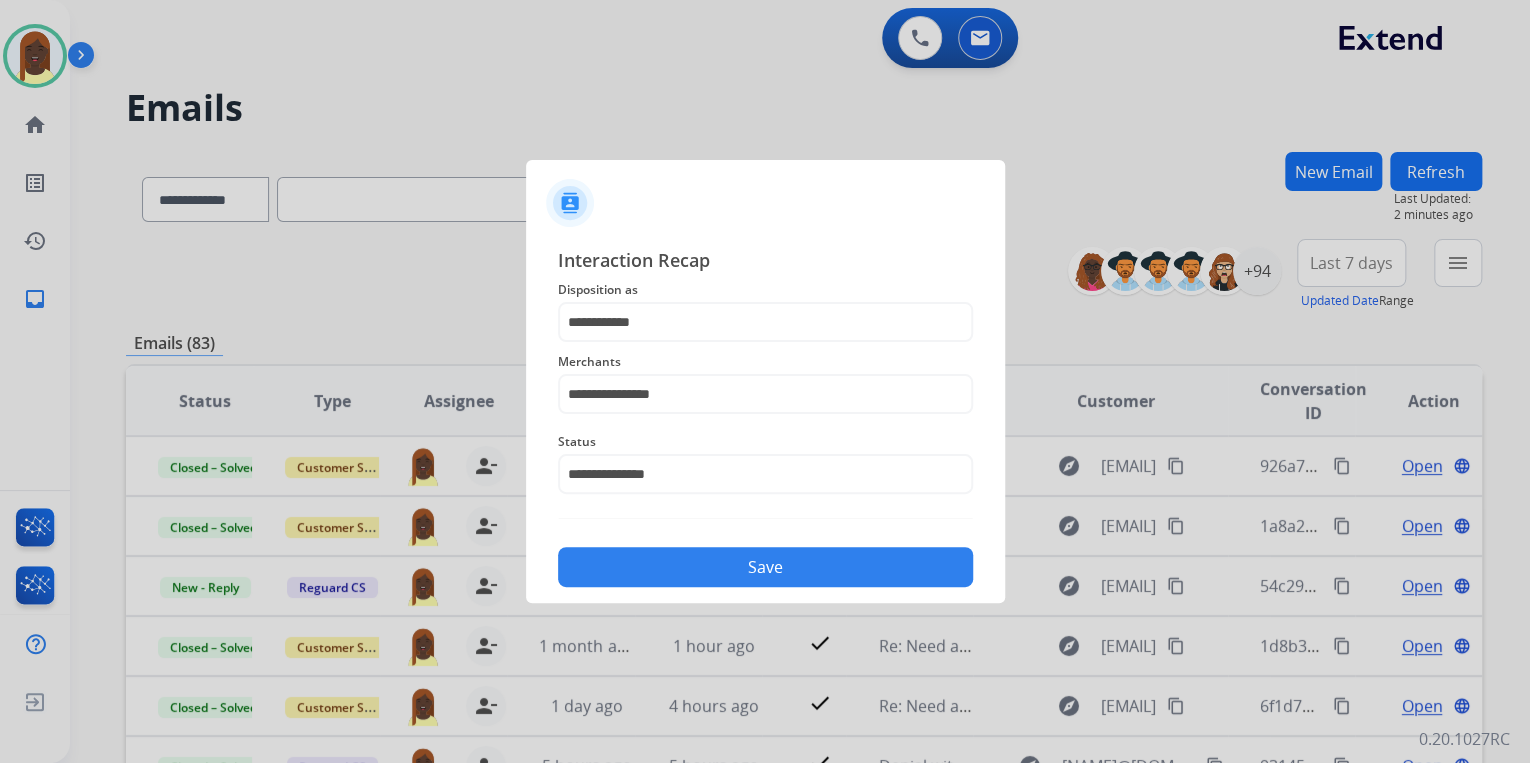 click on "Save" 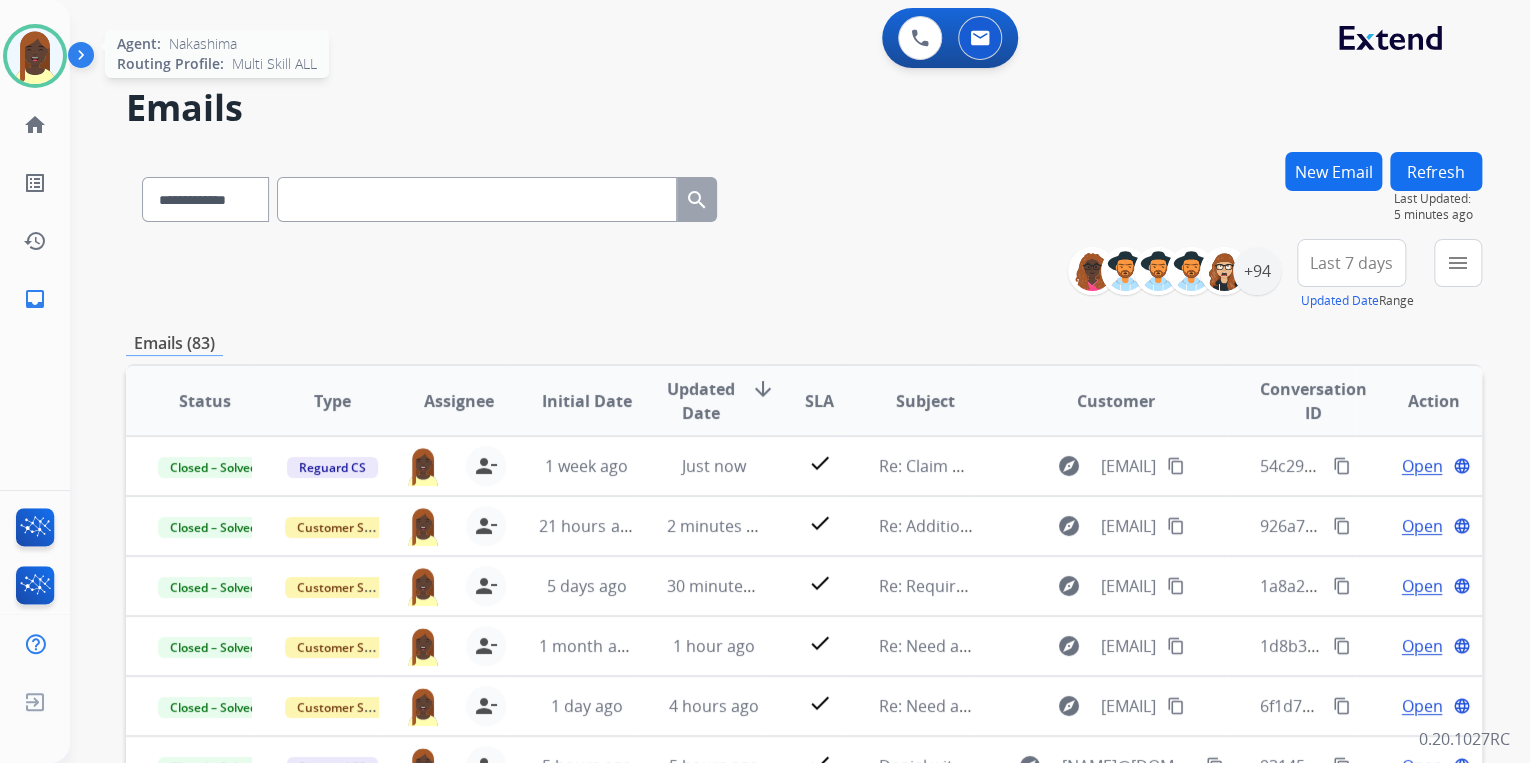 click at bounding box center [35, 56] 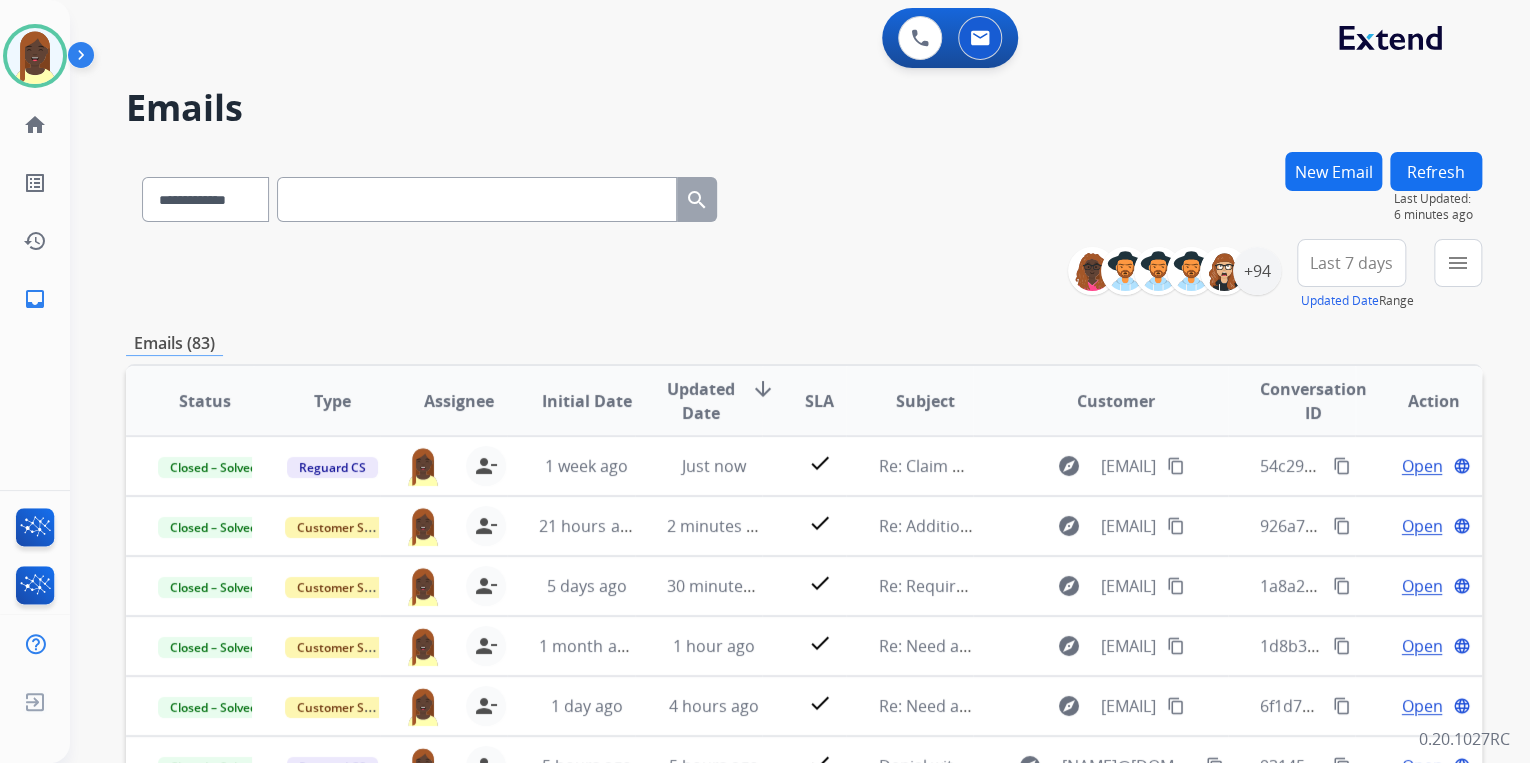 click on "**********" at bounding box center [804, 195] 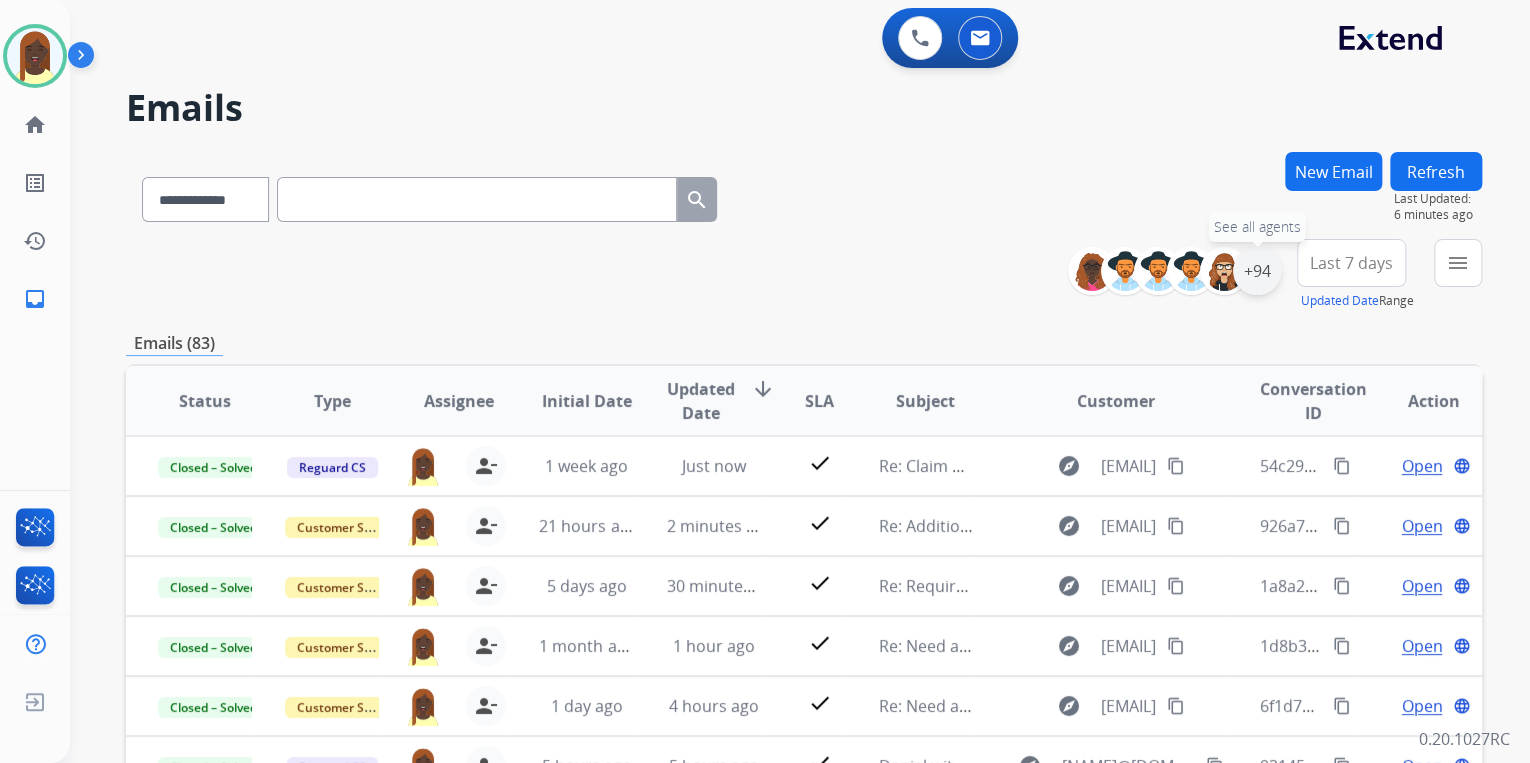 click on "+94" at bounding box center (1257, 271) 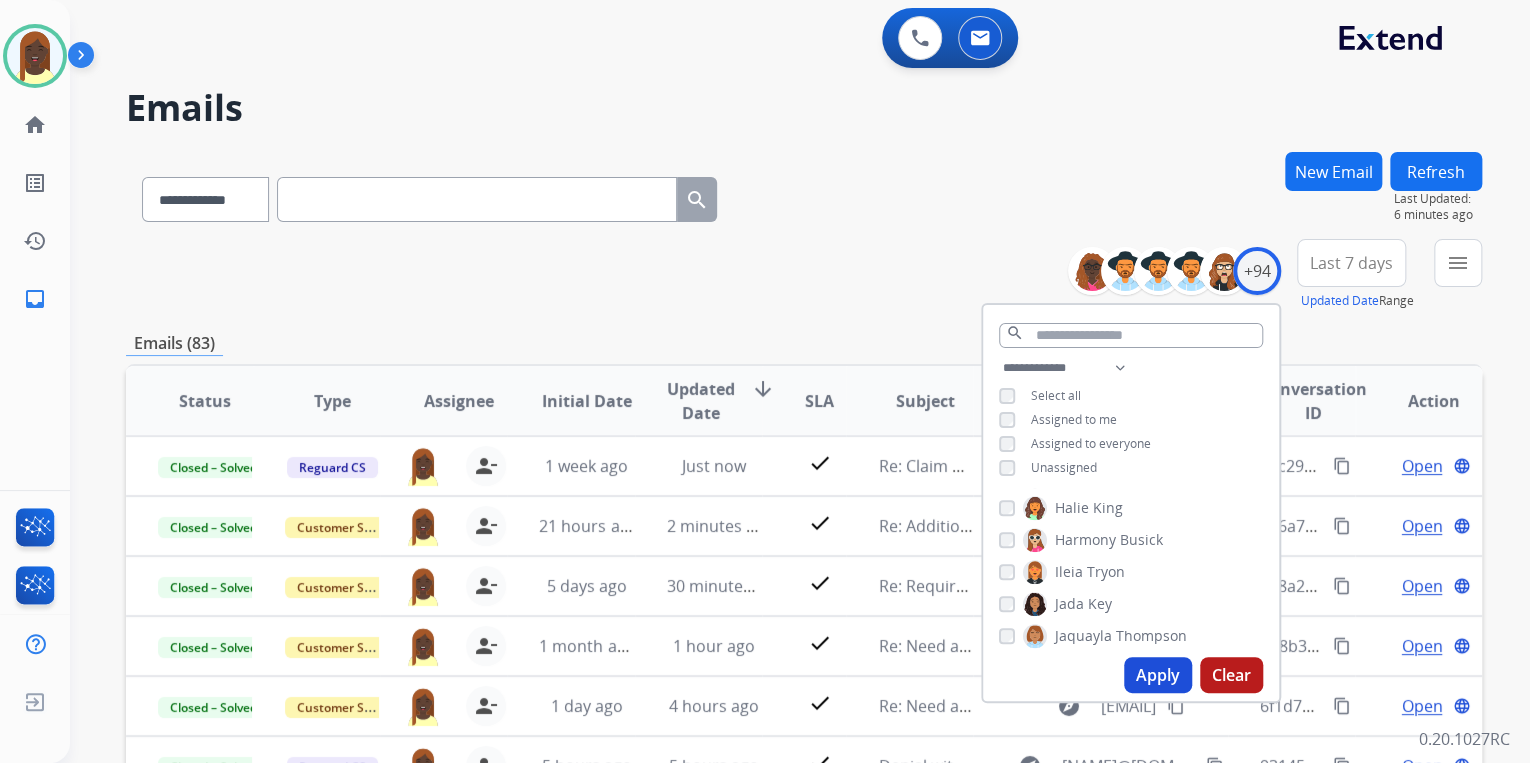 drag, startPoint x: 1169, startPoint y: 679, endPoint x: 1160, endPoint y: 656, distance: 24.698177 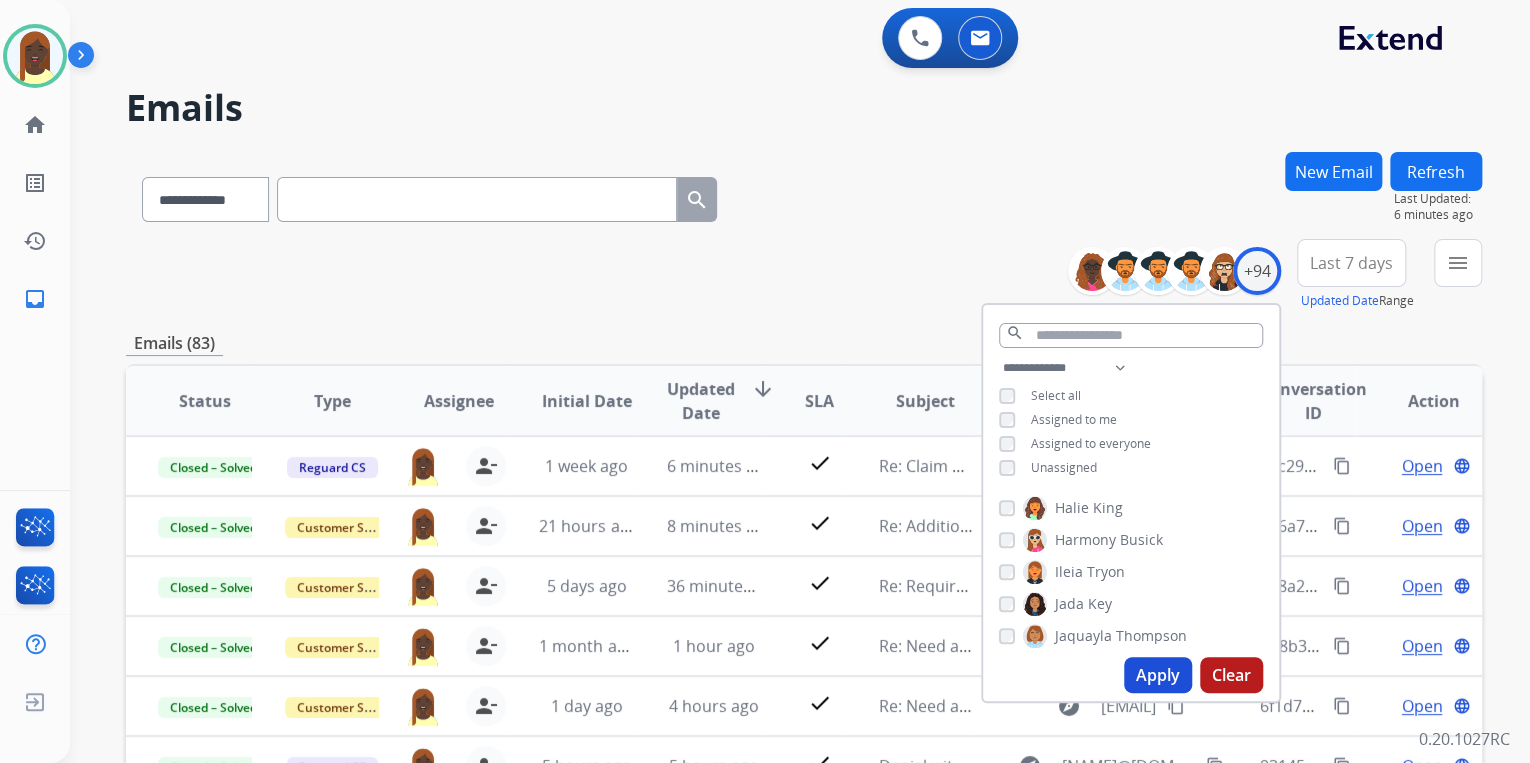 click on "**********" at bounding box center [804, 275] 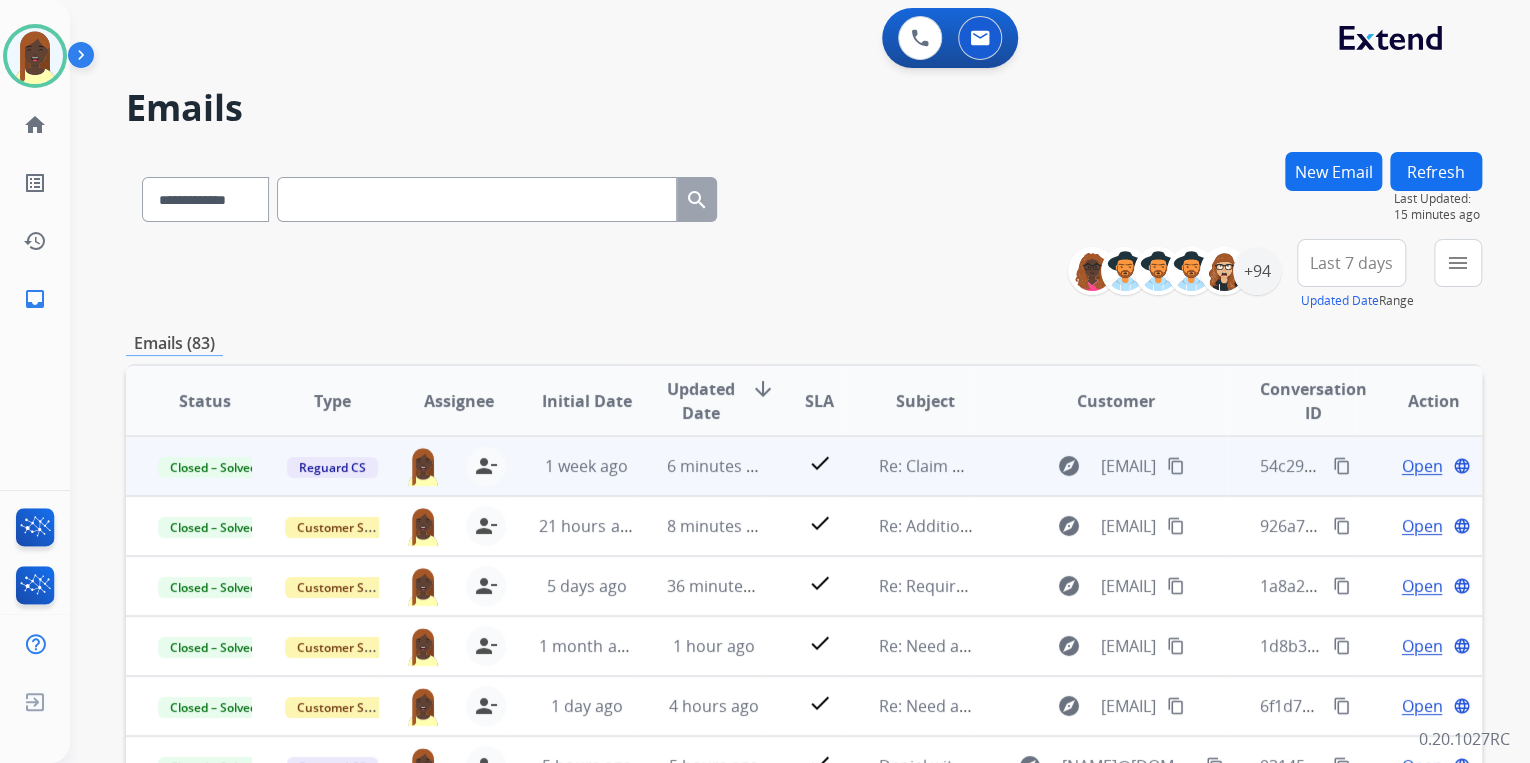 click on "Open" at bounding box center (1421, 466) 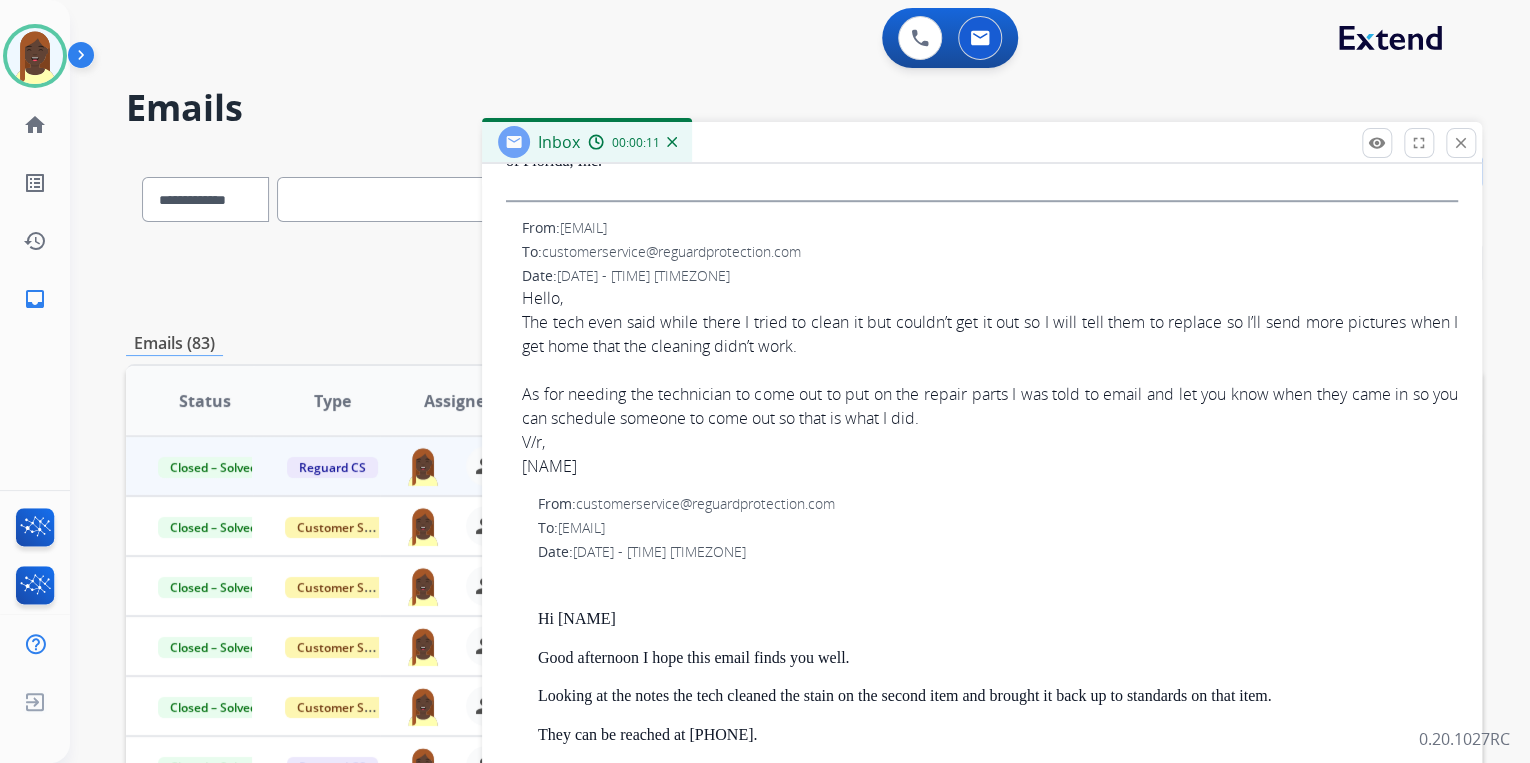 scroll, scrollTop: 720, scrollLeft: 0, axis: vertical 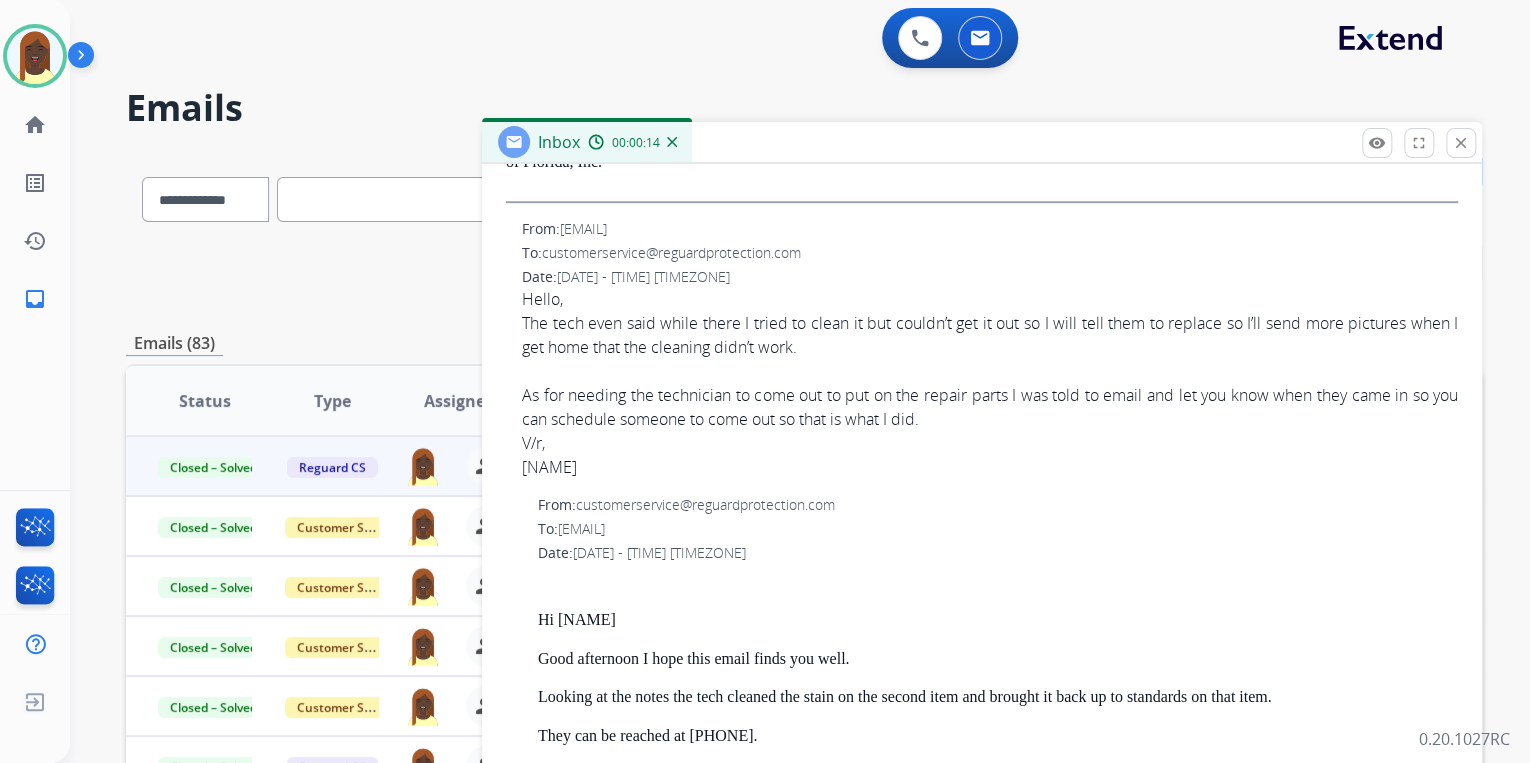 drag, startPoint x: 524, startPoint y: 296, endPoint x: 748, endPoint y: 456, distance: 275.2744 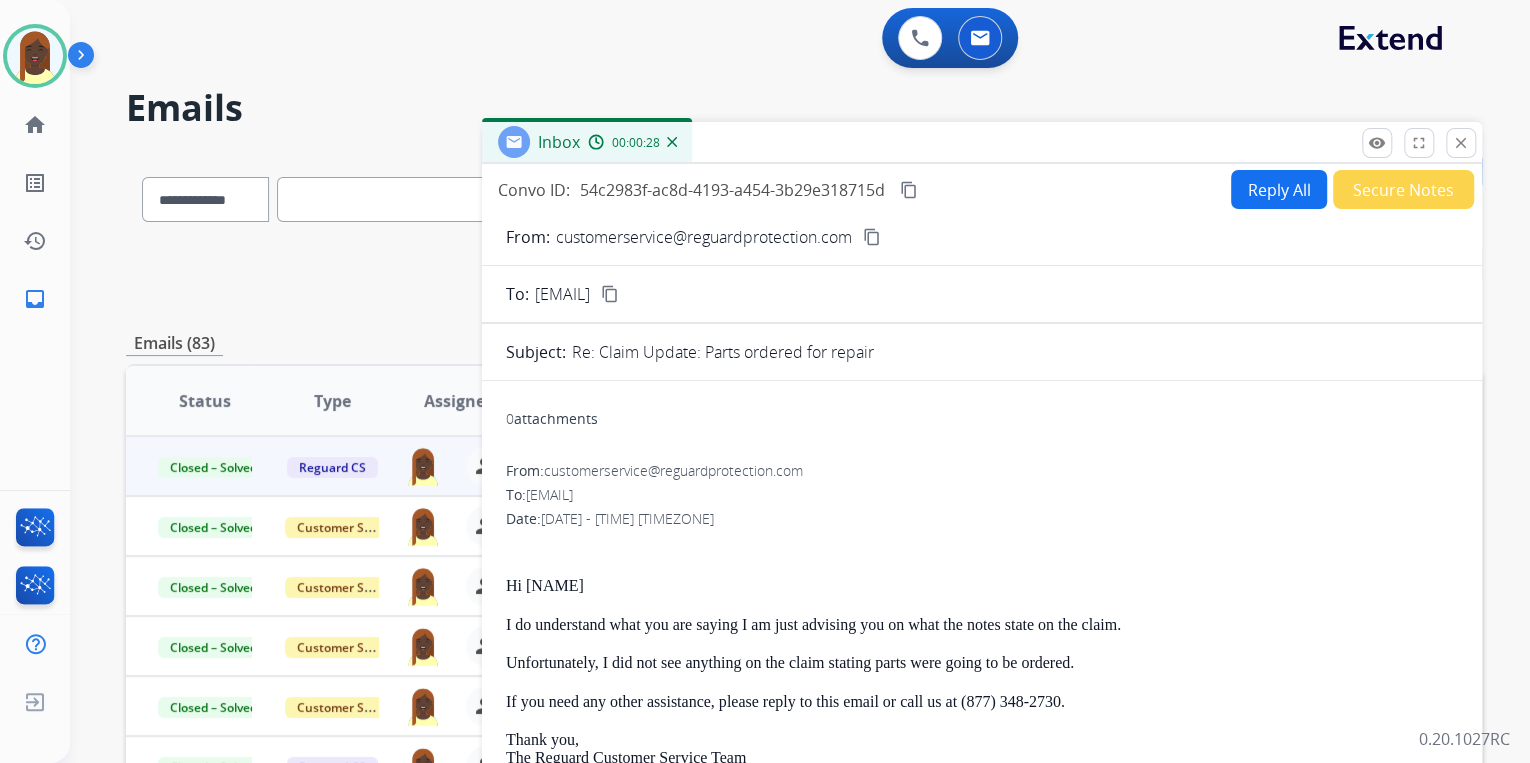 scroll, scrollTop: 0, scrollLeft: 0, axis: both 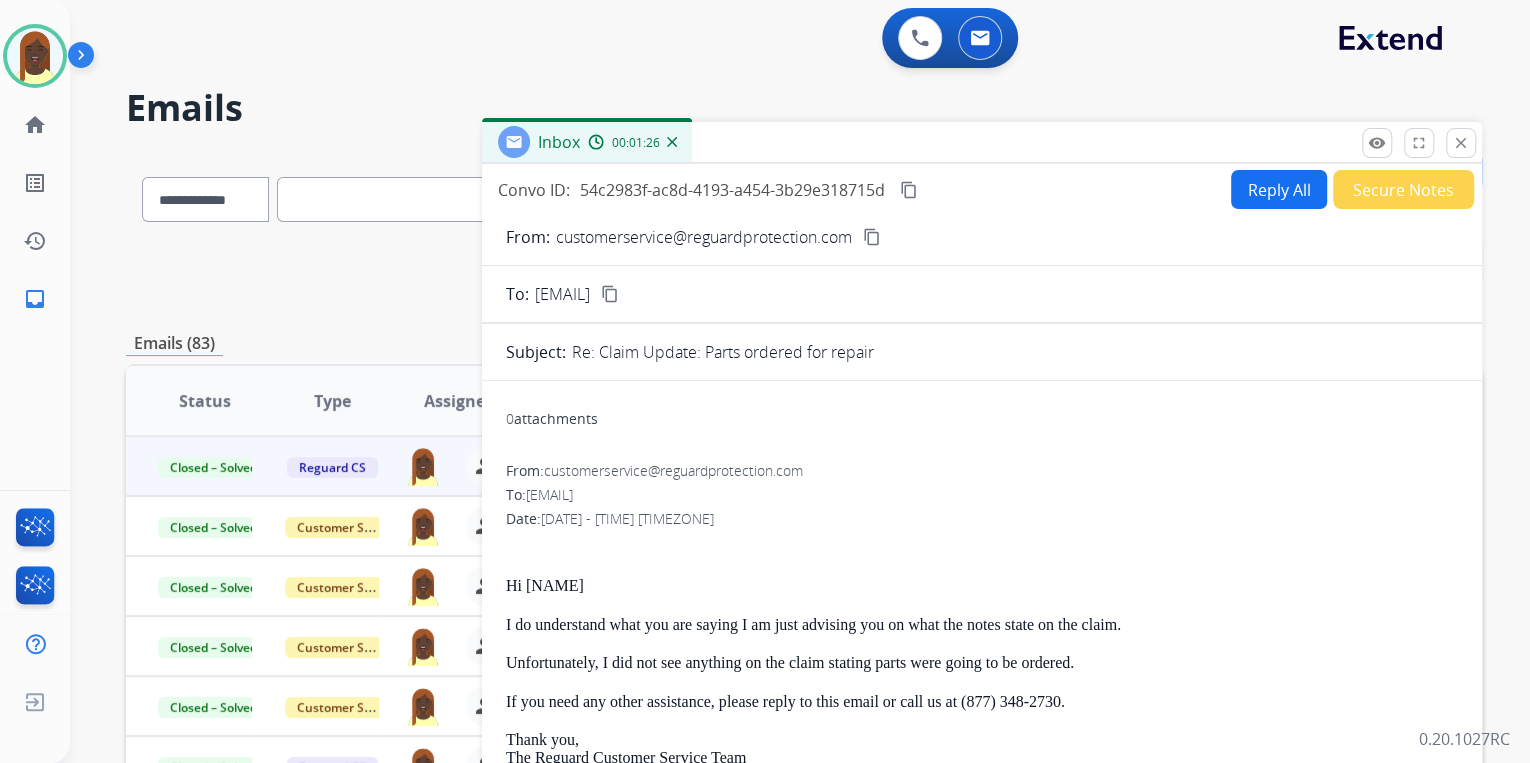 click on "content_copy" at bounding box center [909, 190] 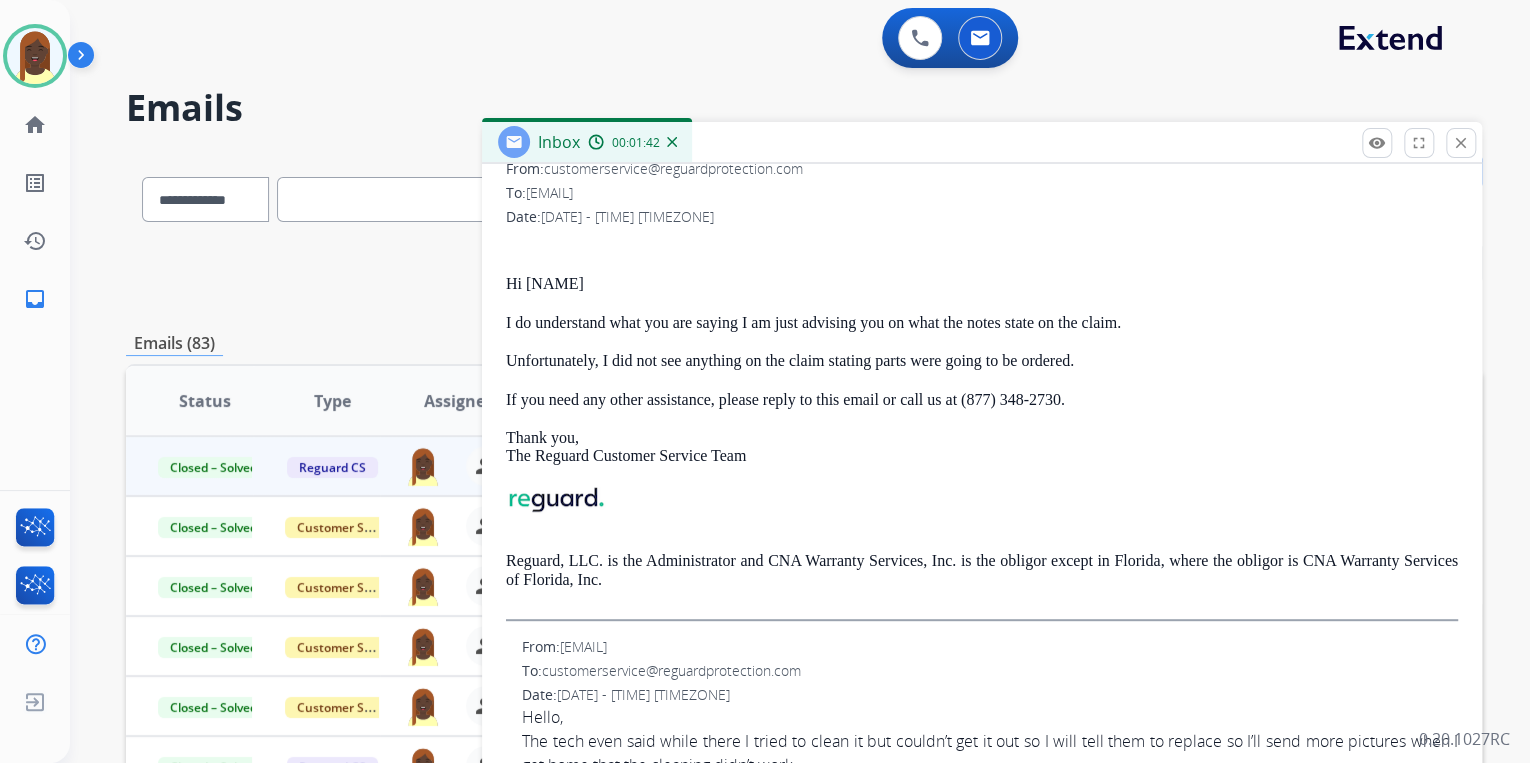 scroll, scrollTop: 160, scrollLeft: 0, axis: vertical 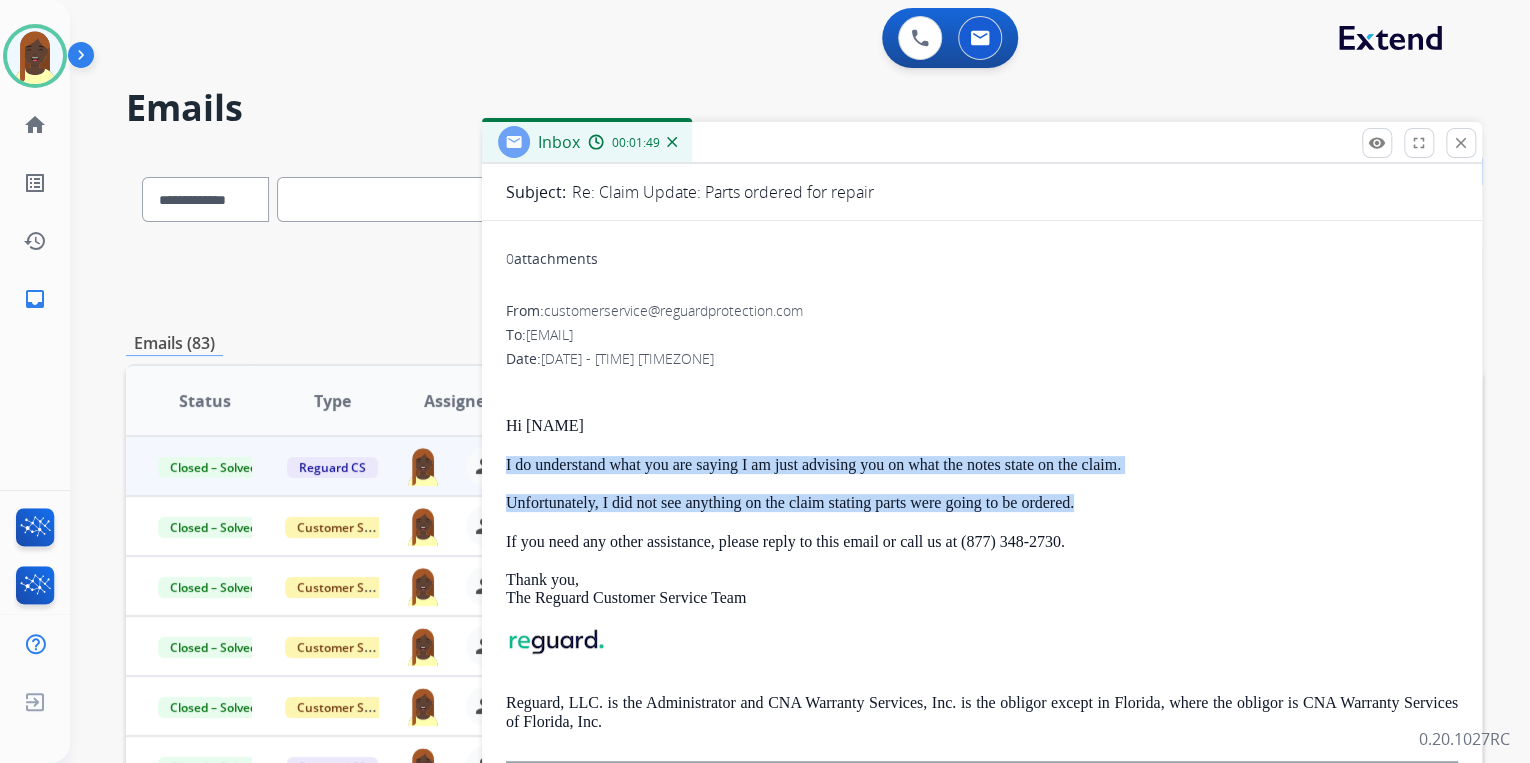 drag, startPoint x: 513, startPoint y: 460, endPoint x: 1077, endPoint y: 498, distance: 565.2787 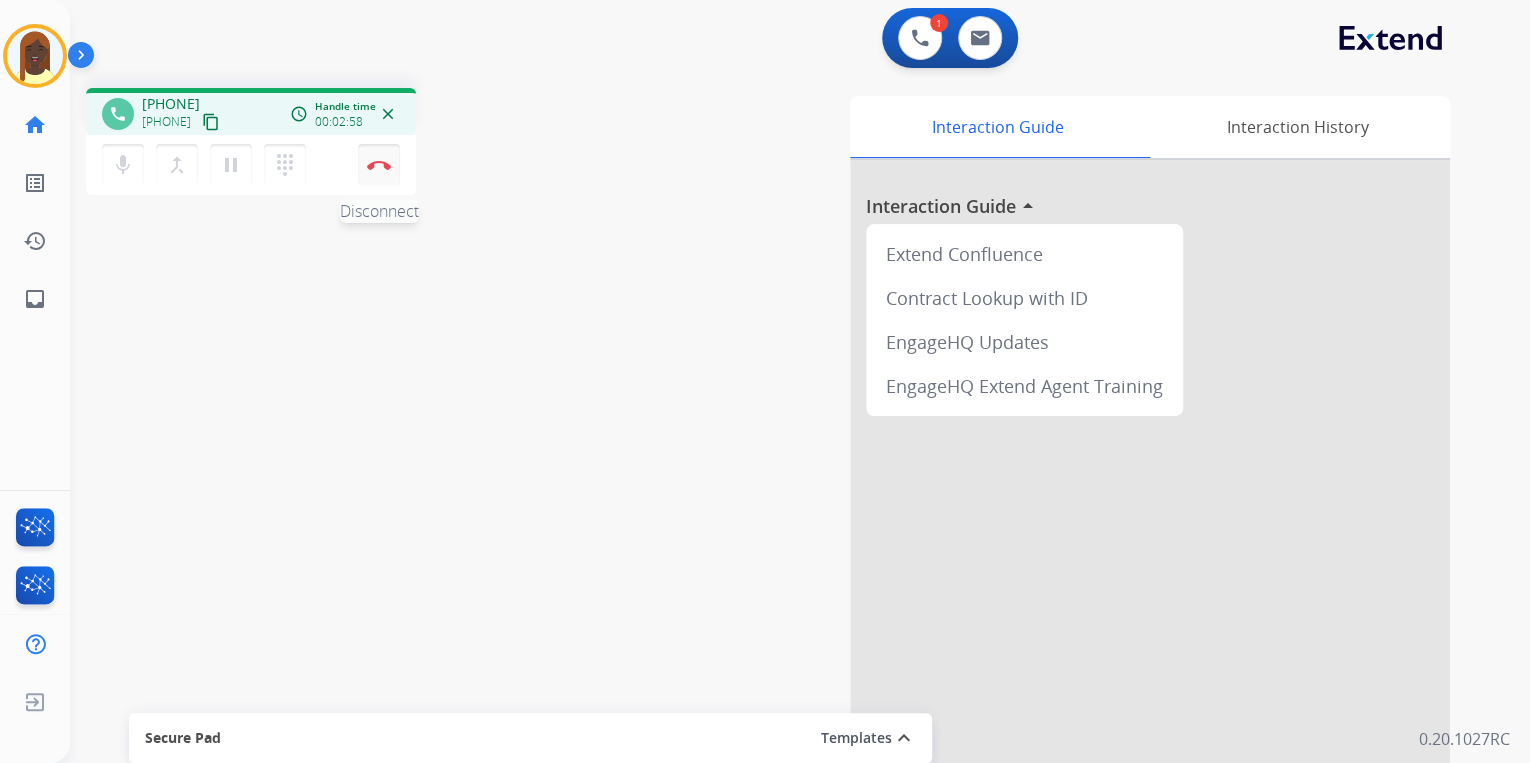 click at bounding box center [379, 165] 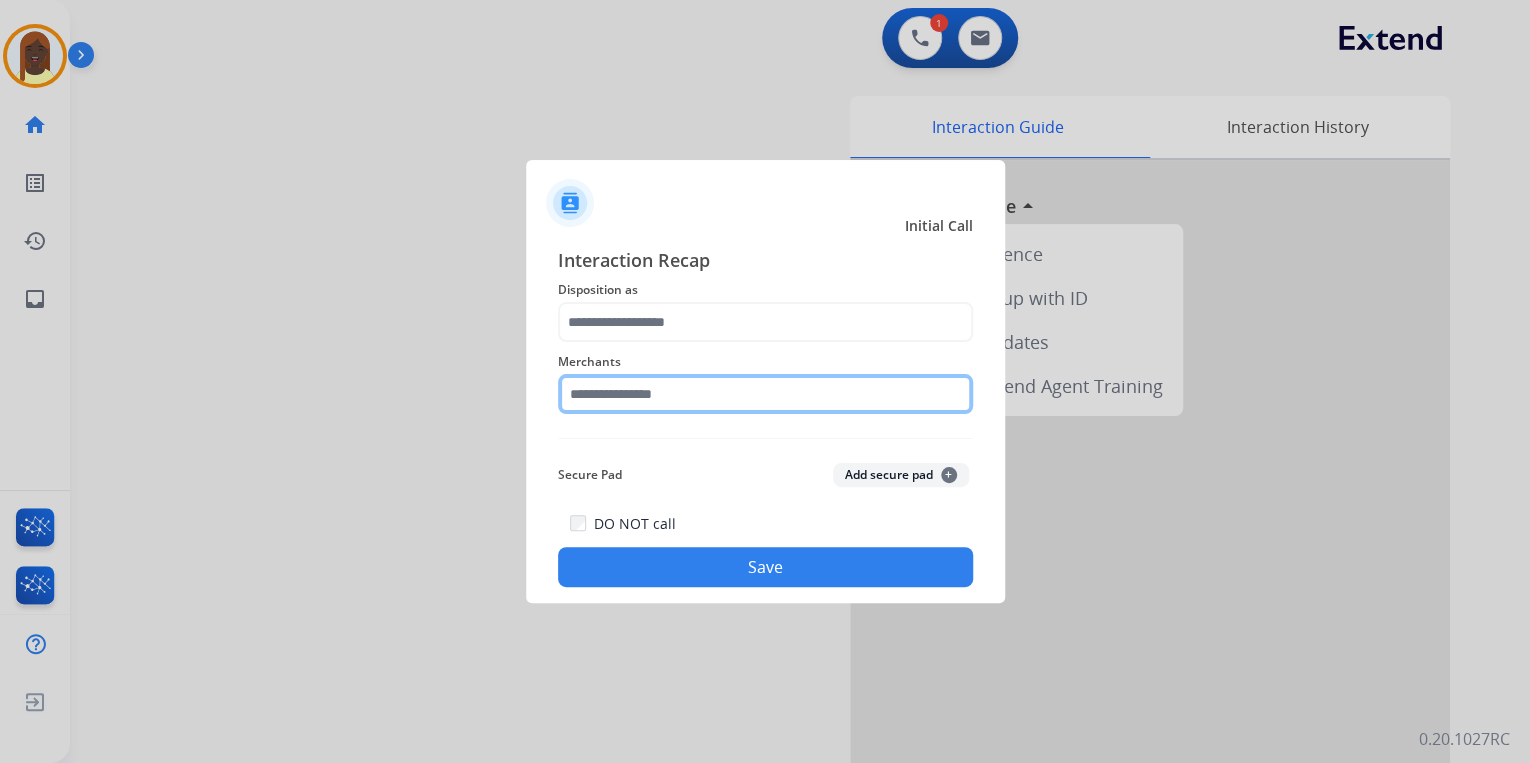 click 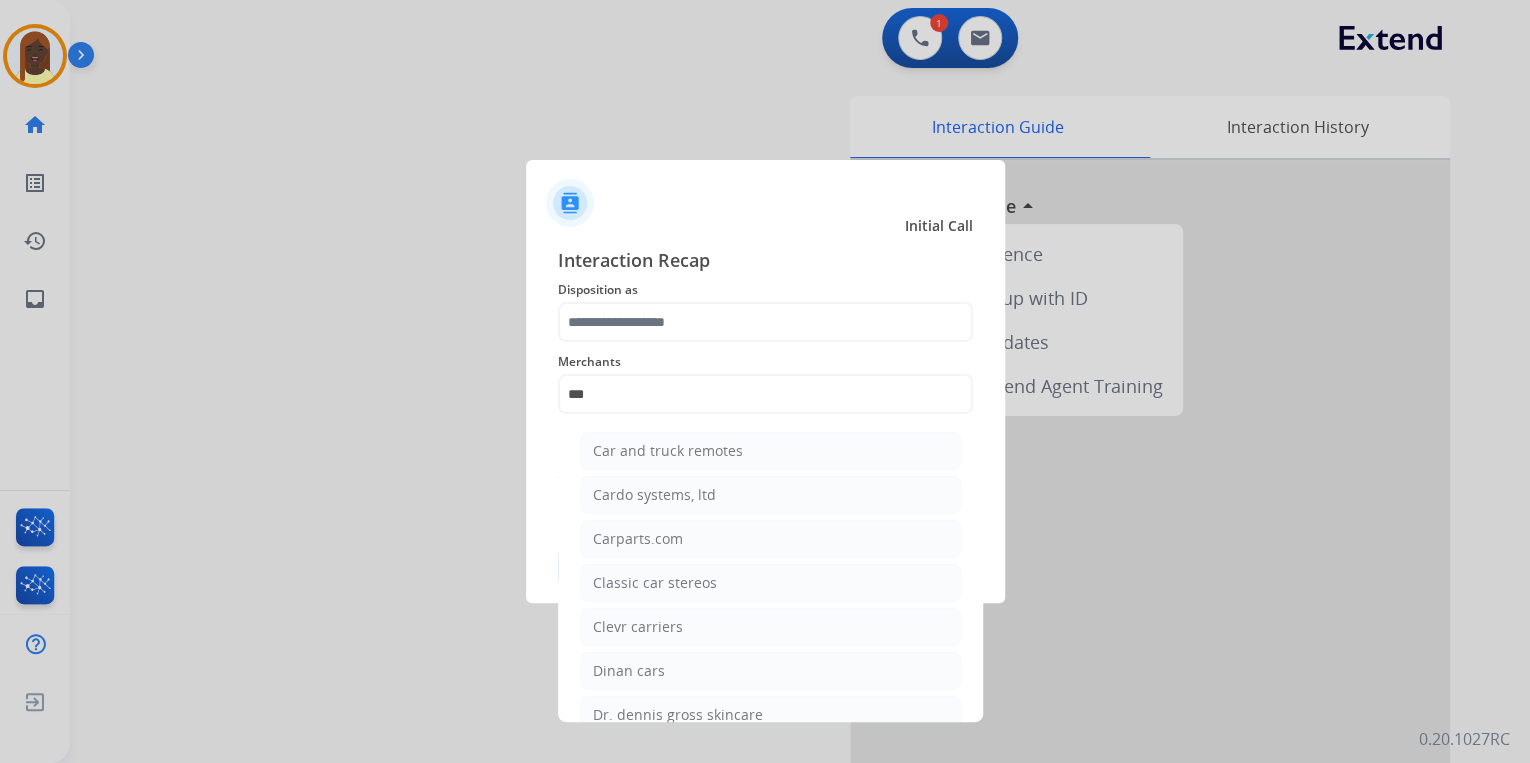 click on "Carparts.com" 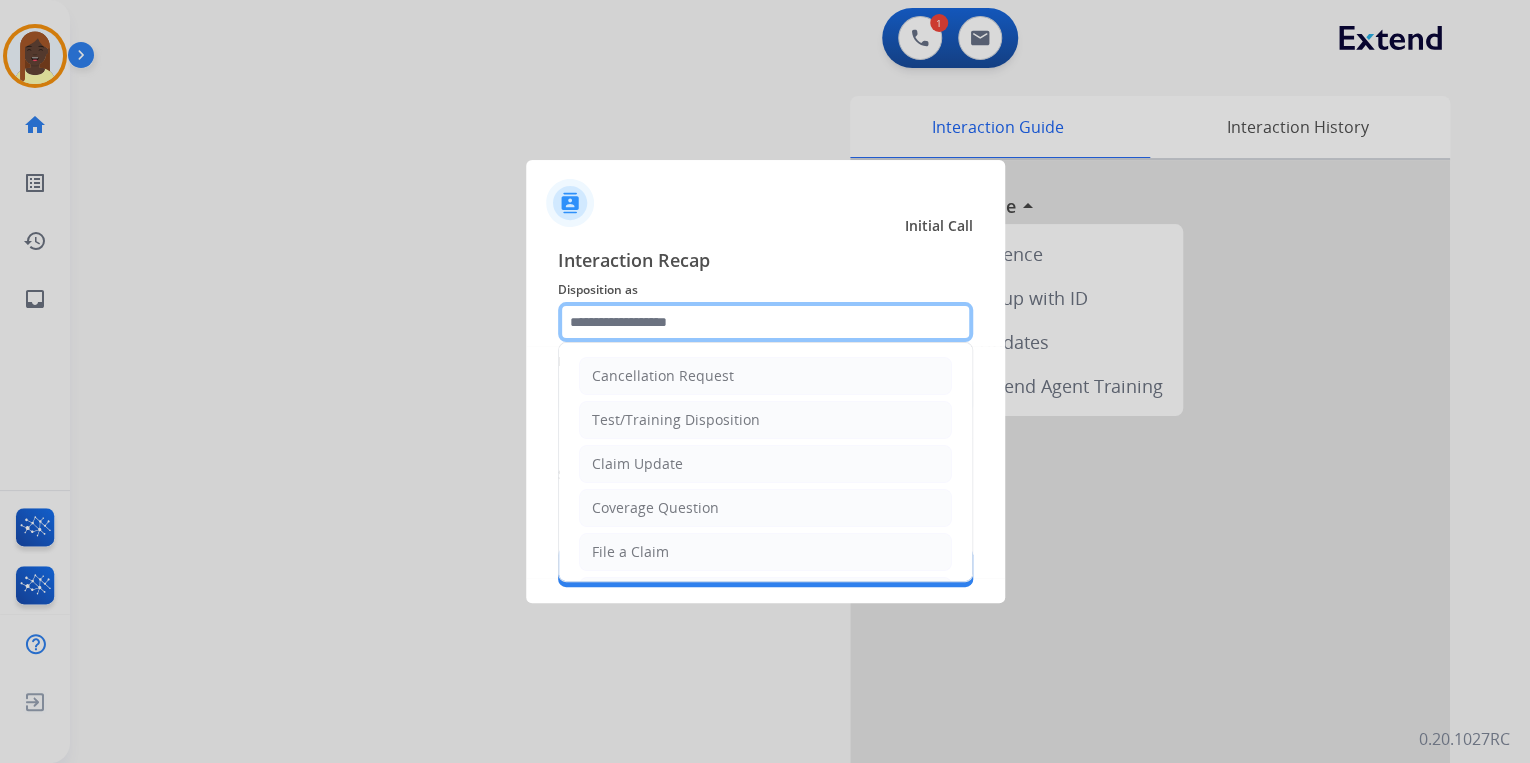 click 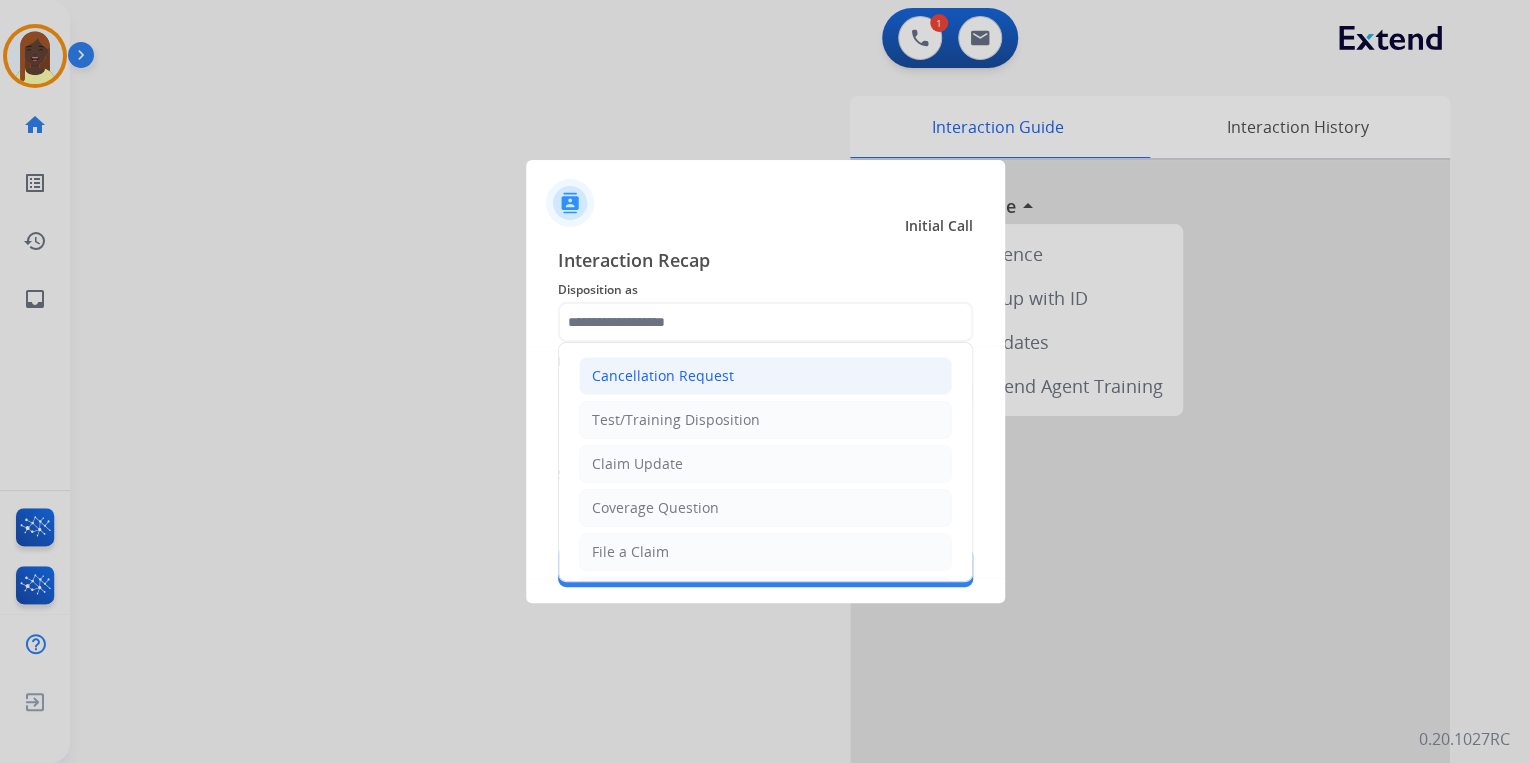 click on "Cancellation Request" 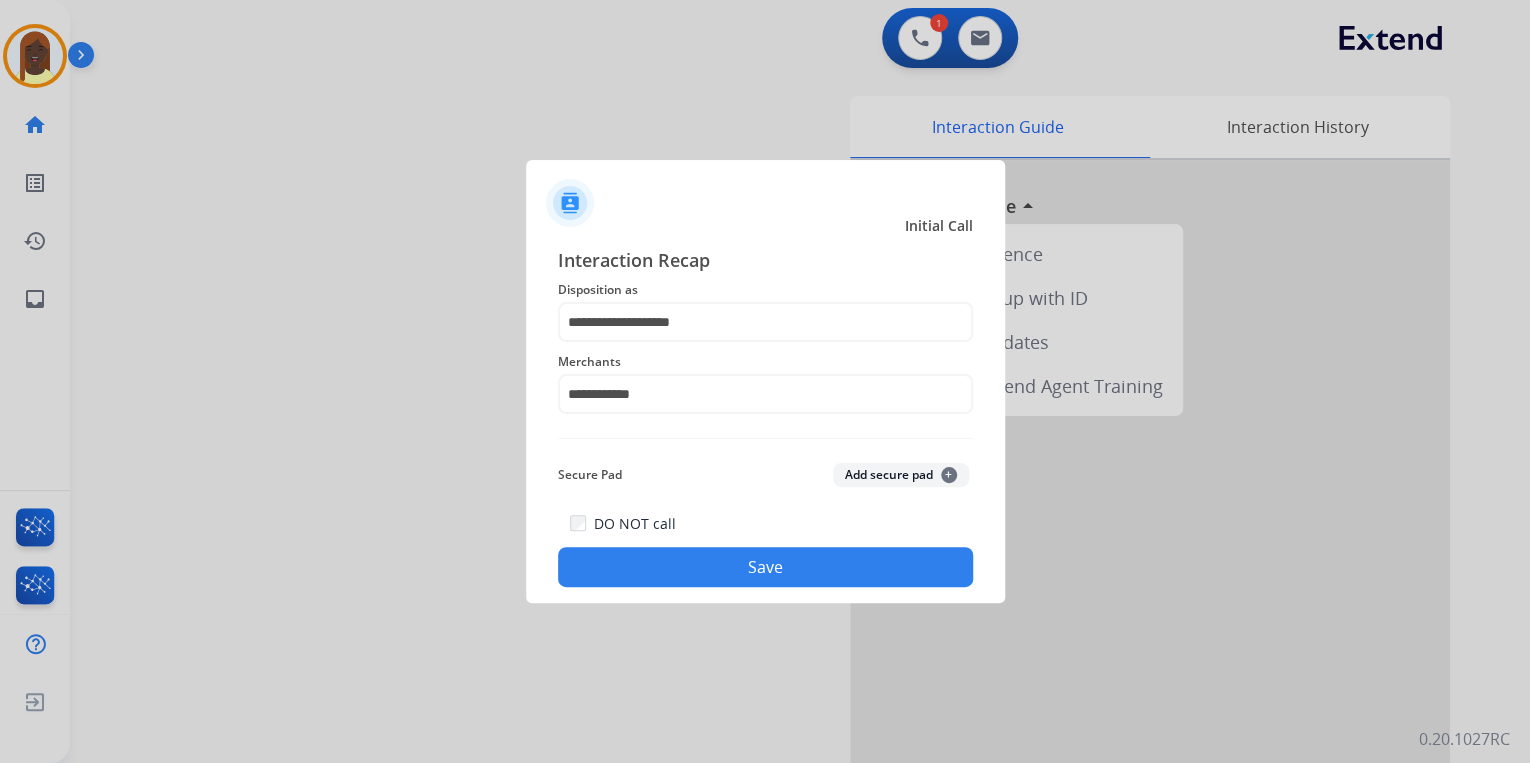 click on "Save" 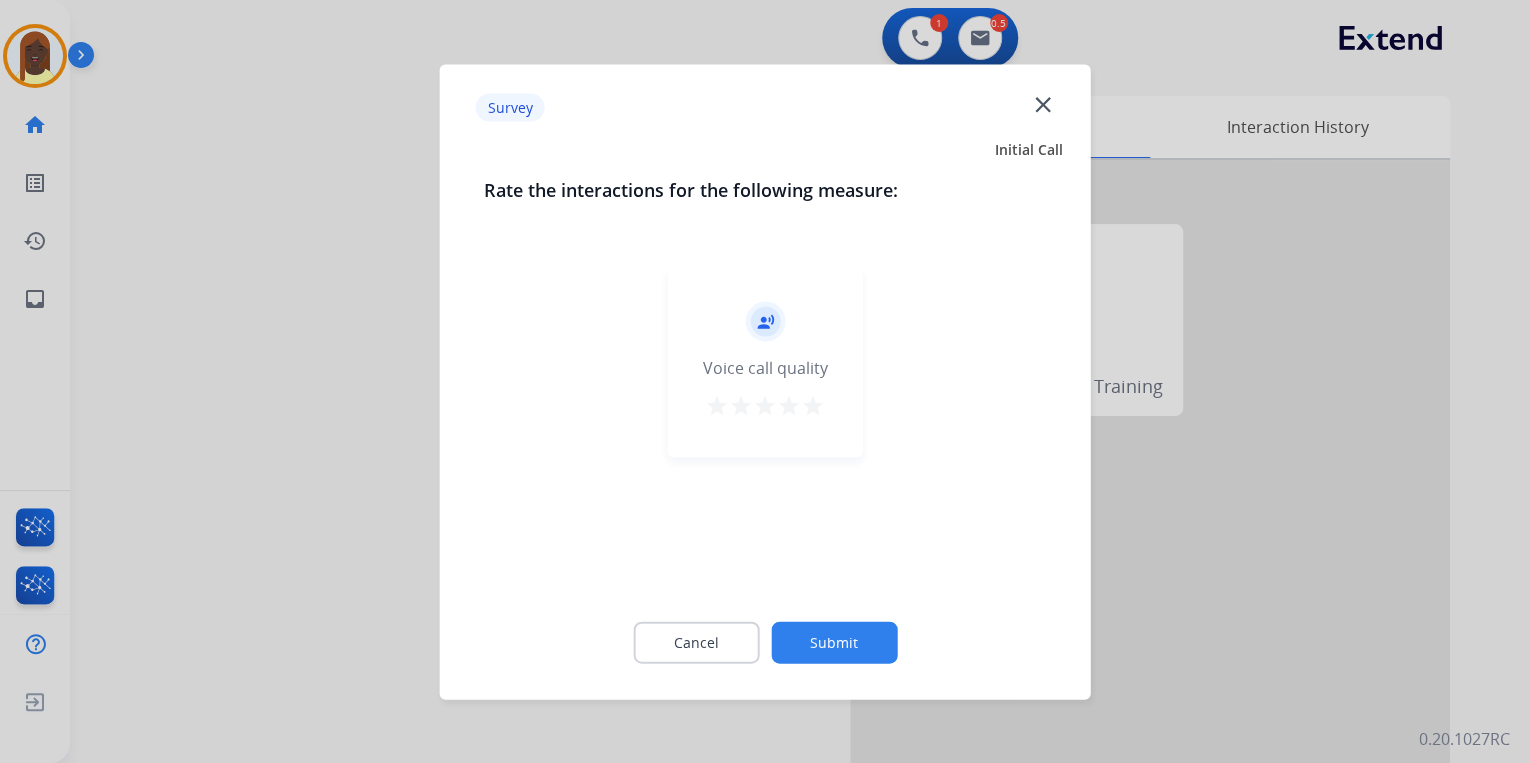 click on "star" at bounding box center (813, 405) 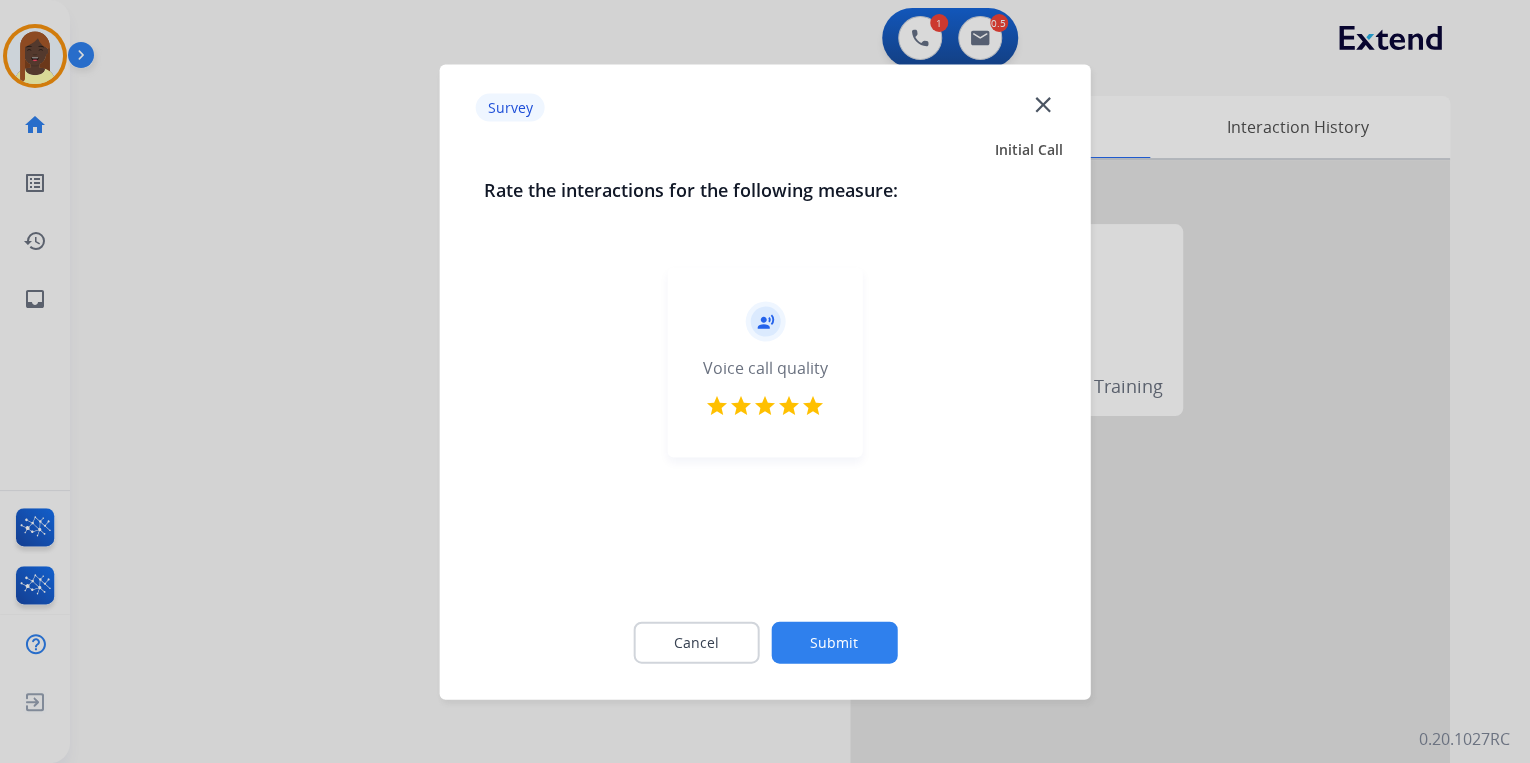click on "Submit" 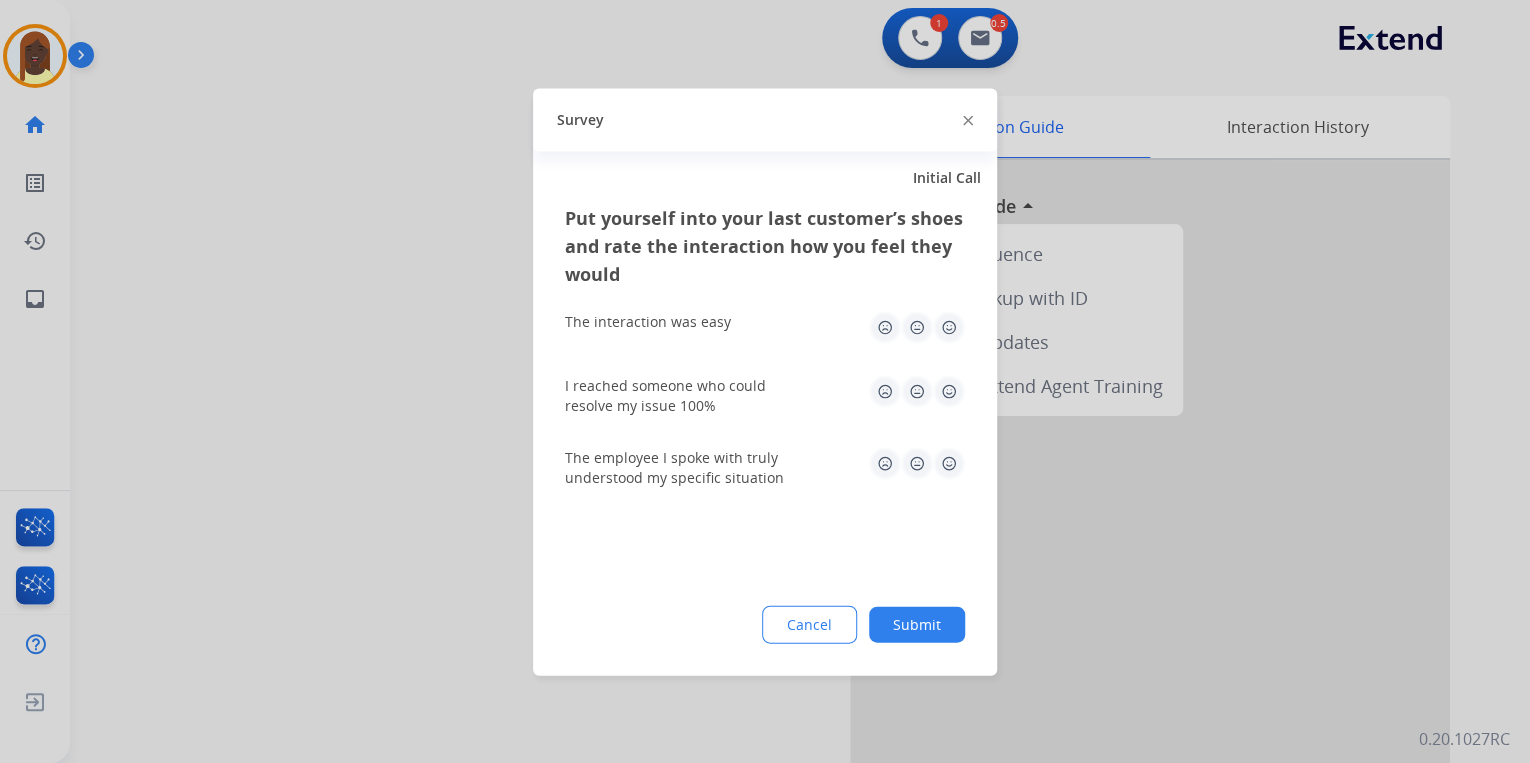 click 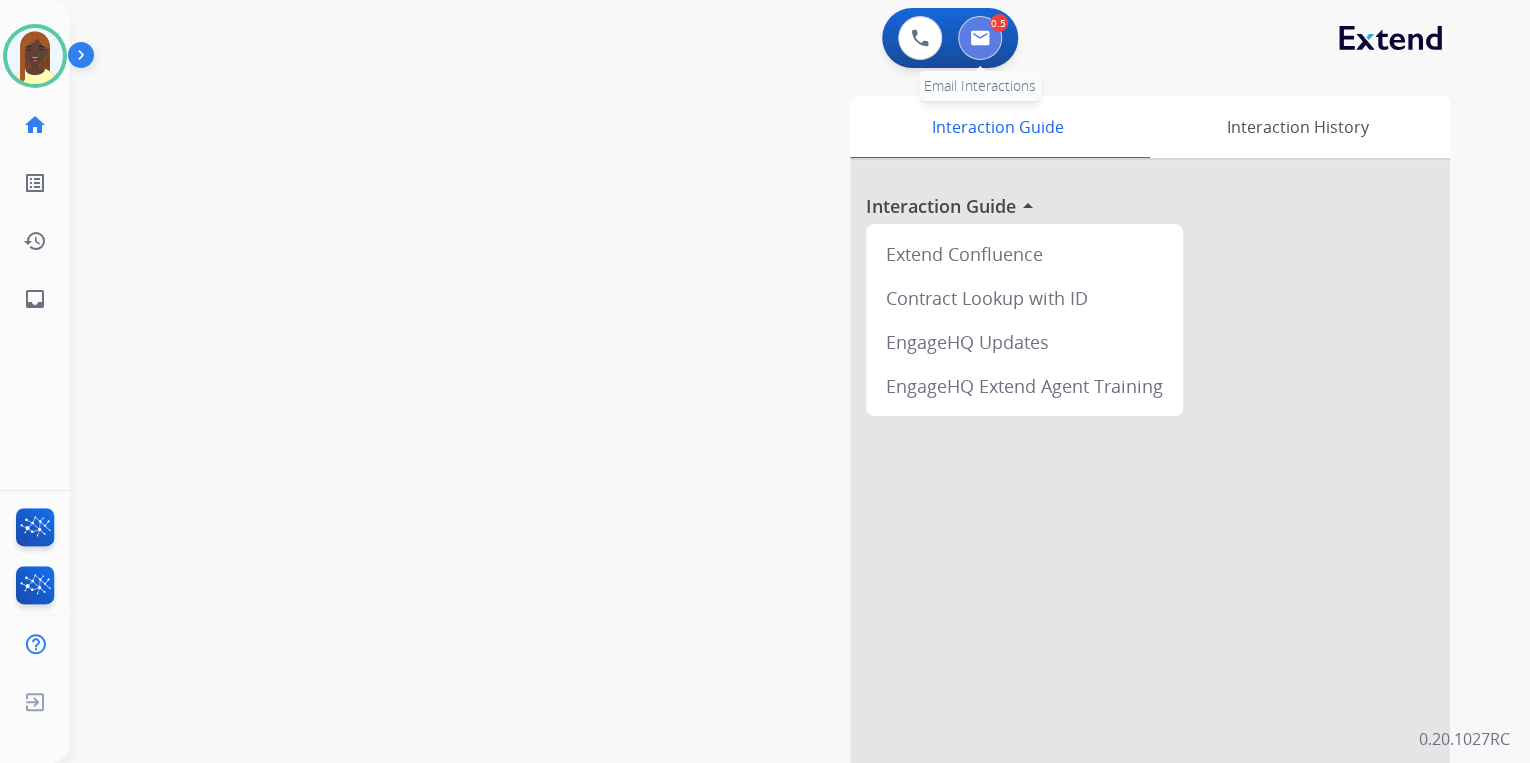 click at bounding box center [980, 38] 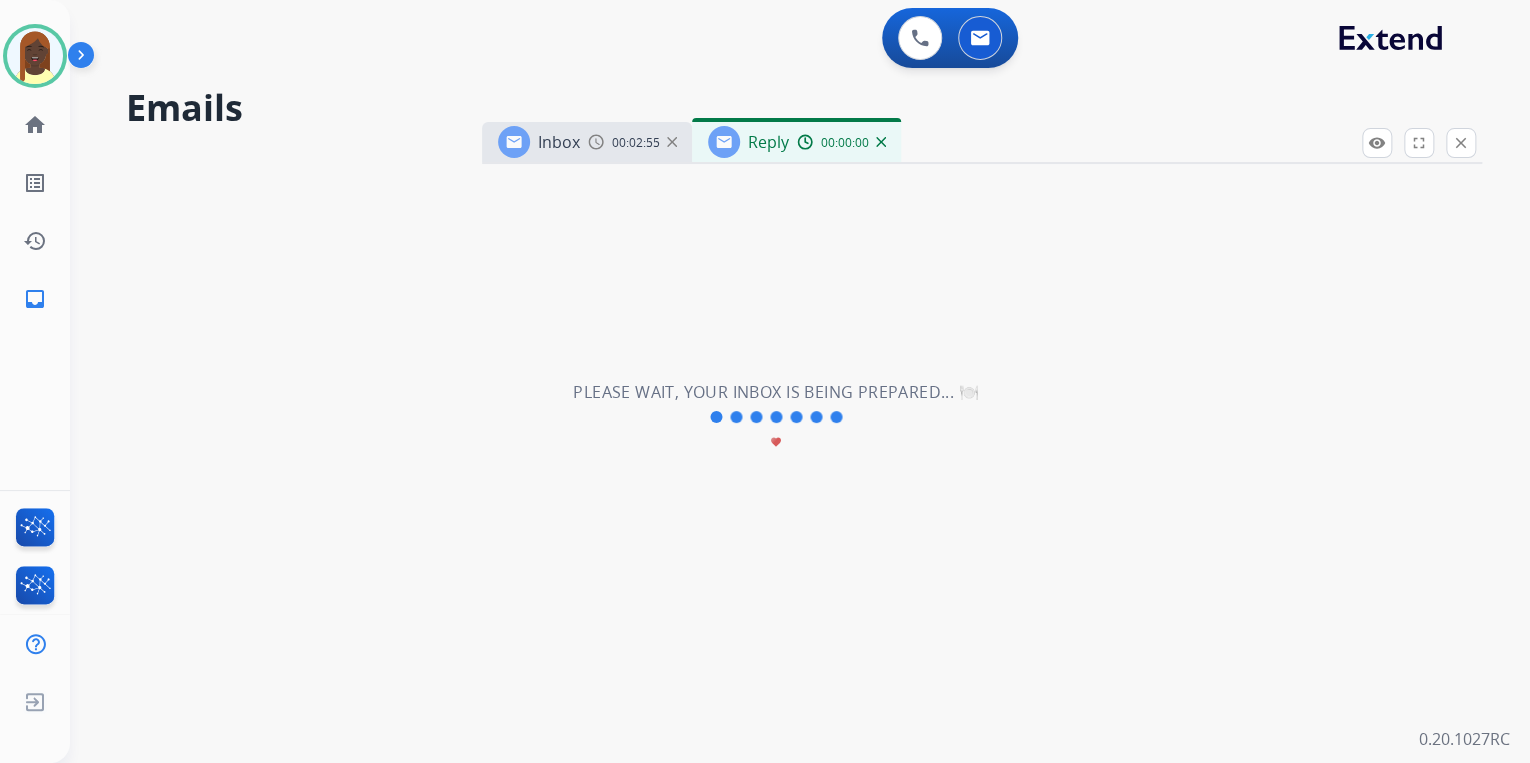 select on "**********" 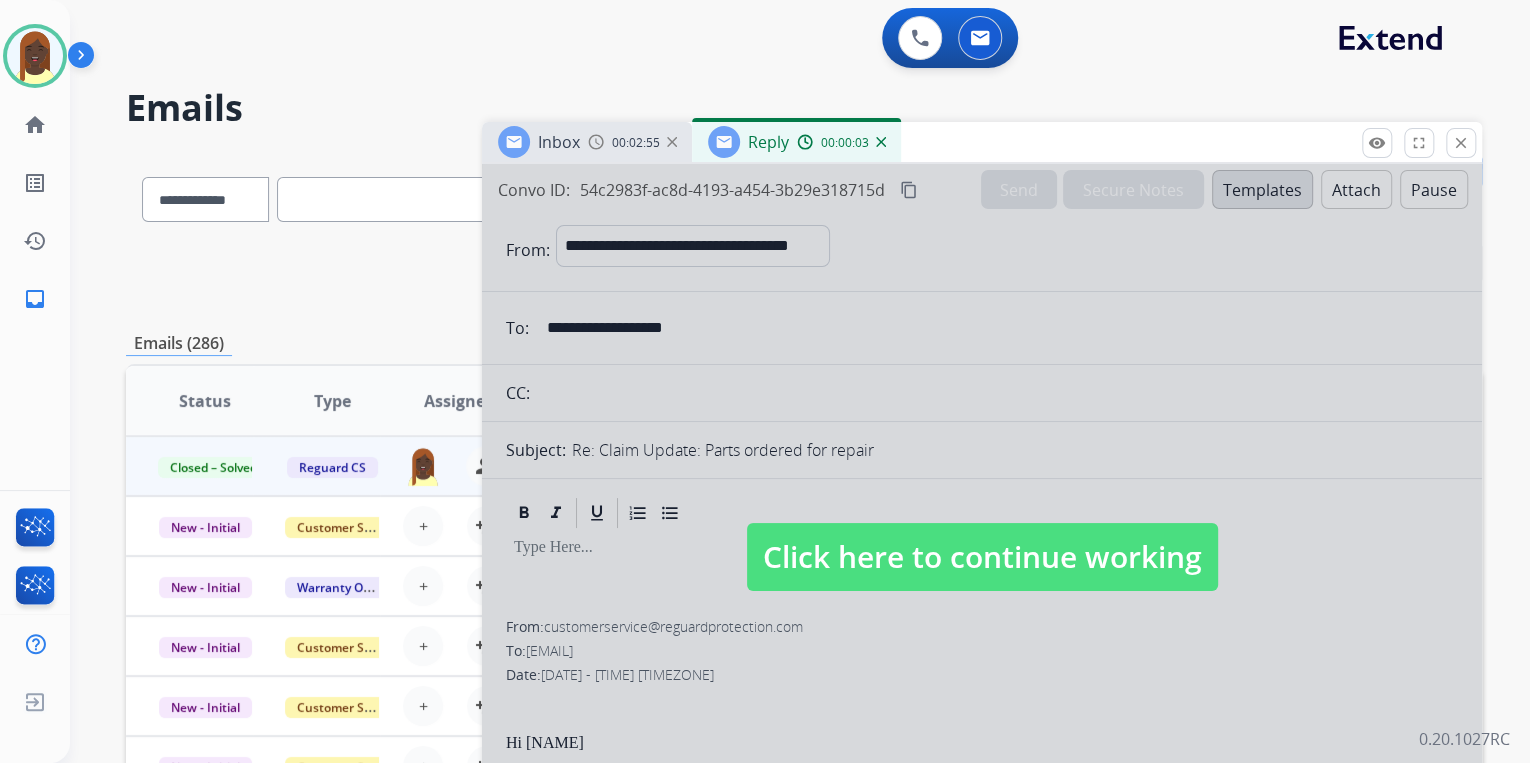 click on "Click here to continue working" at bounding box center [982, 557] 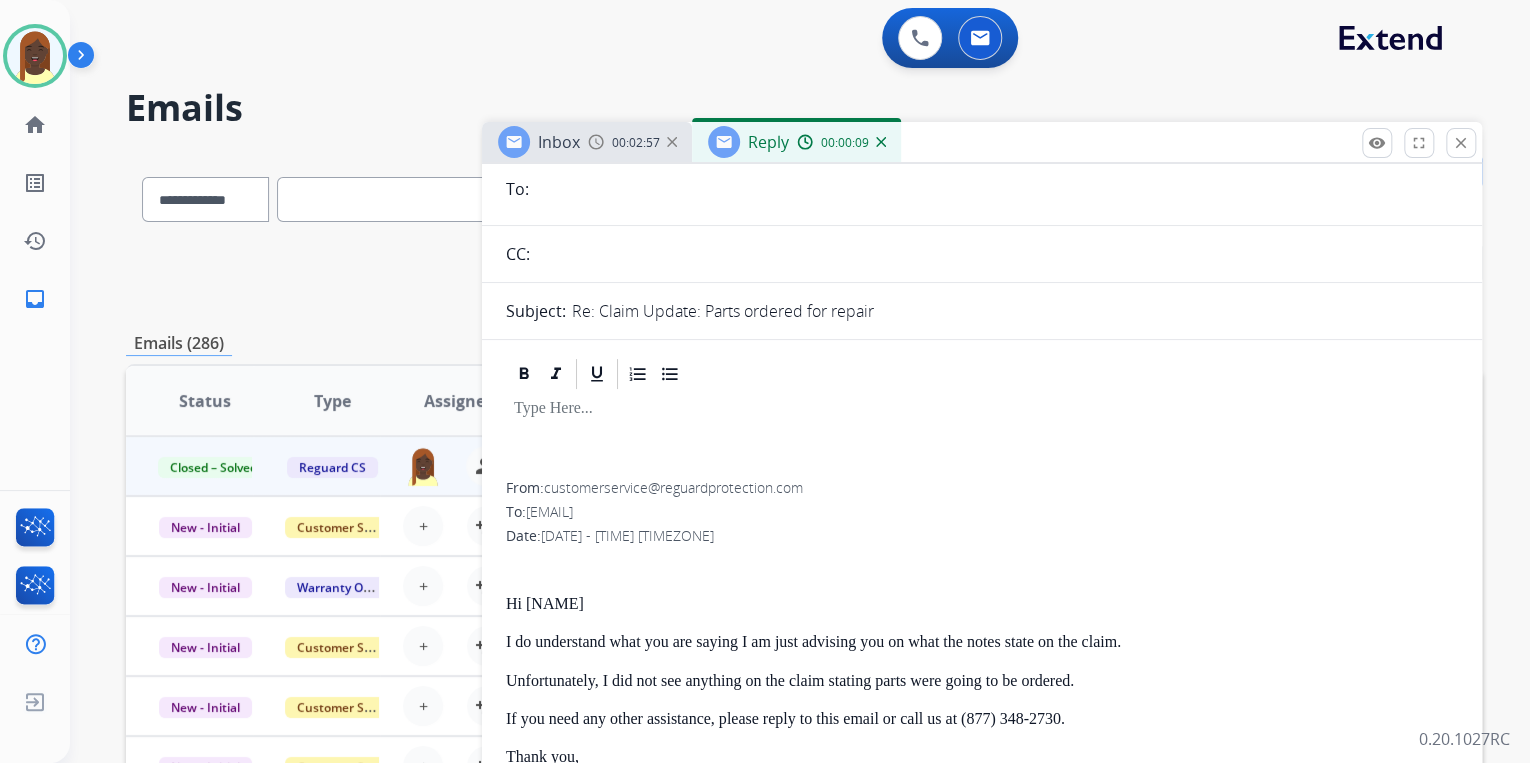 scroll, scrollTop: 80, scrollLeft: 0, axis: vertical 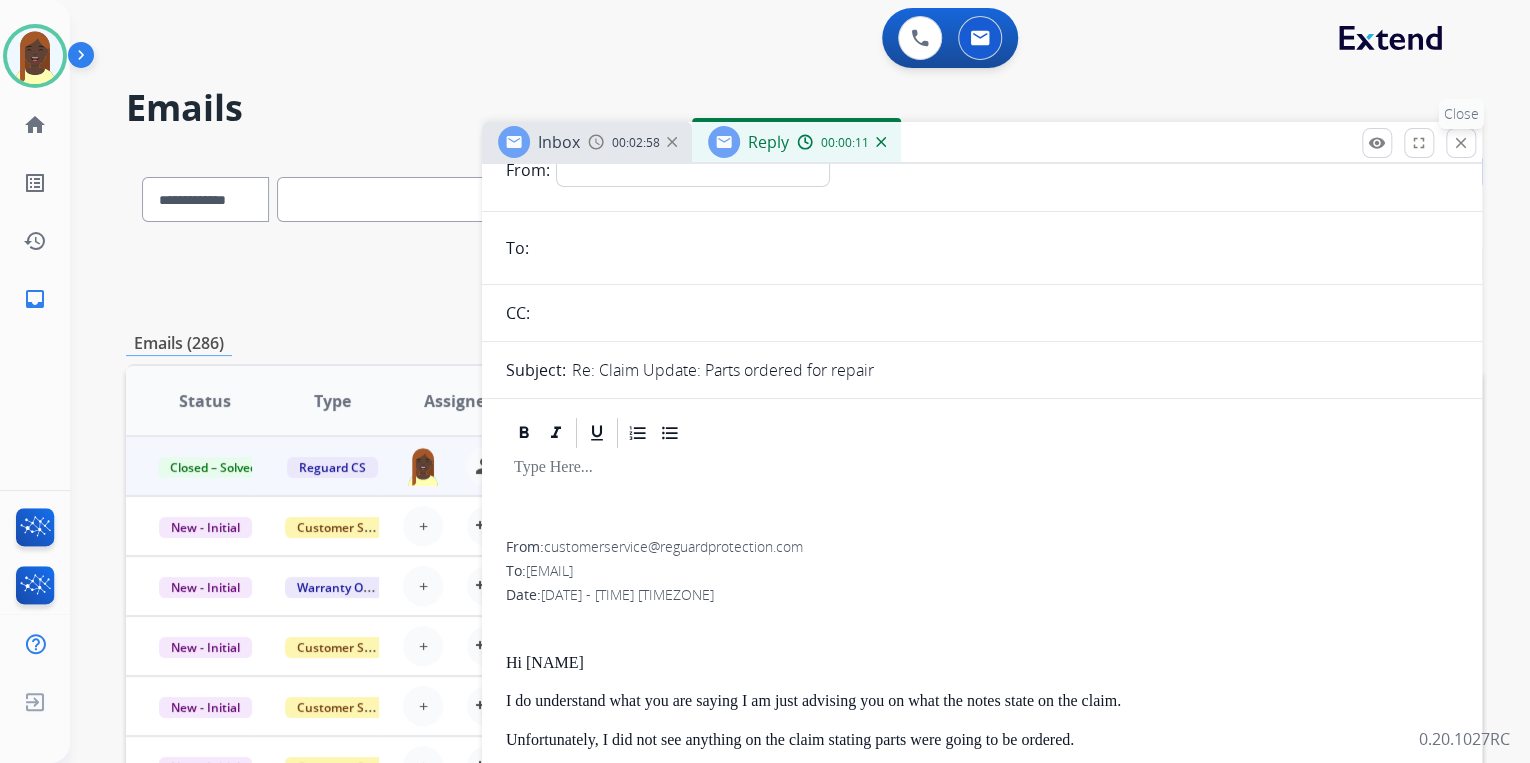 click on "close" at bounding box center (1461, 143) 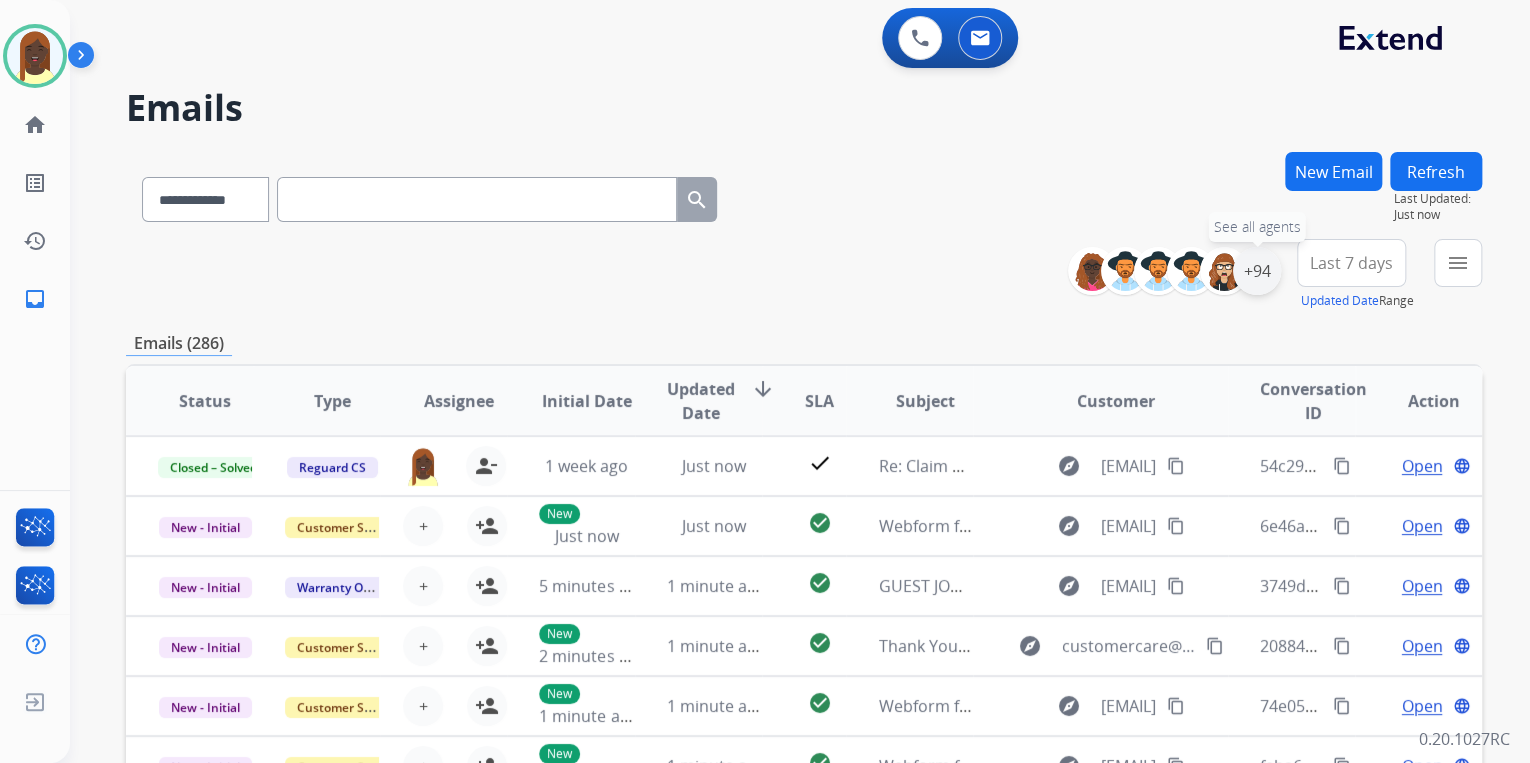 click on "+94" at bounding box center (1257, 271) 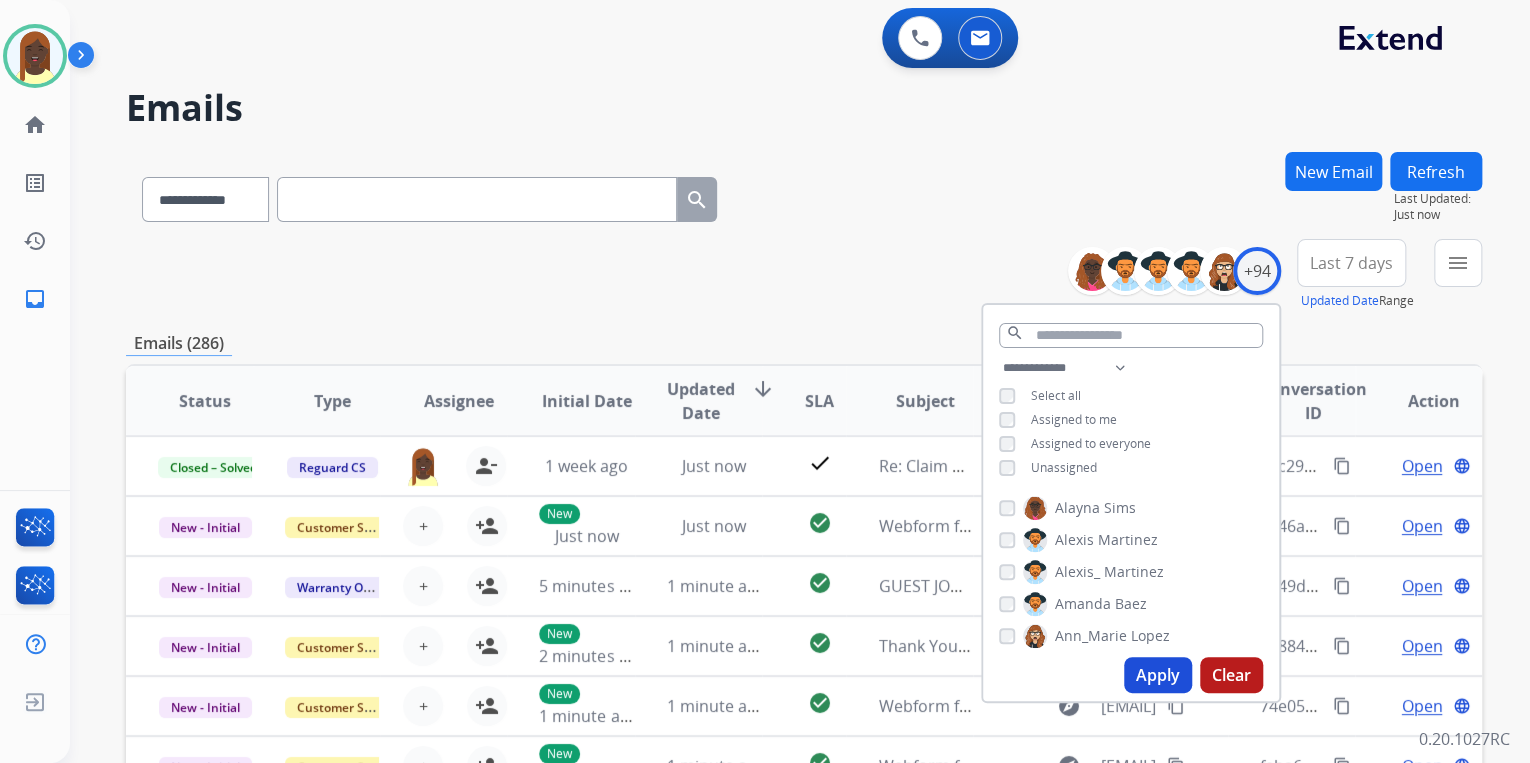 drag, startPoint x: 1146, startPoint y: 684, endPoint x: 936, endPoint y: 503, distance: 277.23816 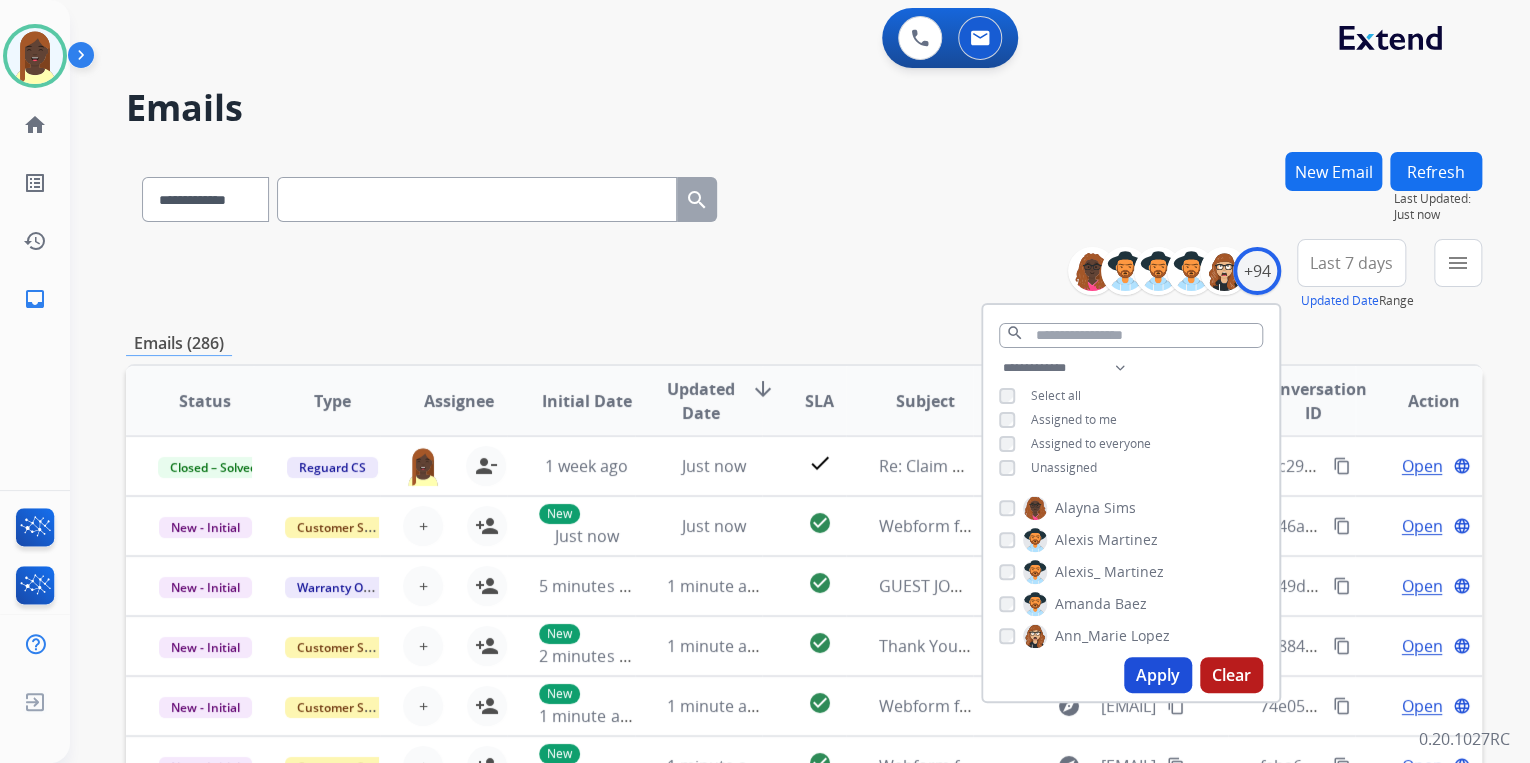 click on "Apply" at bounding box center [1158, 675] 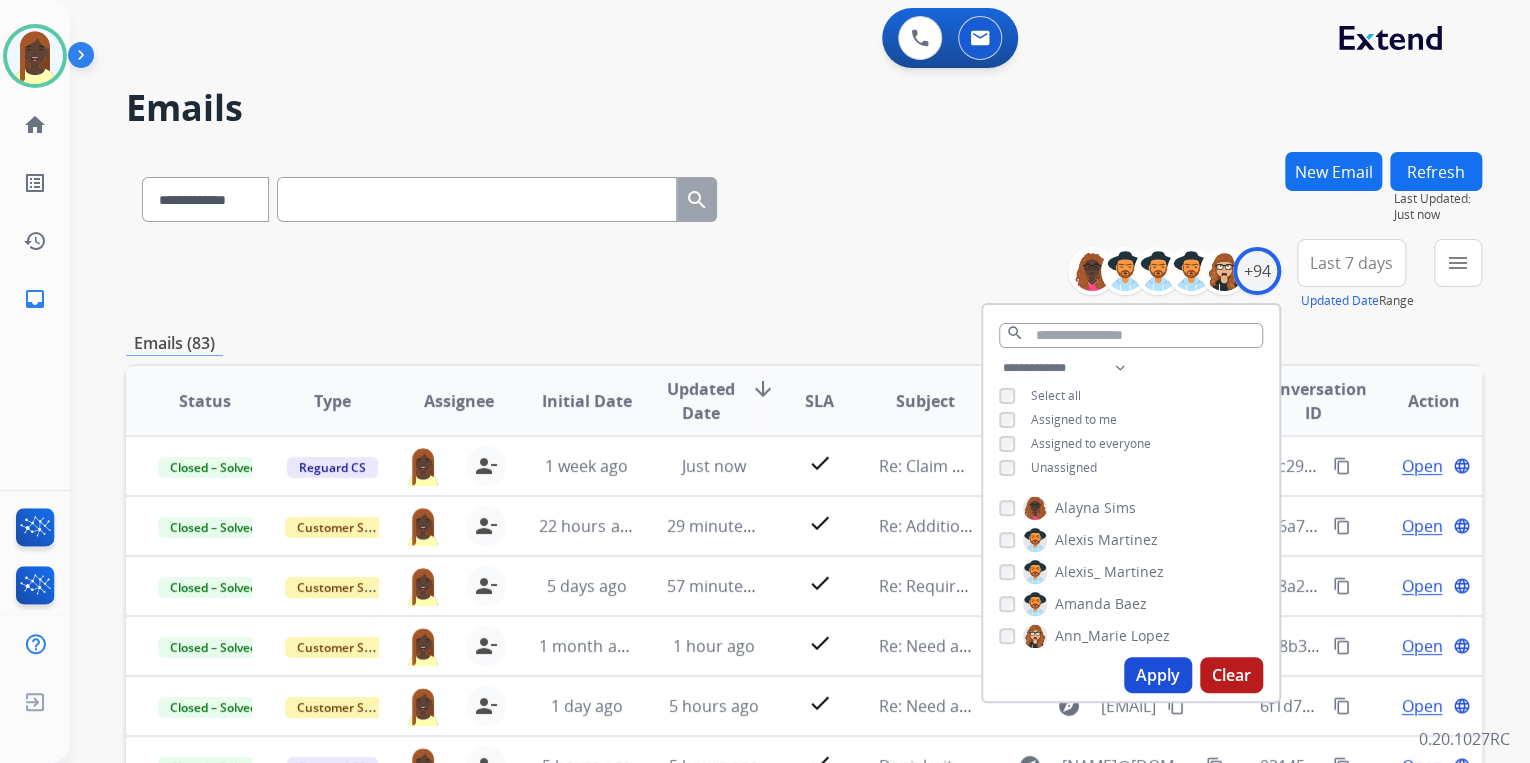 click on "**********" at bounding box center [804, 275] 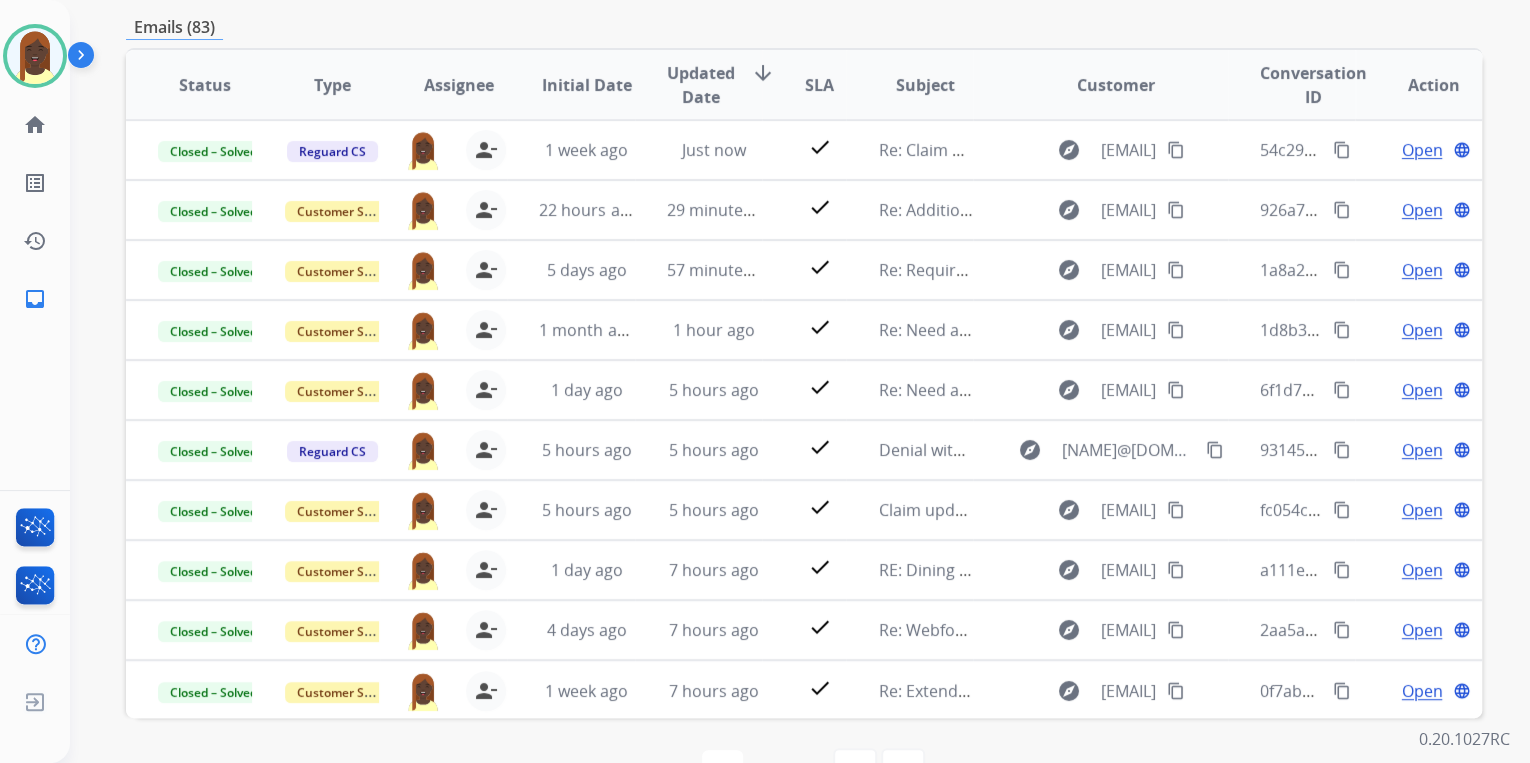 scroll, scrollTop: 320, scrollLeft: 0, axis: vertical 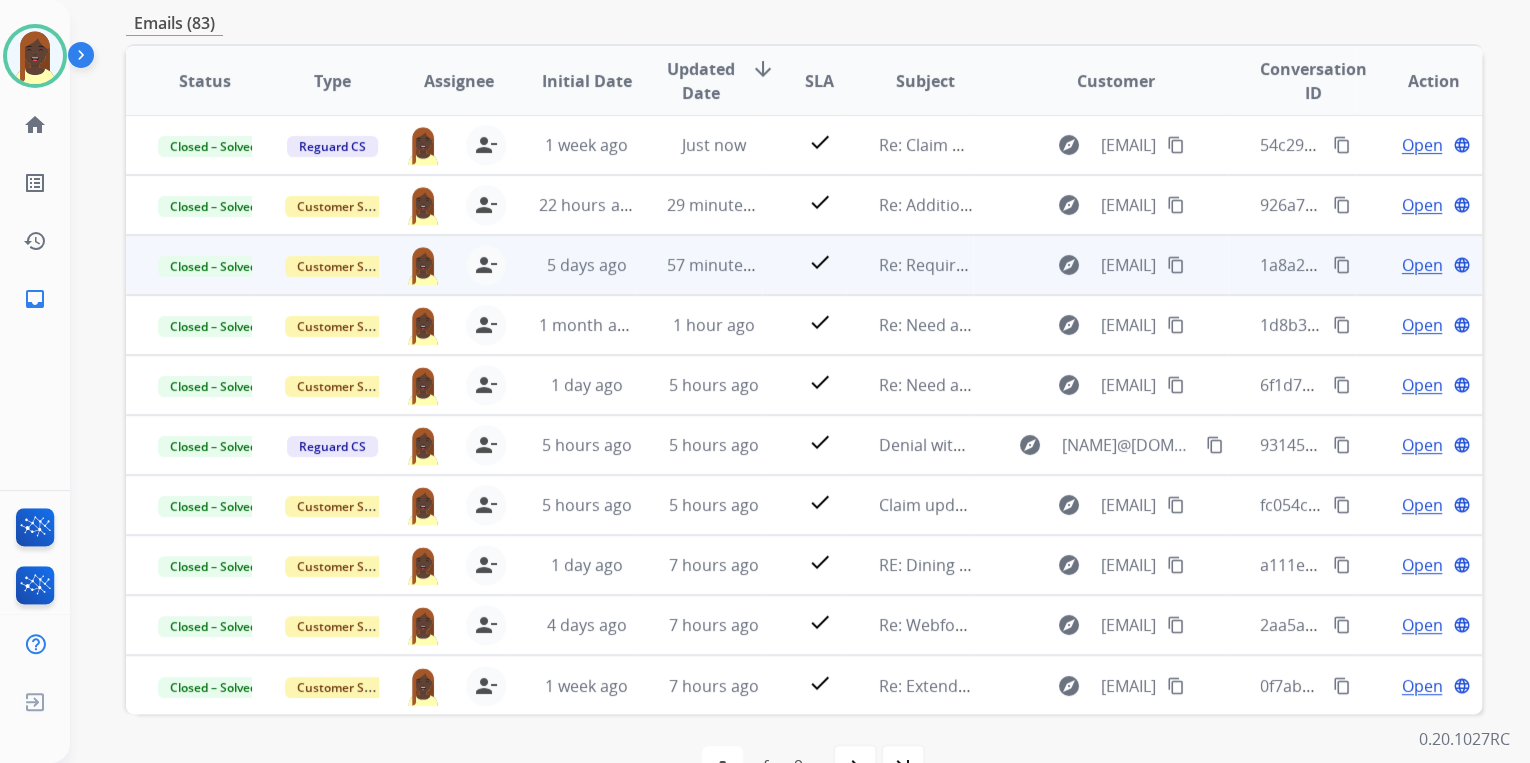 drag, startPoint x: 70, startPoint y: 16, endPoint x: 831, endPoint y: 260, distance: 799.16016 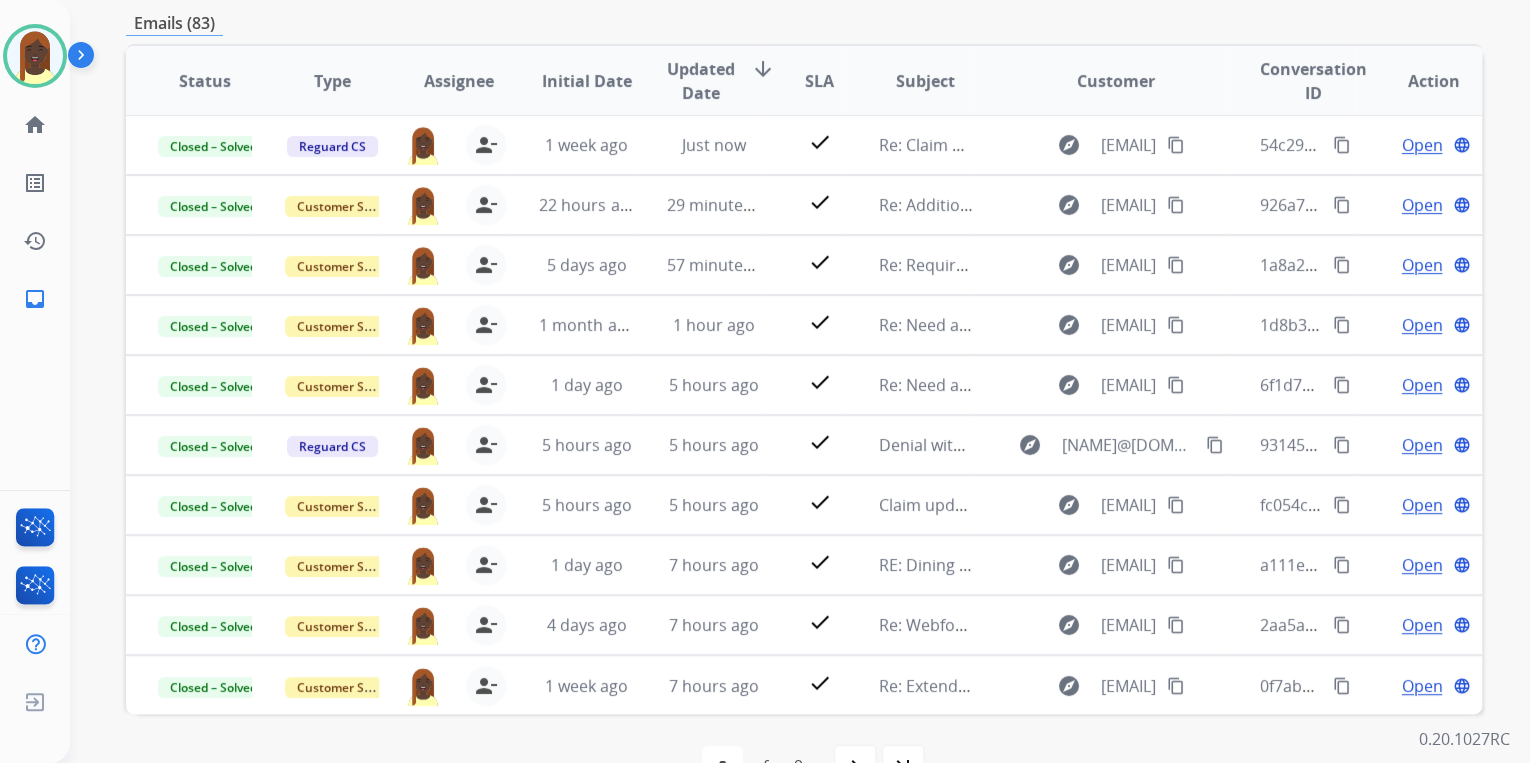 drag, startPoint x: 831, startPoint y: 260, endPoint x: 1024, endPoint y: 43, distance: 290.41006 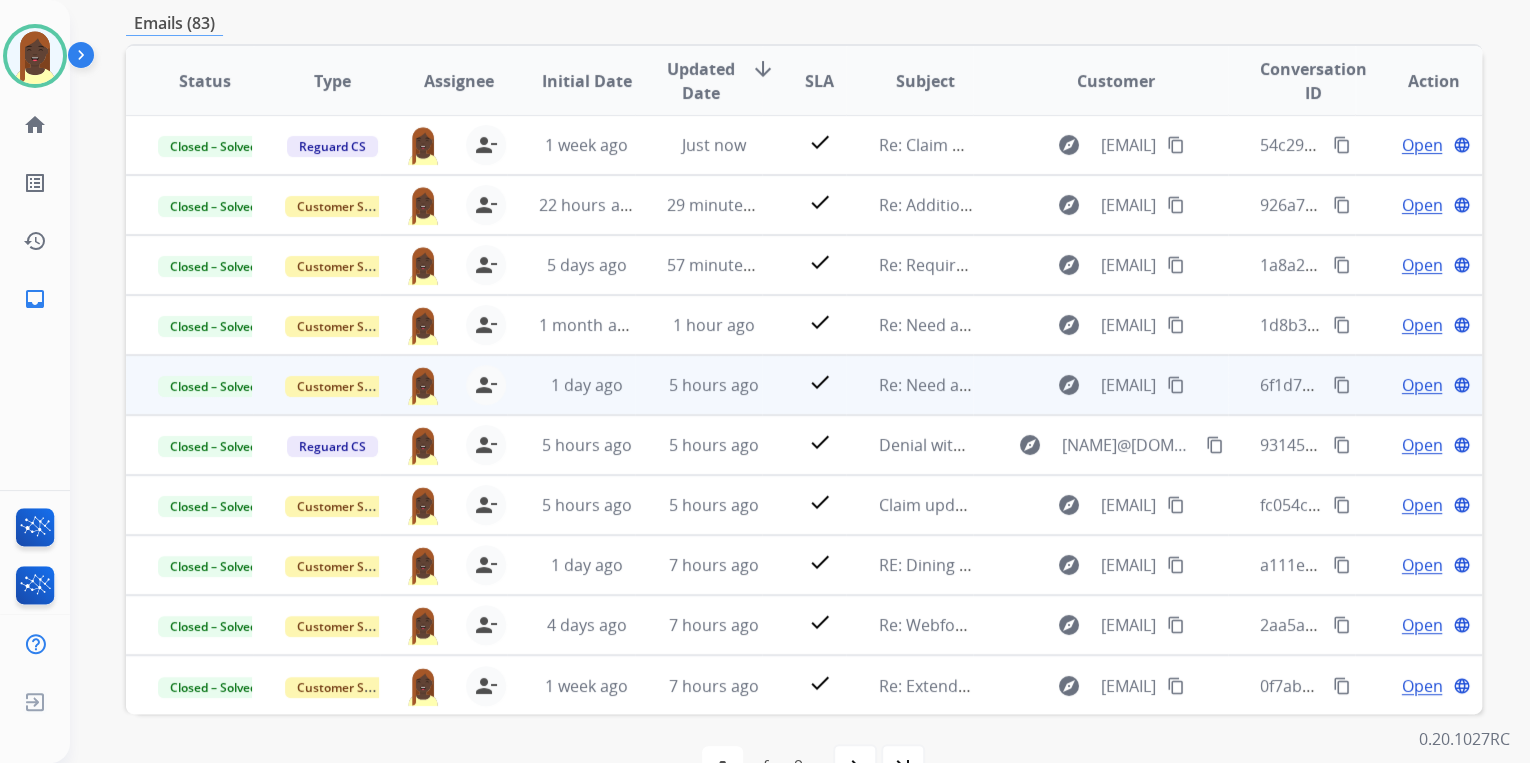 scroll, scrollTop: 0, scrollLeft: 0, axis: both 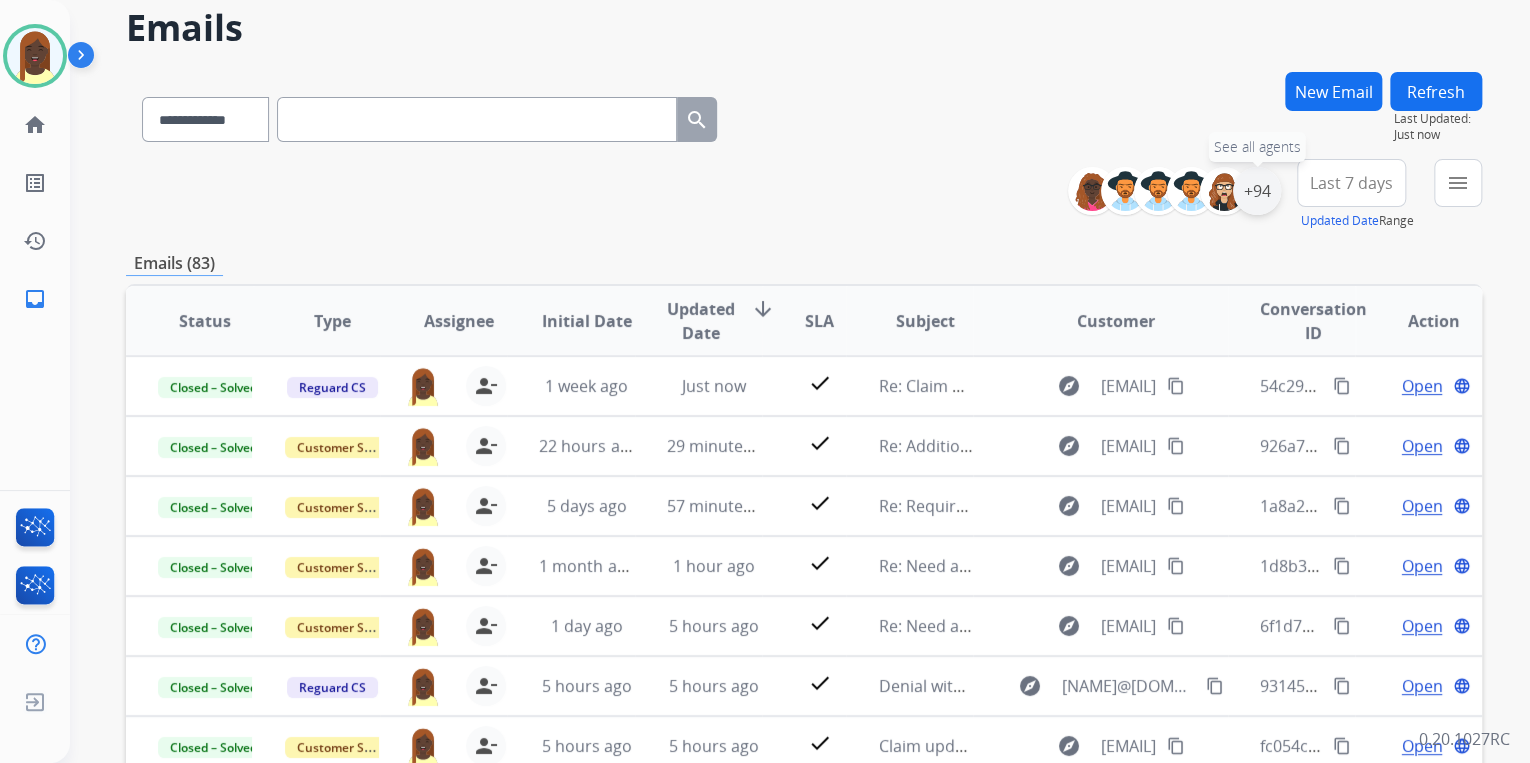 click on "+94" at bounding box center (1257, 191) 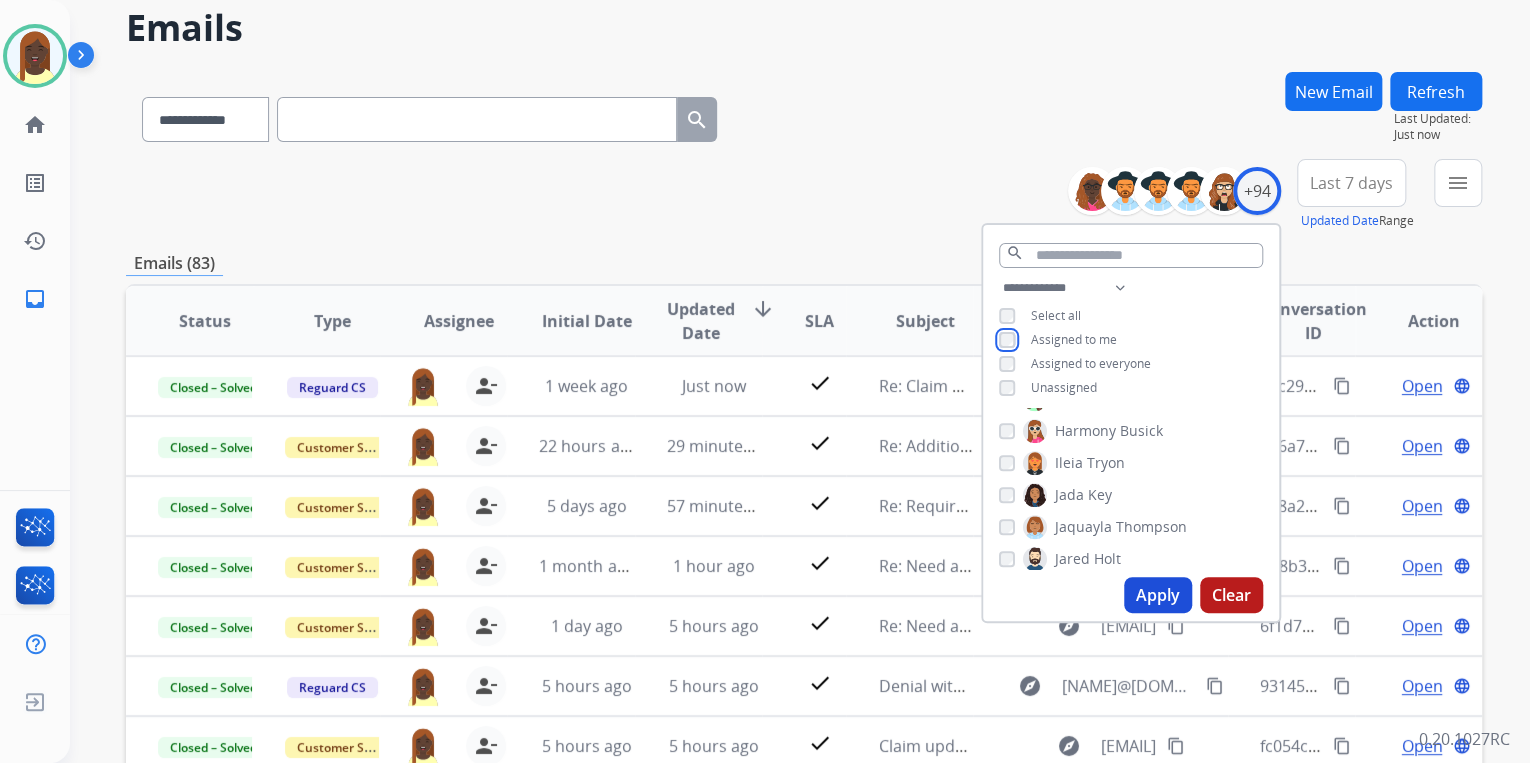 scroll, scrollTop: 960, scrollLeft: 0, axis: vertical 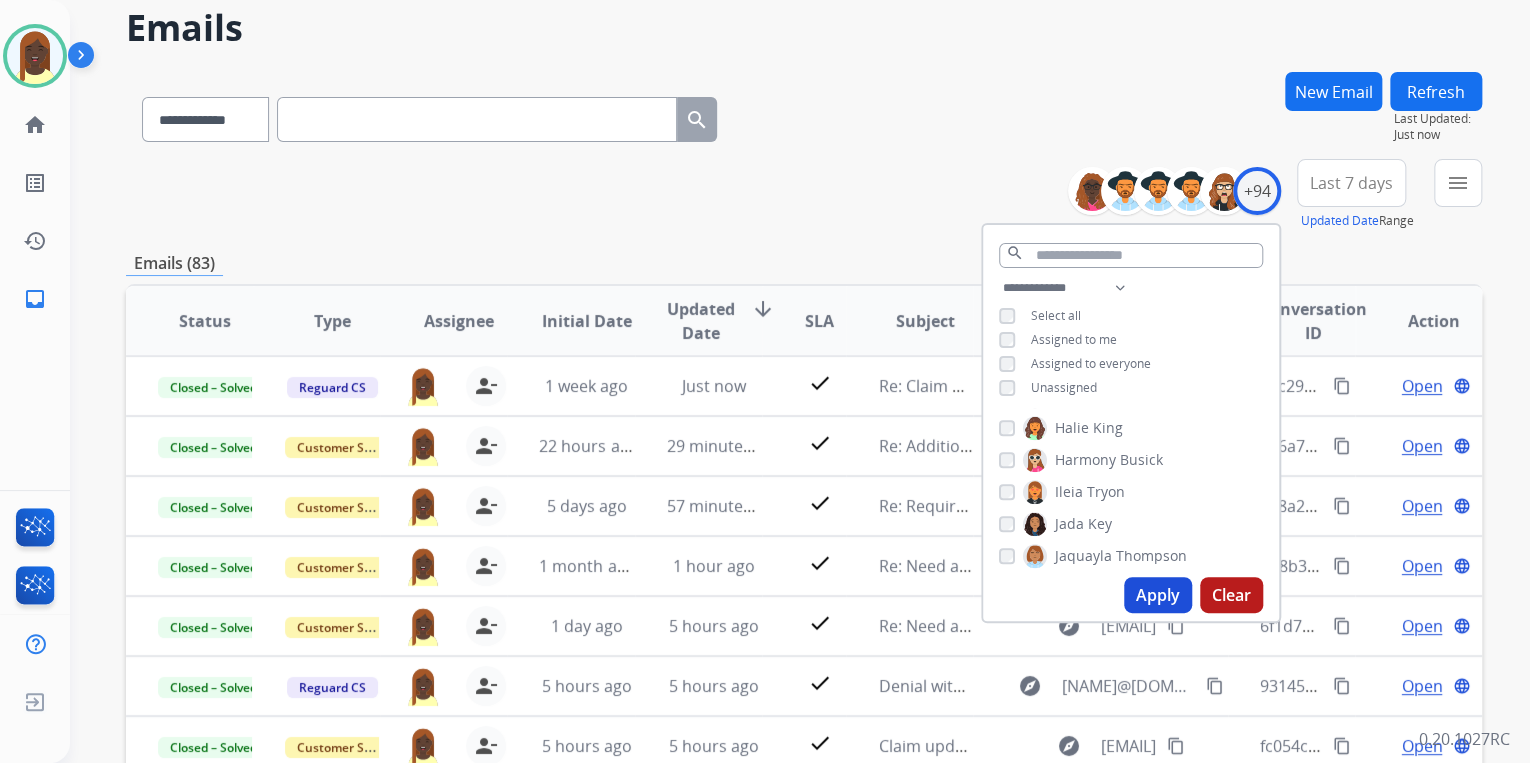 click on "Apply" at bounding box center [1158, 595] 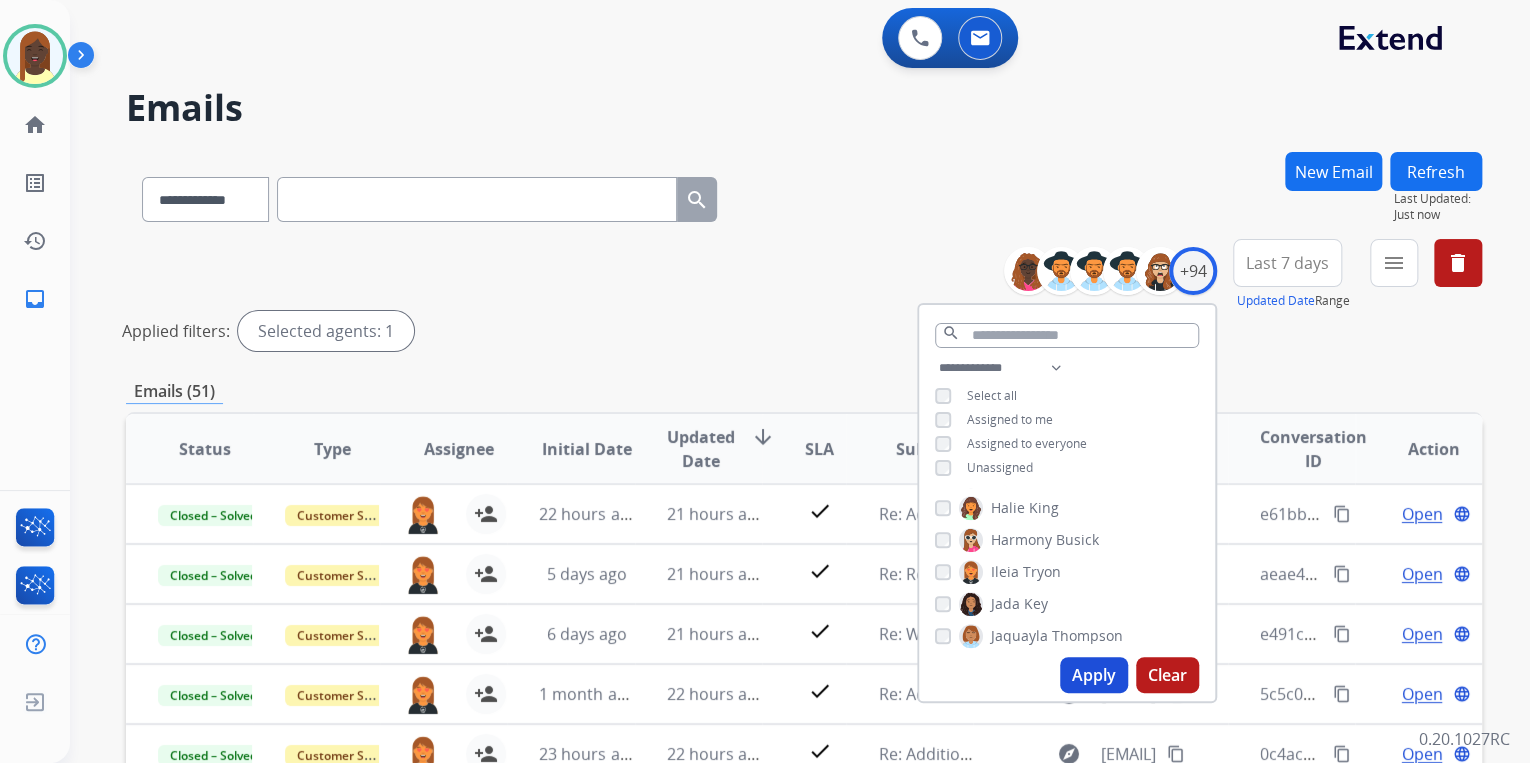 click on "Applied filters:  Selected agents: 1" at bounding box center [800, 331] 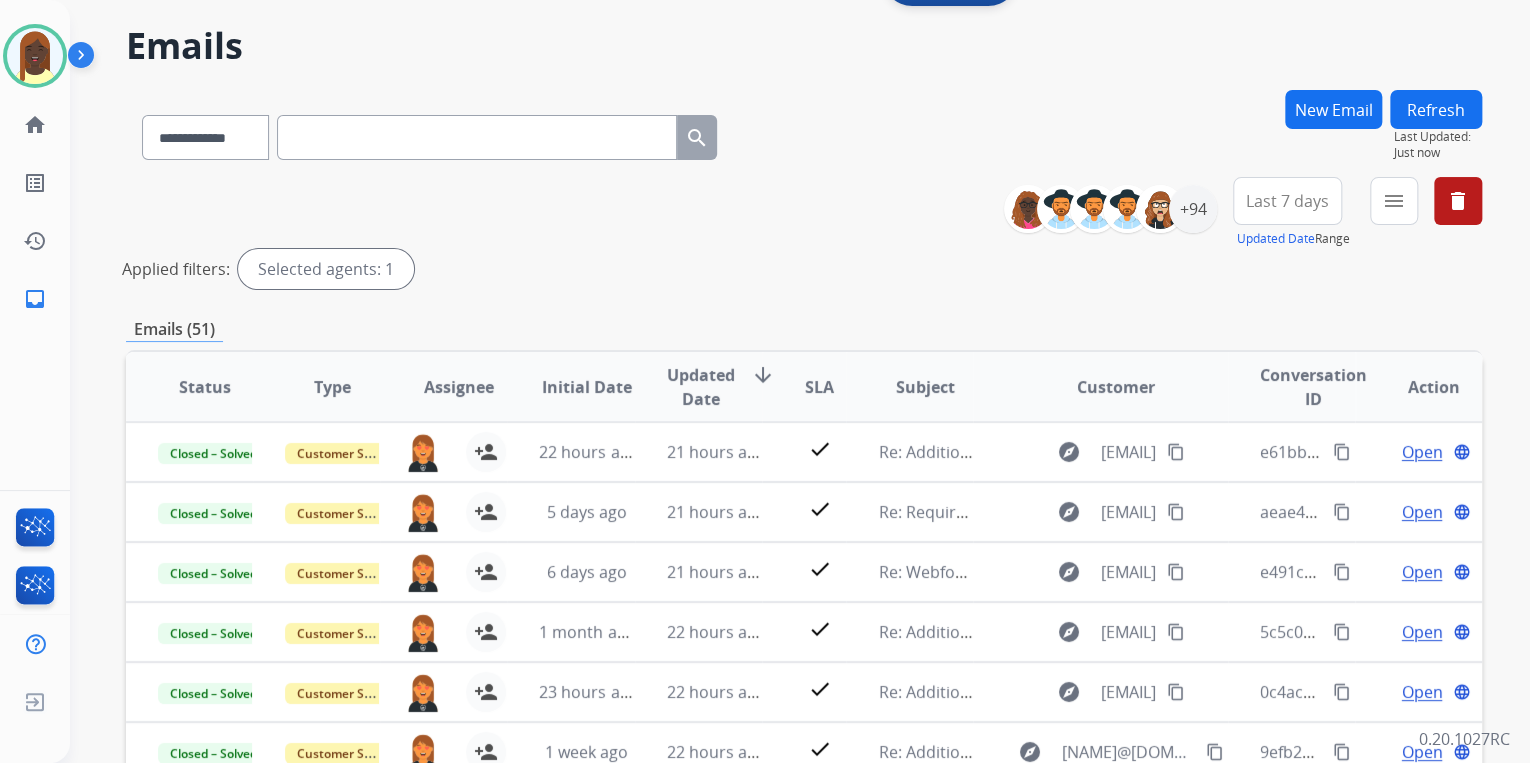 scroll, scrollTop: 240, scrollLeft: 0, axis: vertical 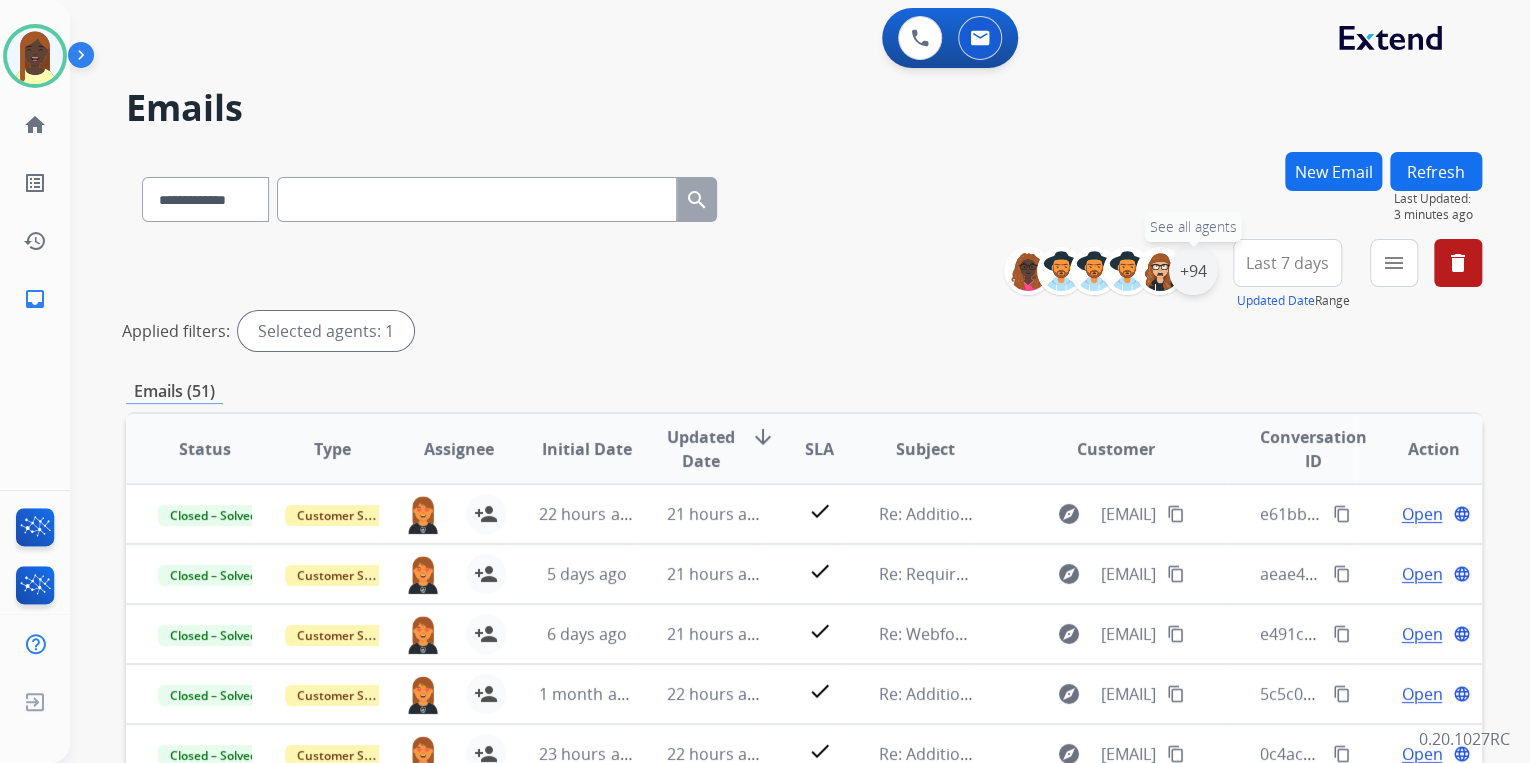 click on "+94" at bounding box center [1193, 271] 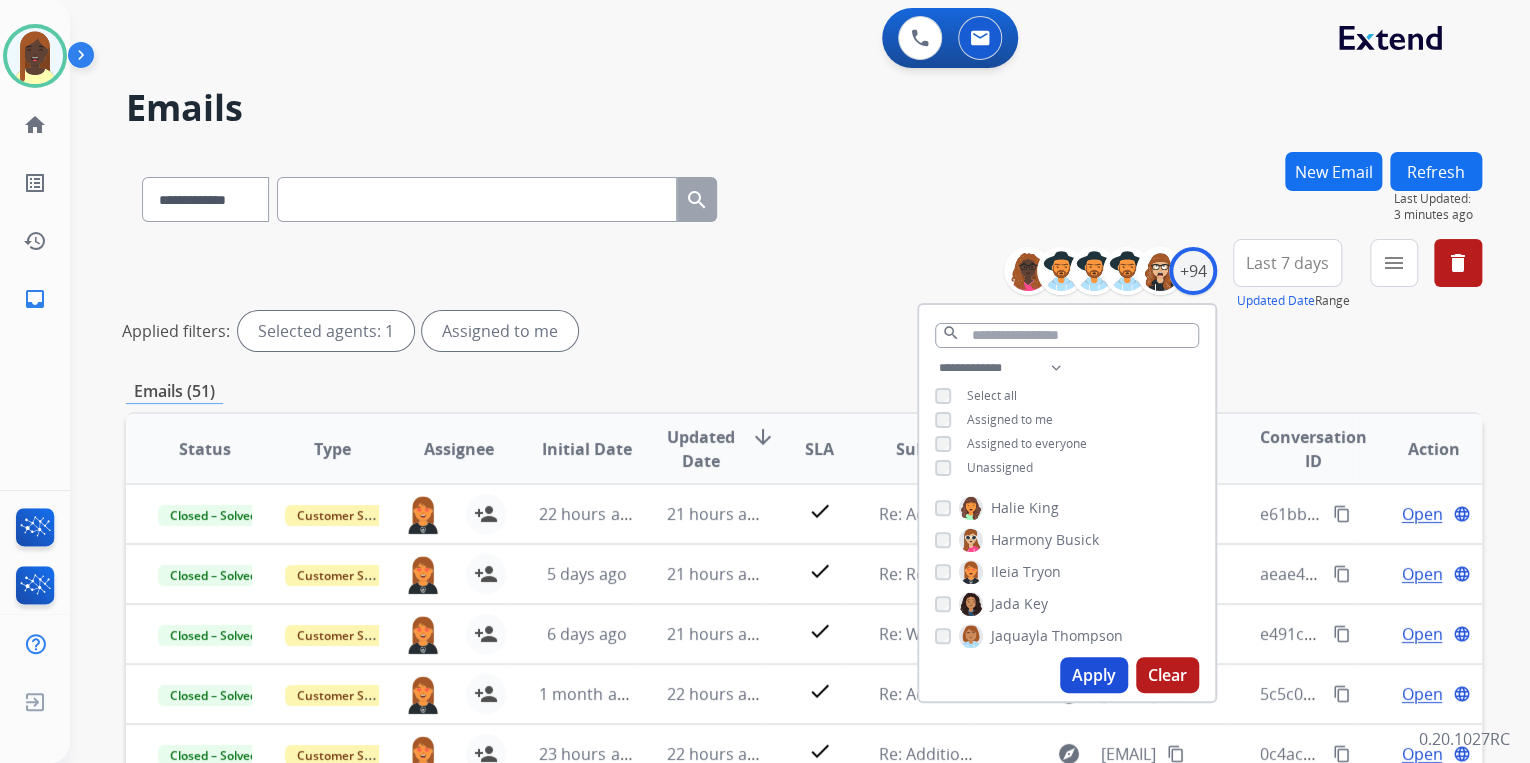 click on "Apply" at bounding box center (1094, 675) 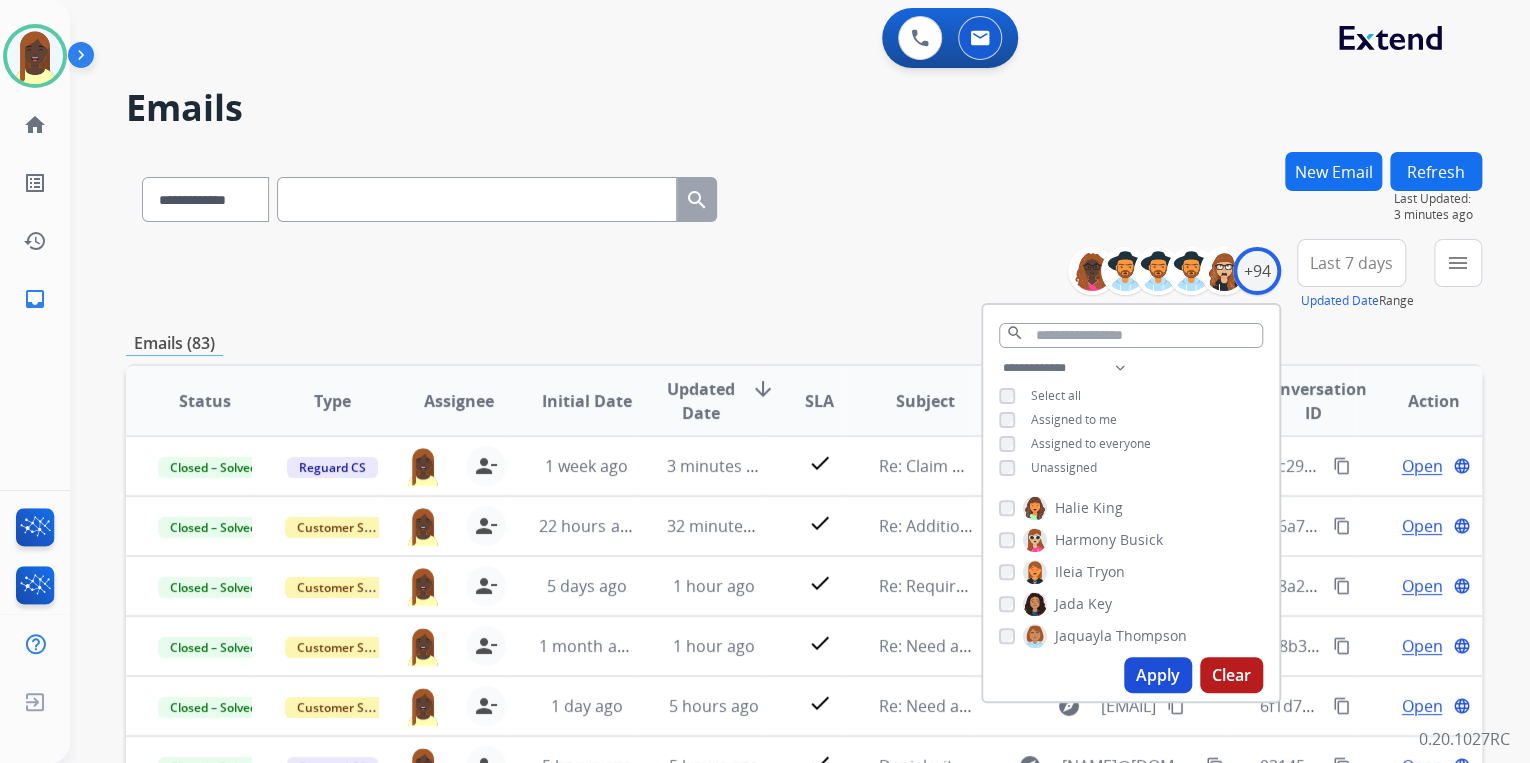 click on "**********" at bounding box center [804, 275] 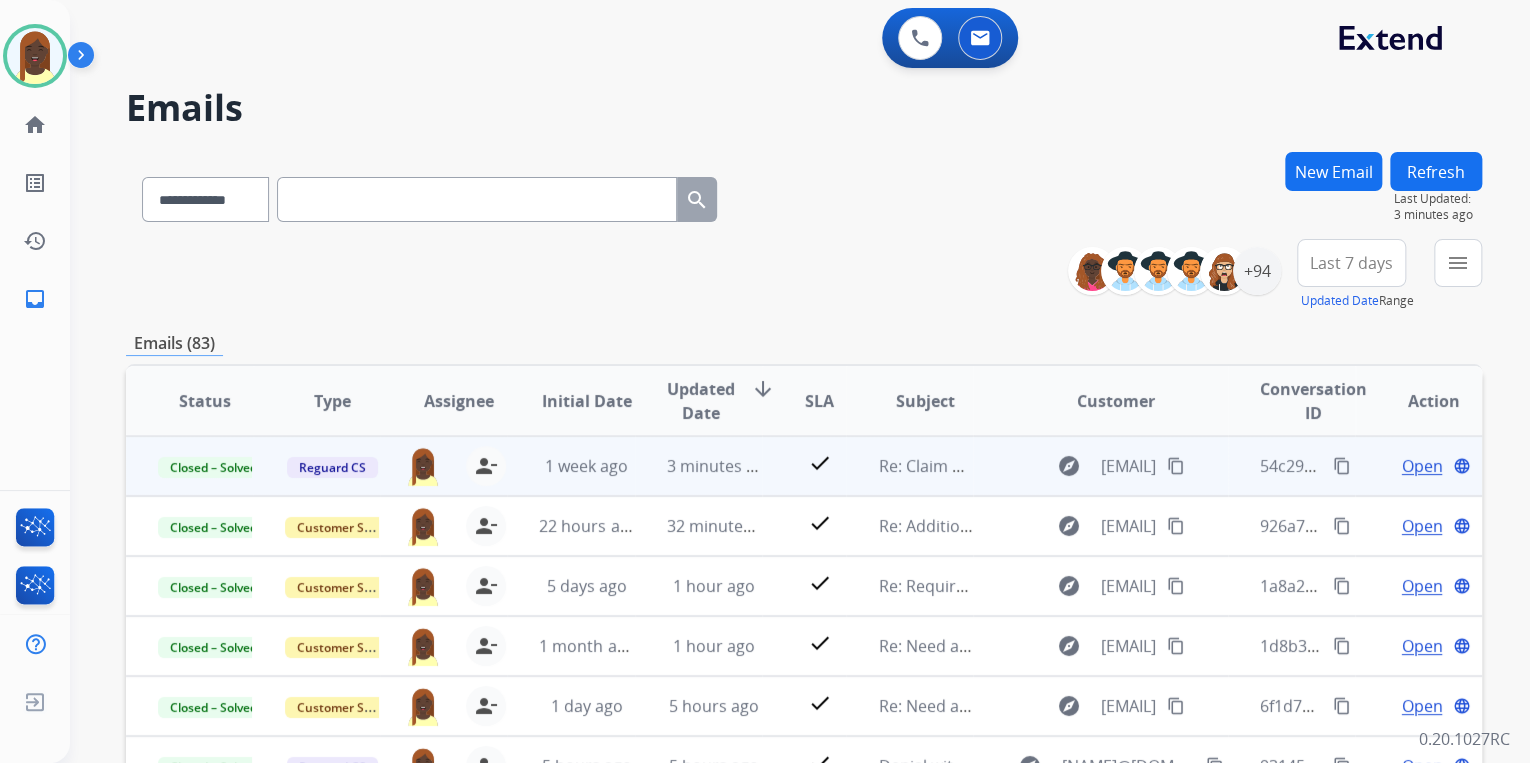 scroll, scrollTop: 1, scrollLeft: 0, axis: vertical 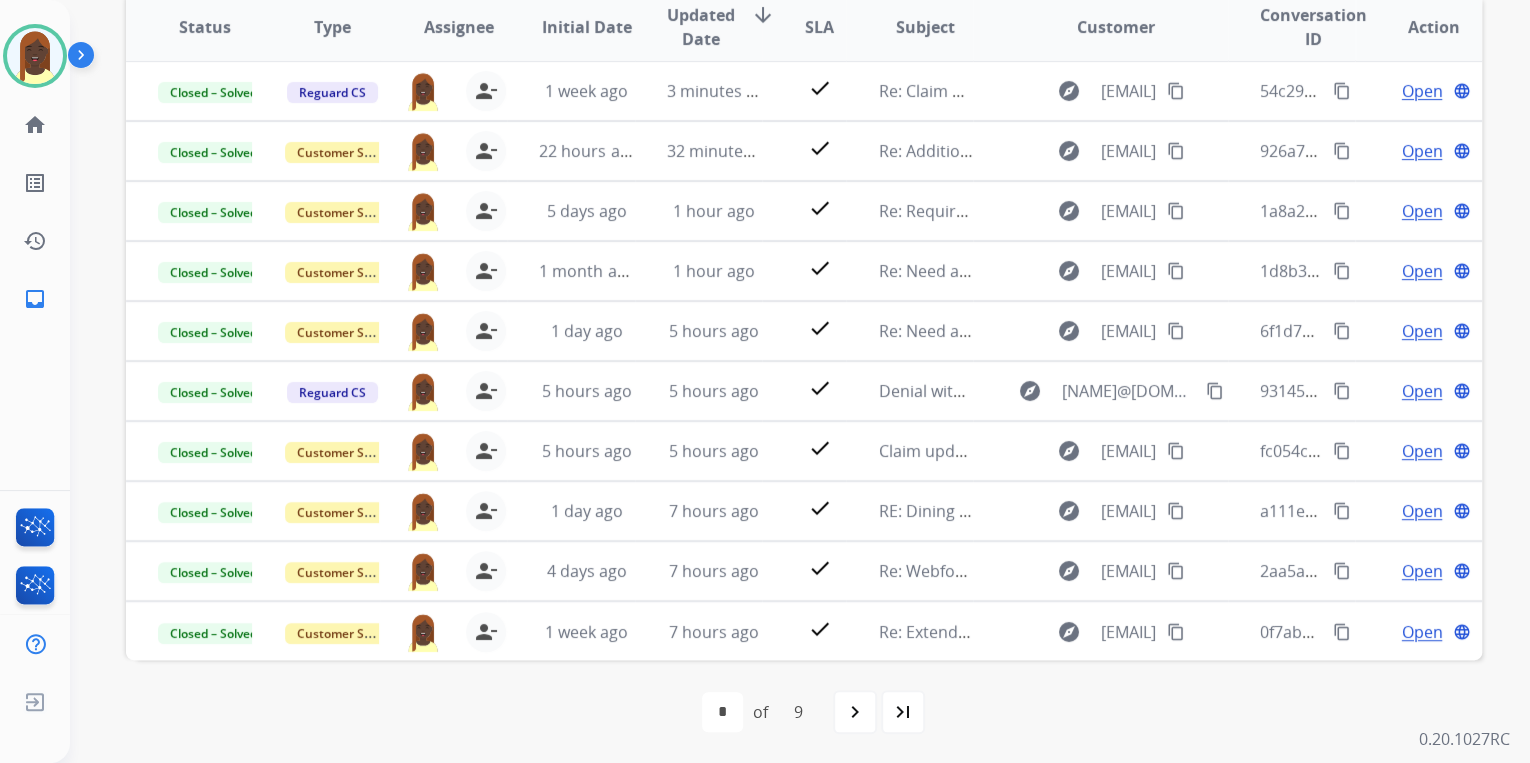 drag, startPoint x: 860, startPoint y: 718, endPoint x: 888, endPoint y: 688, distance: 41.036568 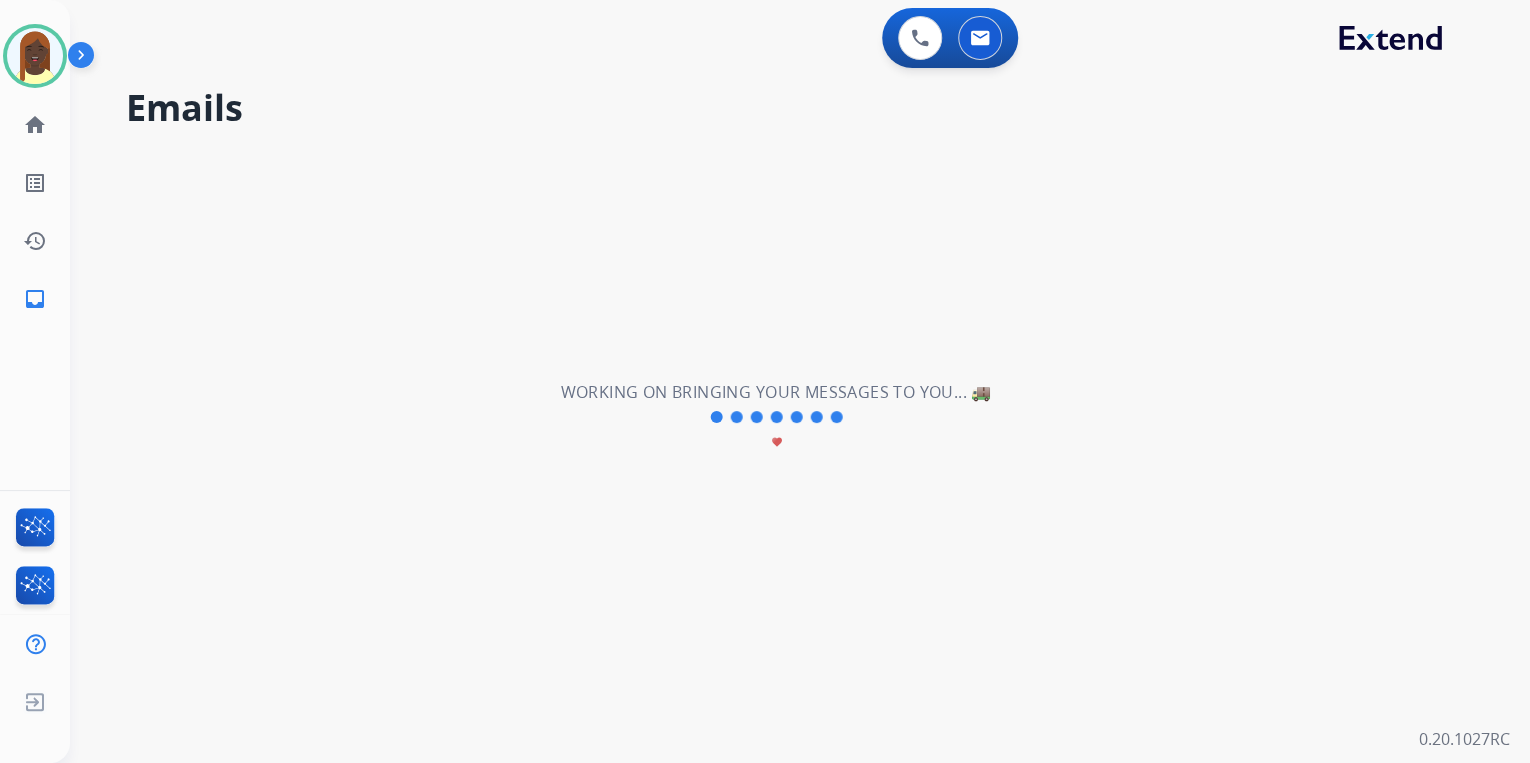 scroll, scrollTop: 0, scrollLeft: 0, axis: both 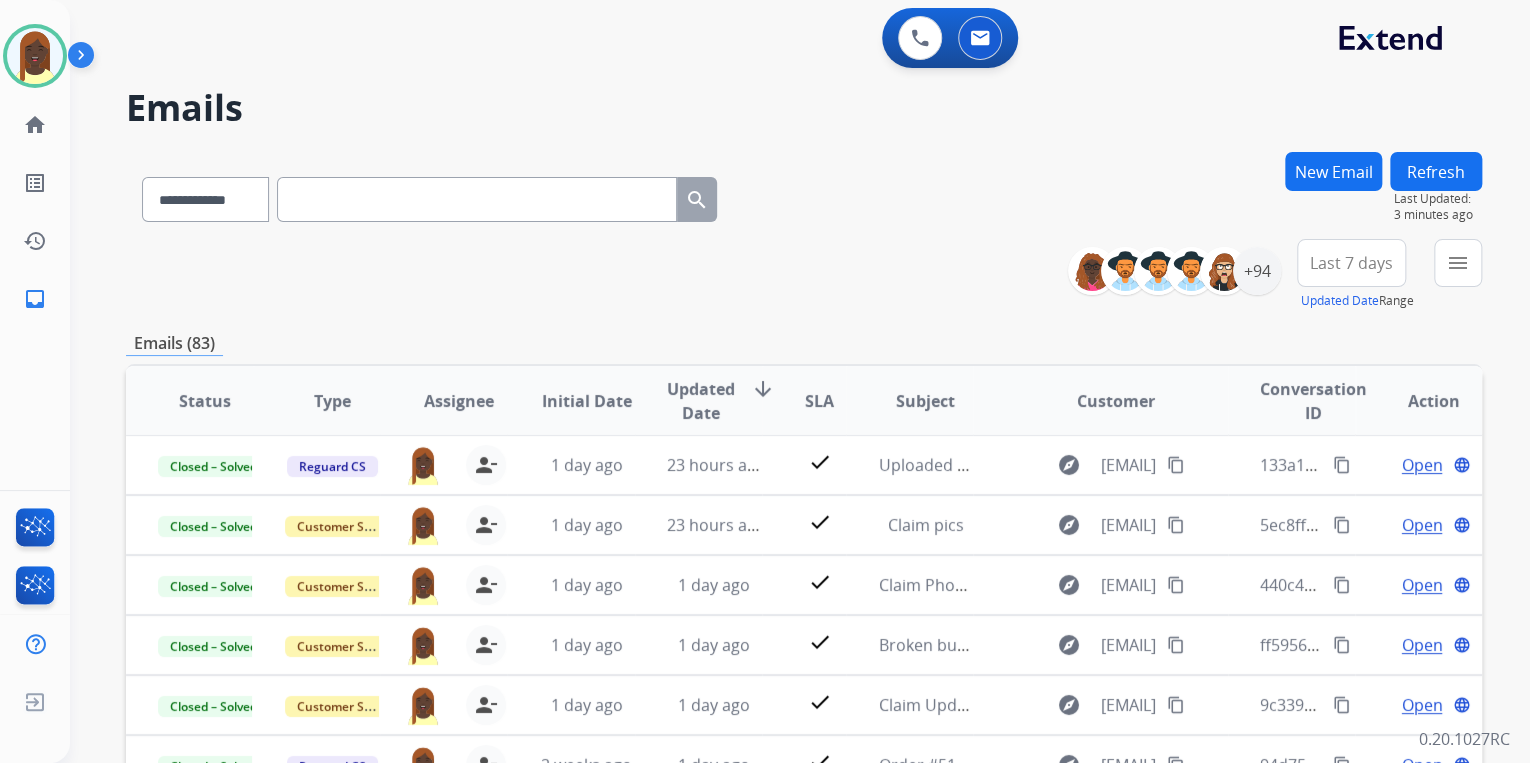 click on "**********" at bounding box center (804, 275) 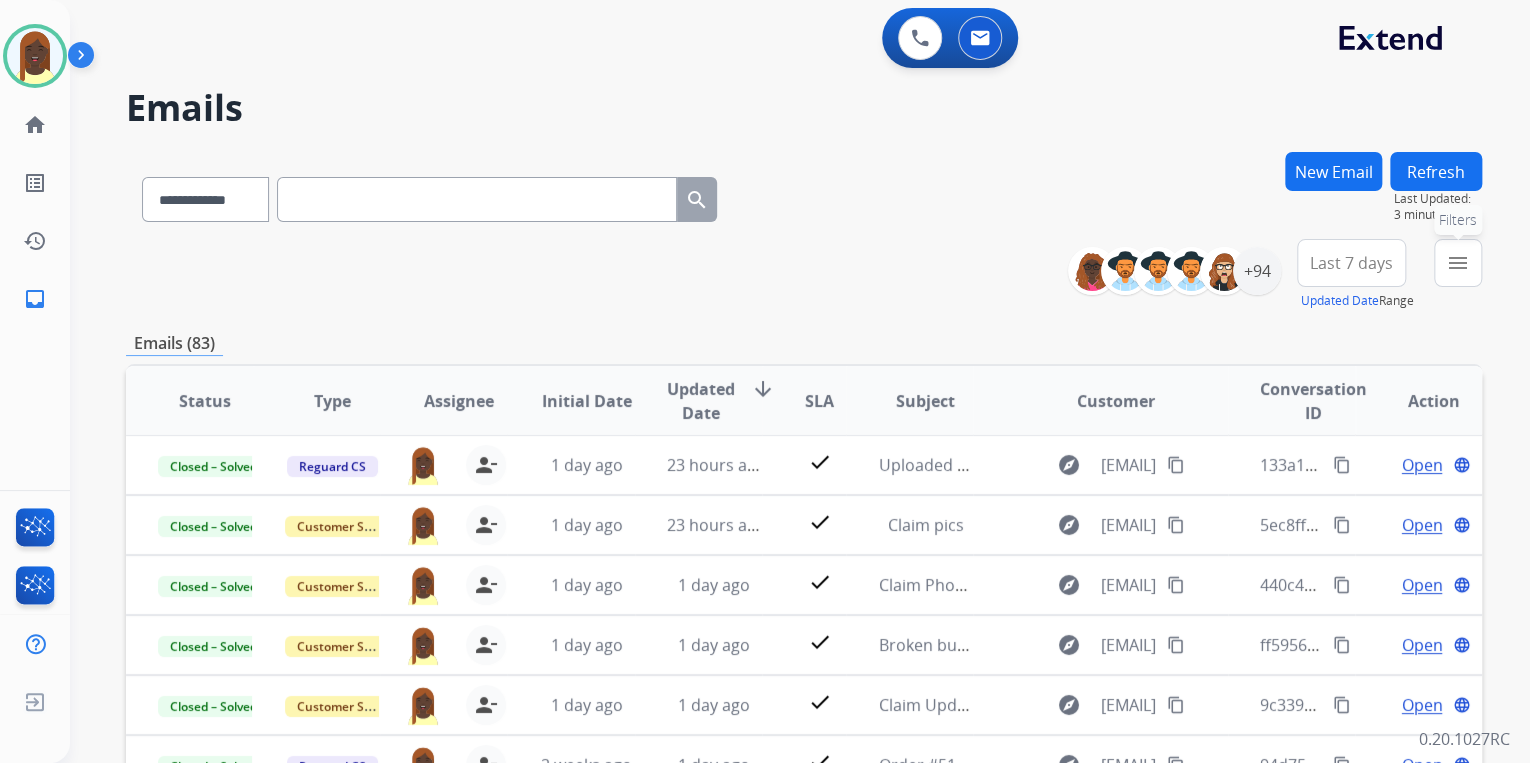 click on "menu  Filters" at bounding box center [1458, 263] 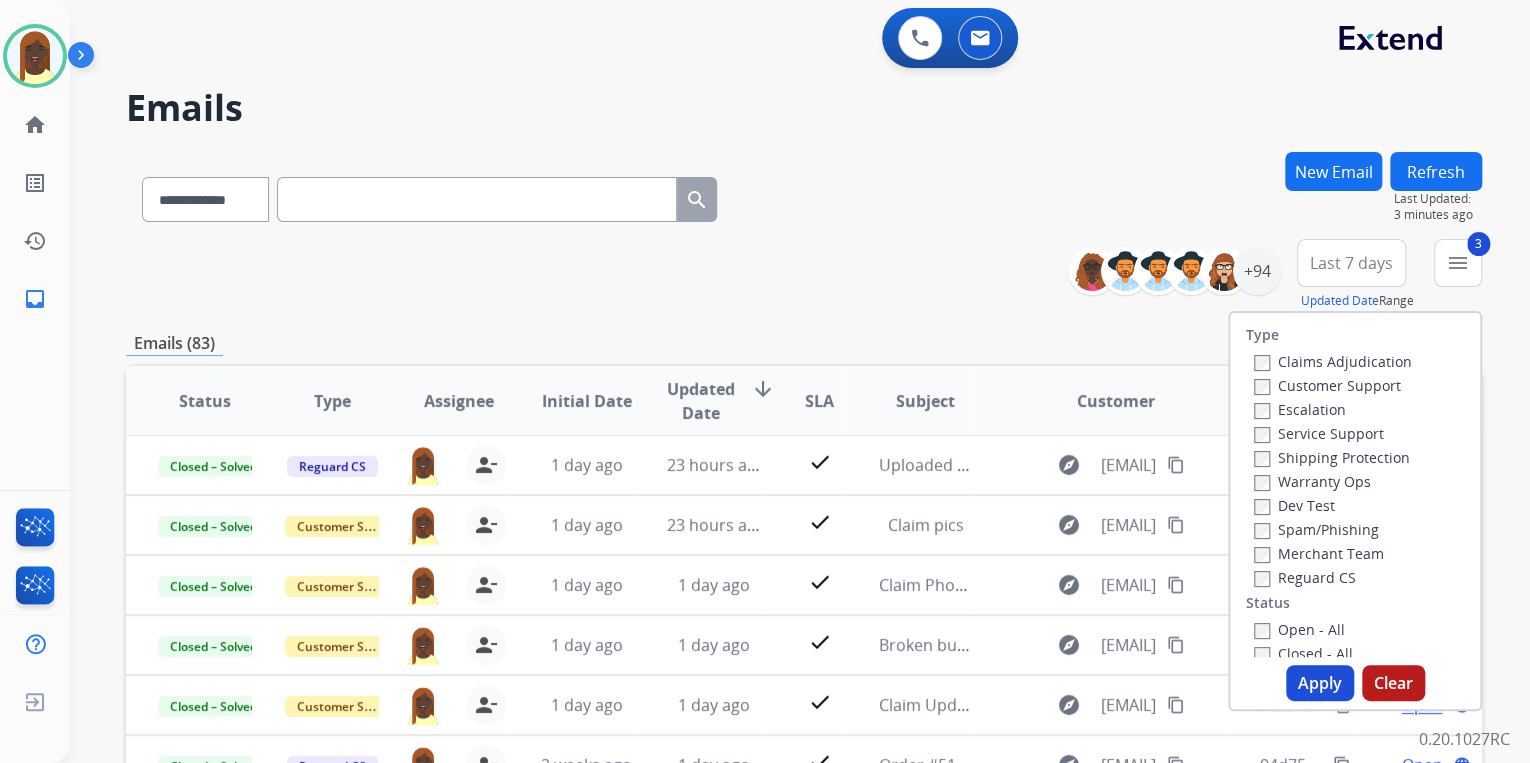 click on "Apply" at bounding box center (1320, 683) 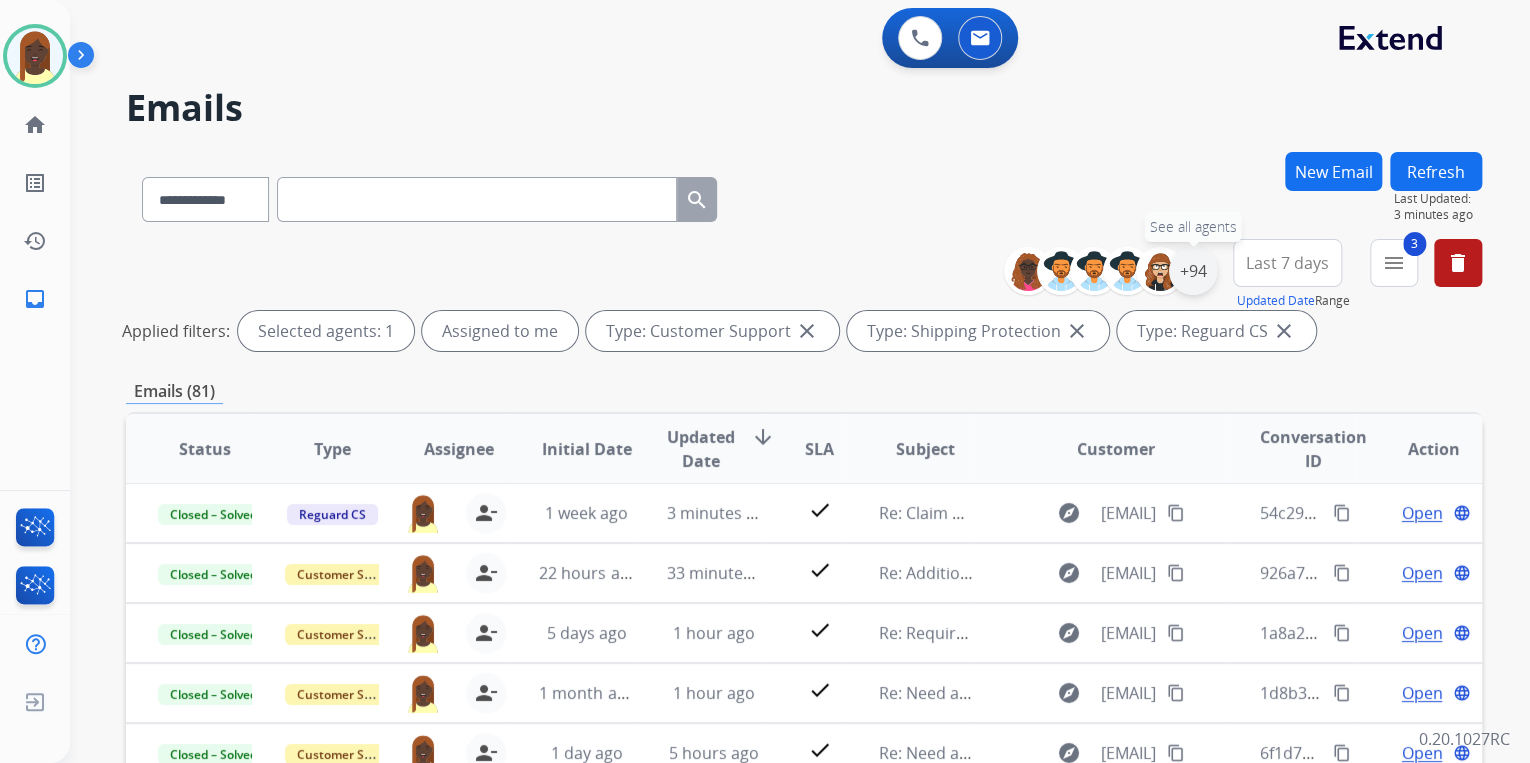 click on "+94" at bounding box center [1193, 271] 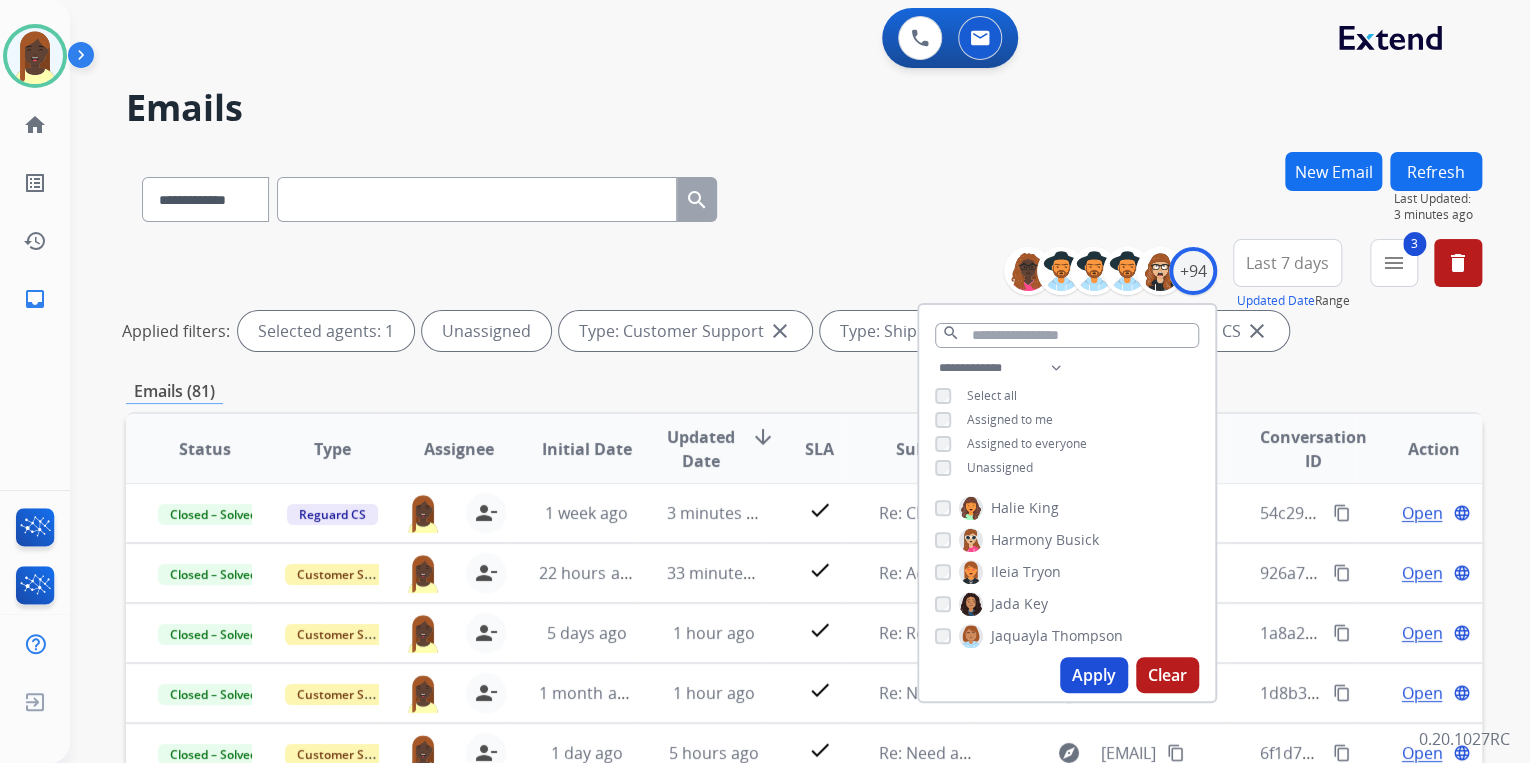 drag, startPoint x: 1084, startPoint y: 679, endPoint x: 971, endPoint y: 556, distance: 167.02695 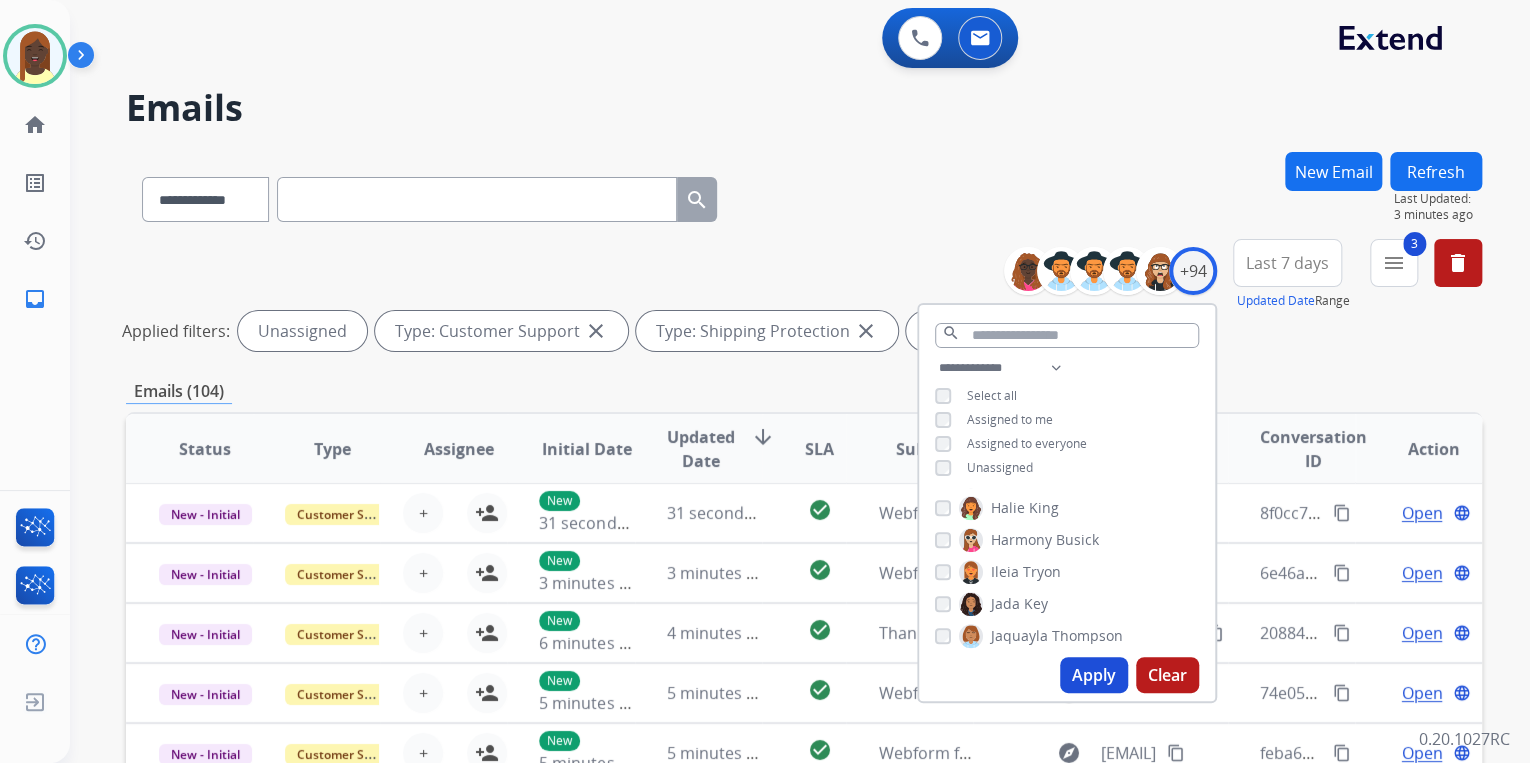 click on "**********" at bounding box center (804, 299) 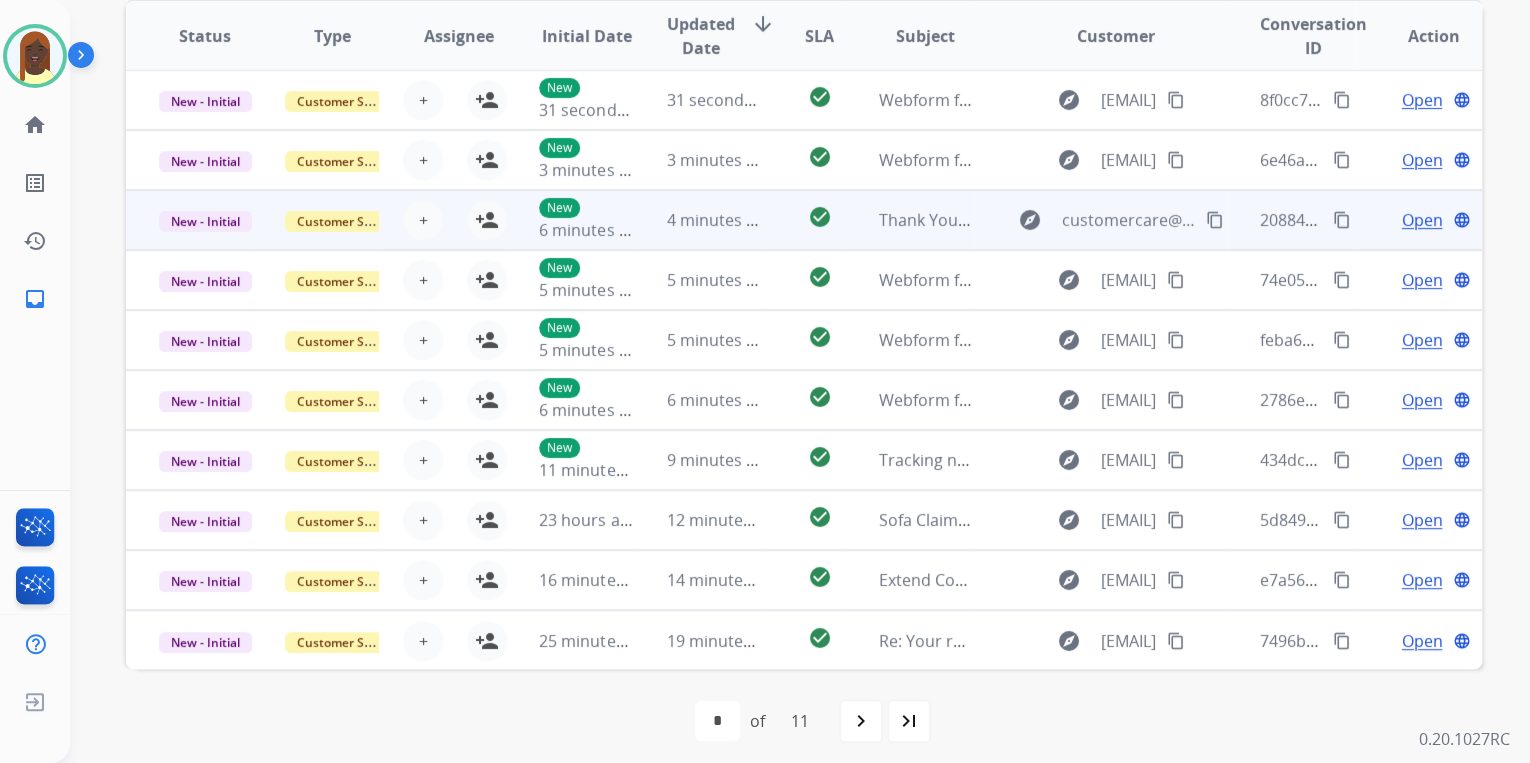 scroll, scrollTop: 422, scrollLeft: 0, axis: vertical 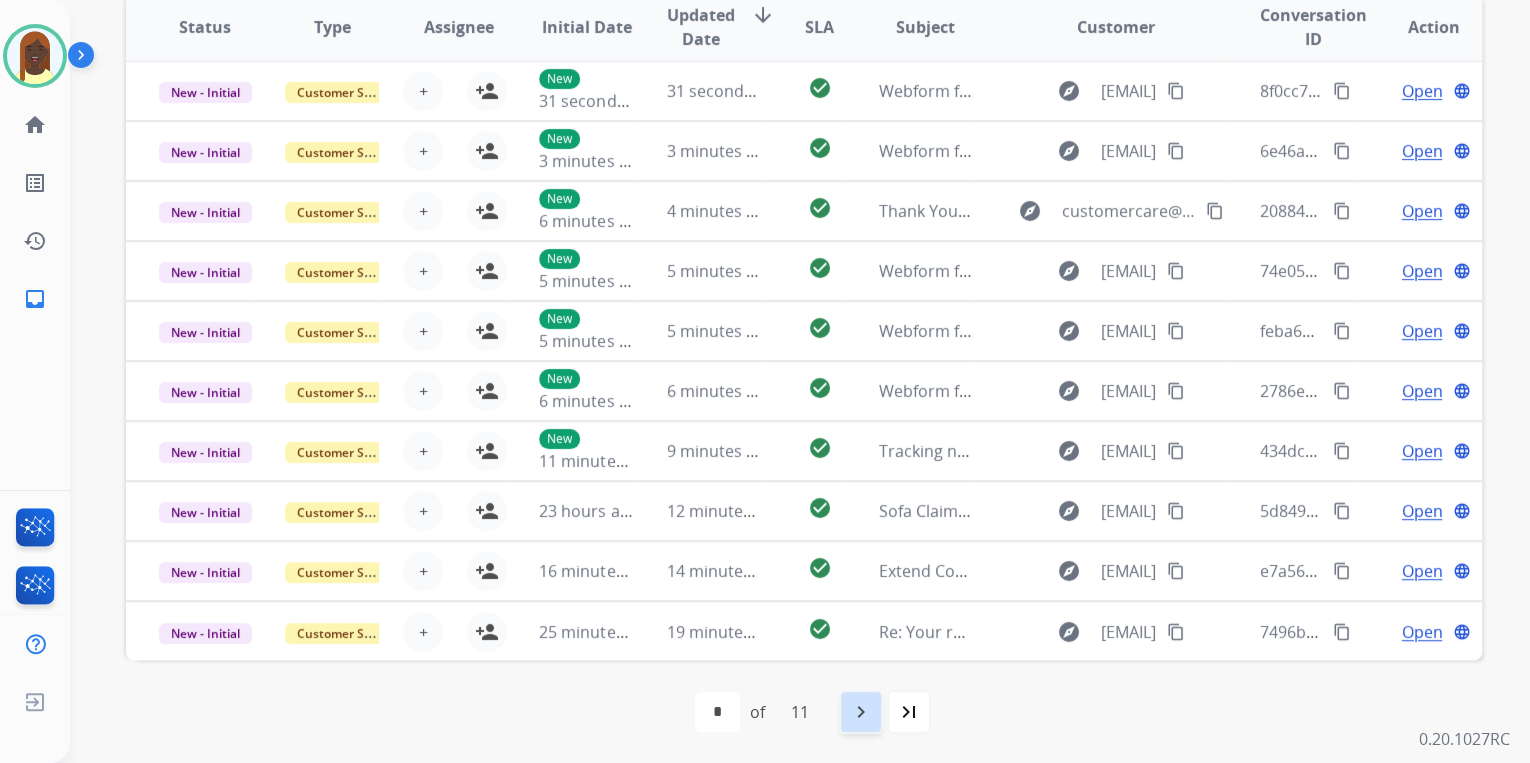 click on "navigate_next" at bounding box center (861, 712) 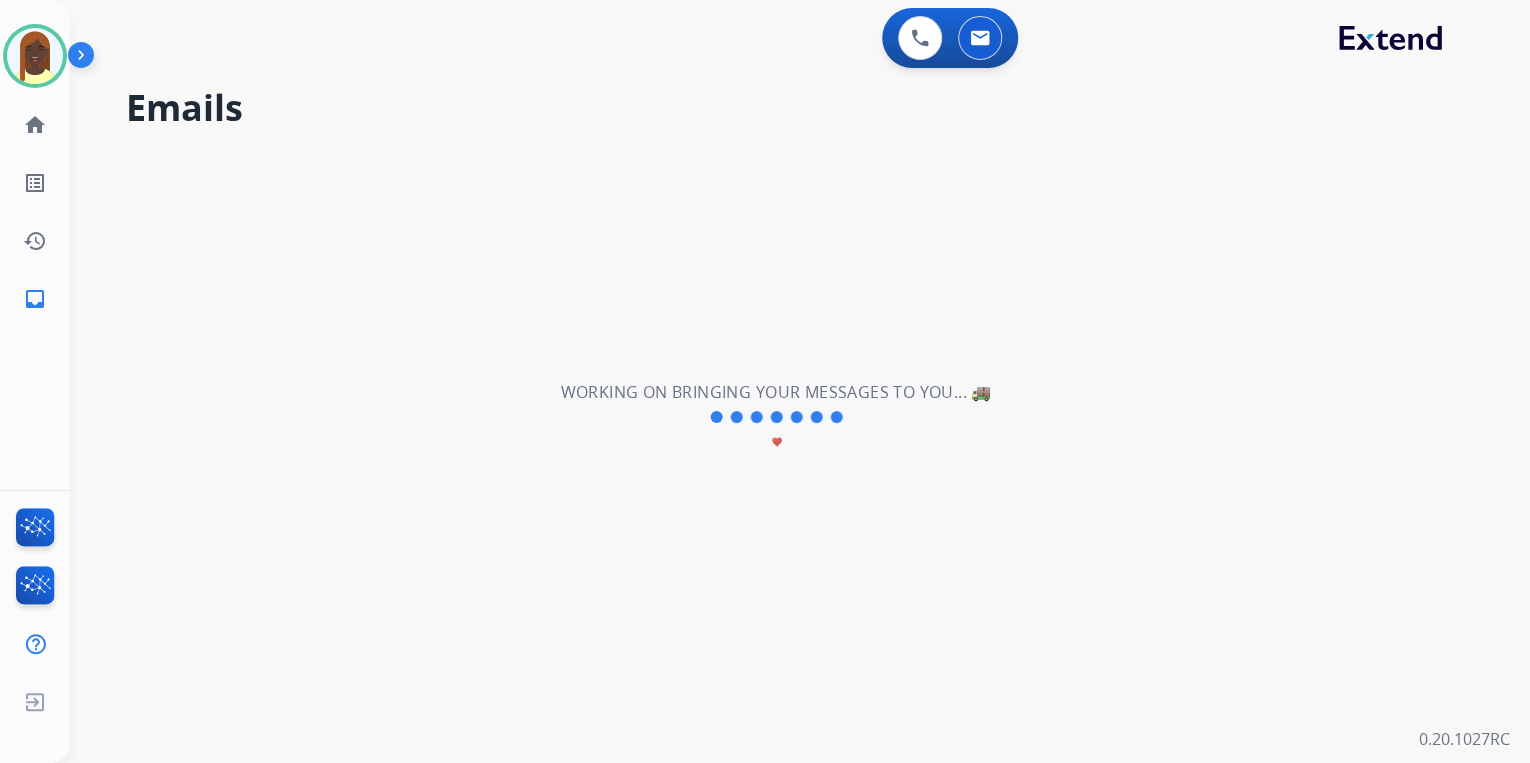scroll, scrollTop: 0, scrollLeft: 0, axis: both 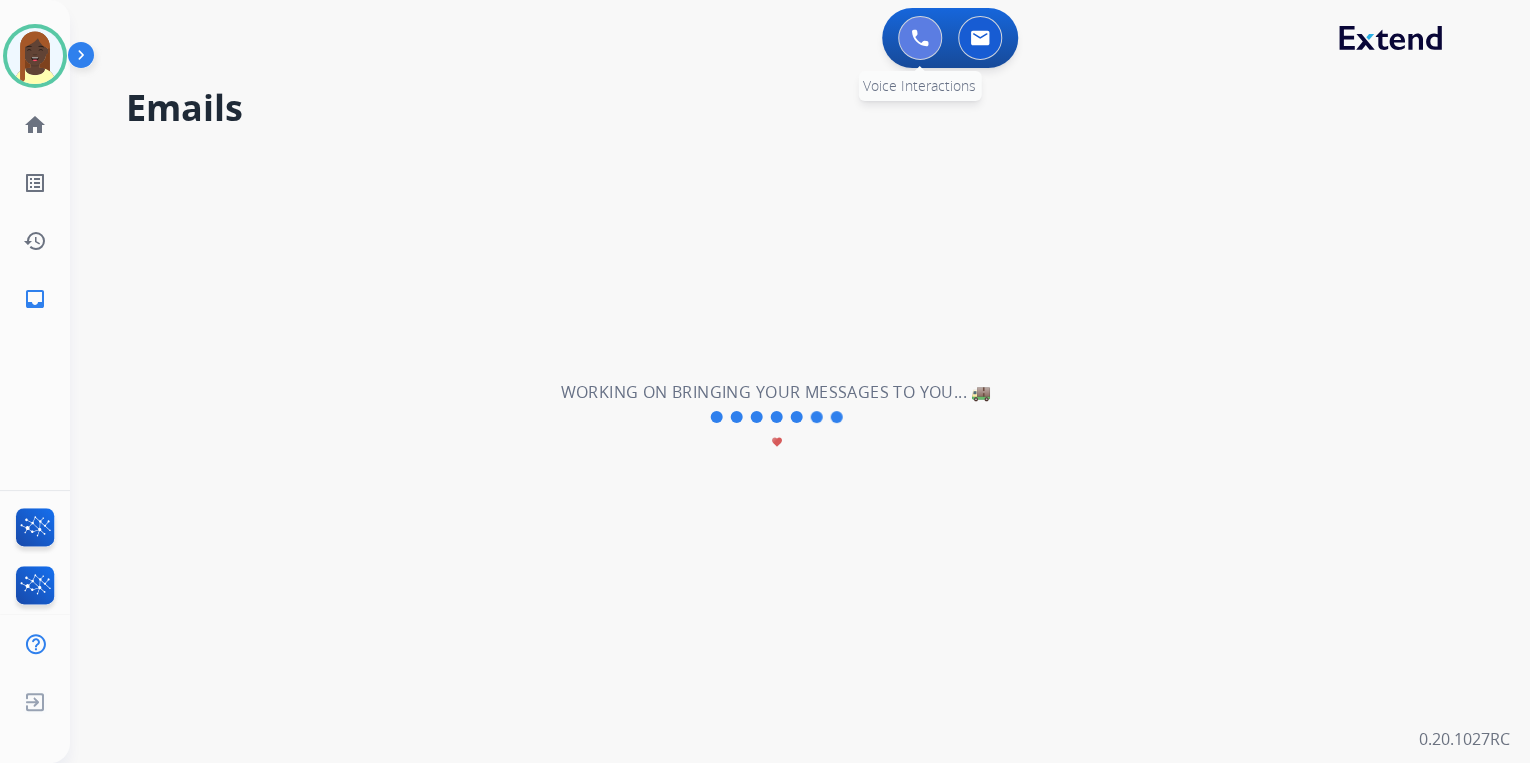 click at bounding box center (920, 38) 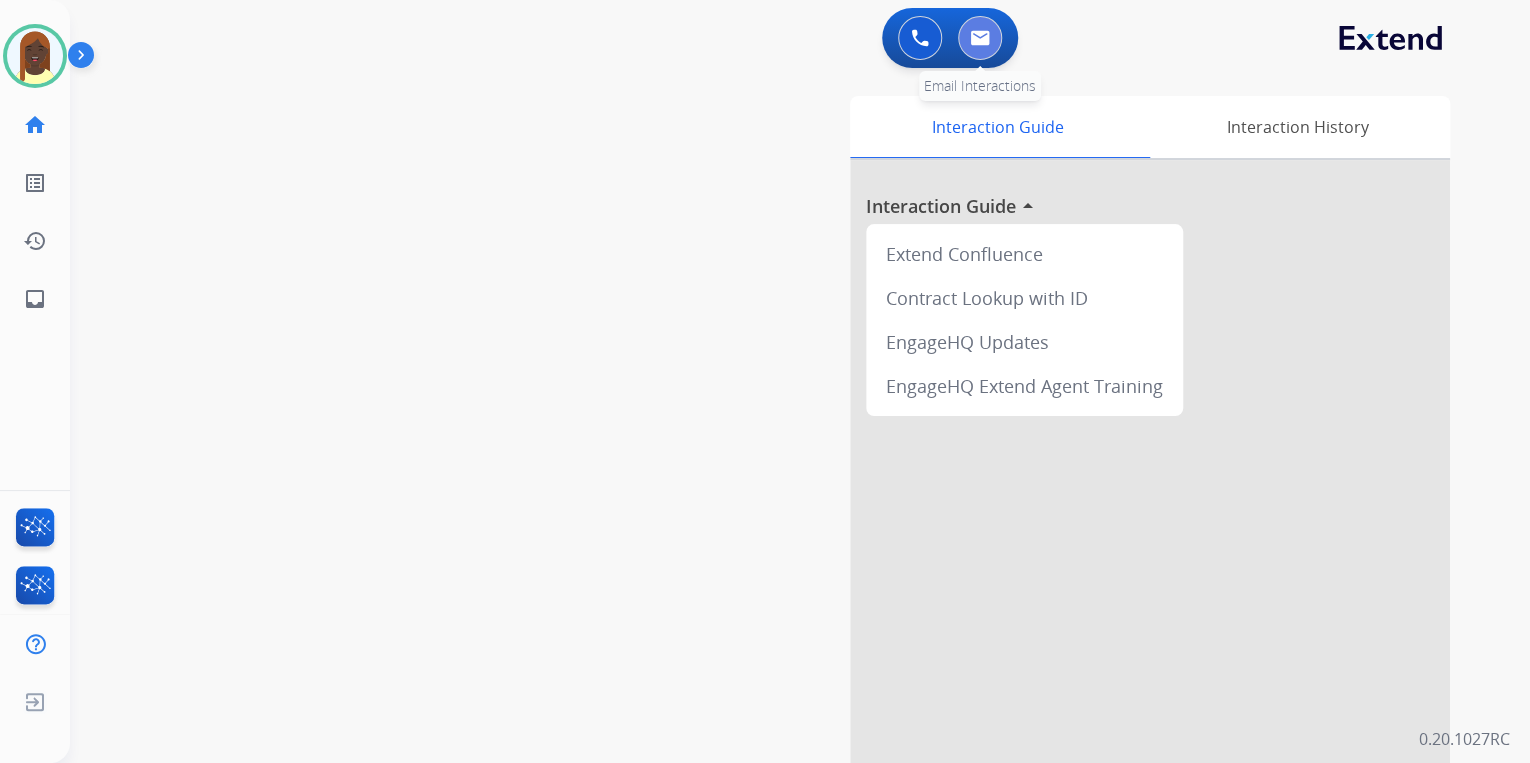 click at bounding box center [980, 38] 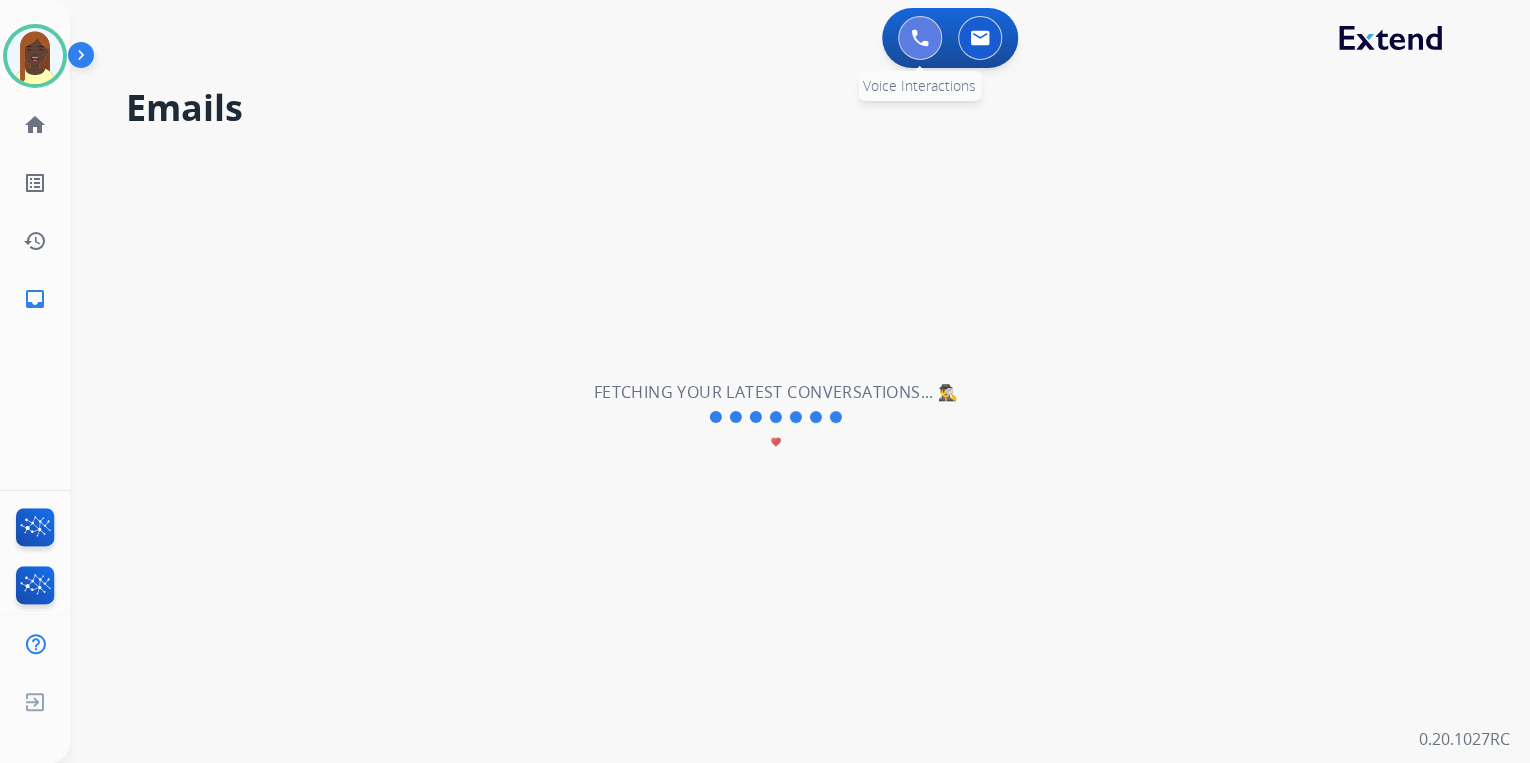 click at bounding box center (920, 38) 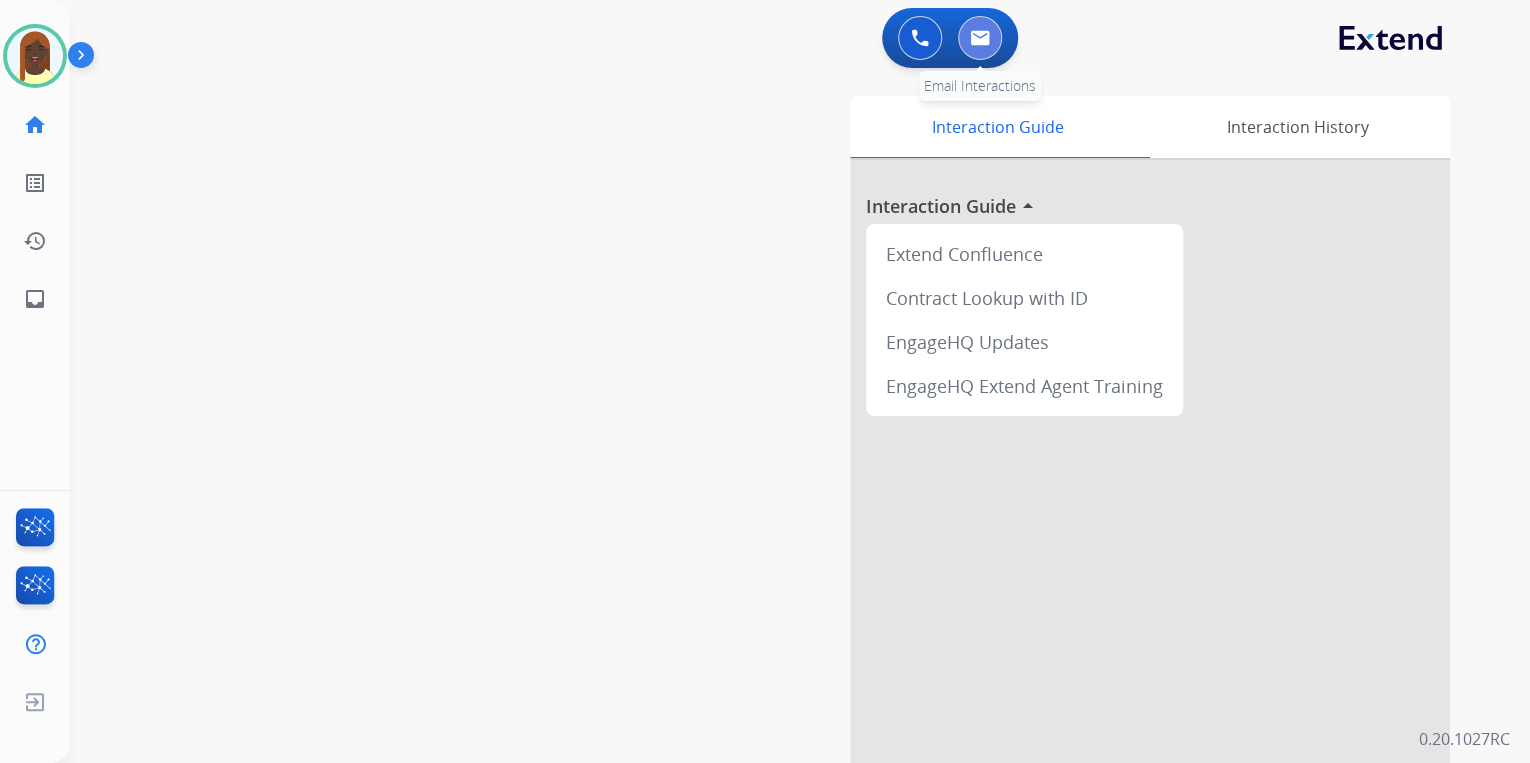 click at bounding box center [980, 38] 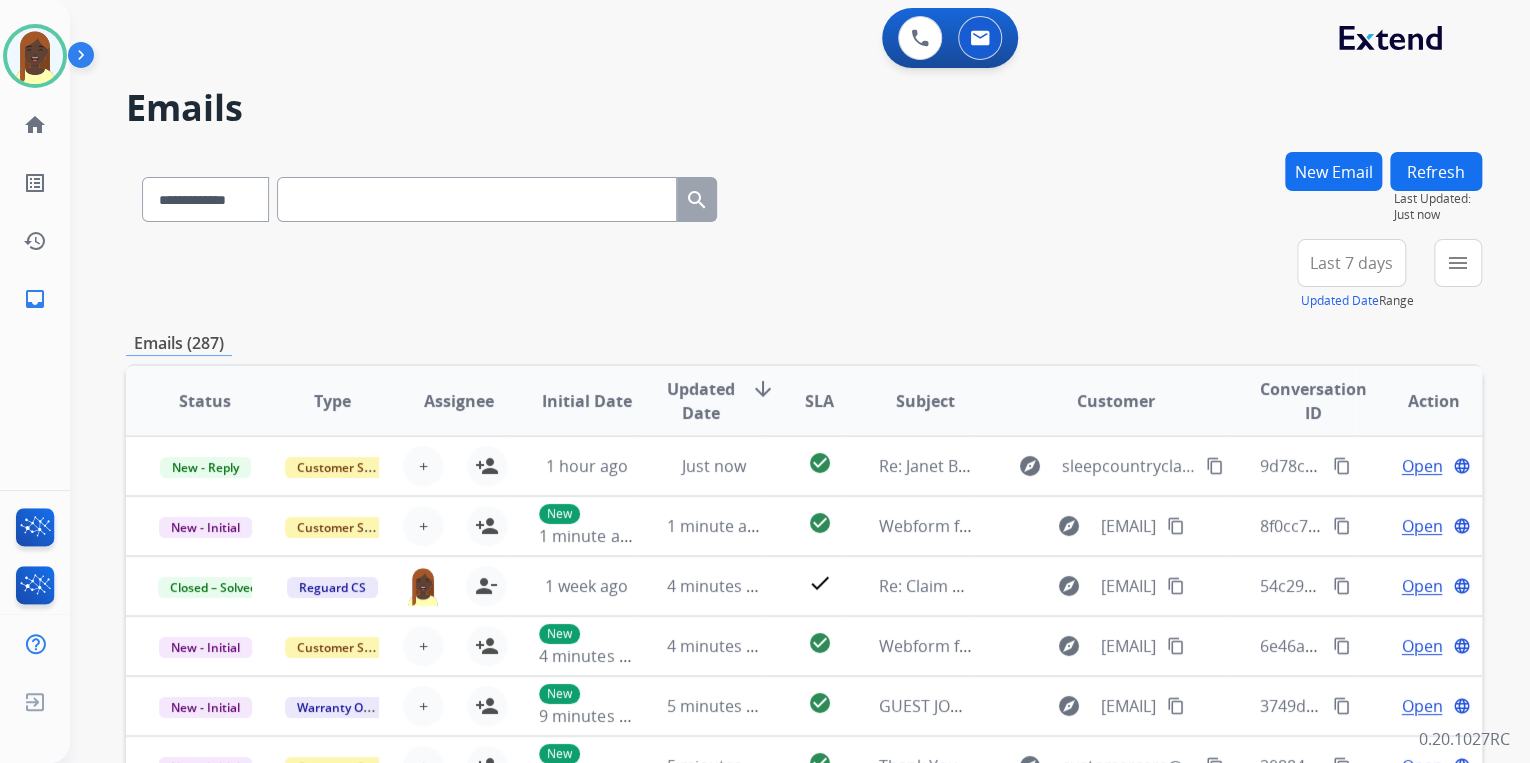 click on "**********" at bounding box center (804, 275) 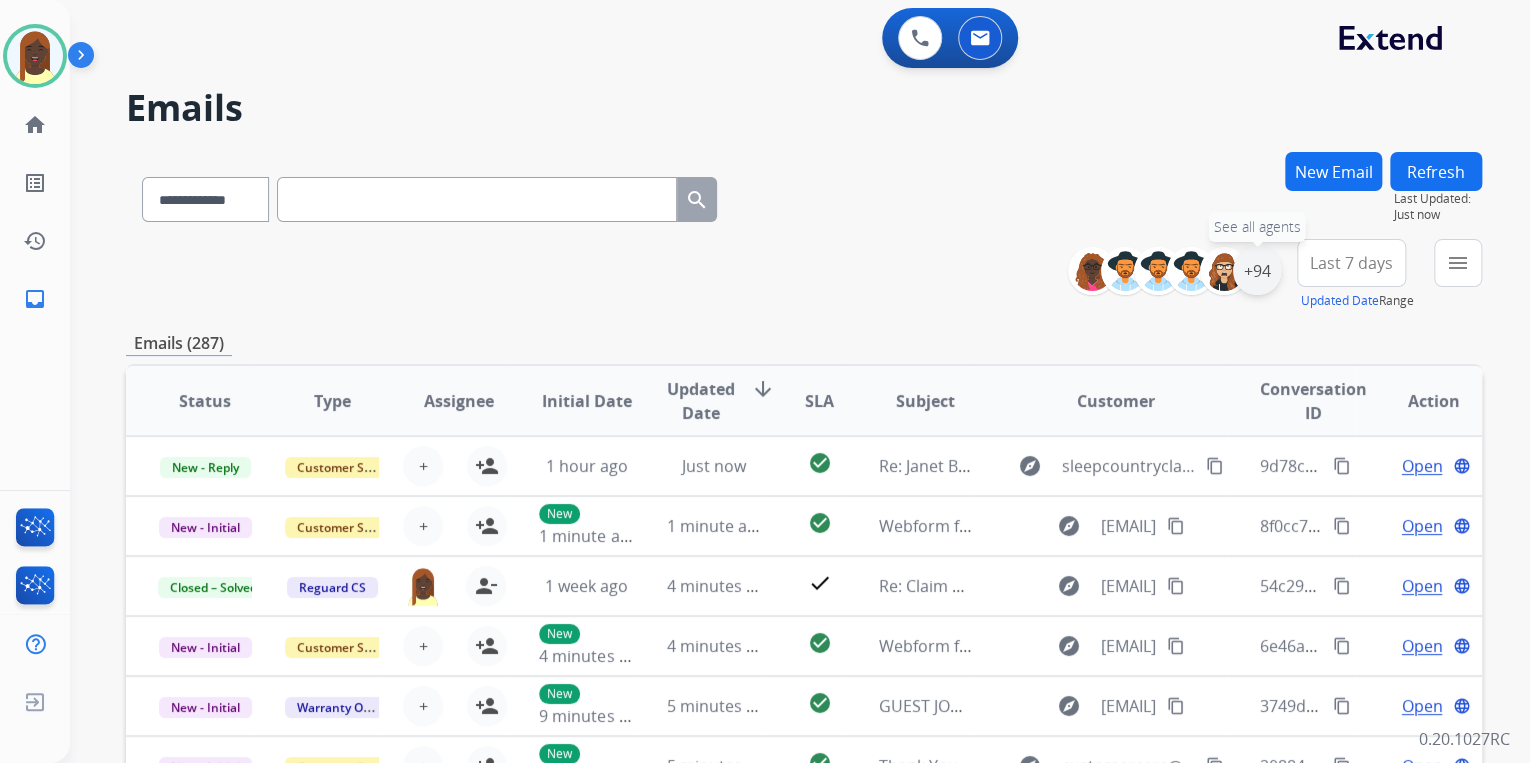 click on "+94" at bounding box center (1257, 271) 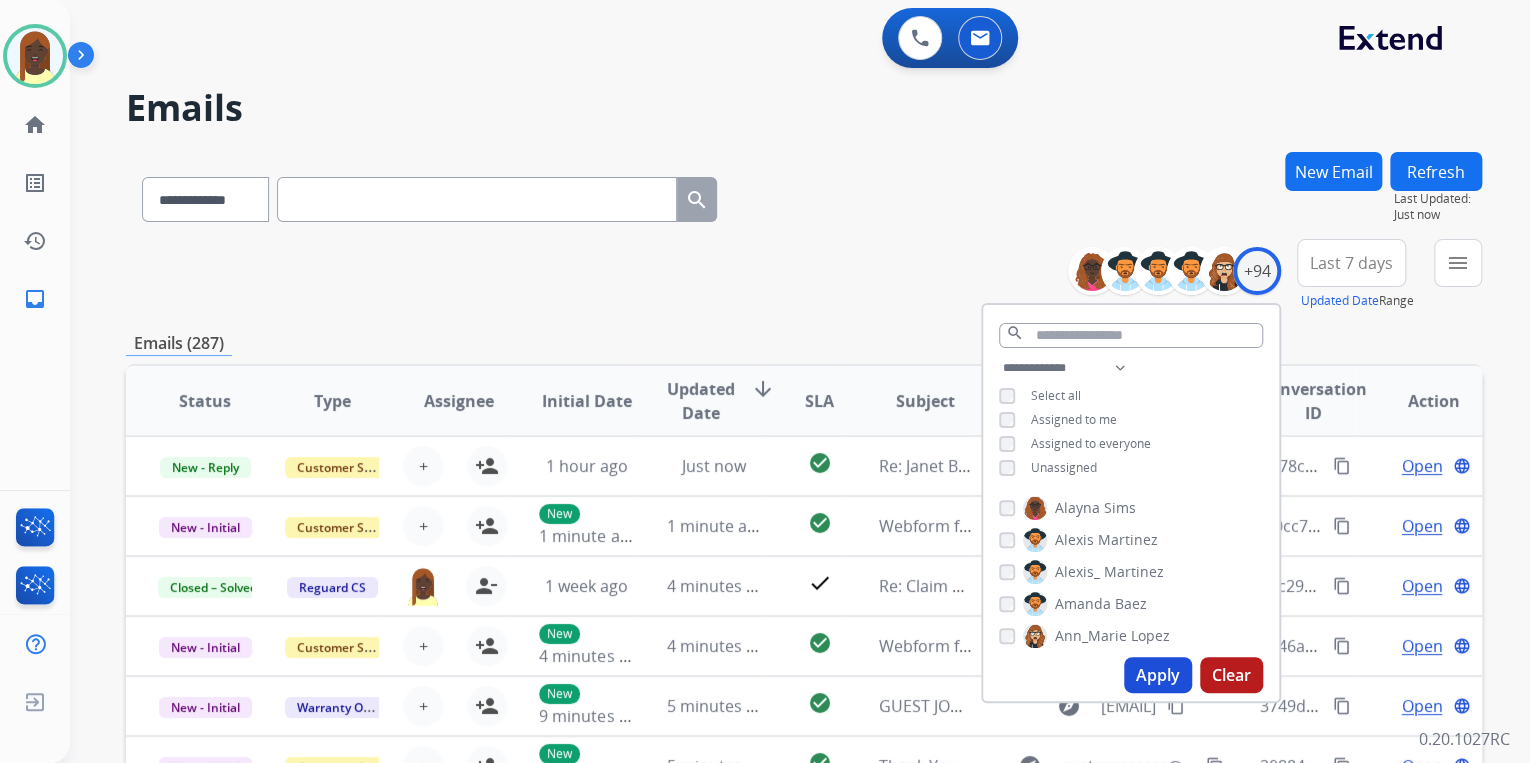 drag, startPoint x: 1145, startPoint y: 680, endPoint x: 1132, endPoint y: 665, distance: 19.849434 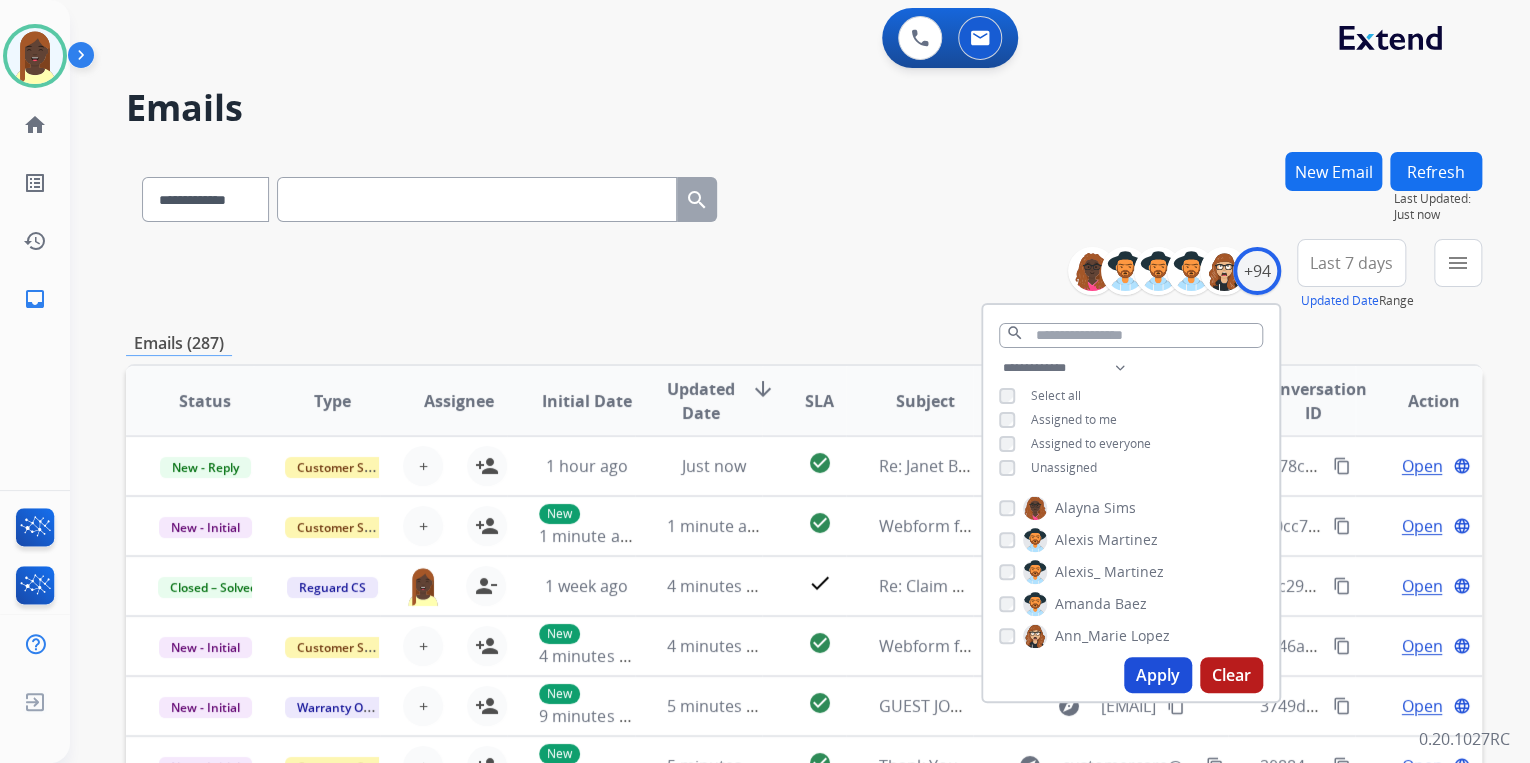 click on "Apply" at bounding box center (1158, 675) 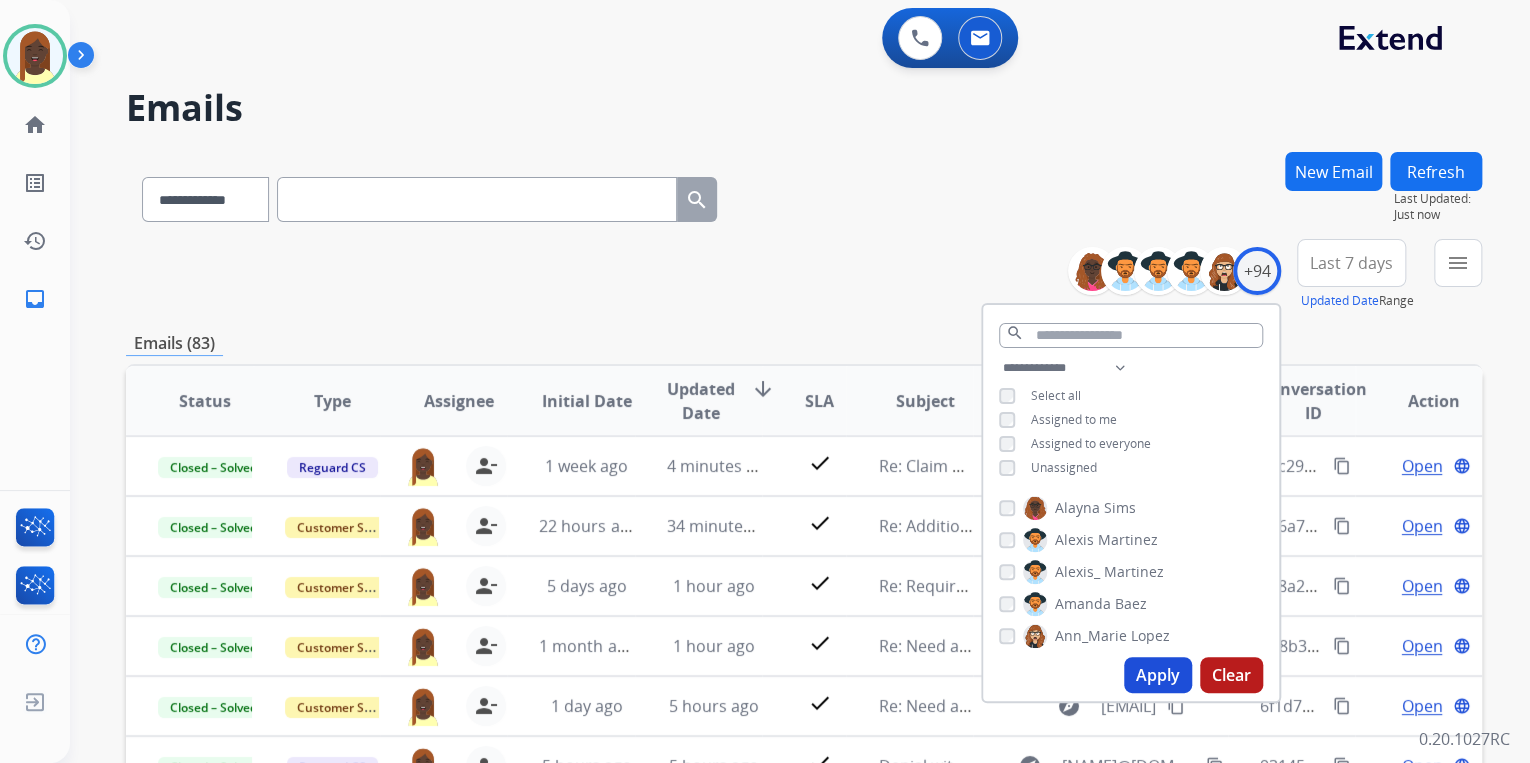 click on "**********" at bounding box center (804, 275) 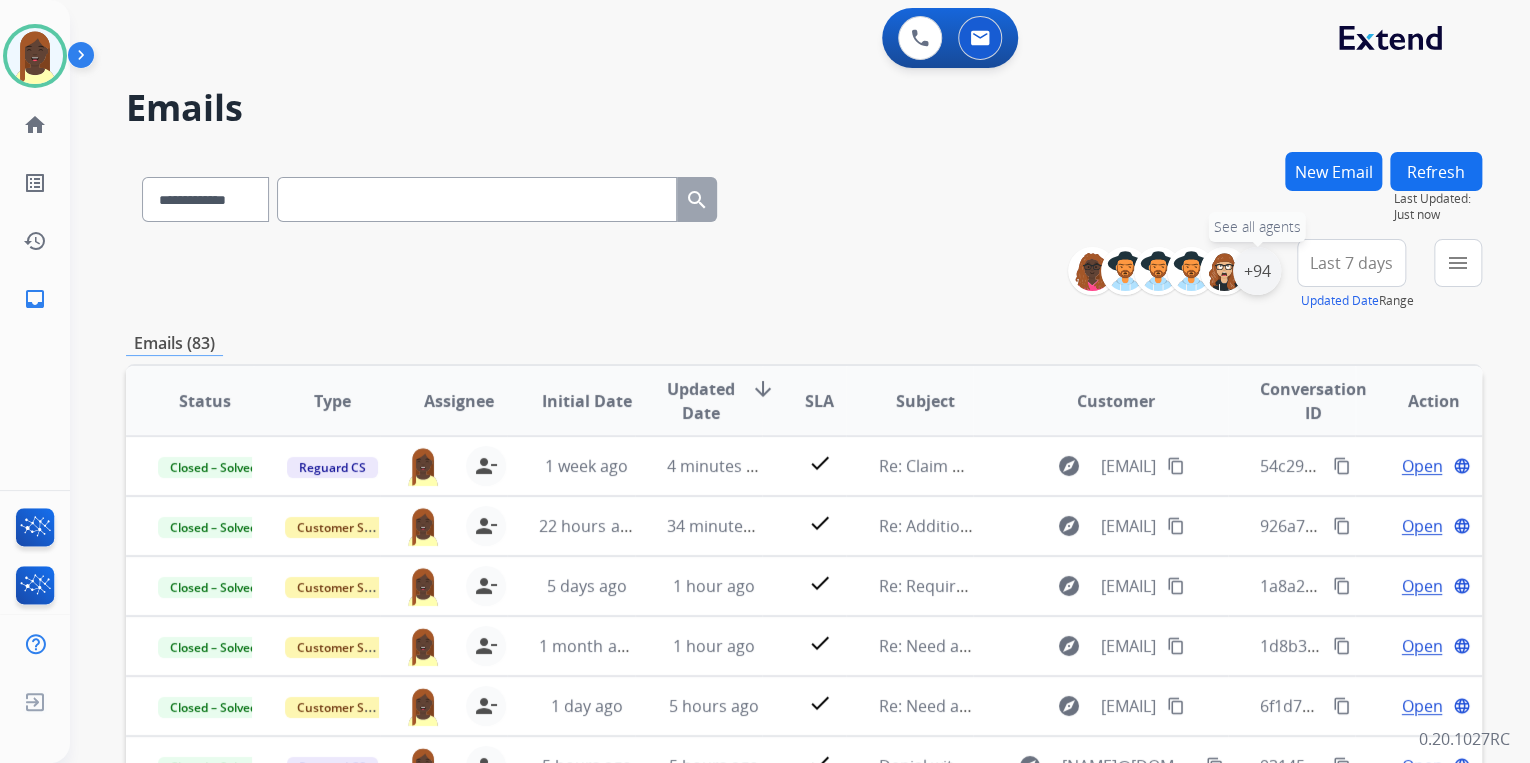 click on "+94" at bounding box center (1257, 271) 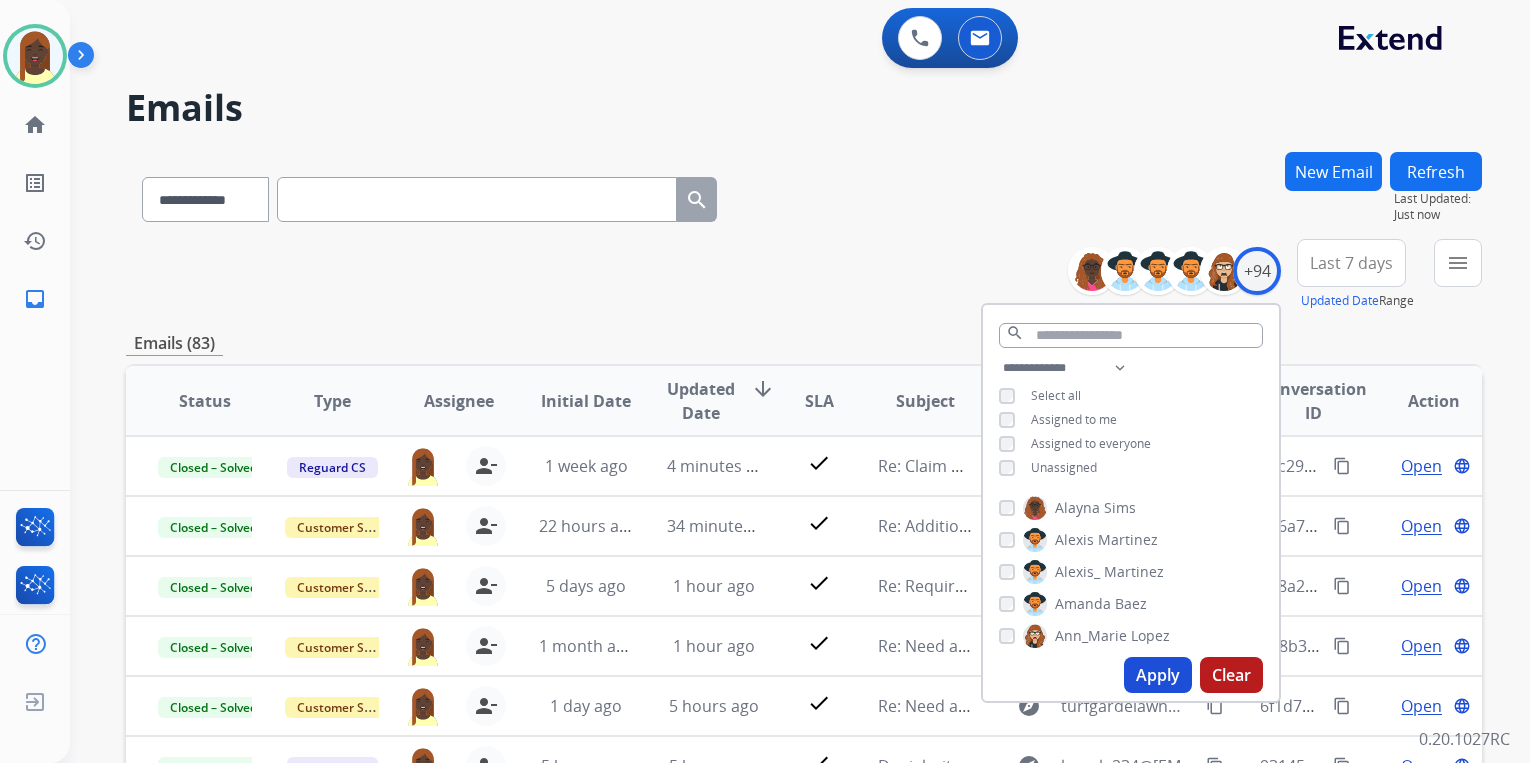 scroll, scrollTop: 0, scrollLeft: 0, axis: both 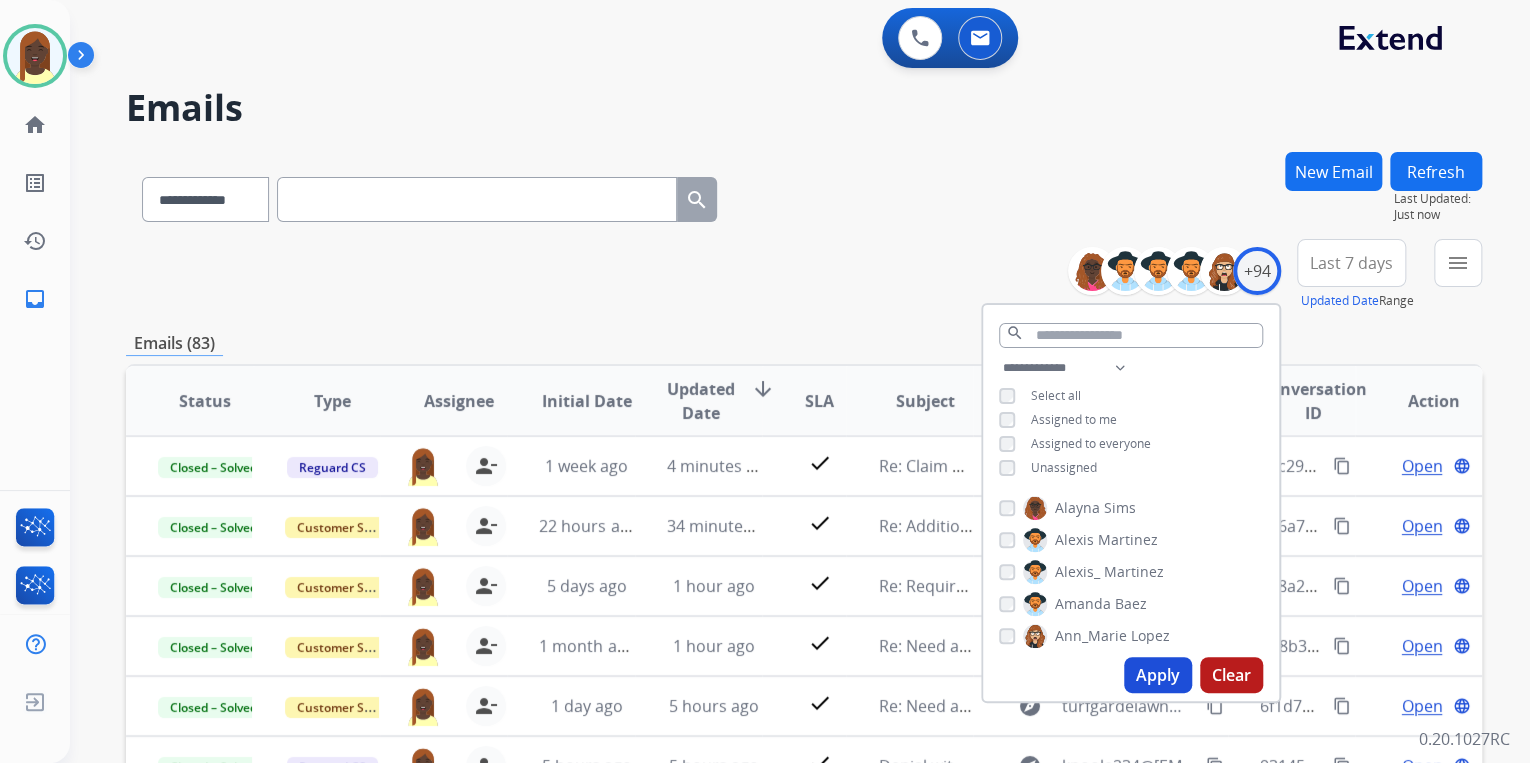drag, startPoint x: 1159, startPoint y: 676, endPoint x: 1035, endPoint y: 558, distance: 171.17242 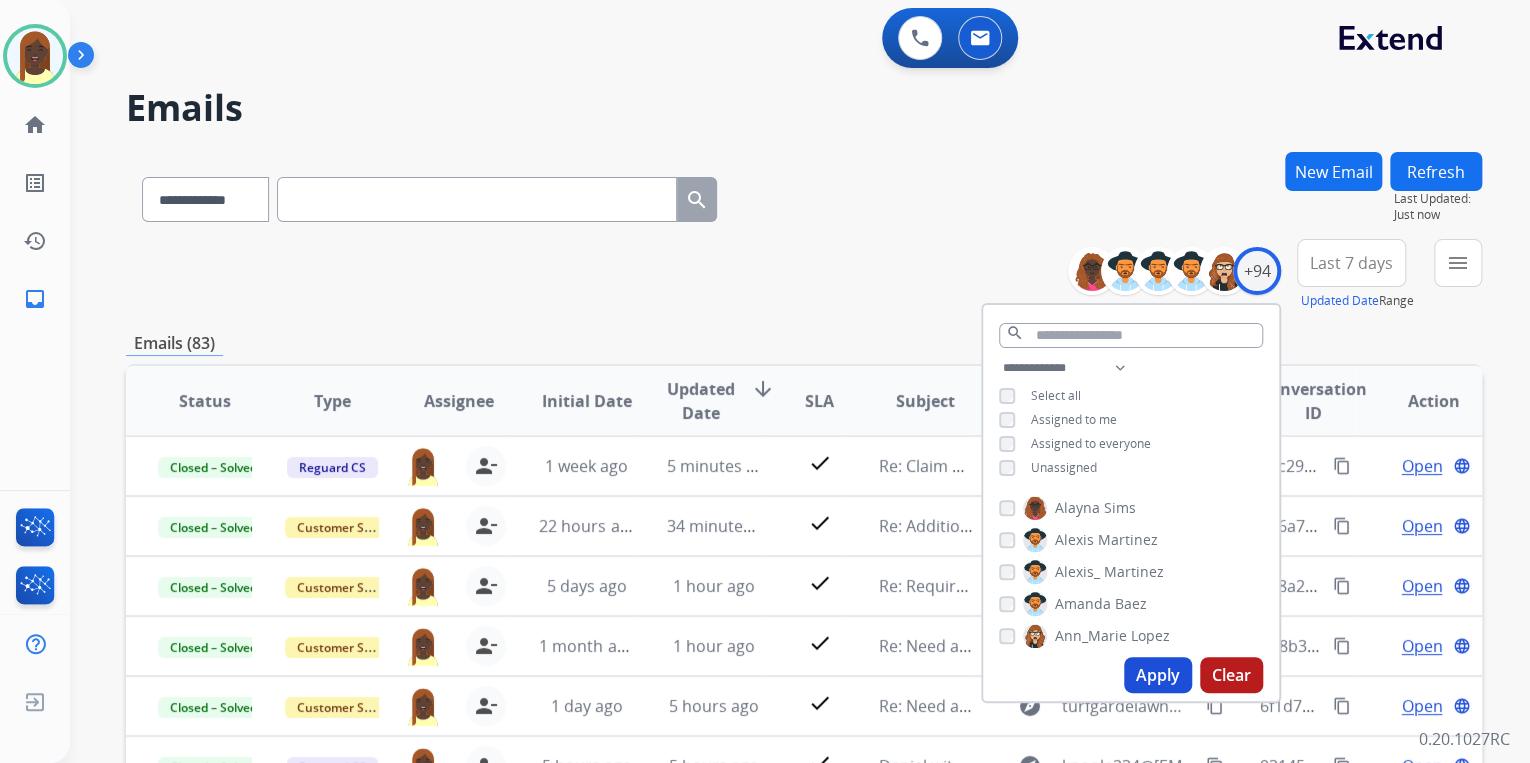 click on "**********" at bounding box center (804, 195) 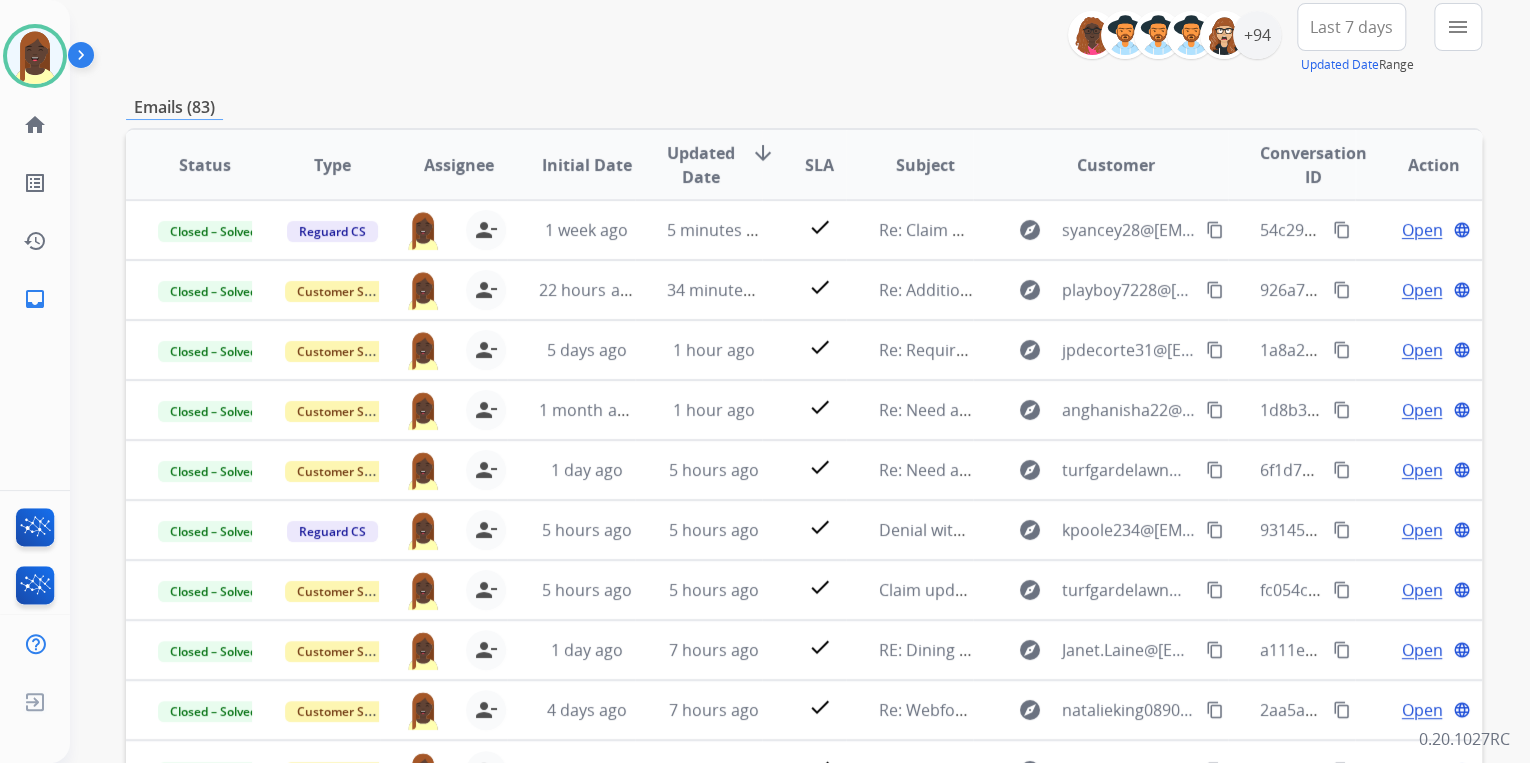 scroll, scrollTop: 214, scrollLeft: 0, axis: vertical 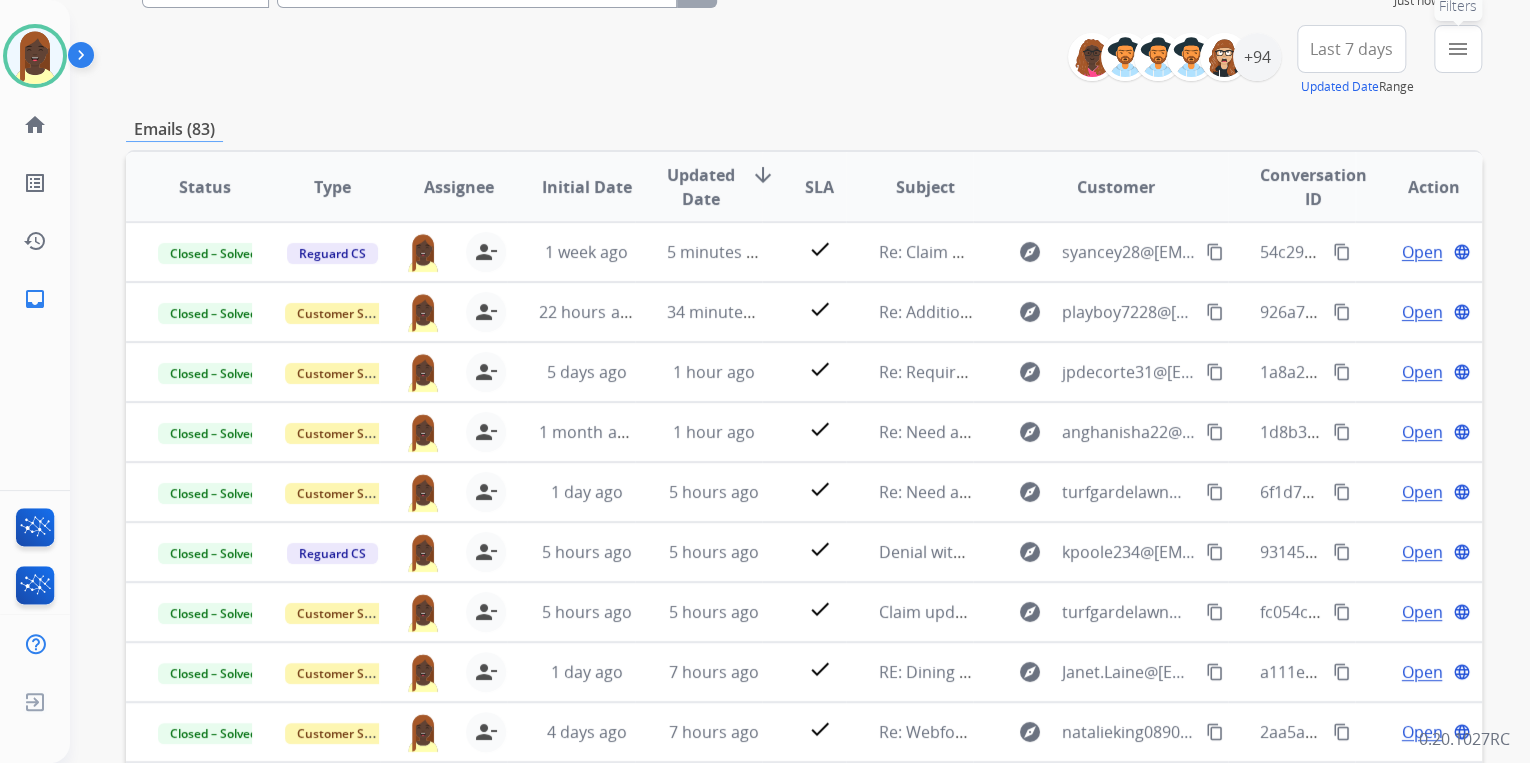 click on "menu" at bounding box center [1458, 49] 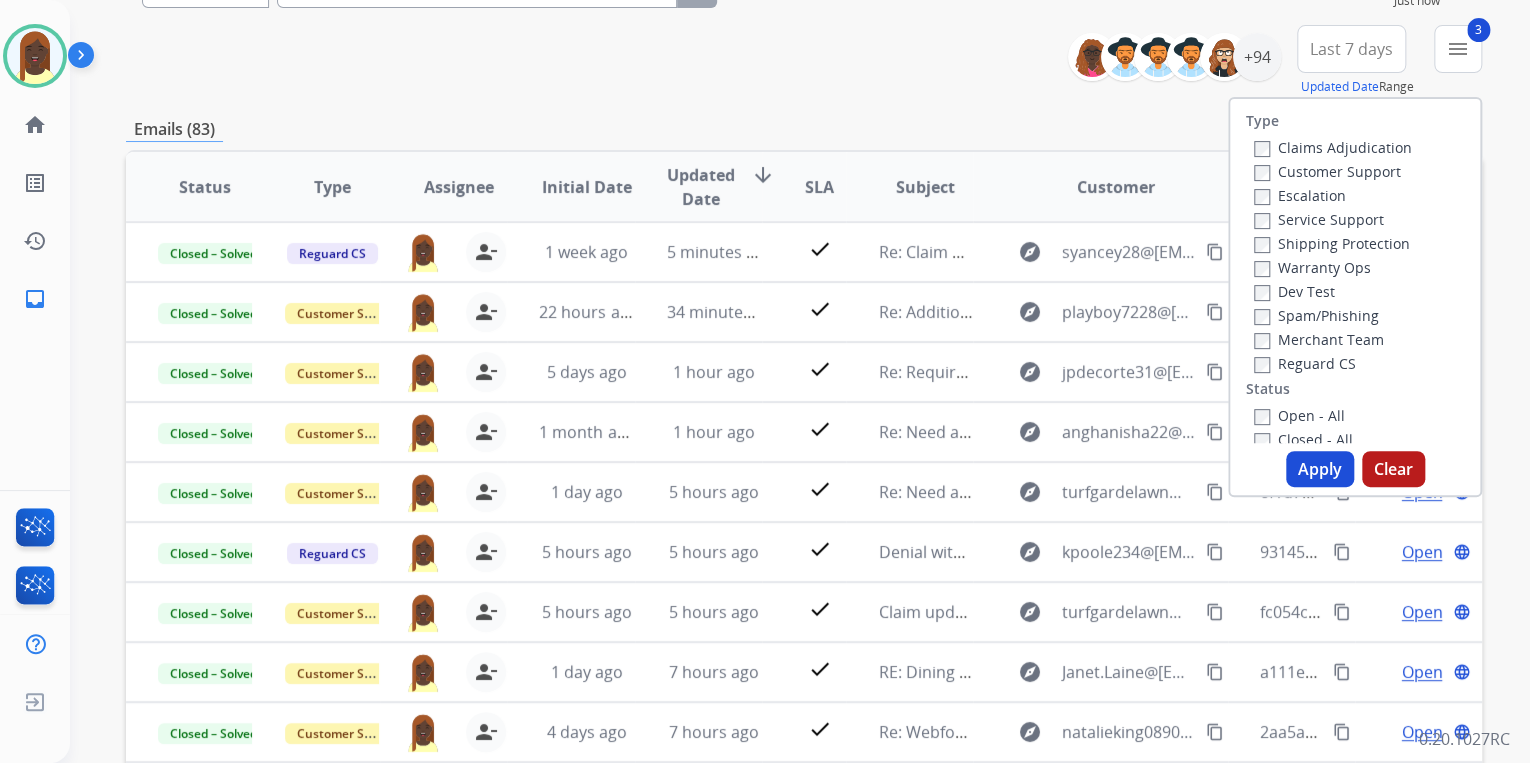 click on "Apply" at bounding box center [1320, 469] 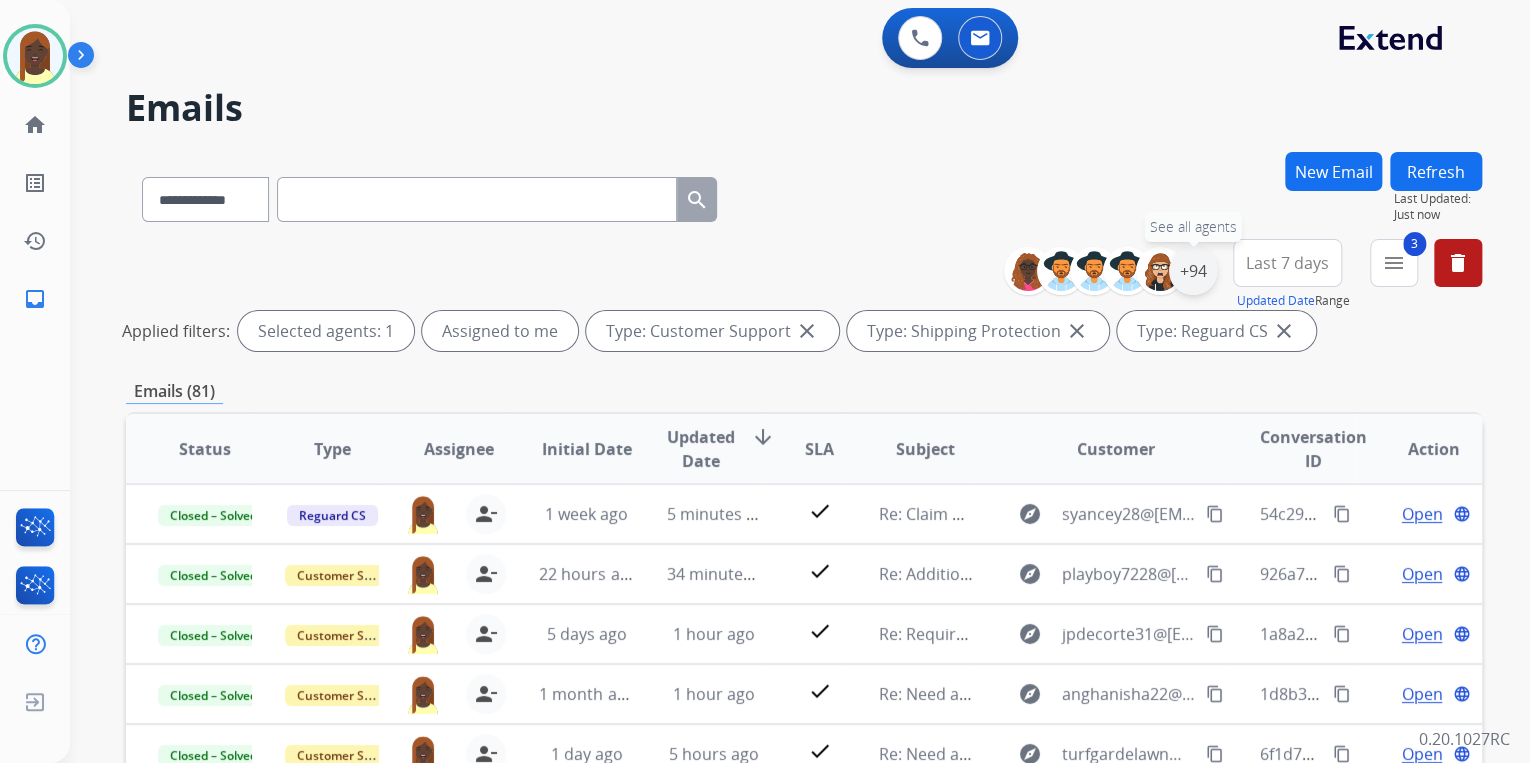 click on "+94" at bounding box center (1193, 271) 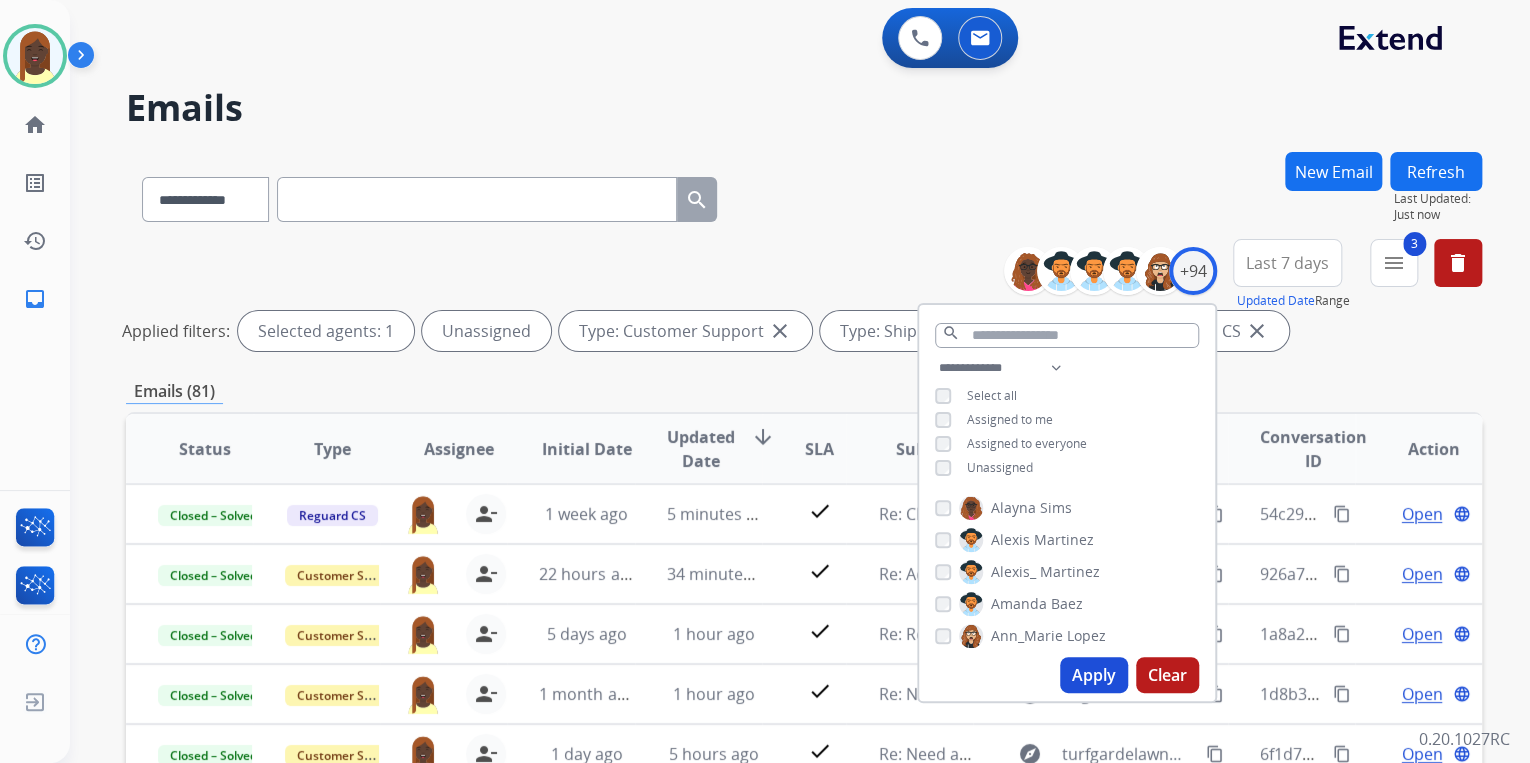 drag, startPoint x: 1102, startPoint y: 680, endPoint x: 1075, endPoint y: 642, distance: 46.615448 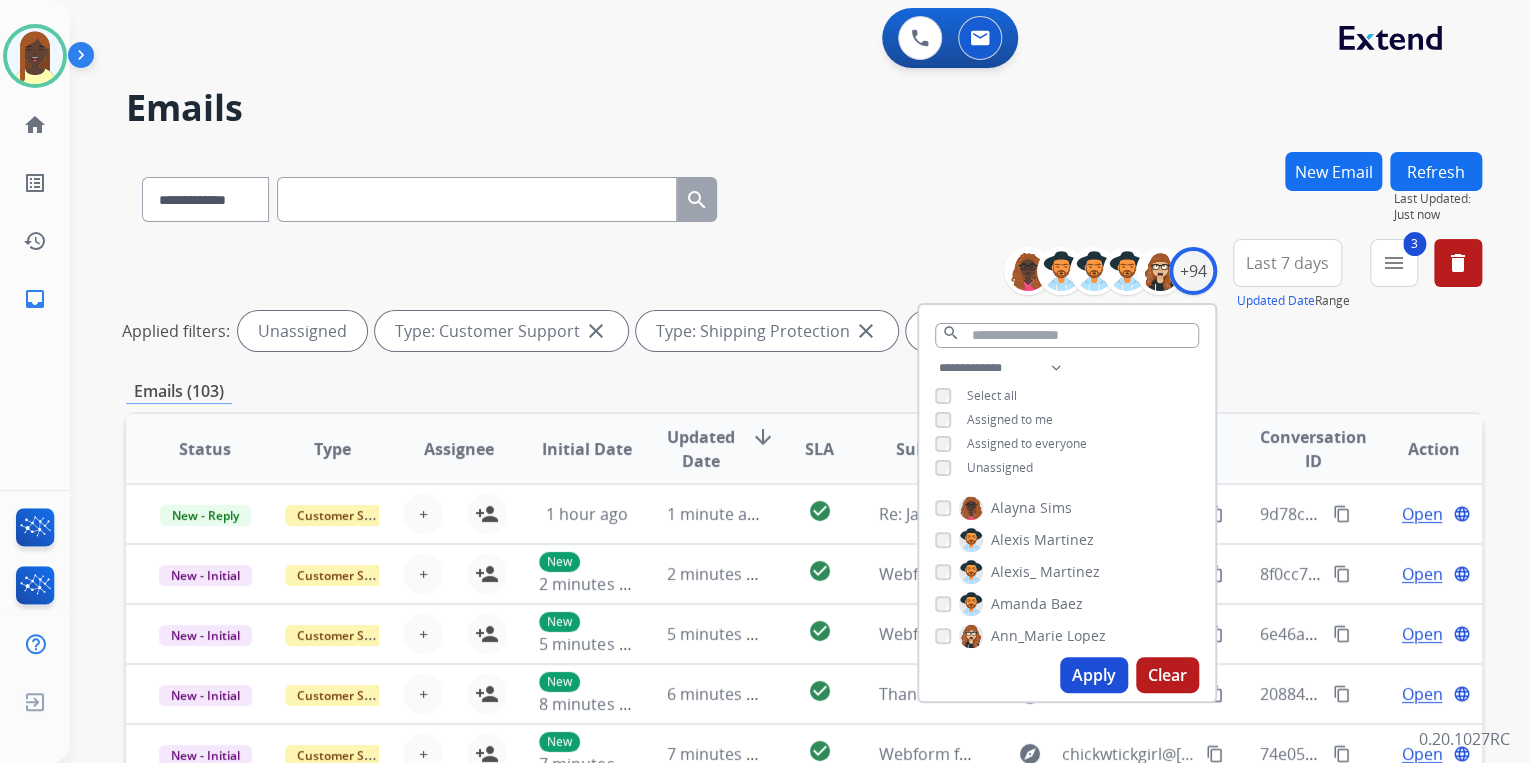 click on "**********" at bounding box center (804, 195) 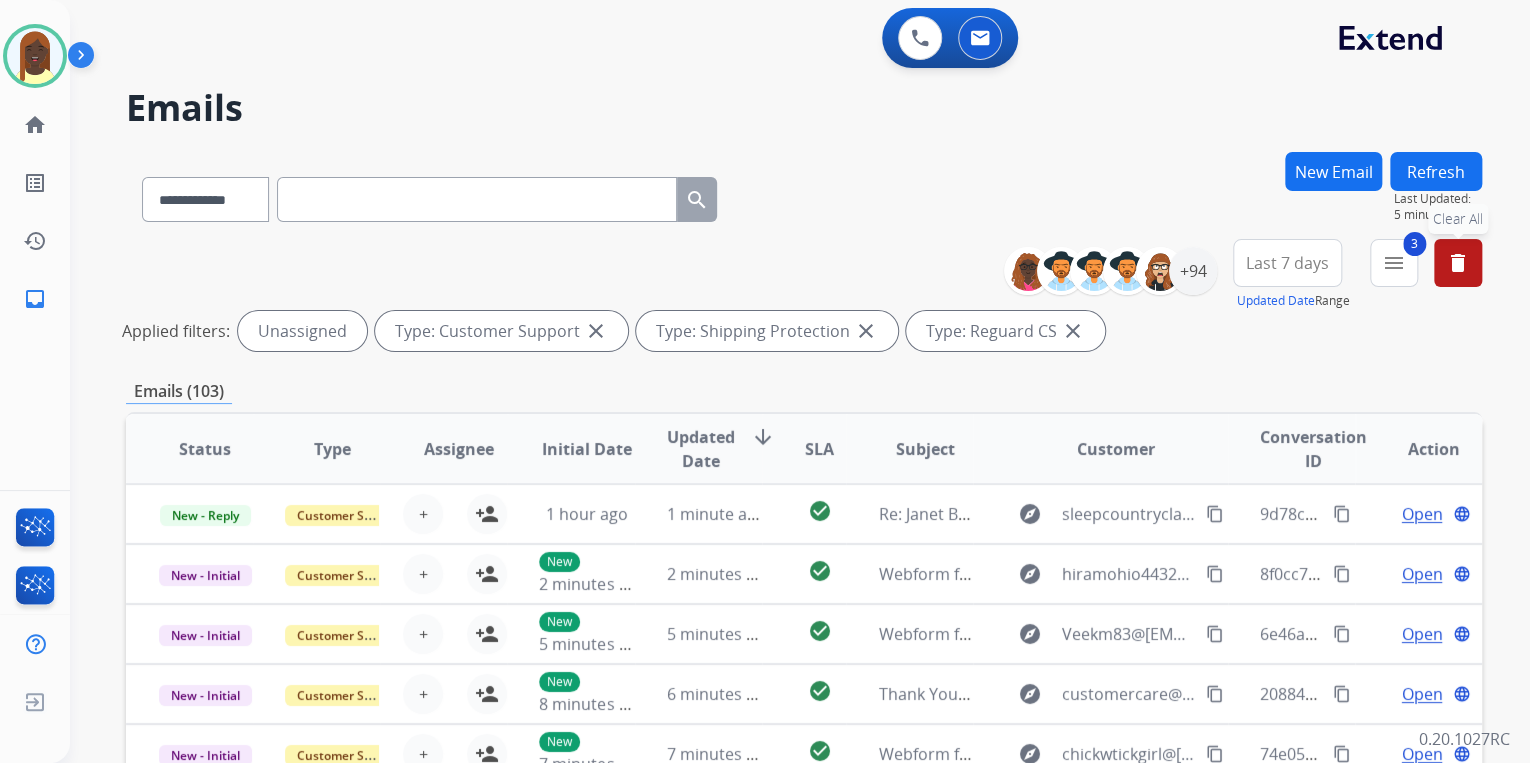 click on "delete  Clear All" at bounding box center [1458, 263] 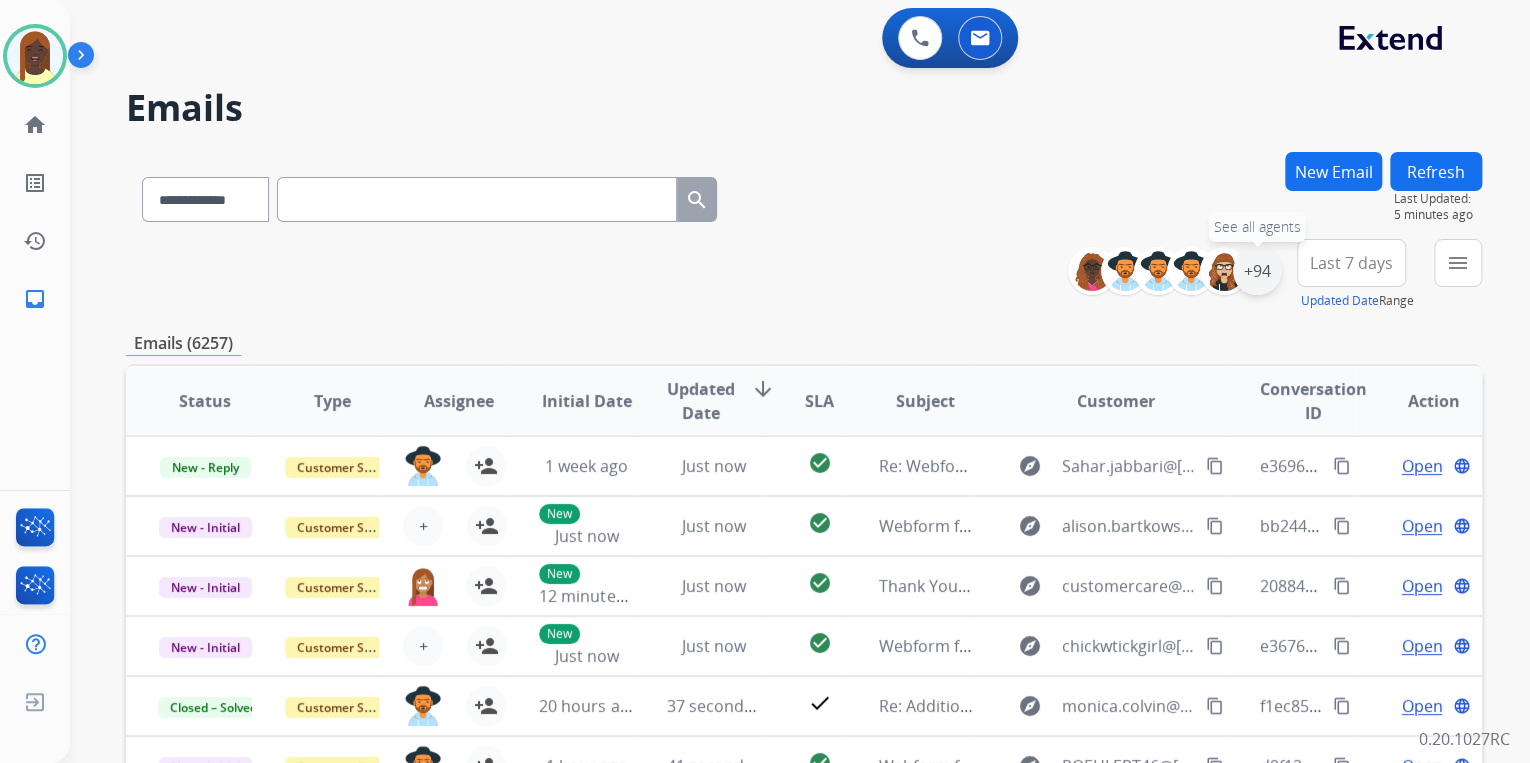 click on "+94" at bounding box center [1257, 271] 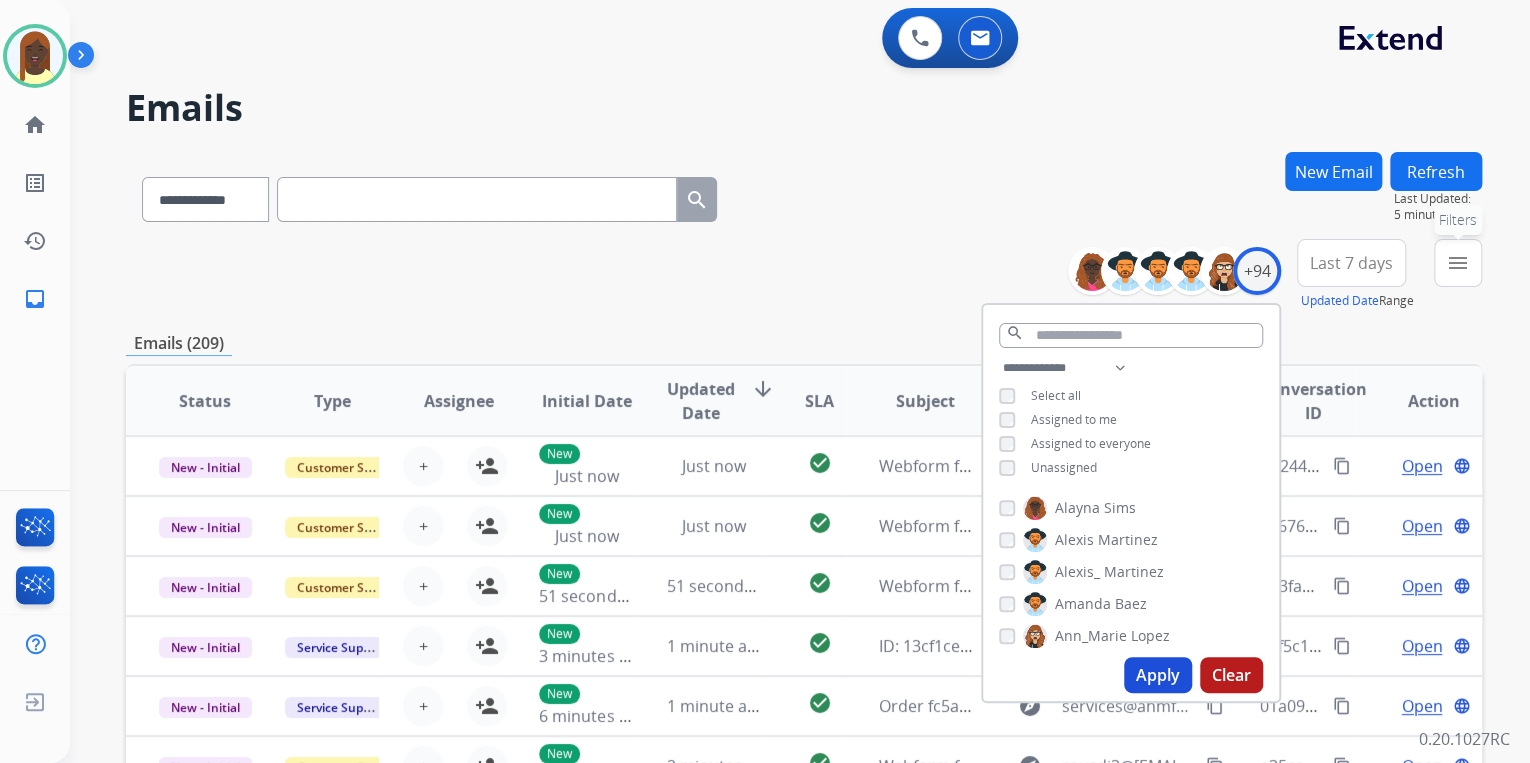 click on "menu" at bounding box center (1458, 263) 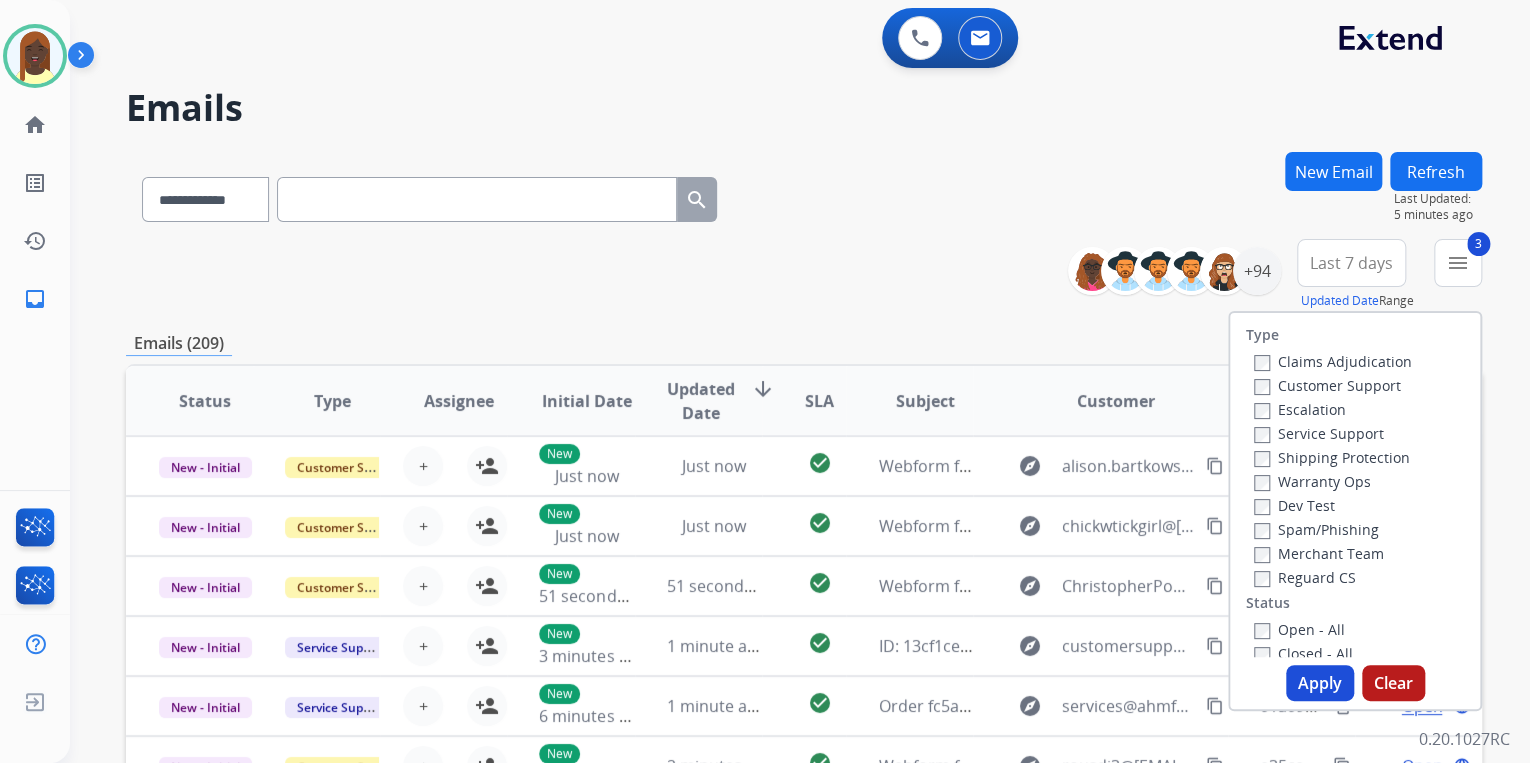 drag, startPoint x: 1307, startPoint y: 684, endPoint x: 1245, endPoint y: 600, distance: 104.40307 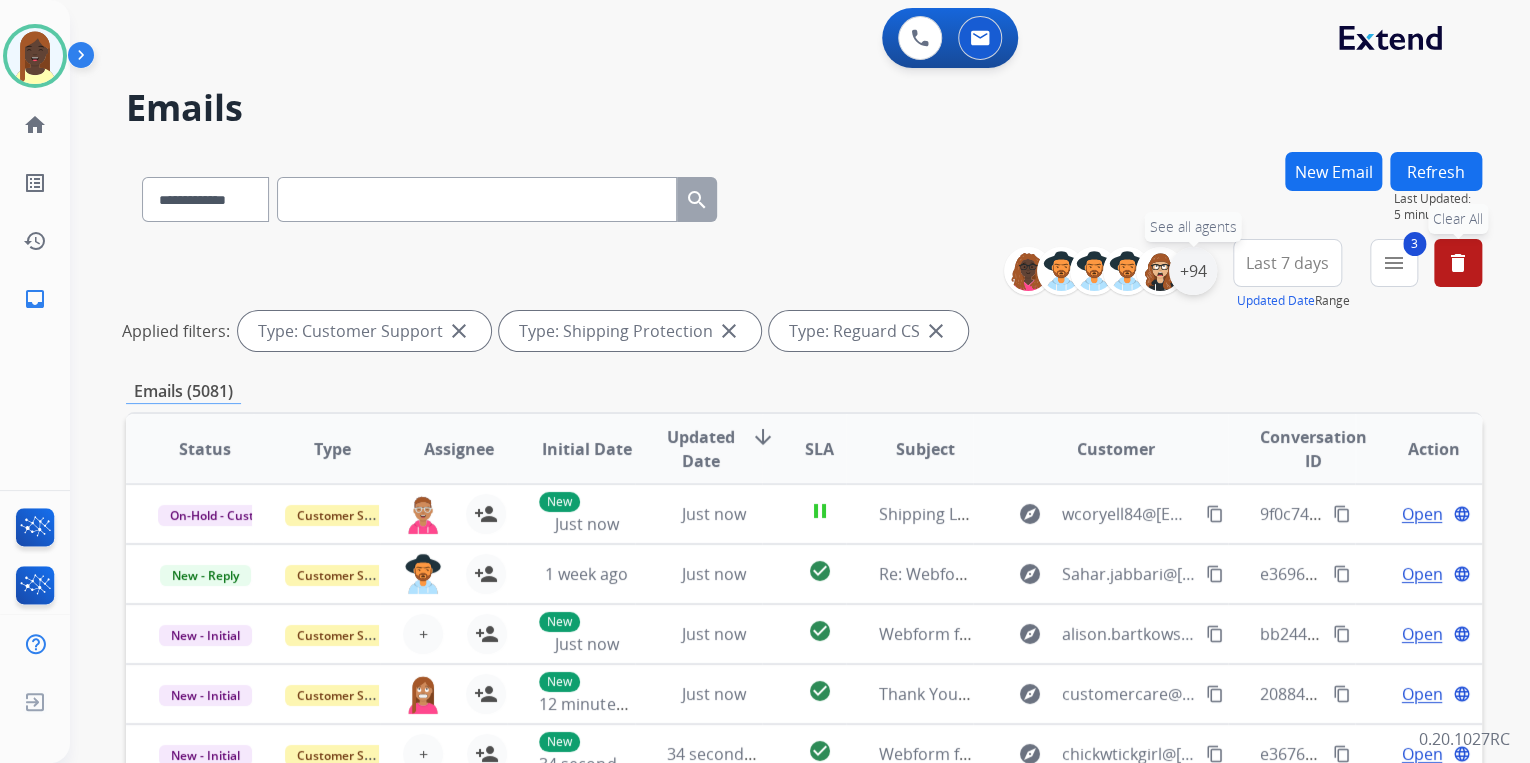 drag, startPoint x: 1193, startPoint y: 283, endPoint x: 1192, endPoint y: 301, distance: 18.027756 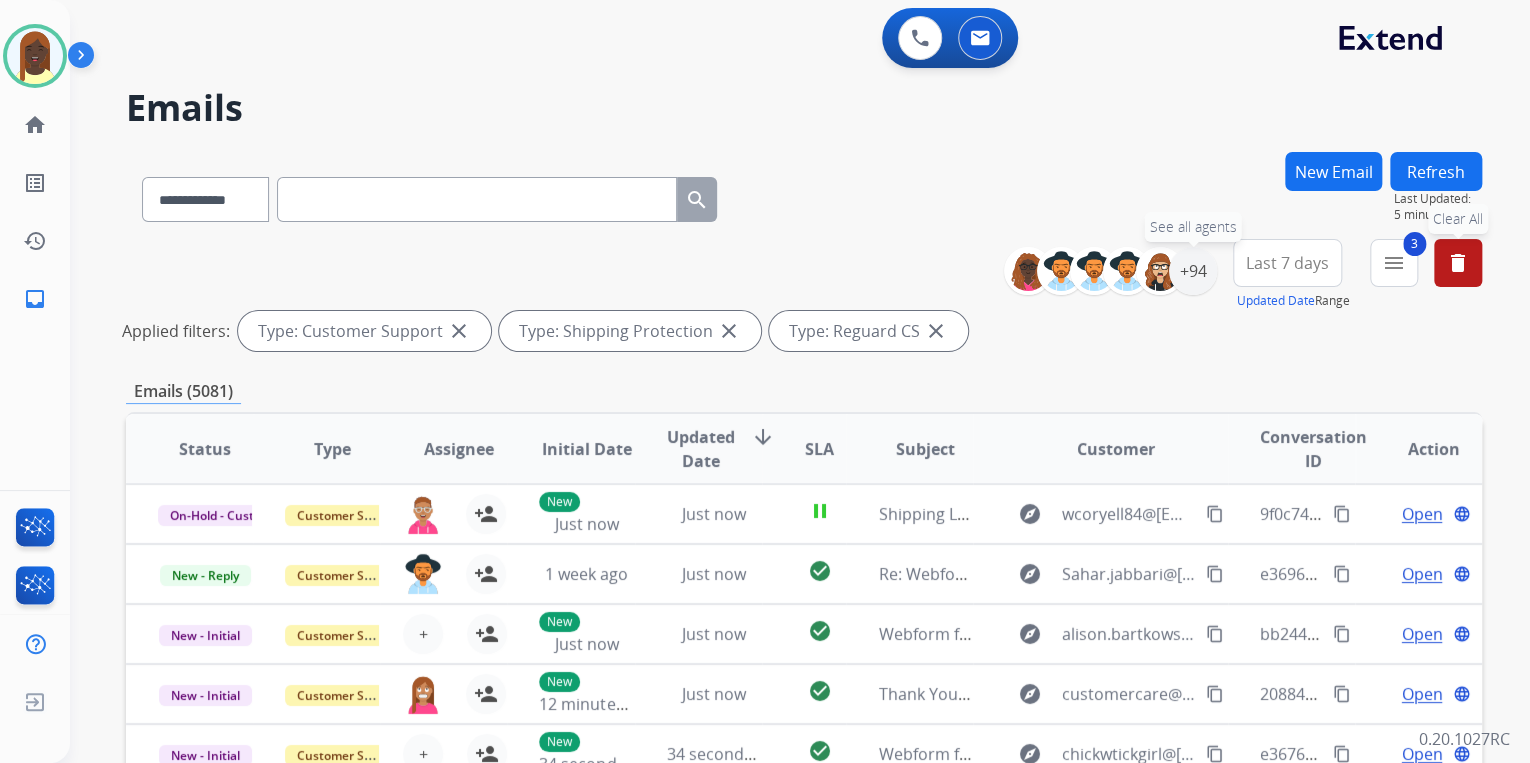 click on "+94" at bounding box center [1193, 271] 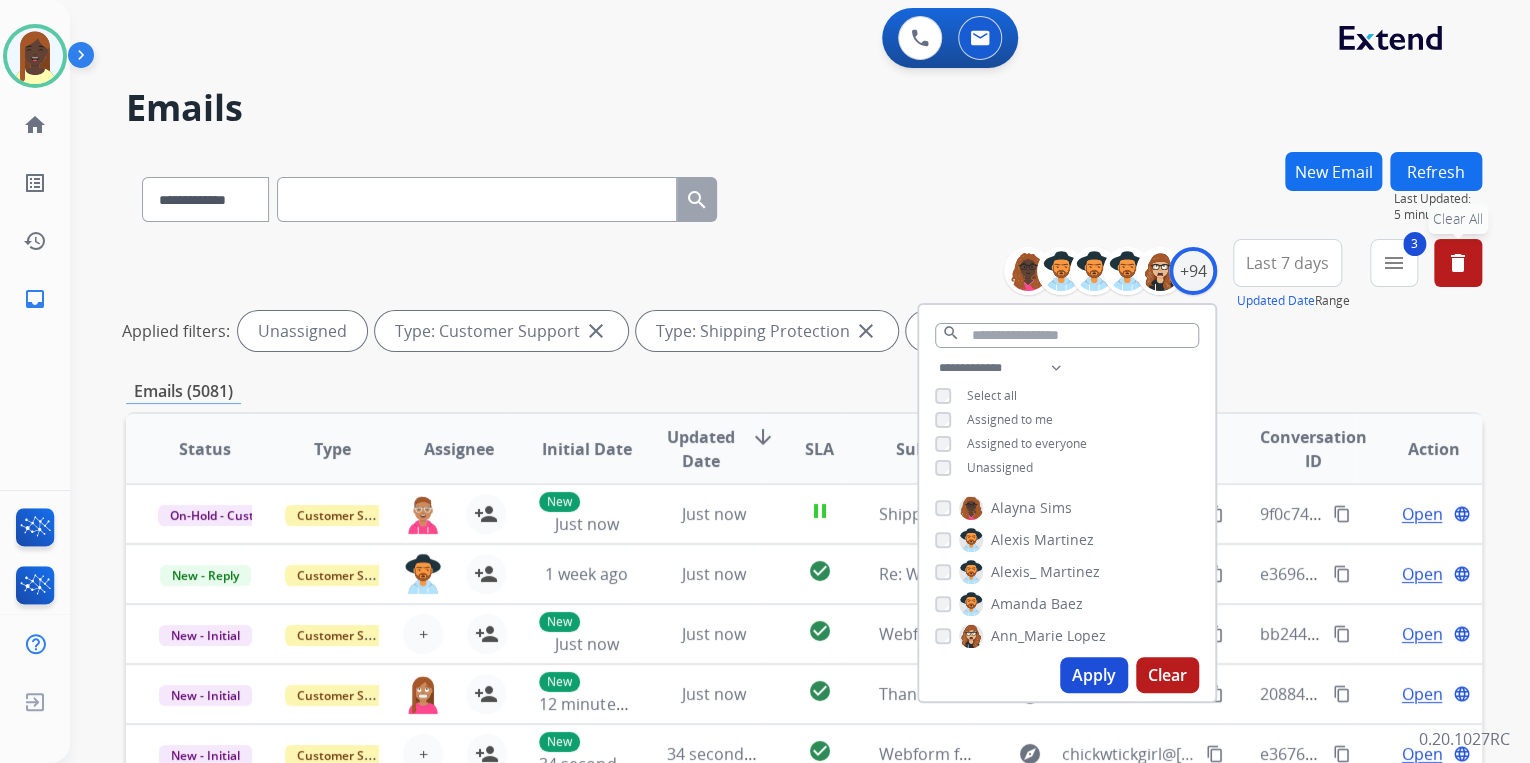 click on "Apply" at bounding box center (1094, 675) 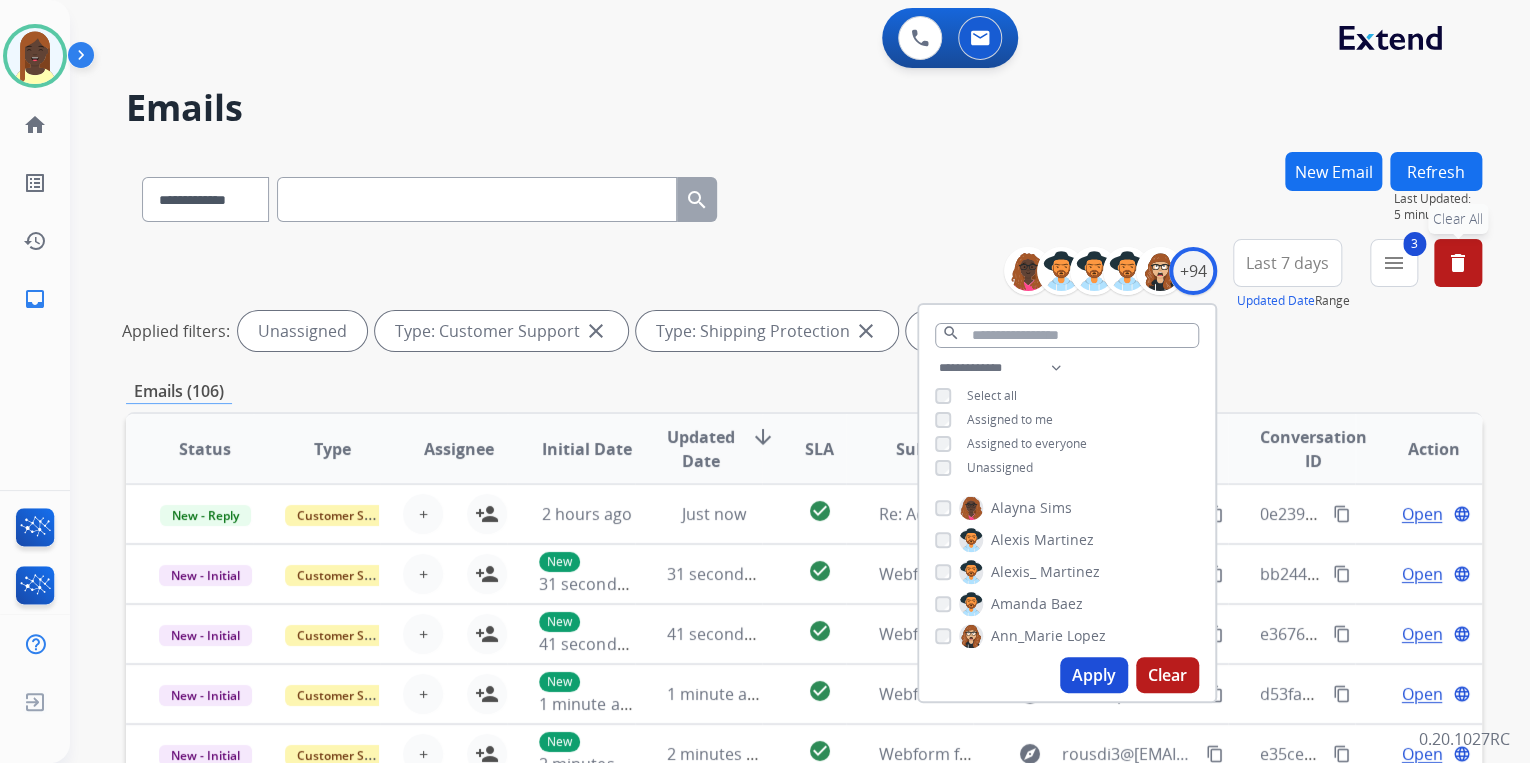 click on "Emails (106)" at bounding box center [804, 391] 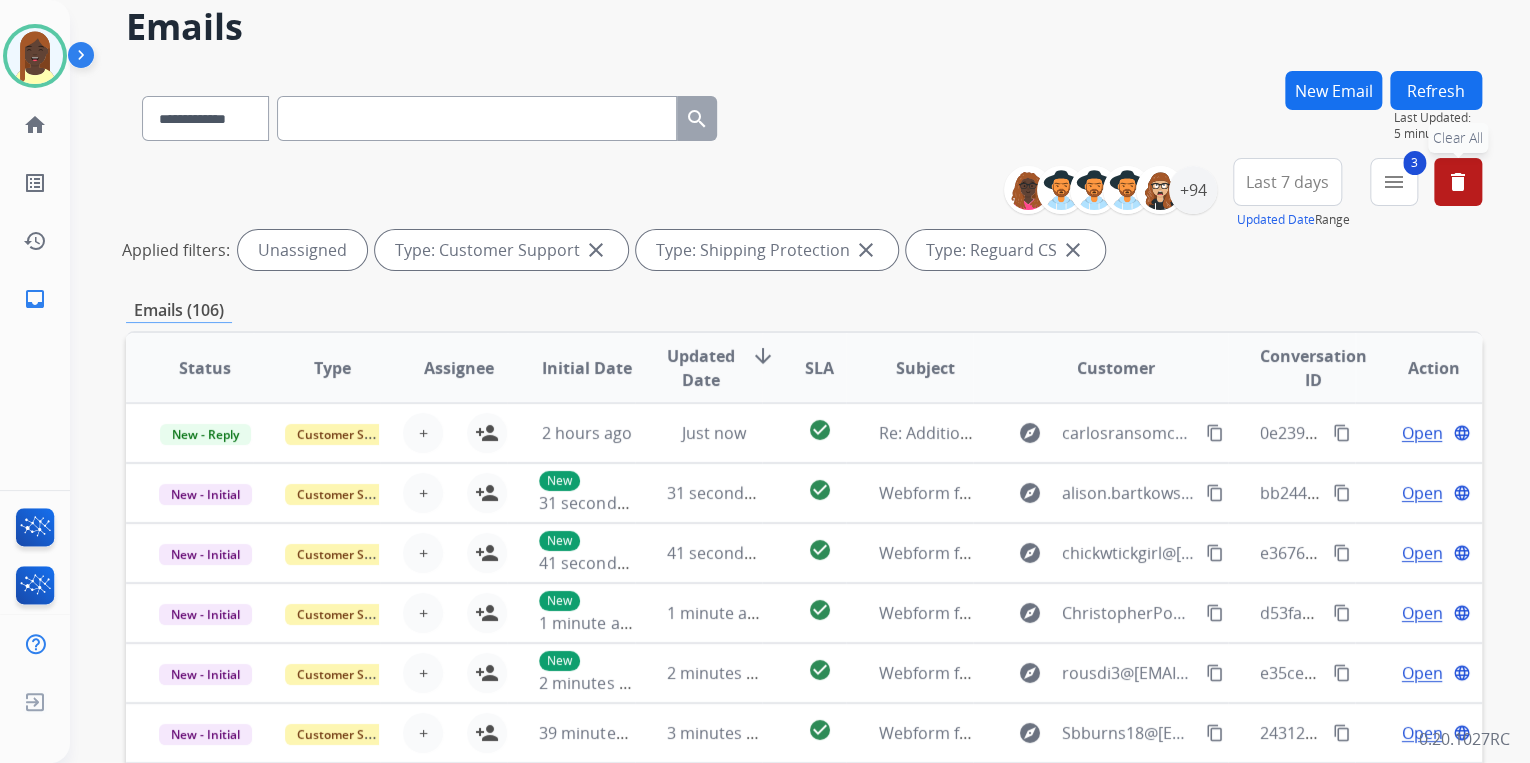 scroll, scrollTop: 160, scrollLeft: 0, axis: vertical 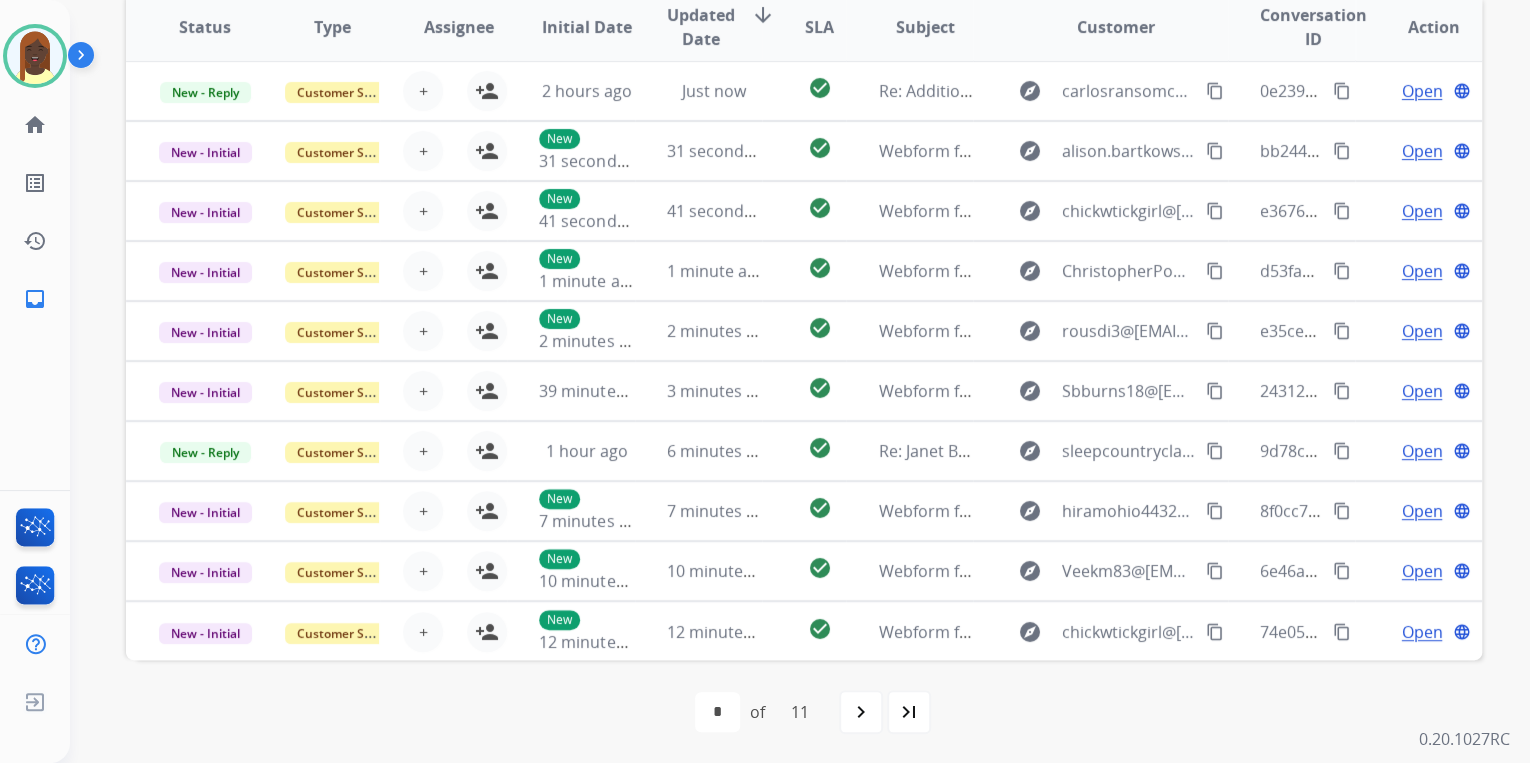 click on "navigate_next" at bounding box center [861, 712] 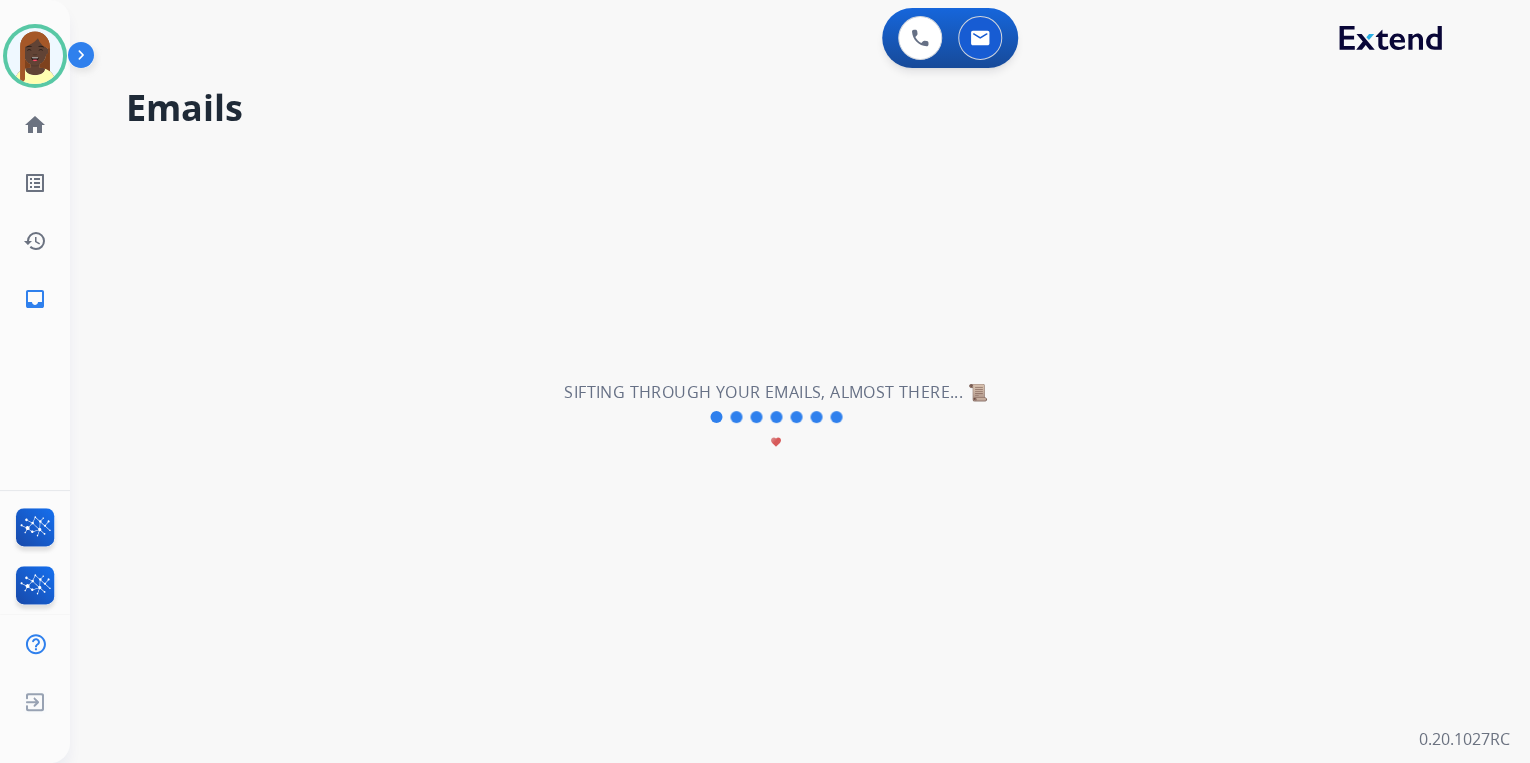 scroll, scrollTop: 0, scrollLeft: 0, axis: both 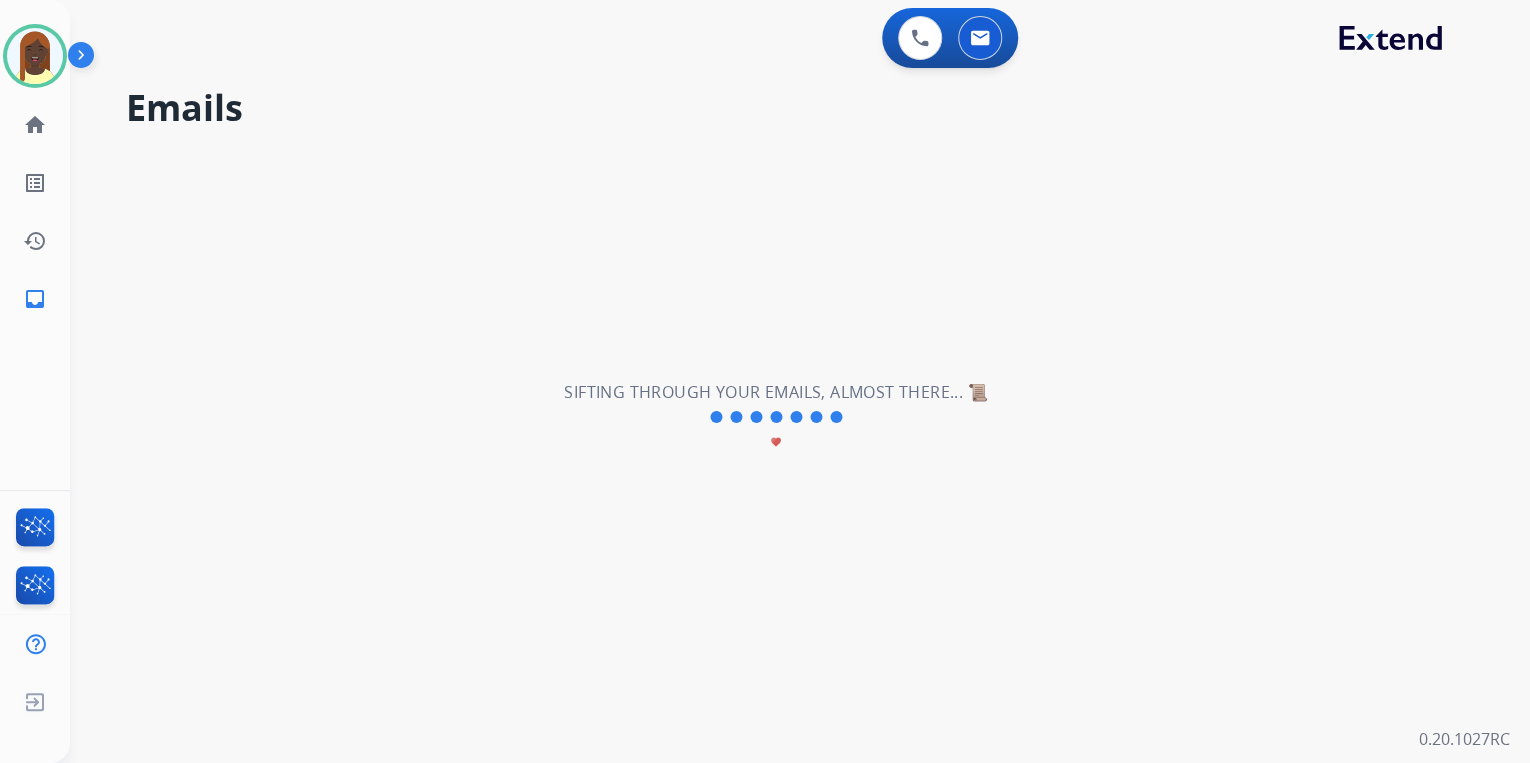 click on "**********" at bounding box center (776, 417) 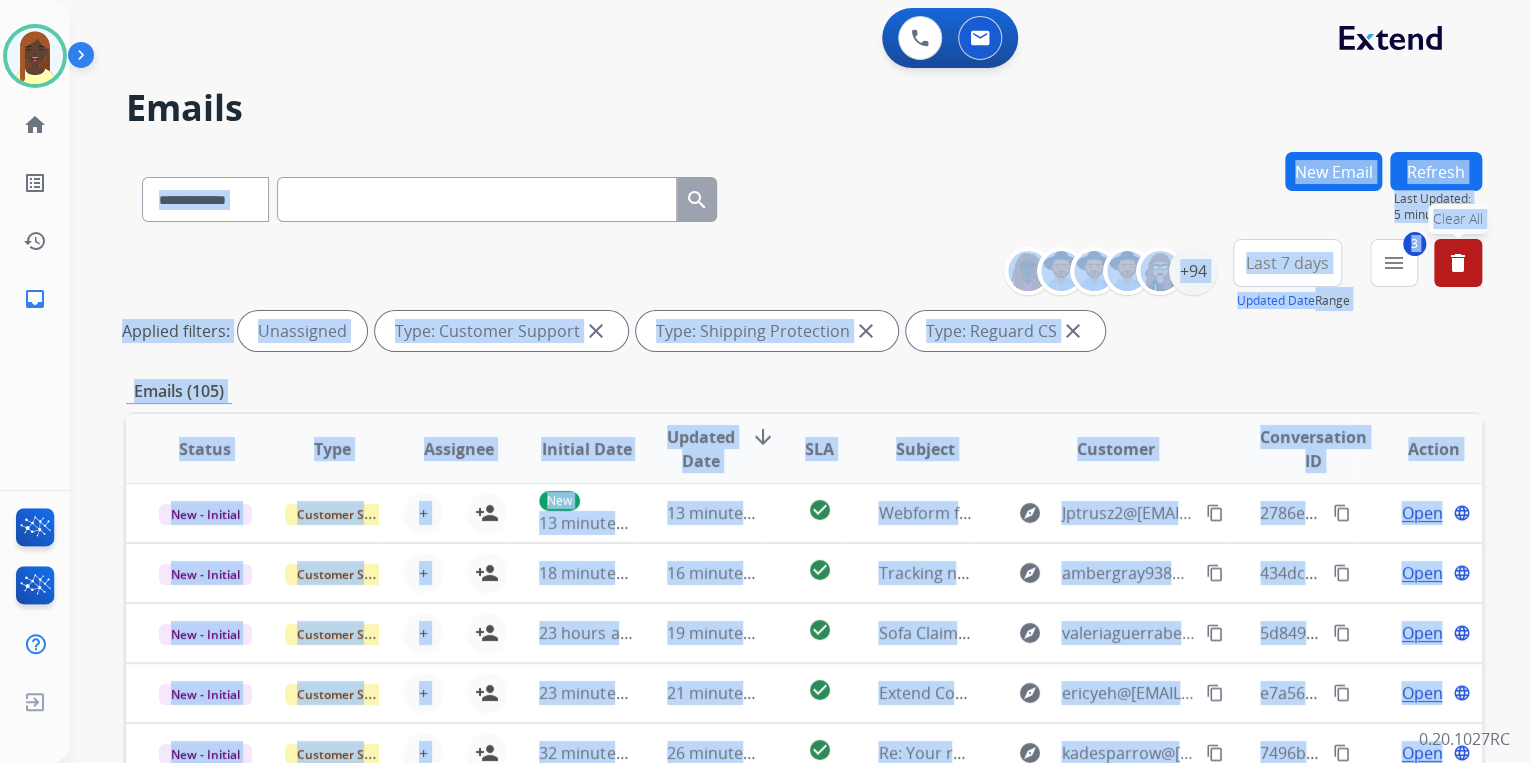 click on "**********" at bounding box center [776, 453] 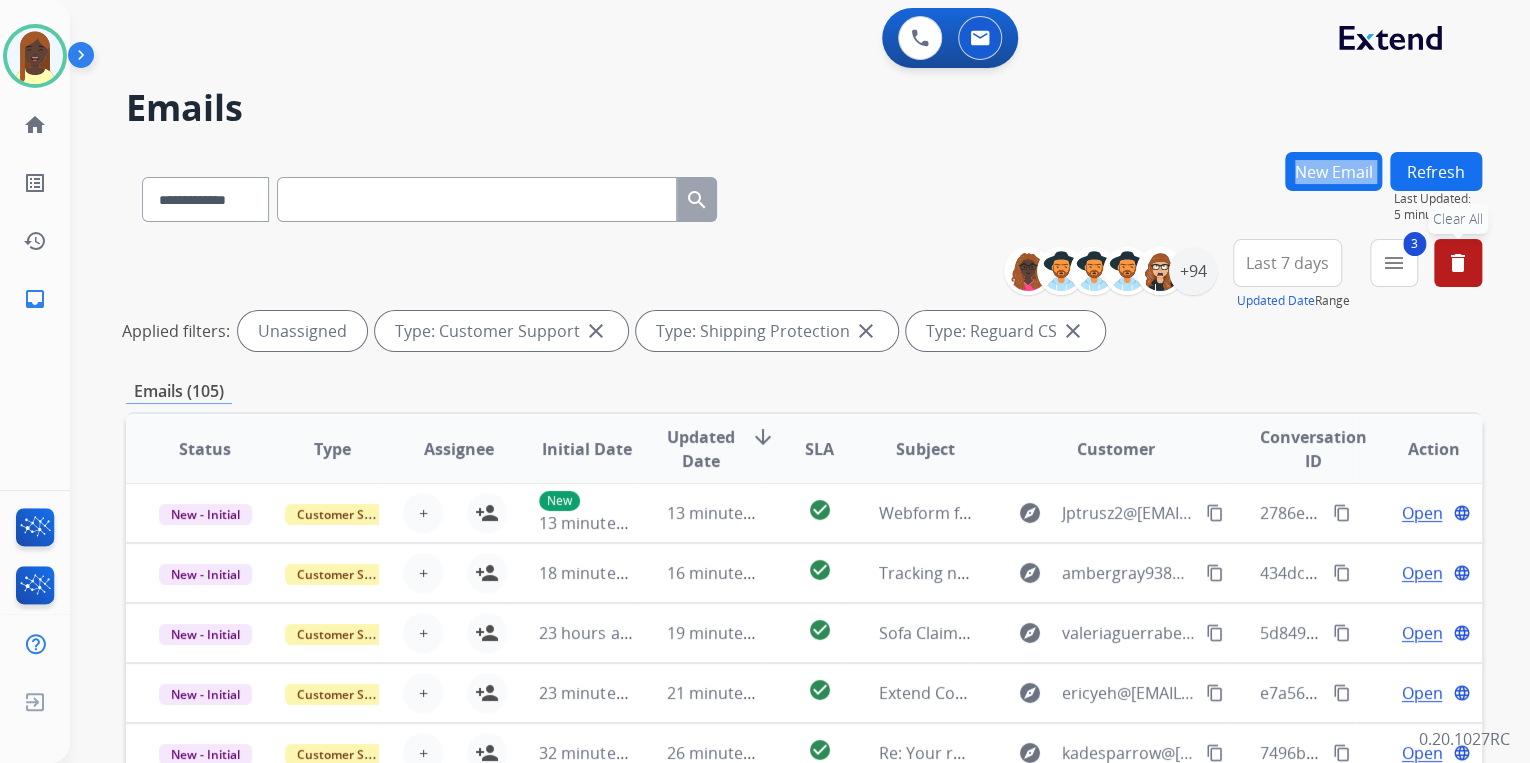 click on "**********" at bounding box center (776, 453) 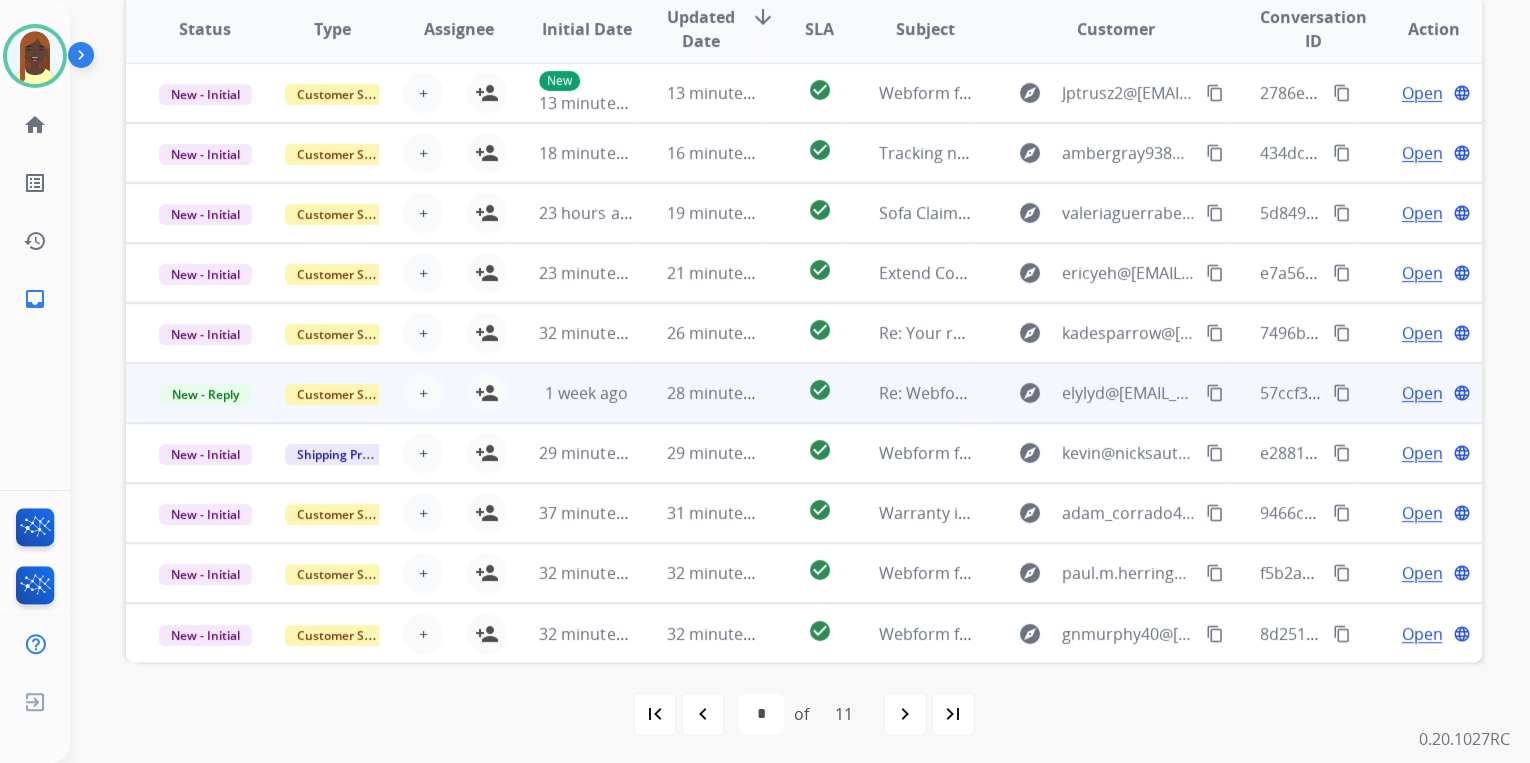 scroll, scrollTop: 422, scrollLeft: 0, axis: vertical 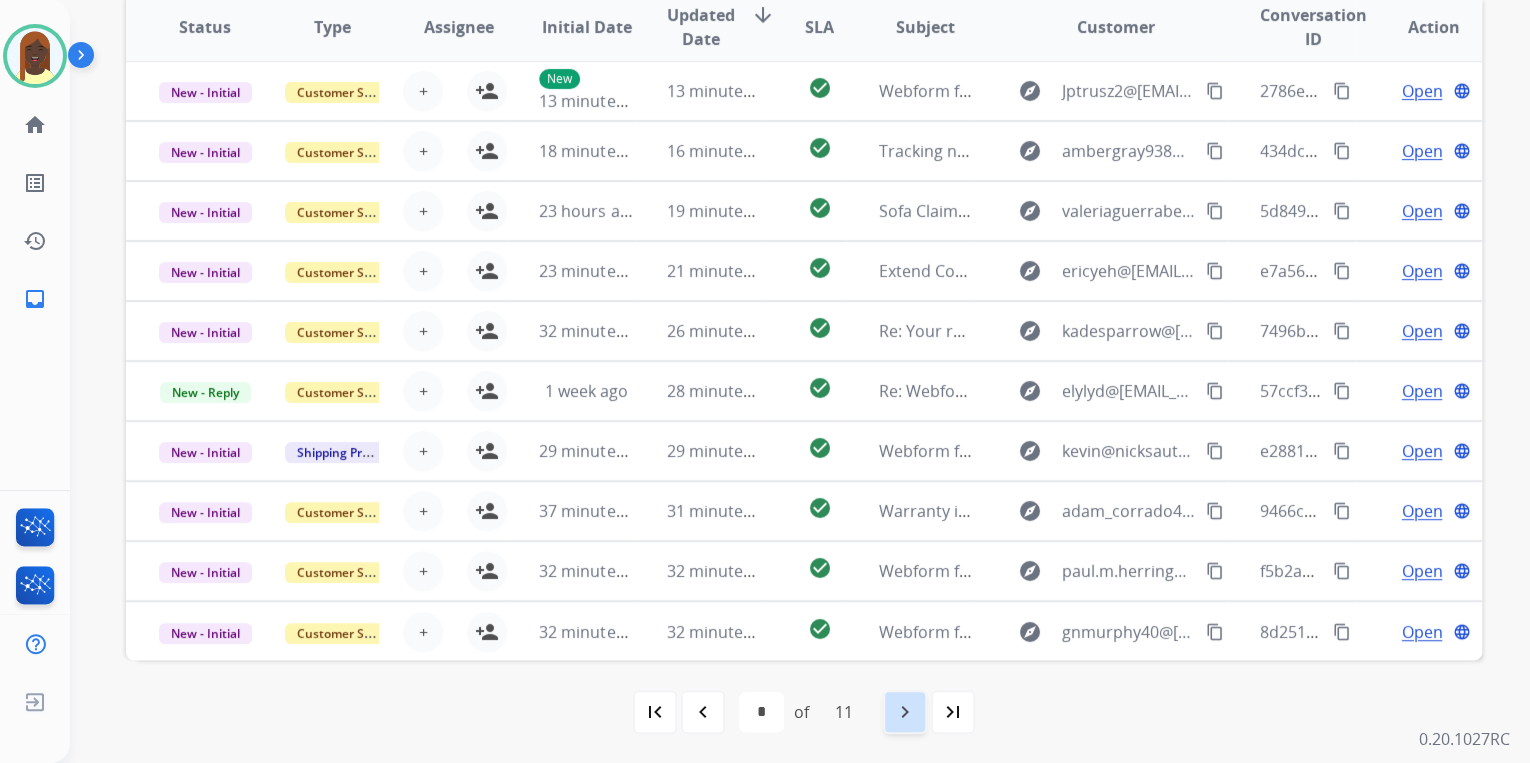 click on "navigate_next" at bounding box center (905, 712) 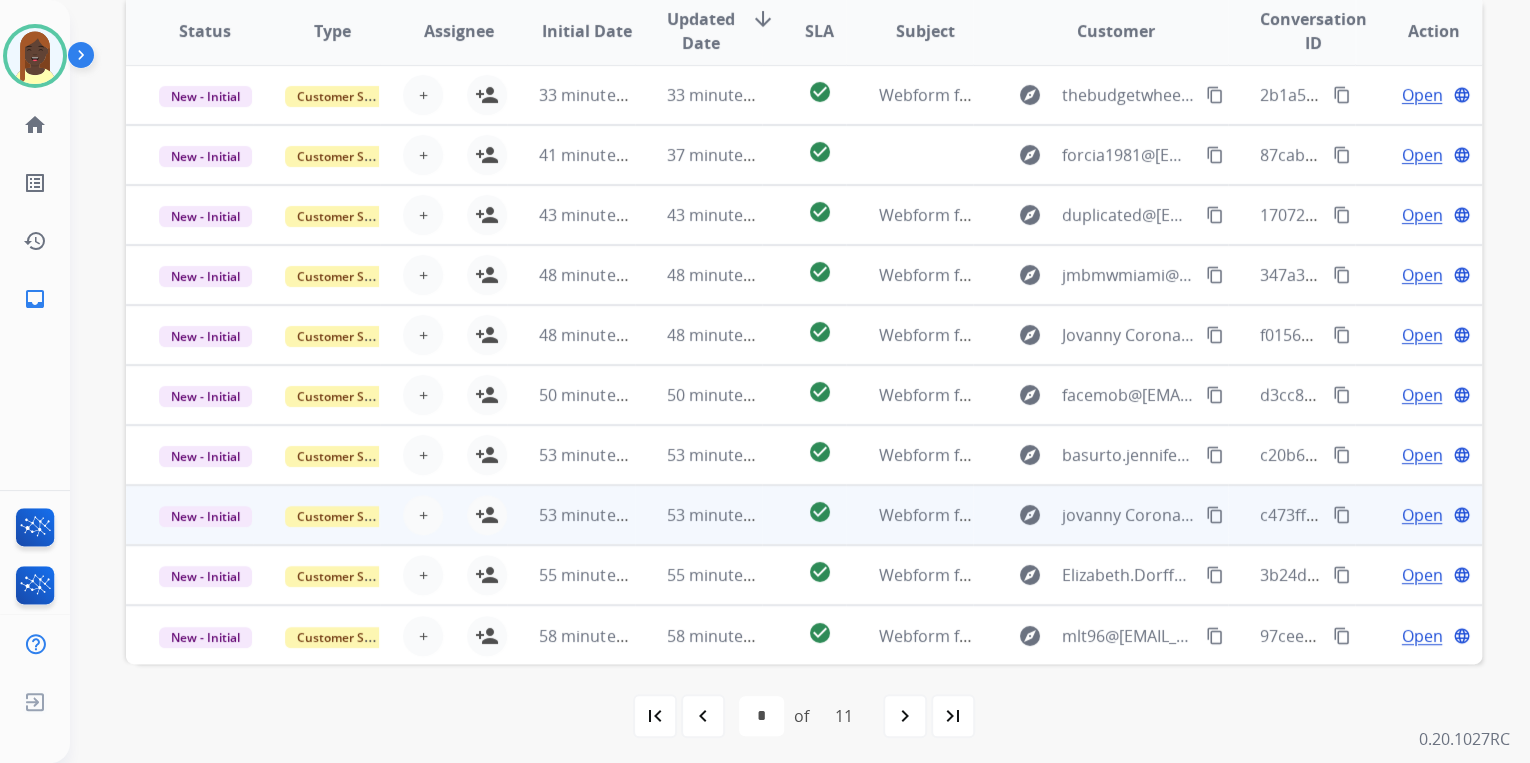 scroll, scrollTop: 422, scrollLeft: 0, axis: vertical 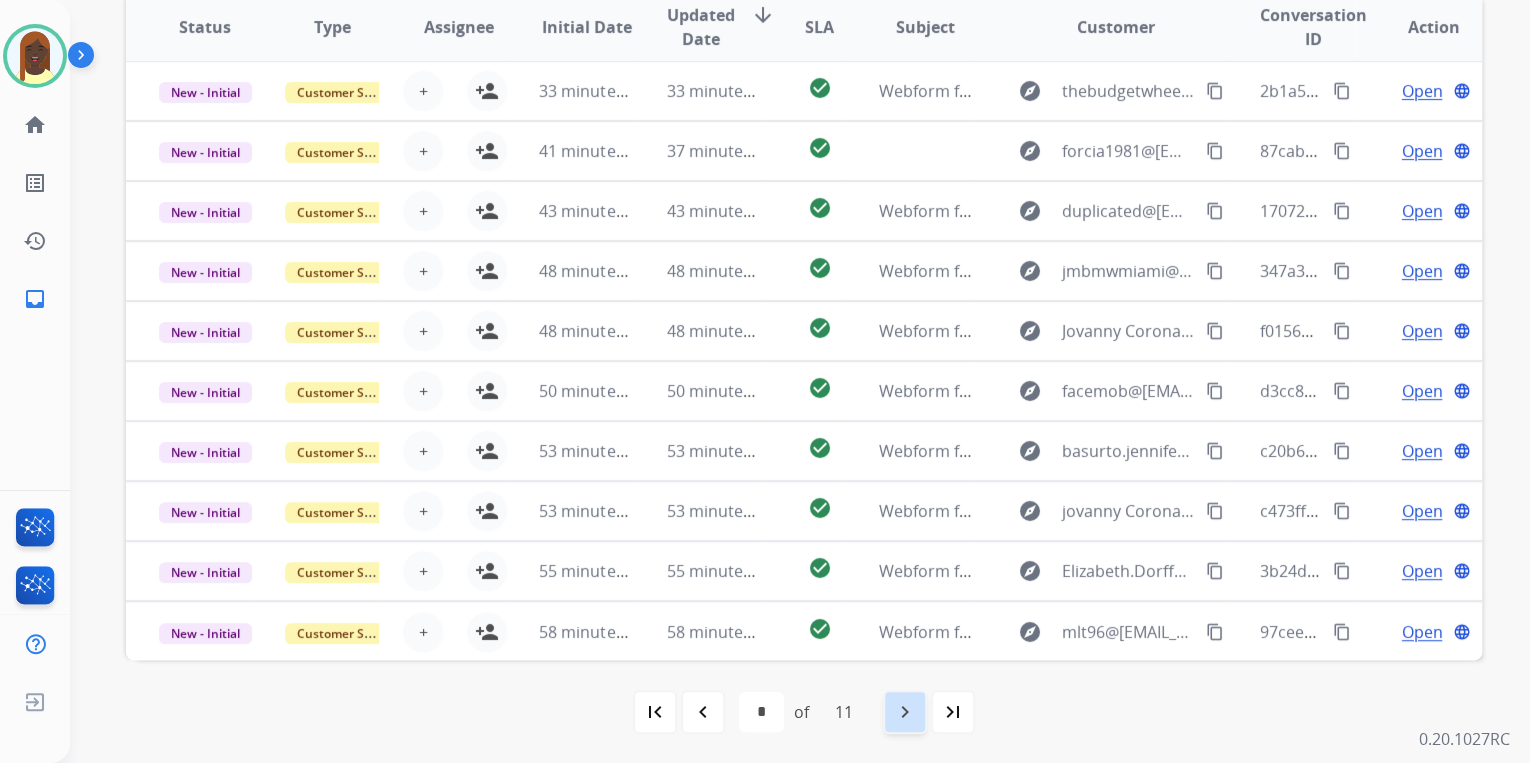 click on "navigate_next" at bounding box center (905, 712) 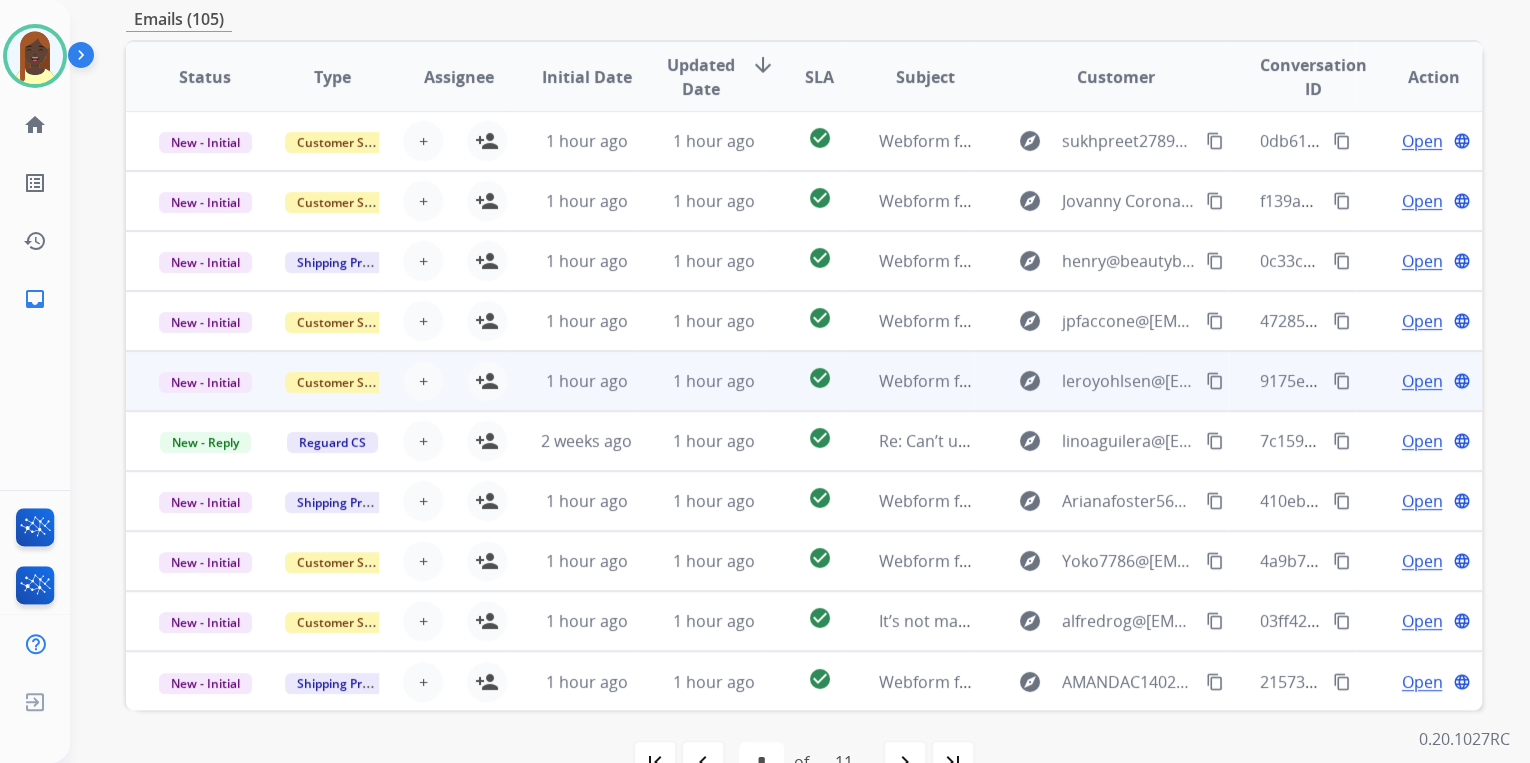 scroll, scrollTop: 422, scrollLeft: 0, axis: vertical 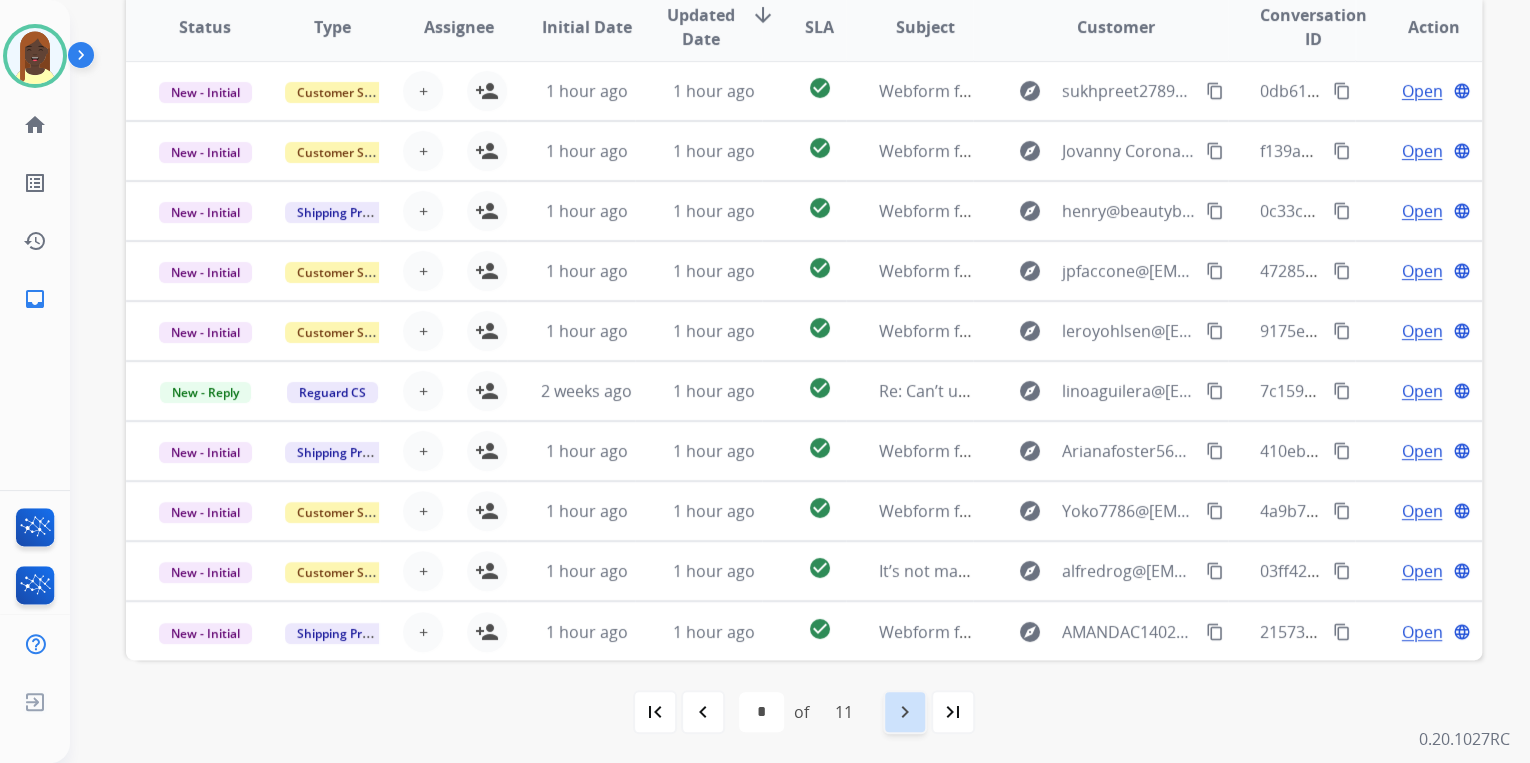 click on "navigate_next" at bounding box center (905, 712) 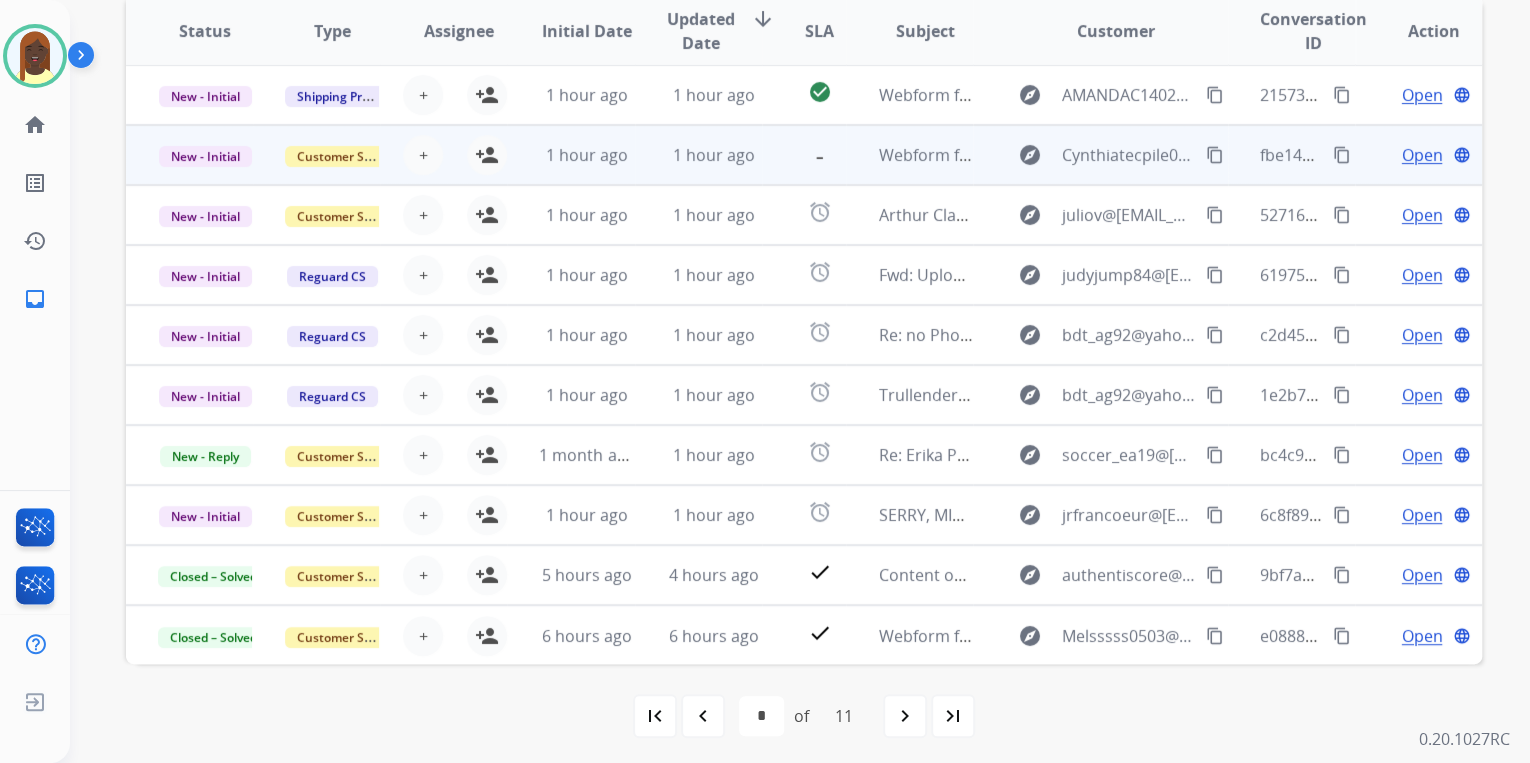 scroll, scrollTop: 422, scrollLeft: 0, axis: vertical 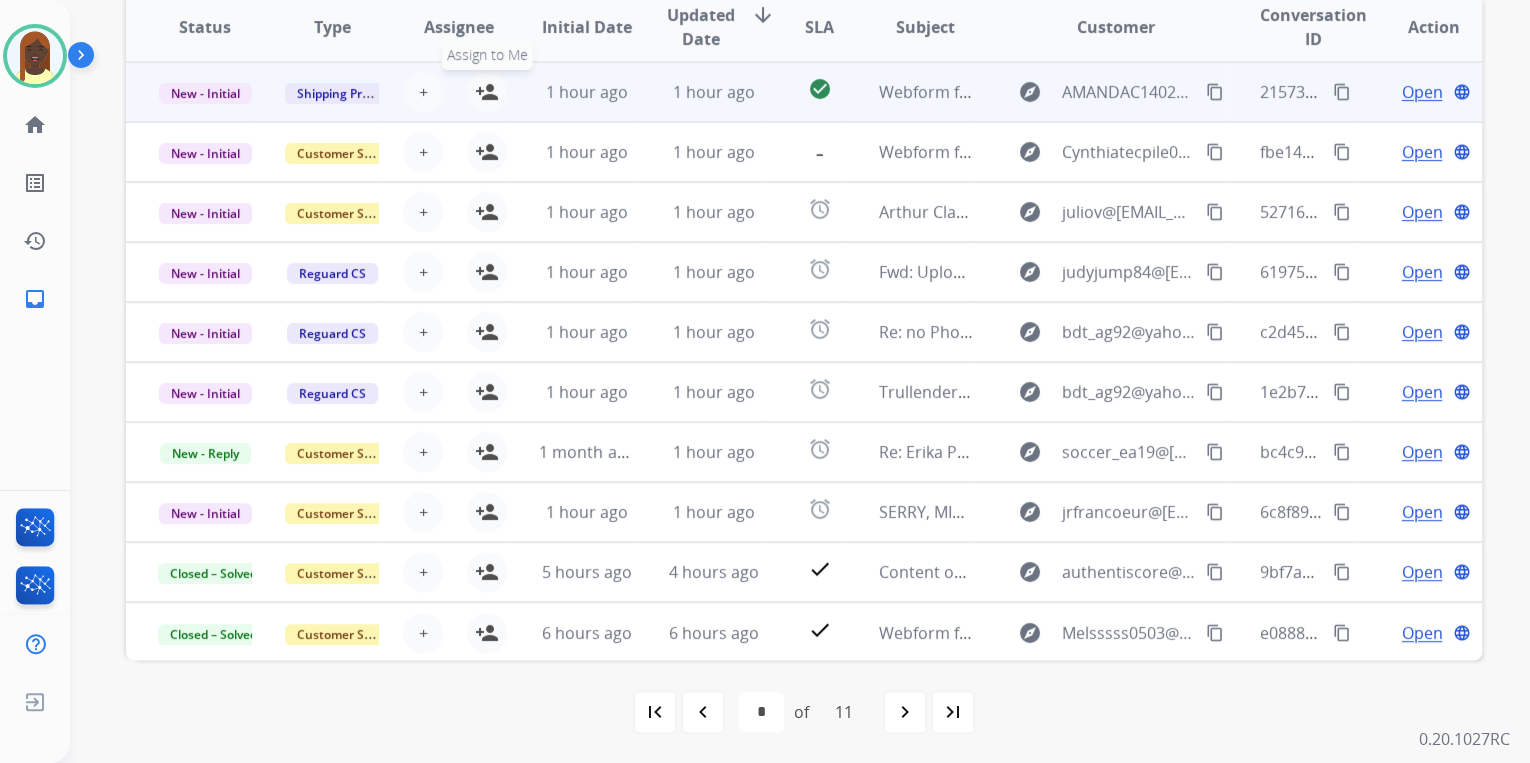 click on "person_add" at bounding box center [487, 92] 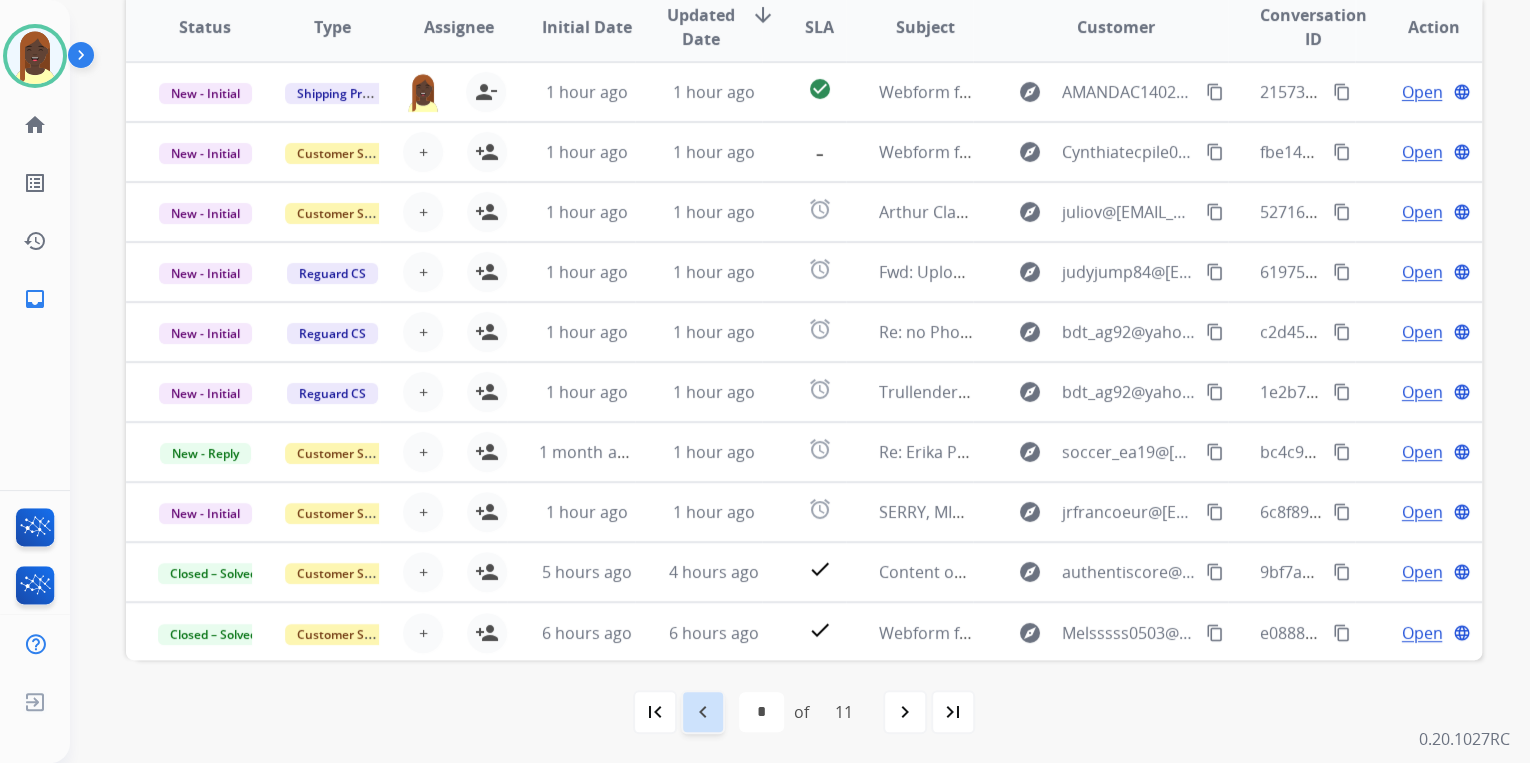 click on "navigate_before" at bounding box center (703, 712) 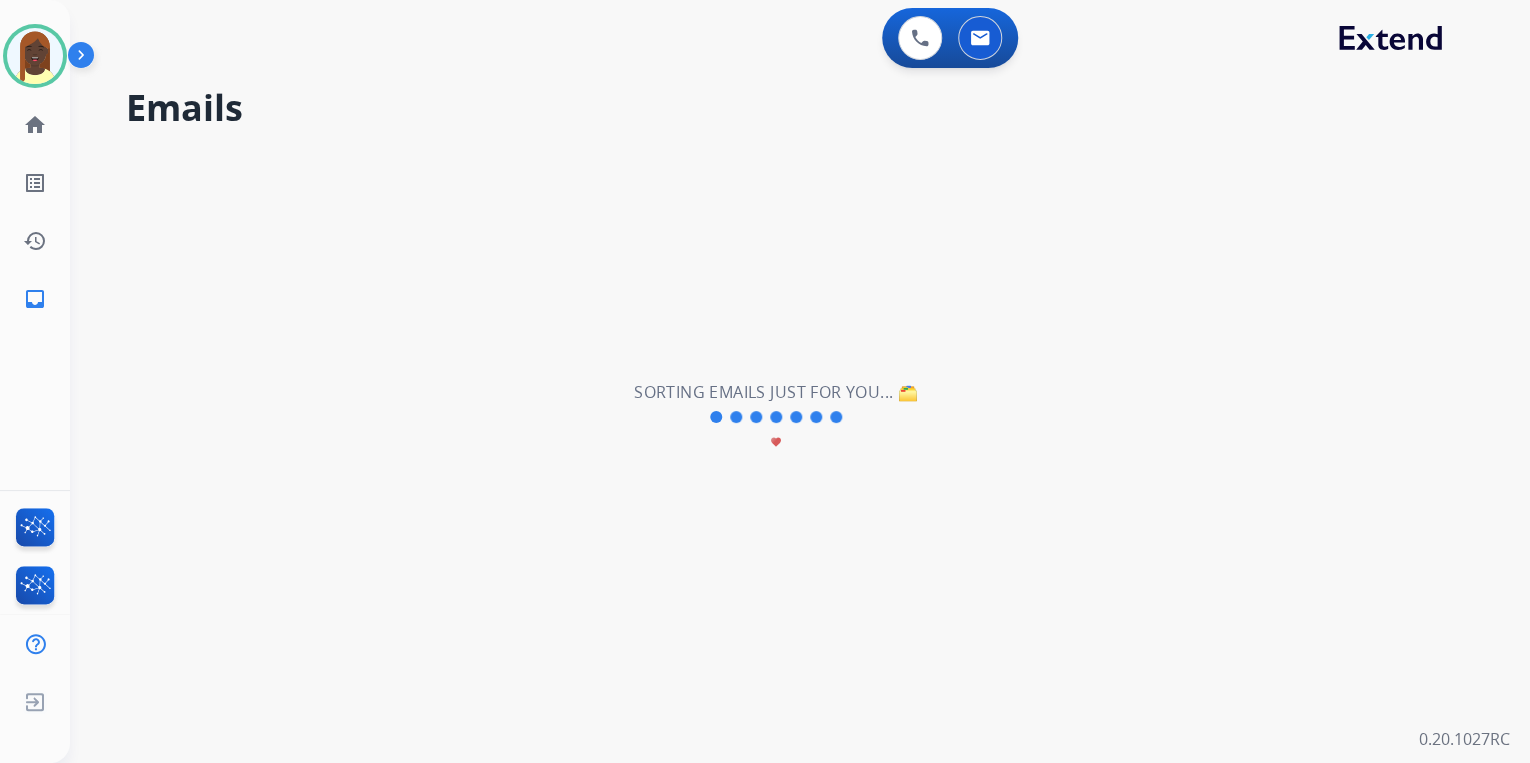scroll, scrollTop: 0, scrollLeft: 0, axis: both 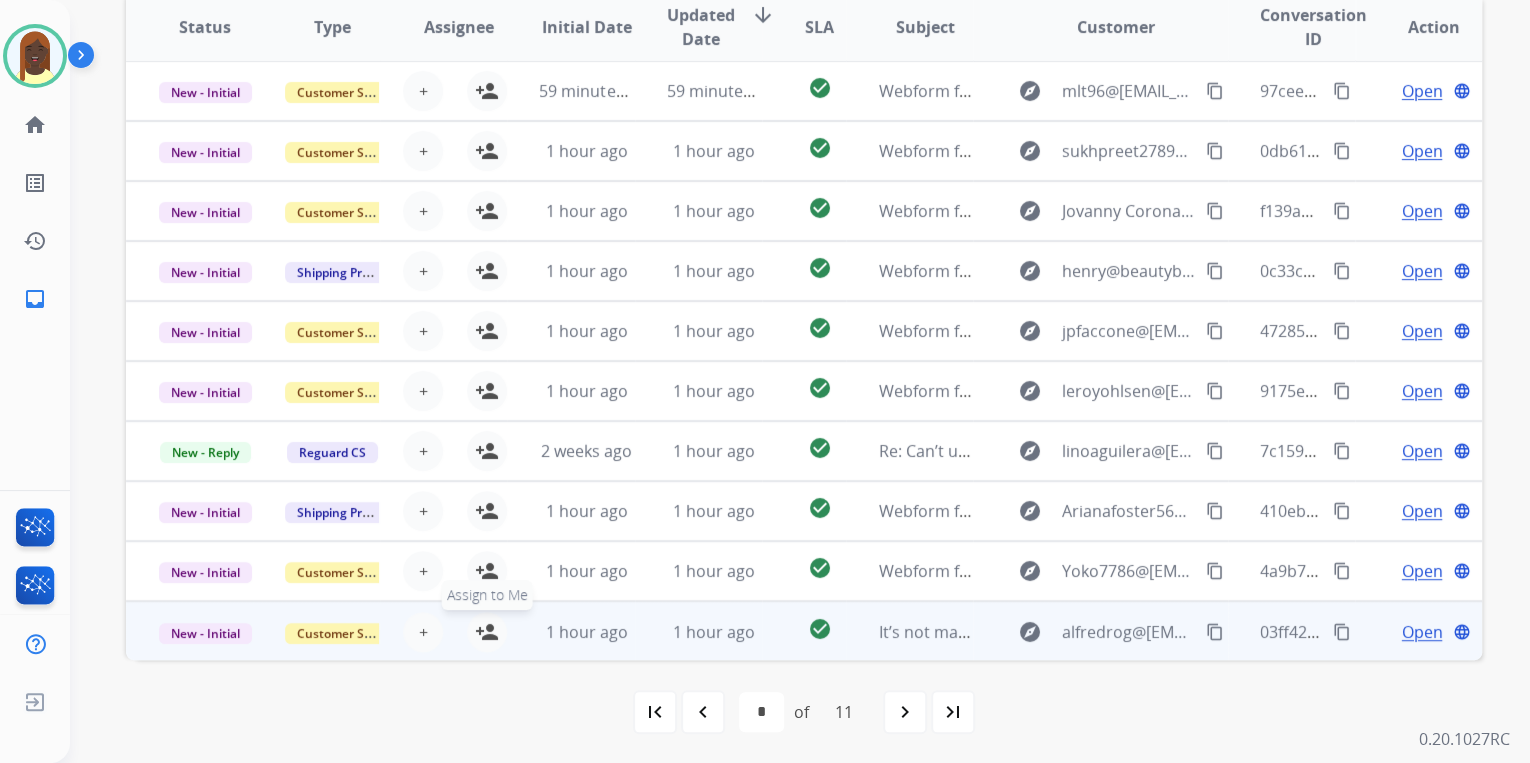 click on "person_add Assign to Me" at bounding box center (487, 632) 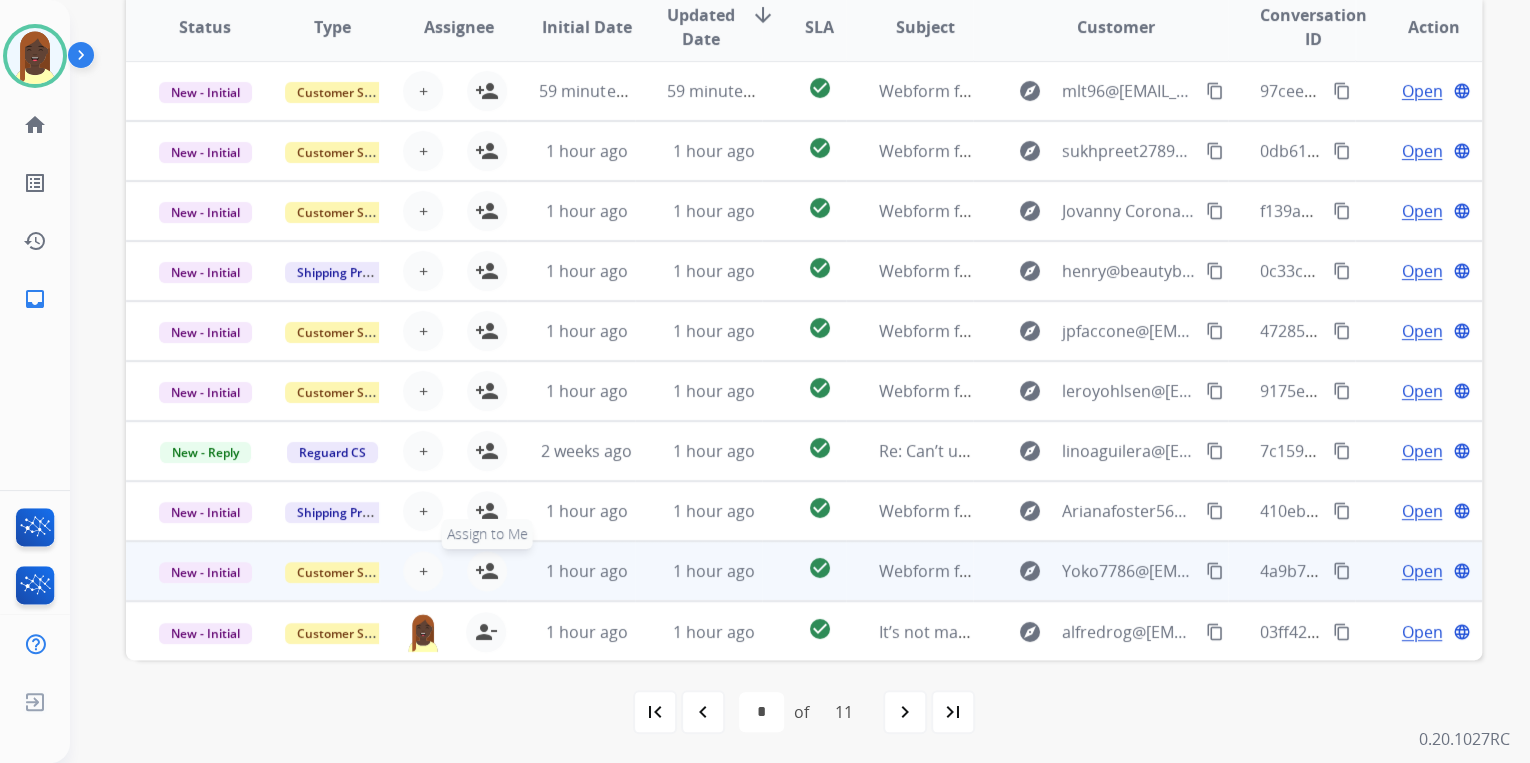 click on "person_add" at bounding box center (487, 571) 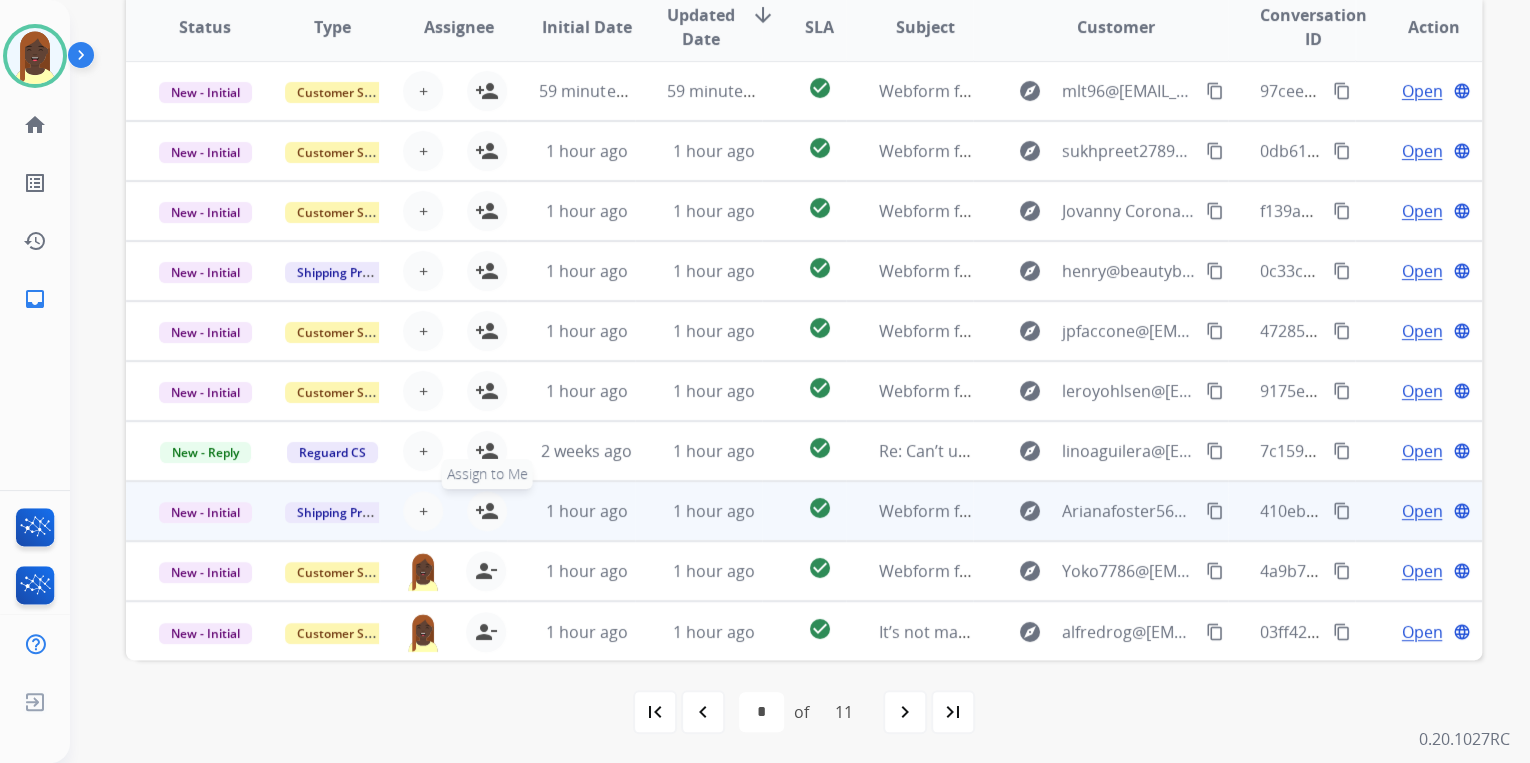 click on "person_add" at bounding box center [487, 511] 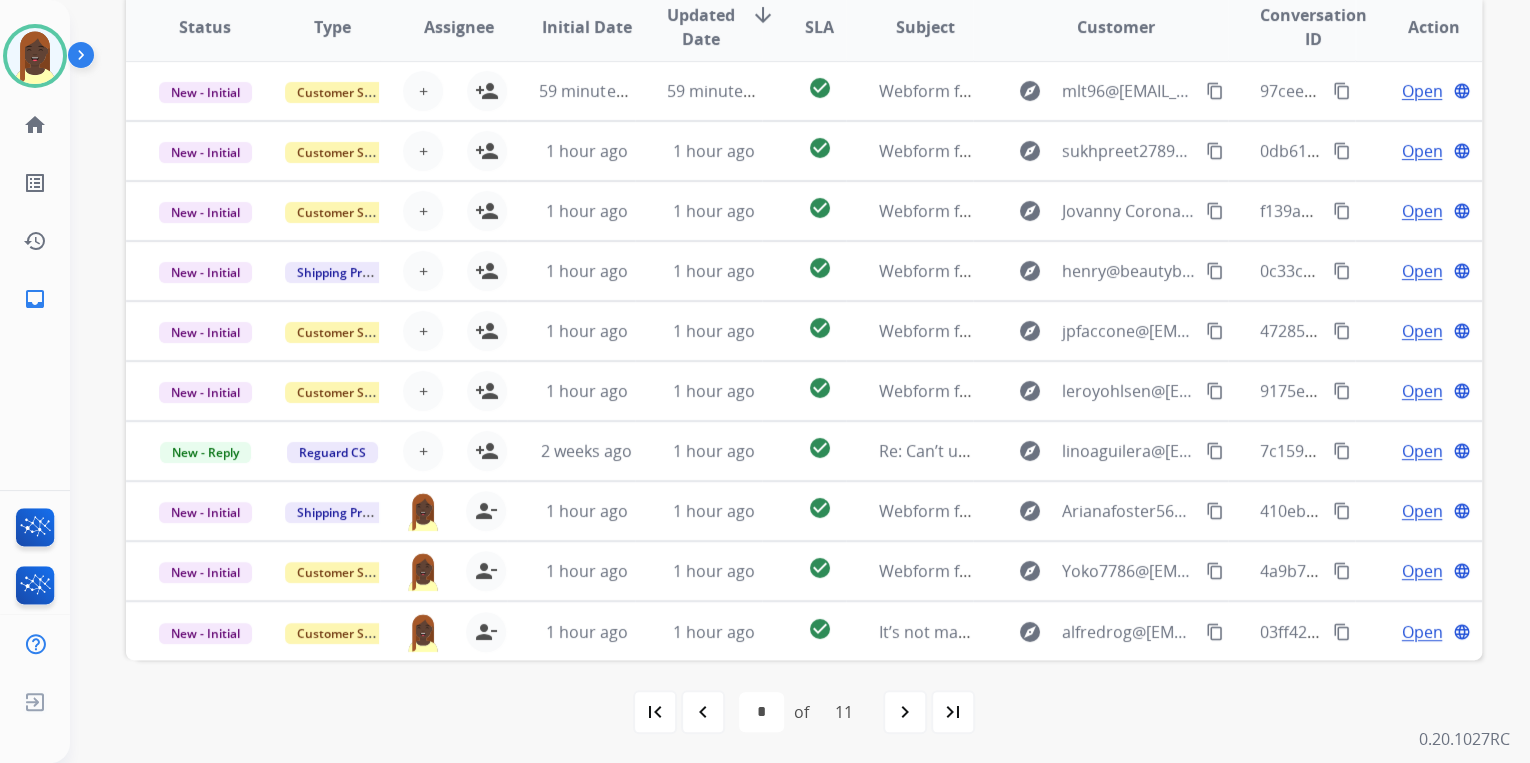 click on "first_page" at bounding box center [655, 712] 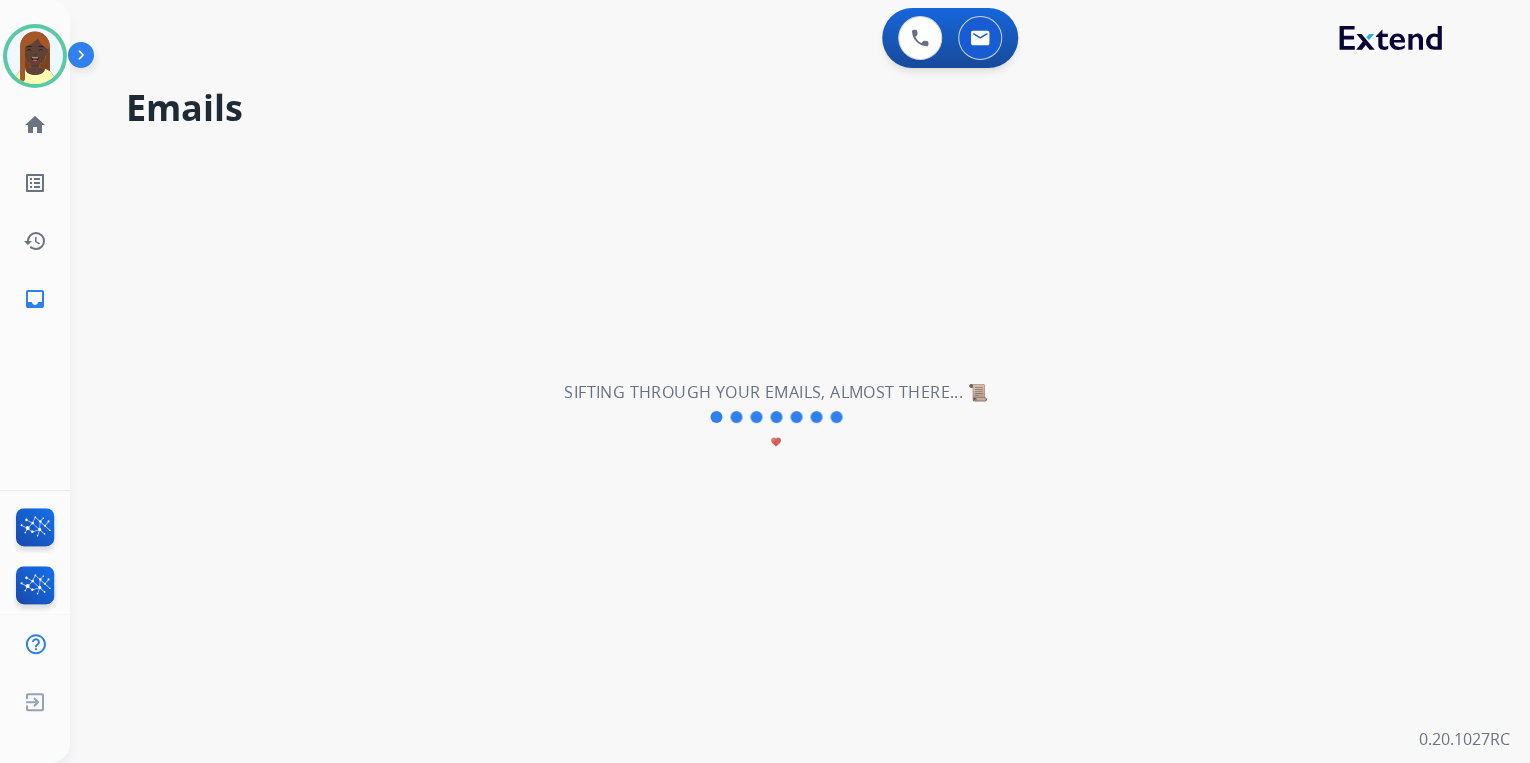 scroll, scrollTop: 0, scrollLeft: 0, axis: both 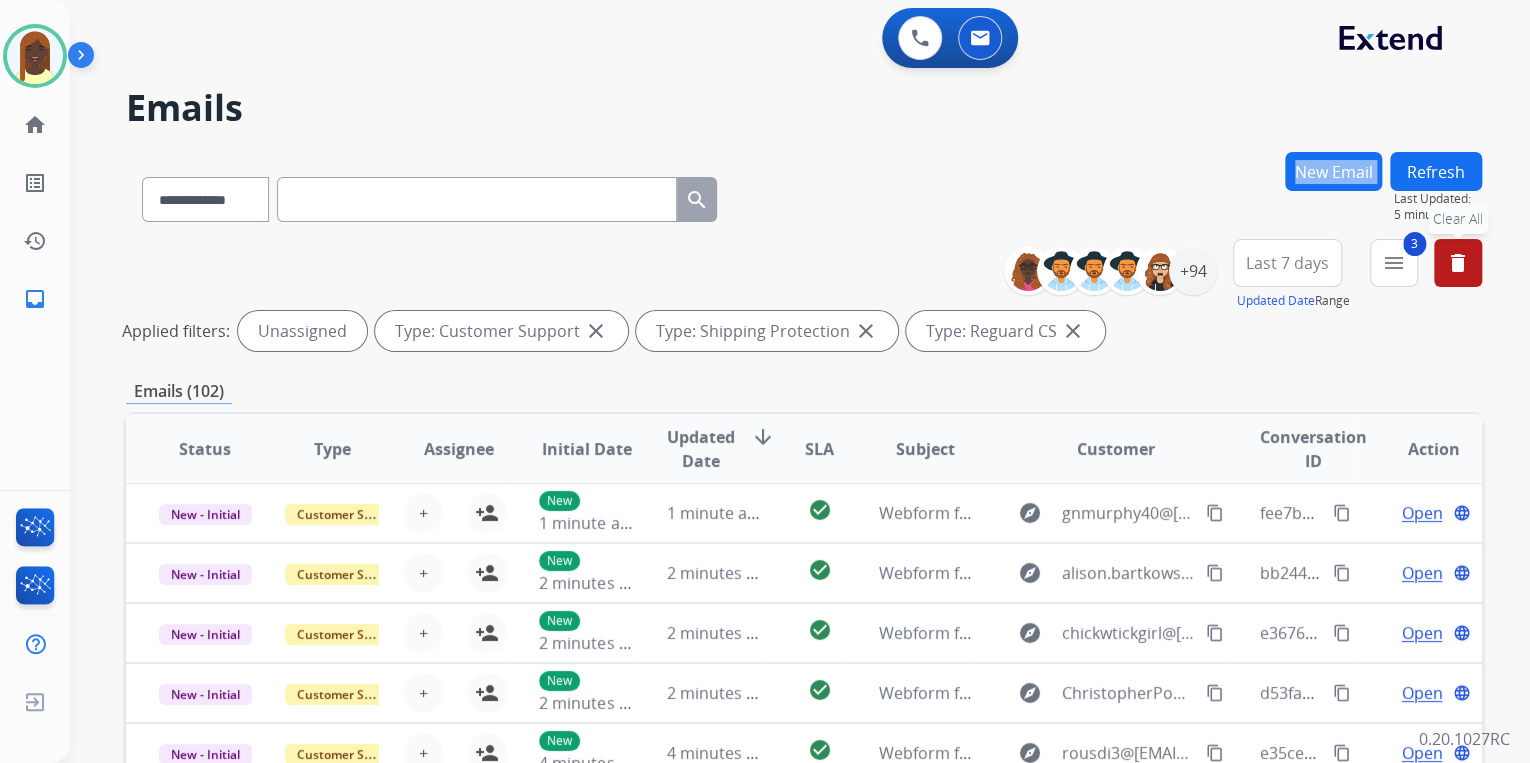 click on "delete" at bounding box center [1458, 263] 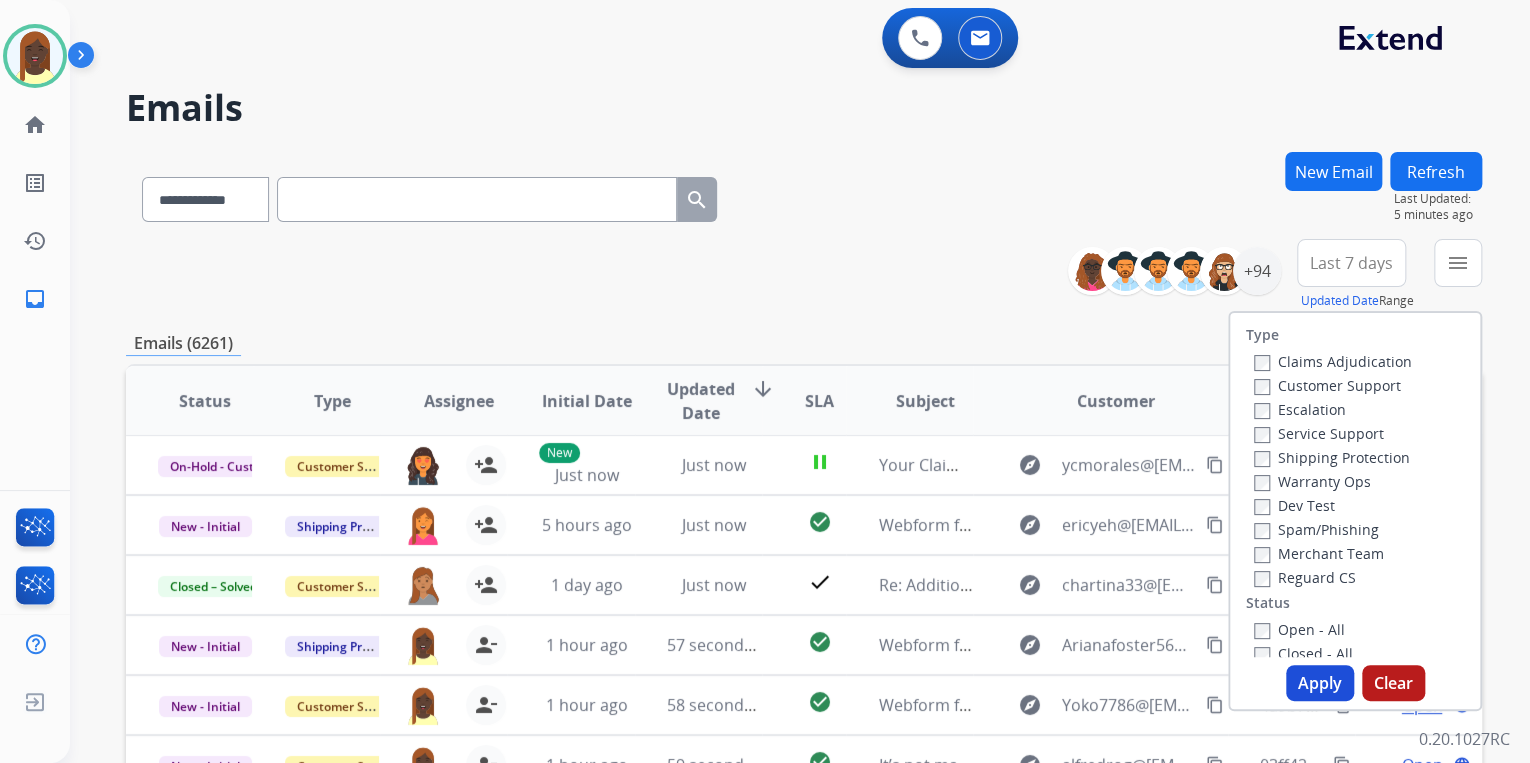 click on "**********" at bounding box center (804, 645) 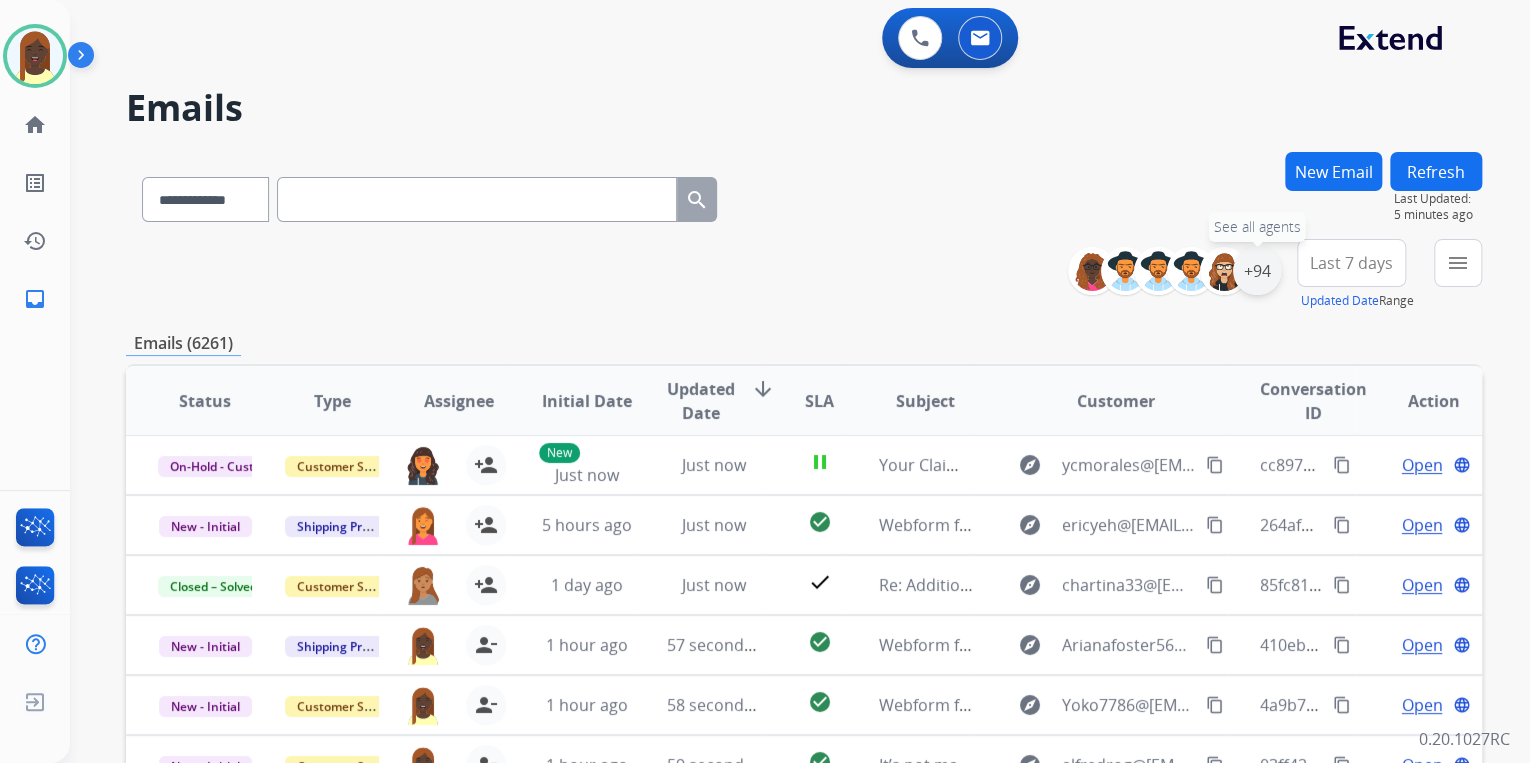 click on "+94" at bounding box center (1257, 271) 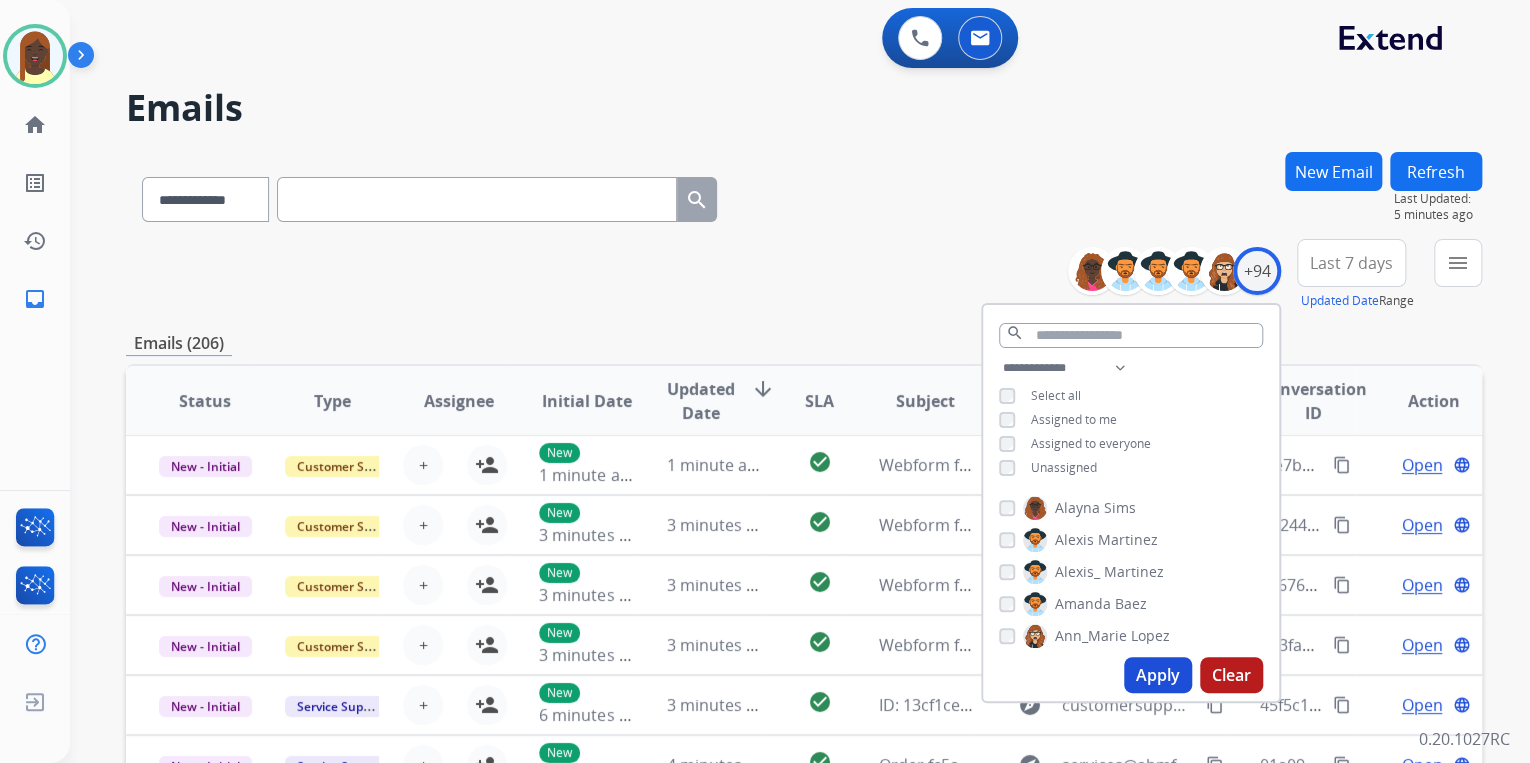 drag, startPoint x: 1140, startPoint y: 678, endPoint x: 1112, endPoint y: 635, distance: 51.312767 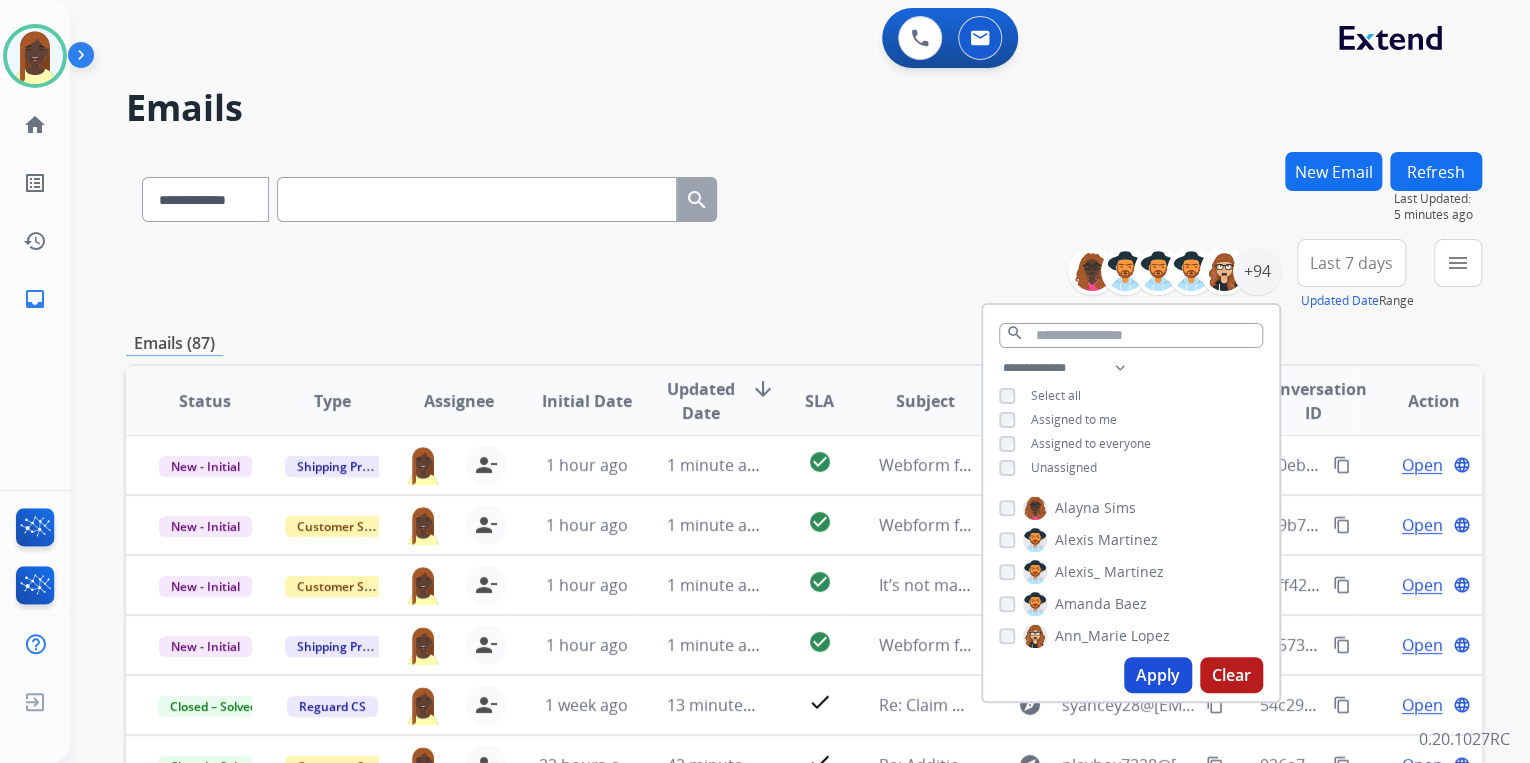 click on "**********" at bounding box center [804, 275] 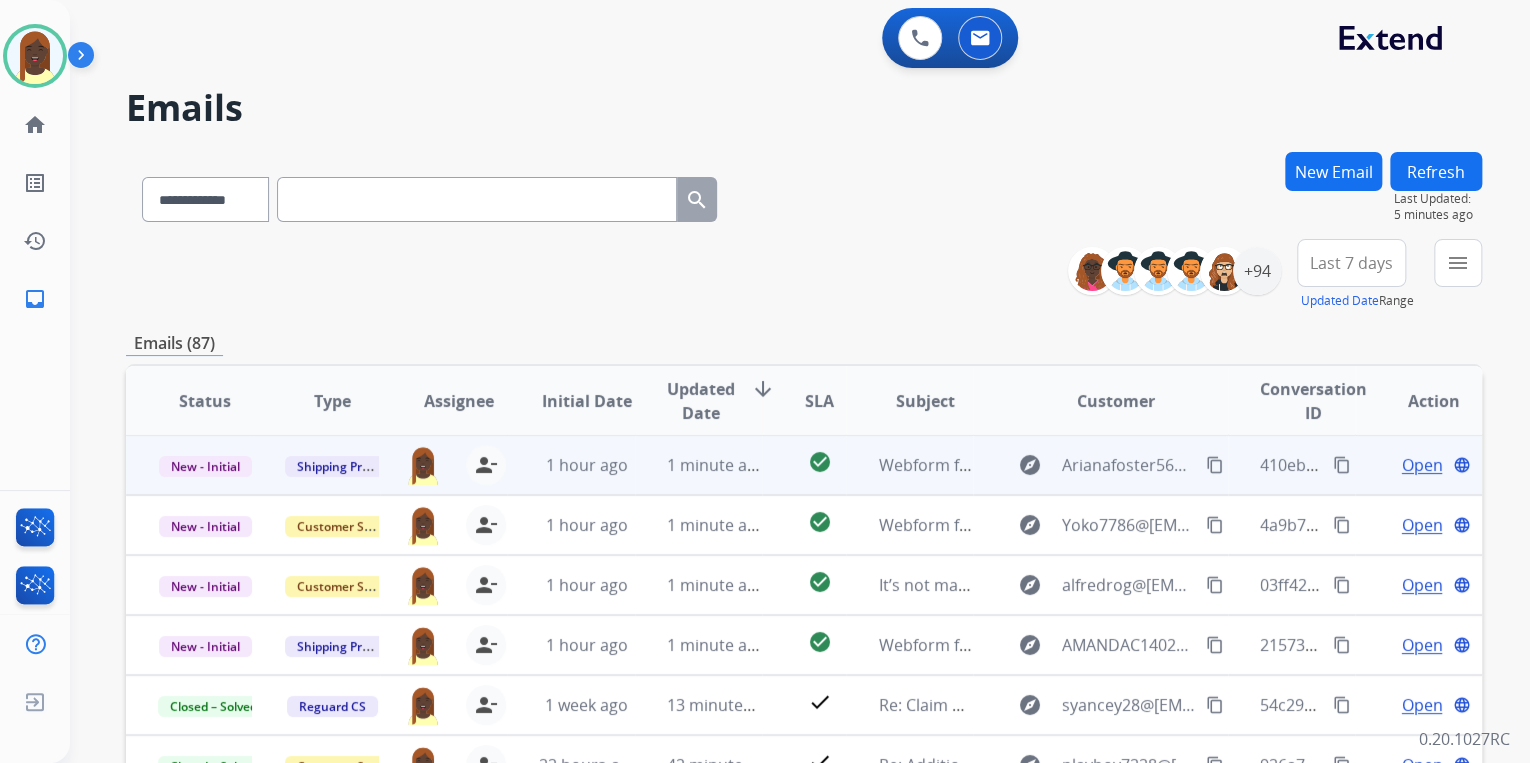 click on "content_copy" at bounding box center [1342, 465] 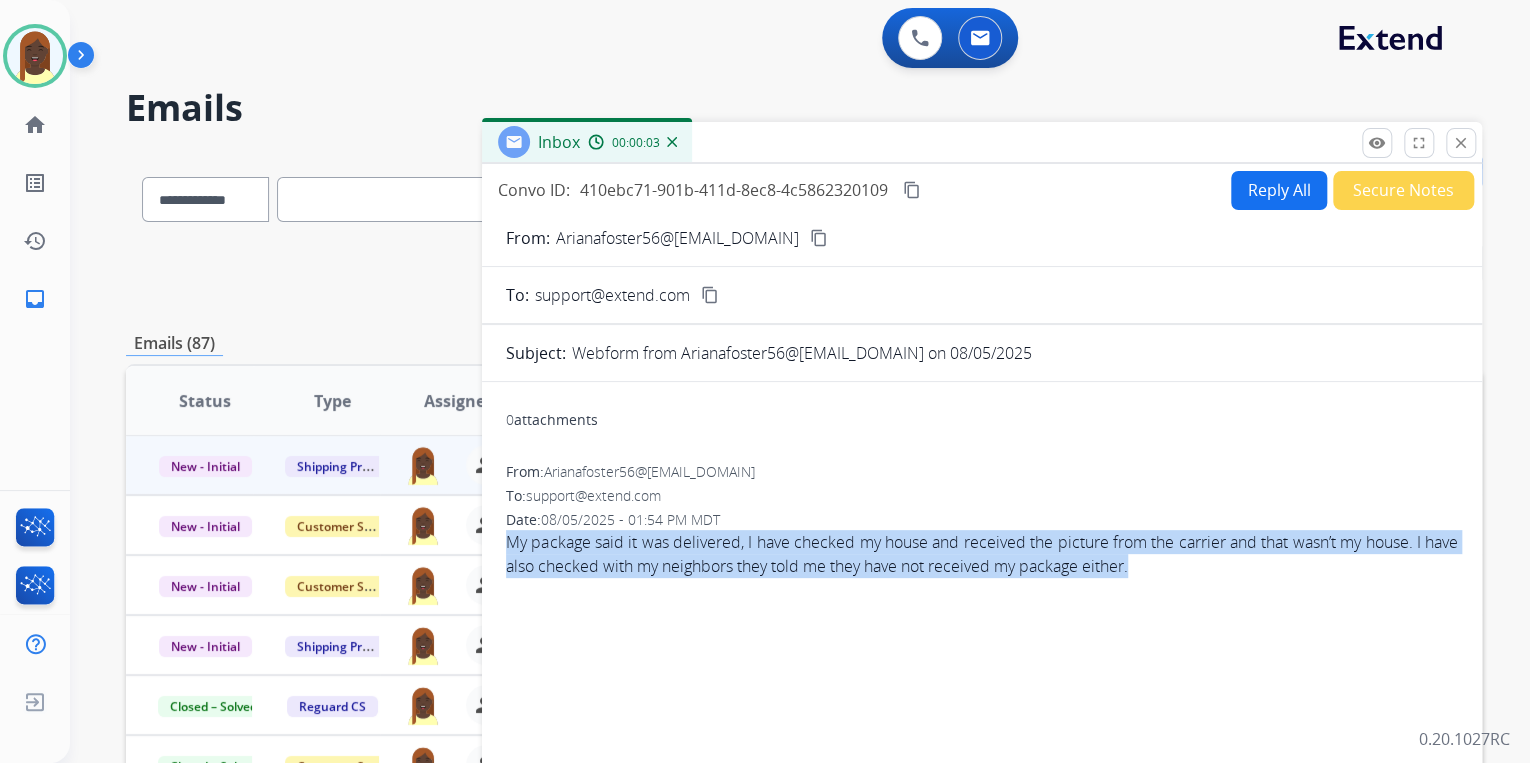 drag, startPoint x: 495, startPoint y: 540, endPoint x: 1200, endPoint y: 584, distance: 706.3717 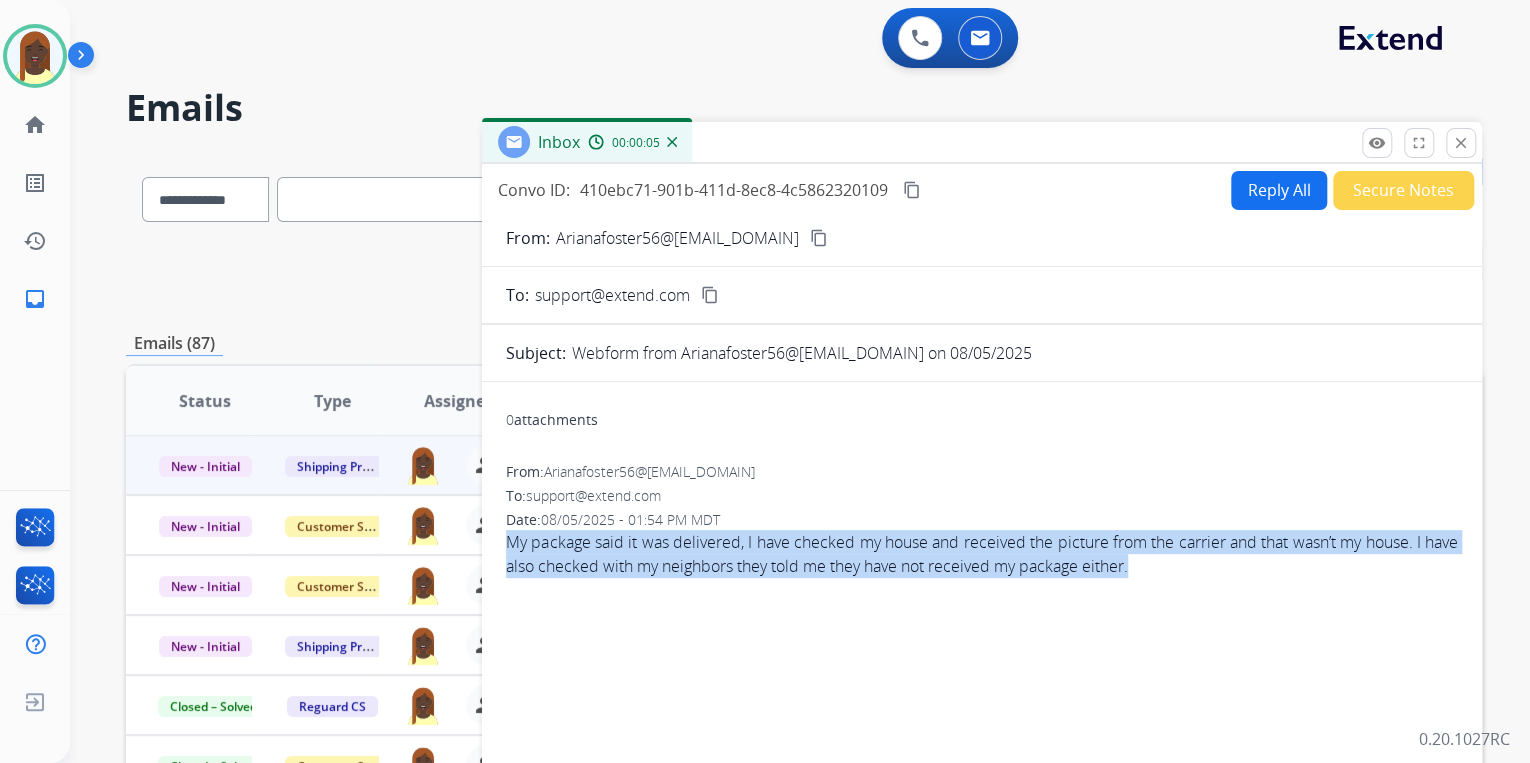copy on "My package said it was delivered, I have checked my house and received the picture from the carrier and that wasn’t my house. I have also checked with my neighbors they told me they have not received my package either." 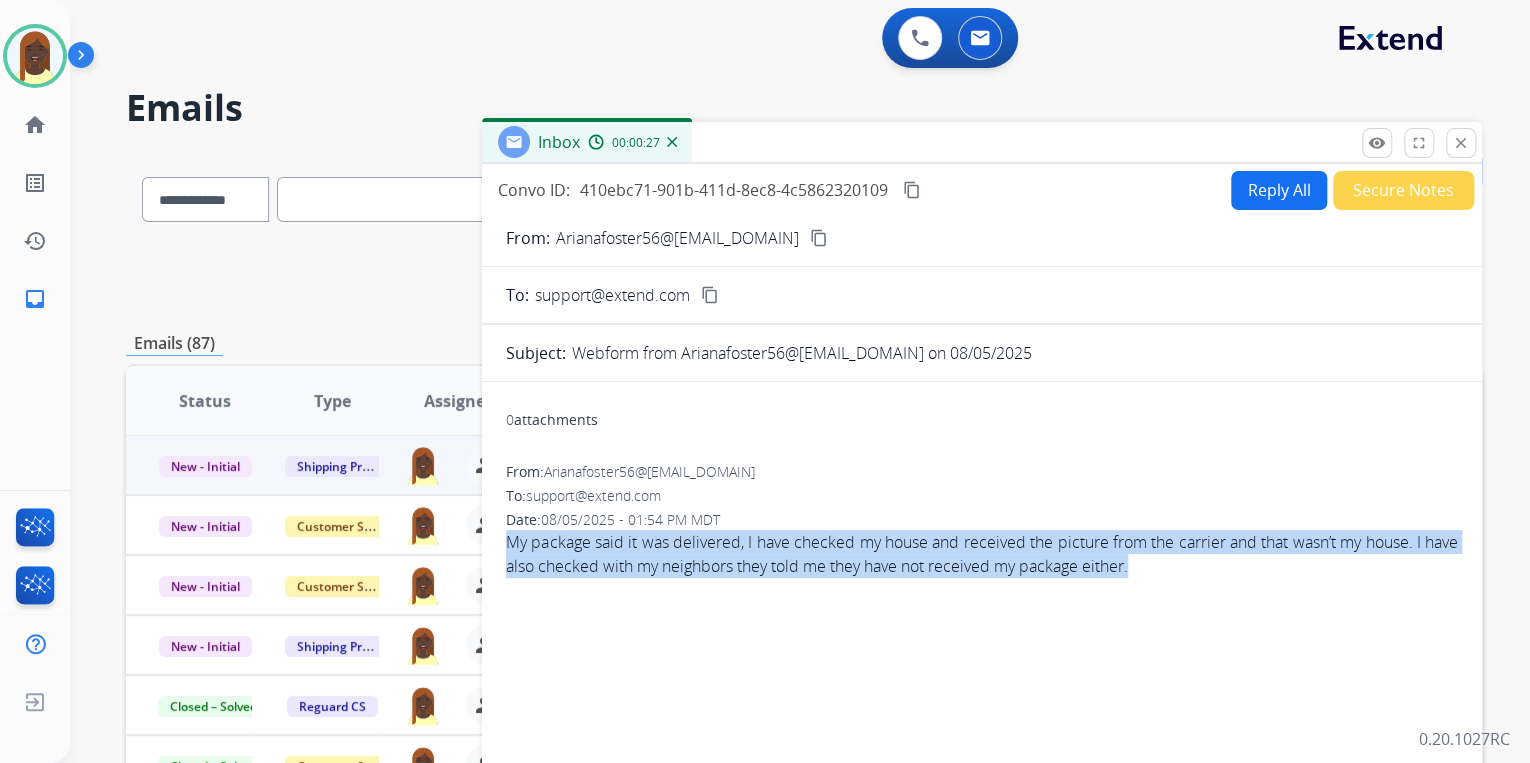 click on "content_copy" at bounding box center (819, 238) 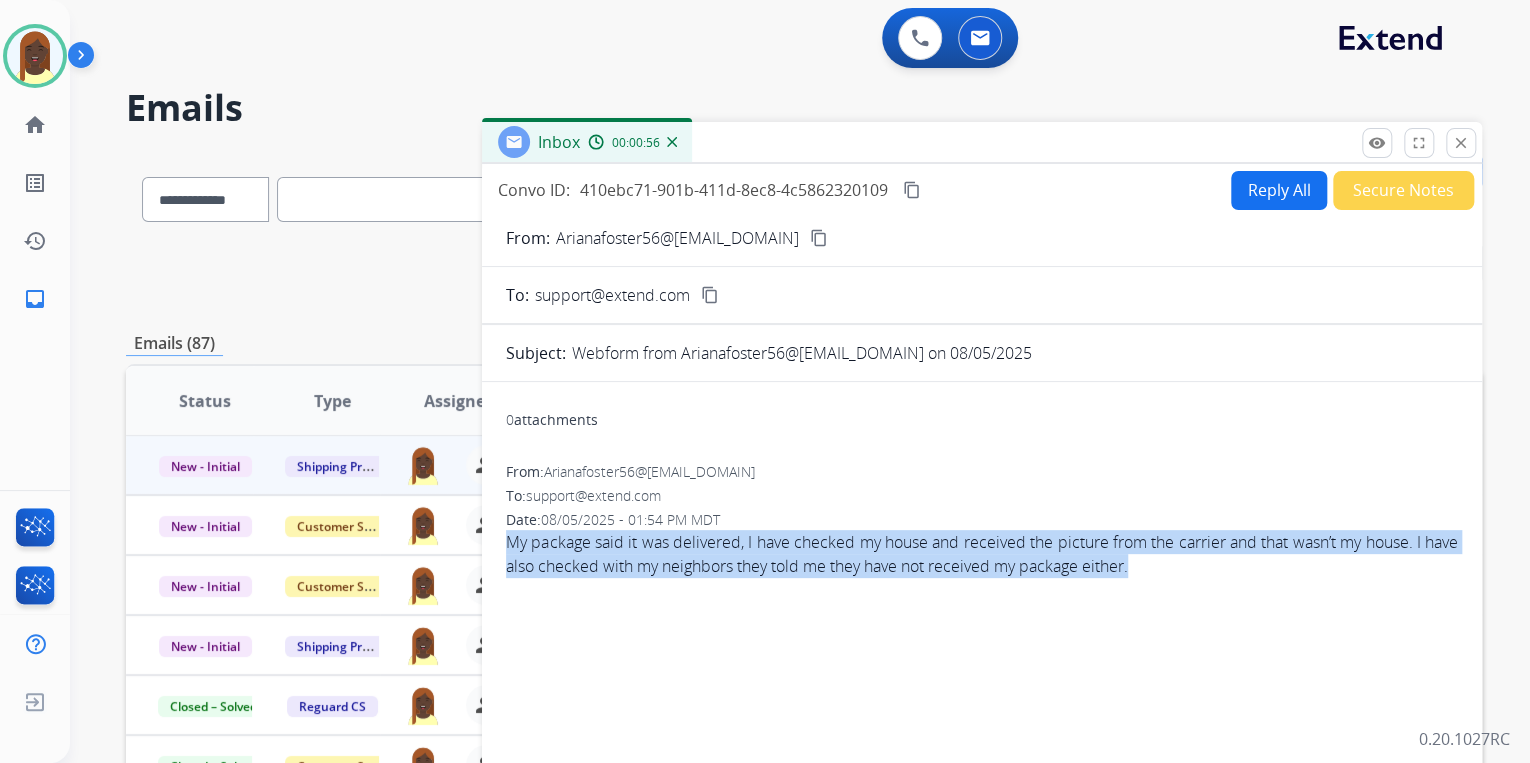 click on "Reply All" at bounding box center (1279, 190) 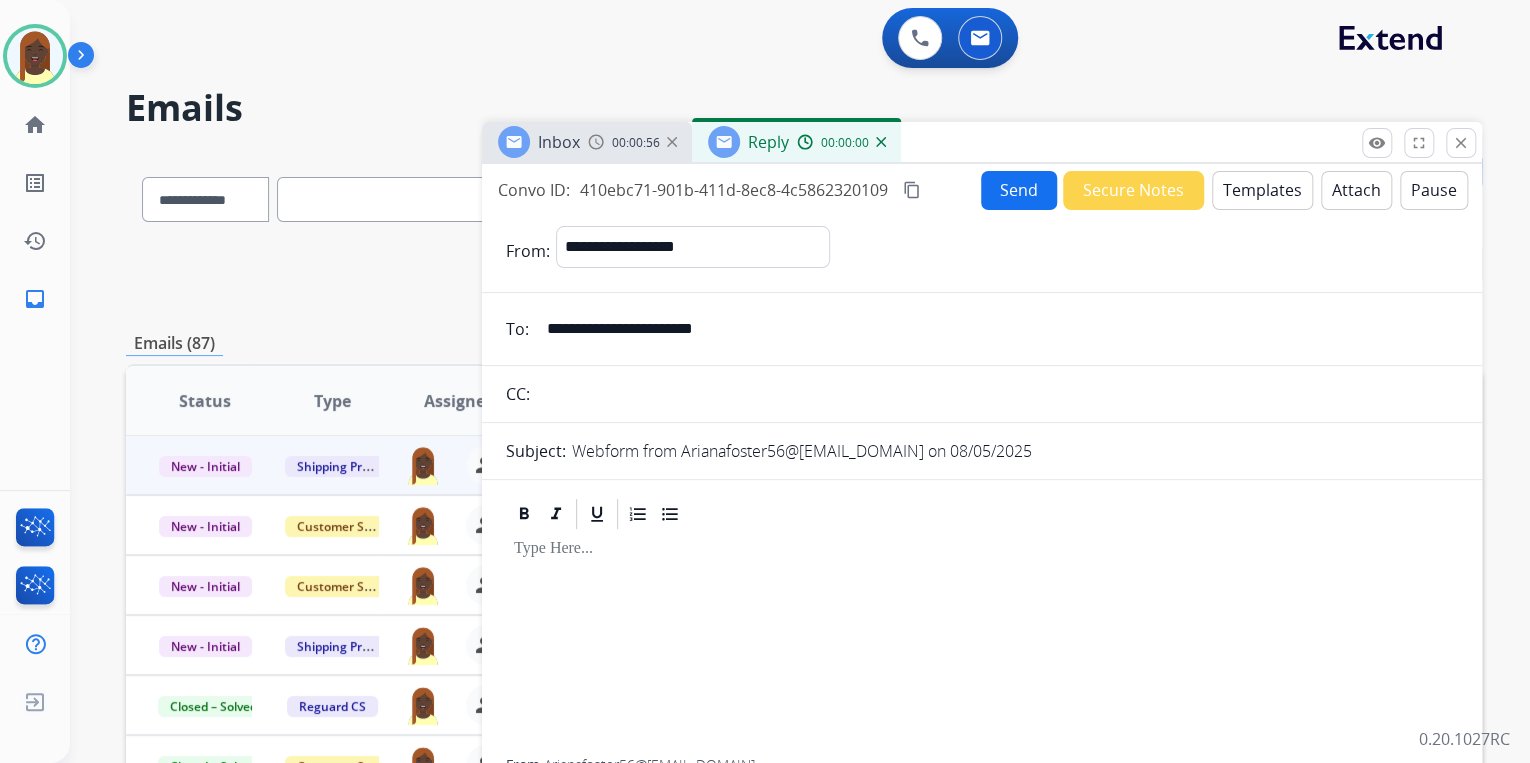 click on "Templates" at bounding box center (1262, 190) 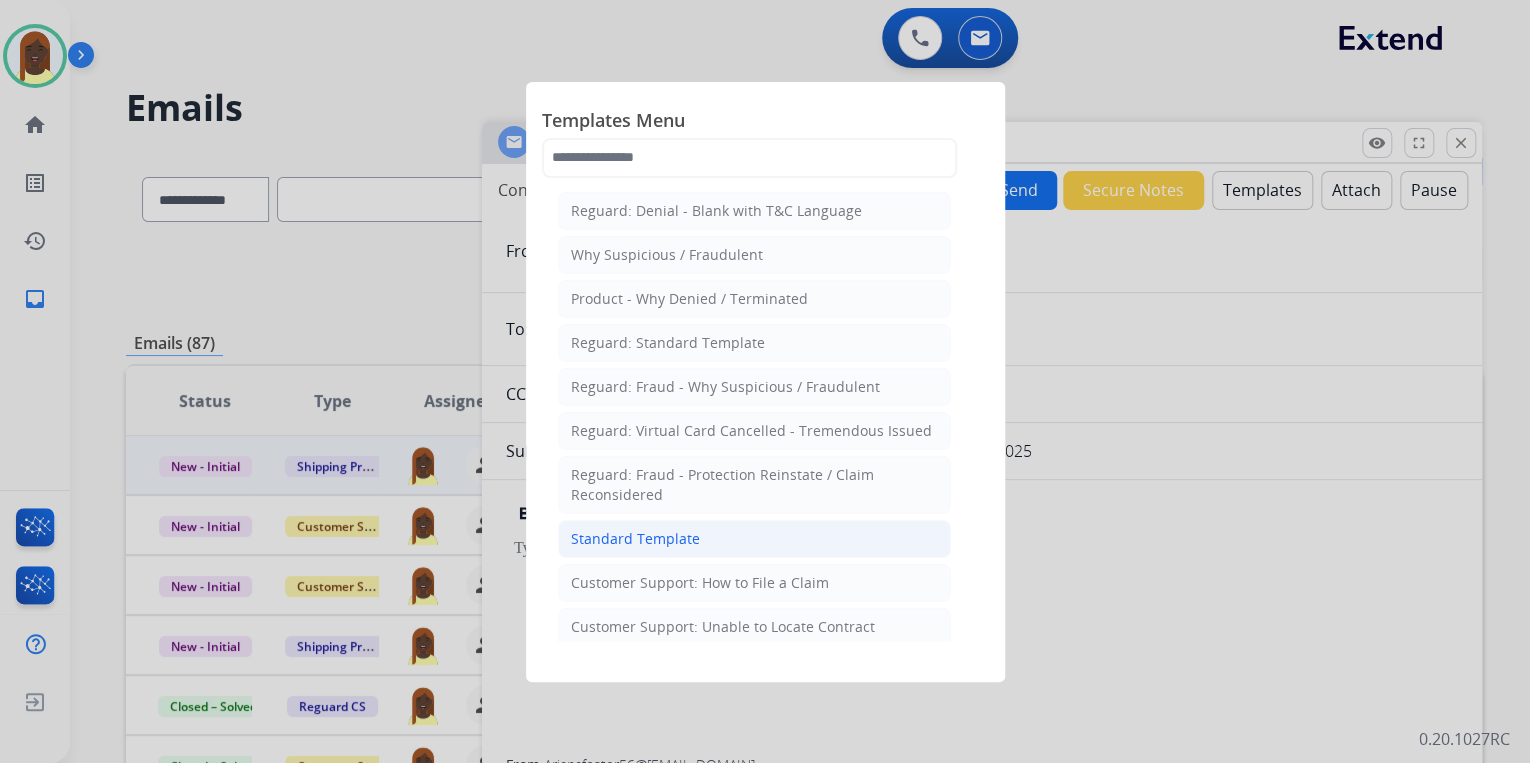 click on "Standard Template" 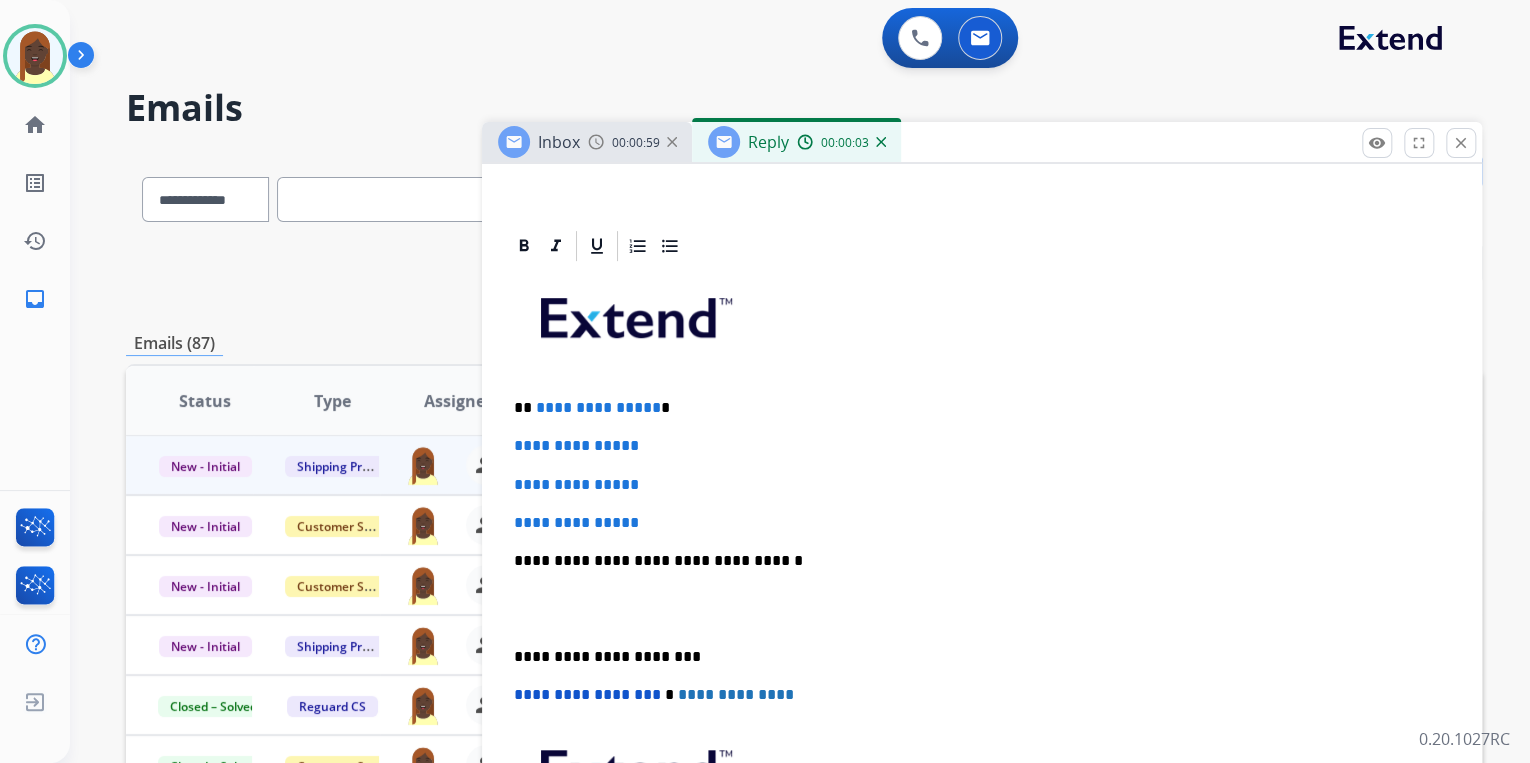 scroll, scrollTop: 400, scrollLeft: 0, axis: vertical 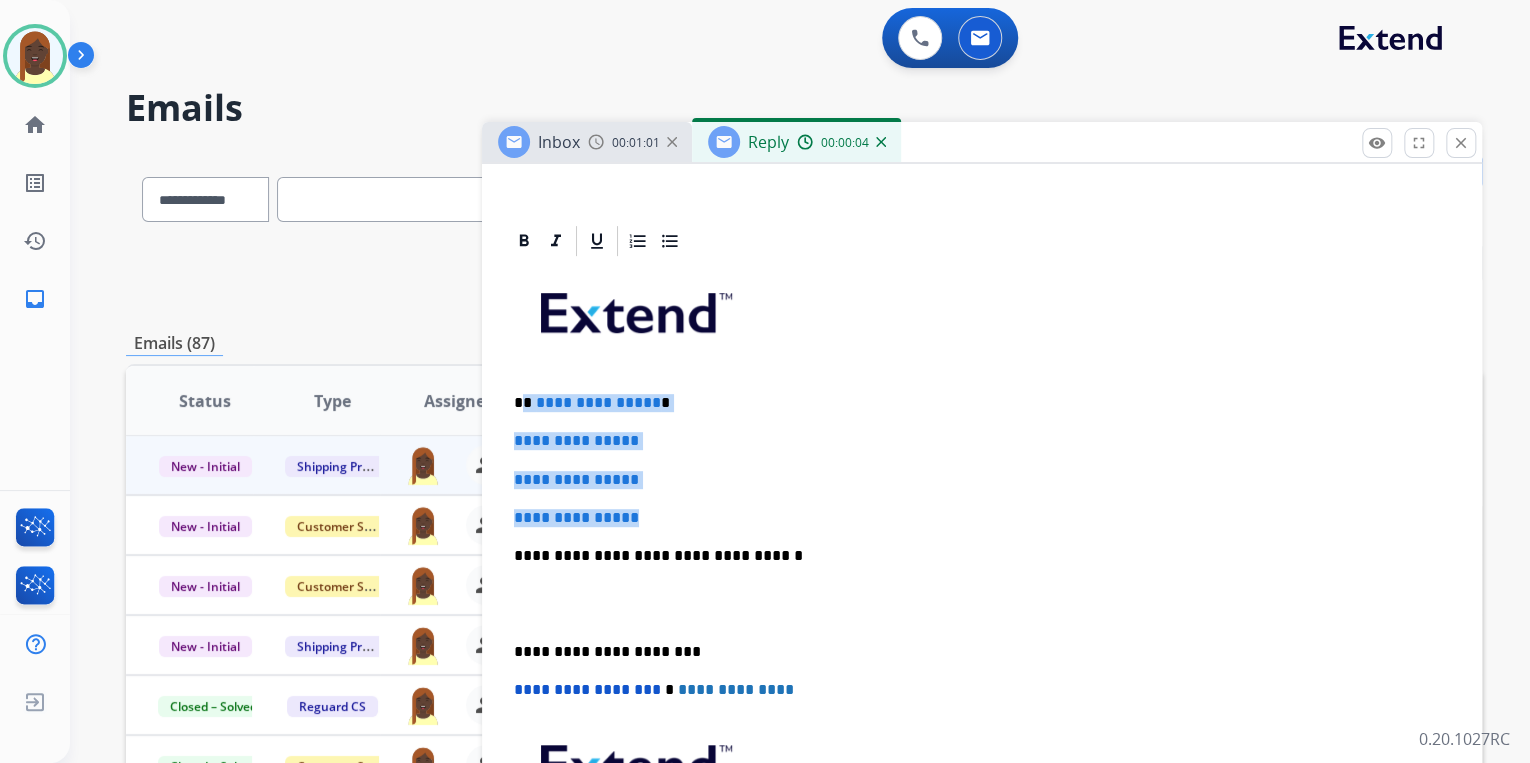 drag, startPoint x: 523, startPoint y: 401, endPoint x: 683, endPoint y: 506, distance: 191.37659 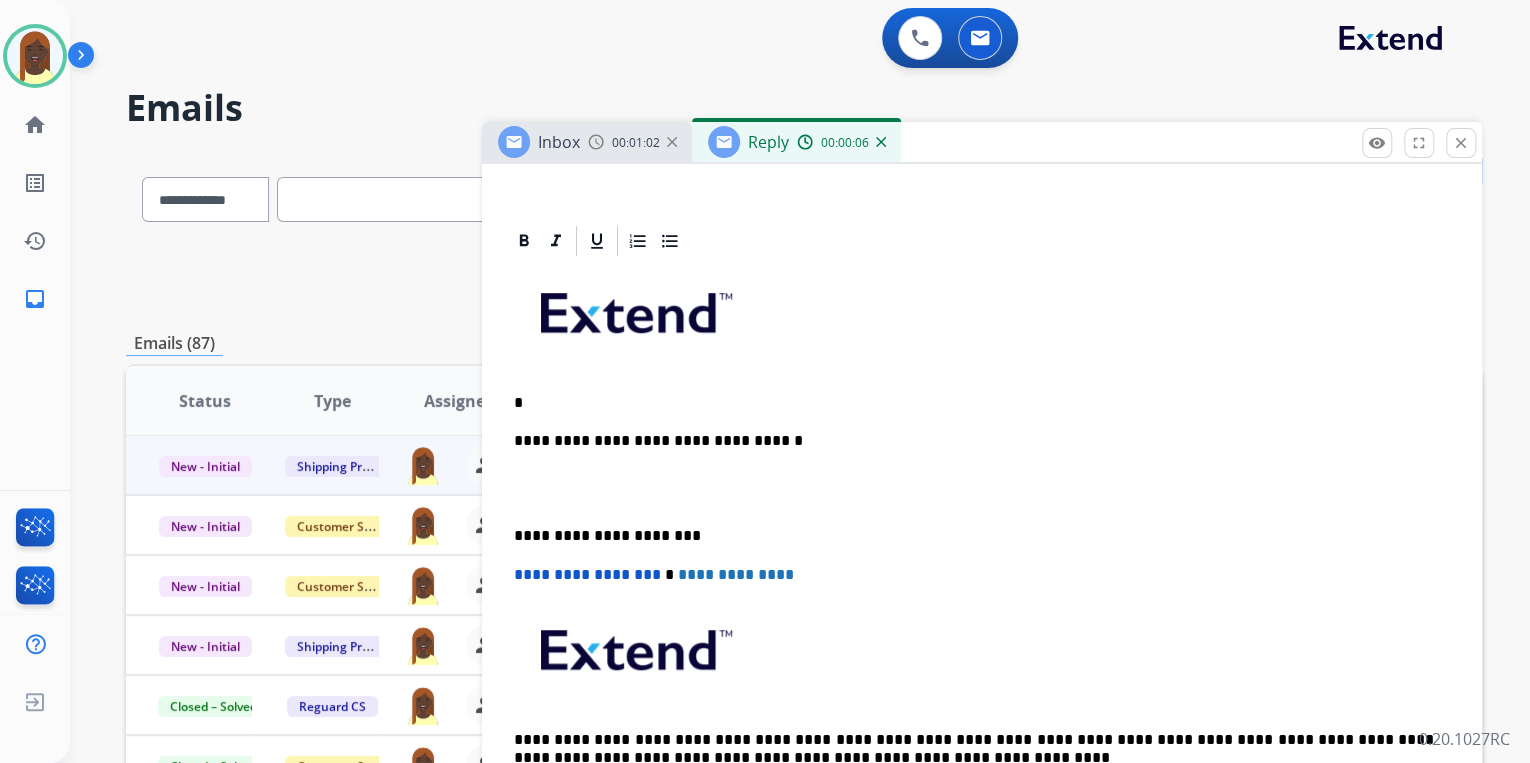 type 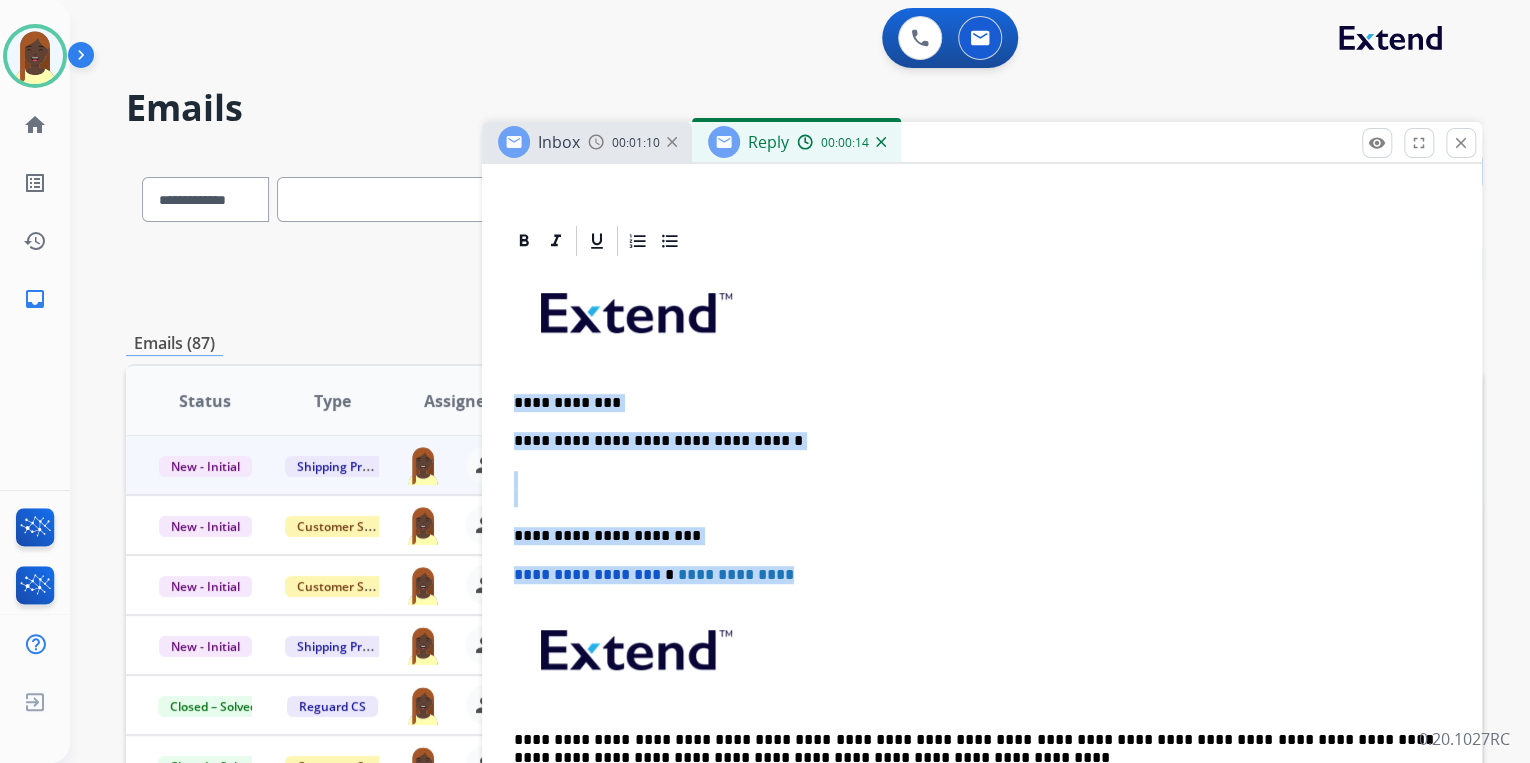 drag, startPoint x: 512, startPoint y: 394, endPoint x: 844, endPoint y: 575, distance: 378.13358 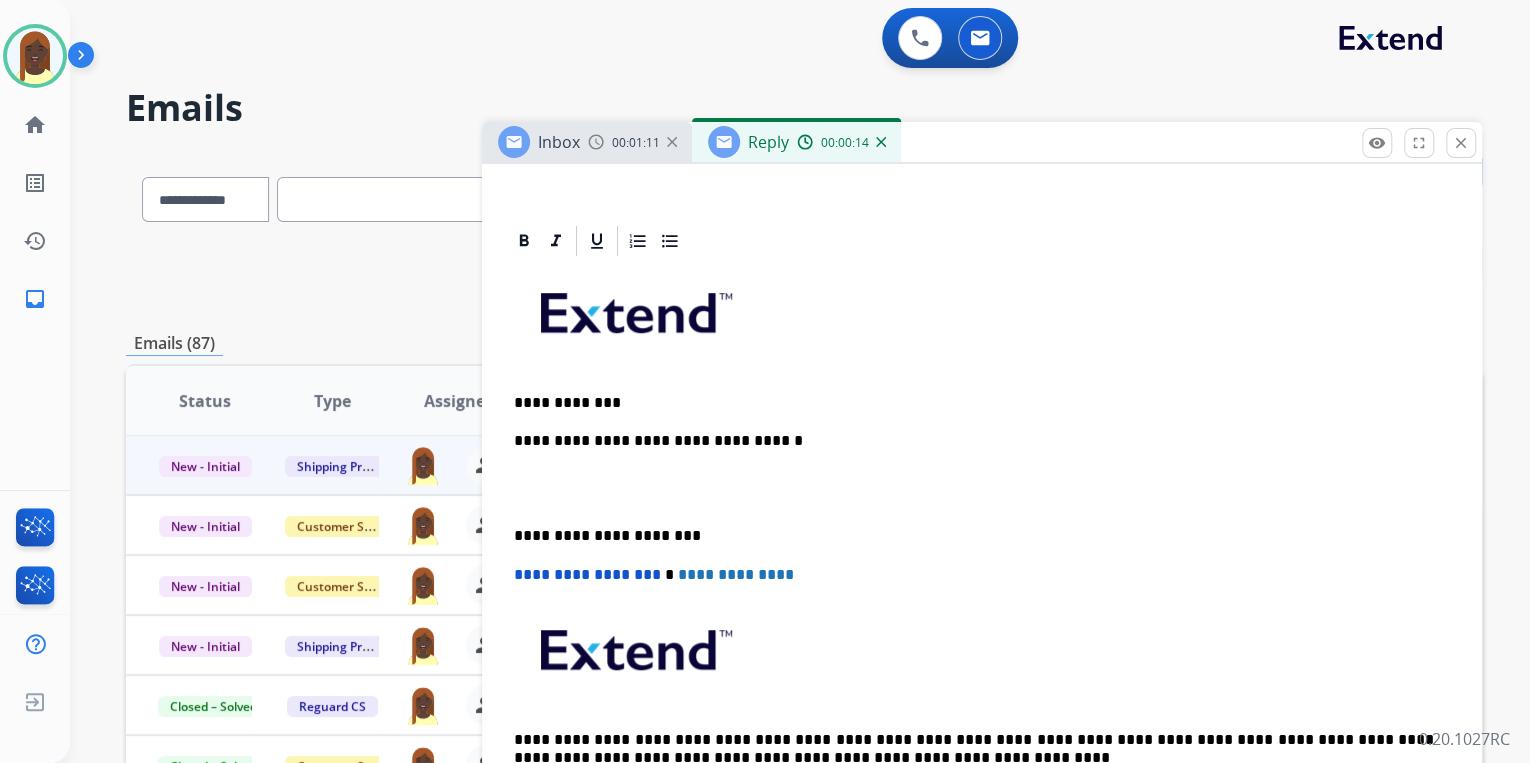 scroll, scrollTop: 163, scrollLeft: 0, axis: vertical 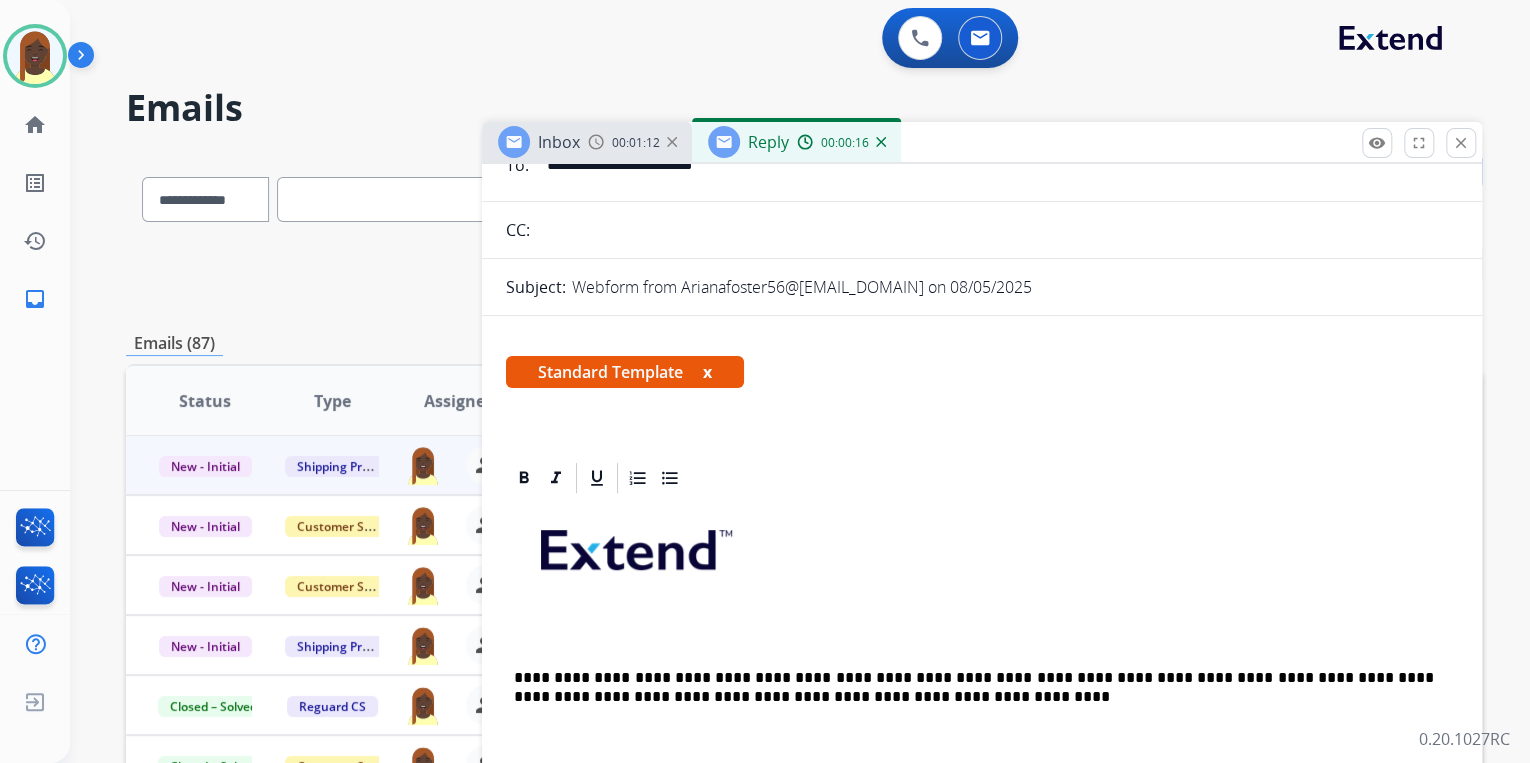 click on "Standard Template   x" at bounding box center (625, 372) 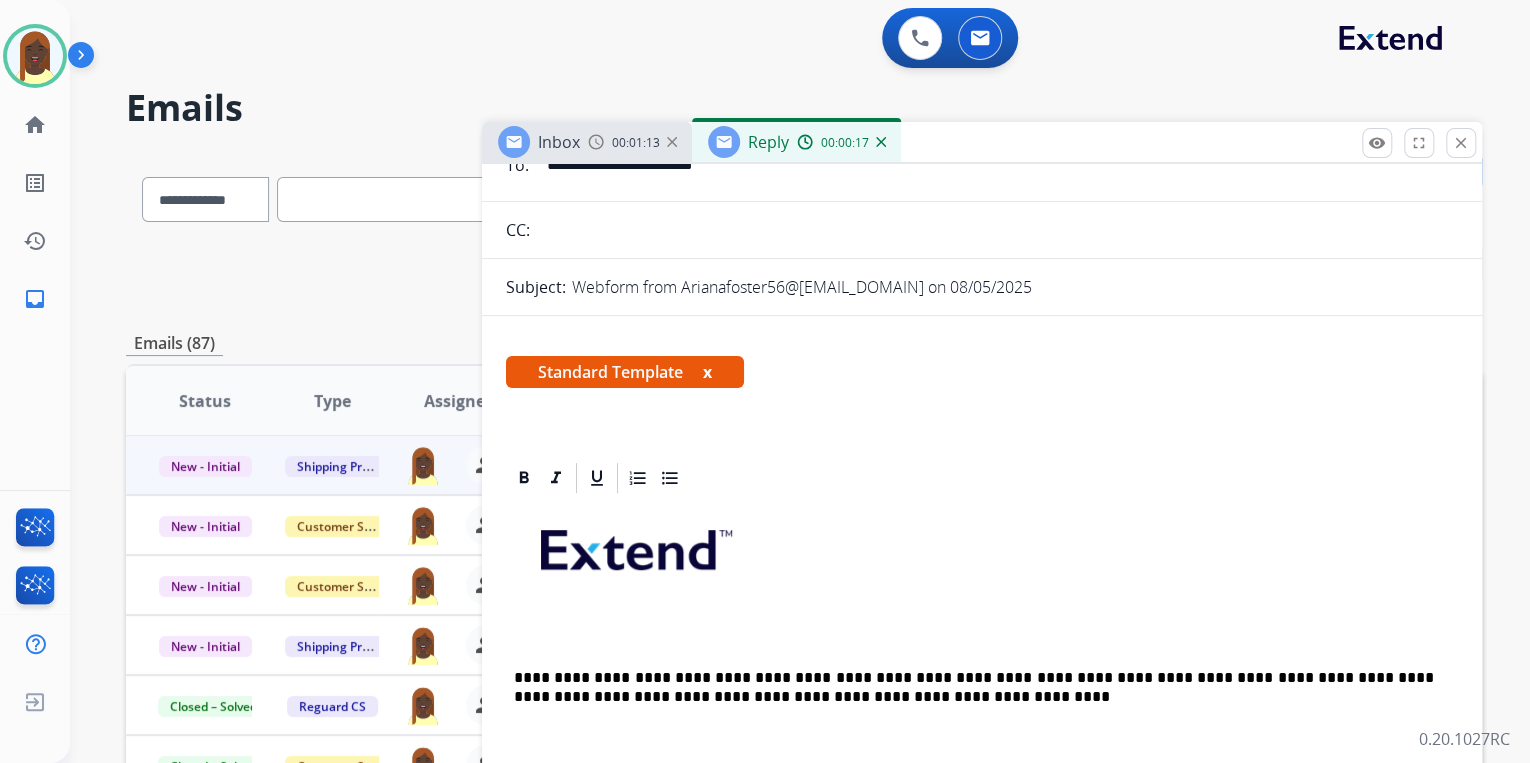 click on "x" at bounding box center (707, 372) 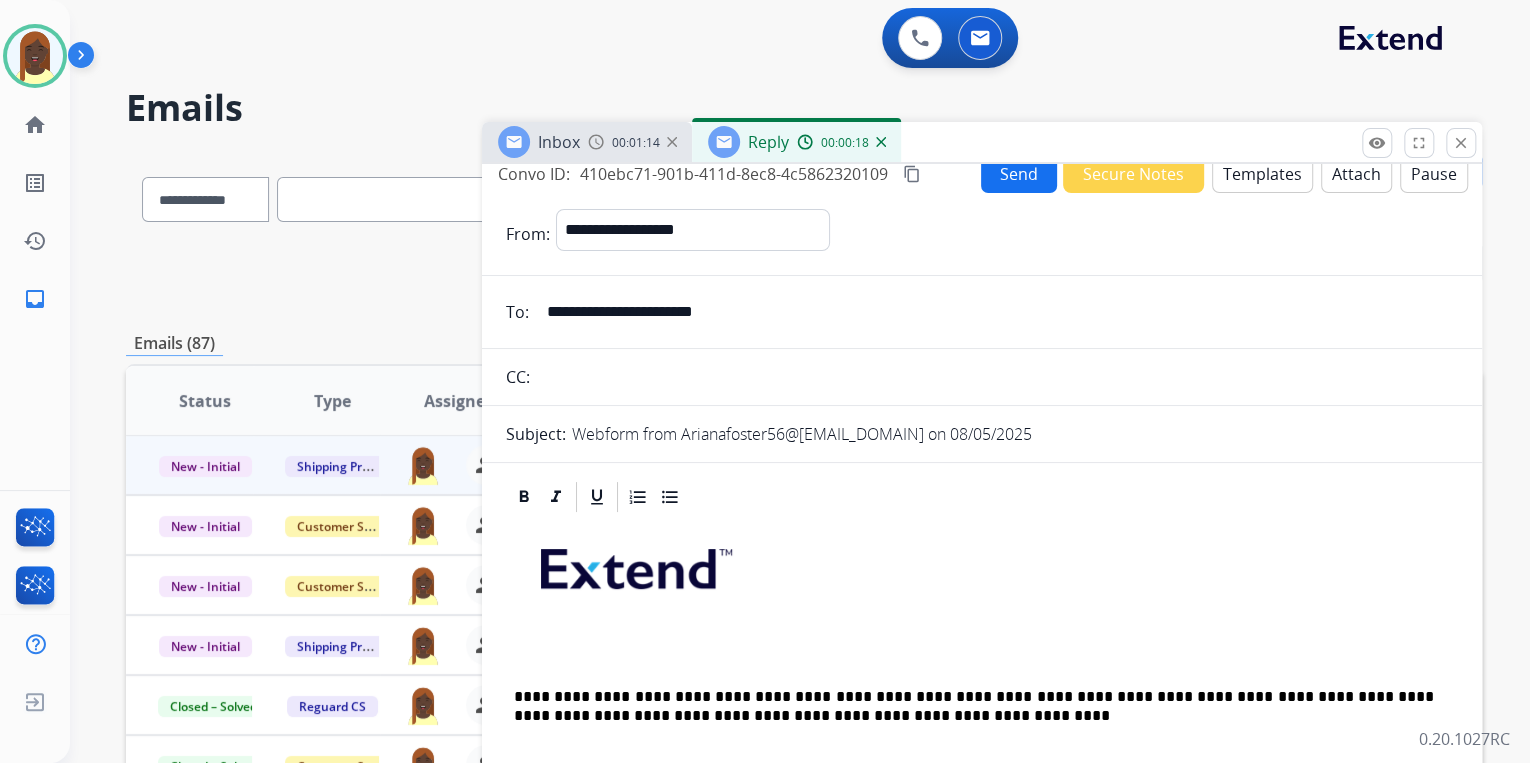 scroll, scrollTop: 0, scrollLeft: 0, axis: both 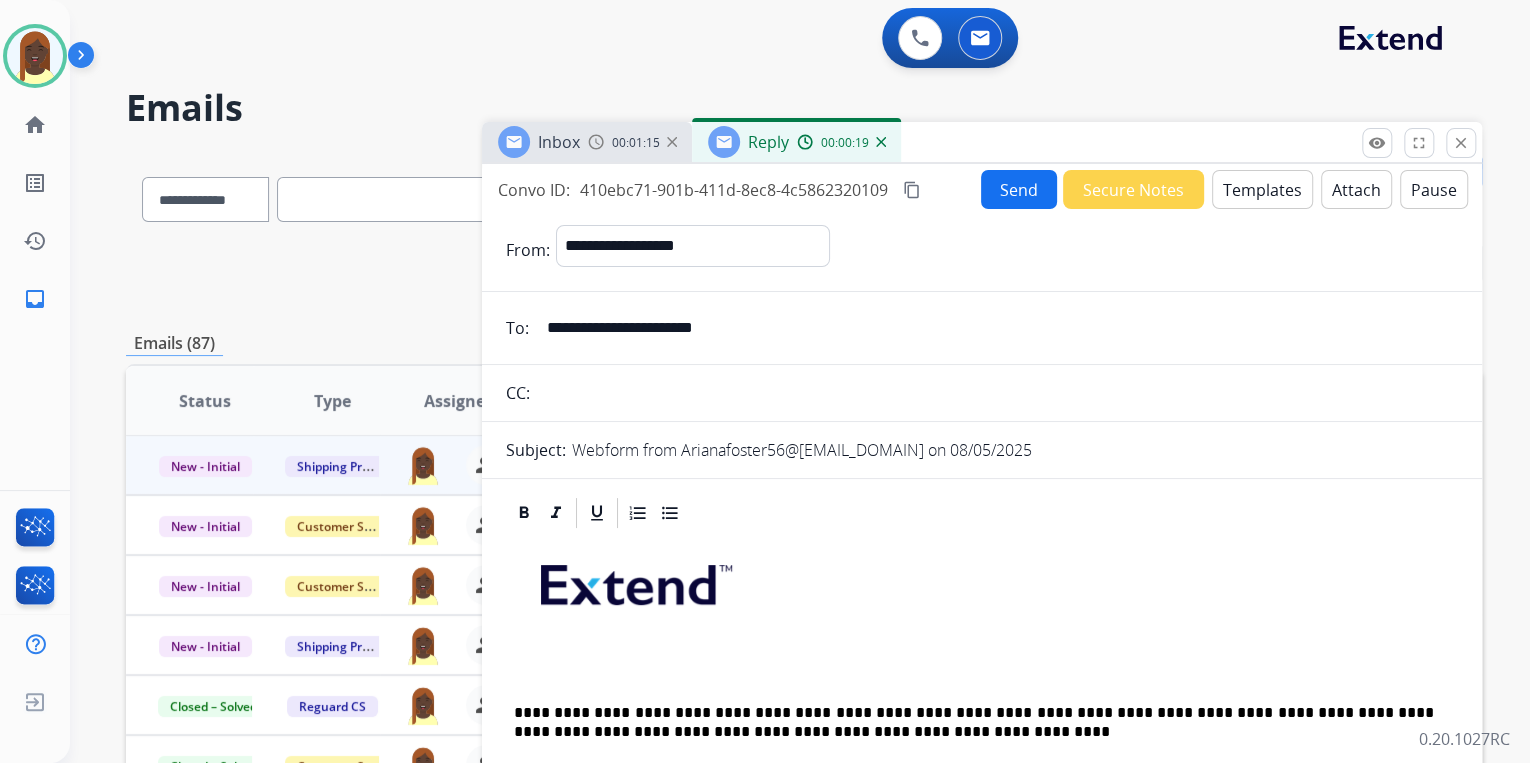 click on "Templates" at bounding box center [1262, 189] 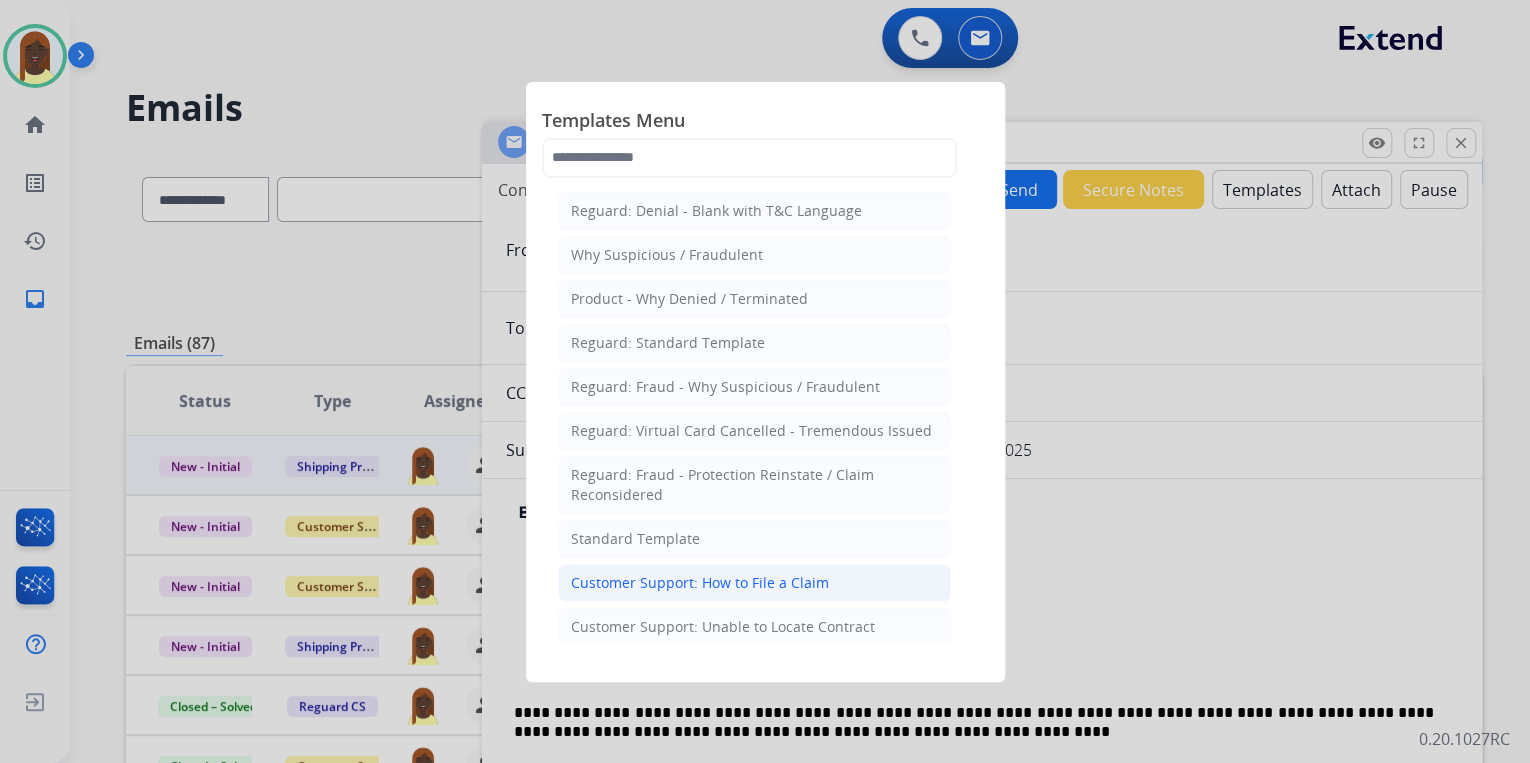 click on "Customer Support: How to File a Claim" 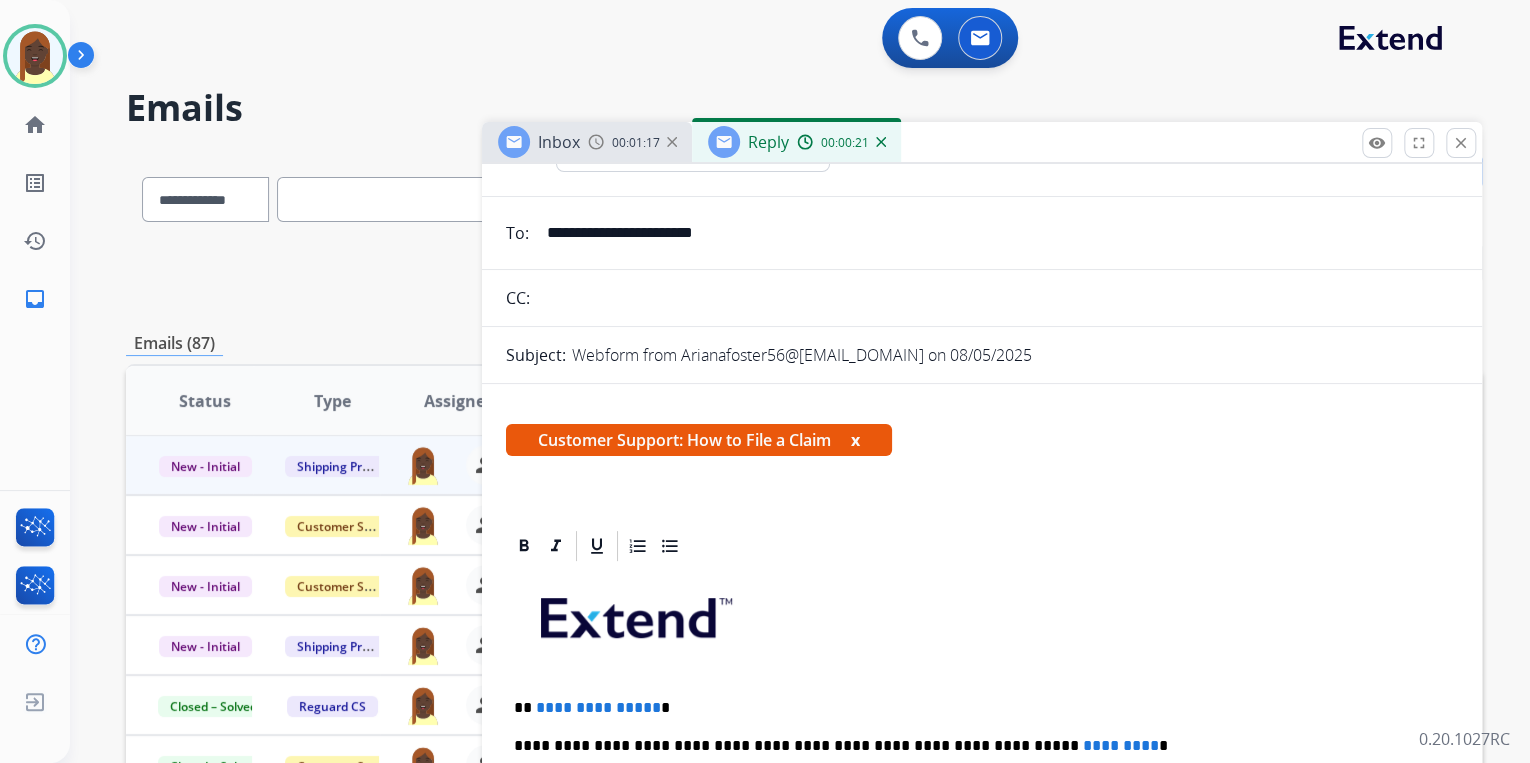 scroll, scrollTop: 400, scrollLeft: 0, axis: vertical 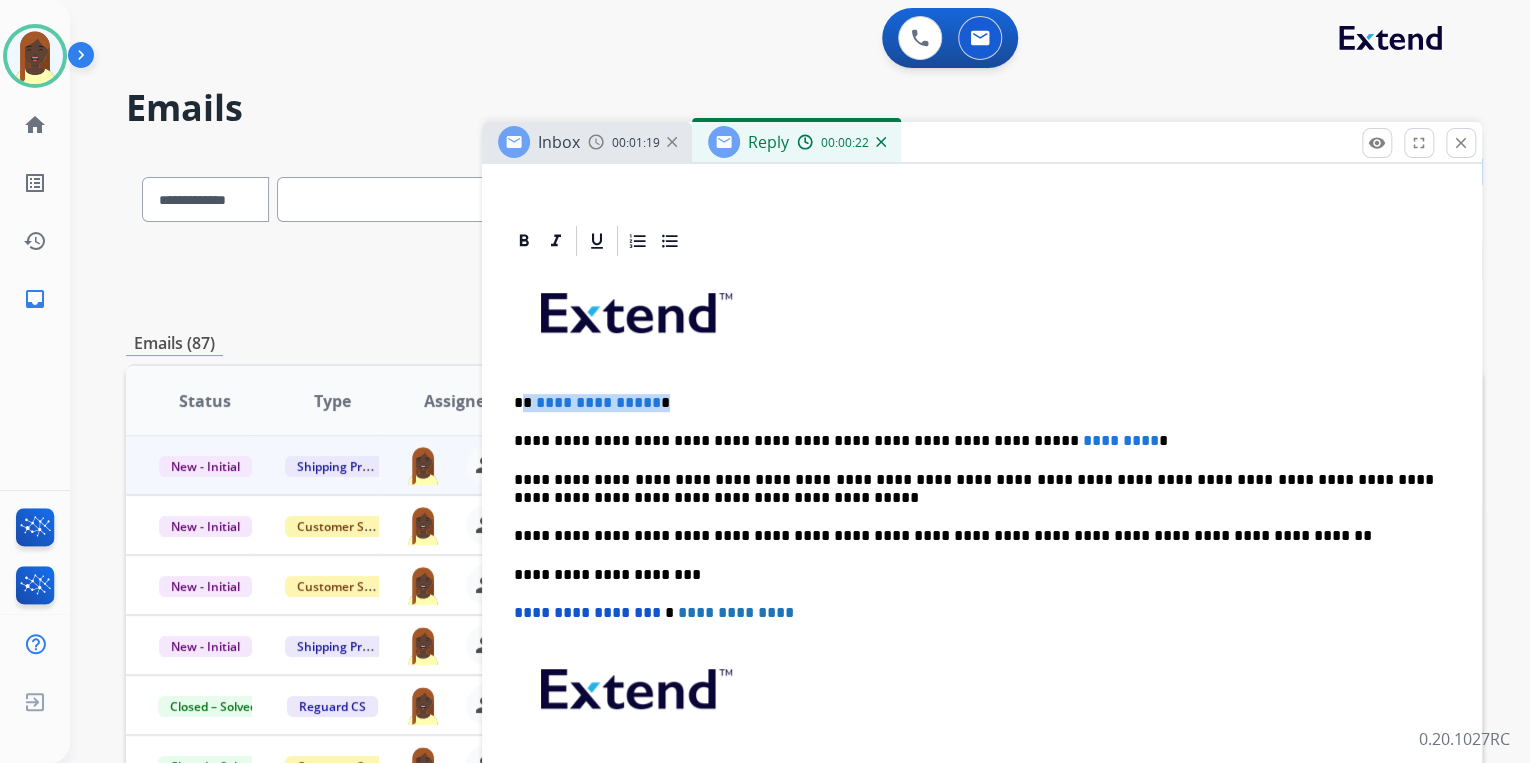 drag, startPoint x: 527, startPoint y: 403, endPoint x: 720, endPoint y: 404, distance: 193.0026 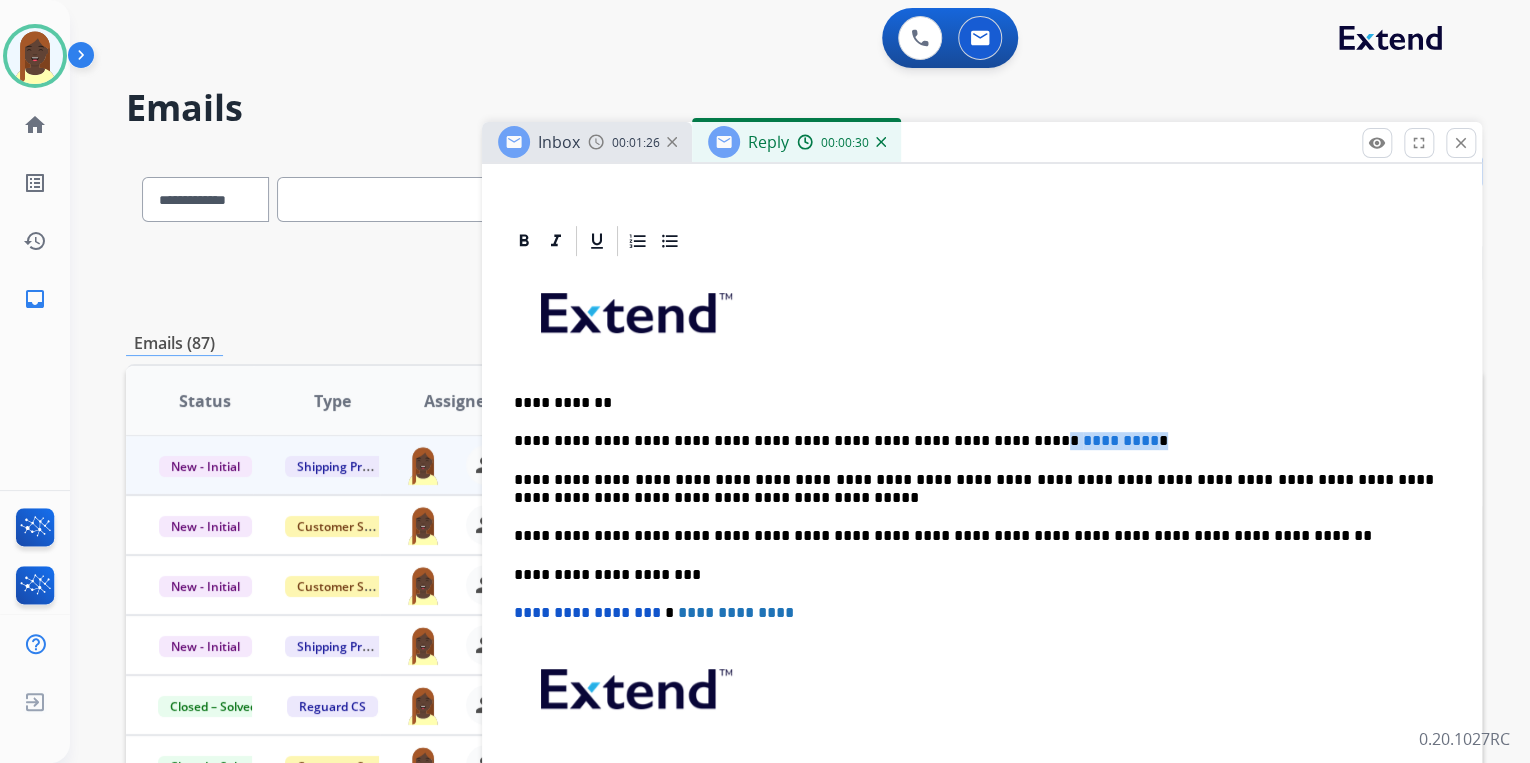 drag, startPoint x: 963, startPoint y: 441, endPoint x: 1114, endPoint y: 447, distance: 151.11916 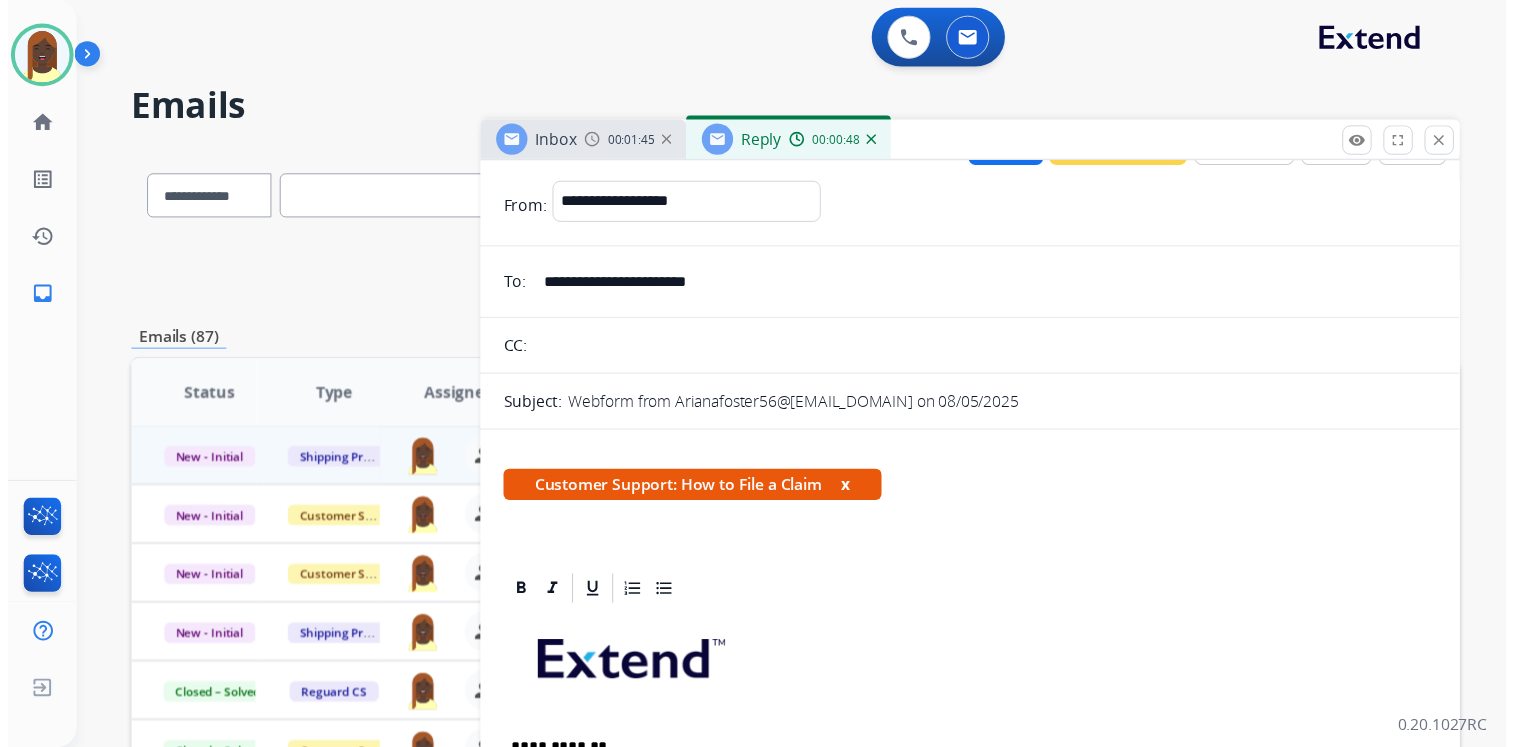 scroll, scrollTop: 0, scrollLeft: 0, axis: both 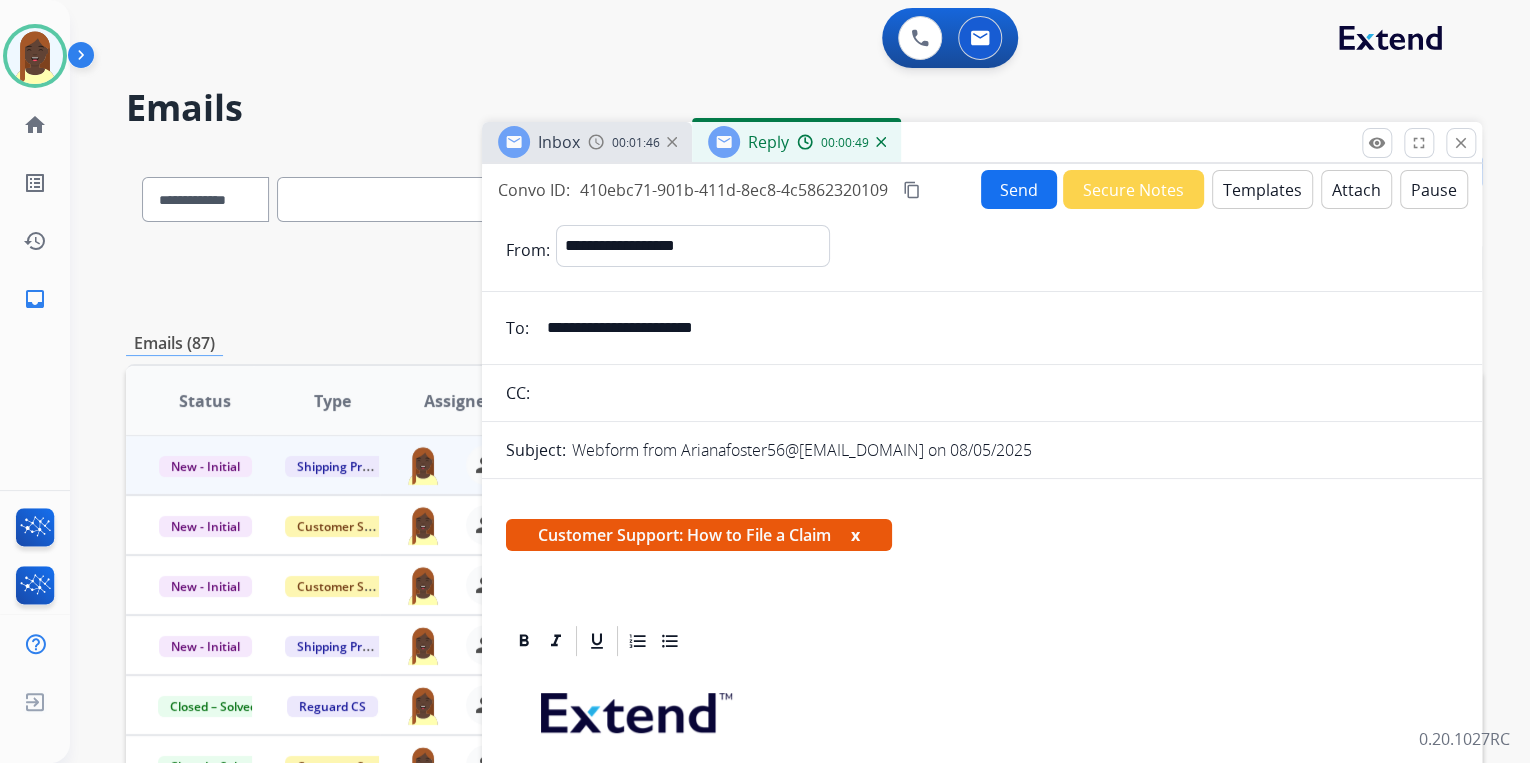 click on "Send" at bounding box center [1019, 189] 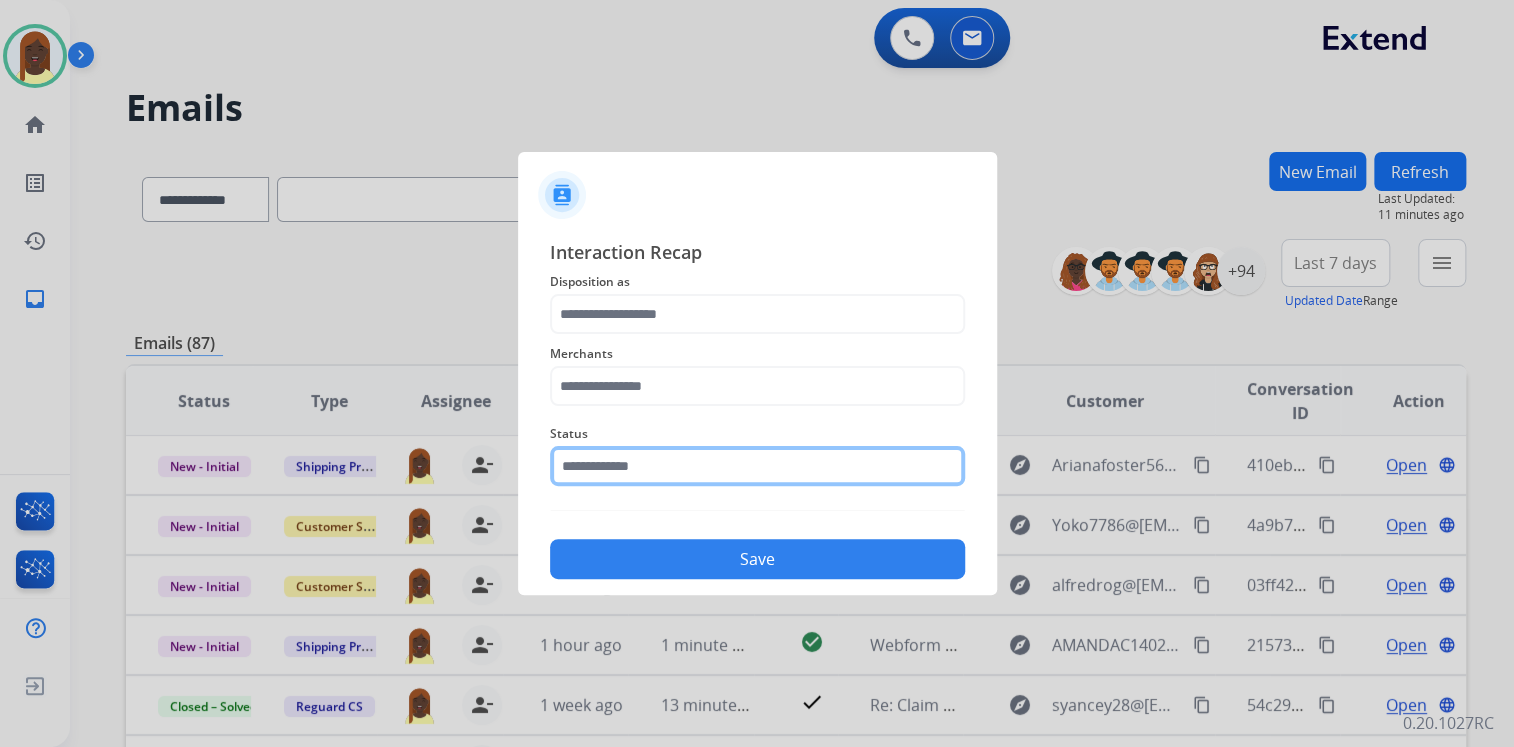 click 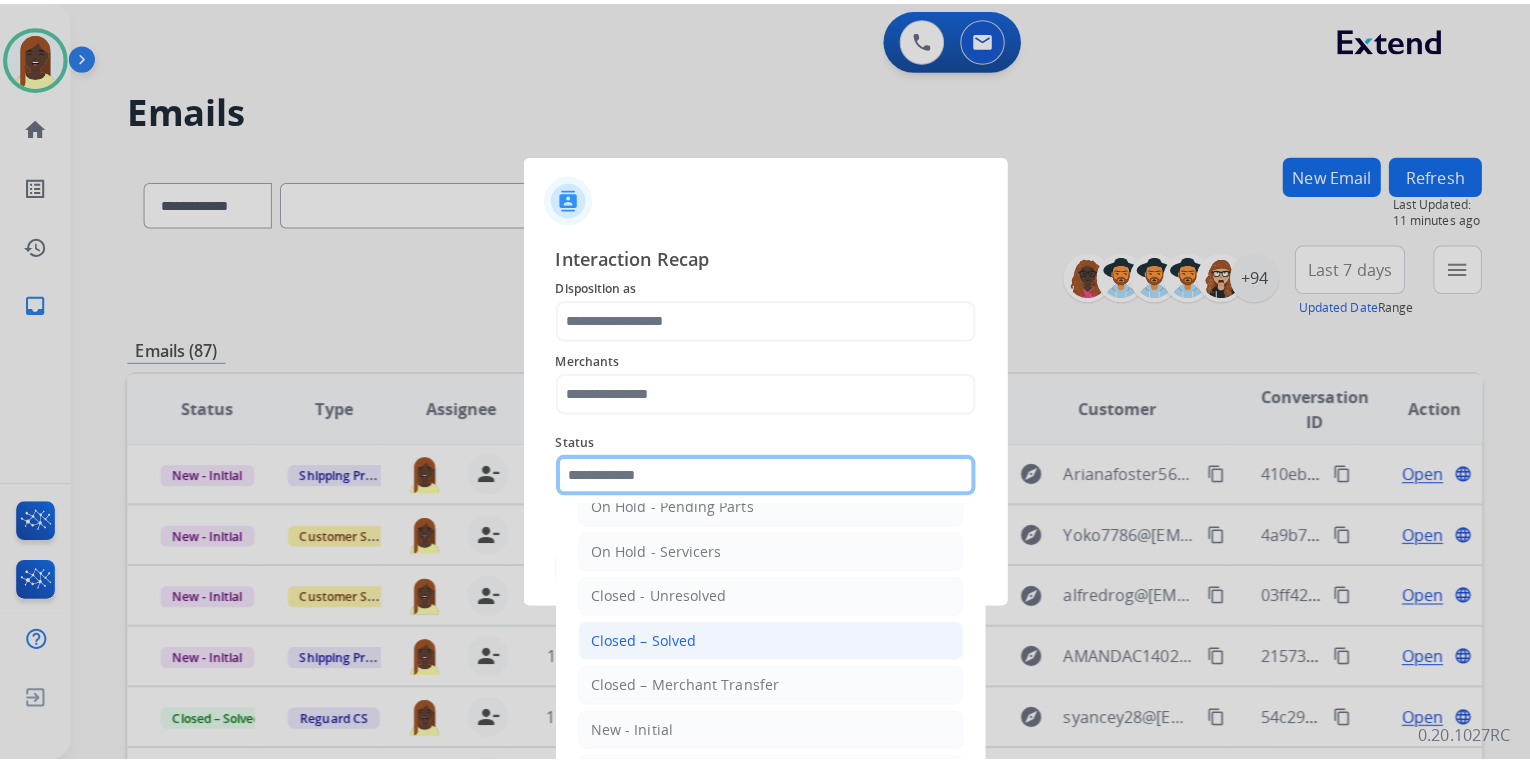 scroll, scrollTop: 116, scrollLeft: 0, axis: vertical 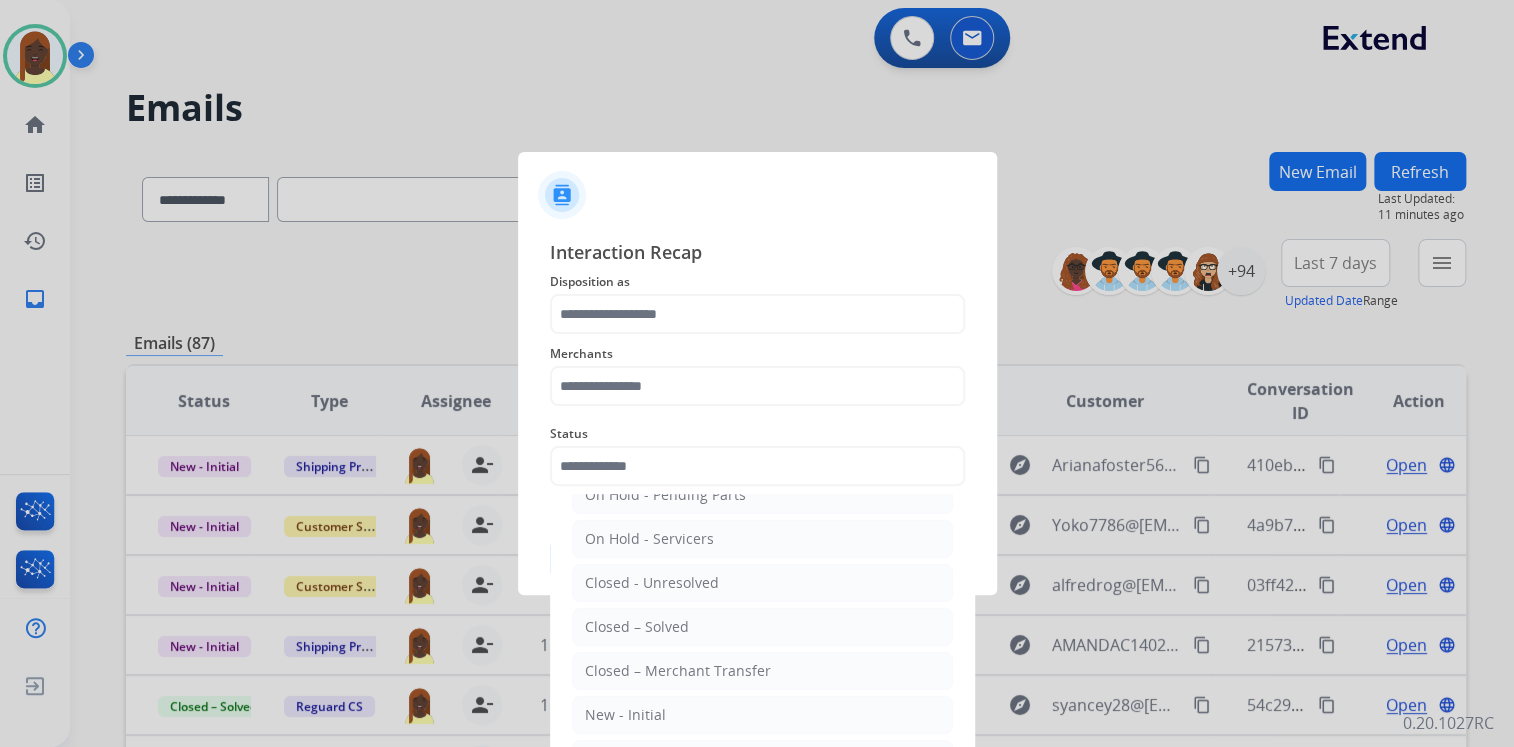drag, startPoint x: 708, startPoint y: 632, endPoint x: 667, endPoint y: 552, distance: 89.89438 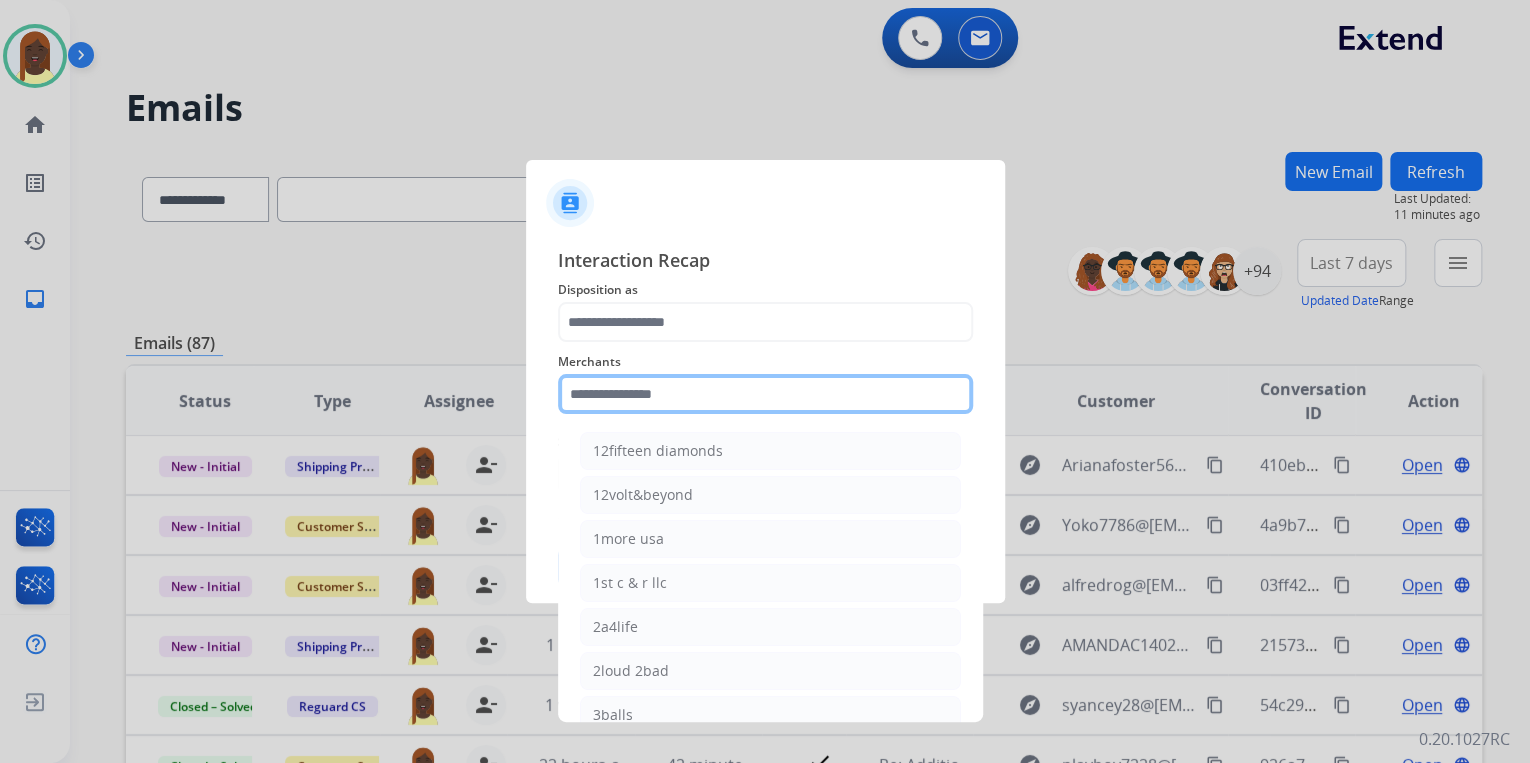 click 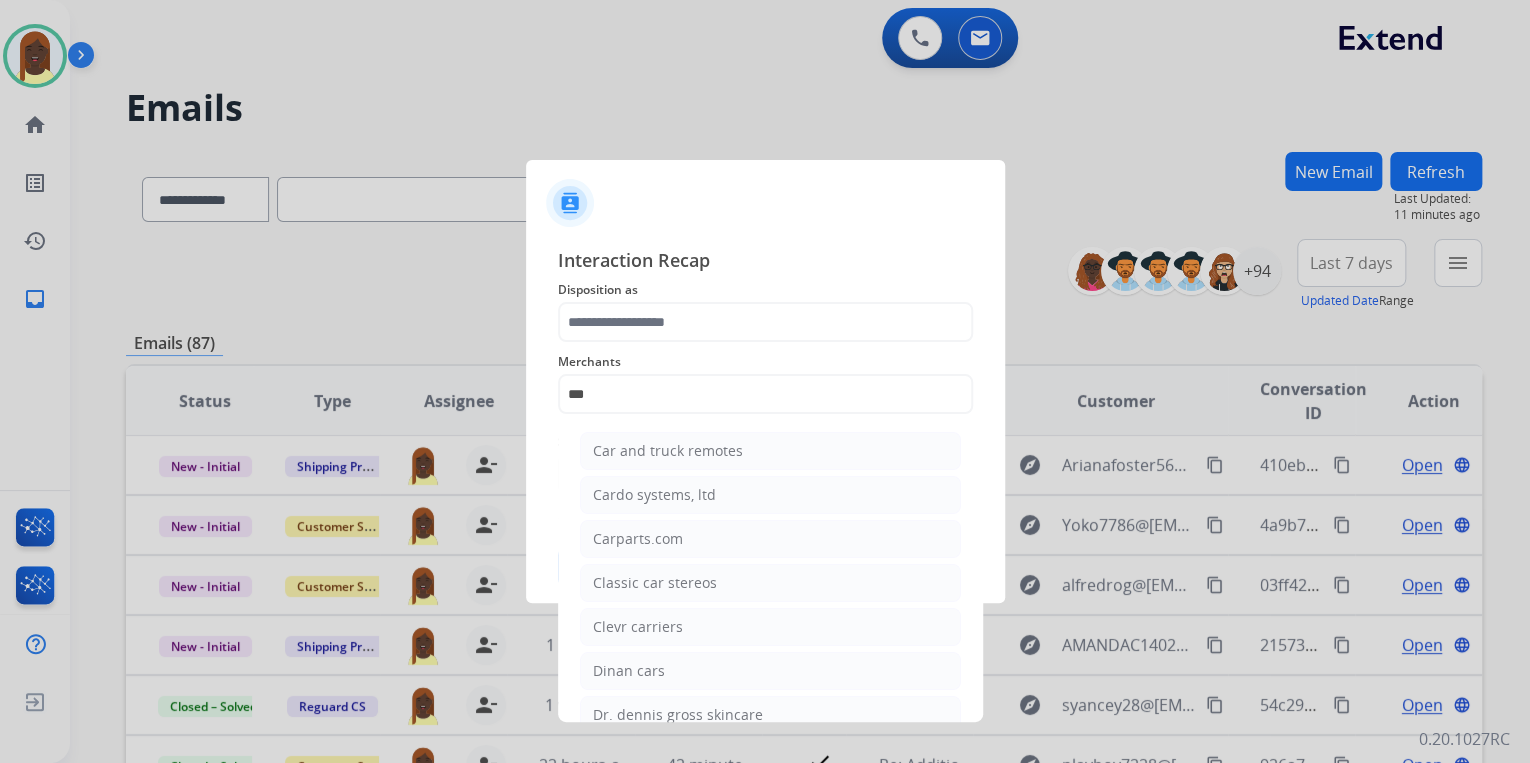 drag, startPoint x: 672, startPoint y: 536, endPoint x: 648, endPoint y: 441, distance: 97.984695 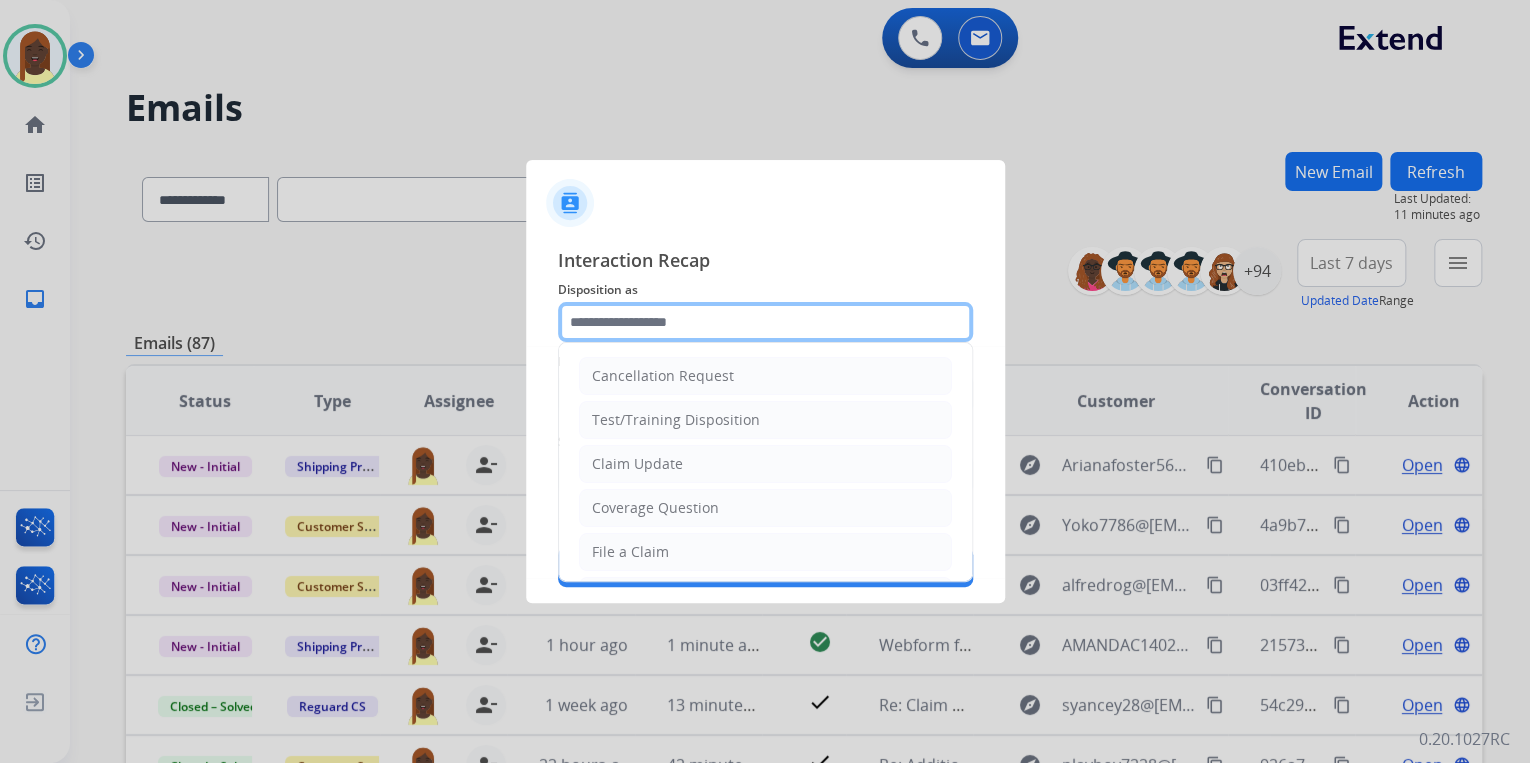 click 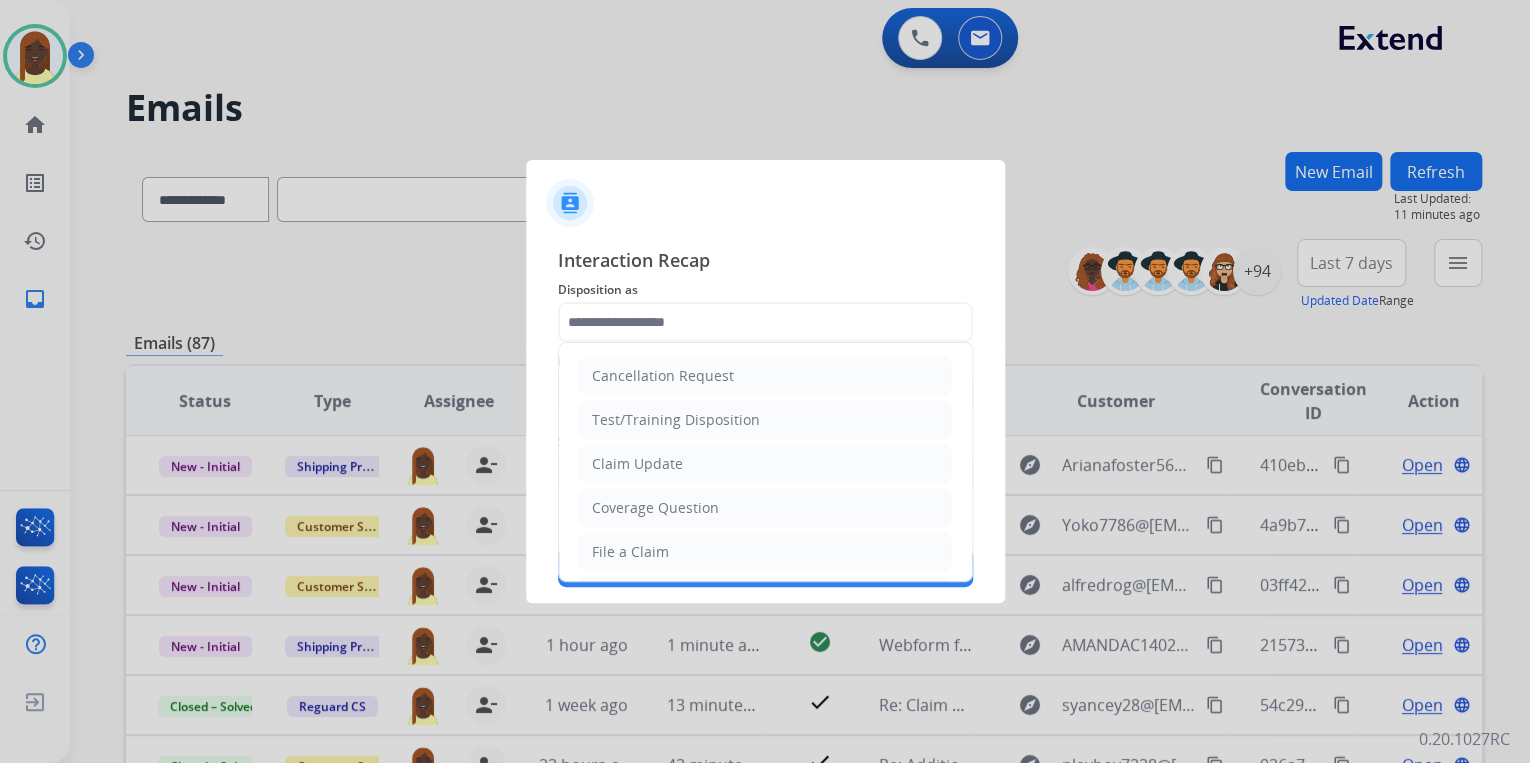 click on "File a Claim" 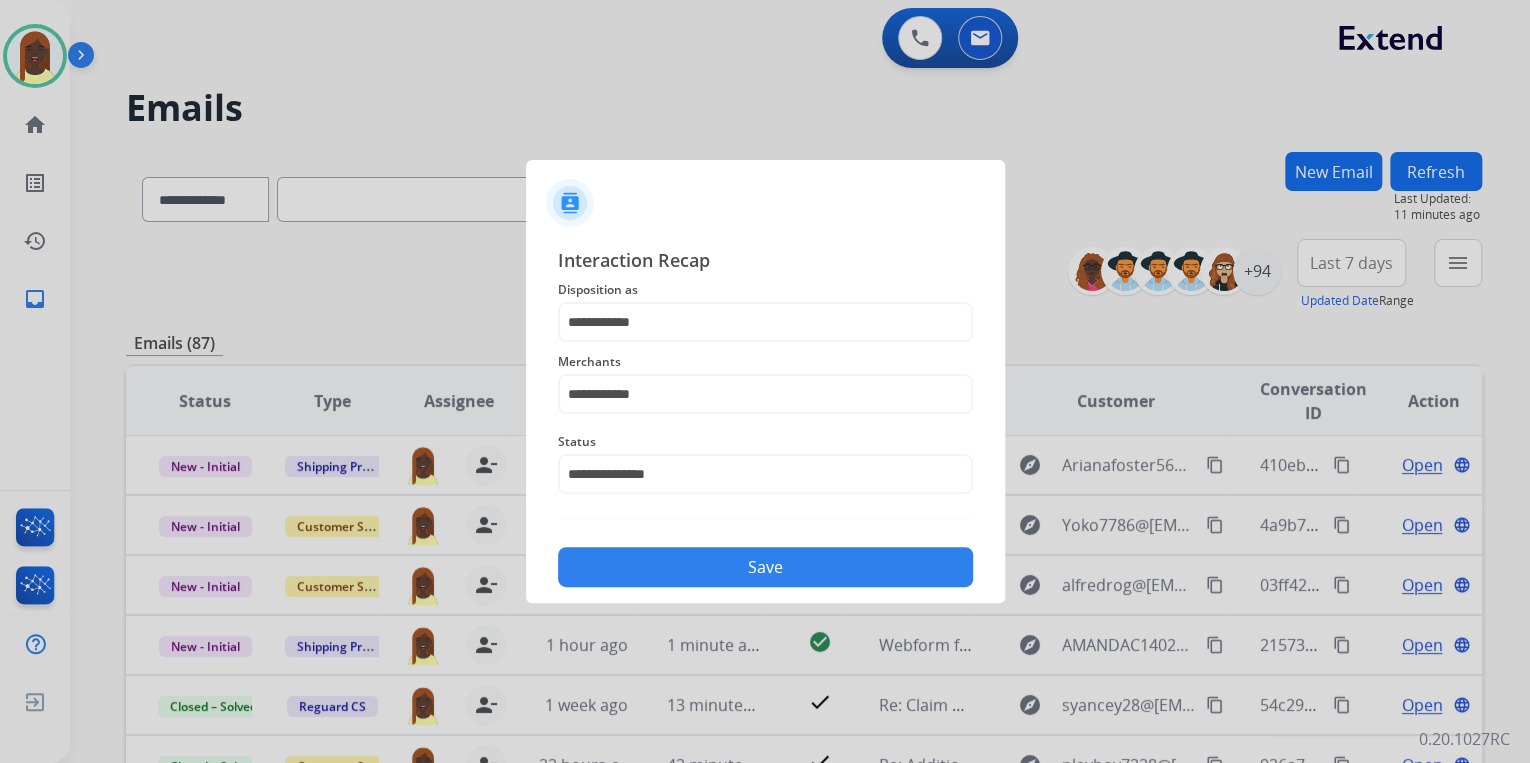 drag, startPoint x: 699, startPoint y: 561, endPoint x: 705, endPoint y: 480, distance: 81.22192 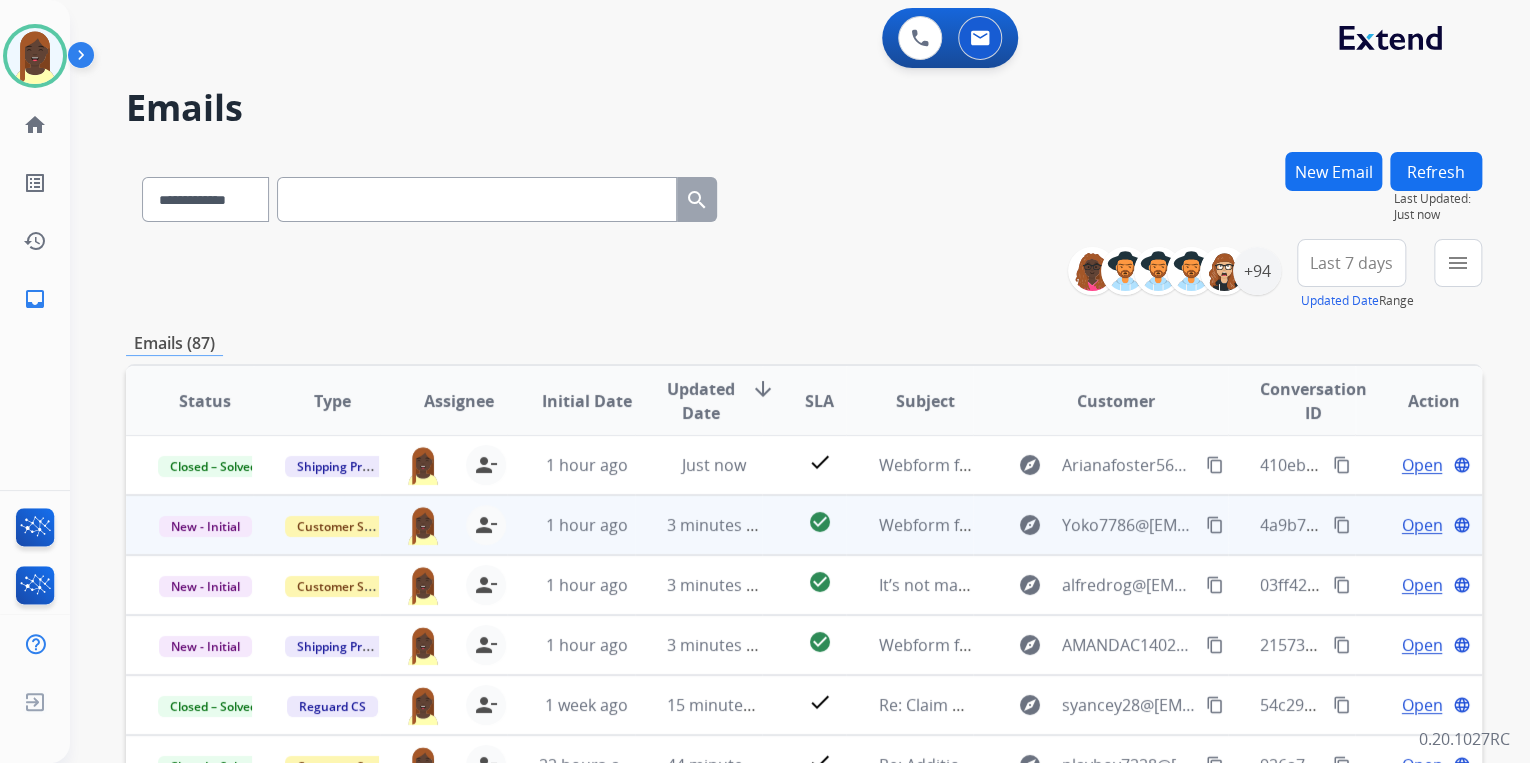 click on "content_copy" at bounding box center [1342, 525] 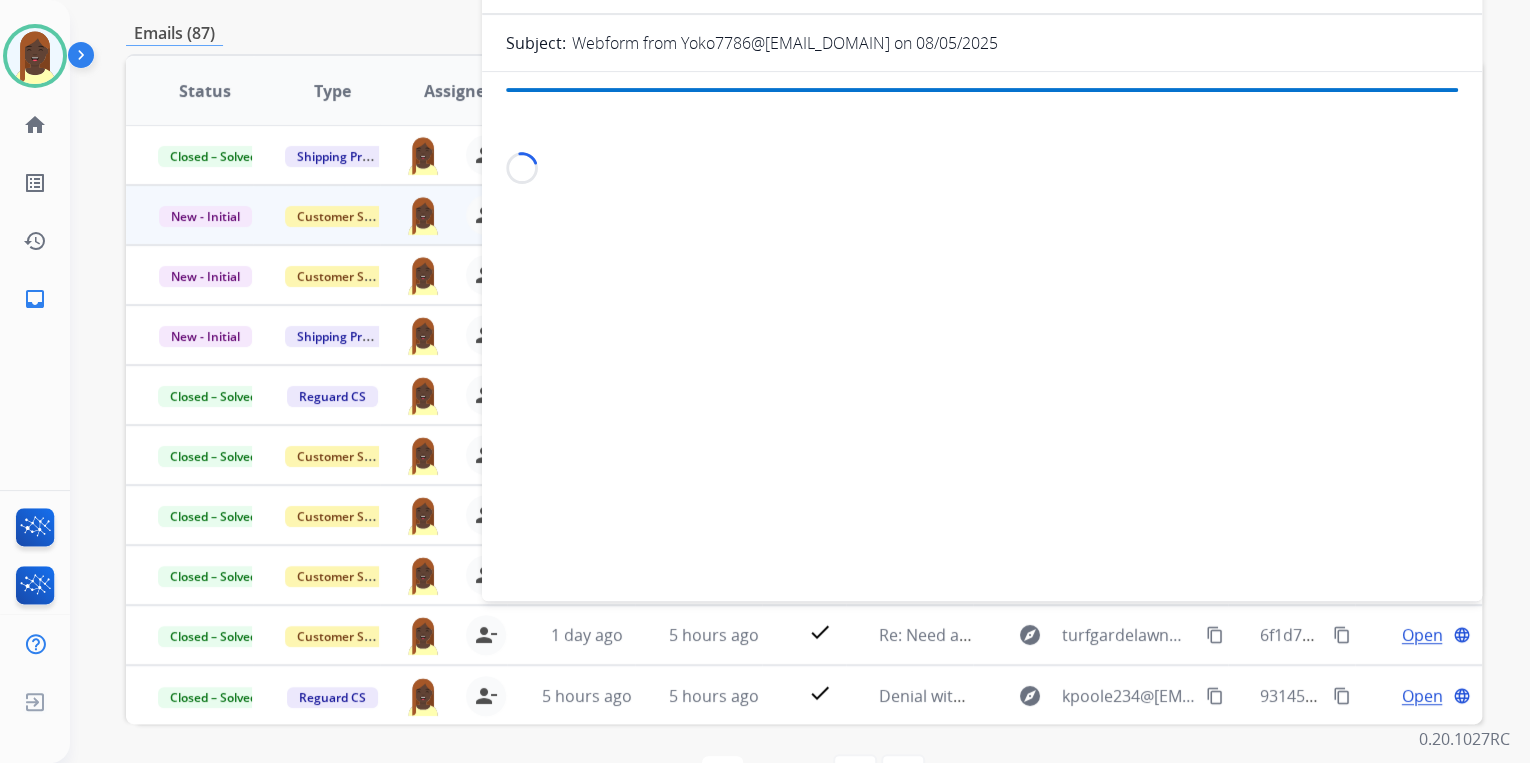 scroll, scrollTop: 320, scrollLeft: 0, axis: vertical 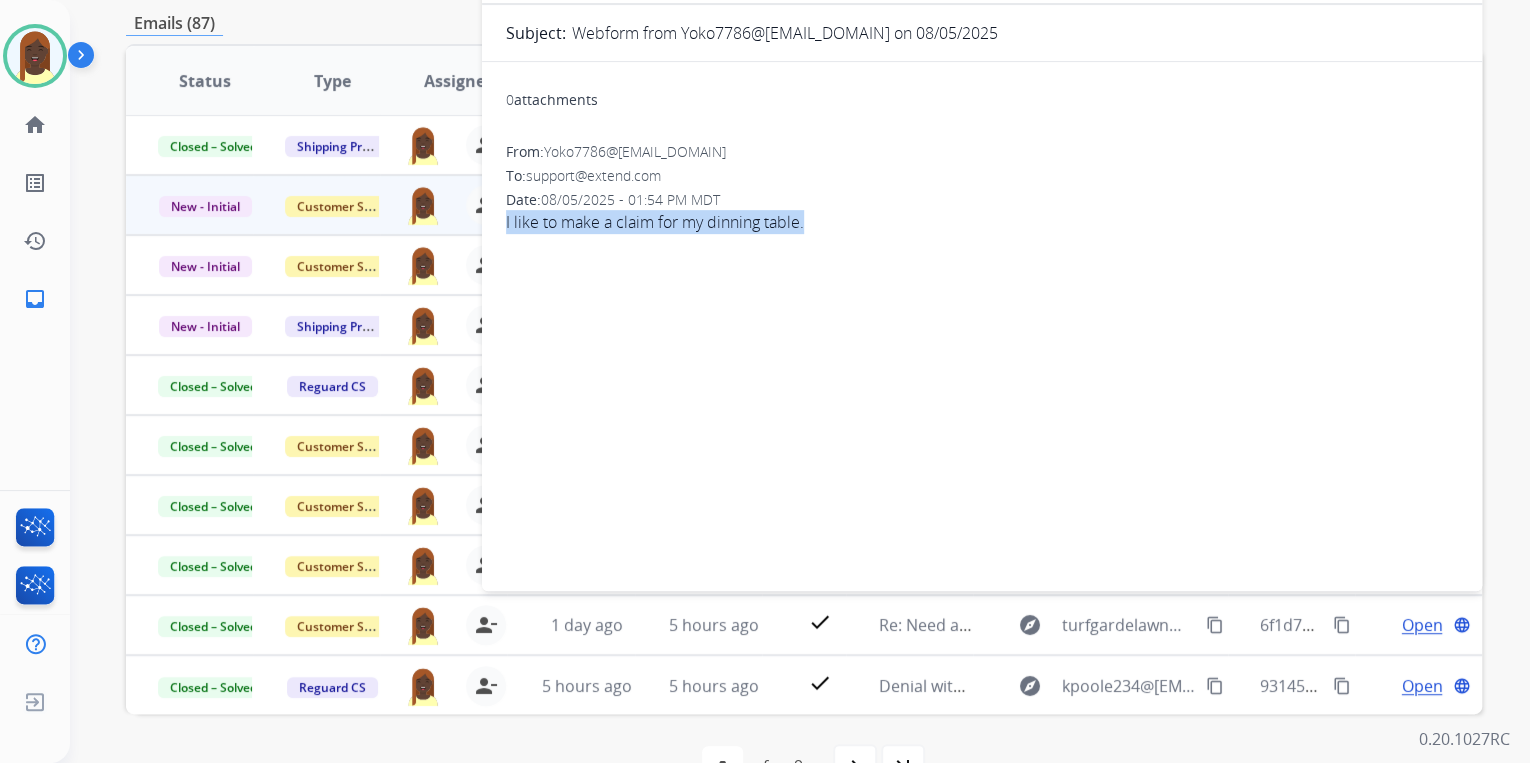 drag, startPoint x: 497, startPoint y: 221, endPoint x: 808, endPoint y: 240, distance: 311.57983 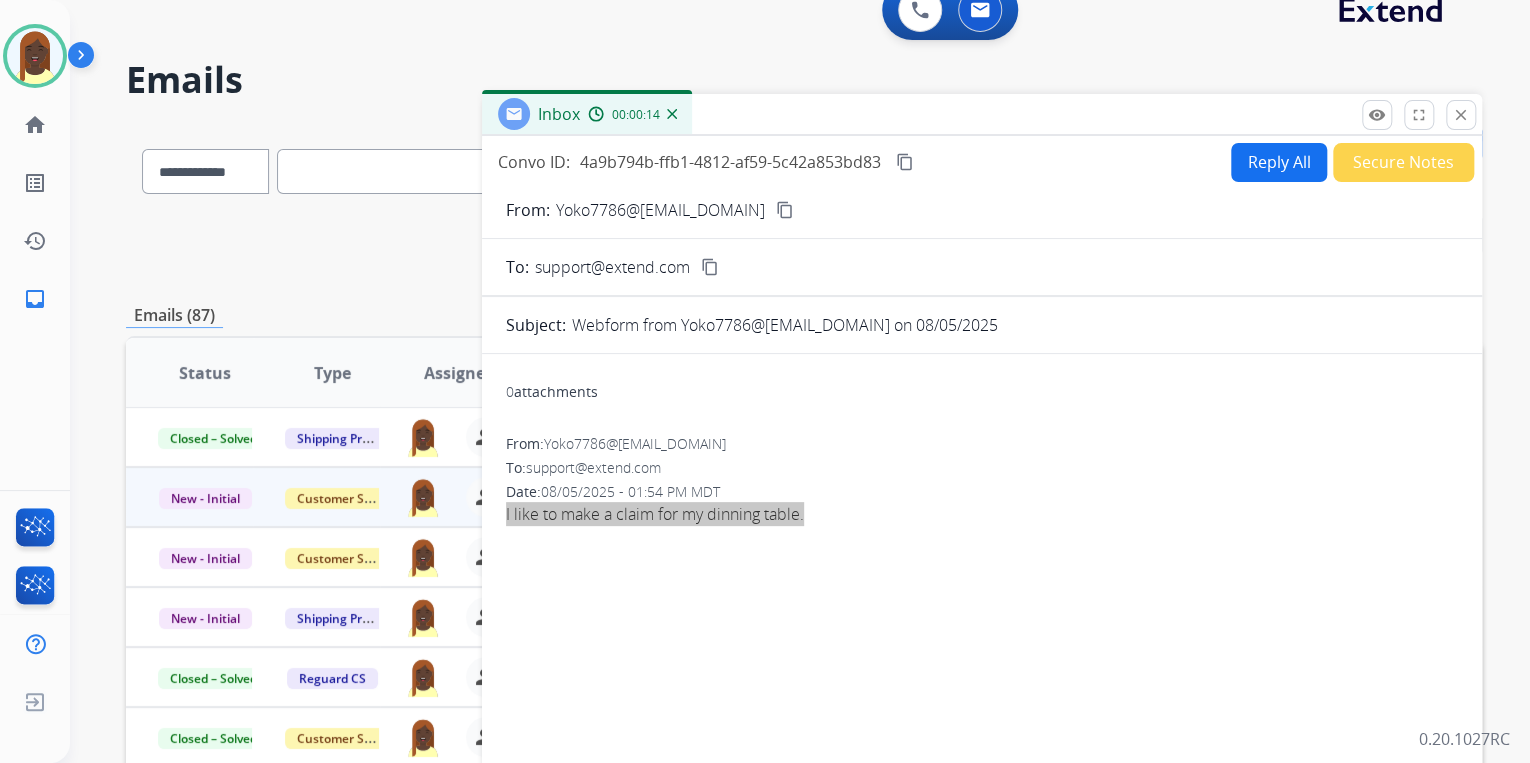 scroll, scrollTop: 0, scrollLeft: 0, axis: both 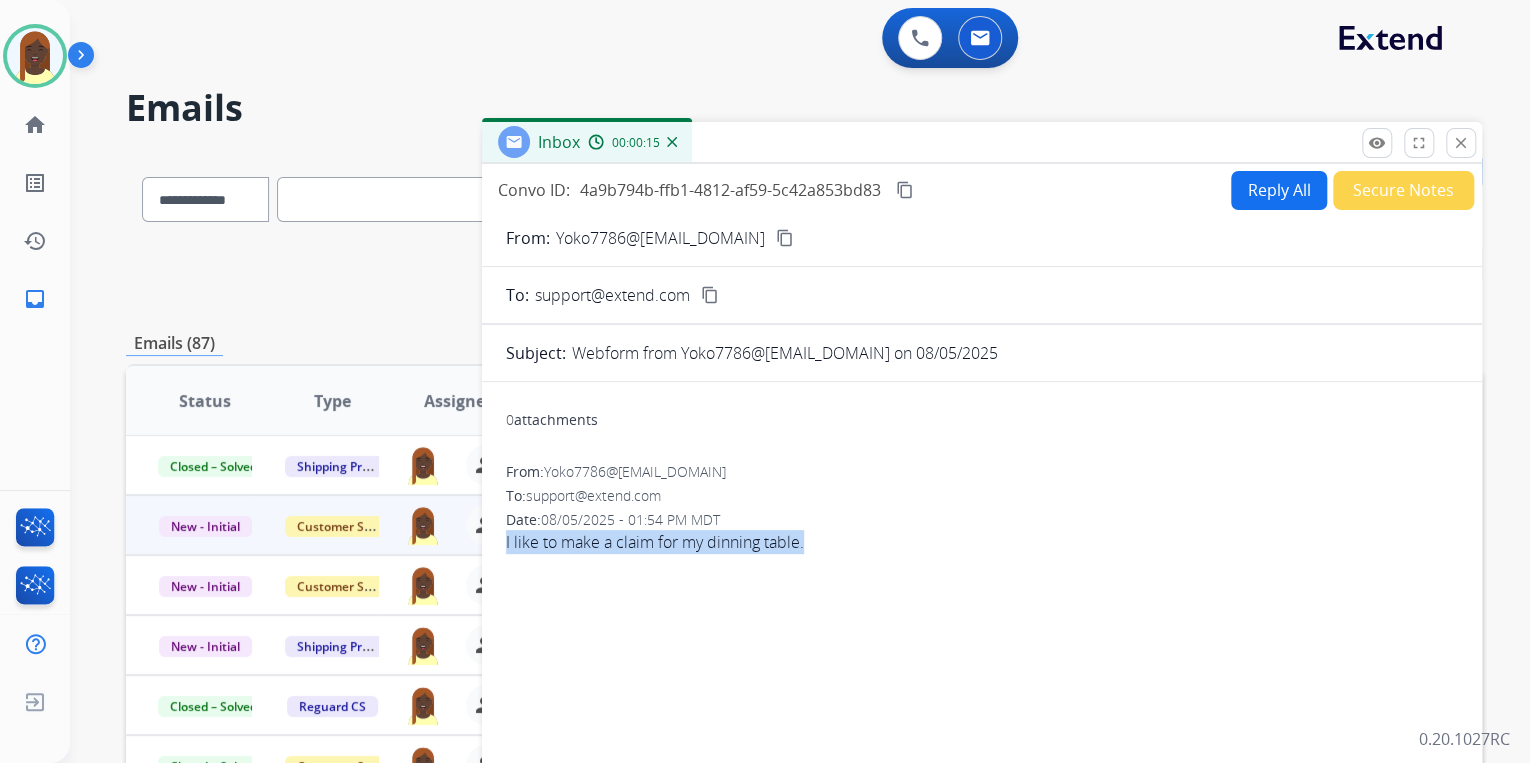 click on "content_copy" at bounding box center [785, 238] 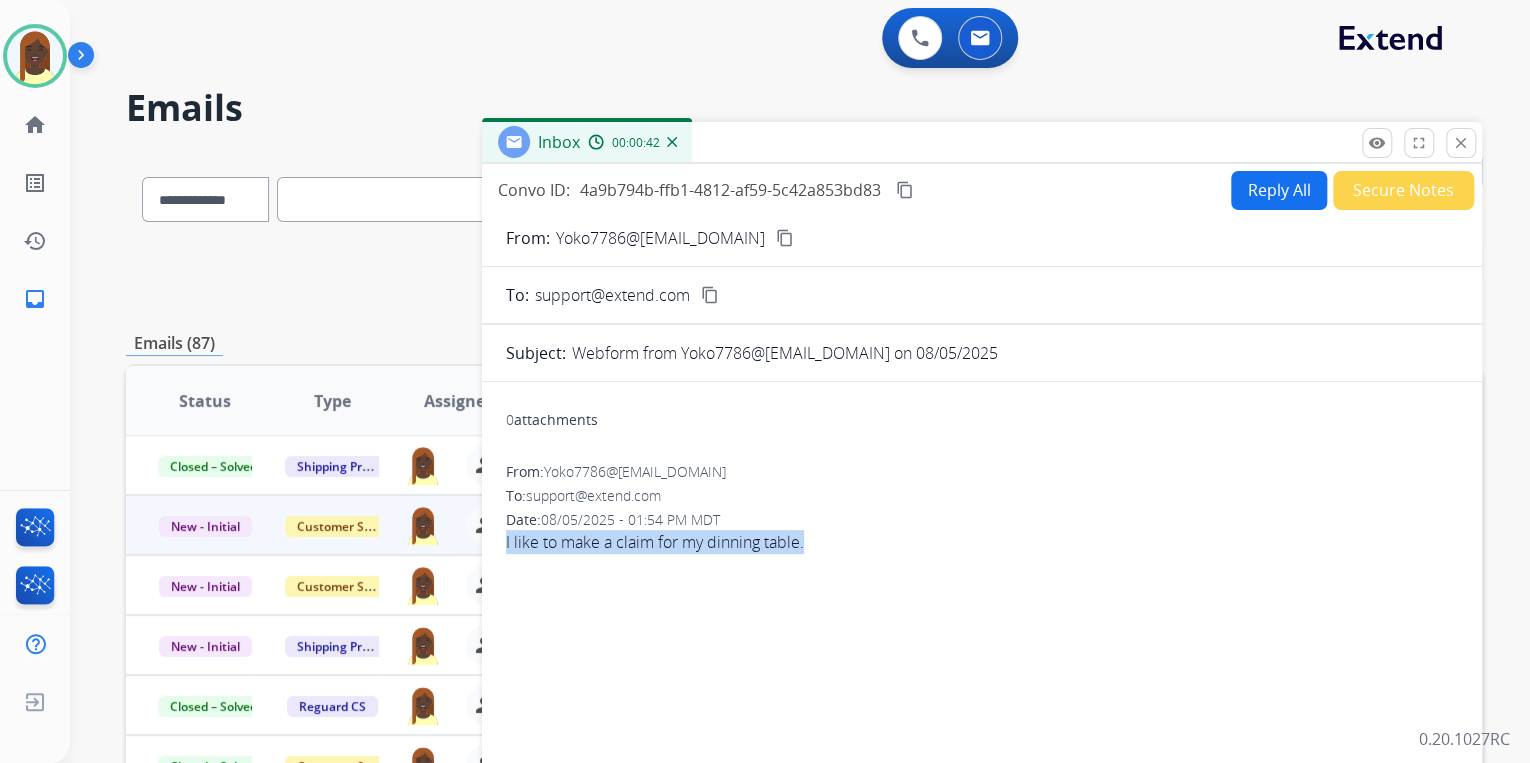 click on "Reply All" at bounding box center [1279, 190] 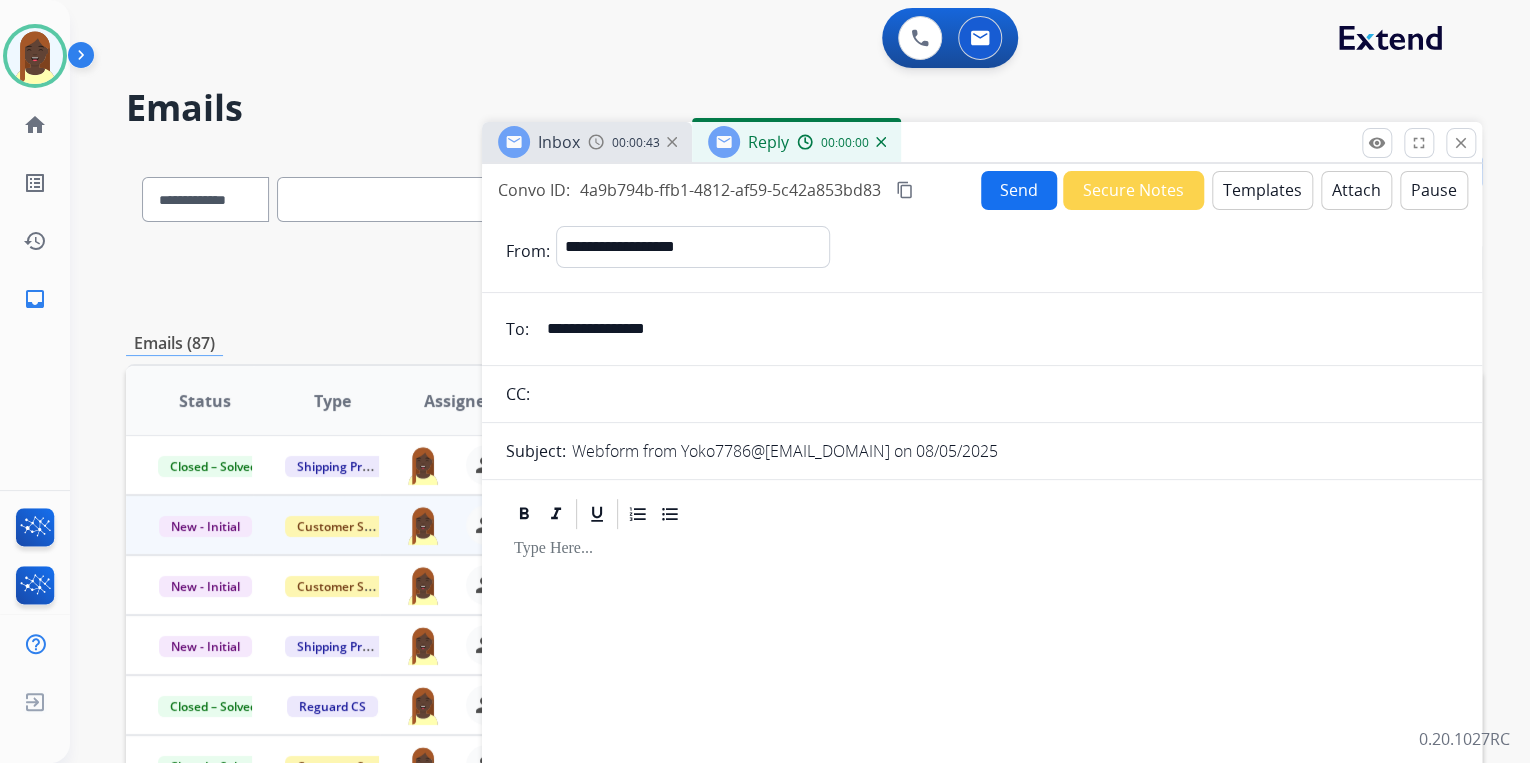 click on "Templates" at bounding box center [1262, 190] 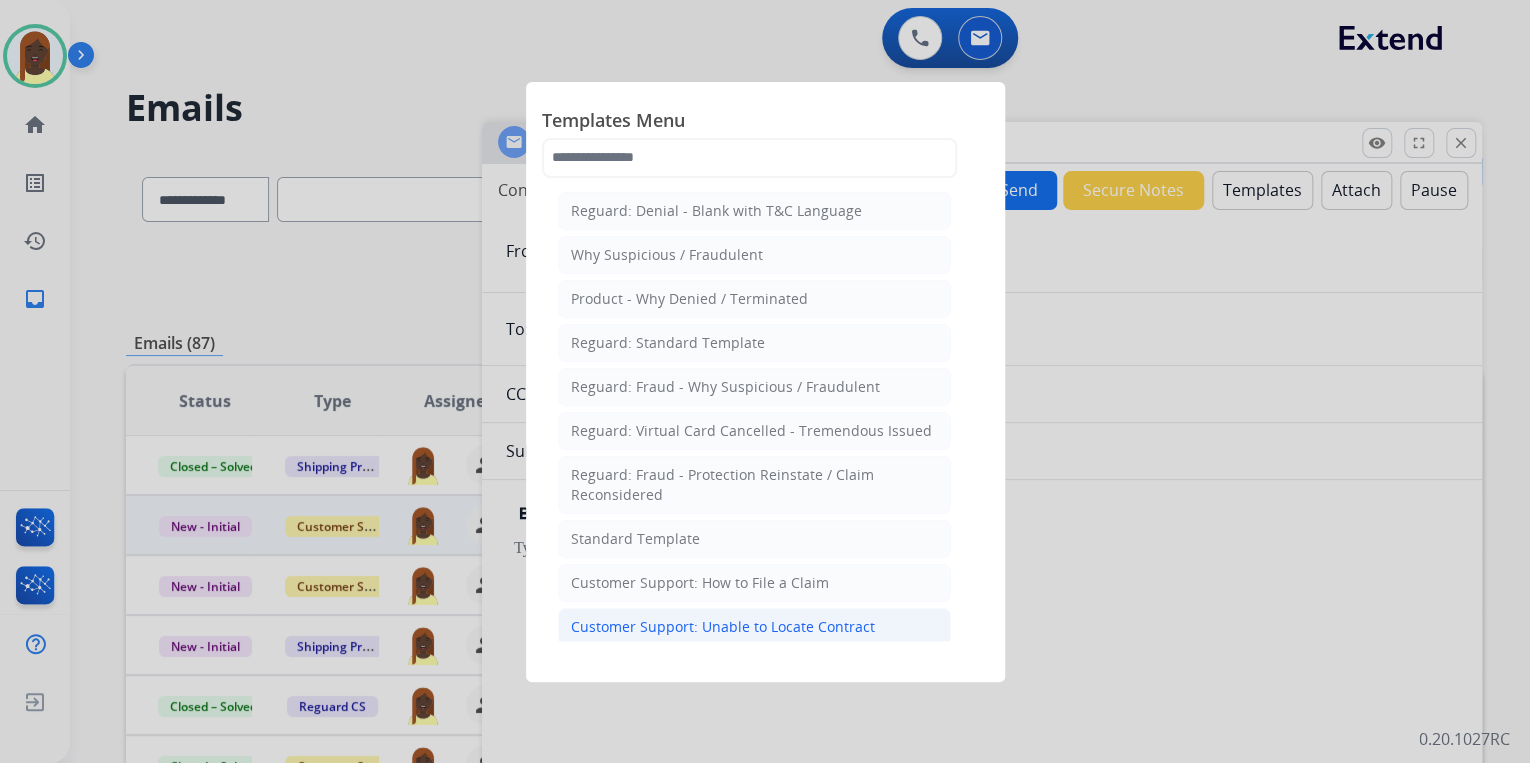 click on "Customer Support: Unable to Locate Contract" 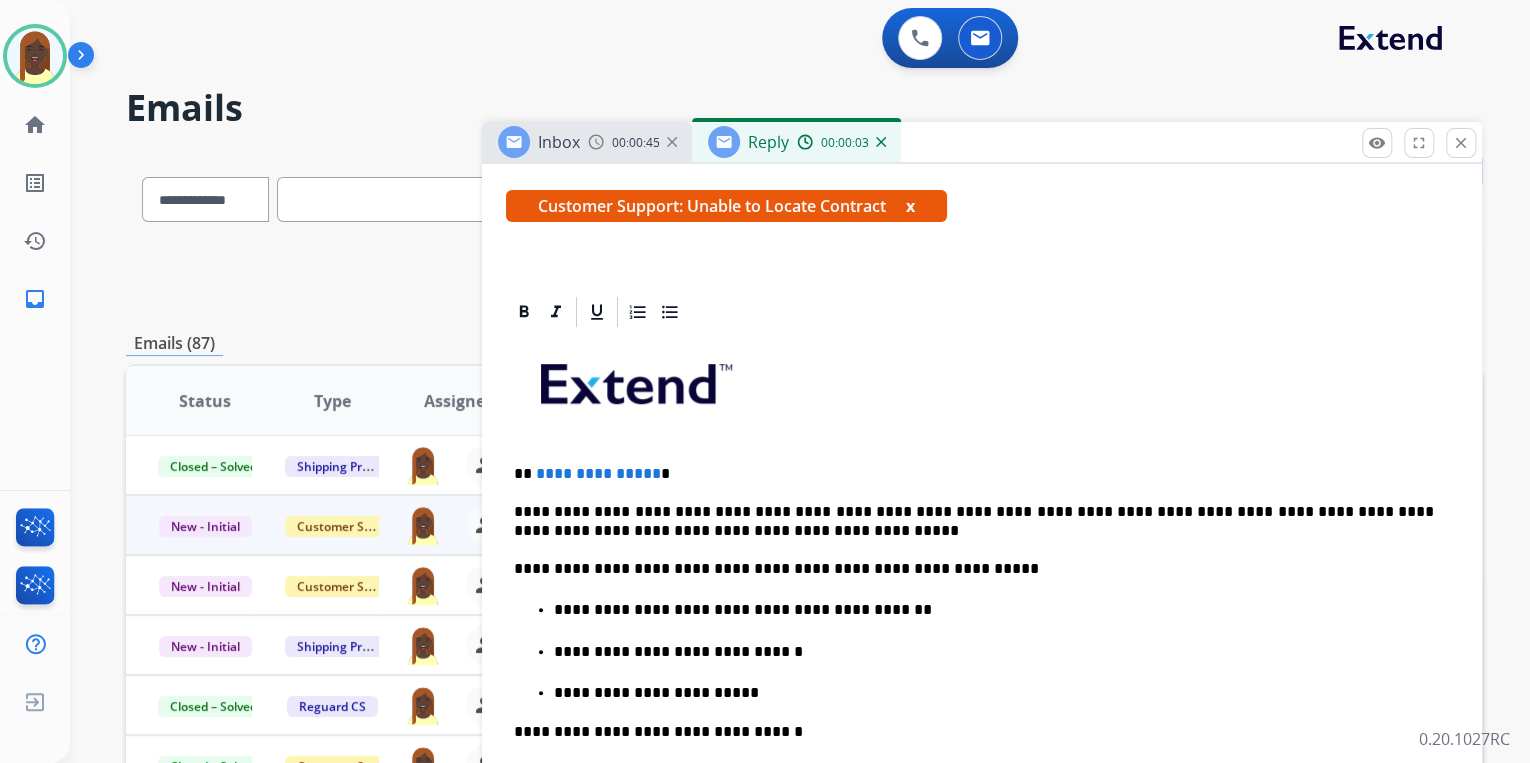 scroll, scrollTop: 400, scrollLeft: 0, axis: vertical 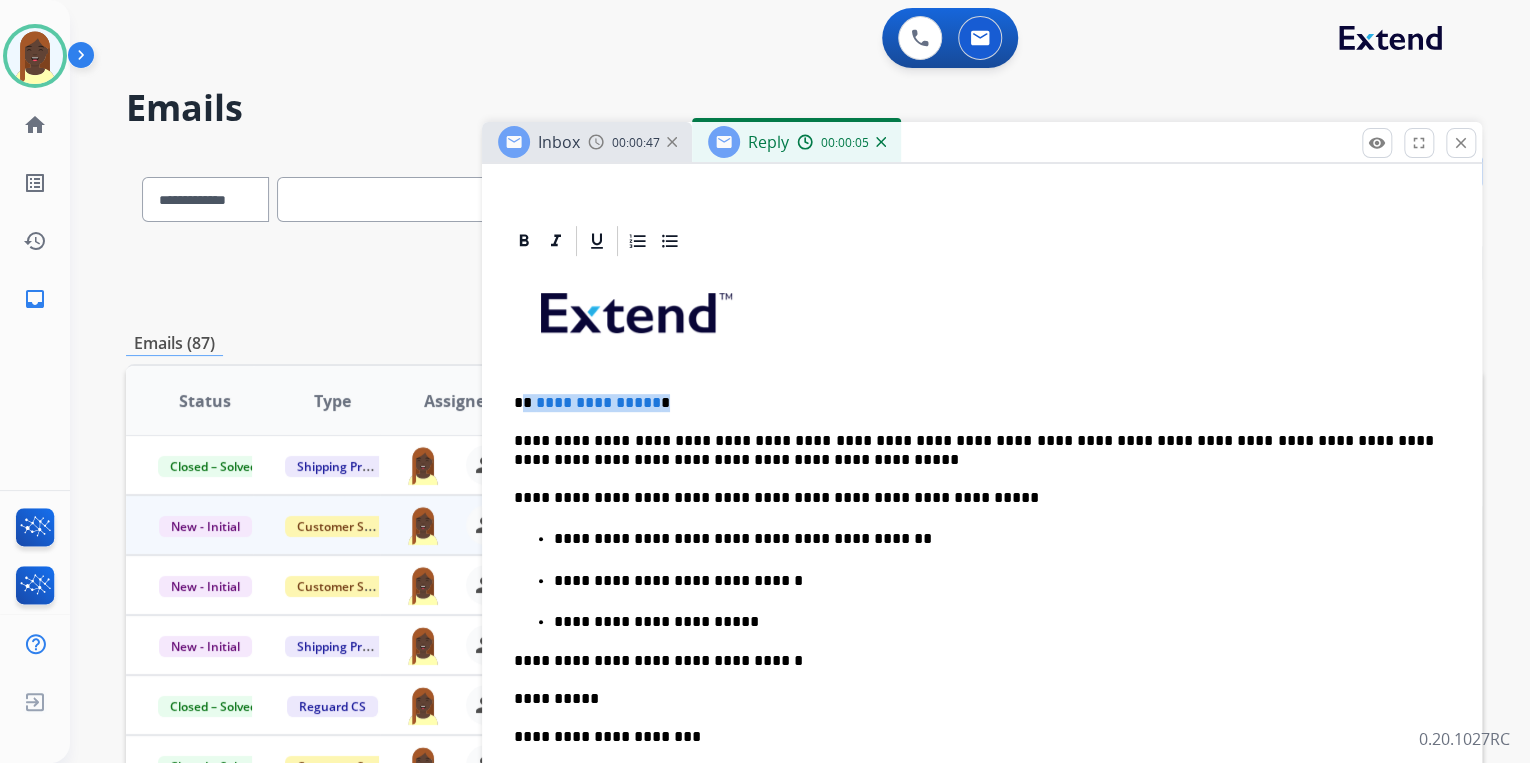 drag, startPoint x: 540, startPoint y: 400, endPoint x: 744, endPoint y: 402, distance: 204.0098 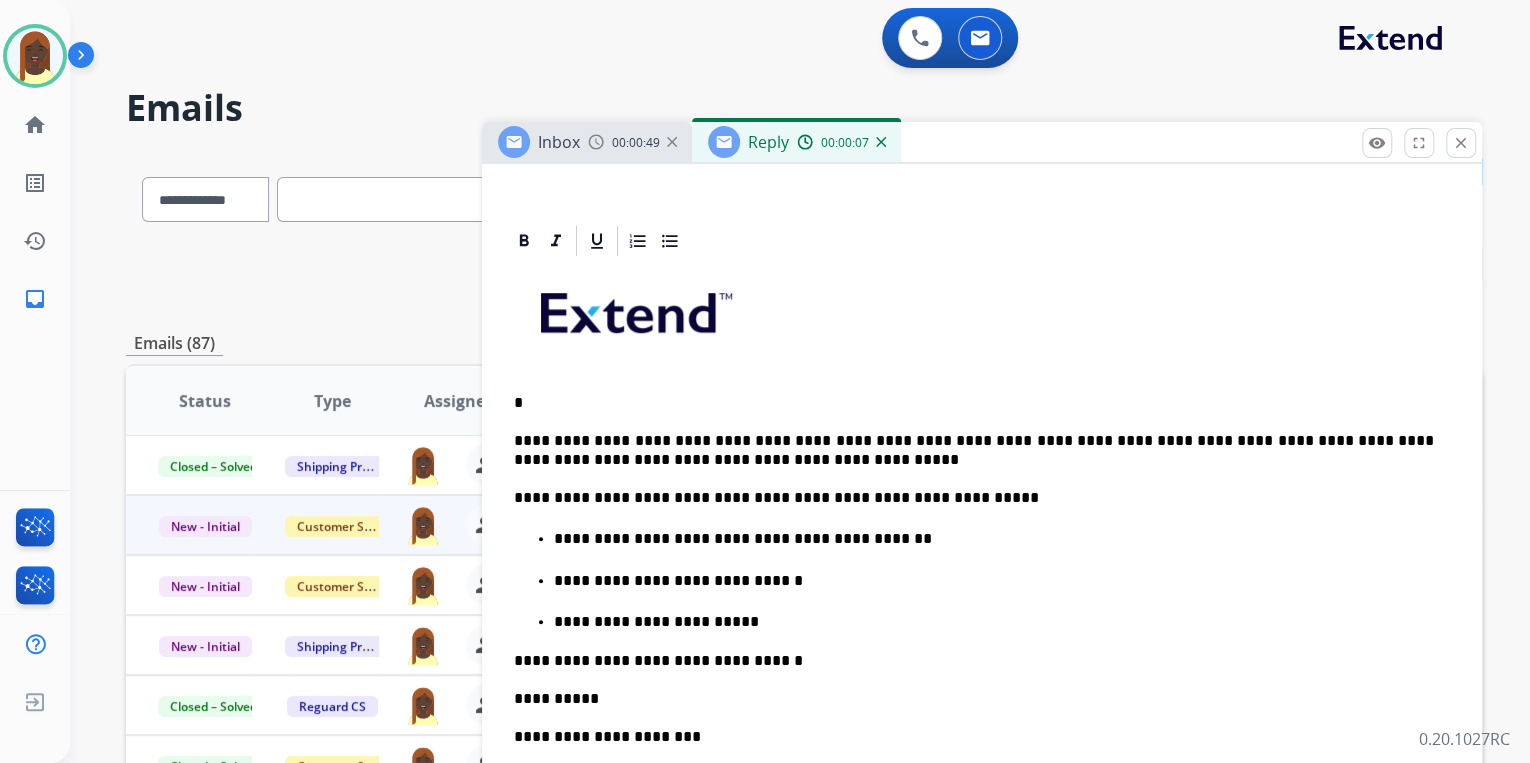 type 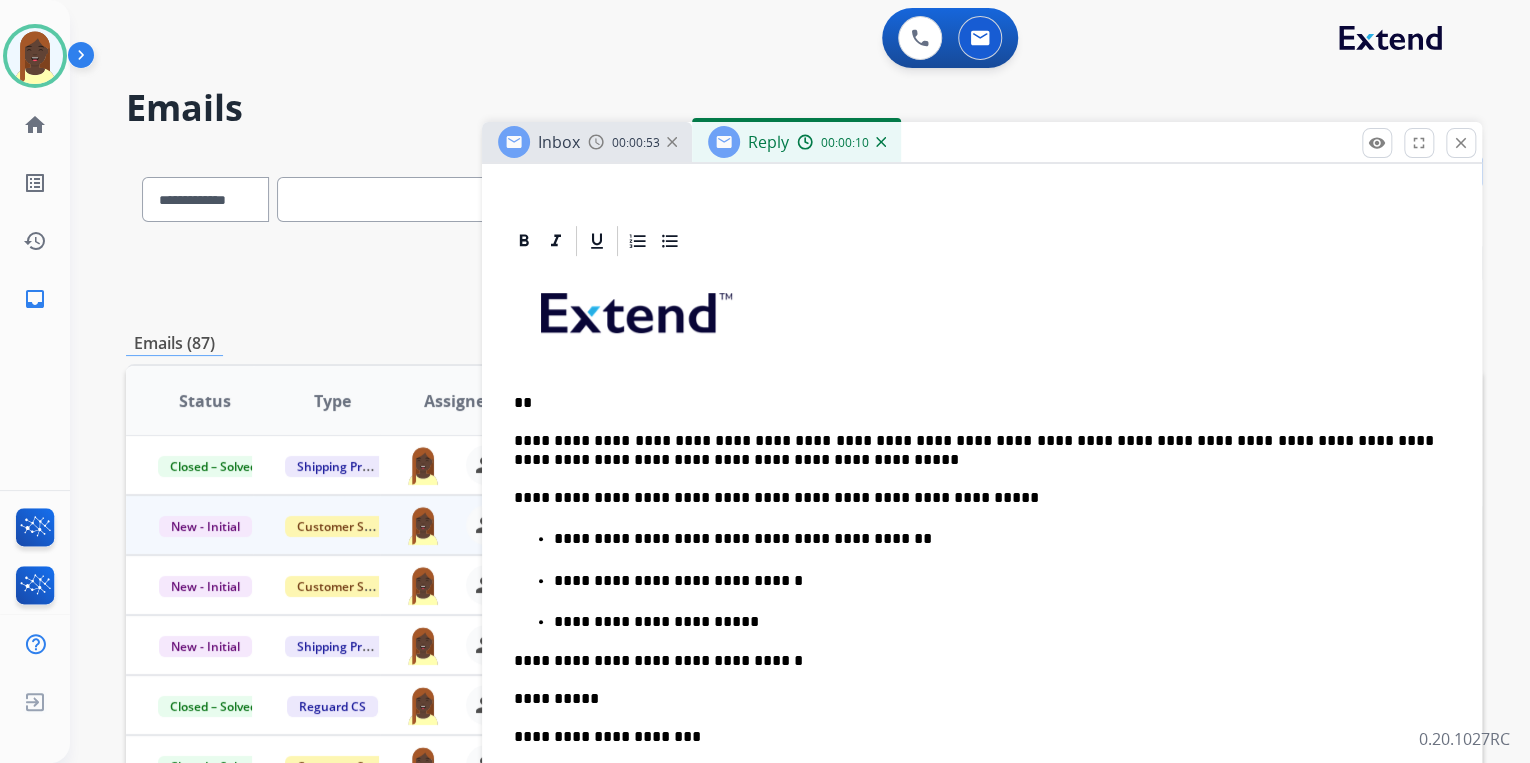 drag, startPoint x: 540, startPoint y: 394, endPoint x: 572, endPoint y: 374, distance: 37.735924 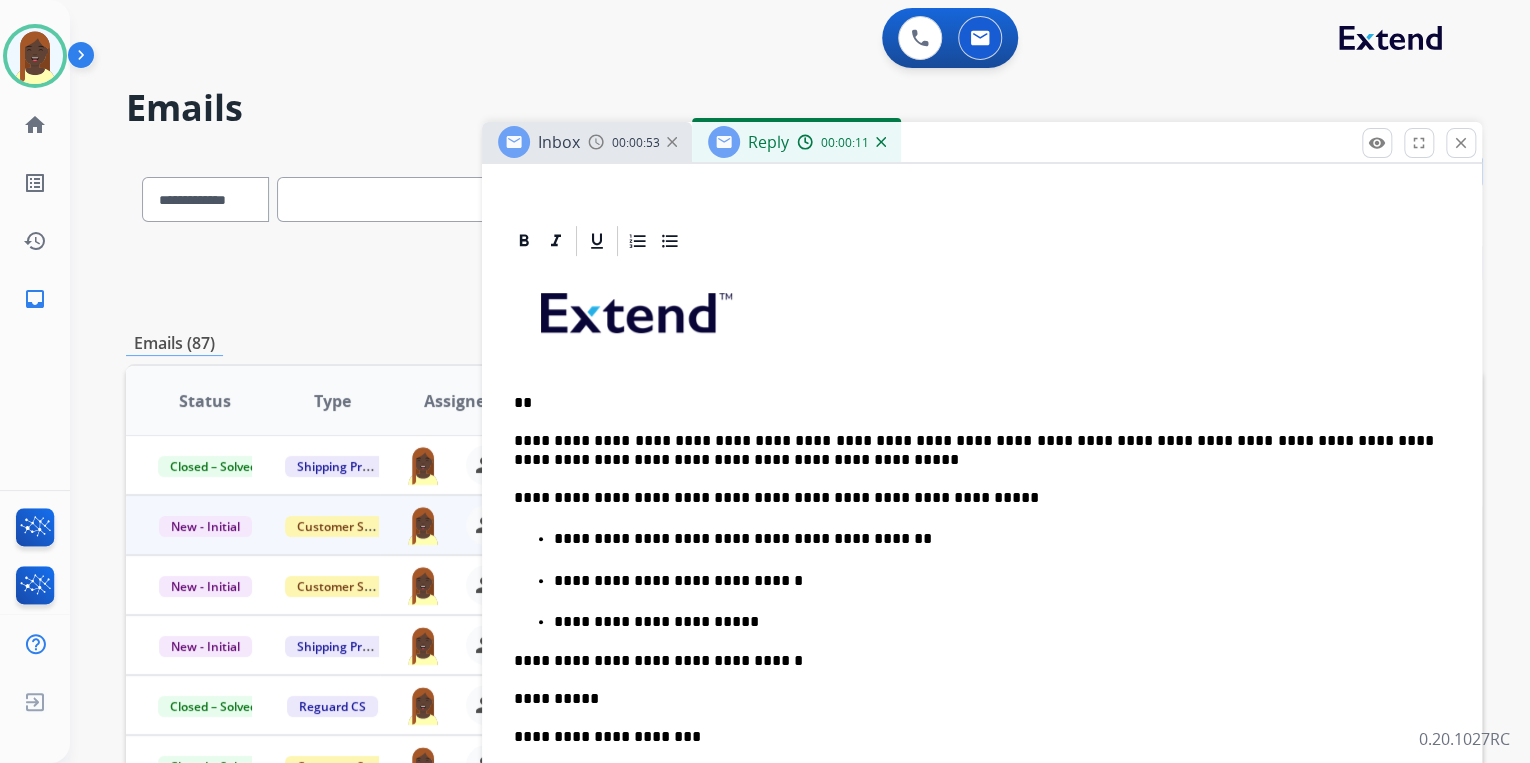 click on "**" at bounding box center (974, 403) 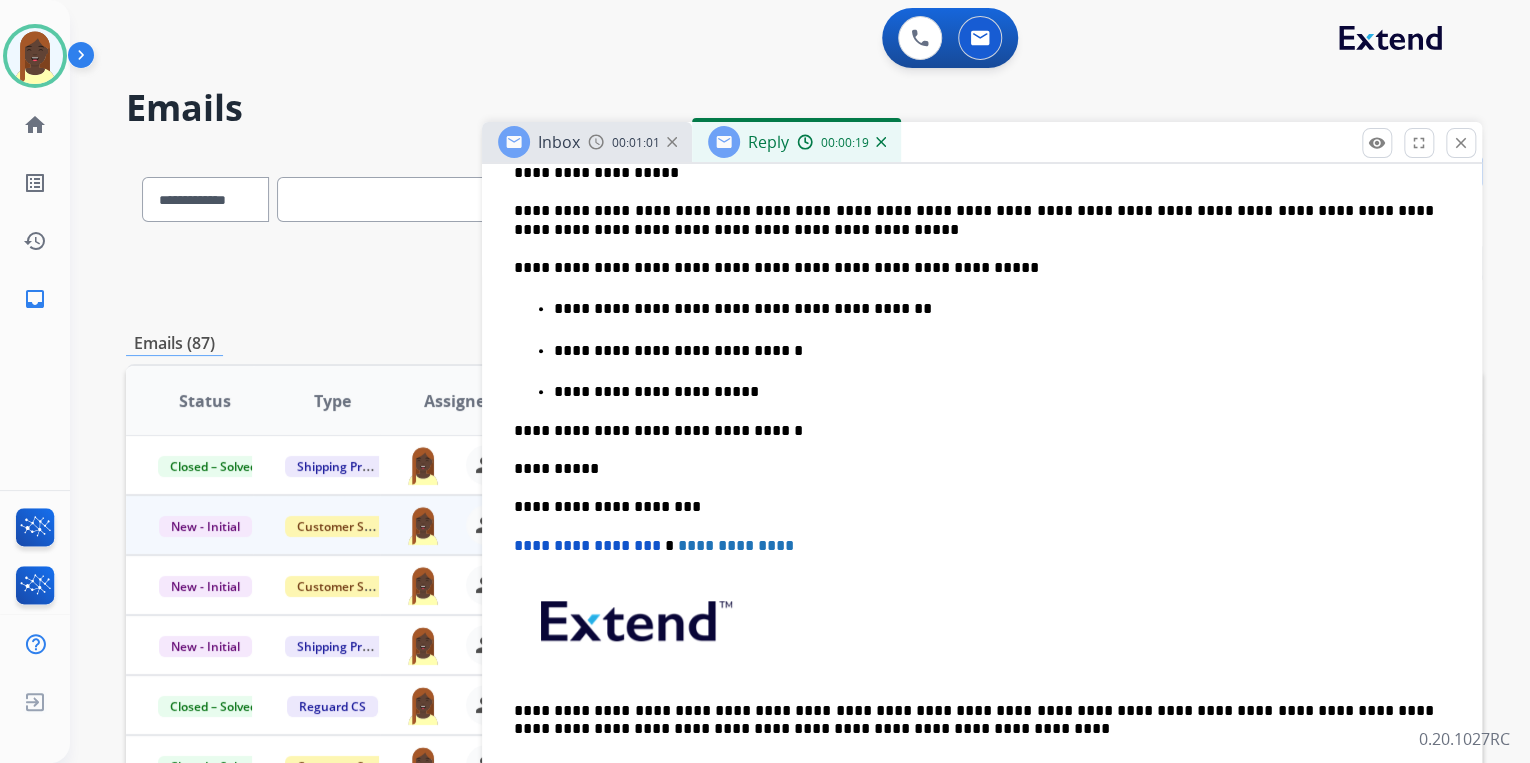 scroll, scrollTop: 638, scrollLeft: 0, axis: vertical 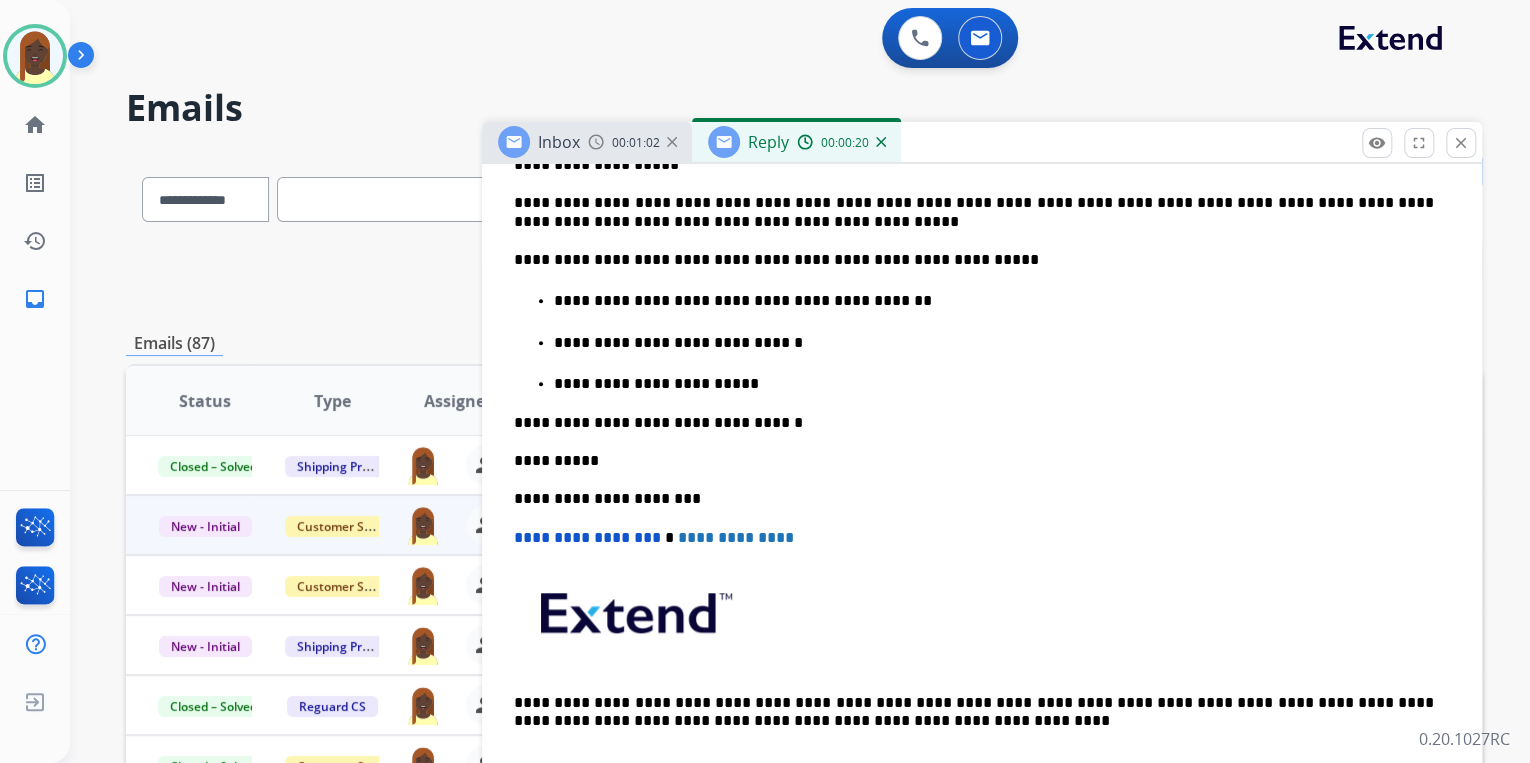 click on "**********" at bounding box center [994, 384] 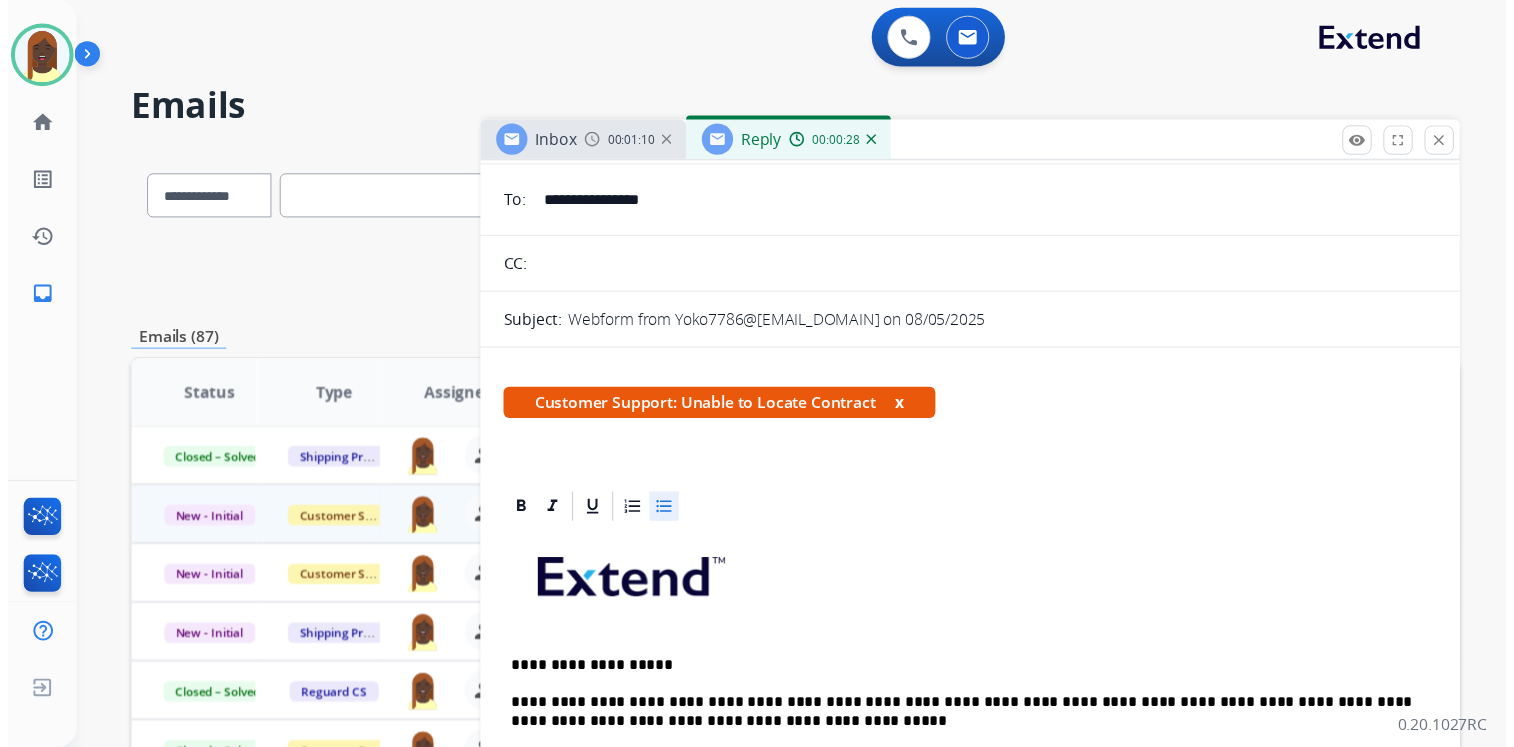 scroll, scrollTop: 0, scrollLeft: 0, axis: both 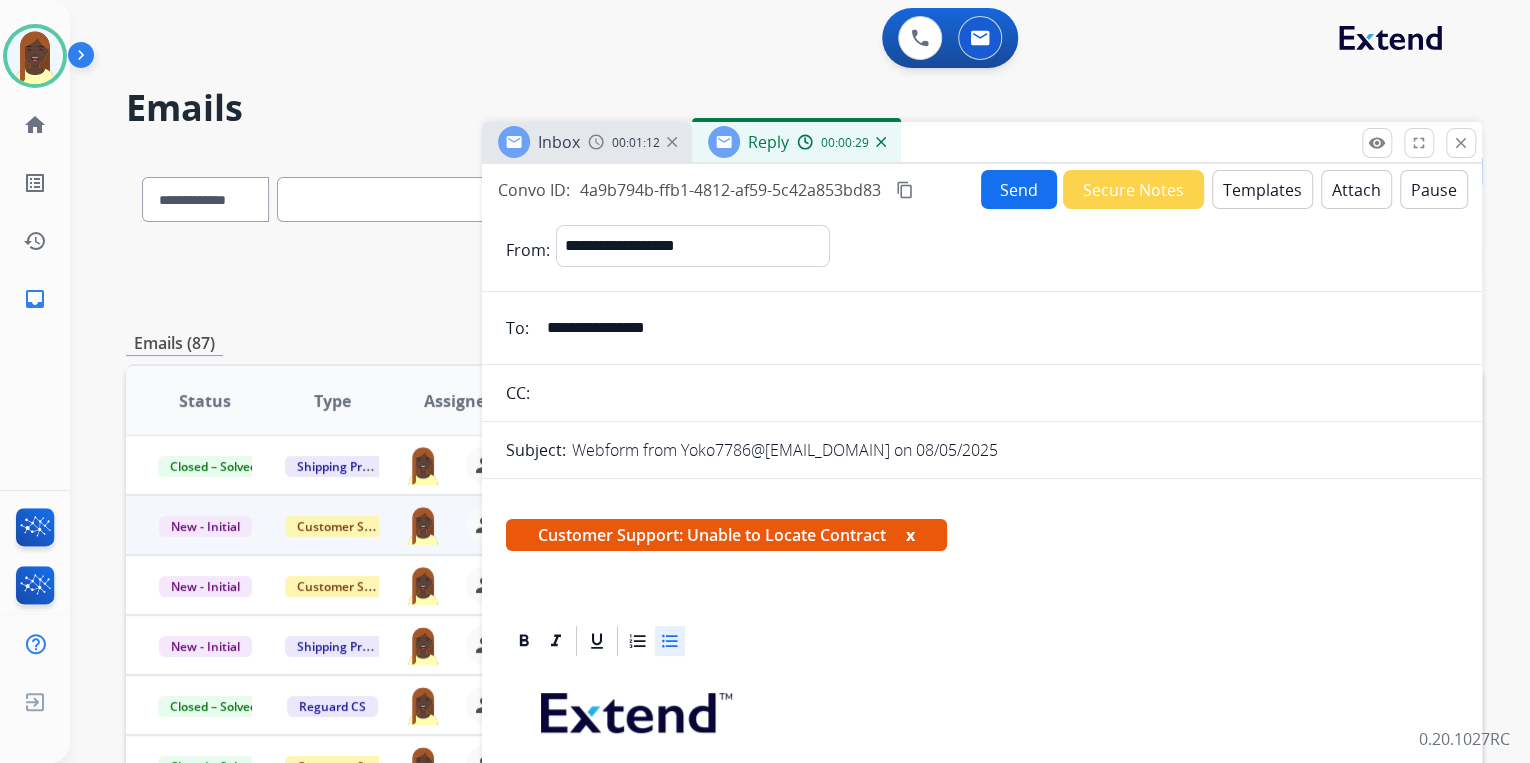 click on "Send" at bounding box center [1019, 189] 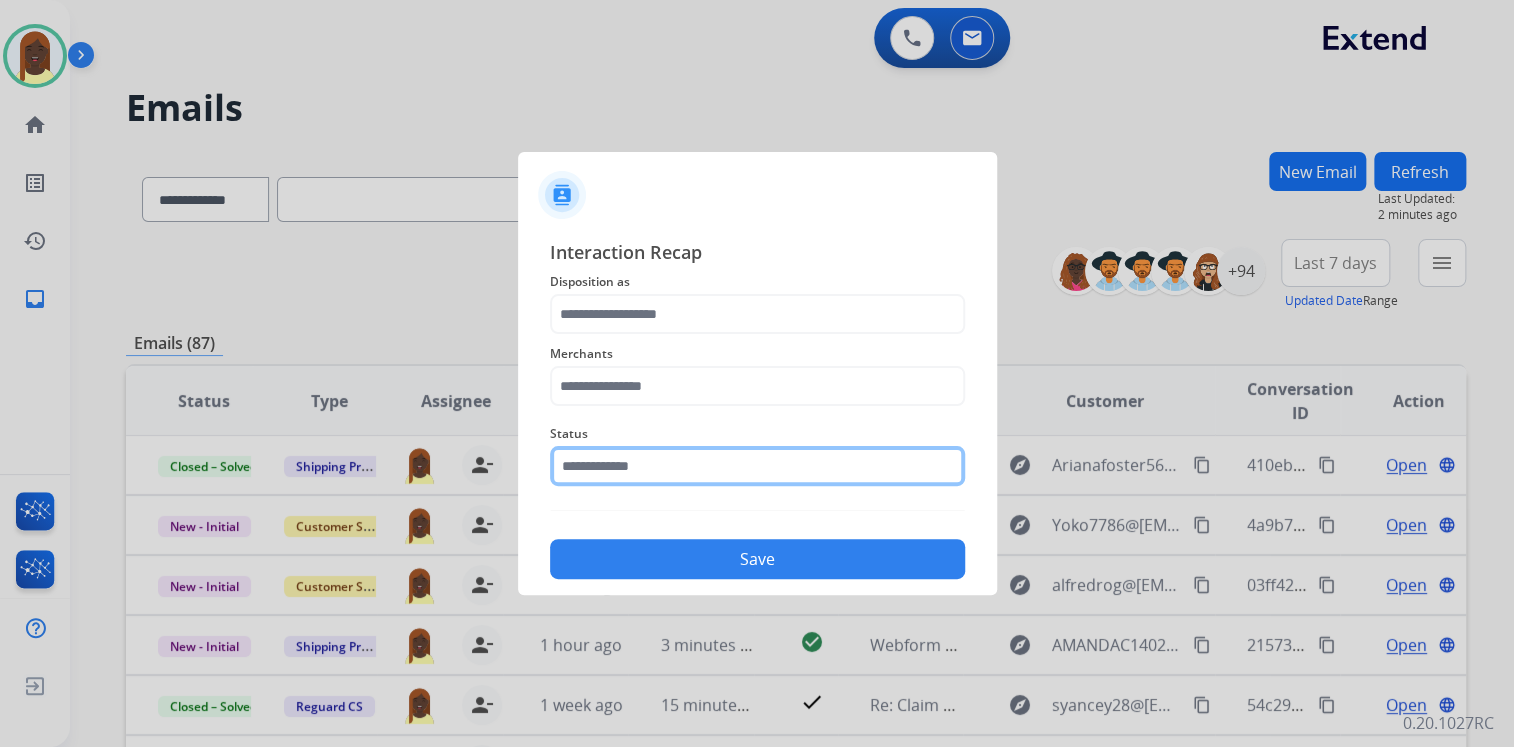 click 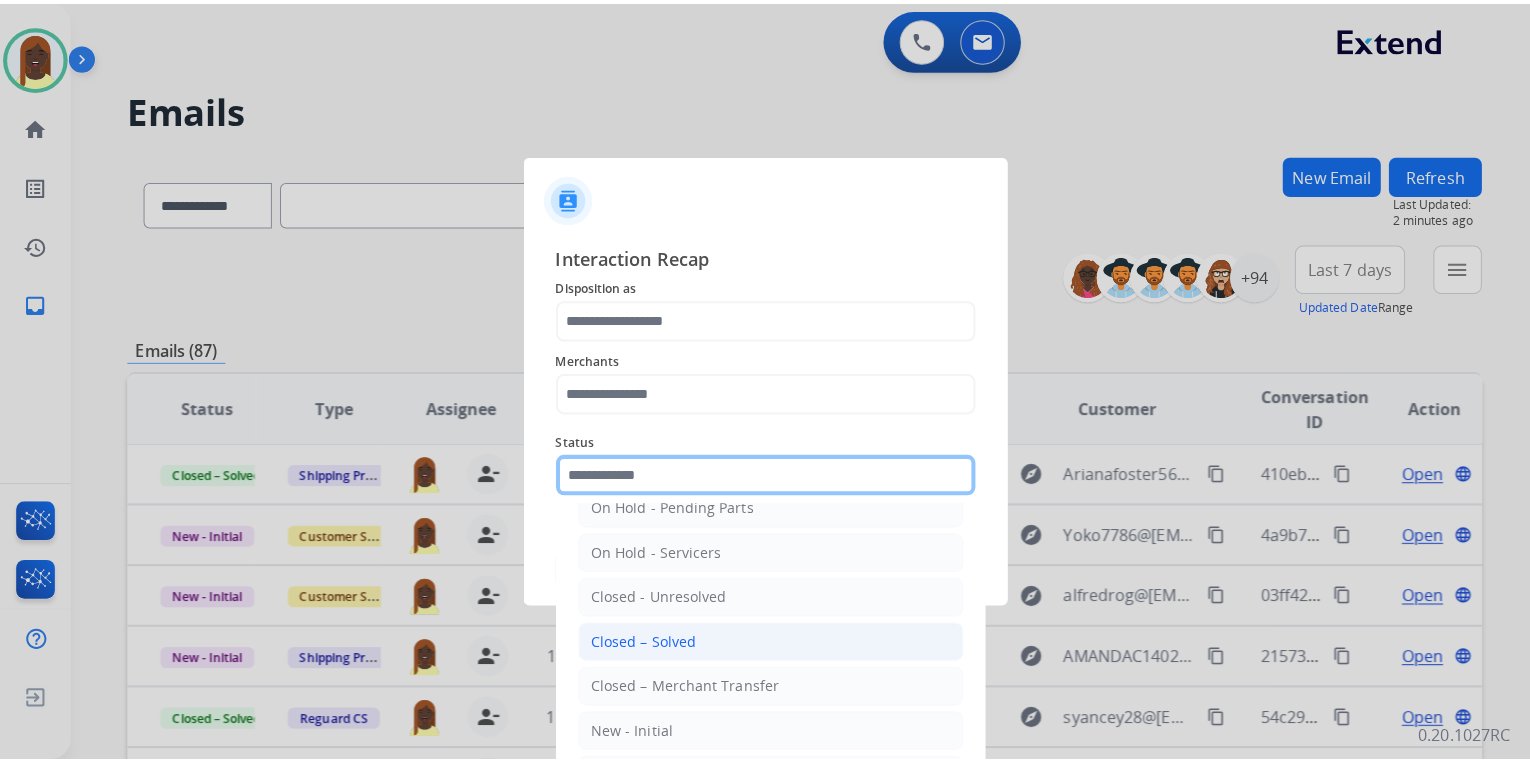scroll, scrollTop: 116, scrollLeft: 0, axis: vertical 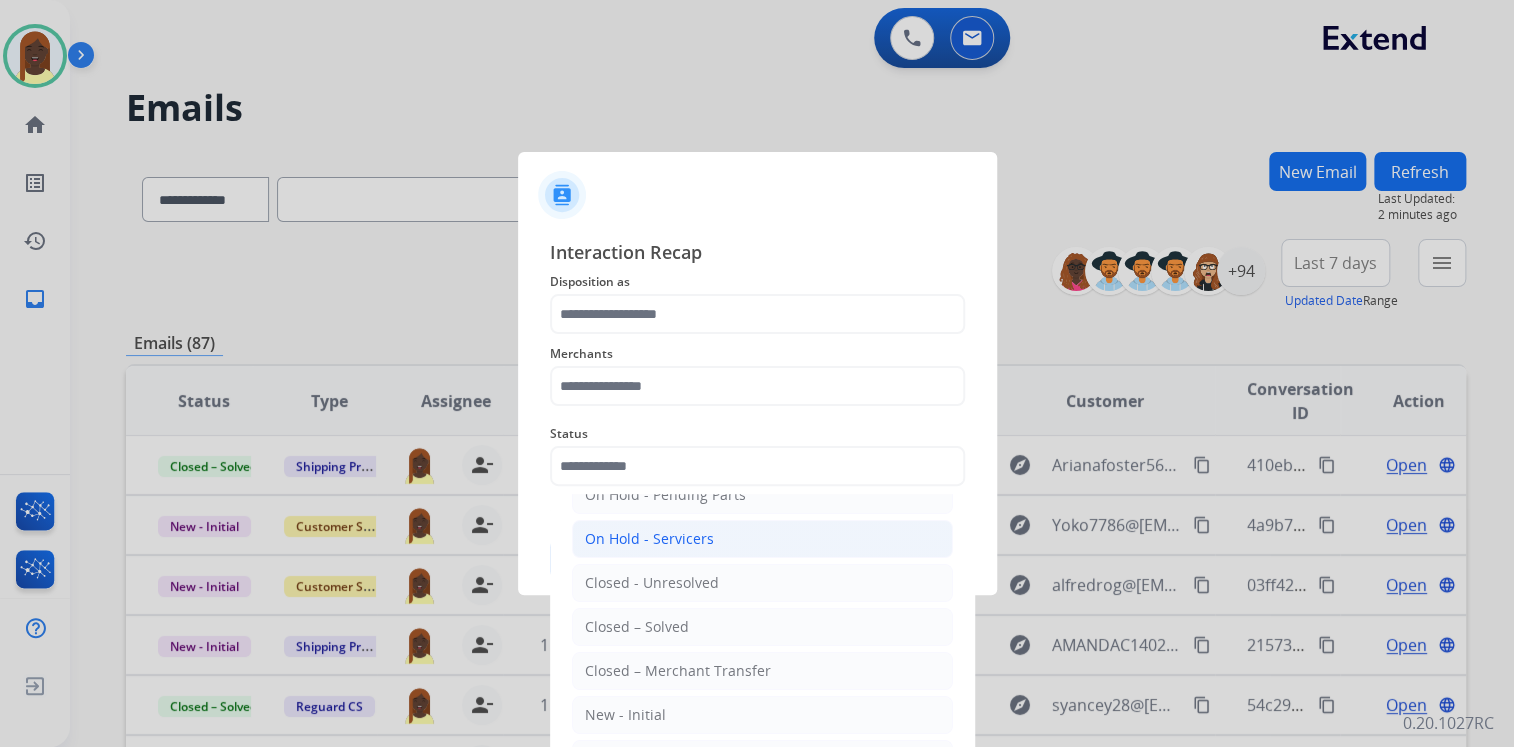 drag, startPoint x: 691, startPoint y: 611, endPoint x: 667, endPoint y: 527, distance: 87.36132 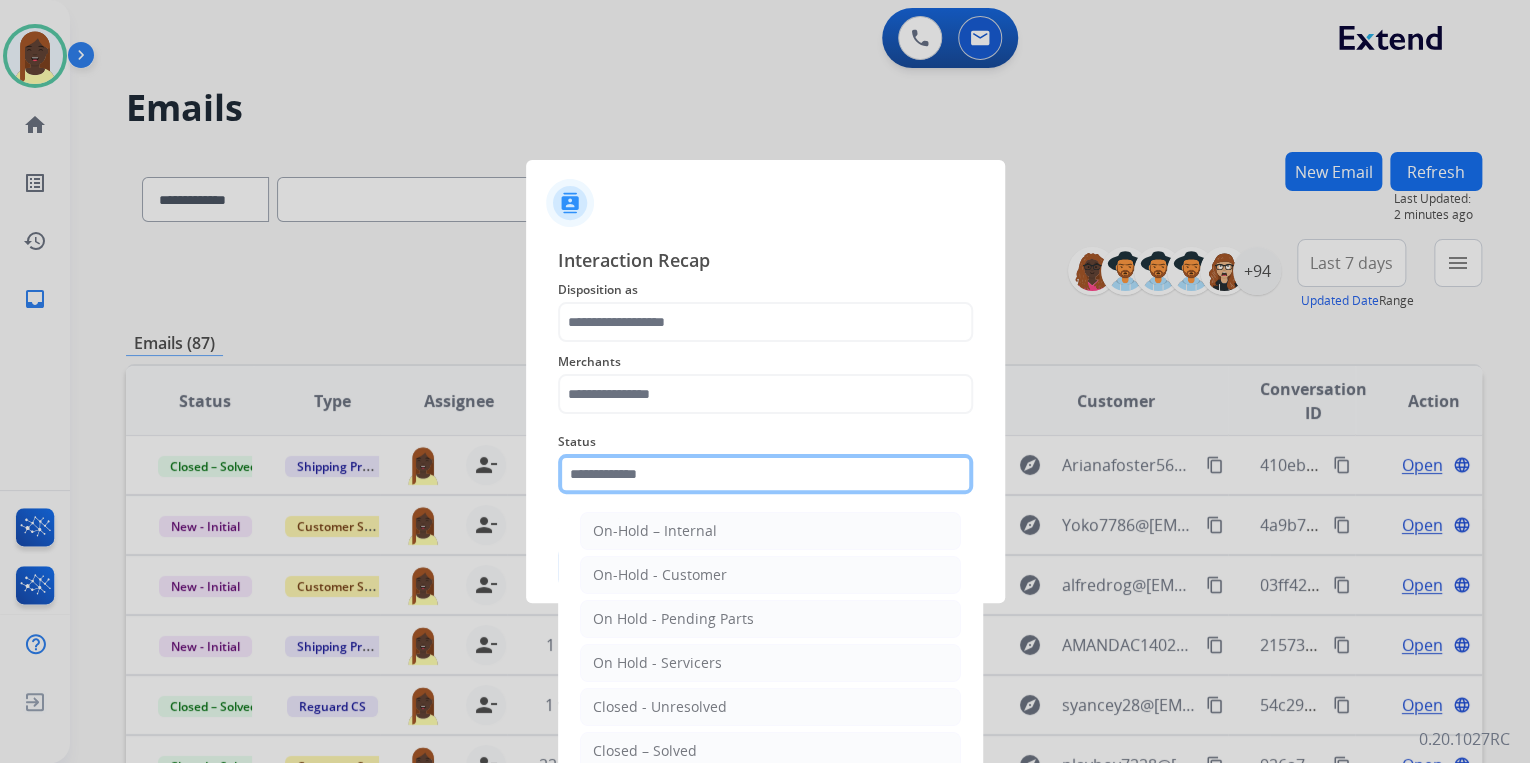 drag, startPoint x: 667, startPoint y: 472, endPoint x: 661, endPoint y: 559, distance: 87.20665 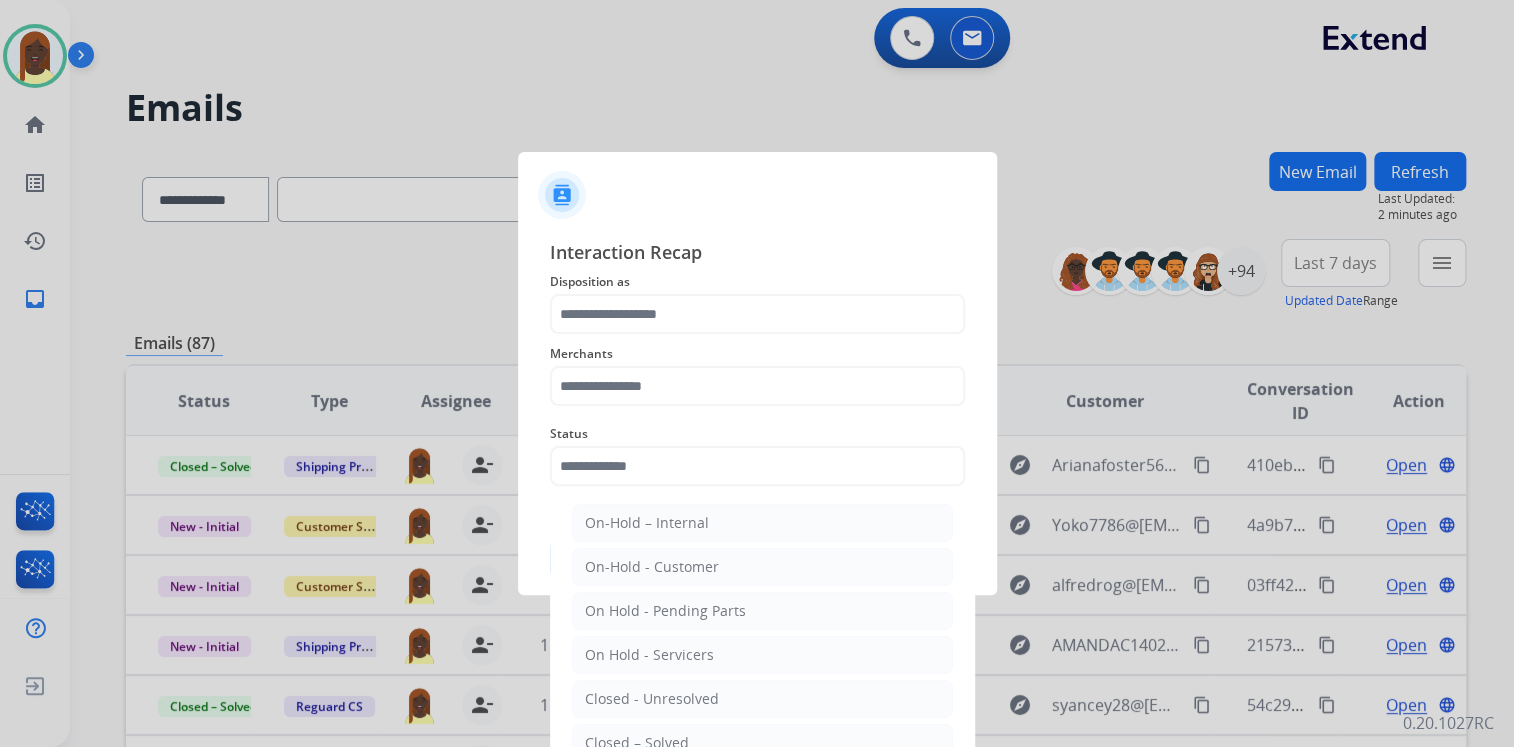 click on "Closed – Solved" 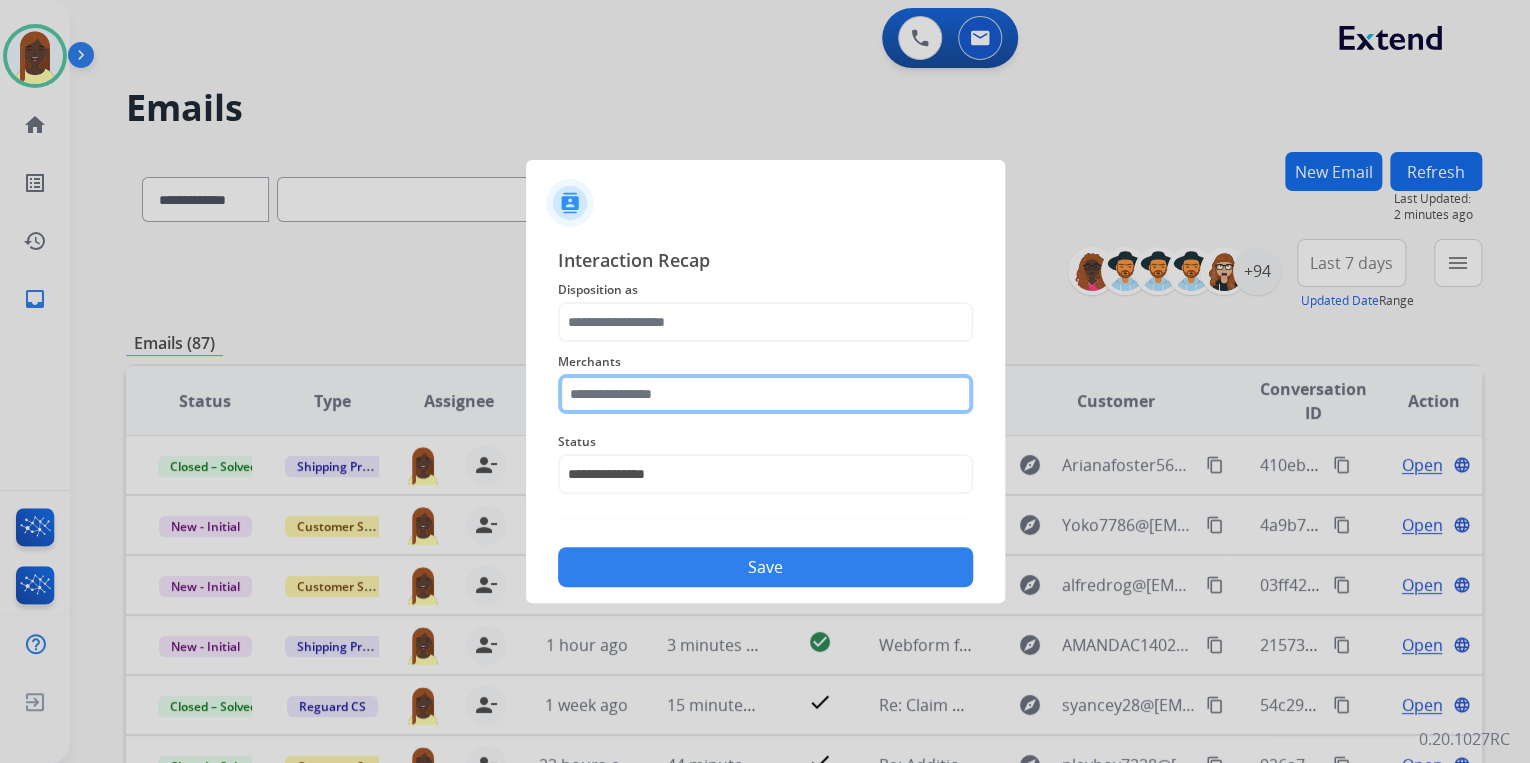 click 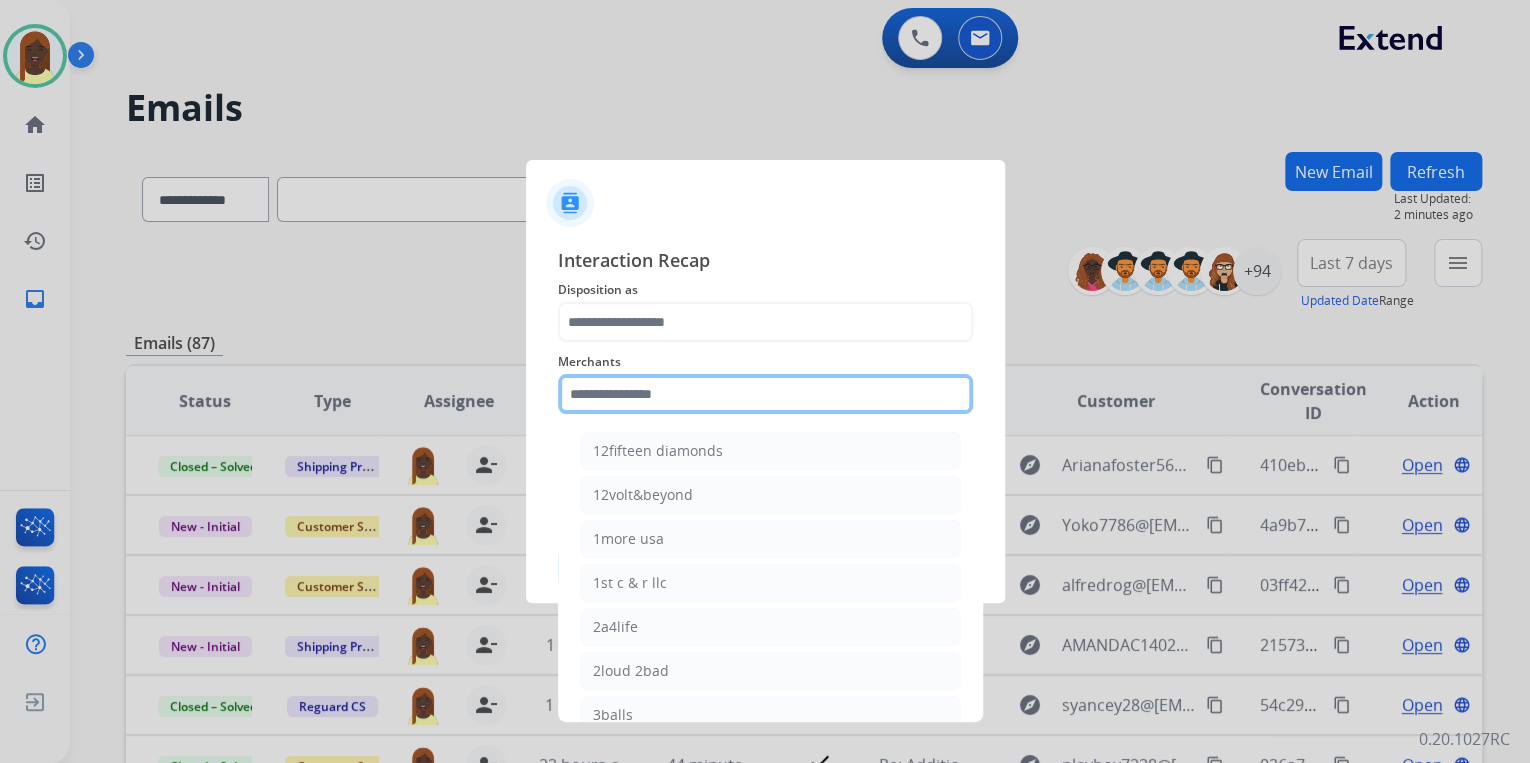 click 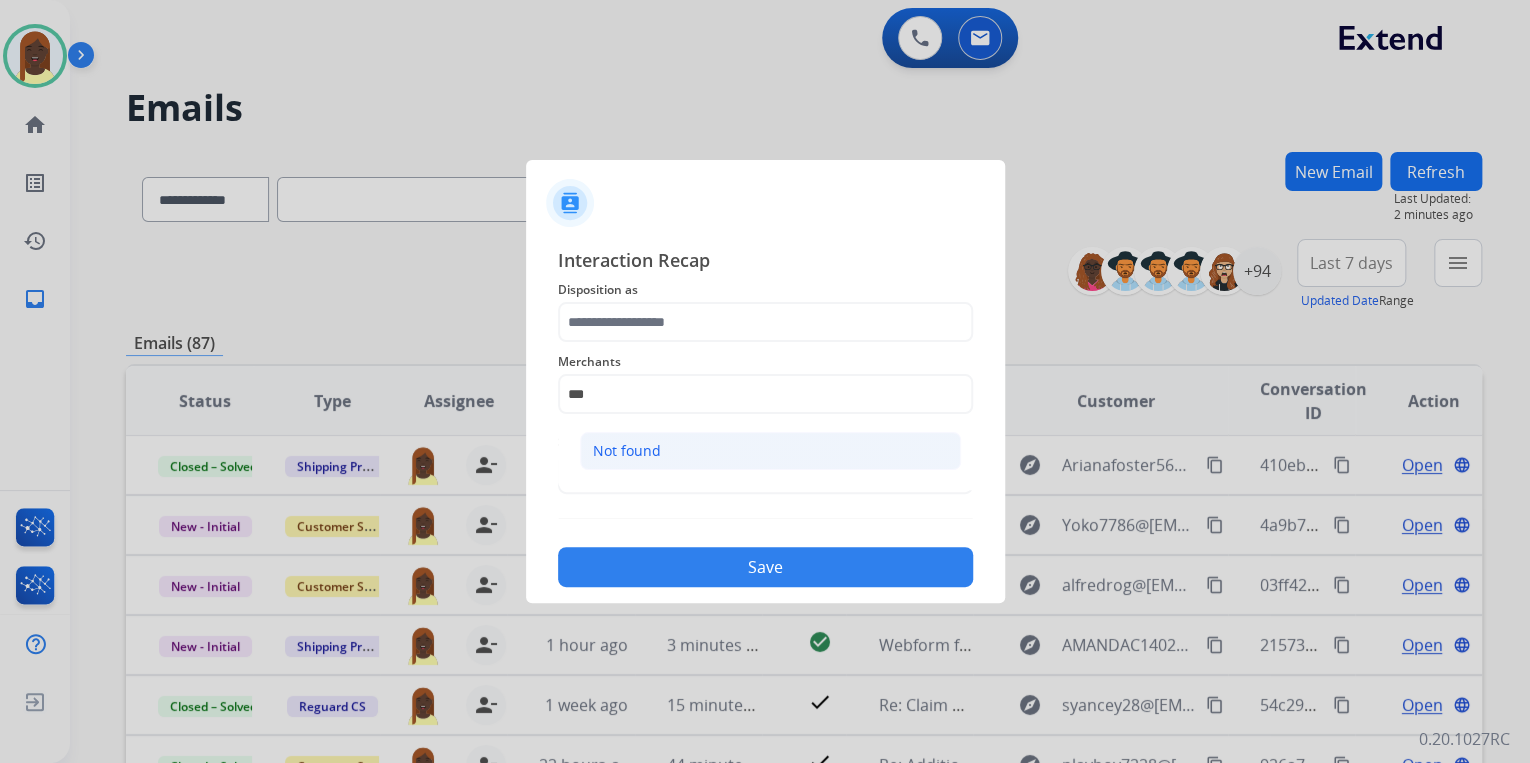 click on "Not found" 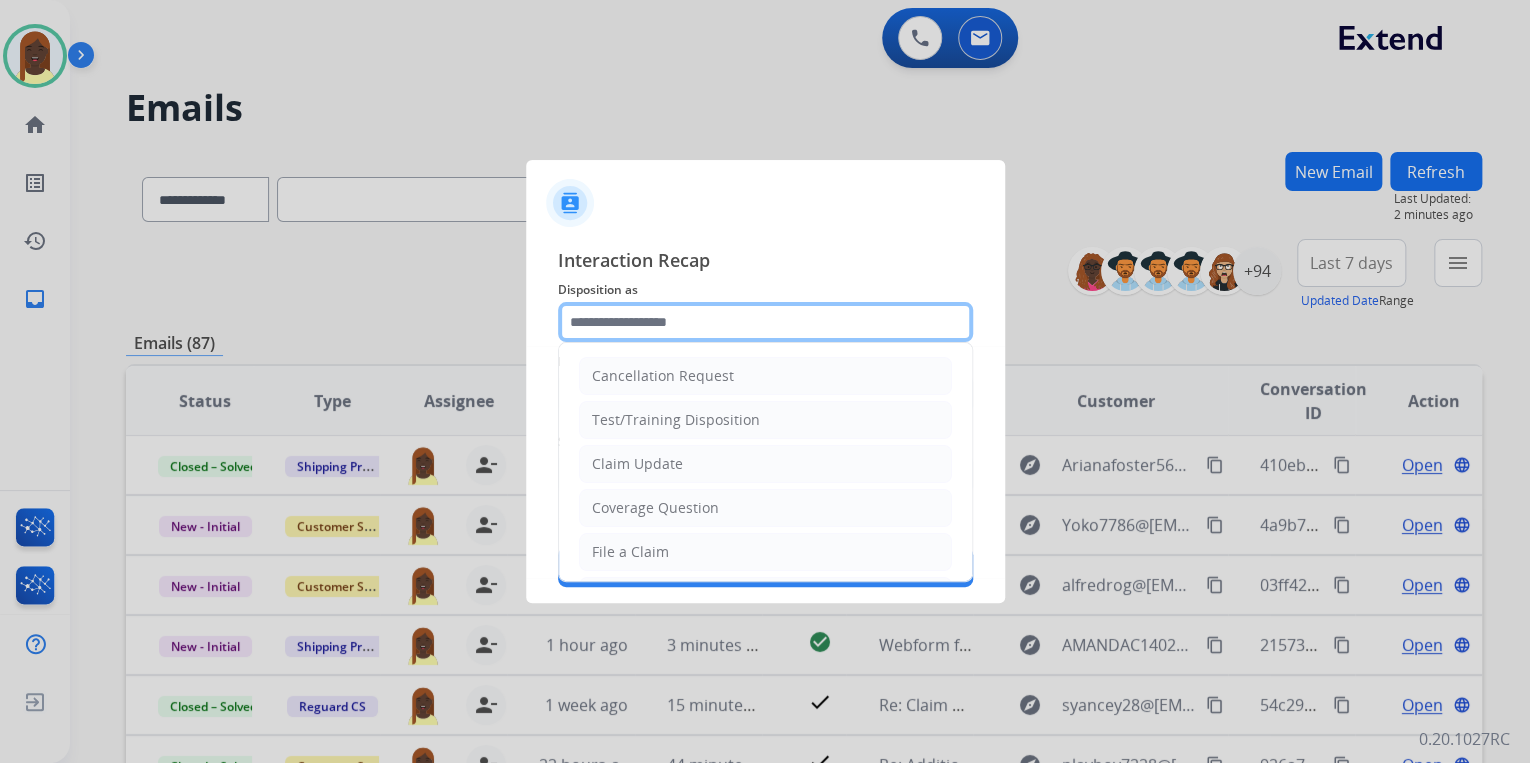 click 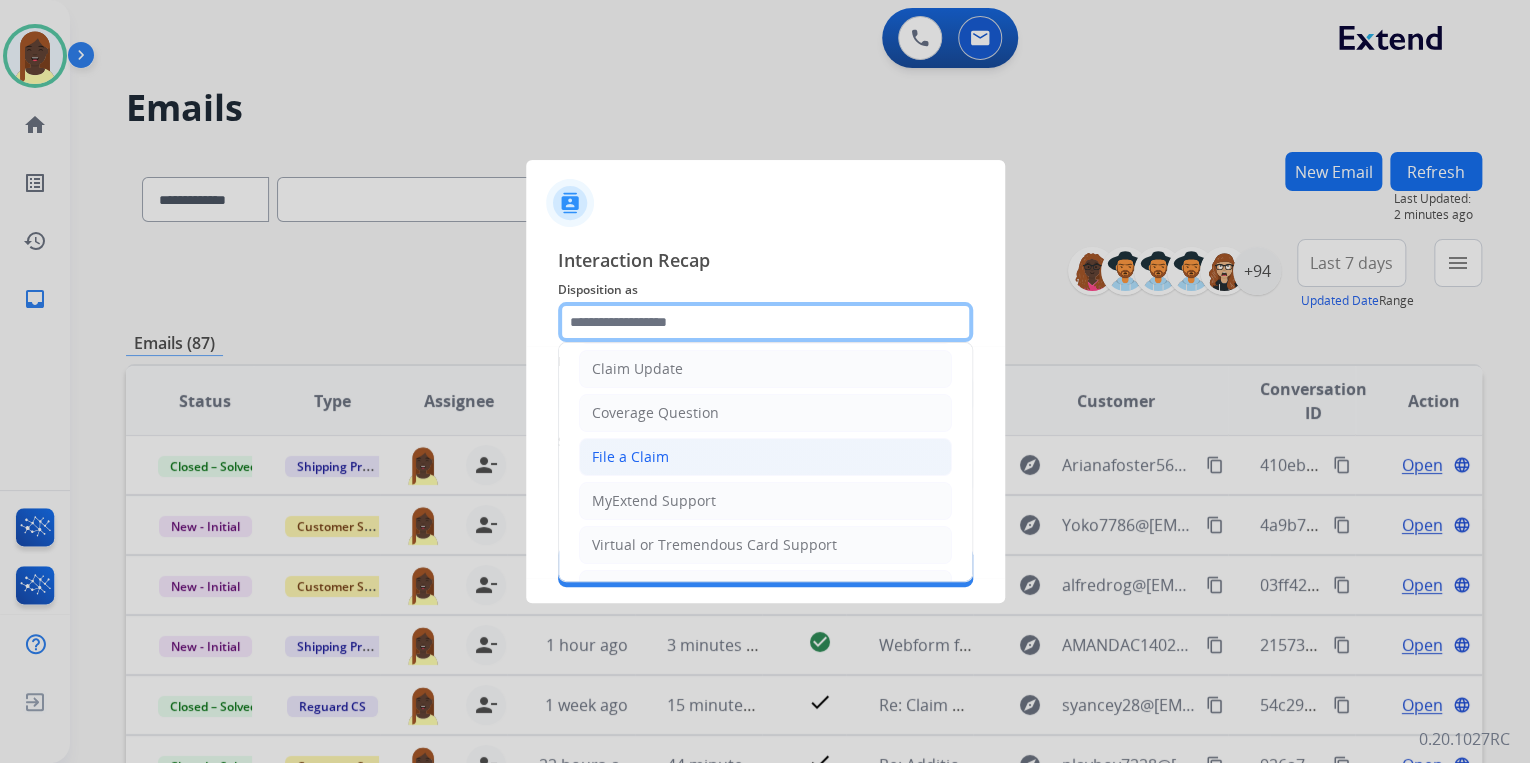 scroll, scrollTop: 80, scrollLeft: 0, axis: vertical 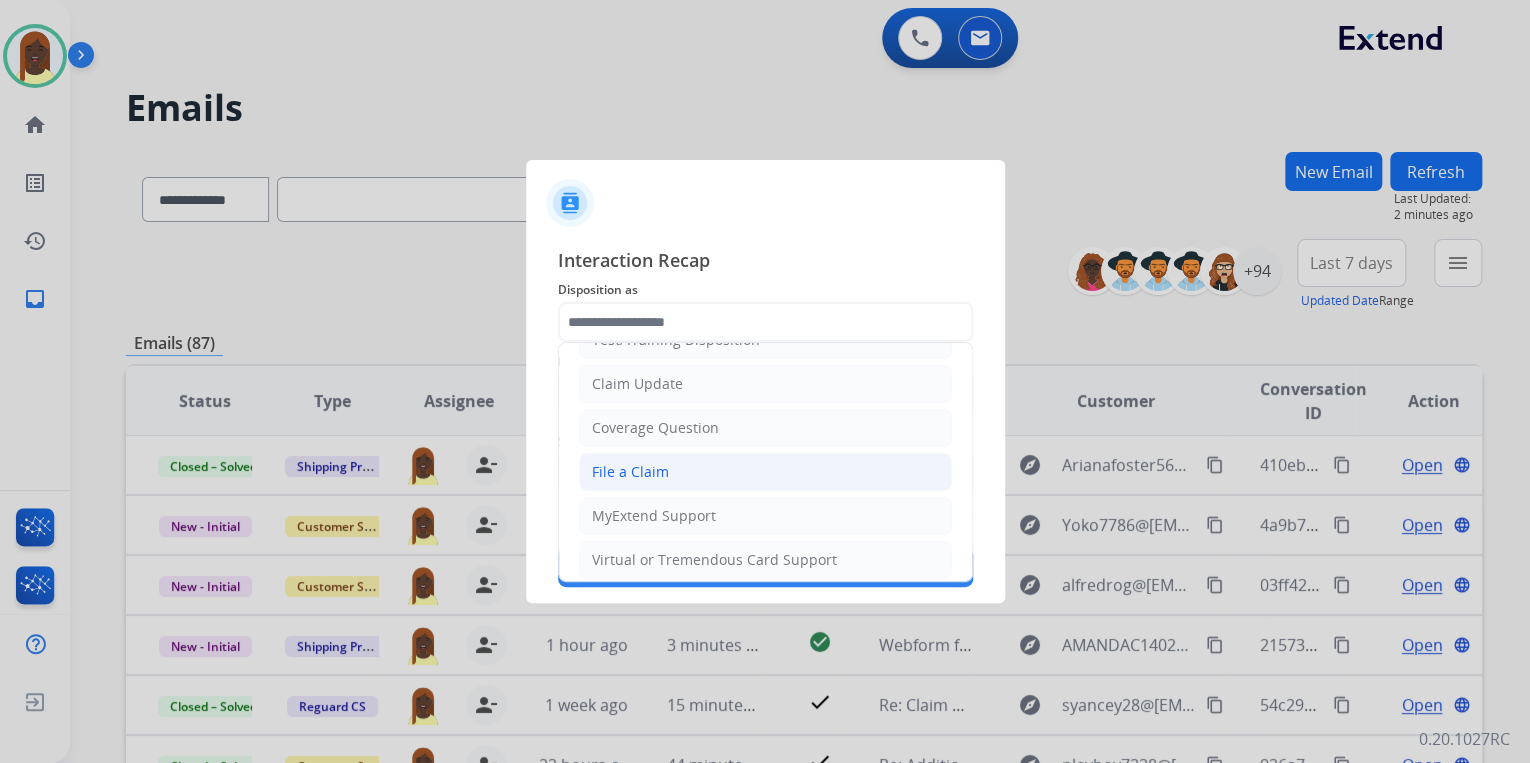 click on "File a Claim" 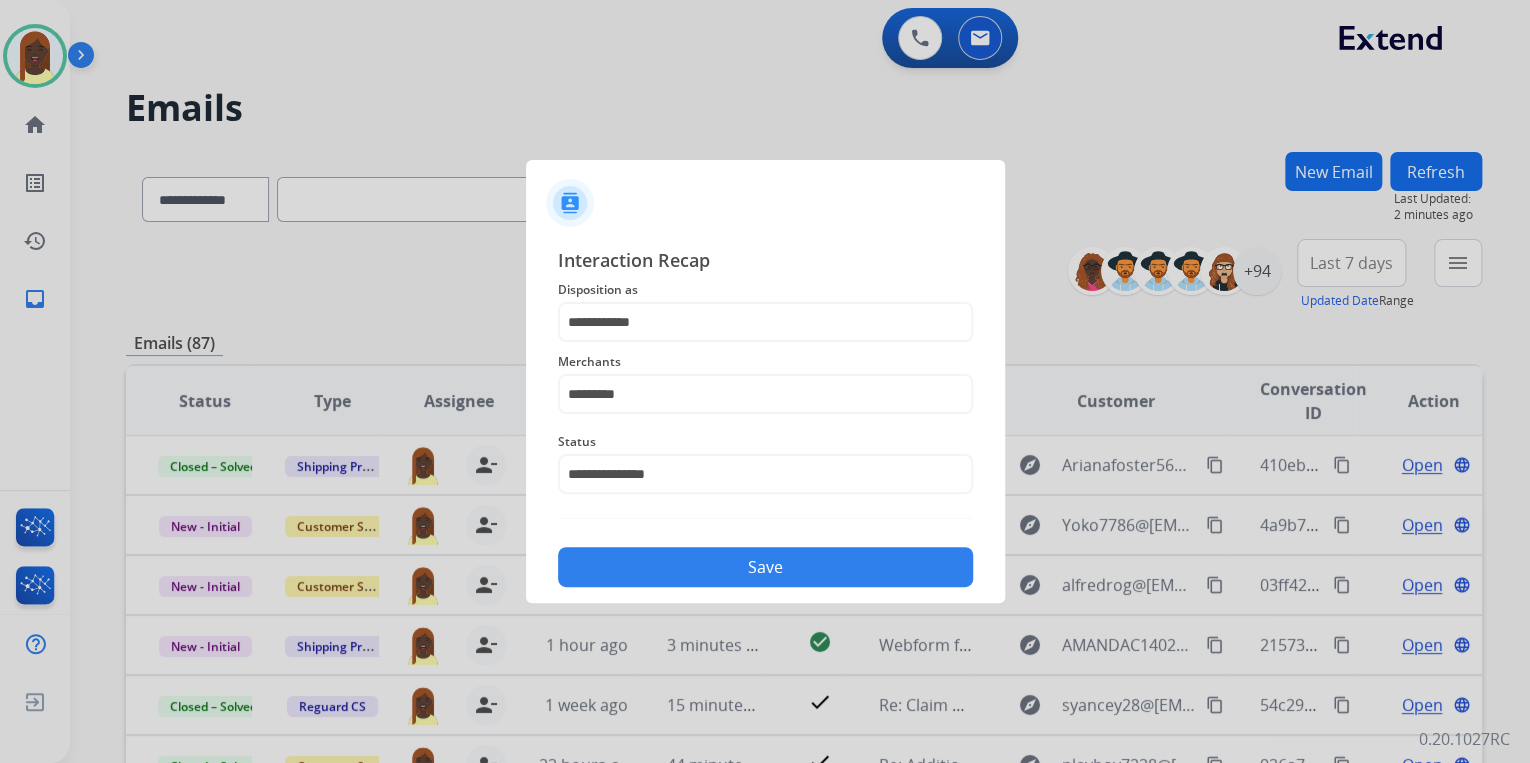 click on "Save" 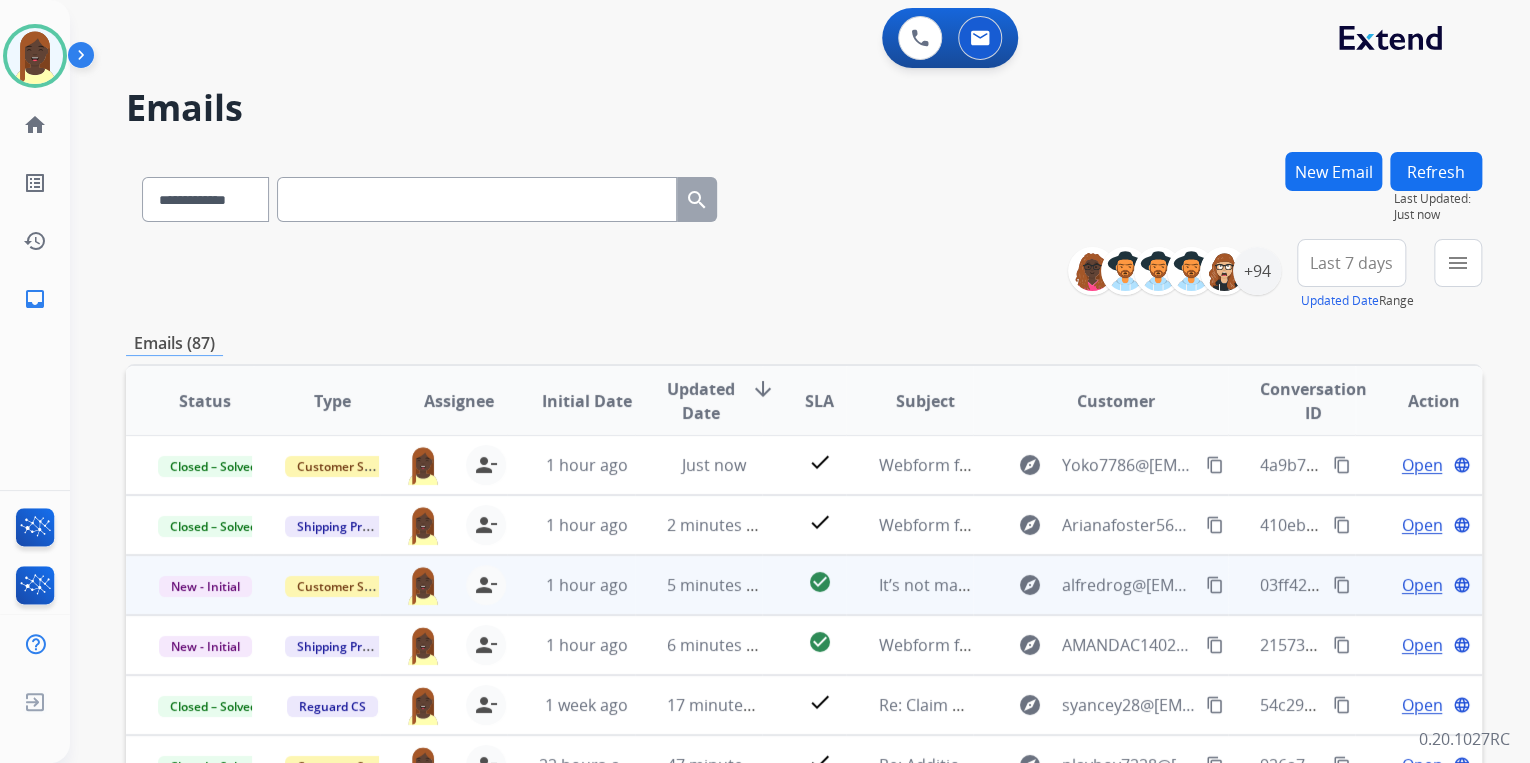 click on "content_copy" at bounding box center (1342, 585) 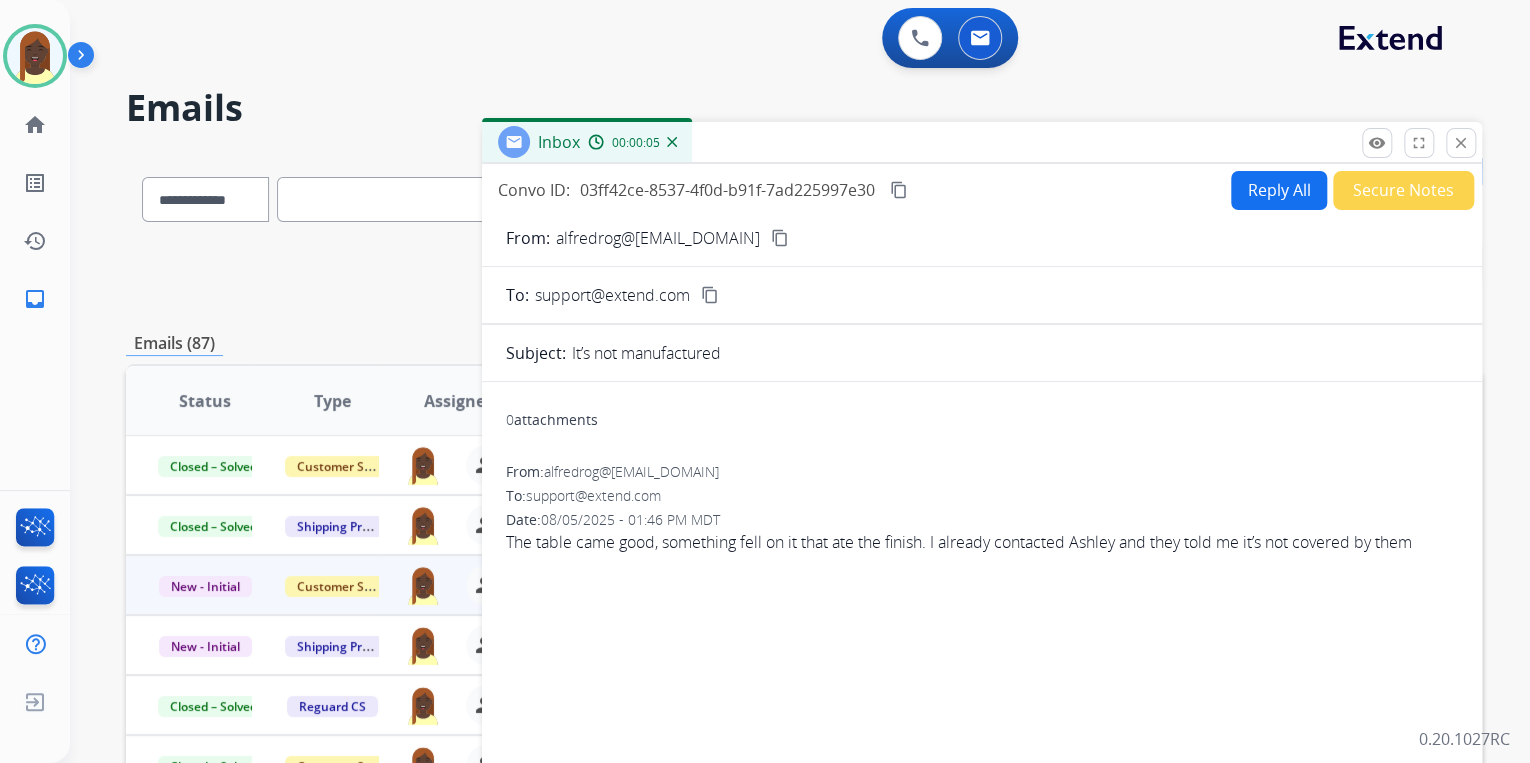 drag, startPoint x: 498, startPoint y: 547, endPoint x: 1432, endPoint y: 573, distance: 934.3618 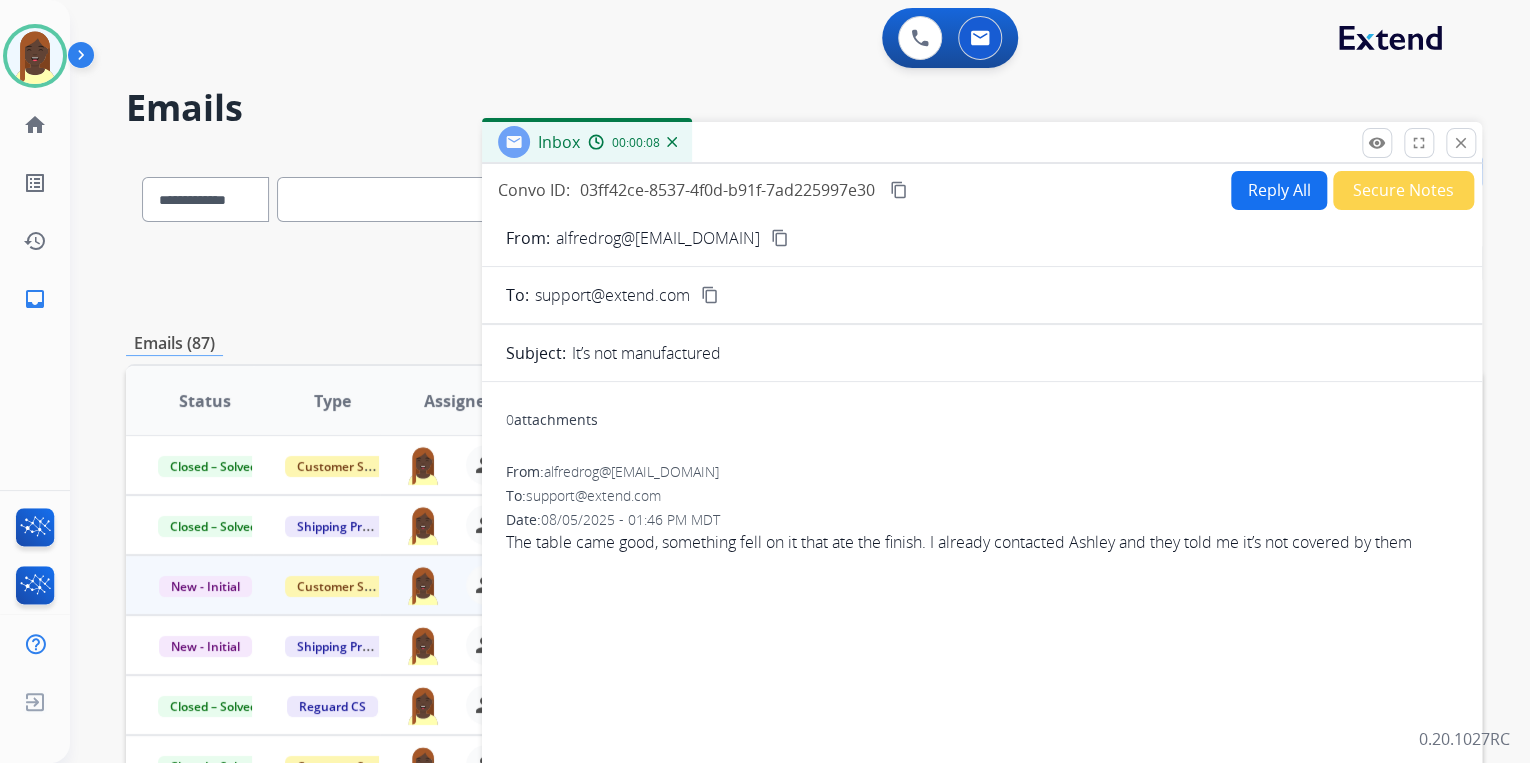 copy on "The table came good, something fell on it that ate the finish. I already contacted Ashley and they told me it’s not covered by them" 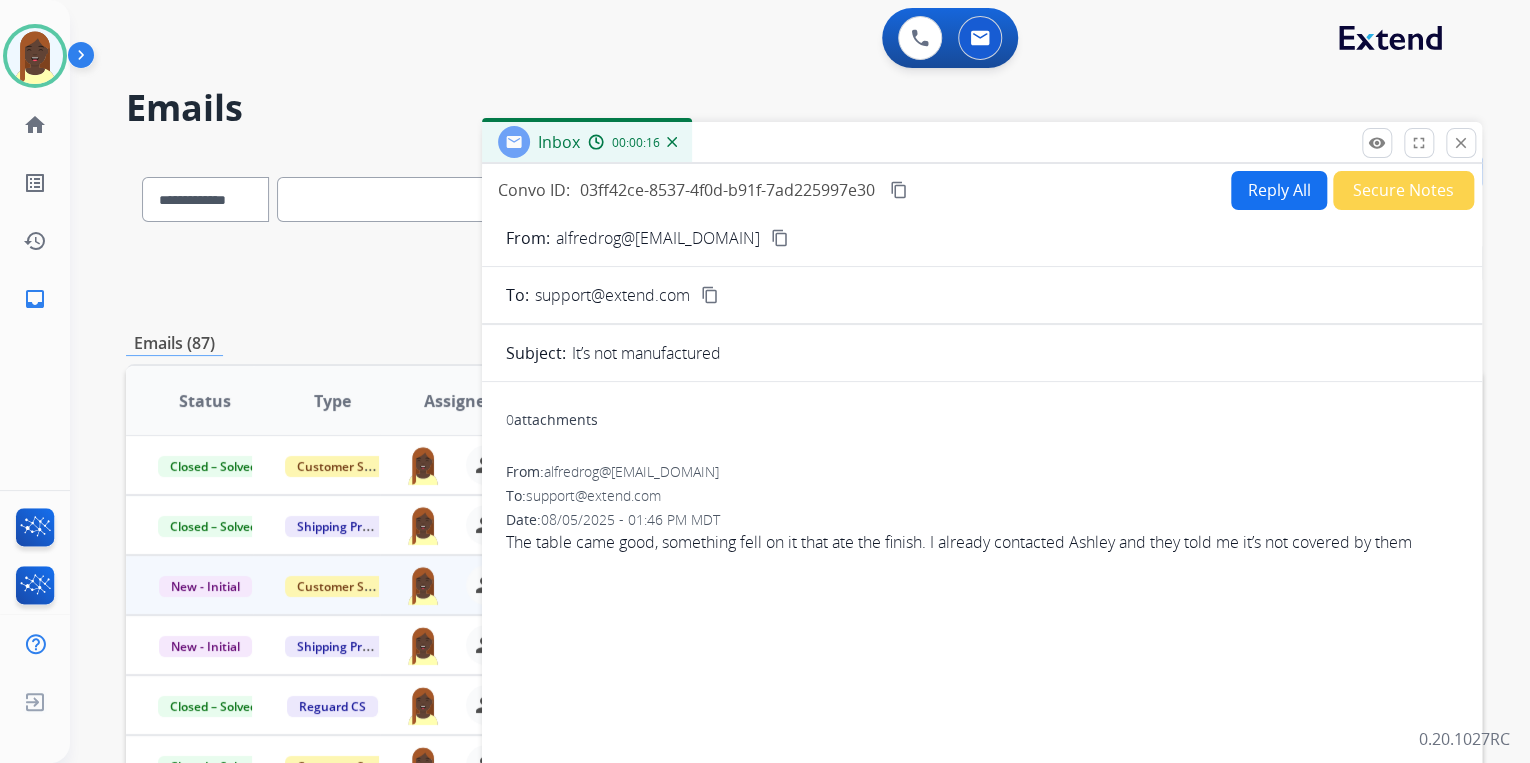 click on "Reply All" at bounding box center (1279, 190) 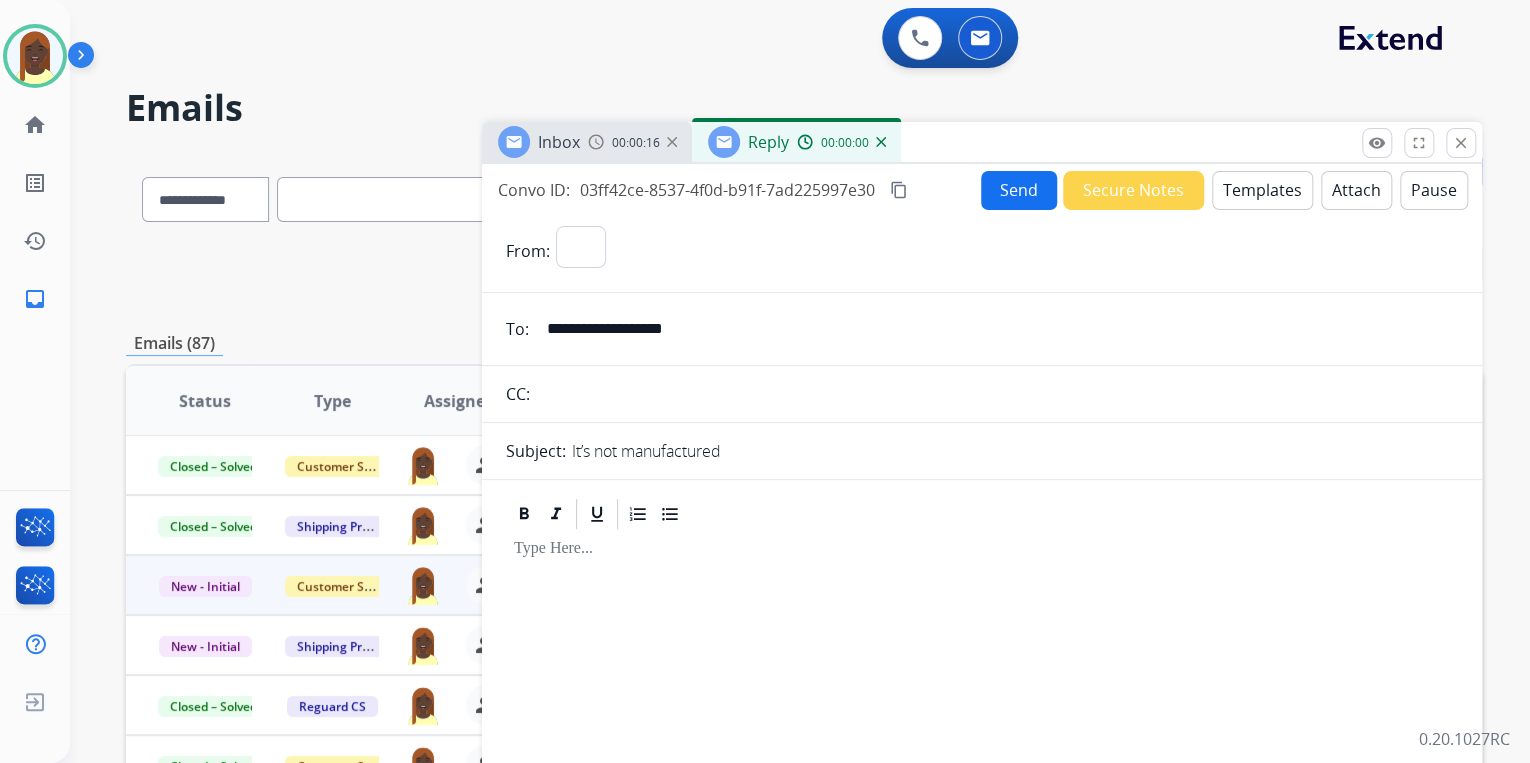 select on "**********" 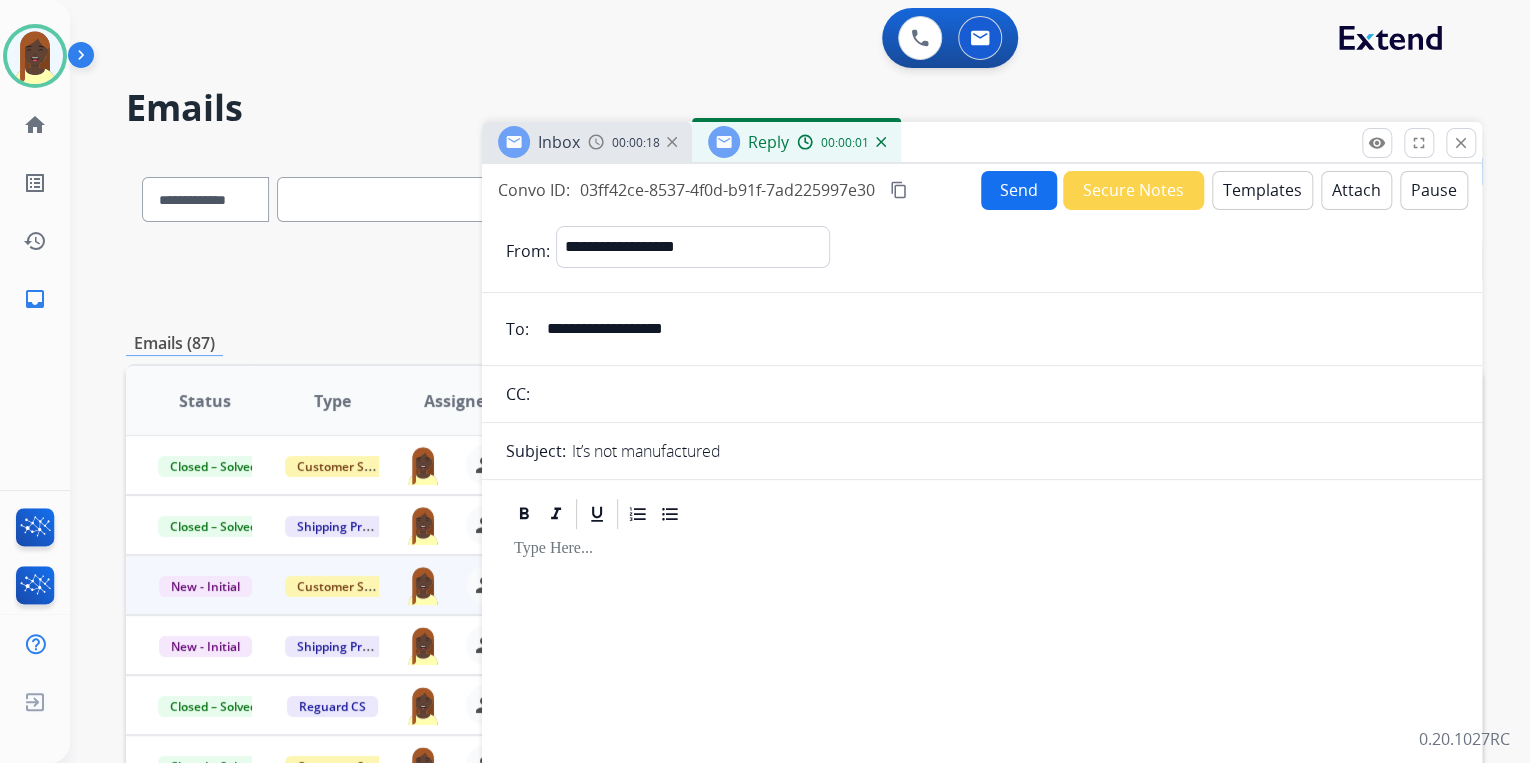 click on "Templates" at bounding box center (1262, 190) 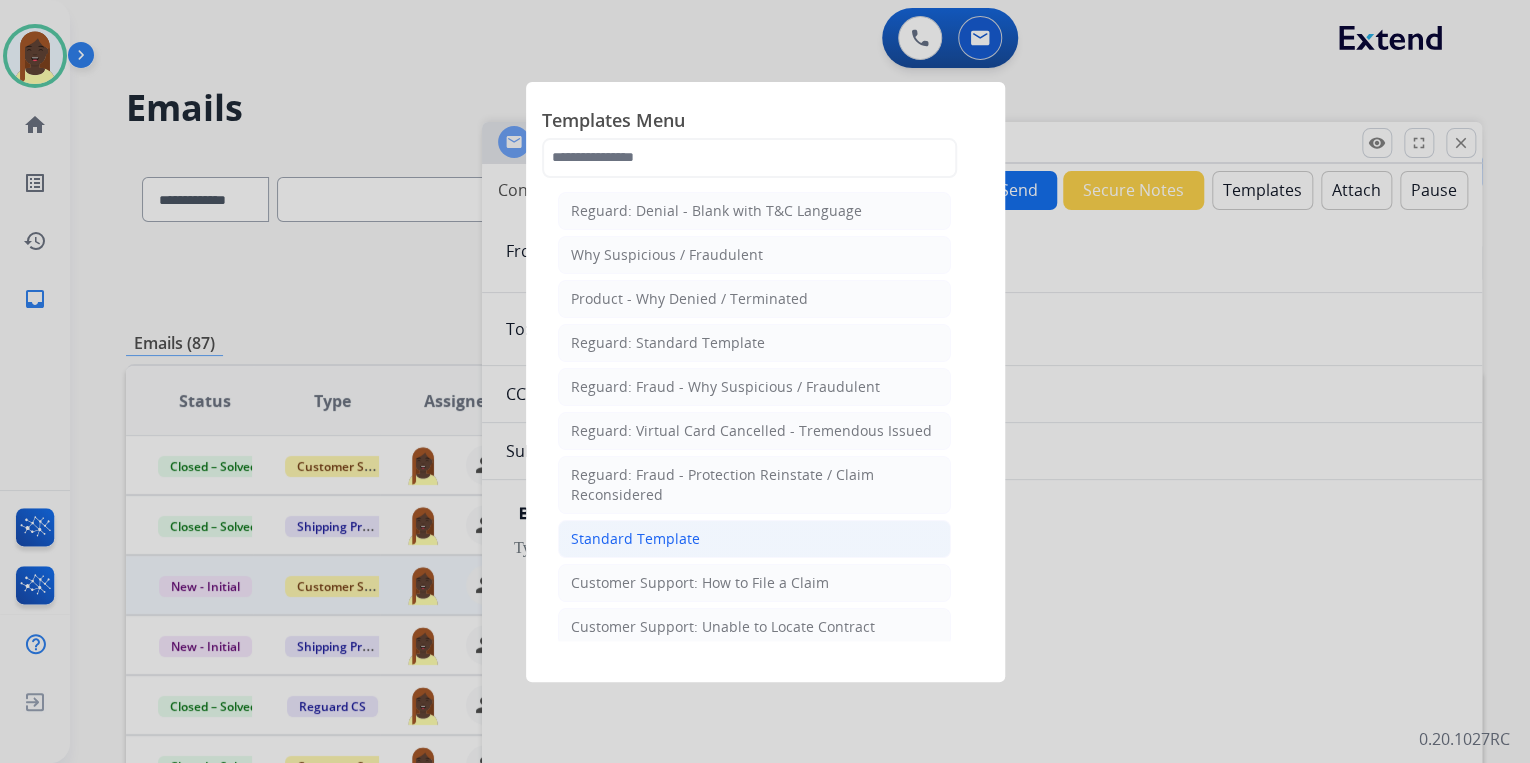 click on "Standard Template" 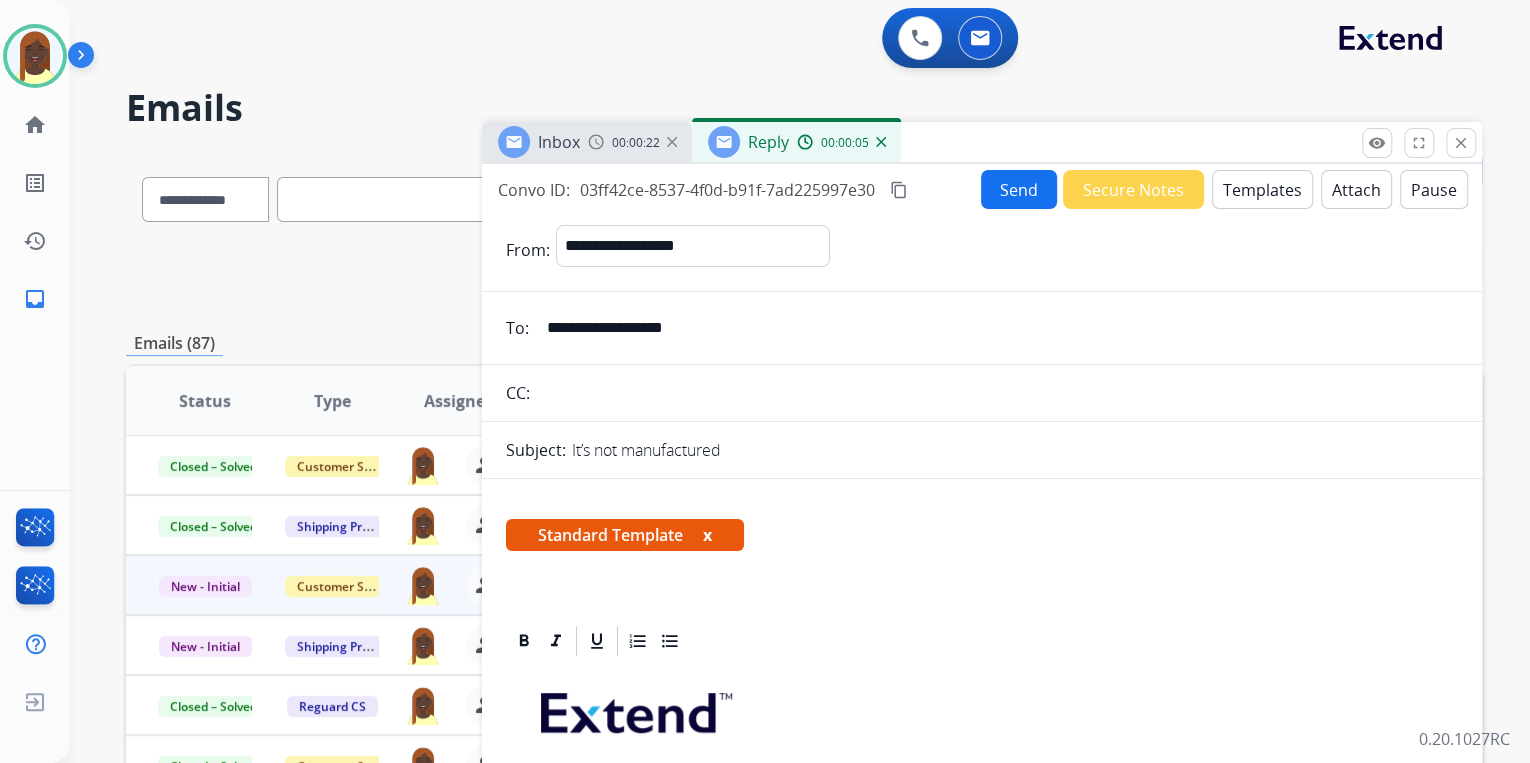 click on "x" at bounding box center (707, 535) 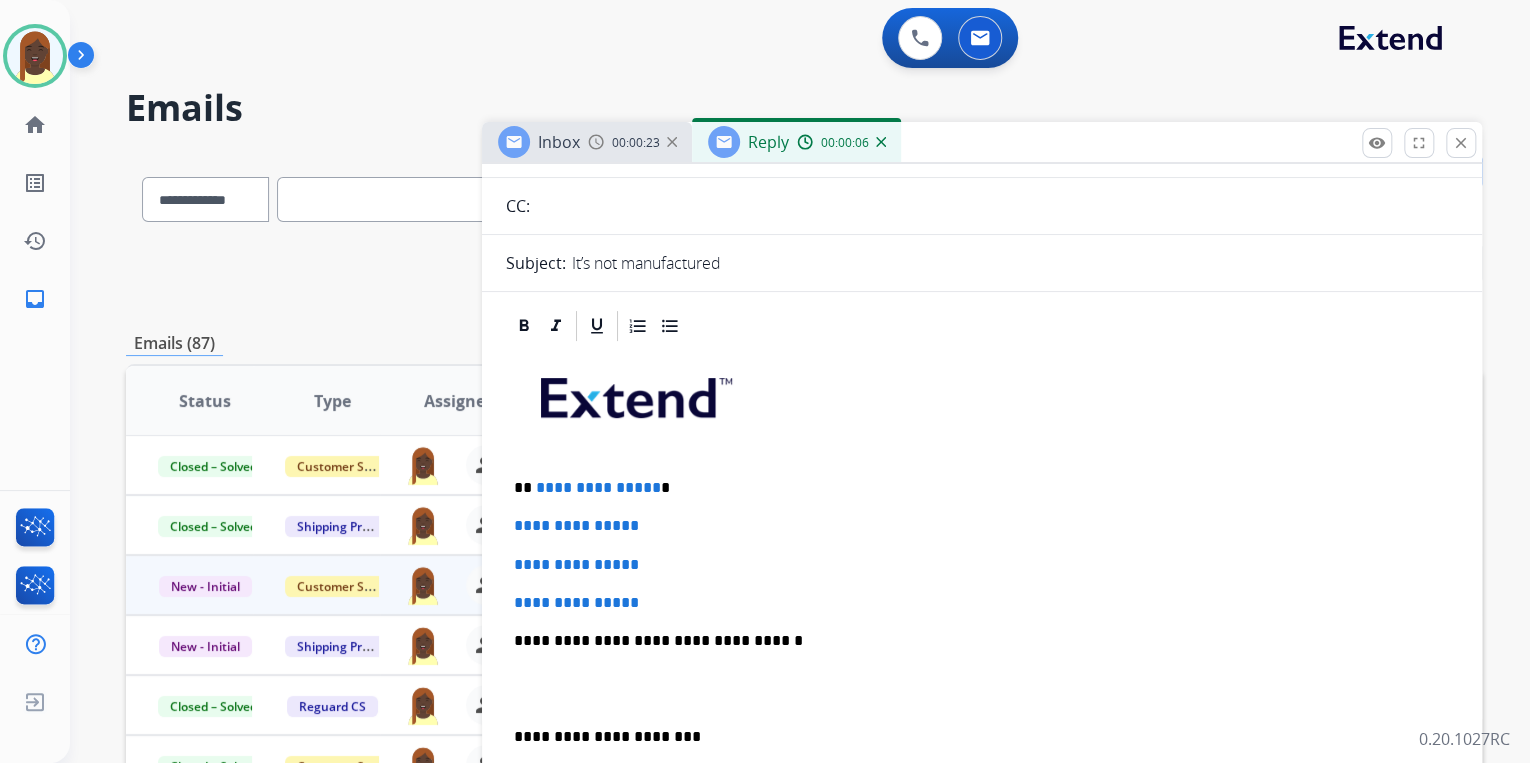 scroll, scrollTop: 320, scrollLeft: 0, axis: vertical 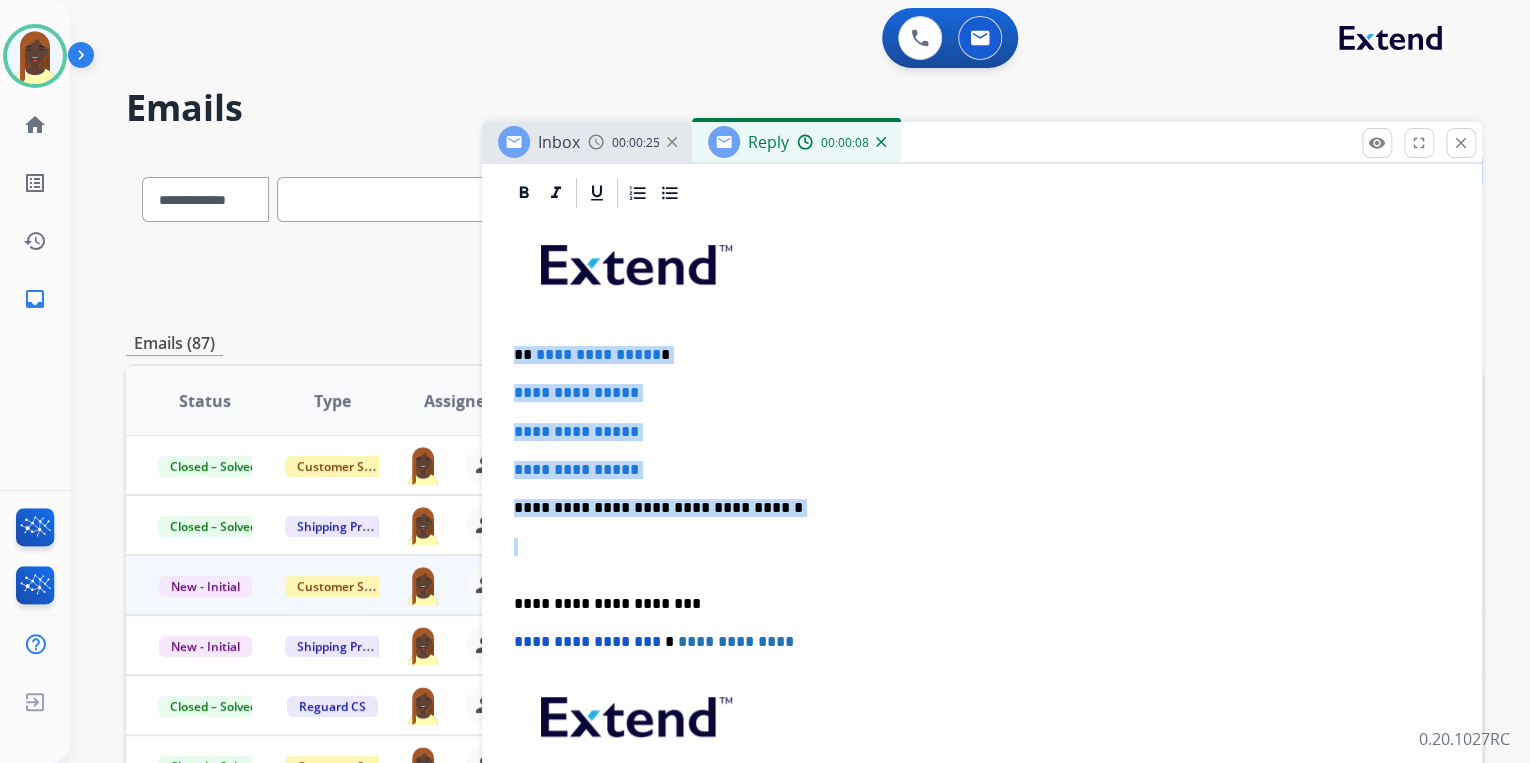 drag, startPoint x: 507, startPoint y: 351, endPoint x: 818, endPoint y: 540, distance: 363.9258 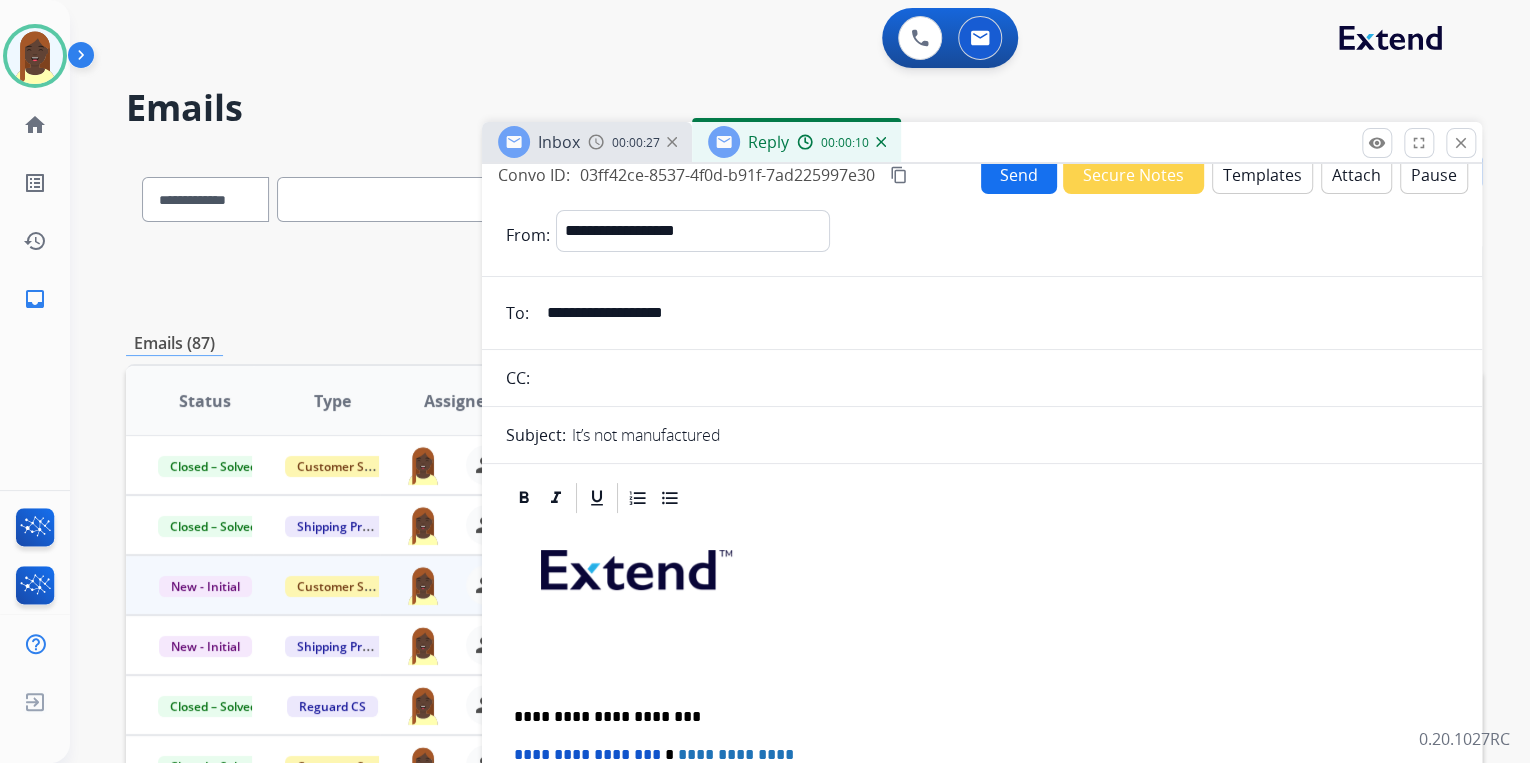 scroll, scrollTop: 0, scrollLeft: 0, axis: both 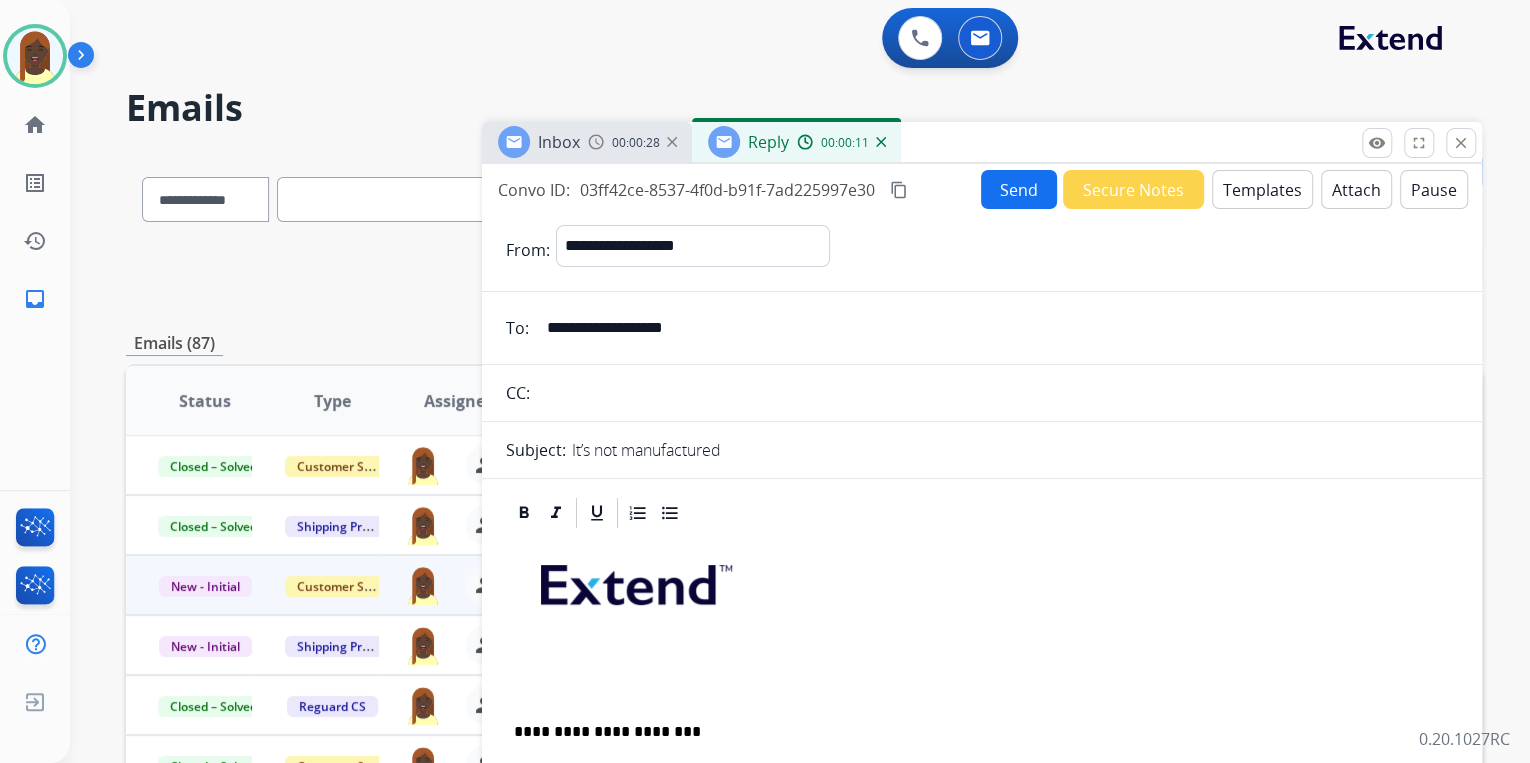 click on "Templates" at bounding box center (1262, 189) 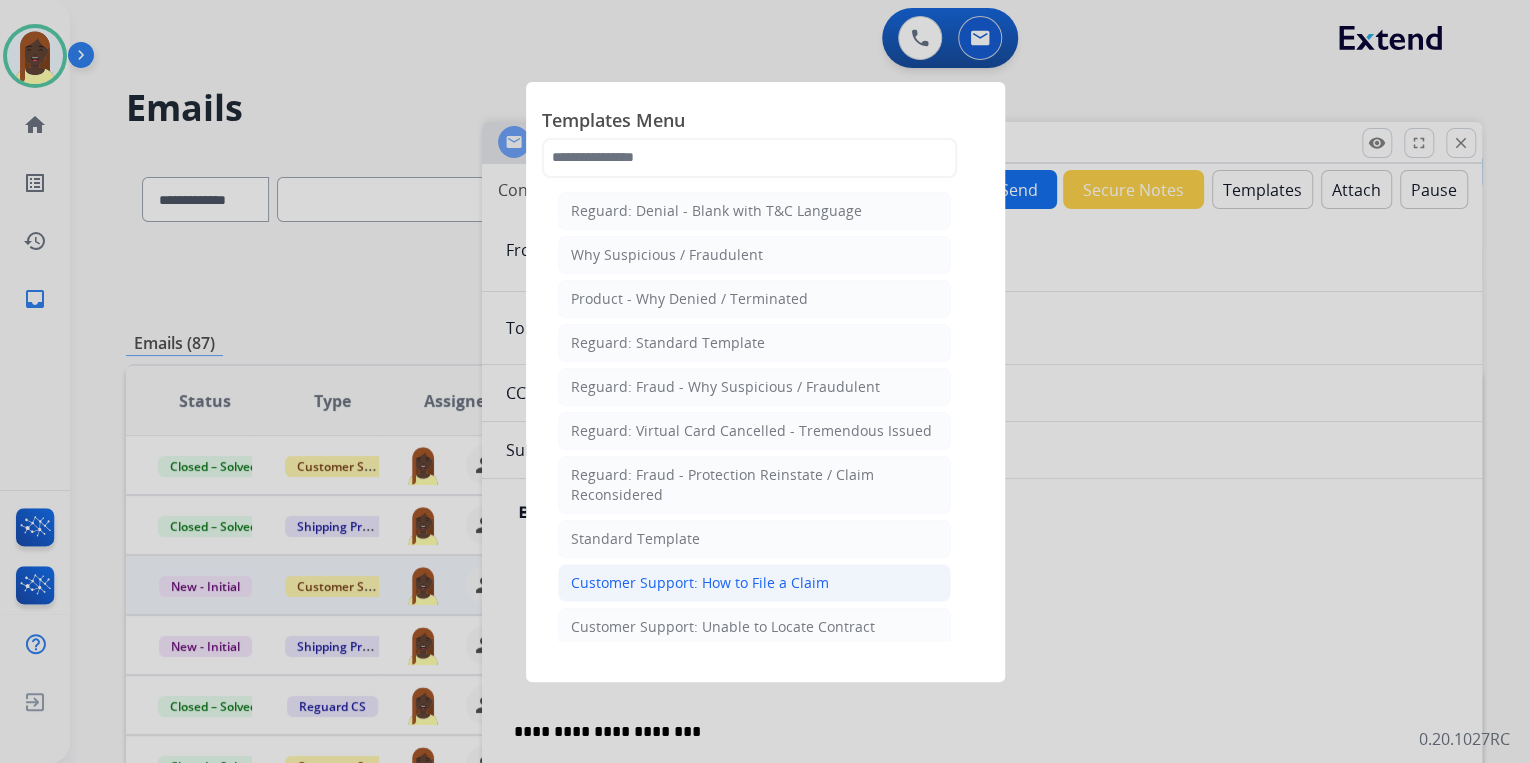 click on "Customer Support: How to File a Claim" 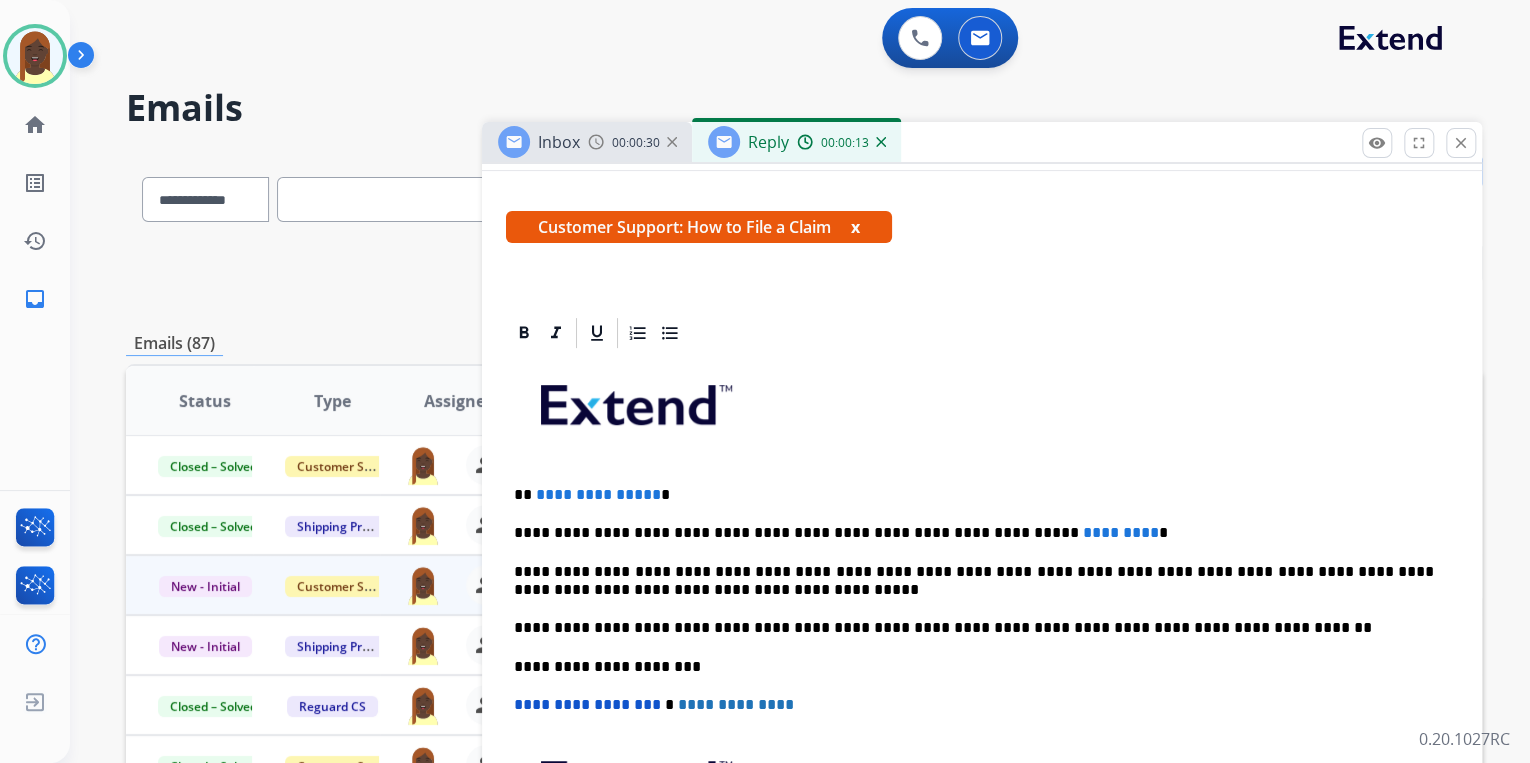 scroll, scrollTop: 320, scrollLeft: 0, axis: vertical 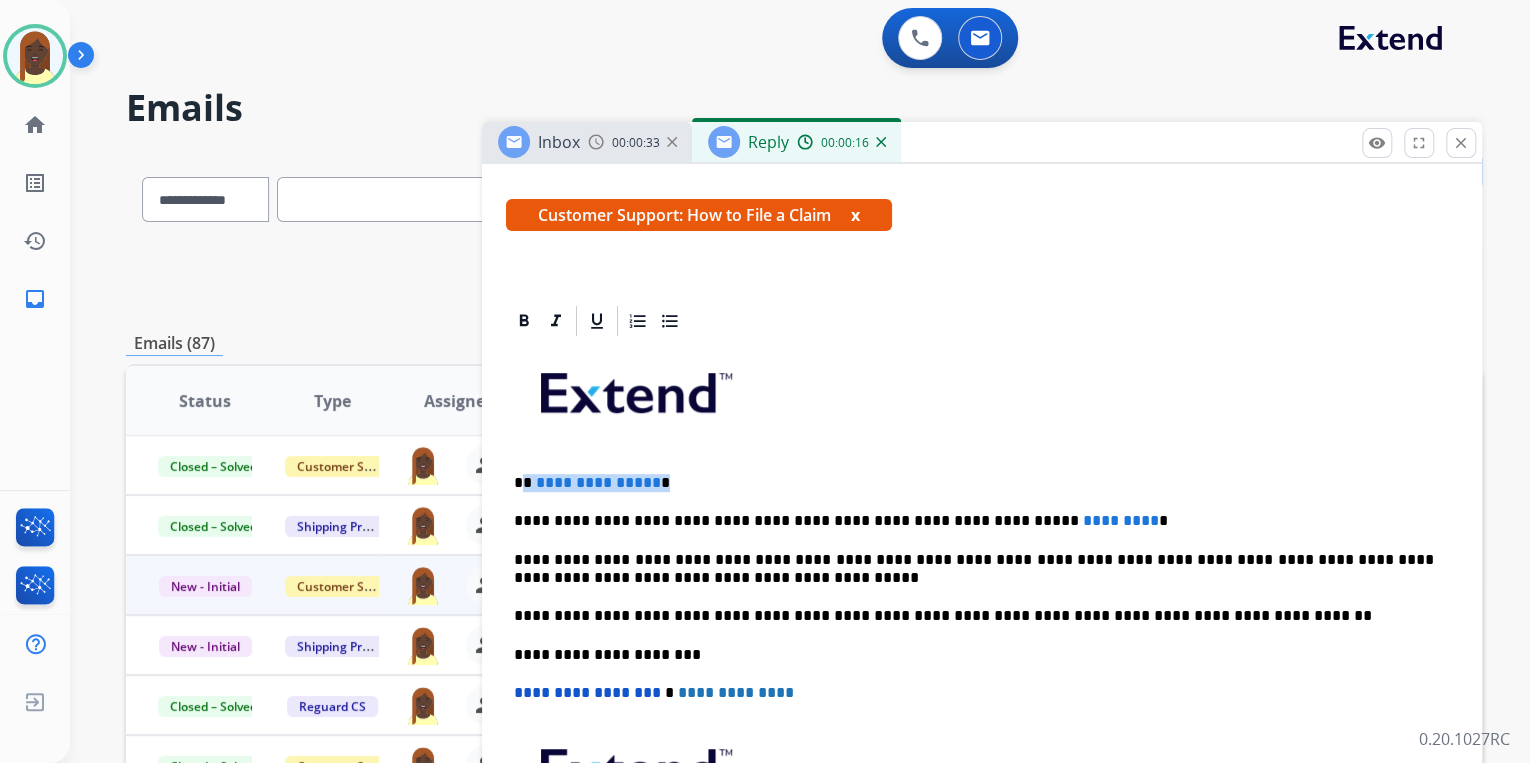 drag, startPoint x: 523, startPoint y: 480, endPoint x: 680, endPoint y: 485, distance: 157.0796 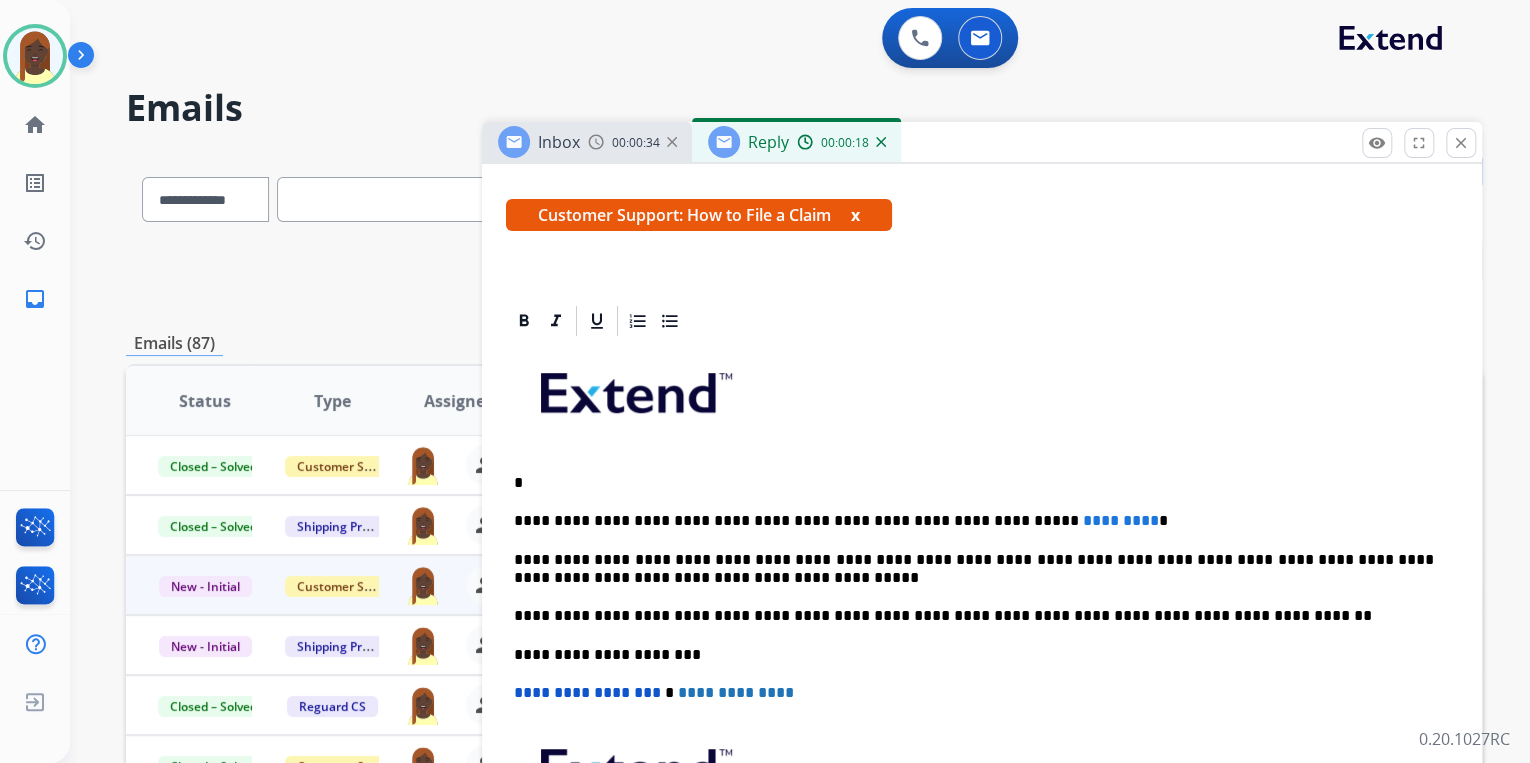 type 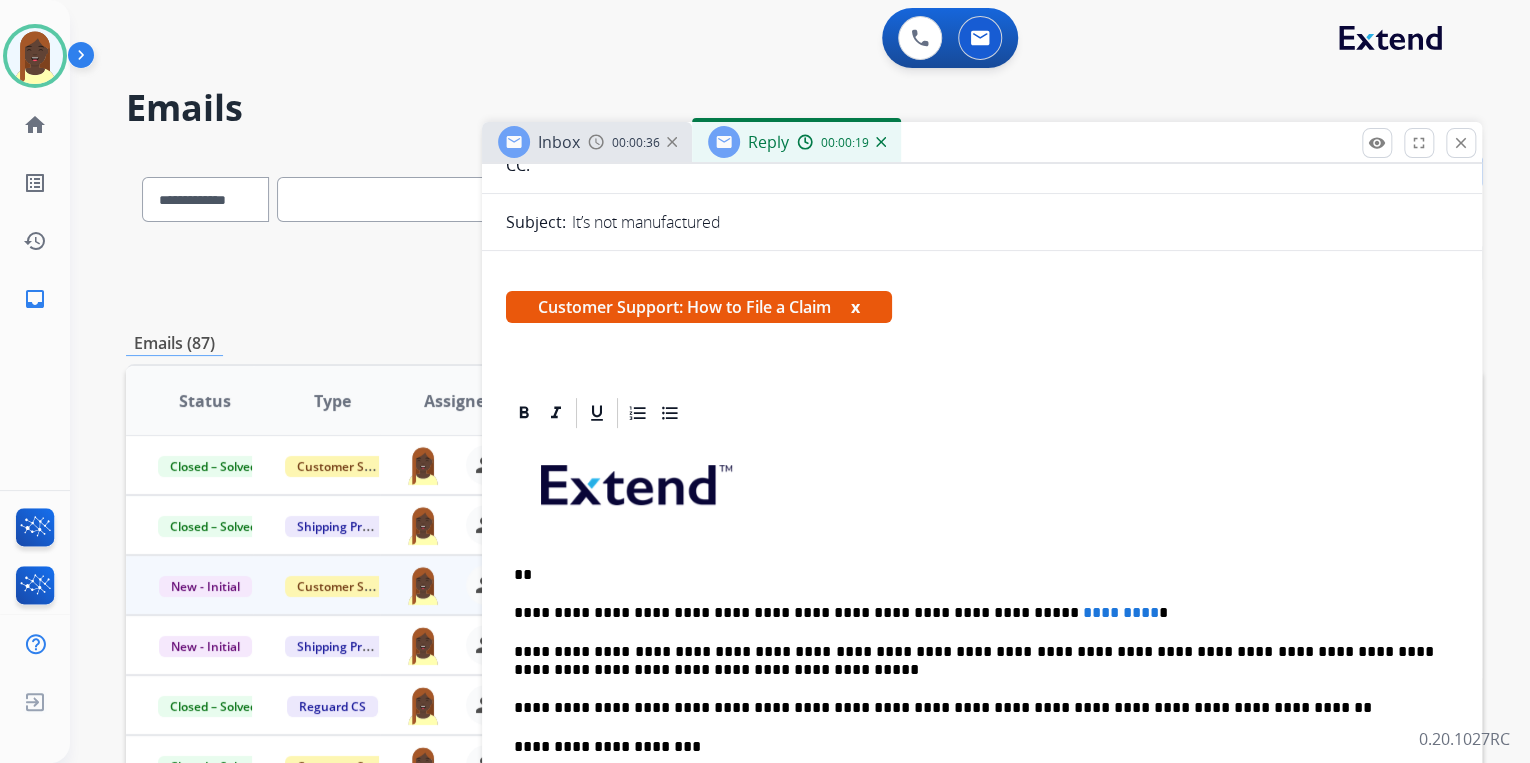 scroll, scrollTop: 0, scrollLeft: 0, axis: both 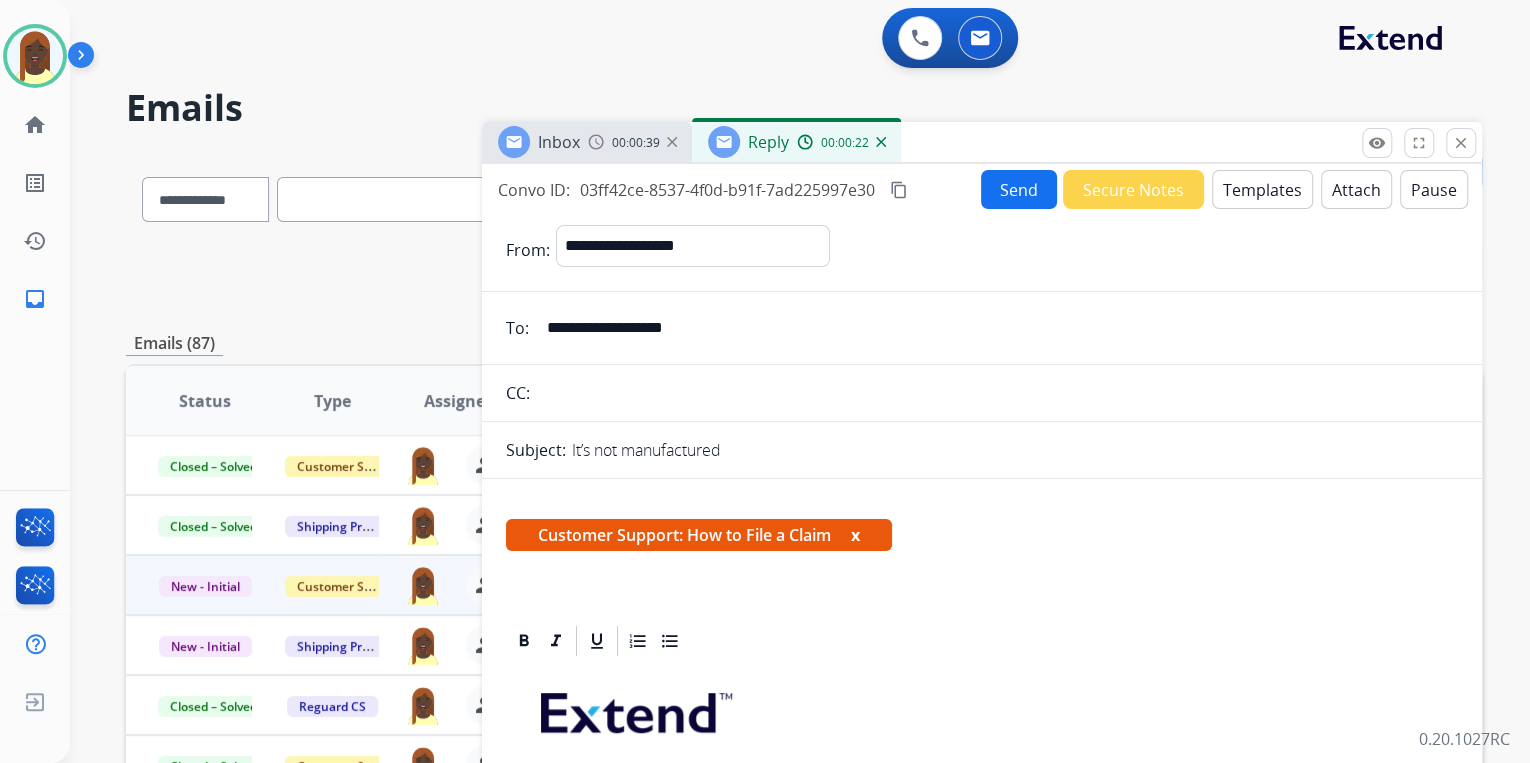drag, startPoint x: 714, startPoint y: 328, endPoint x: 564, endPoint y: 339, distance: 150.40279 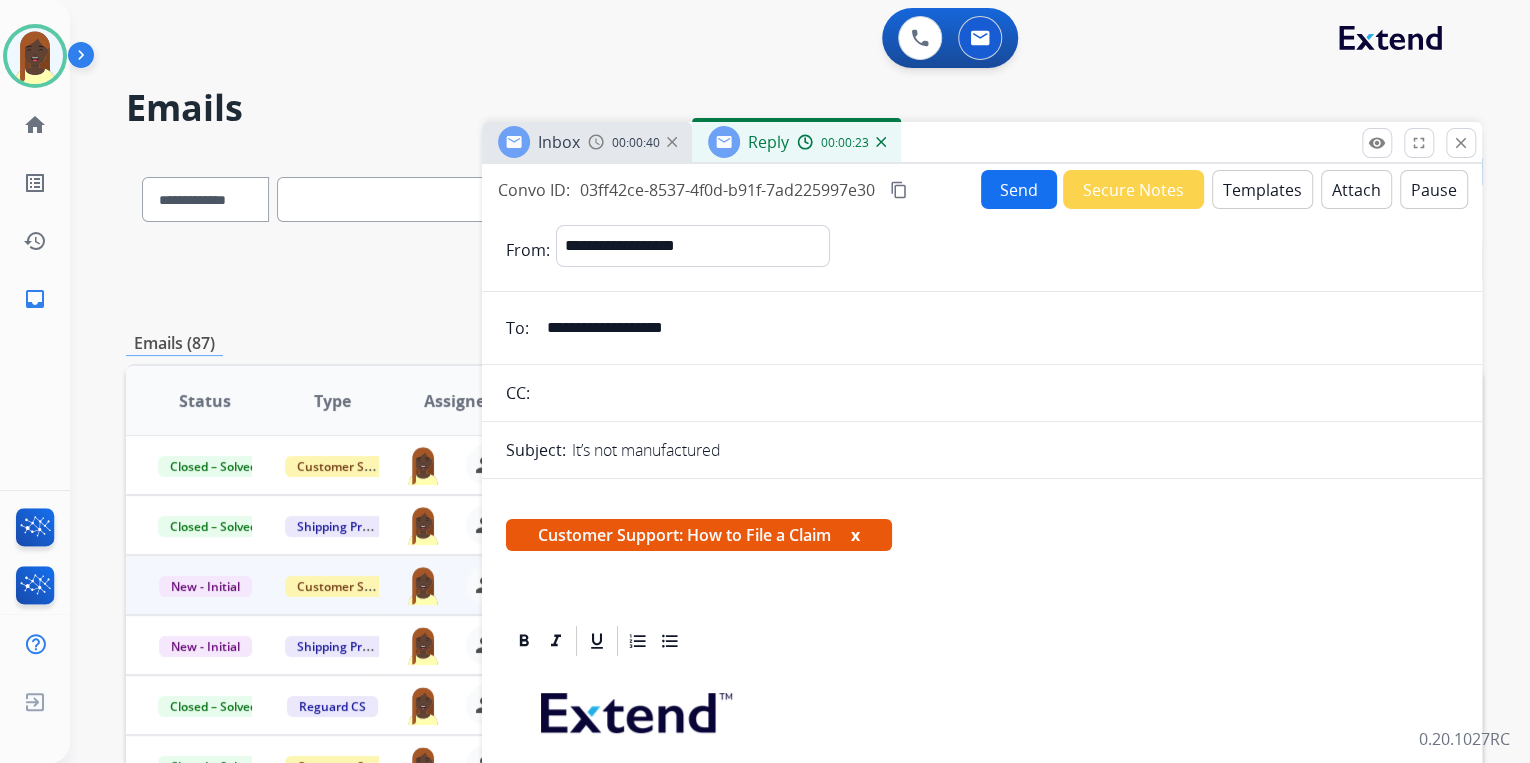click on "**********" at bounding box center [996, 328] 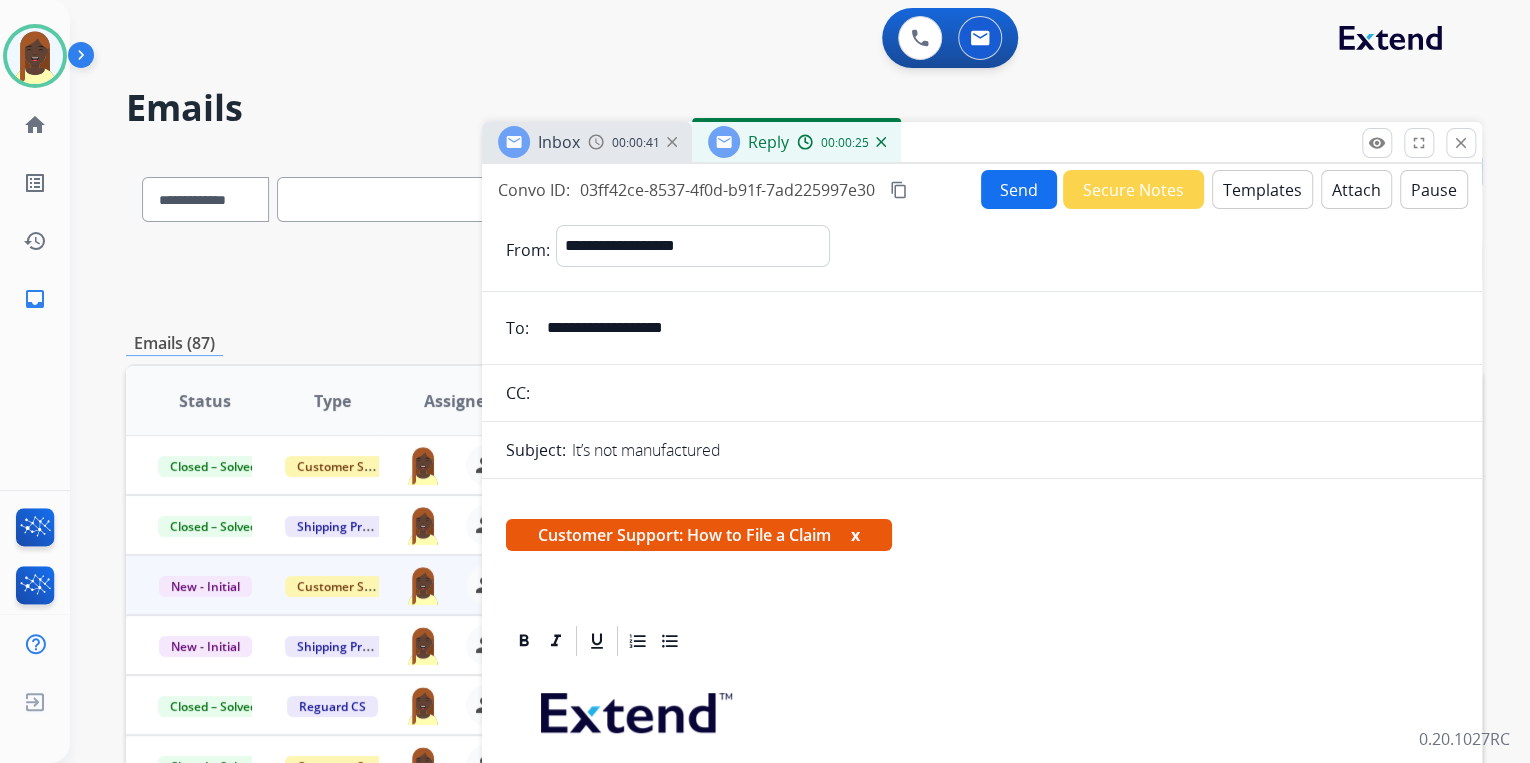 drag, startPoint x: 709, startPoint y: 334, endPoint x: 559, endPoint y: 339, distance: 150.08331 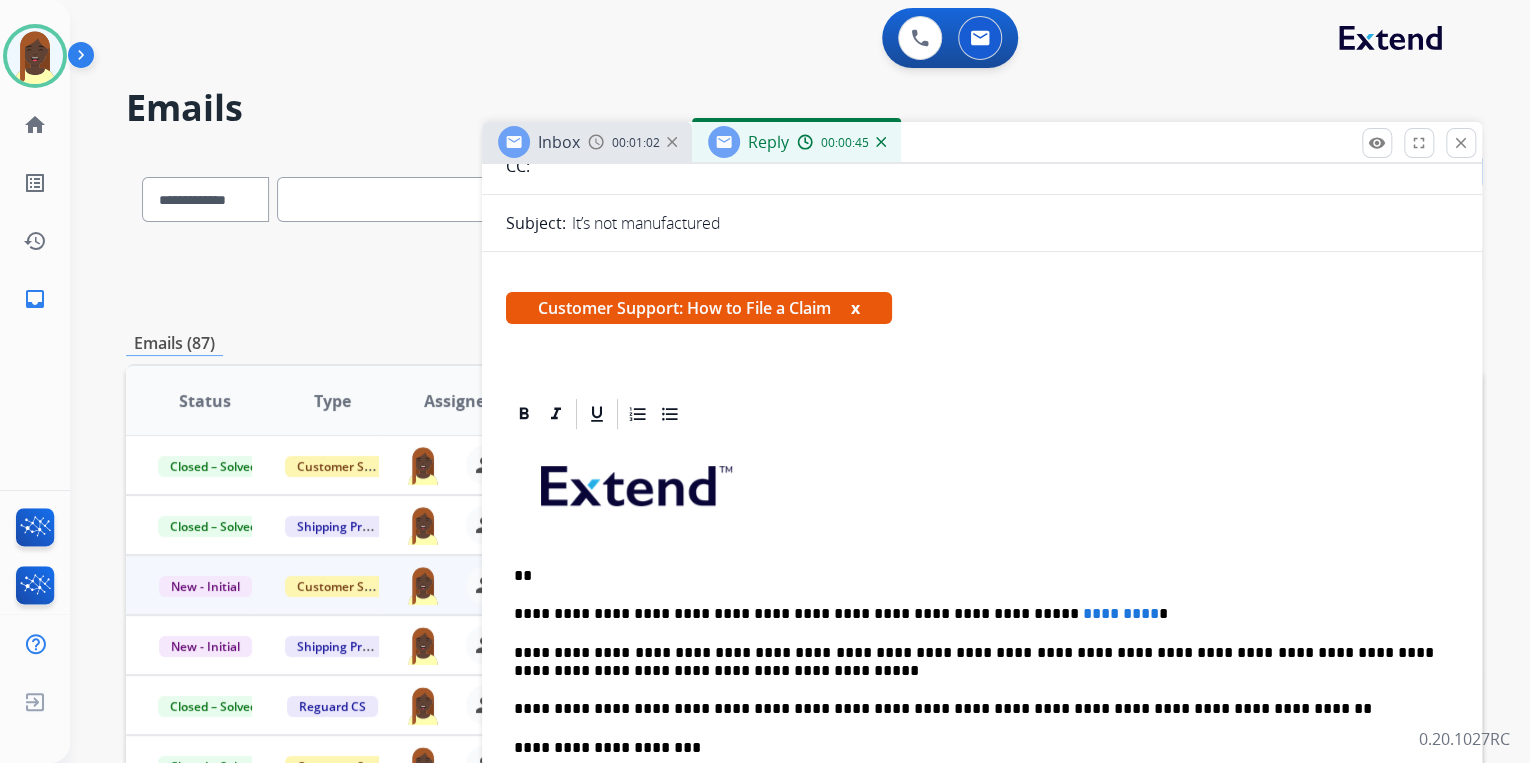 scroll, scrollTop: 240, scrollLeft: 0, axis: vertical 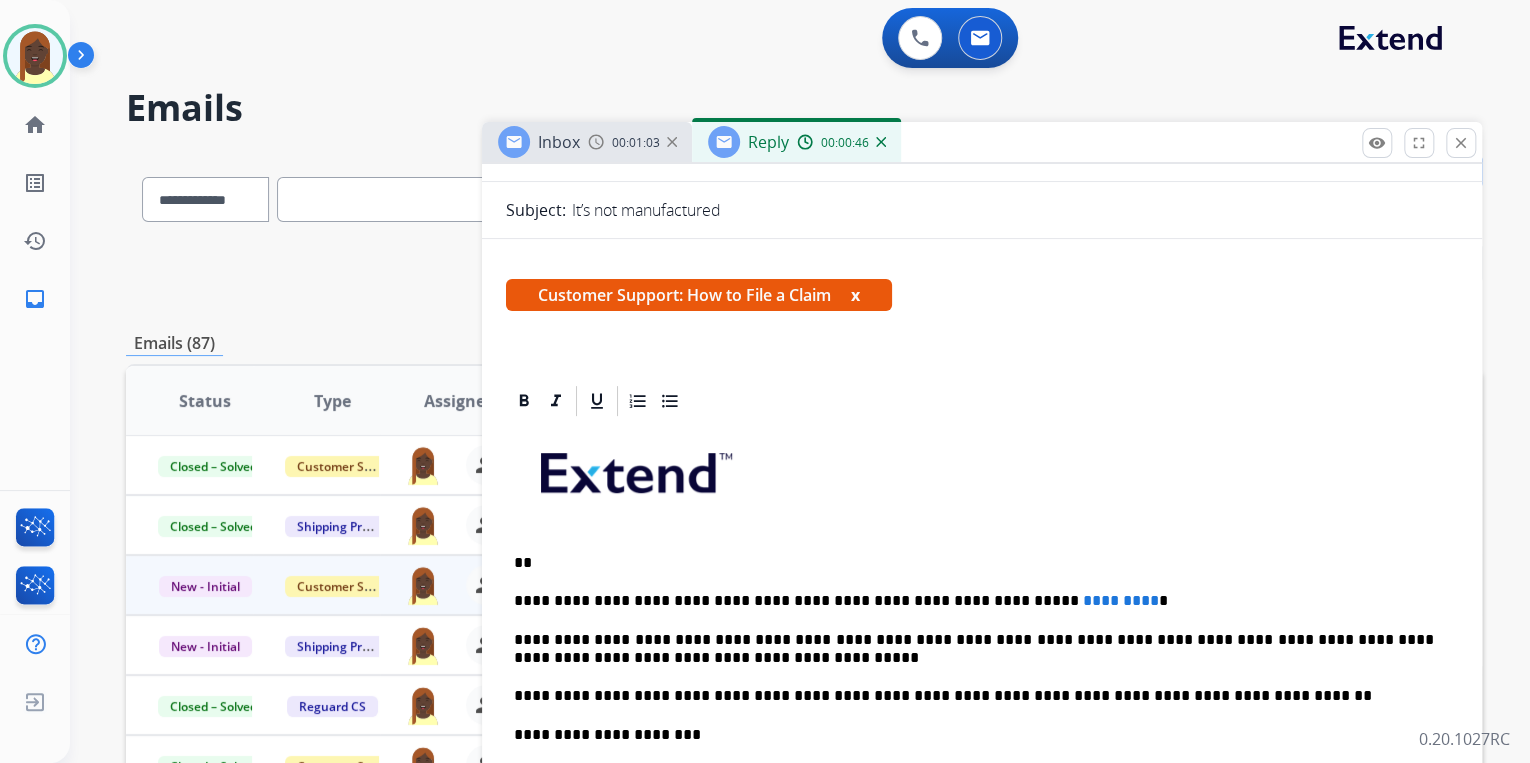 click on "**" at bounding box center [974, 563] 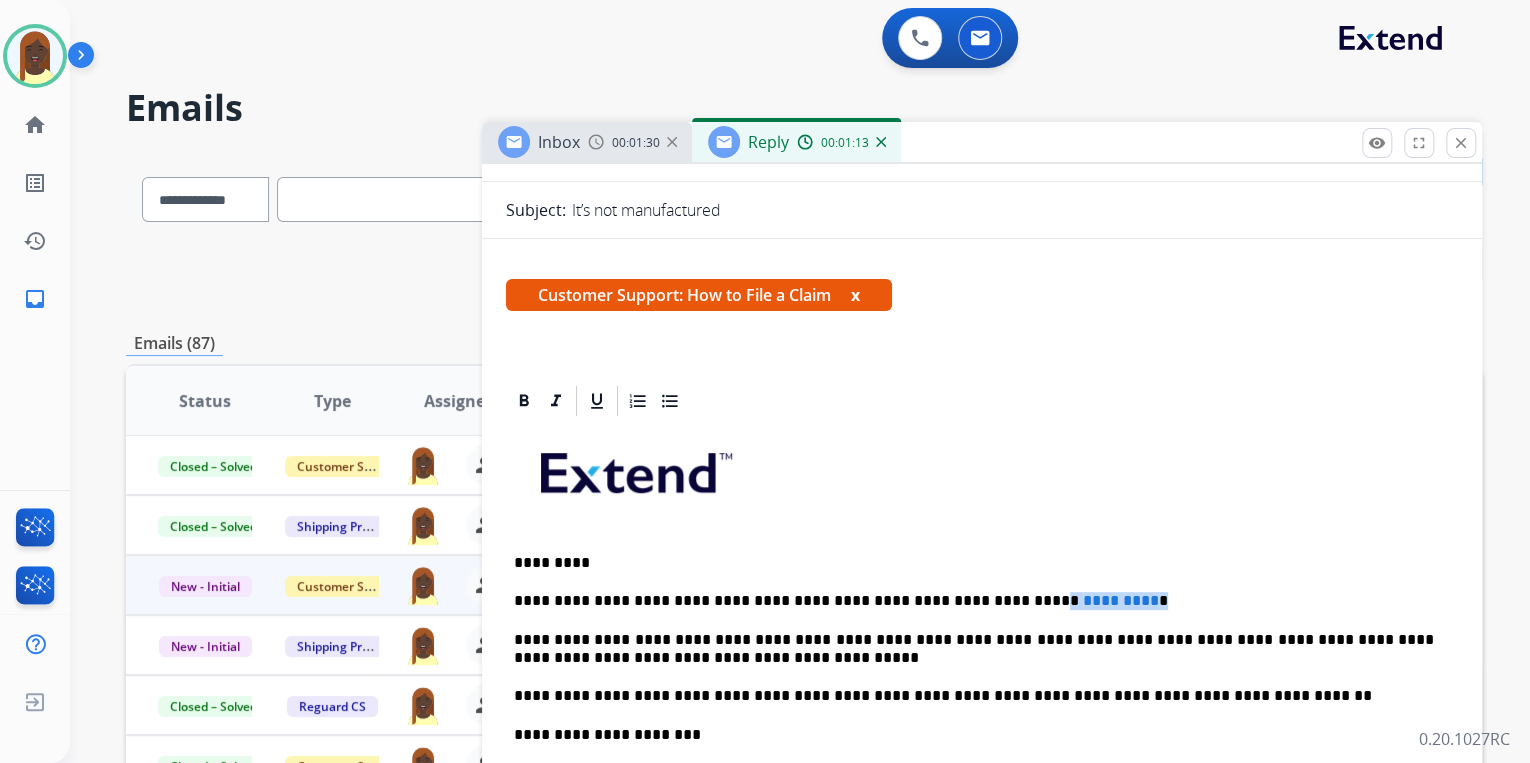 drag, startPoint x: 965, startPoint y: 598, endPoint x: 1116, endPoint y: 592, distance: 151.11916 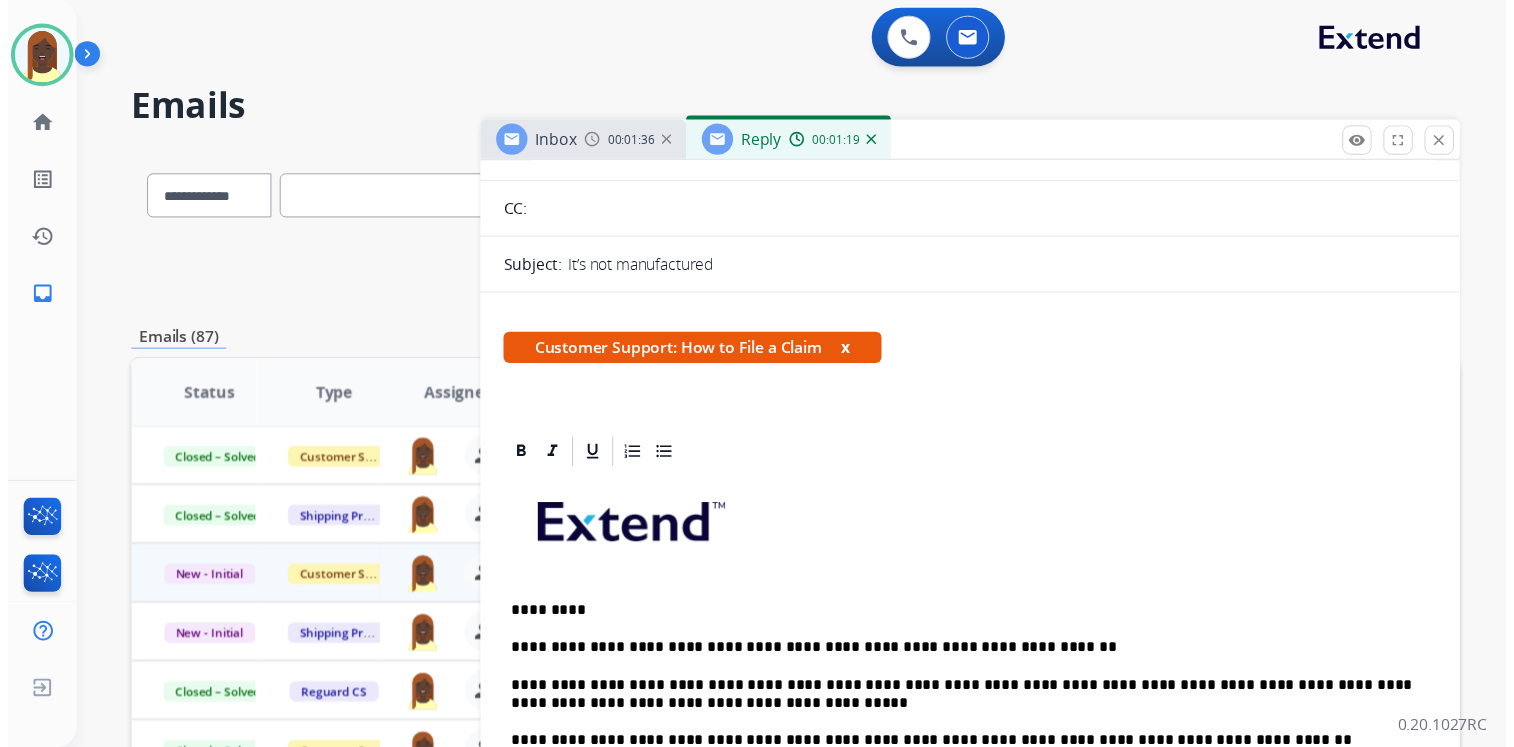 scroll, scrollTop: 0, scrollLeft: 0, axis: both 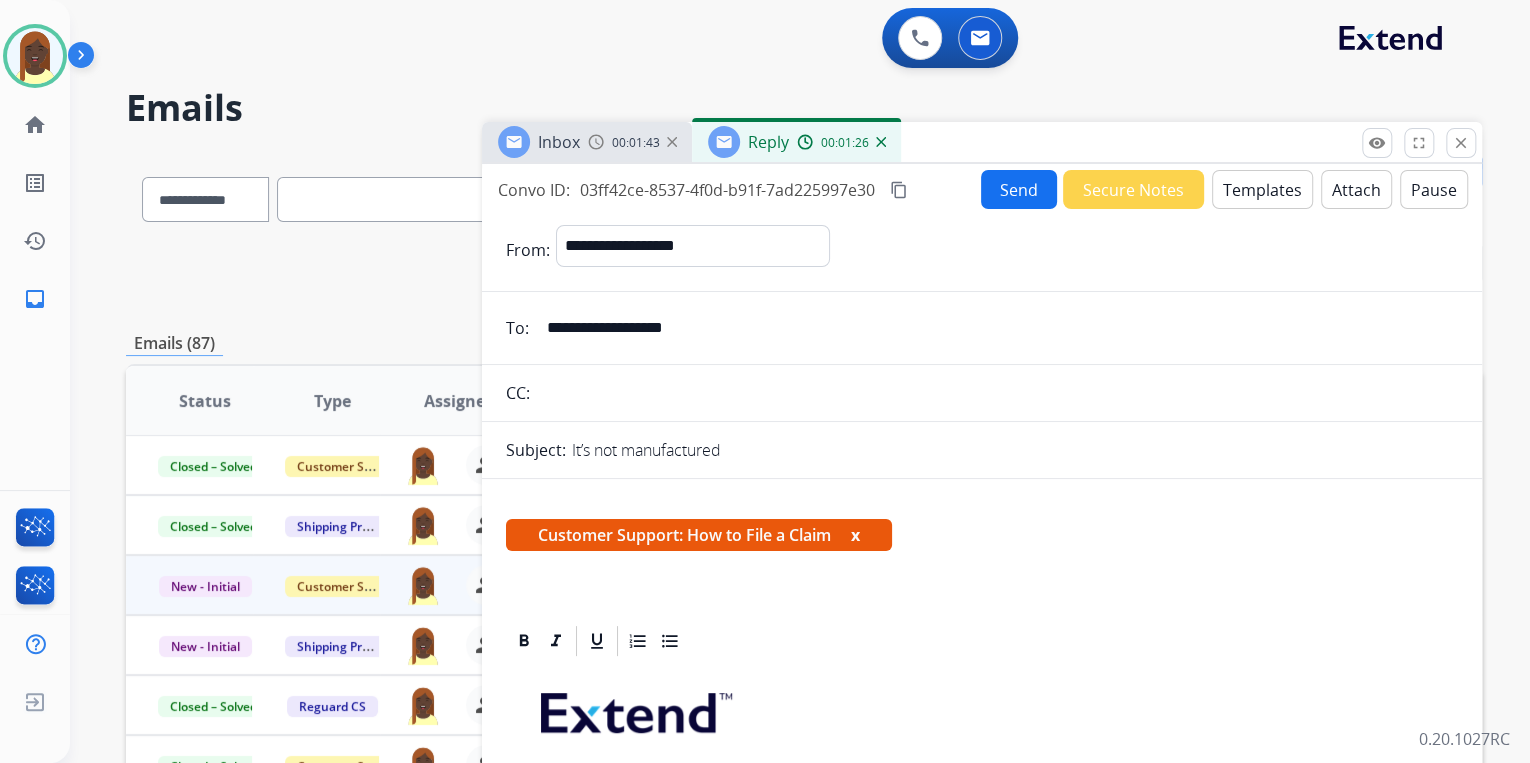 click on "Send" at bounding box center [1019, 189] 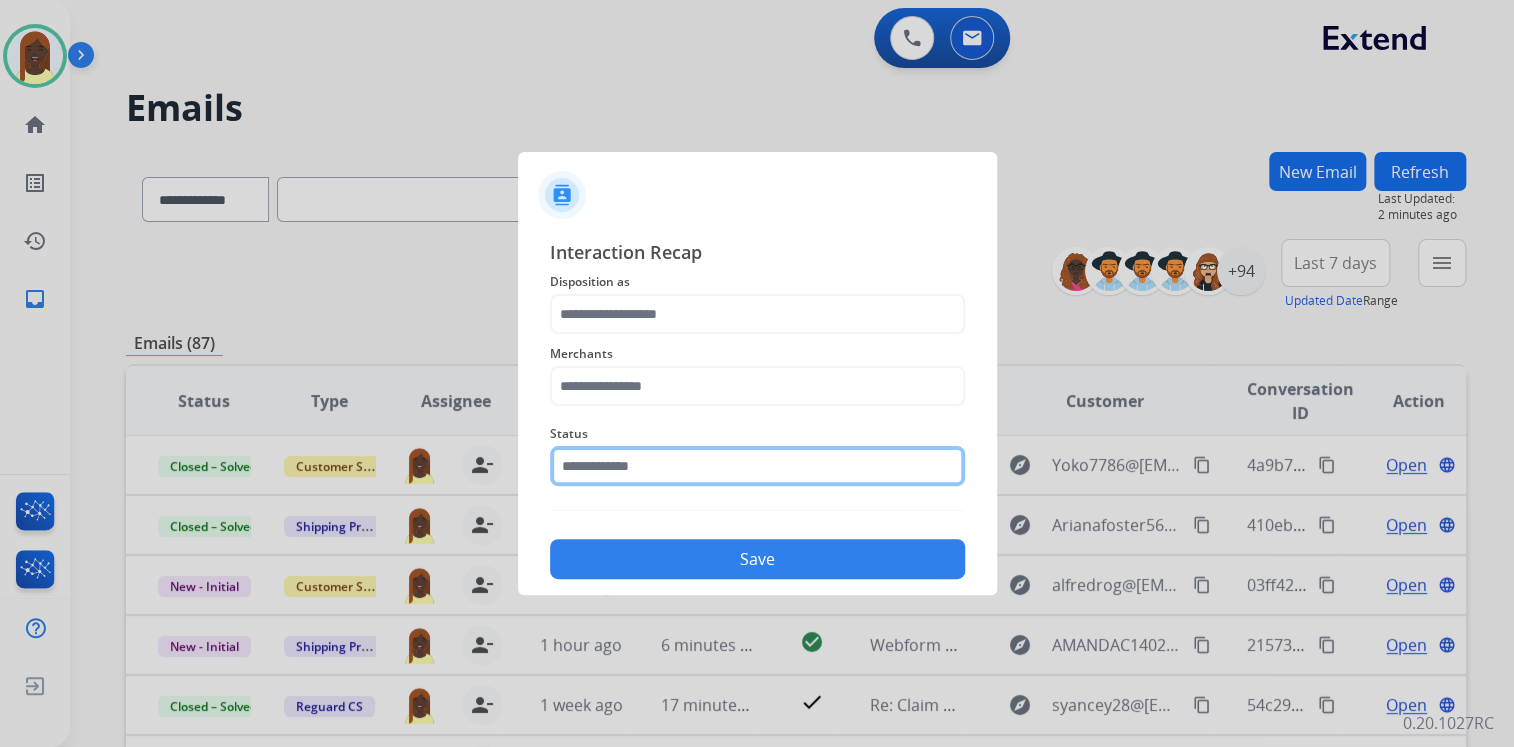 click 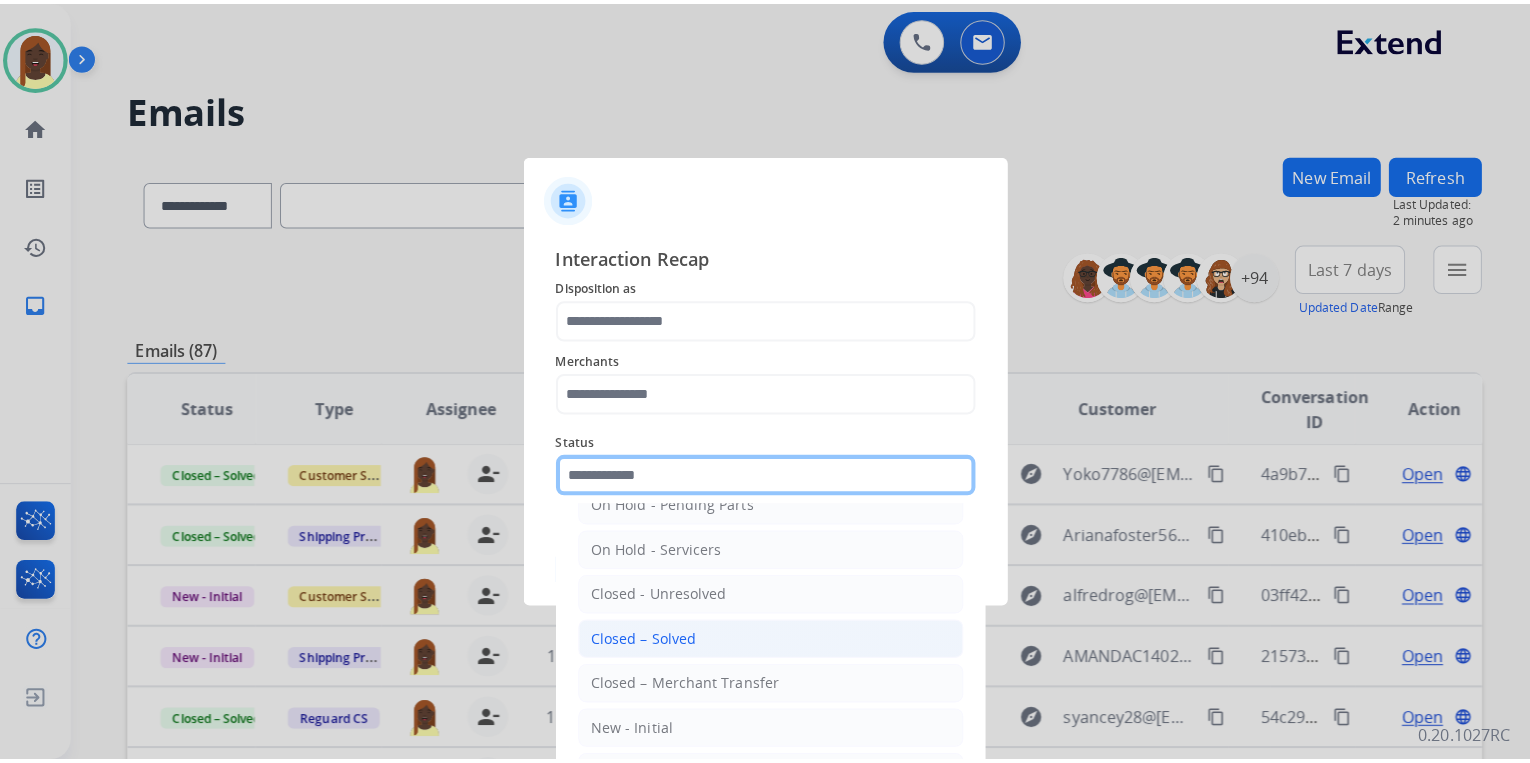 scroll, scrollTop: 116, scrollLeft: 0, axis: vertical 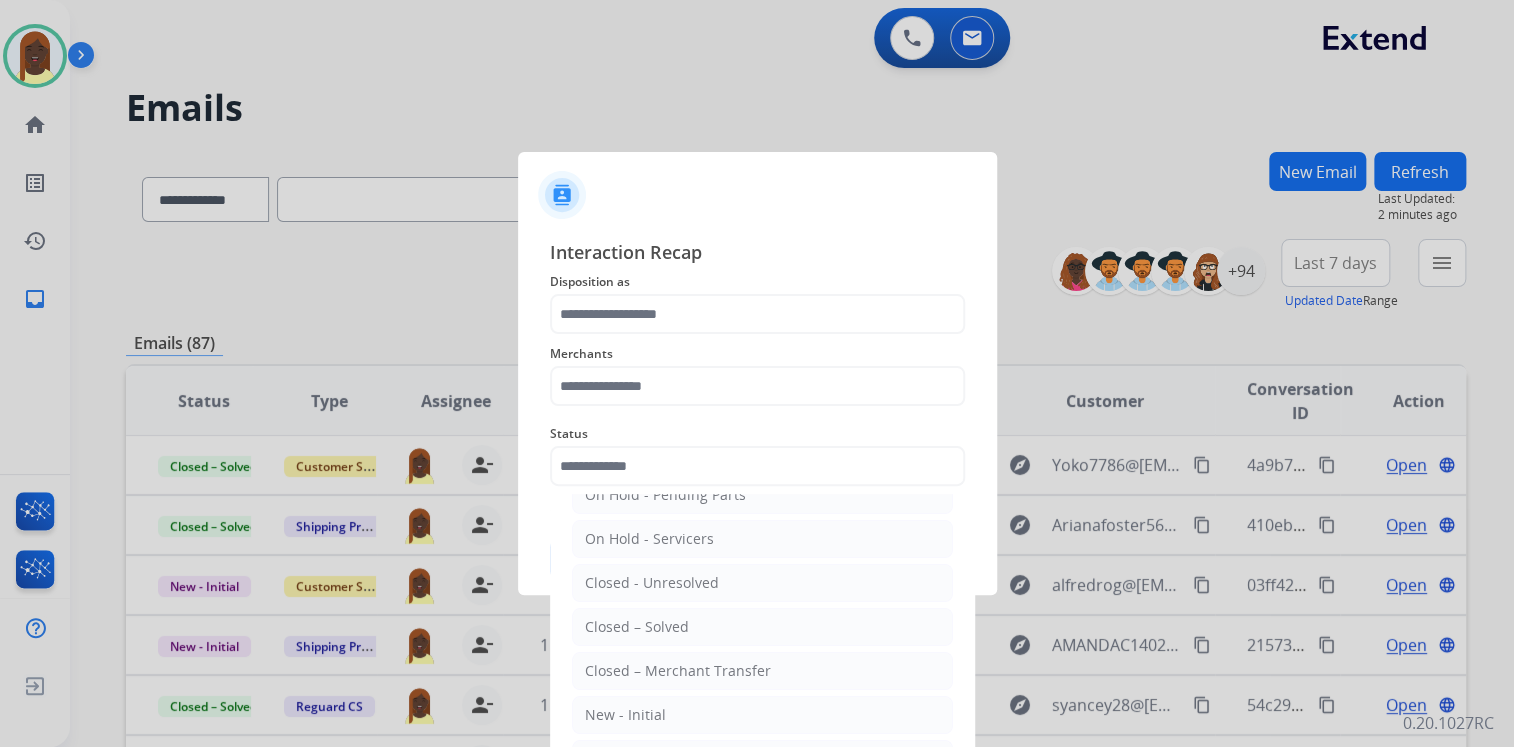 drag, startPoint x: 669, startPoint y: 628, endPoint x: 671, endPoint y: 615, distance: 13.152946 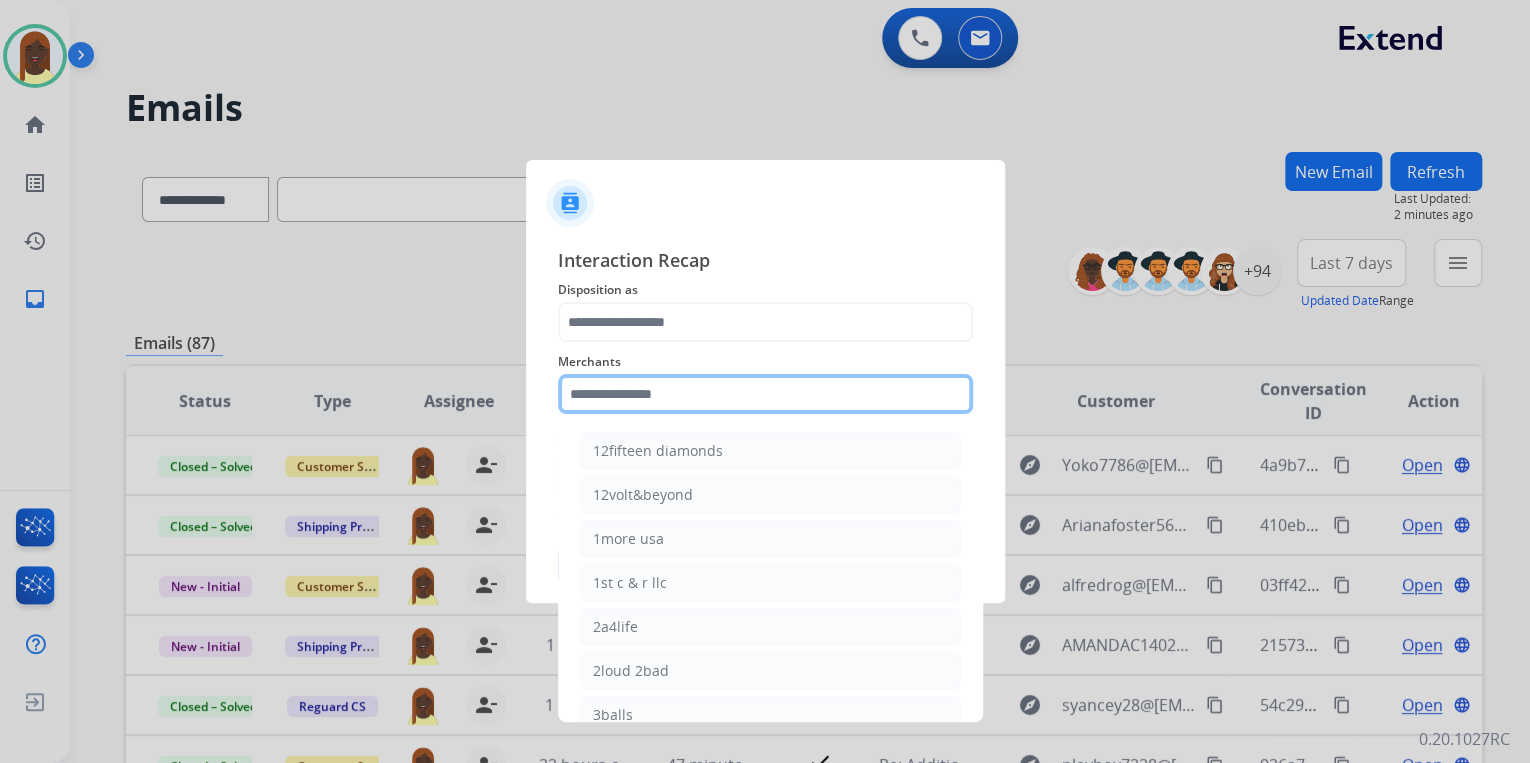 click 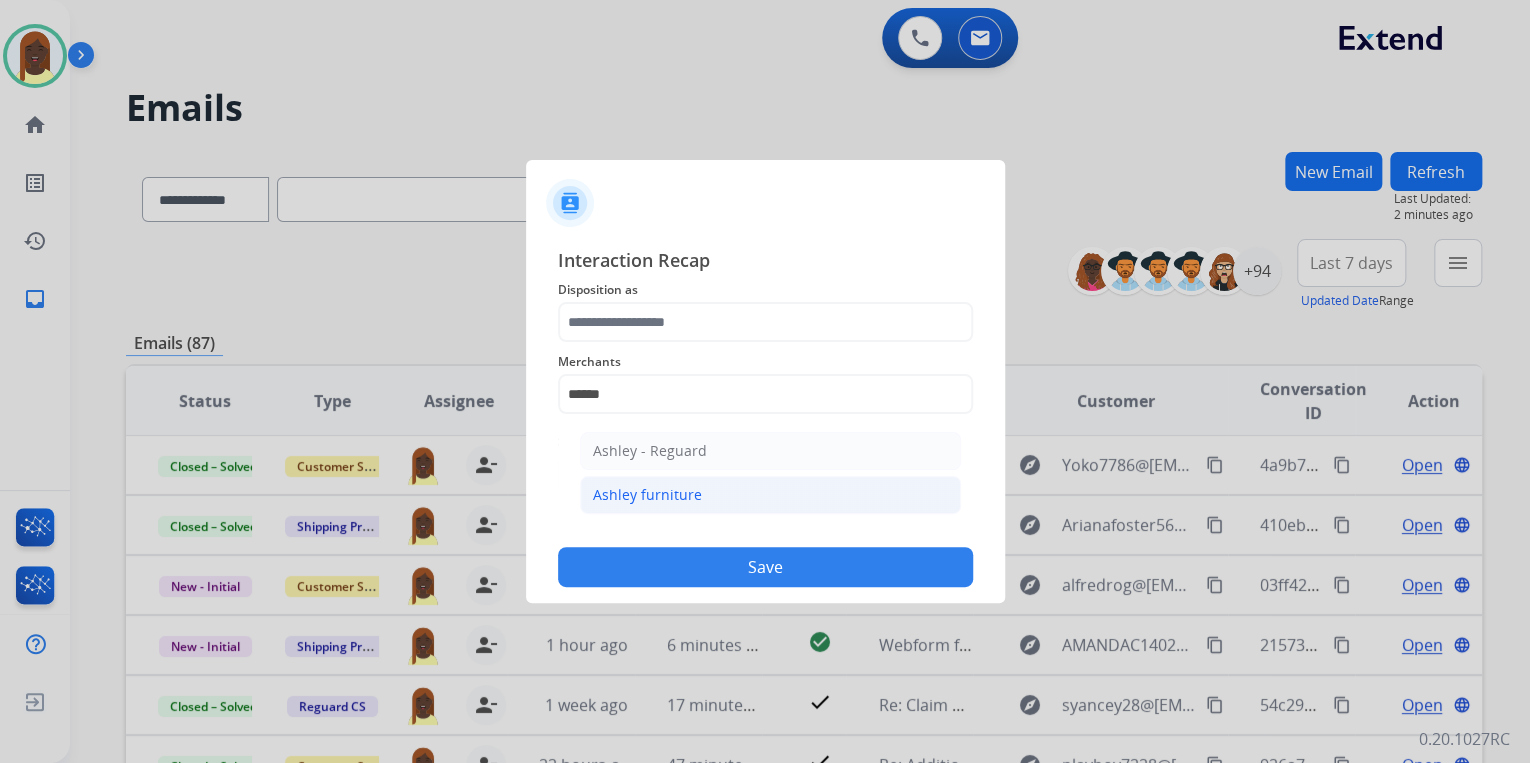 click on "Ashley furniture" 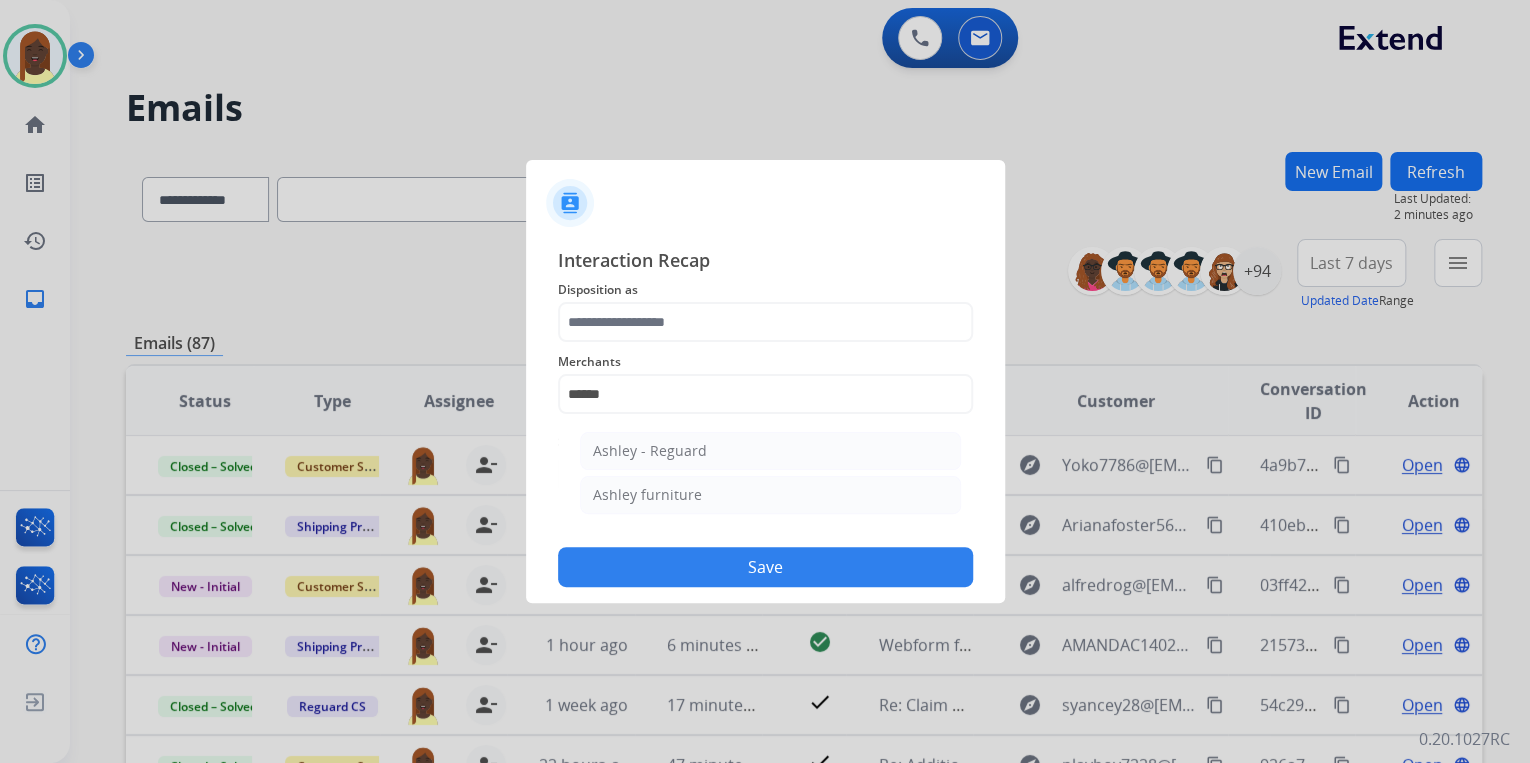 type on "**********" 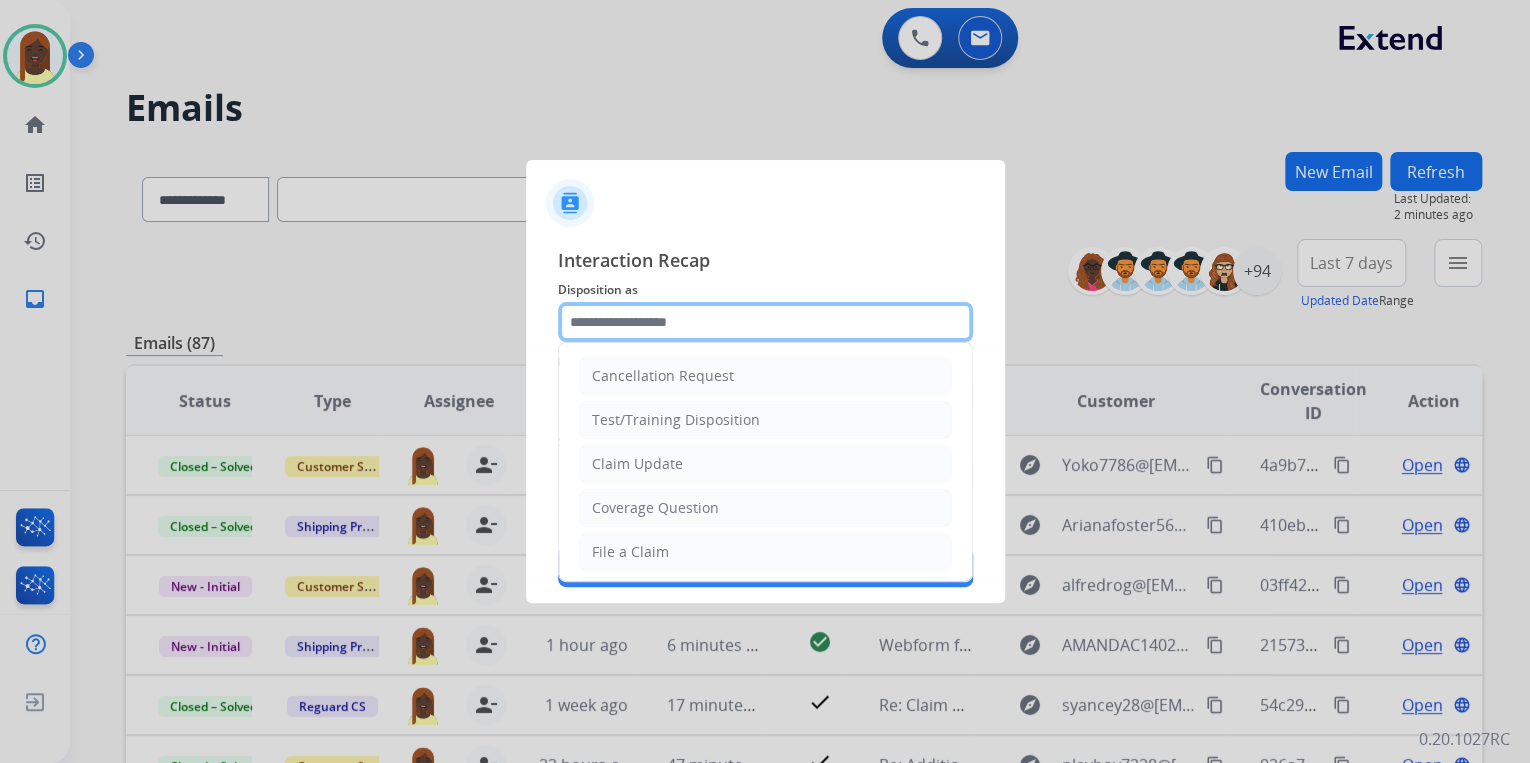 click 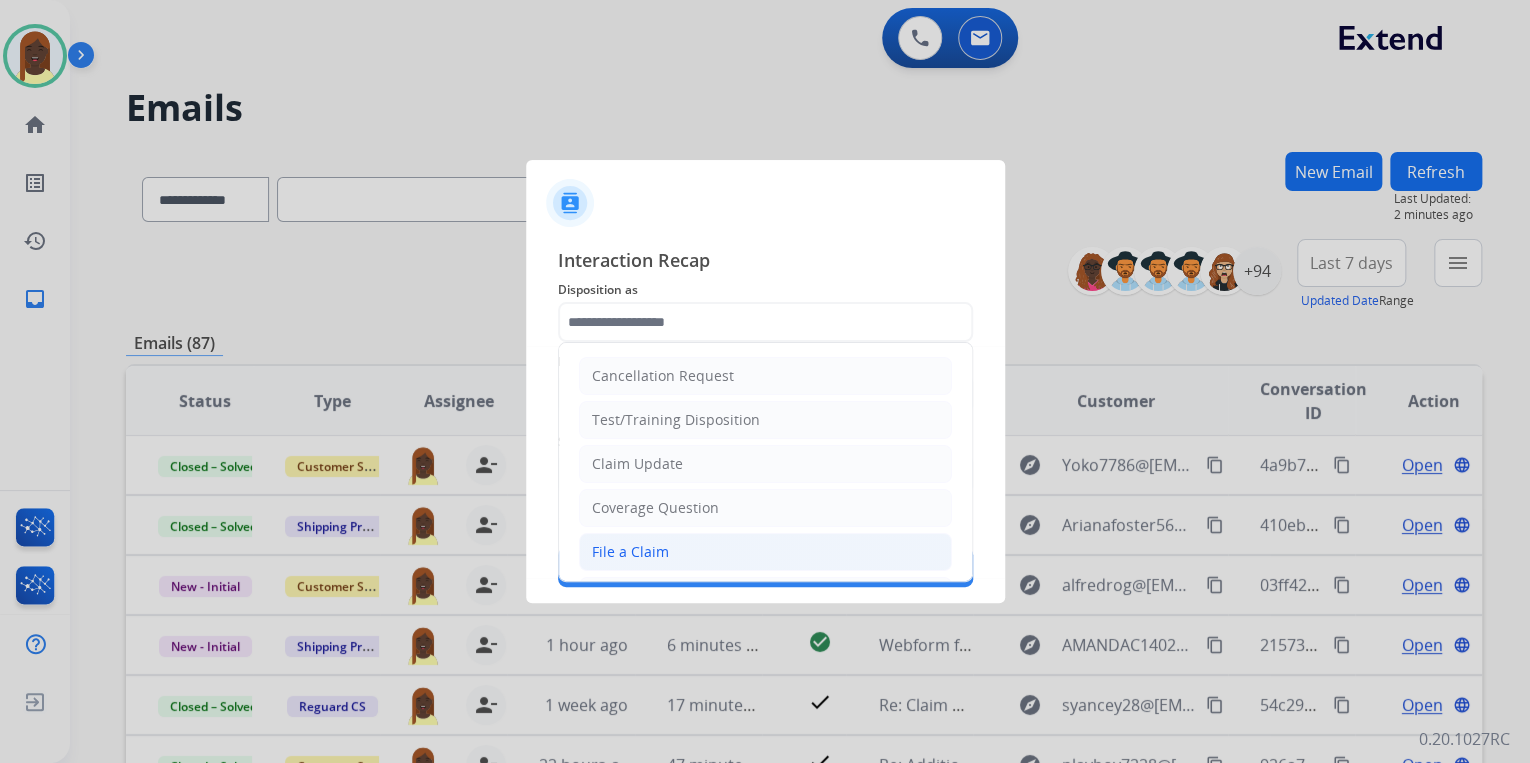 click on "File a Claim" 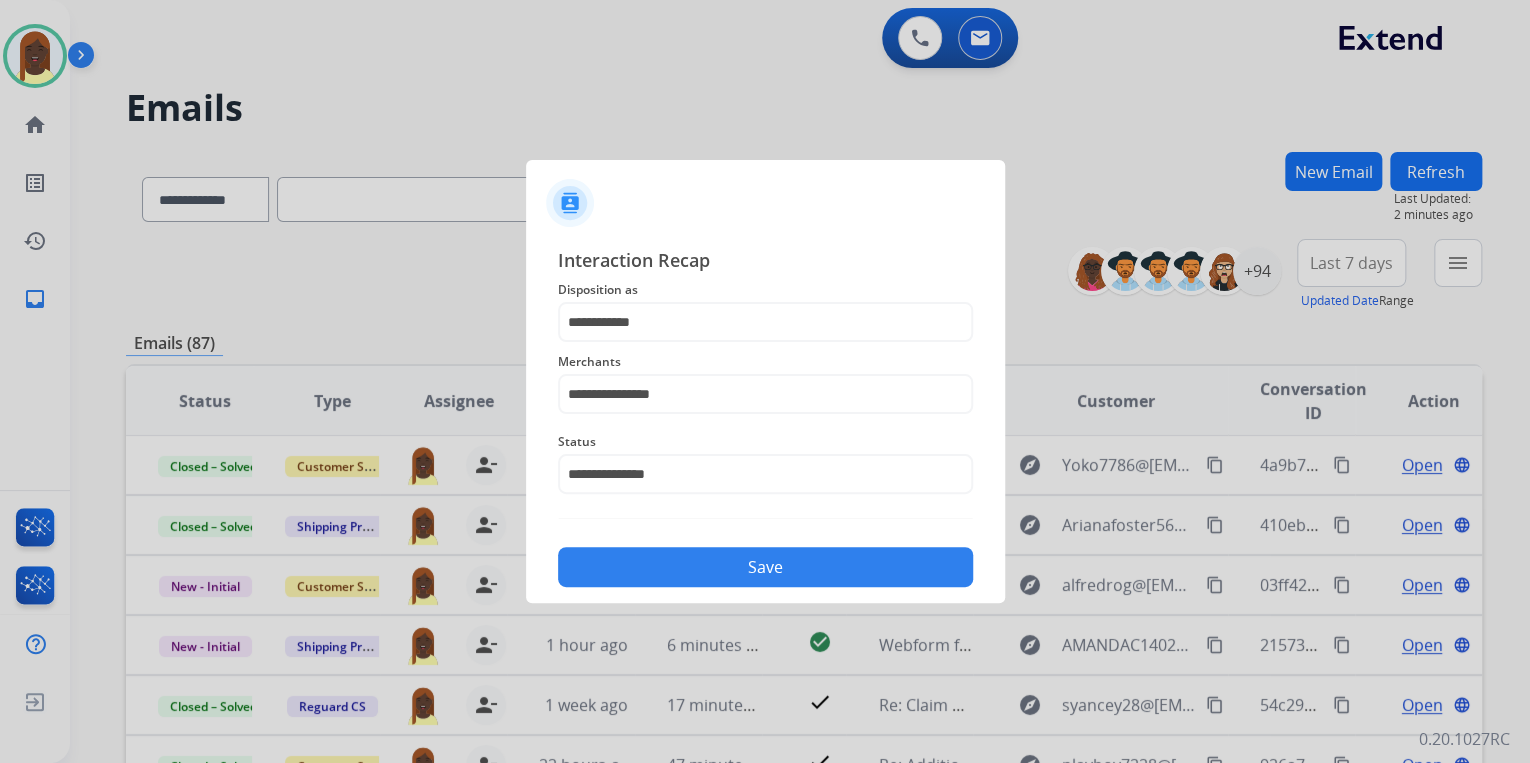 click on "Save" 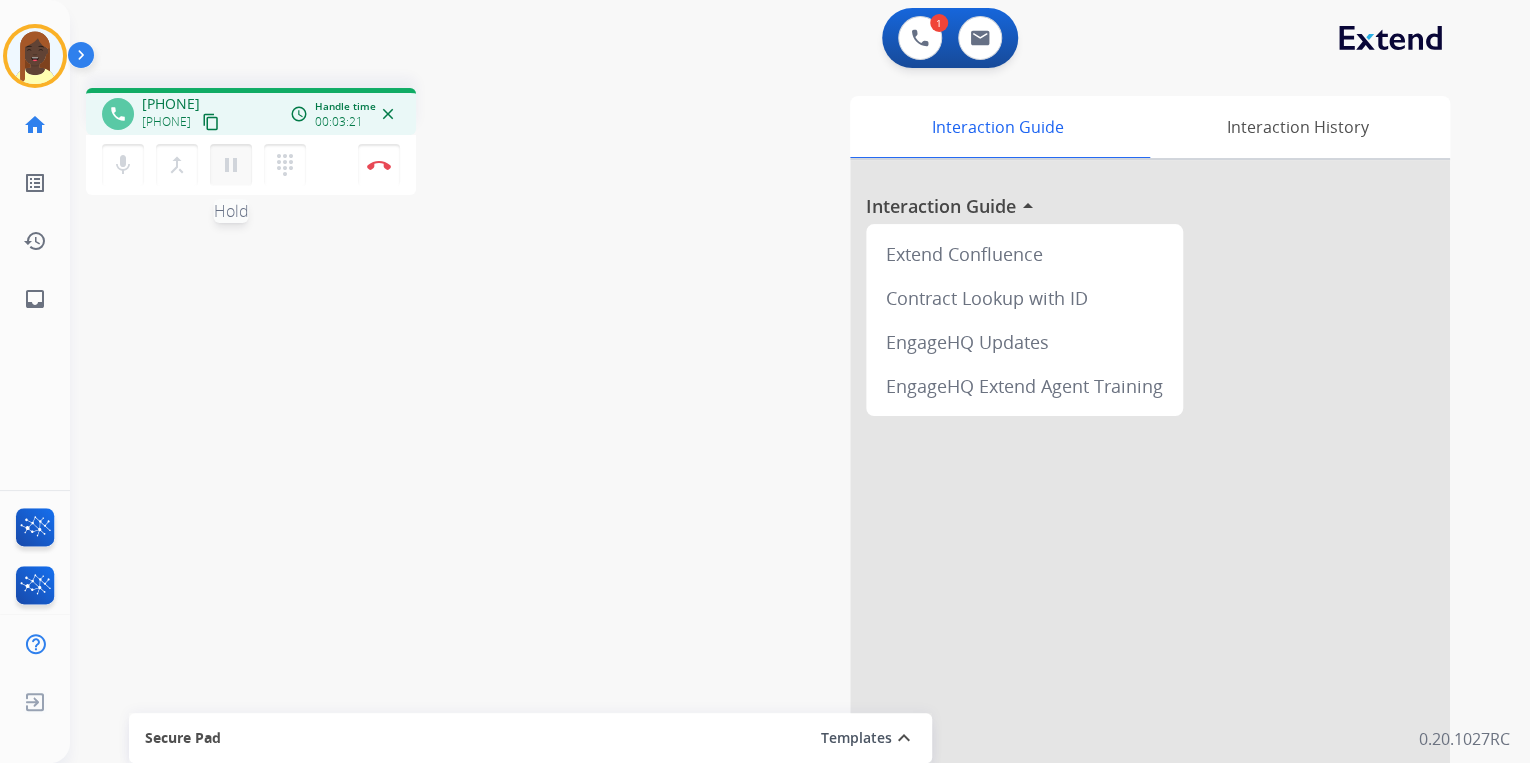 click on "pause" at bounding box center [231, 165] 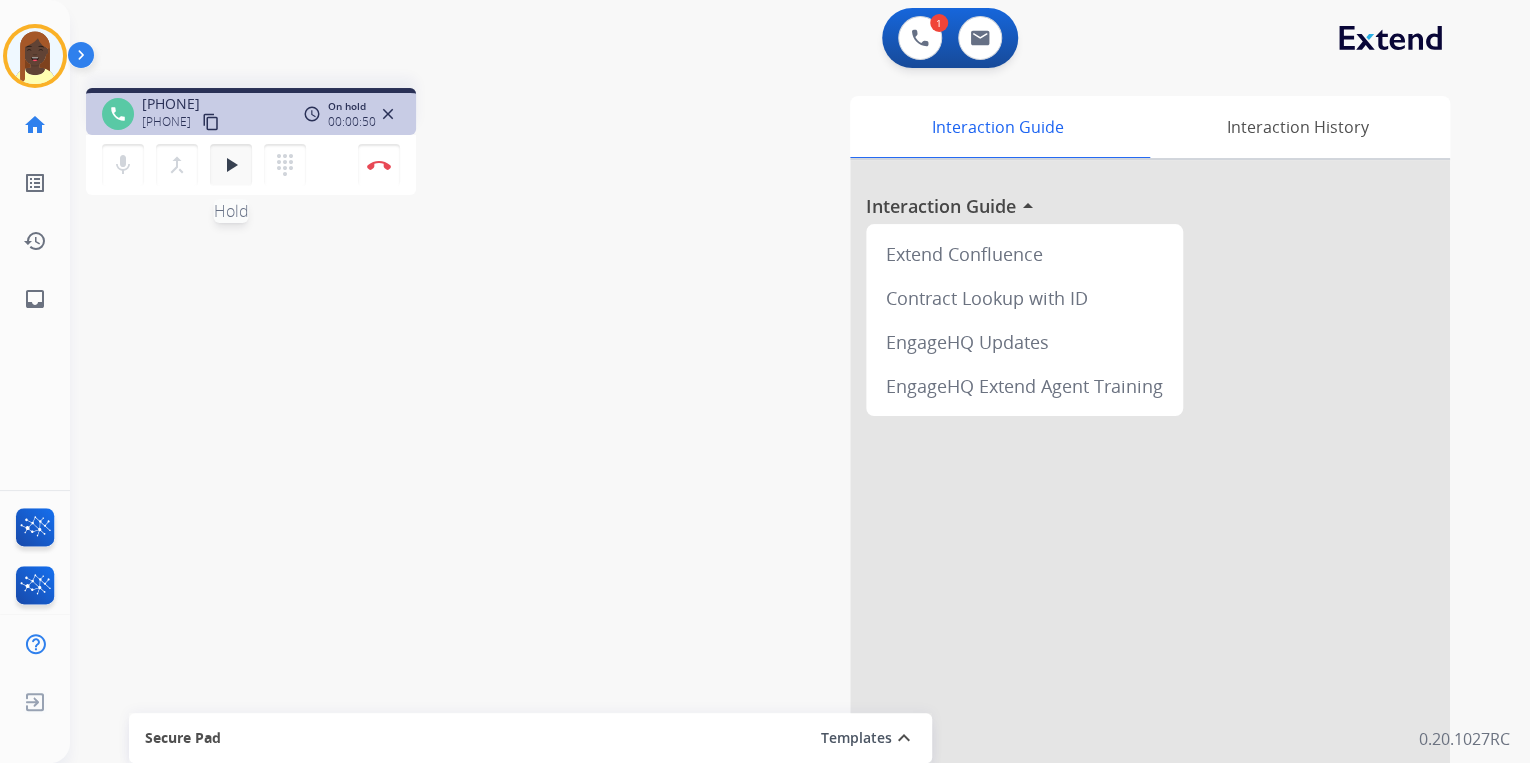 click on "play_arrow" at bounding box center (231, 165) 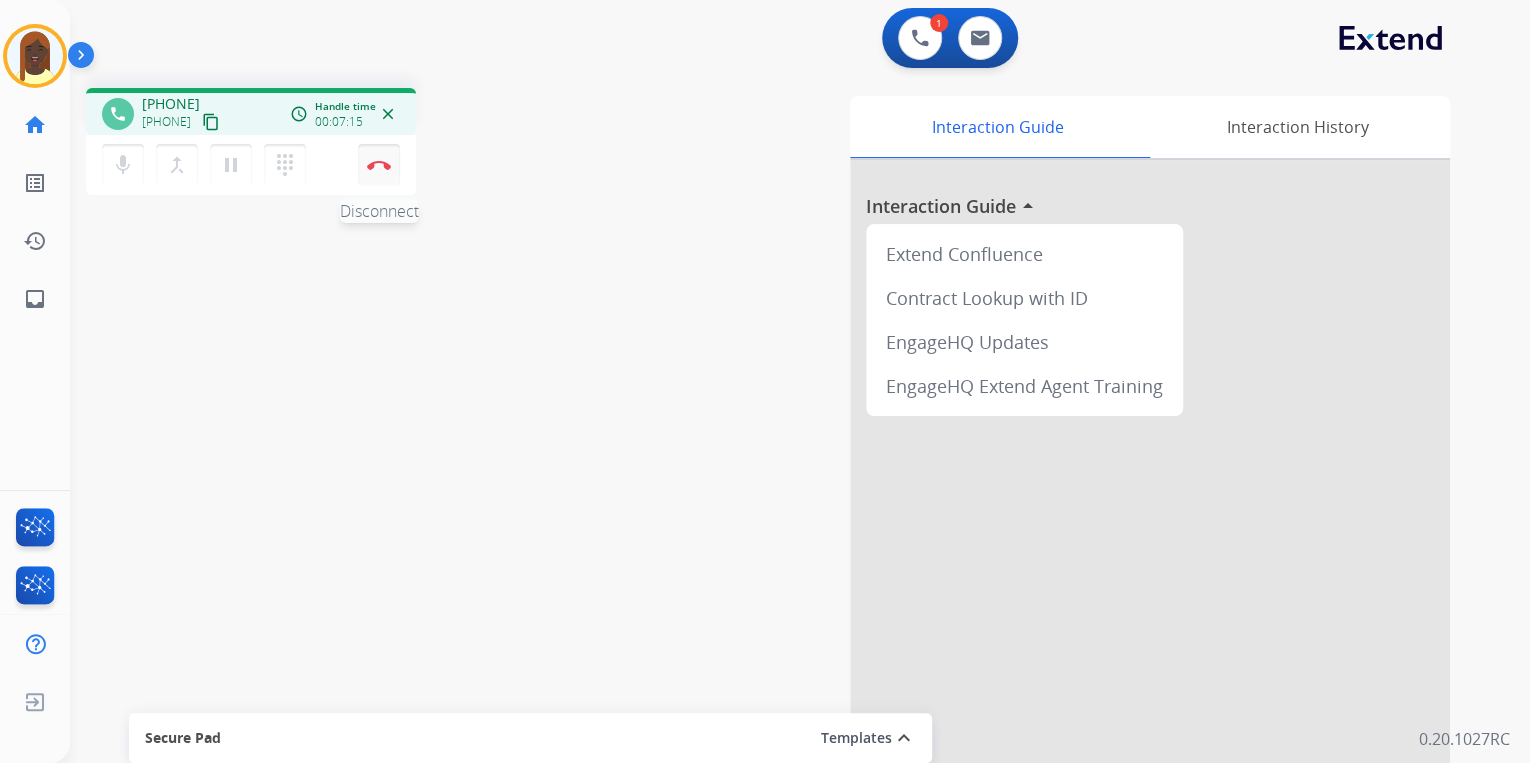 click at bounding box center [379, 165] 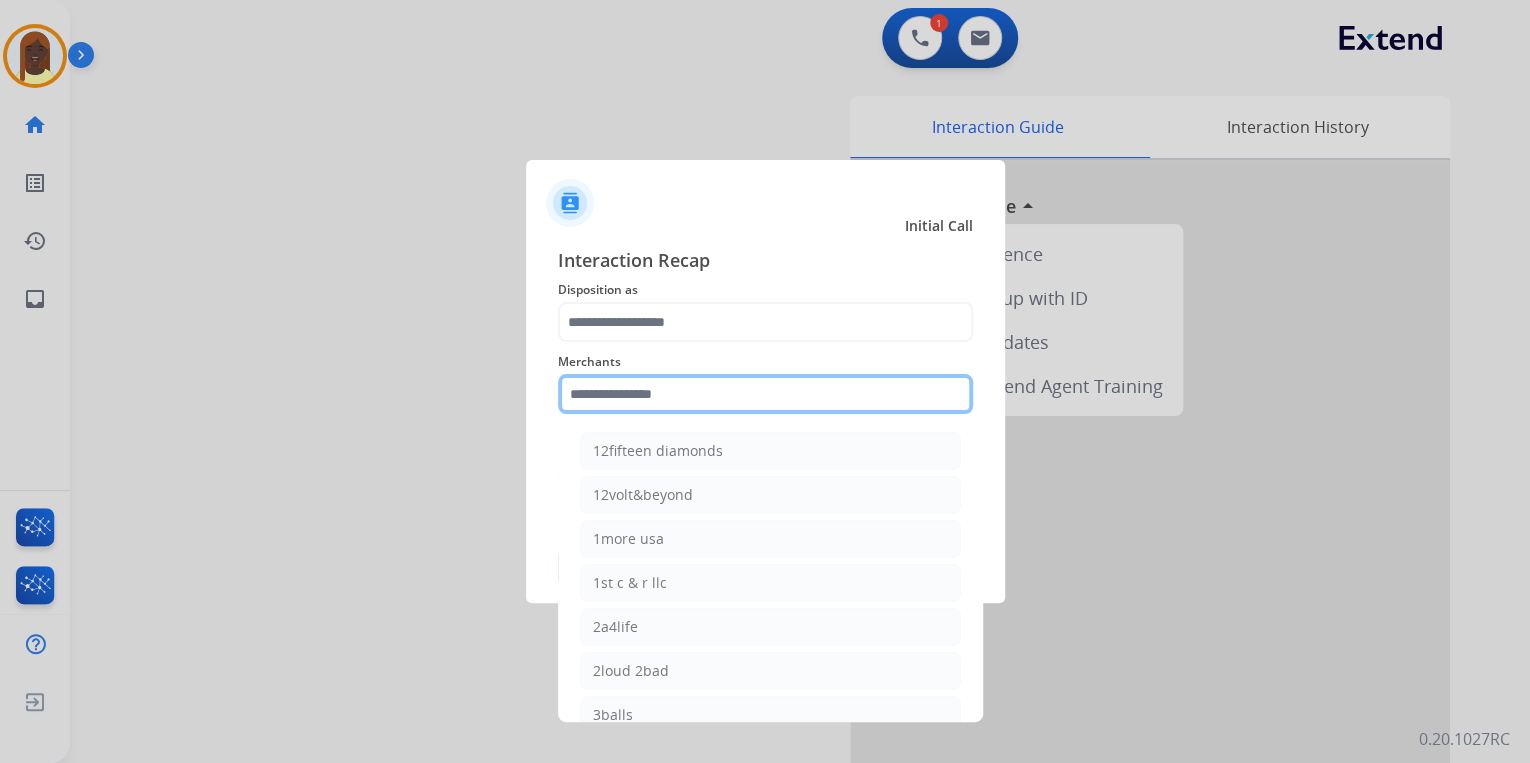 click 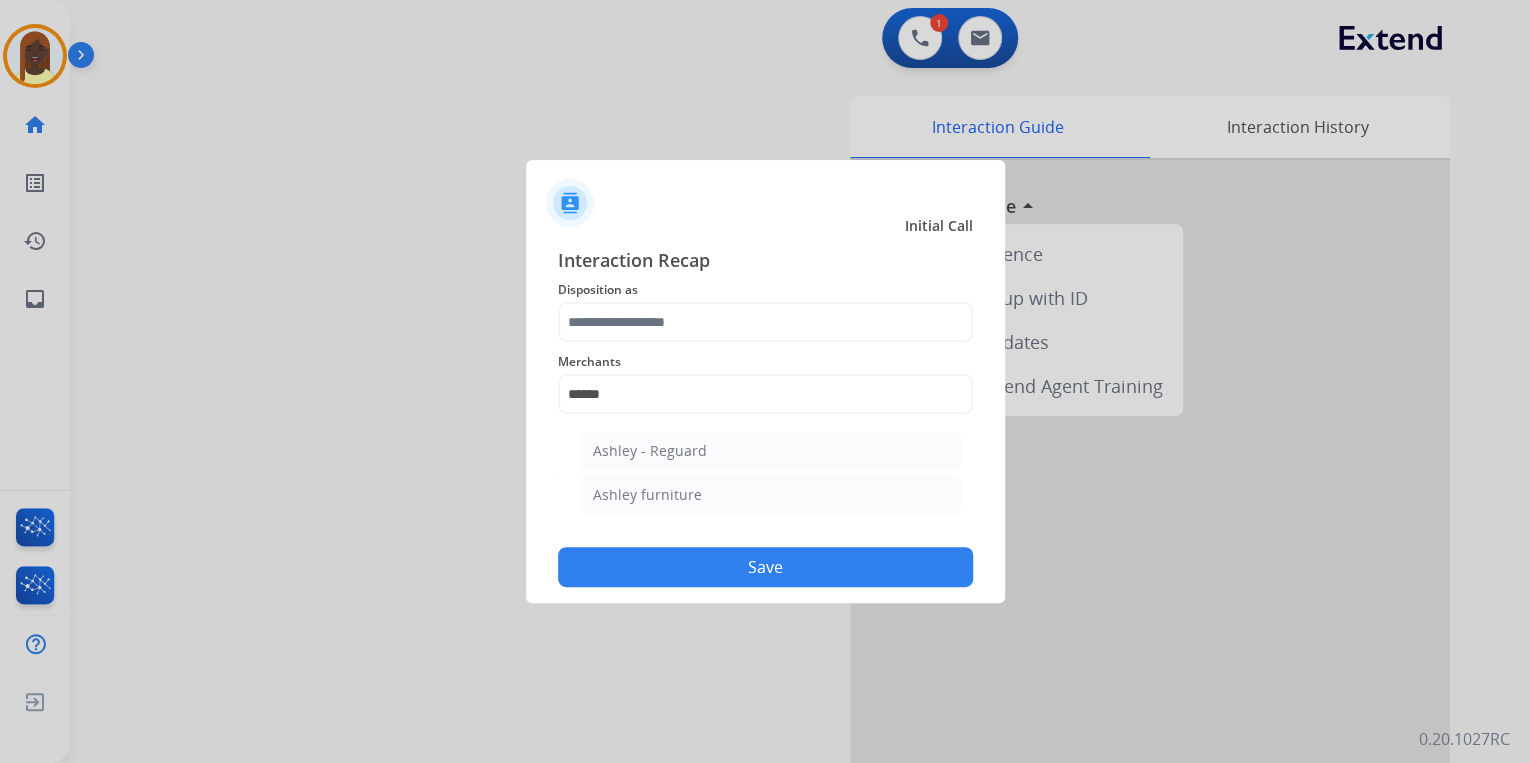 drag, startPoint x: 665, startPoint y: 492, endPoint x: 650, endPoint y: 392, distance: 101.118744 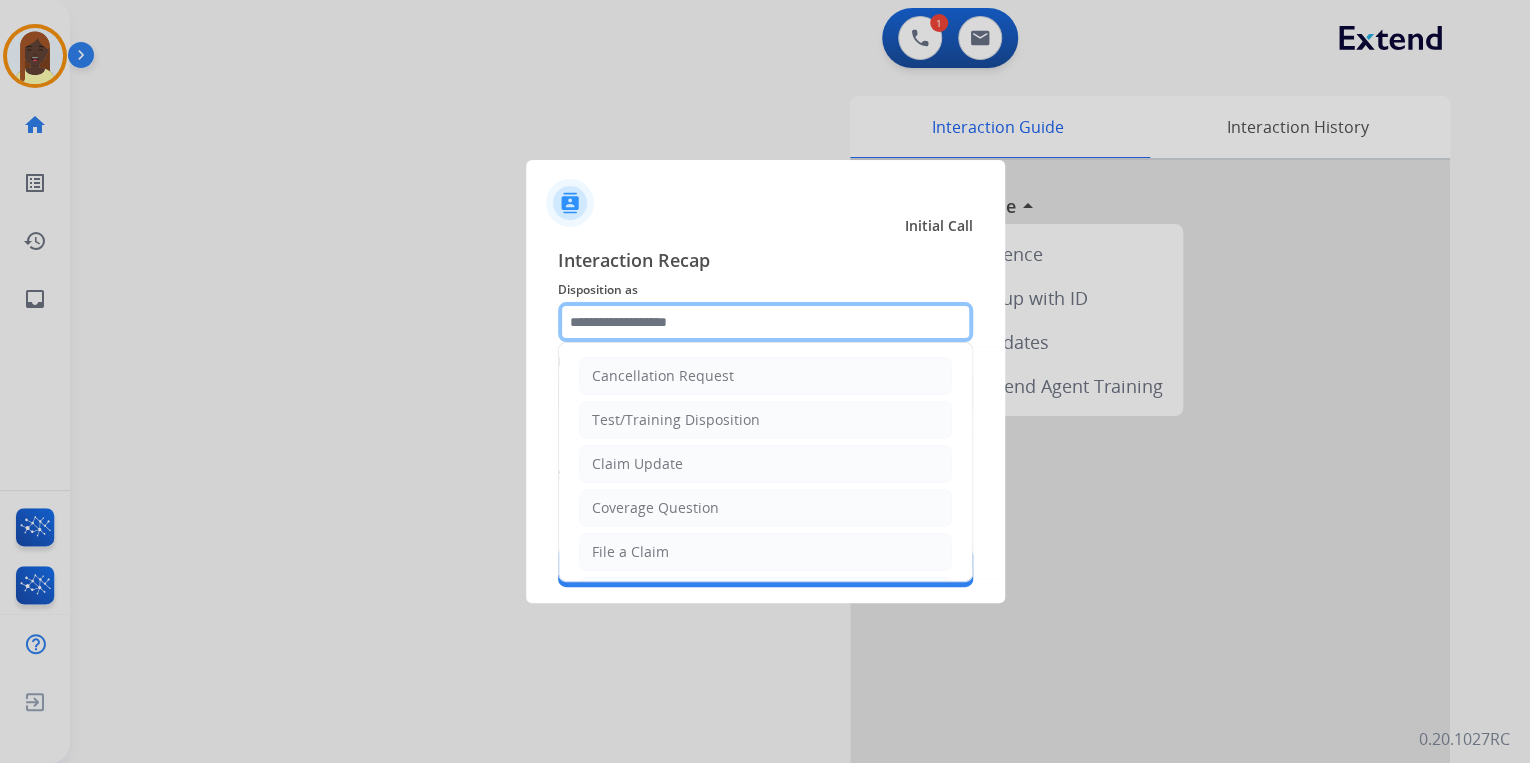click 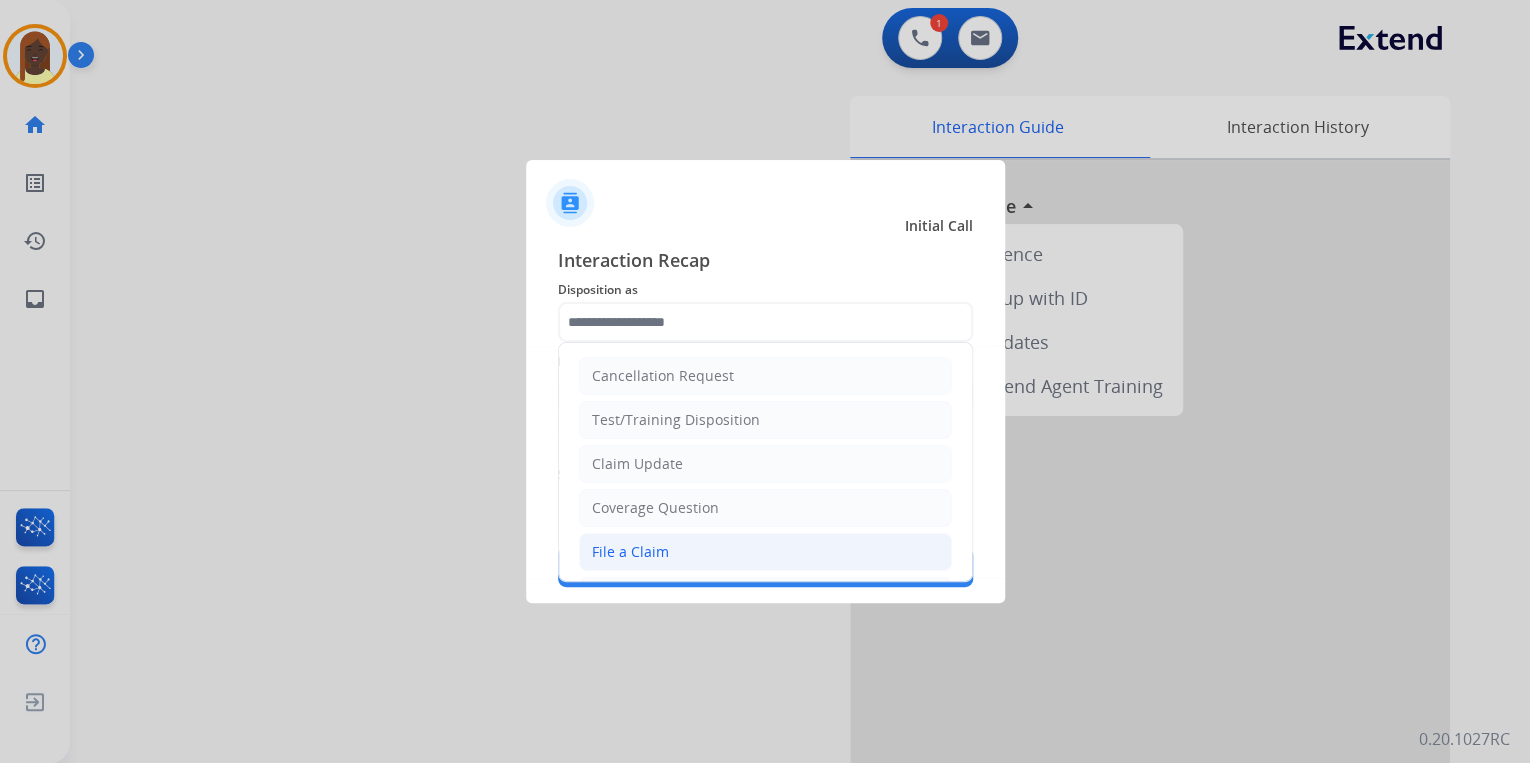 click on "File a Claim" 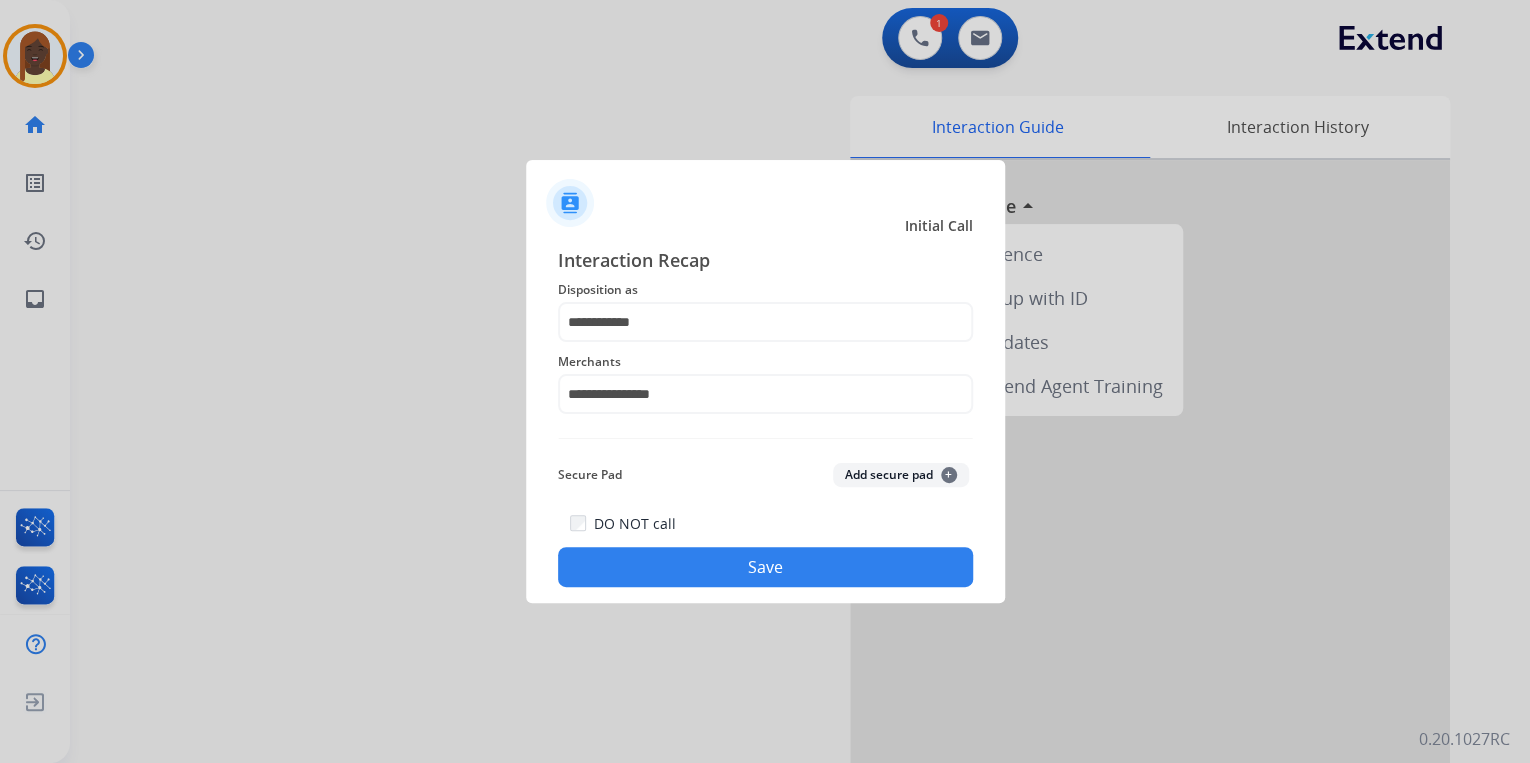 click on "Save" 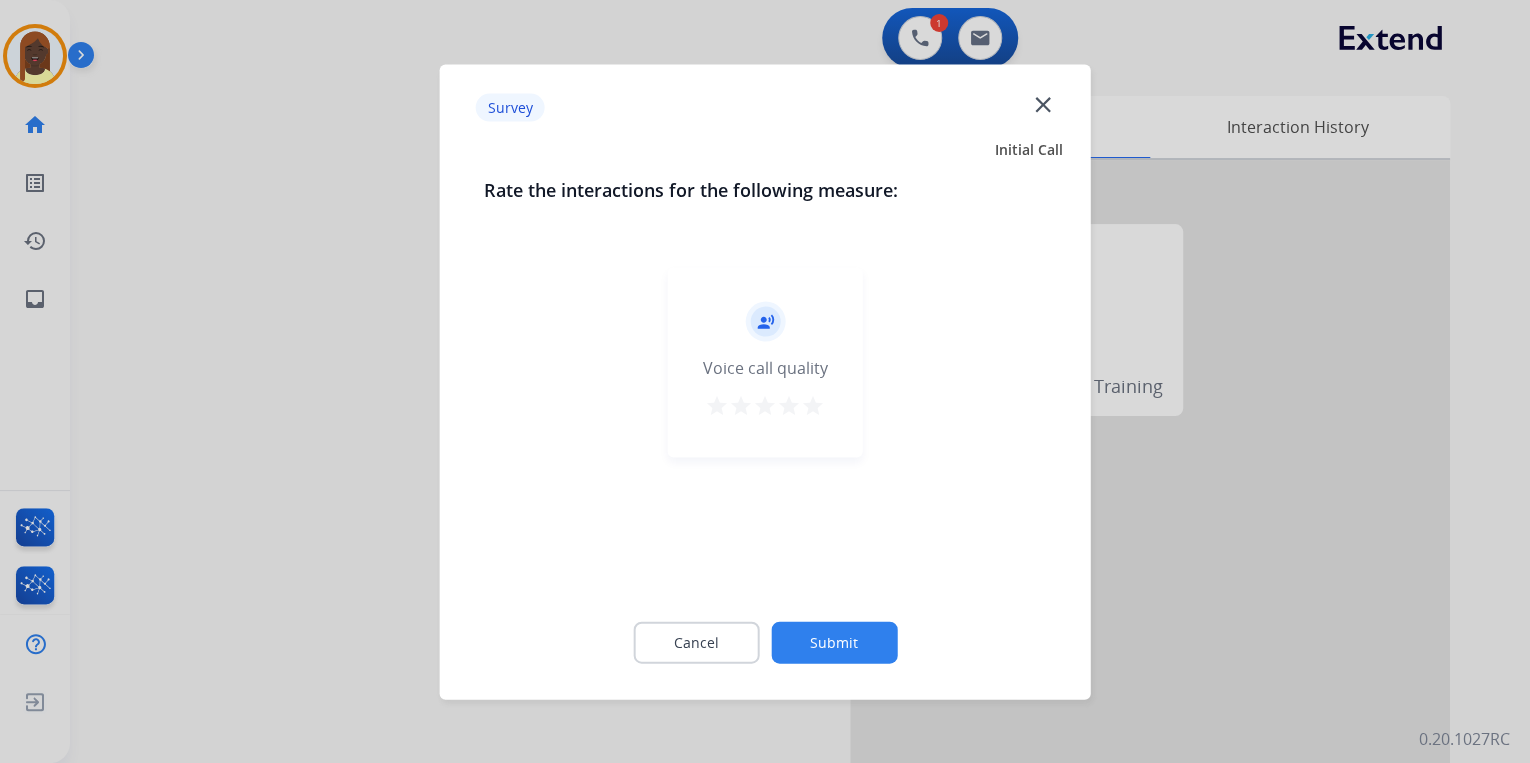 drag, startPoint x: 818, startPoint y: 406, endPoint x: 827, endPoint y: 569, distance: 163.24828 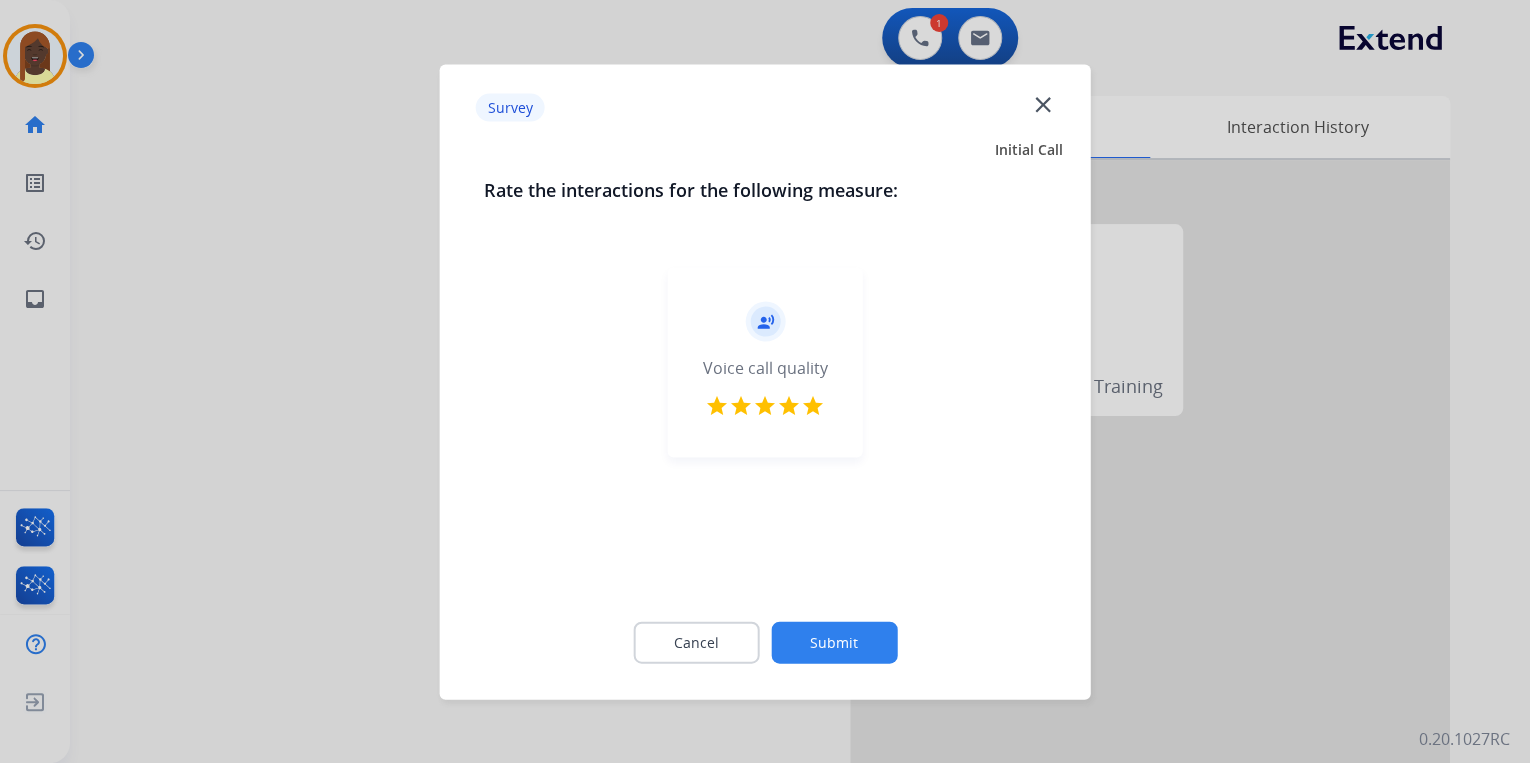 click on "Submit" 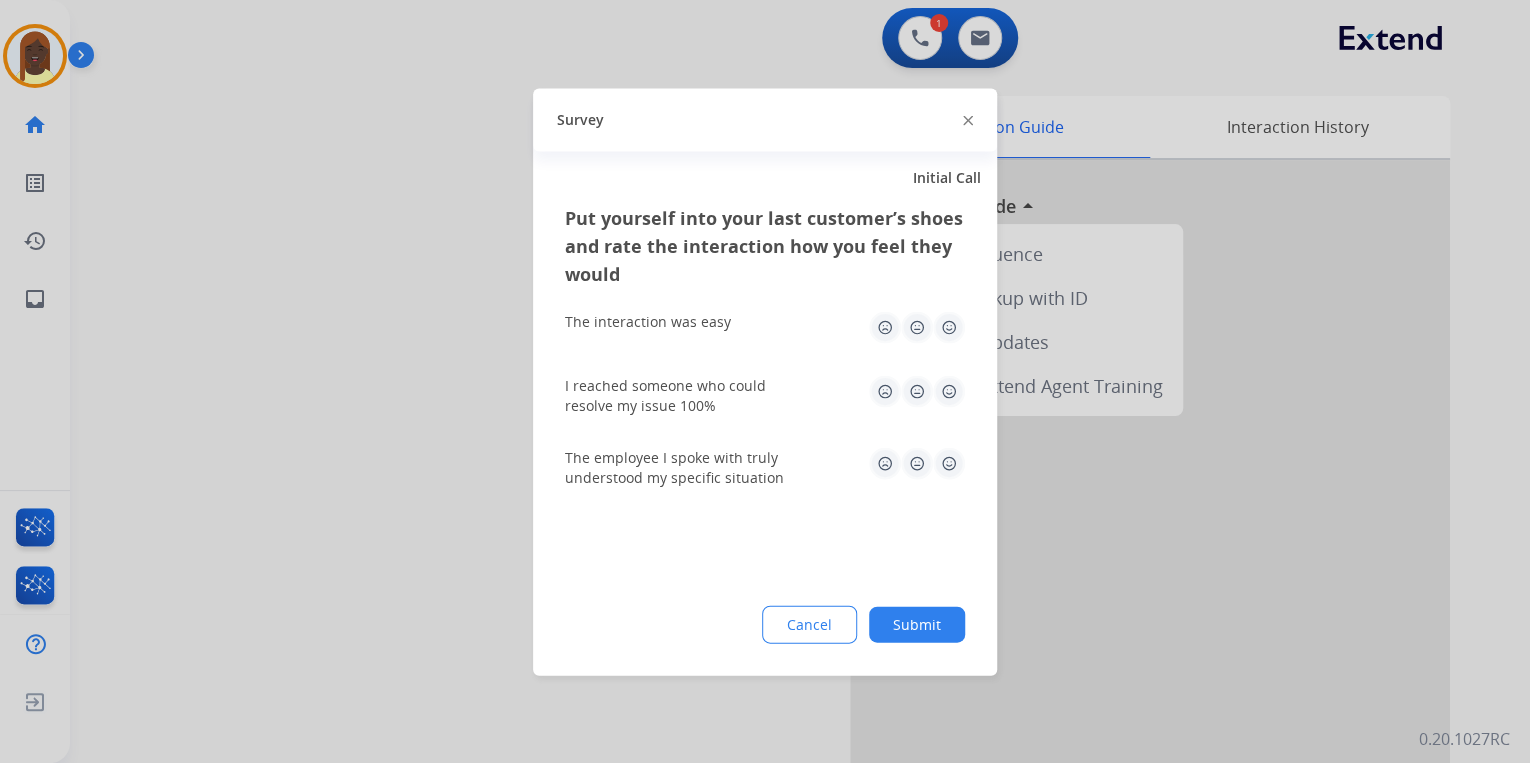 click 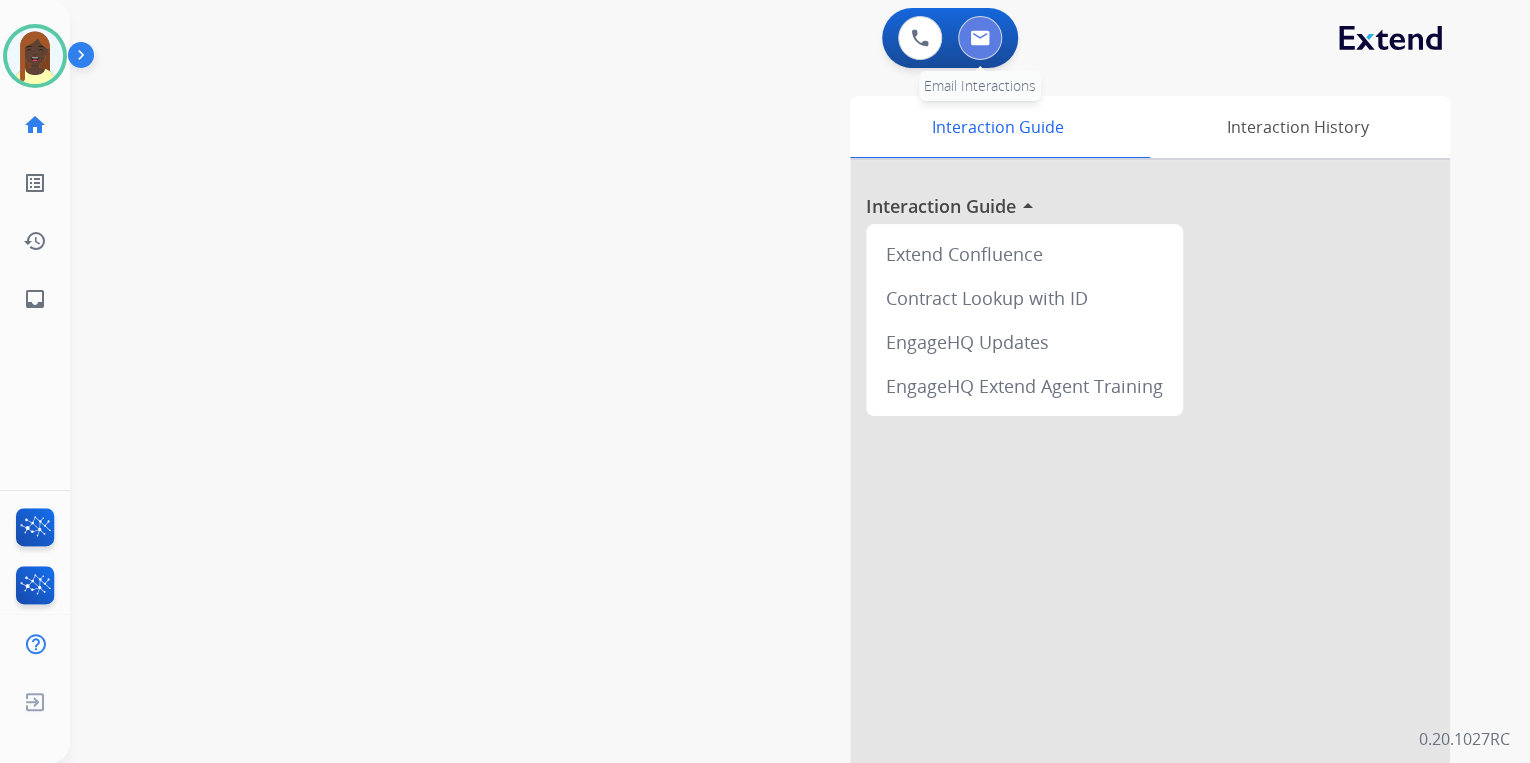 click at bounding box center [980, 38] 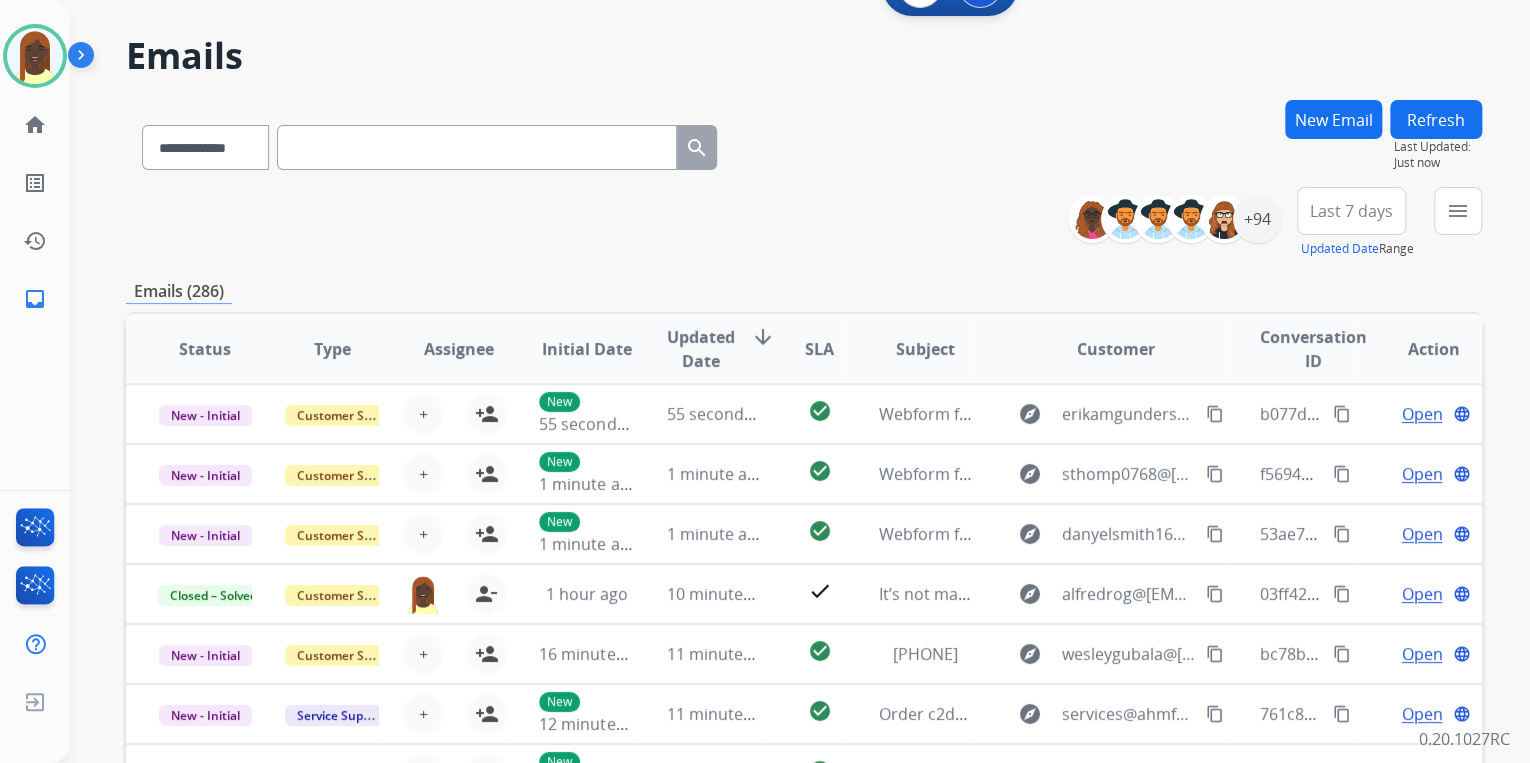 scroll, scrollTop: 160, scrollLeft: 0, axis: vertical 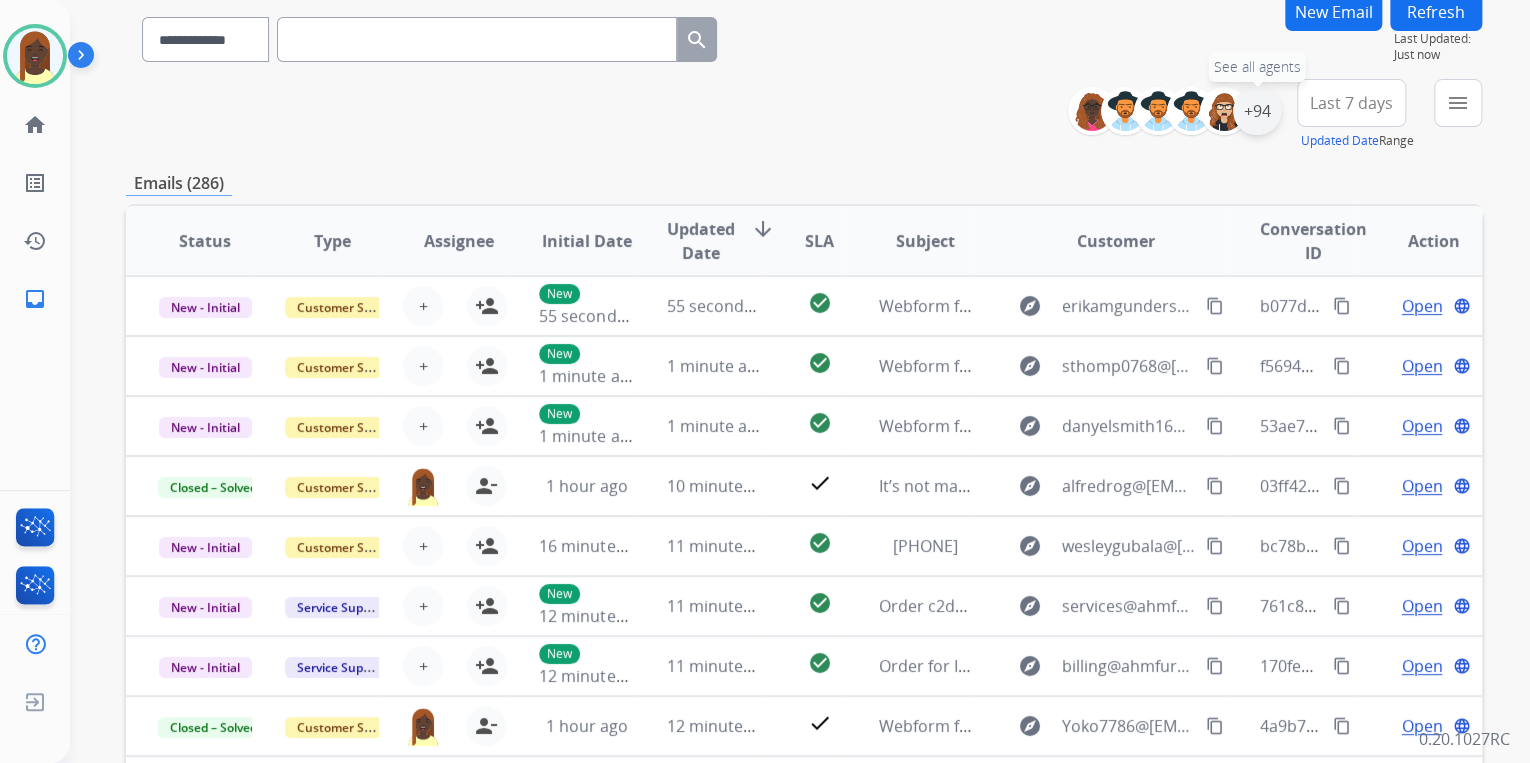 click on "+94" at bounding box center (1257, 111) 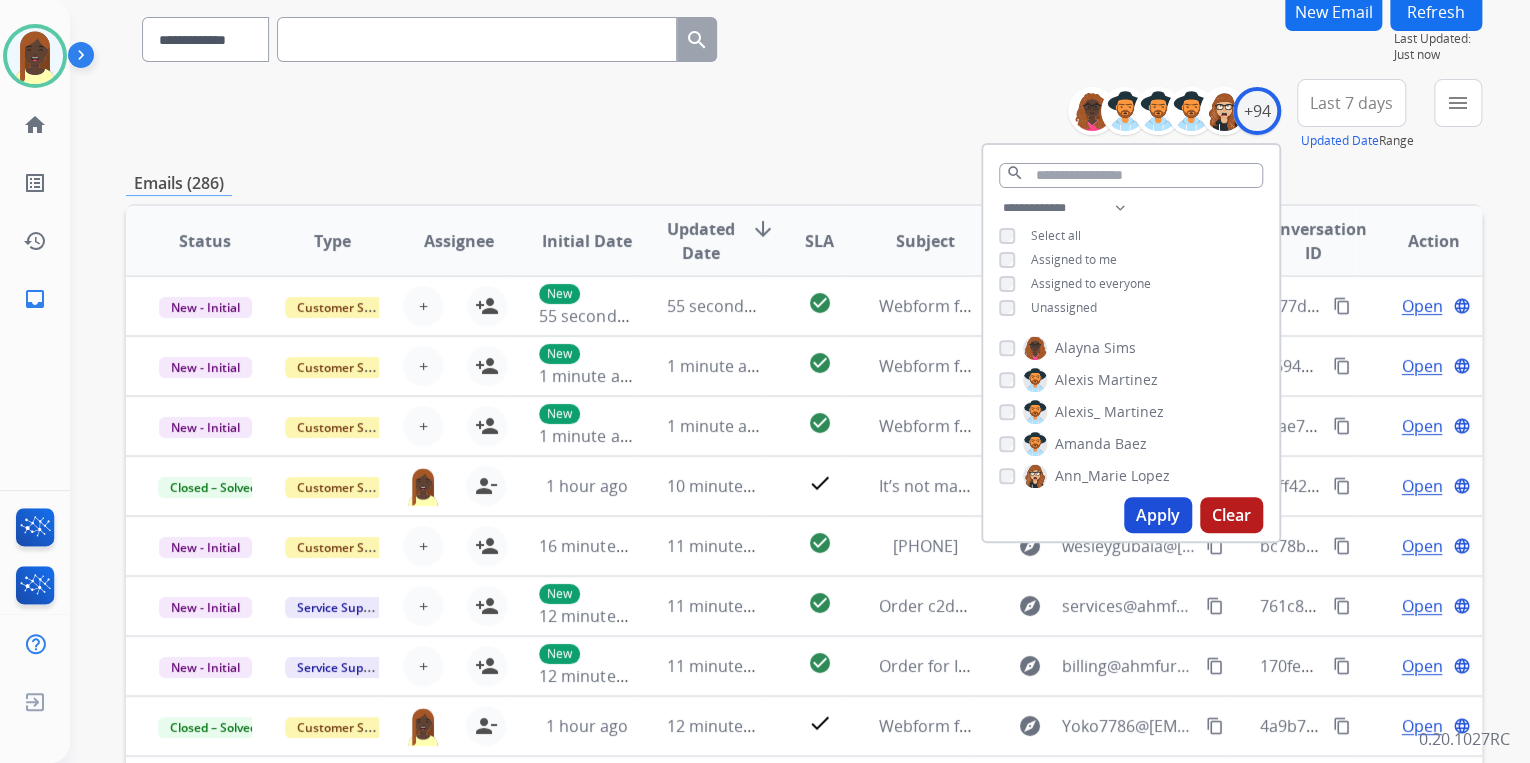 drag, startPoint x: 1151, startPoint y: 521, endPoint x: 1116, endPoint y: 456, distance: 73.82411 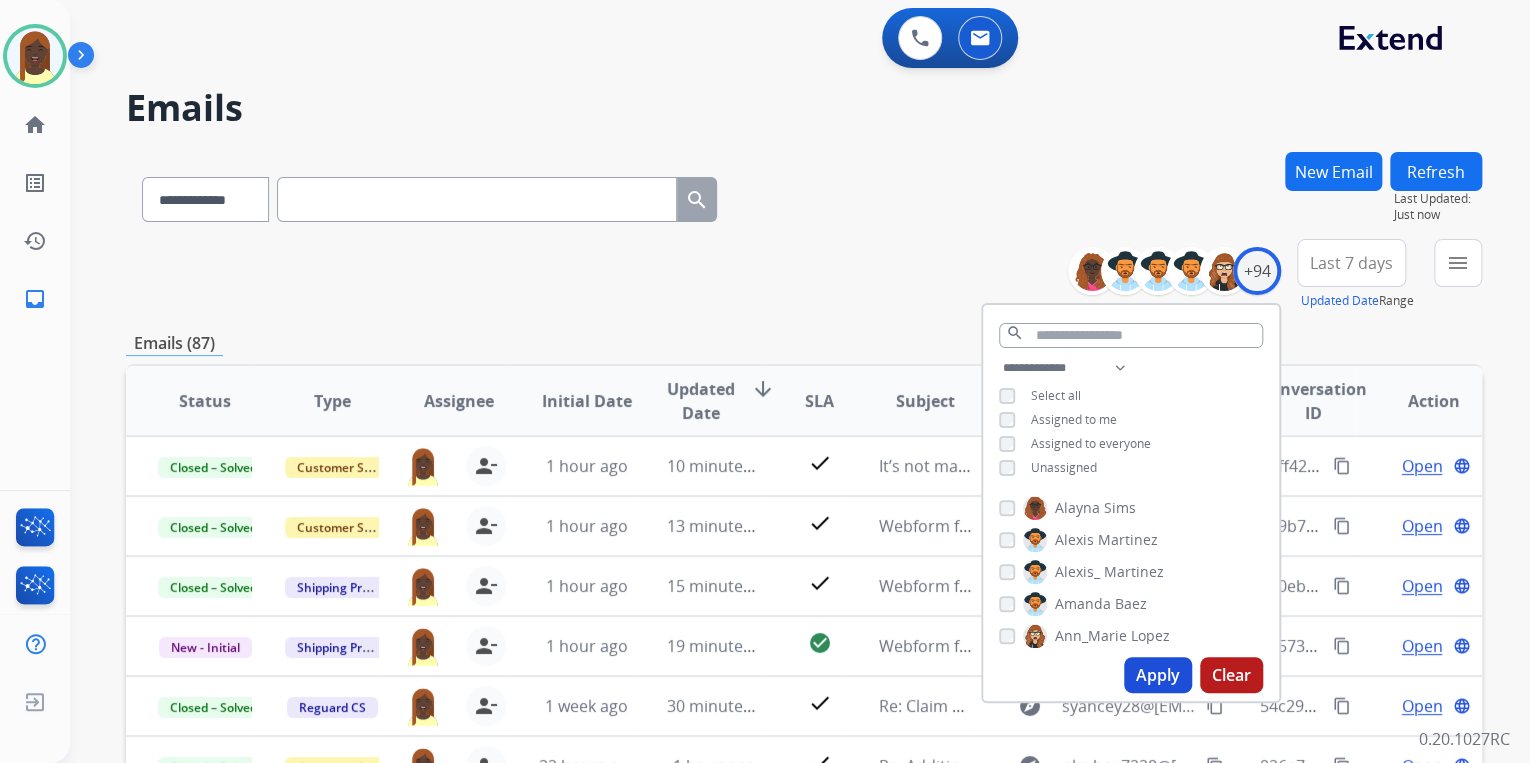 click on "**********" at bounding box center [804, 275] 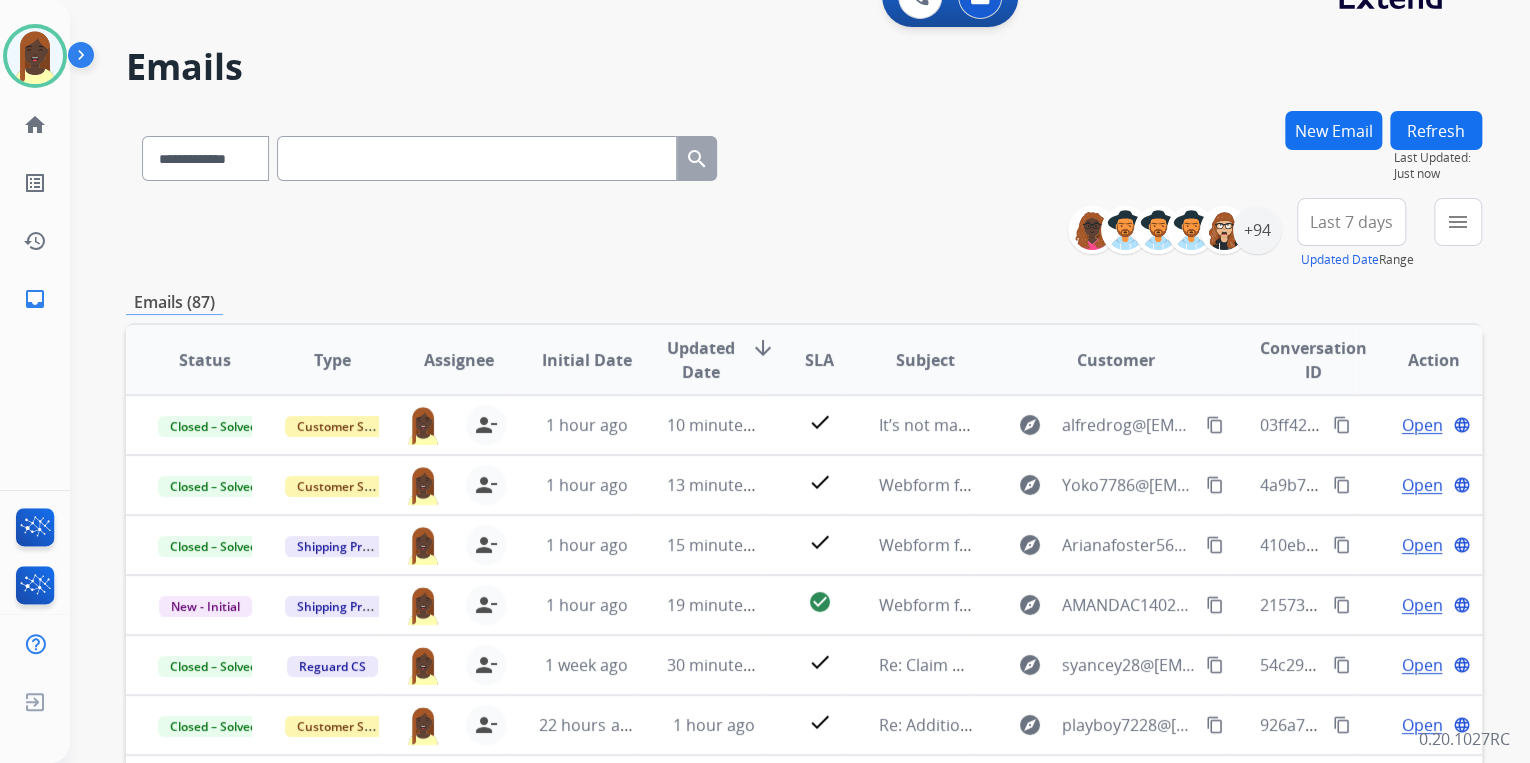 scroll, scrollTop: 80, scrollLeft: 0, axis: vertical 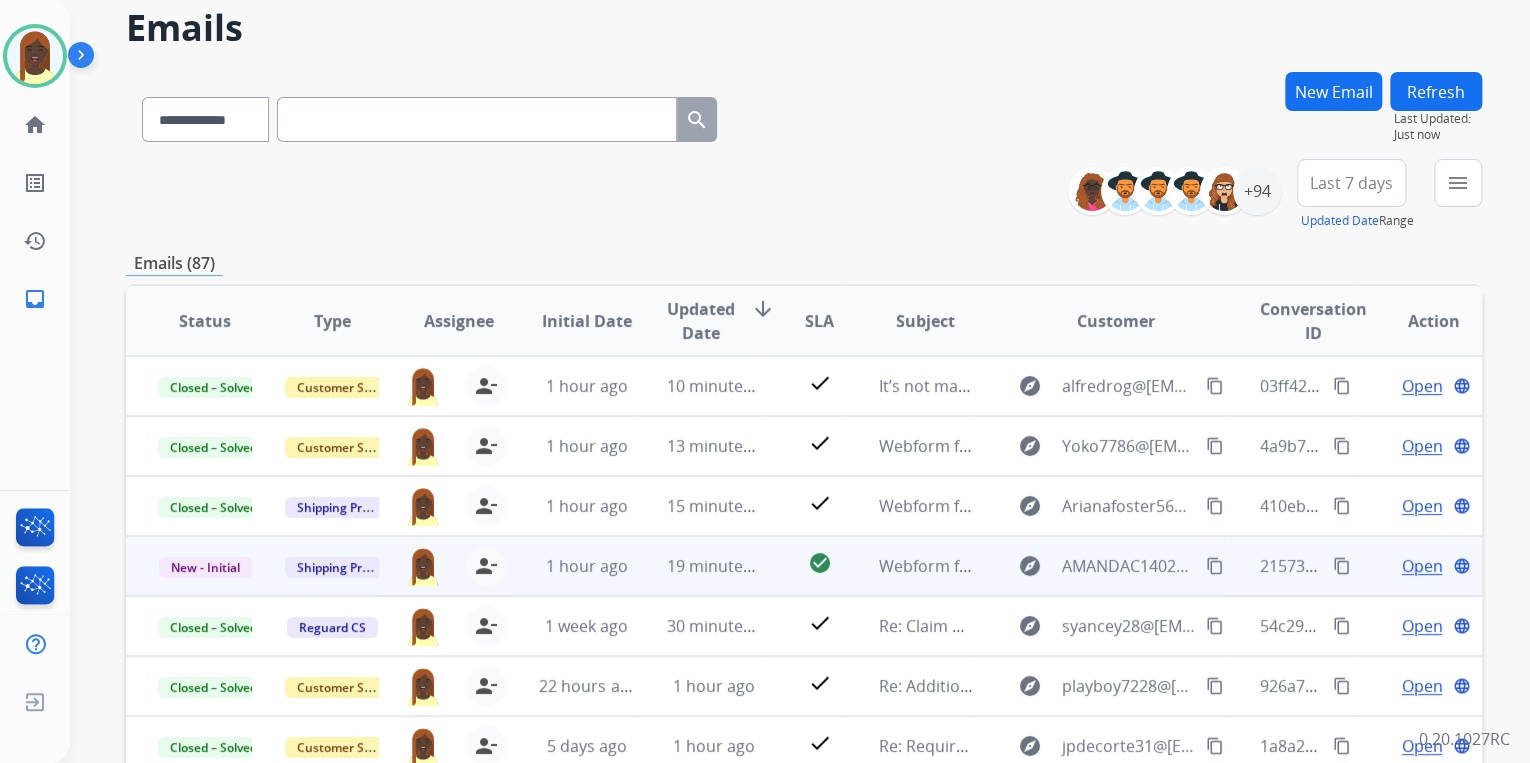 click on "content_copy" at bounding box center (1342, 566) 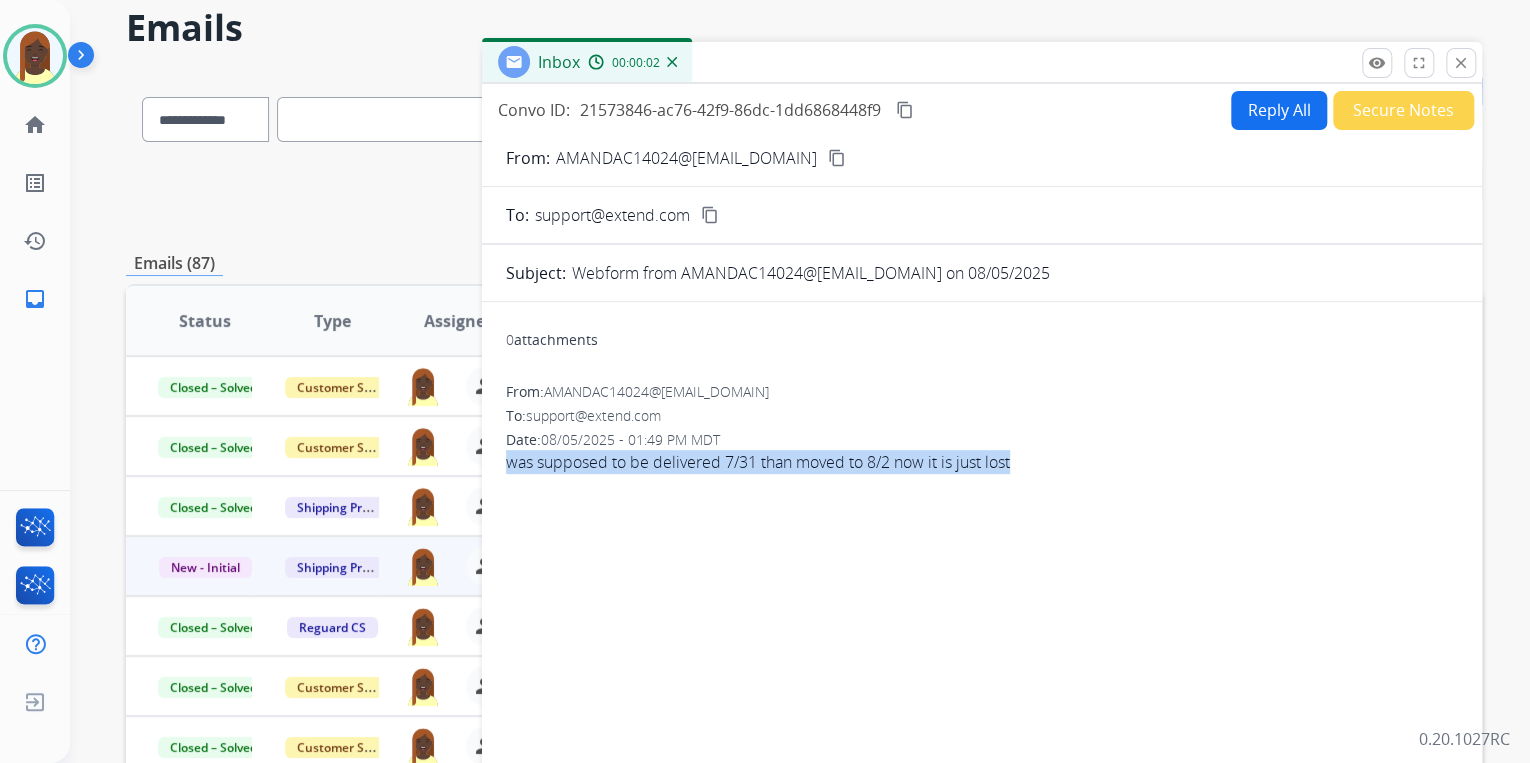 drag, startPoint x: 496, startPoint y: 460, endPoint x: 1042, endPoint y: 497, distance: 547.2522 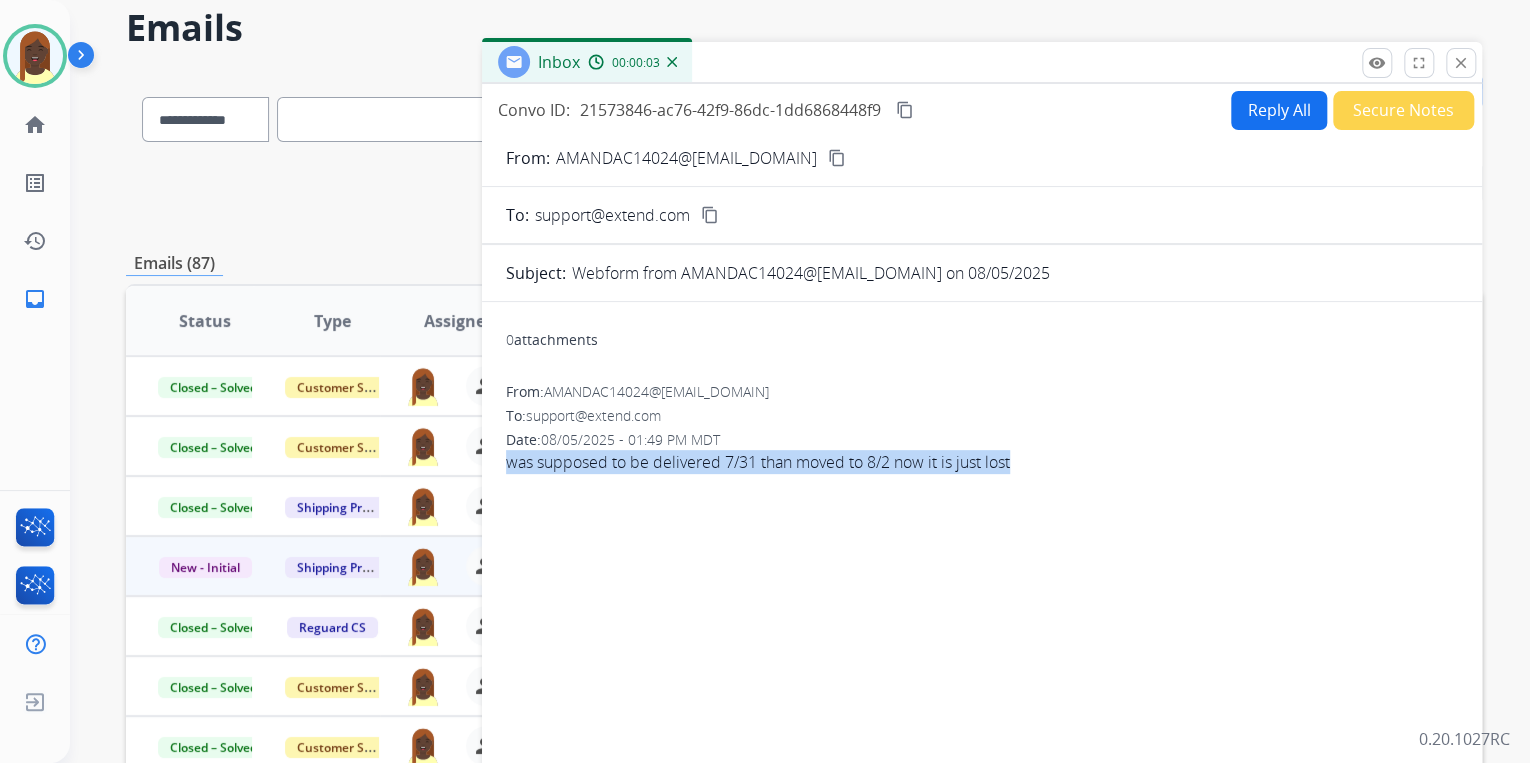 drag, startPoint x: 1042, startPoint y: 497, endPoint x: 930, endPoint y: 467, distance: 115.948265 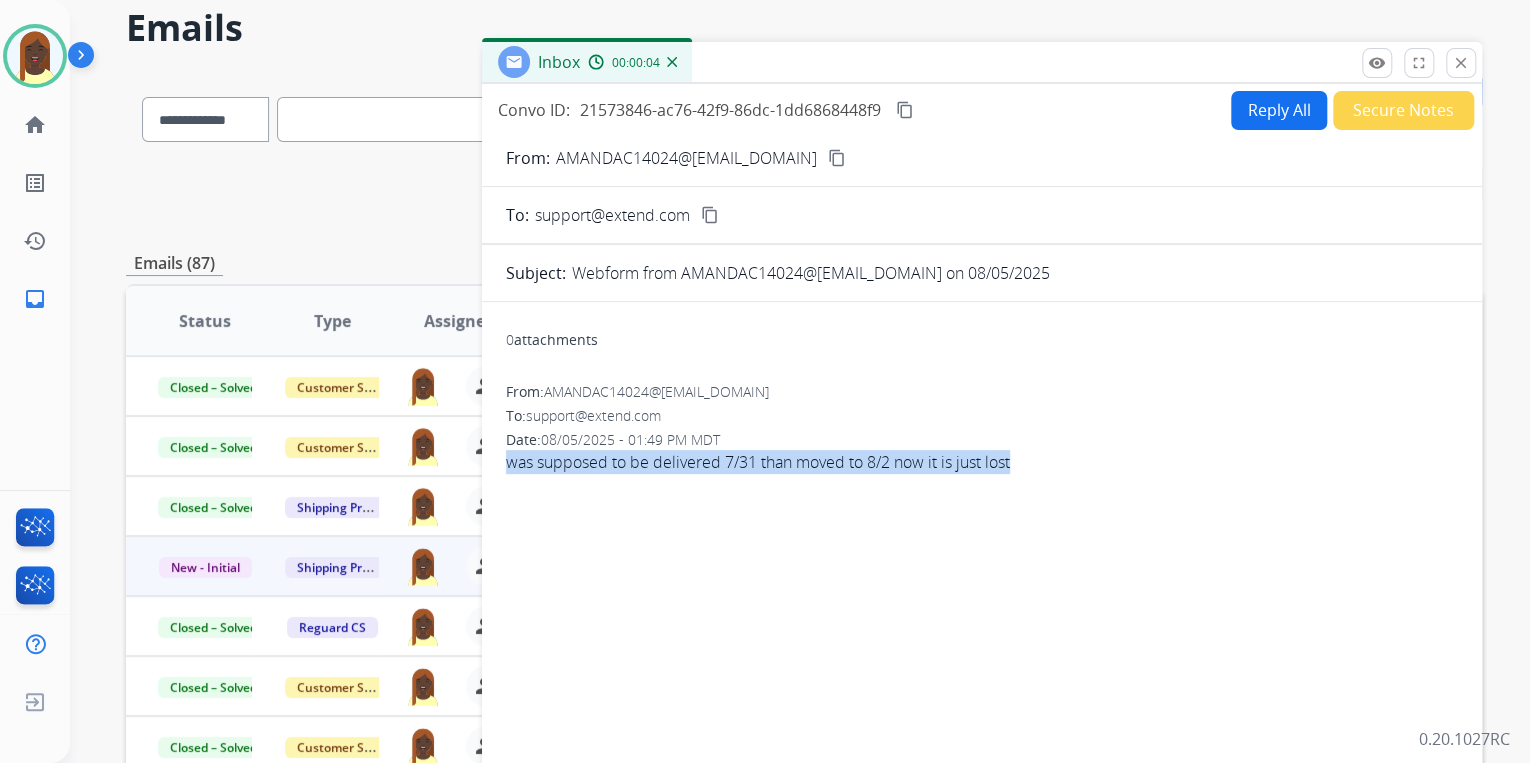 copy on "was supposed to be delivered 7/31 than moved to 8/2 now it is just lost" 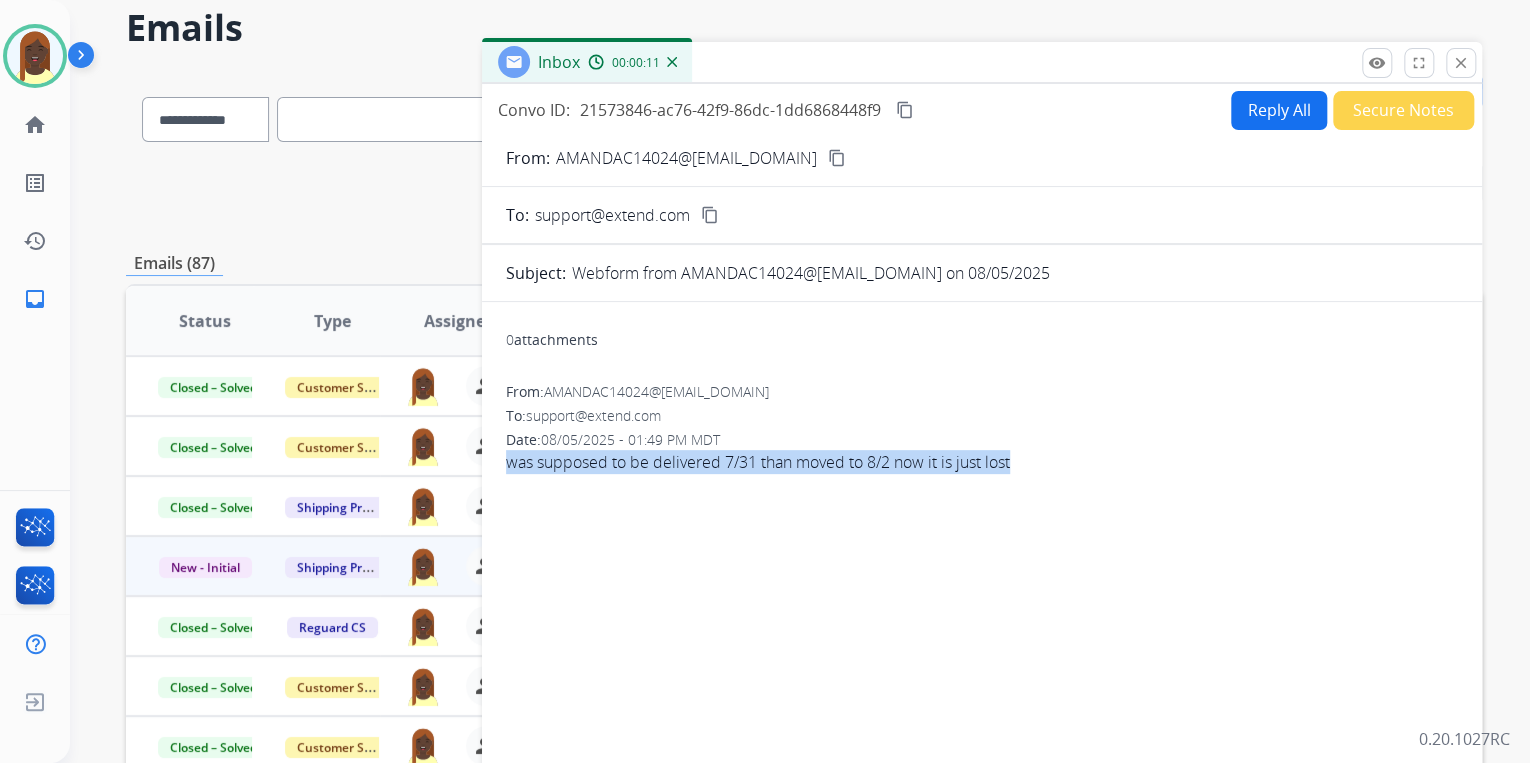 click on "content_copy" at bounding box center (905, 110) 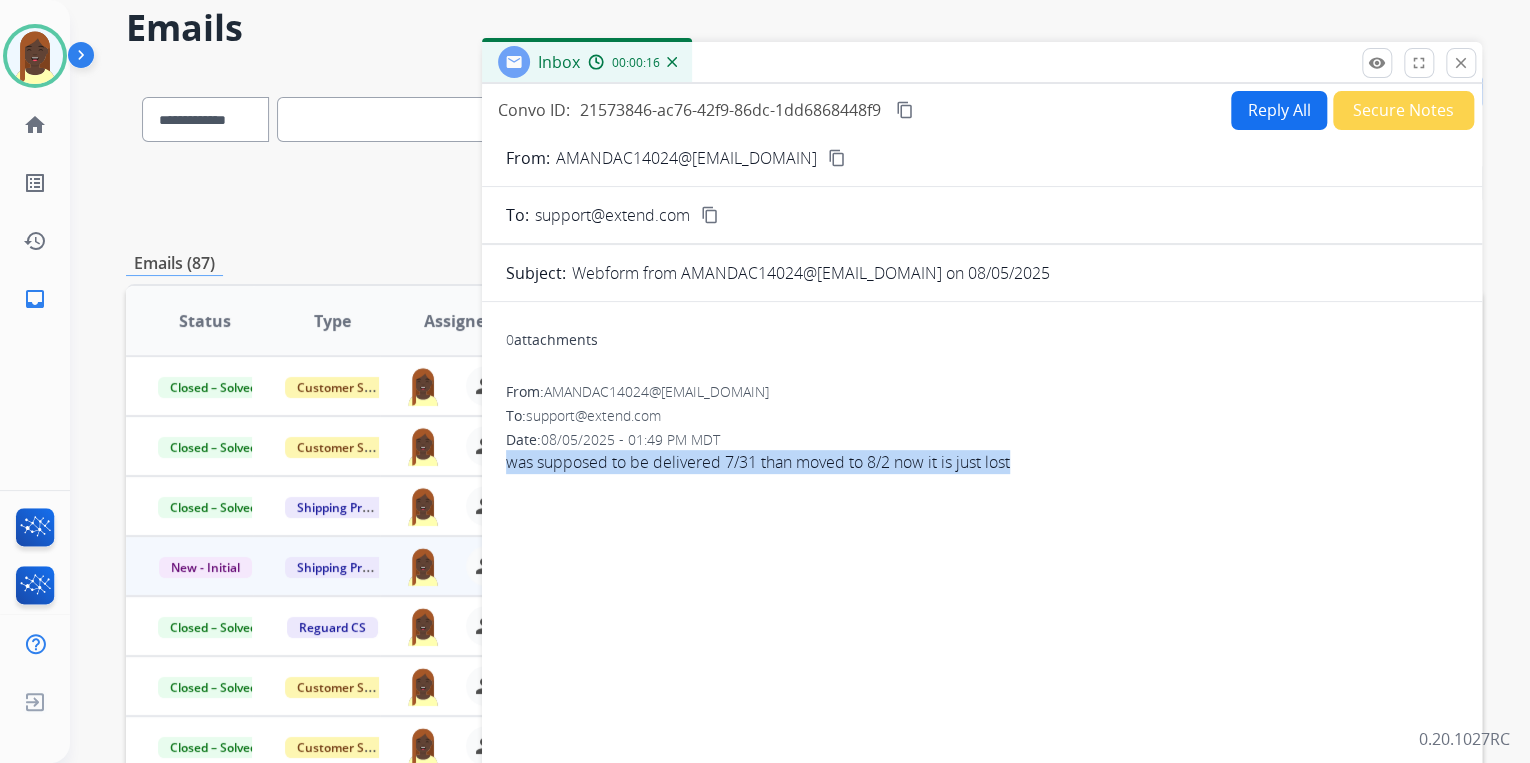 click on "content_copy" at bounding box center [837, 158] 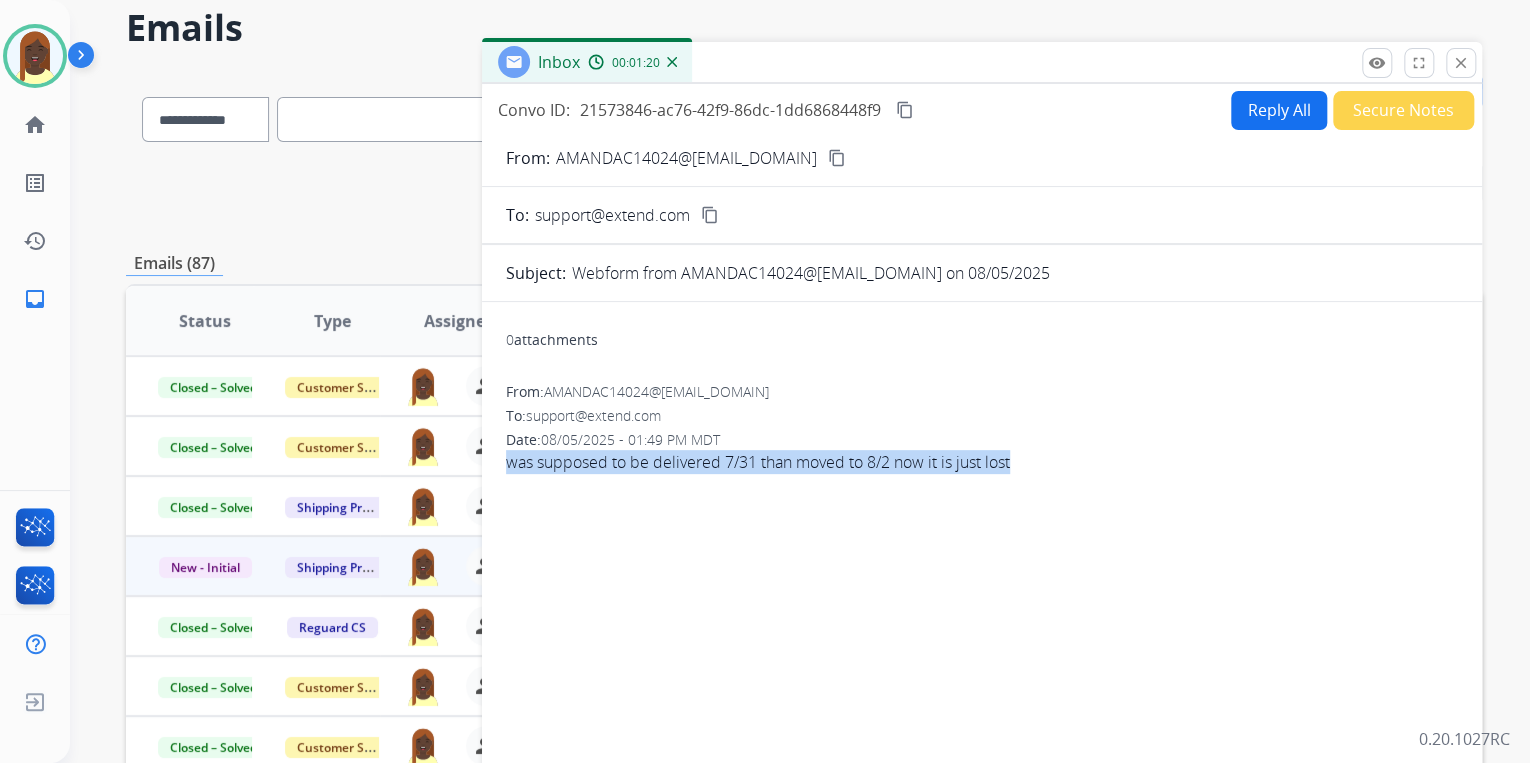 click on "Reply All" at bounding box center (1279, 110) 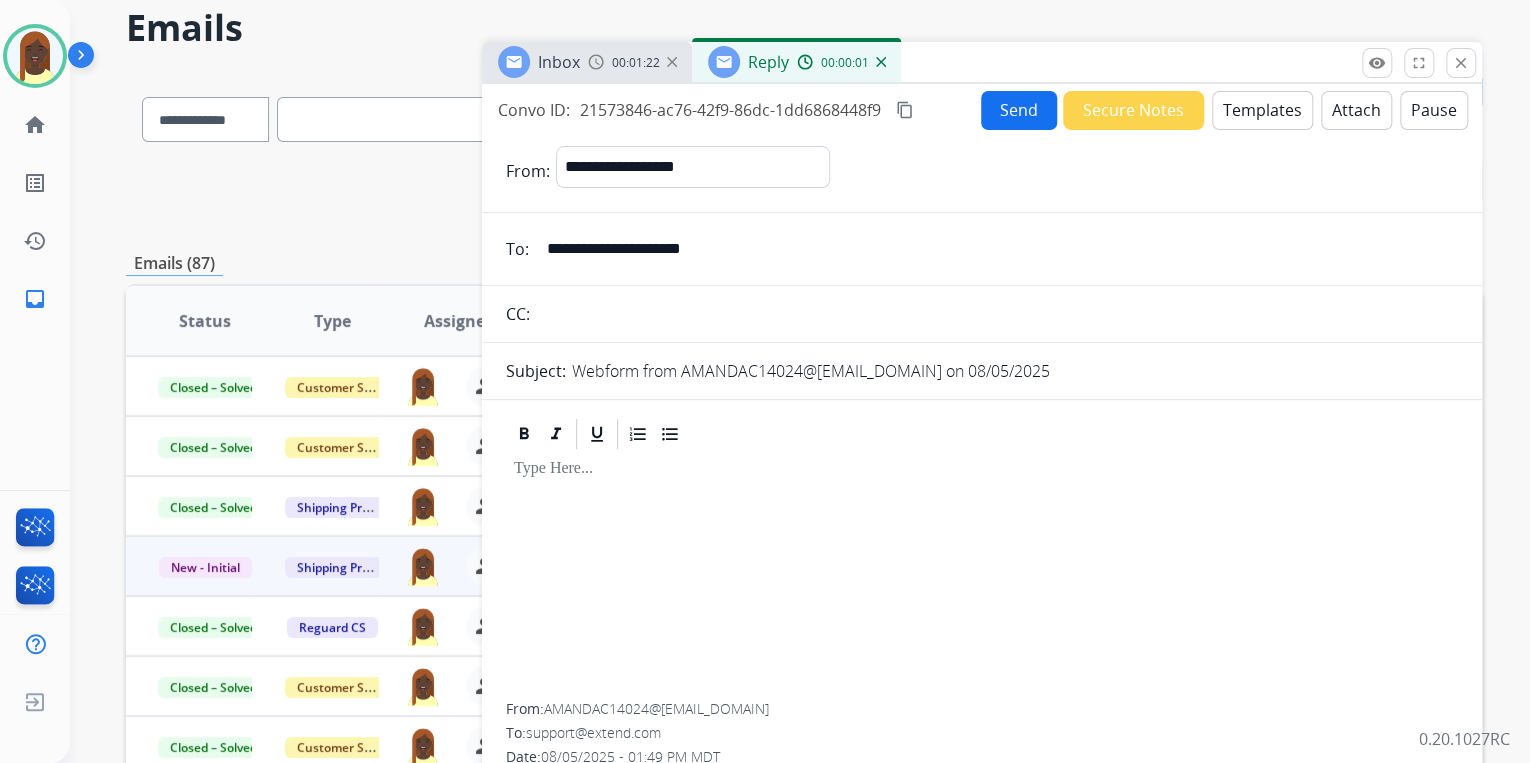 click on "Templates" at bounding box center (1262, 110) 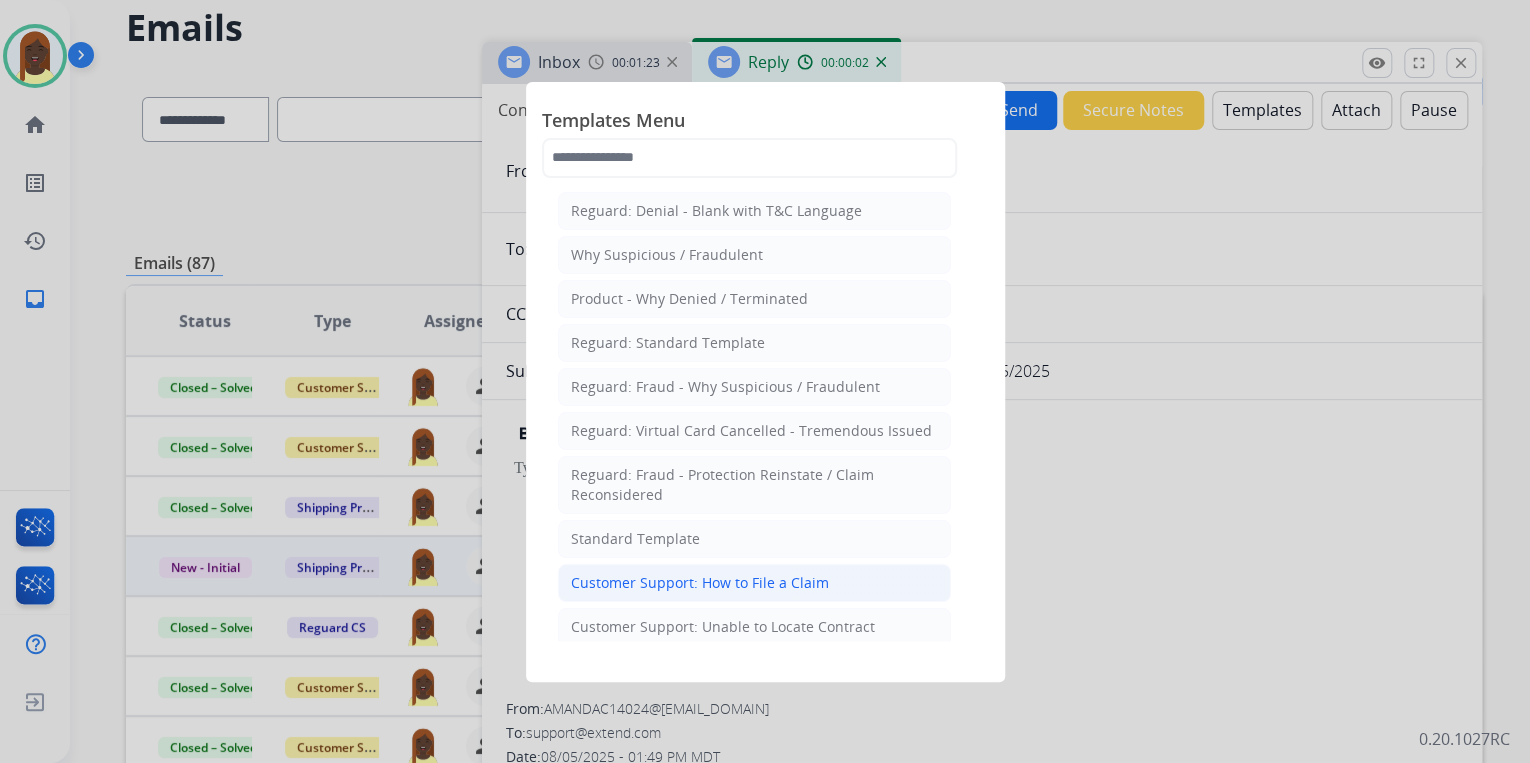 click on "Customer Support: How to File a Claim" 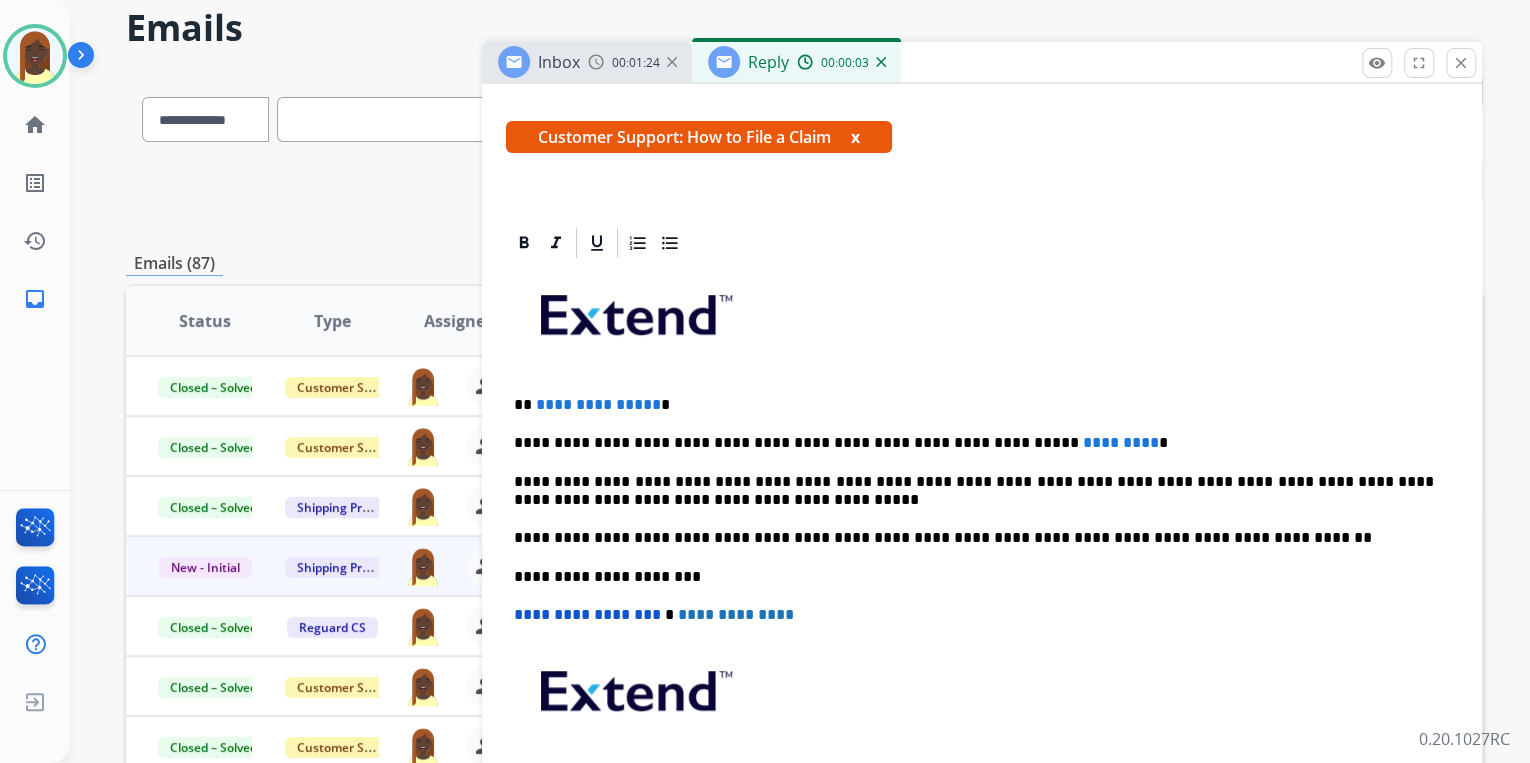 scroll, scrollTop: 320, scrollLeft: 0, axis: vertical 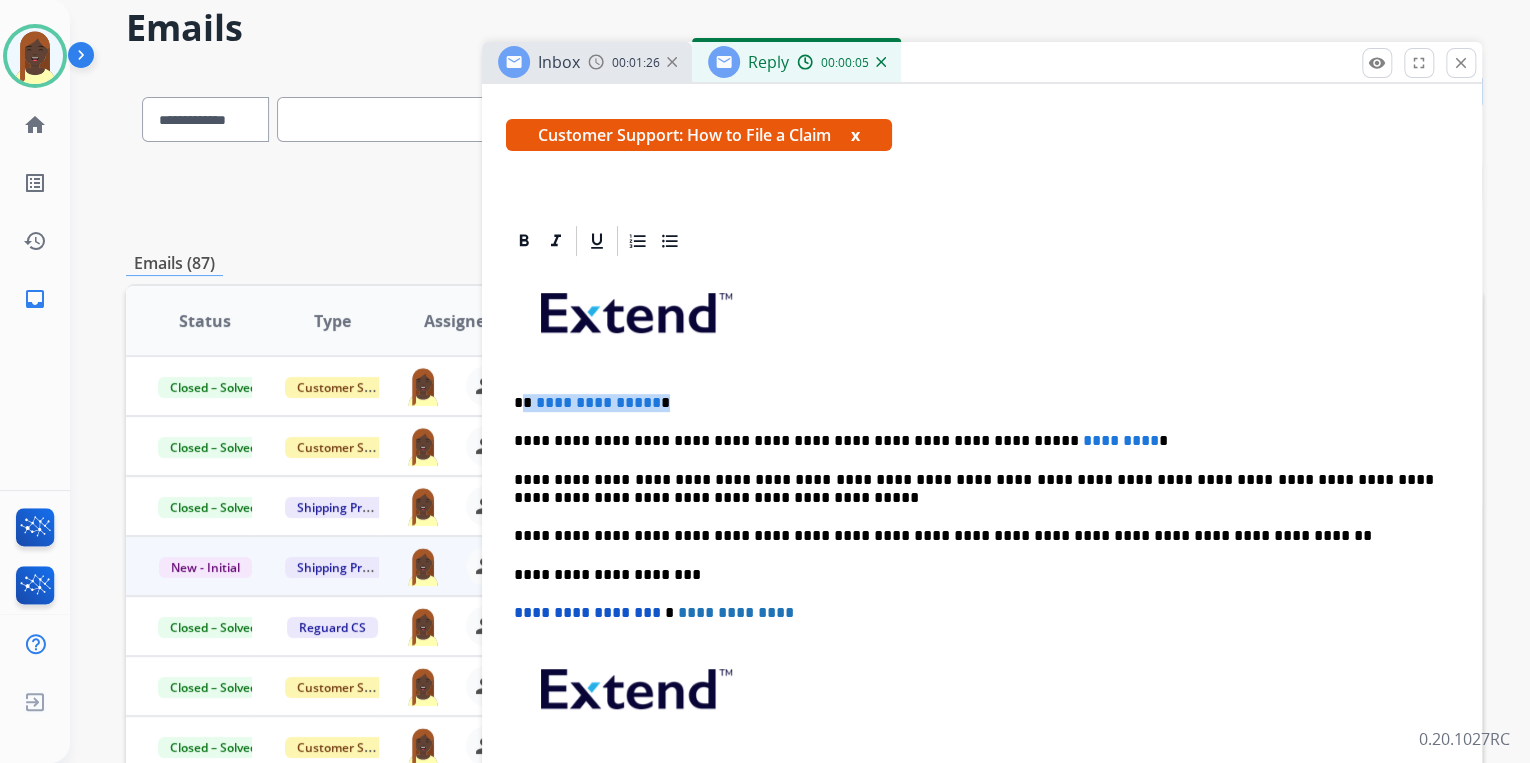drag, startPoint x: 528, startPoint y: 397, endPoint x: 708, endPoint y: 401, distance: 180.04443 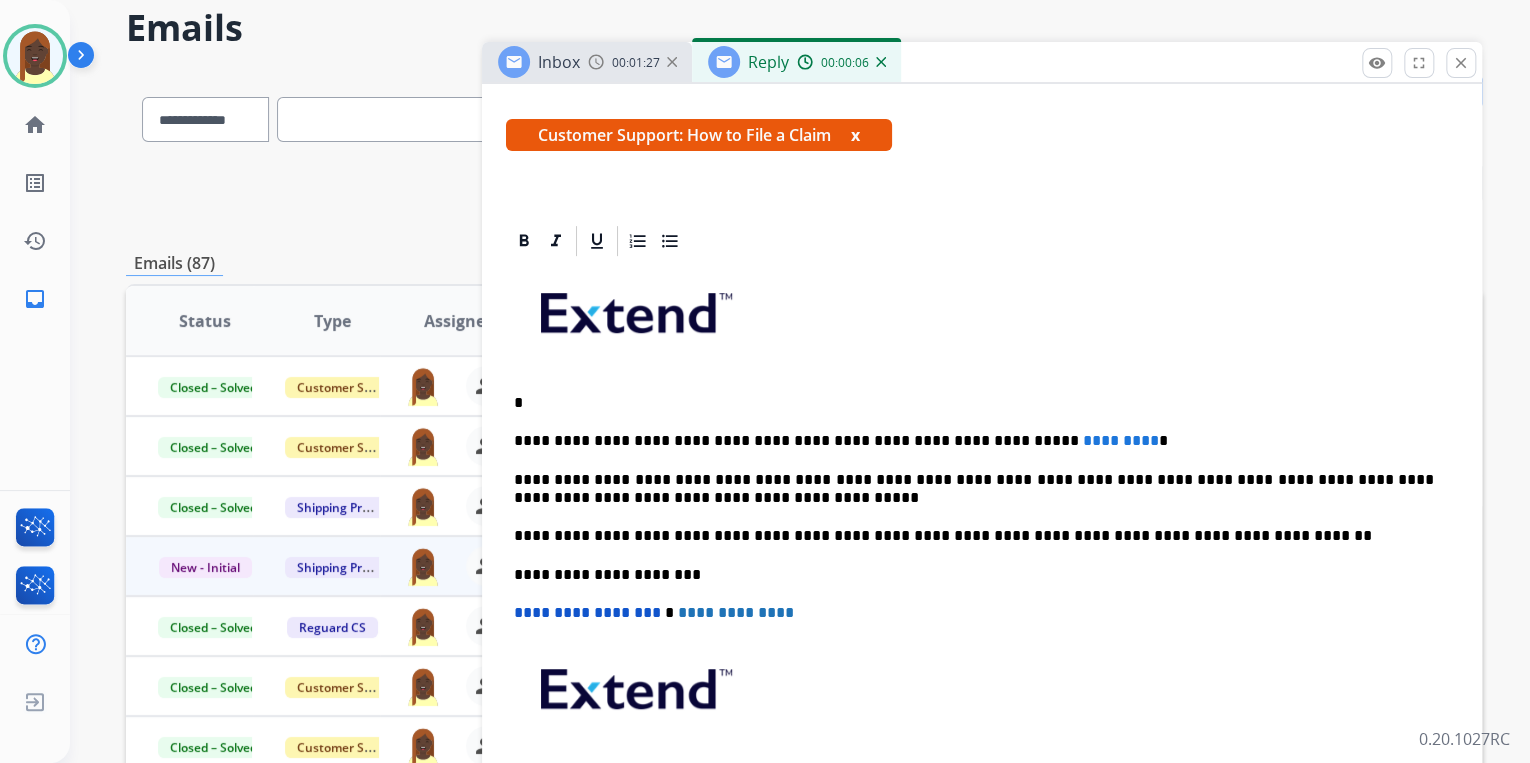 type 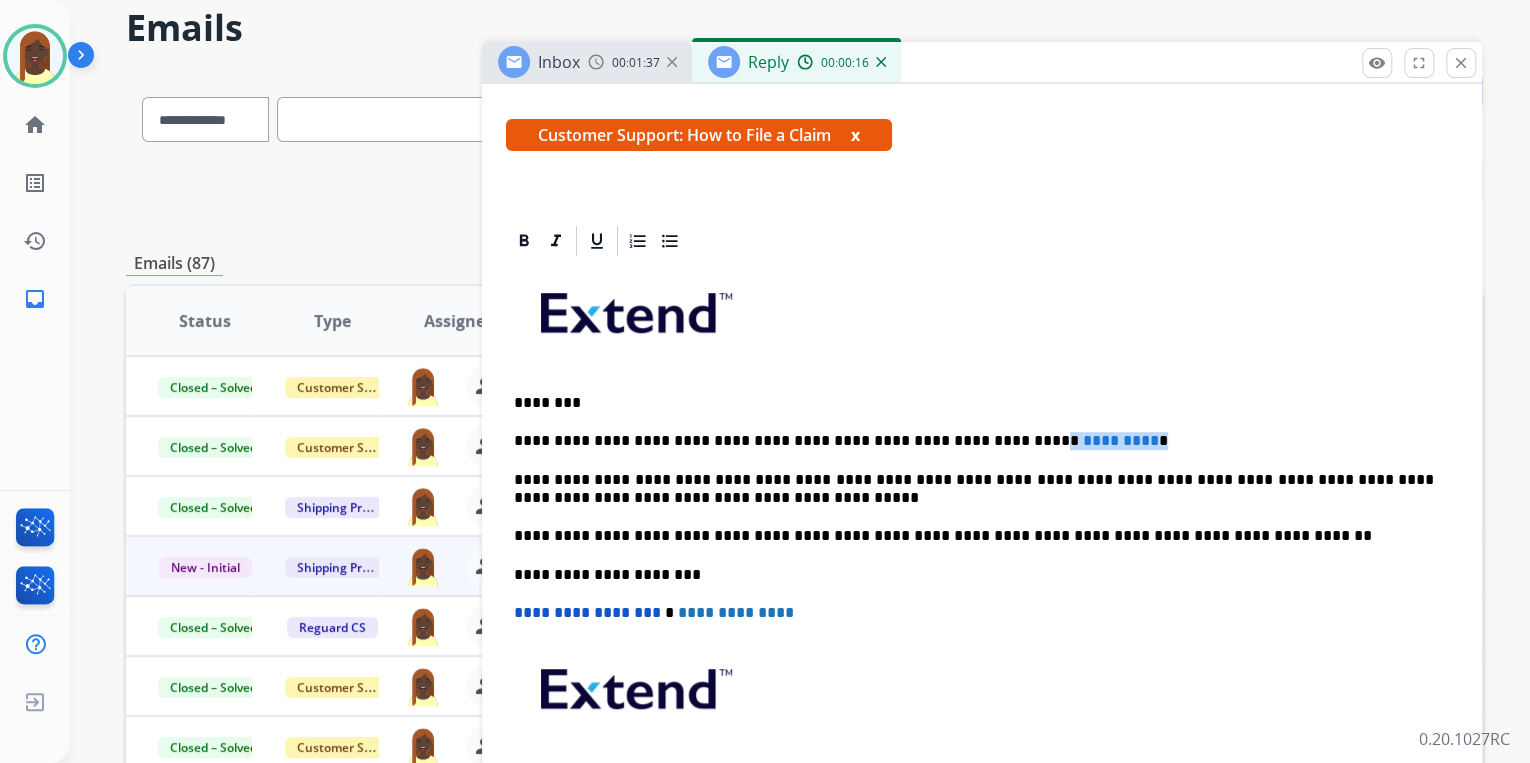 drag, startPoint x: 964, startPoint y: 440, endPoint x: 1118, endPoint y: 444, distance: 154.05194 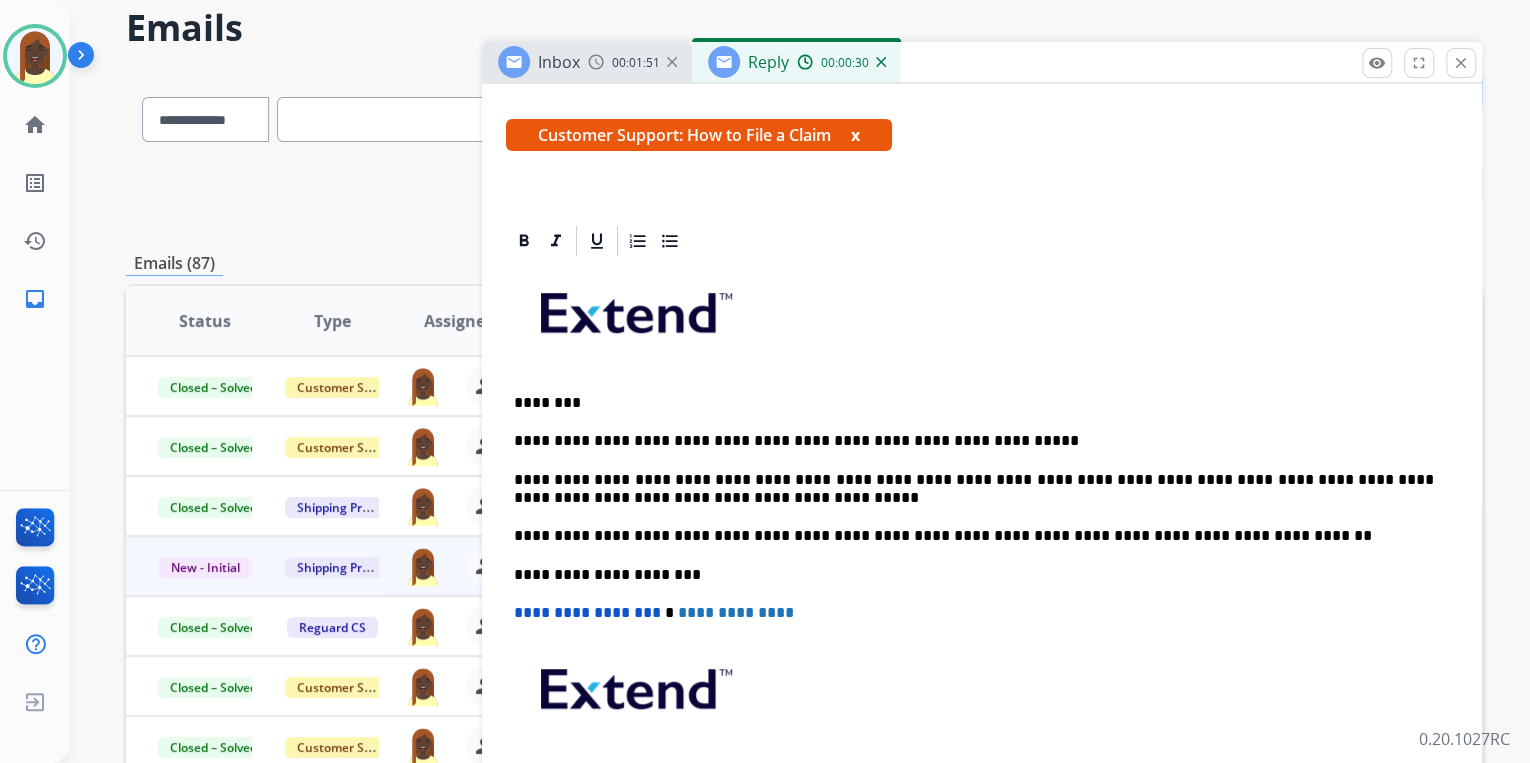 click on "**********" at bounding box center [974, 441] 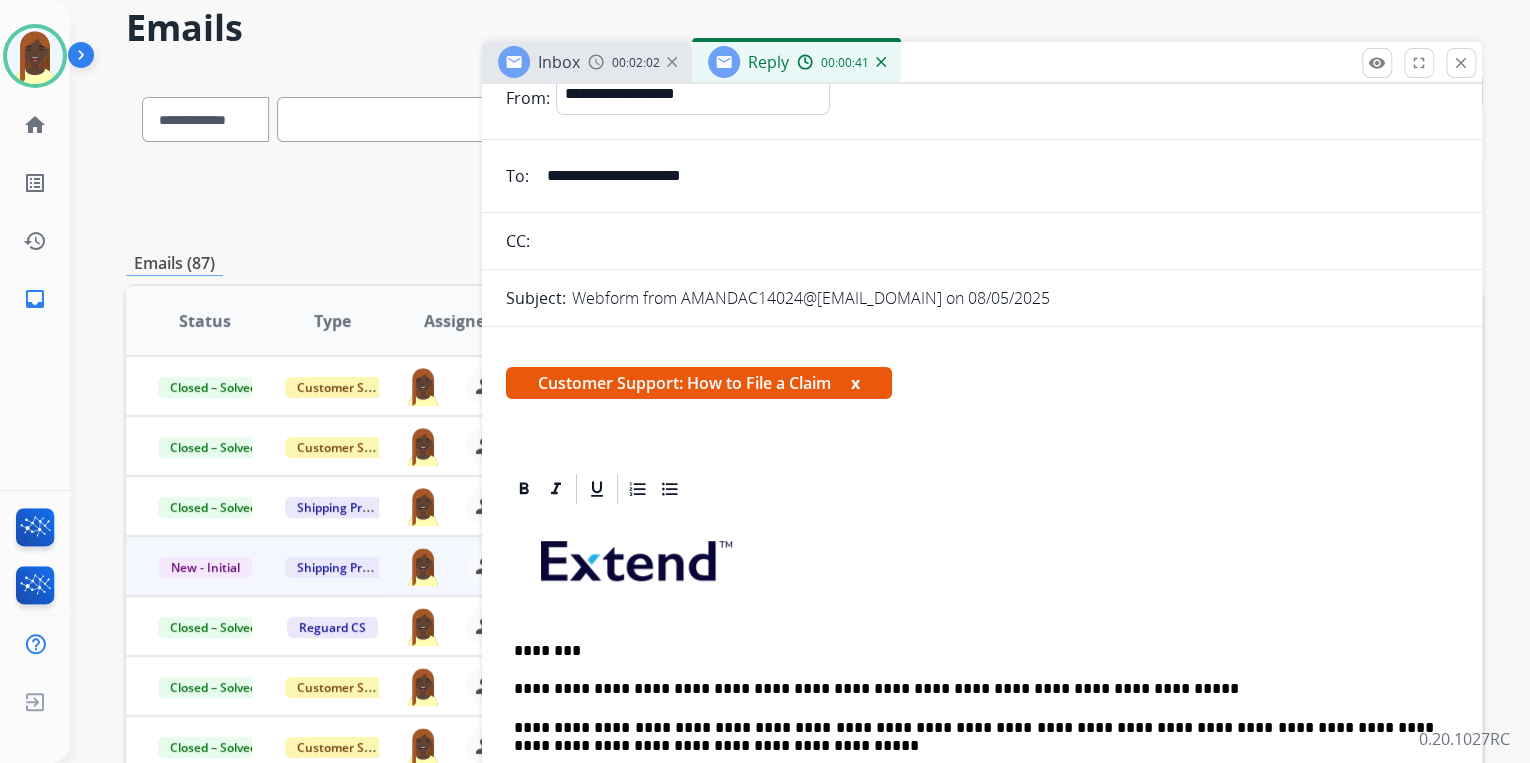 scroll, scrollTop: 0, scrollLeft: 0, axis: both 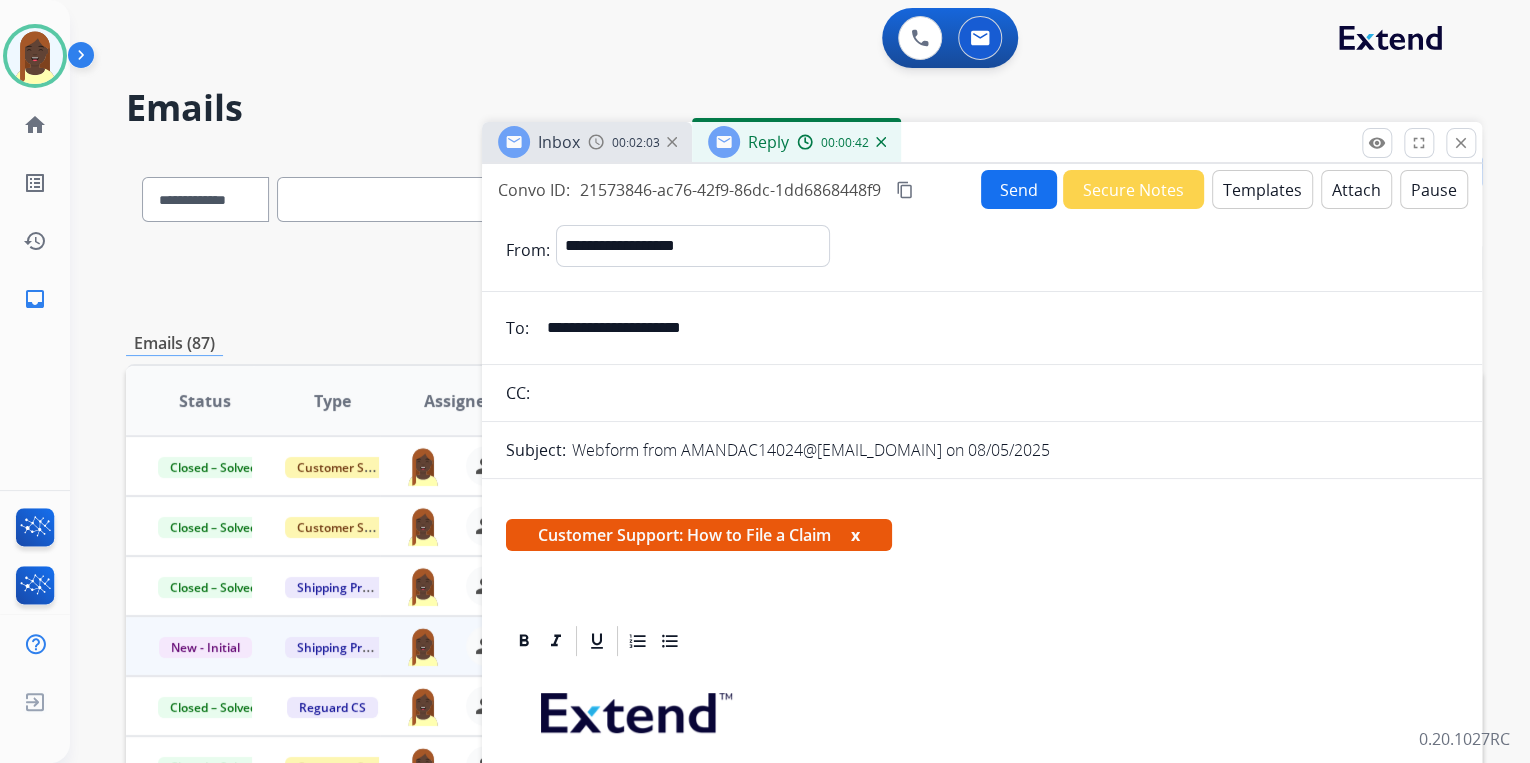 click on "Send" at bounding box center [1019, 189] 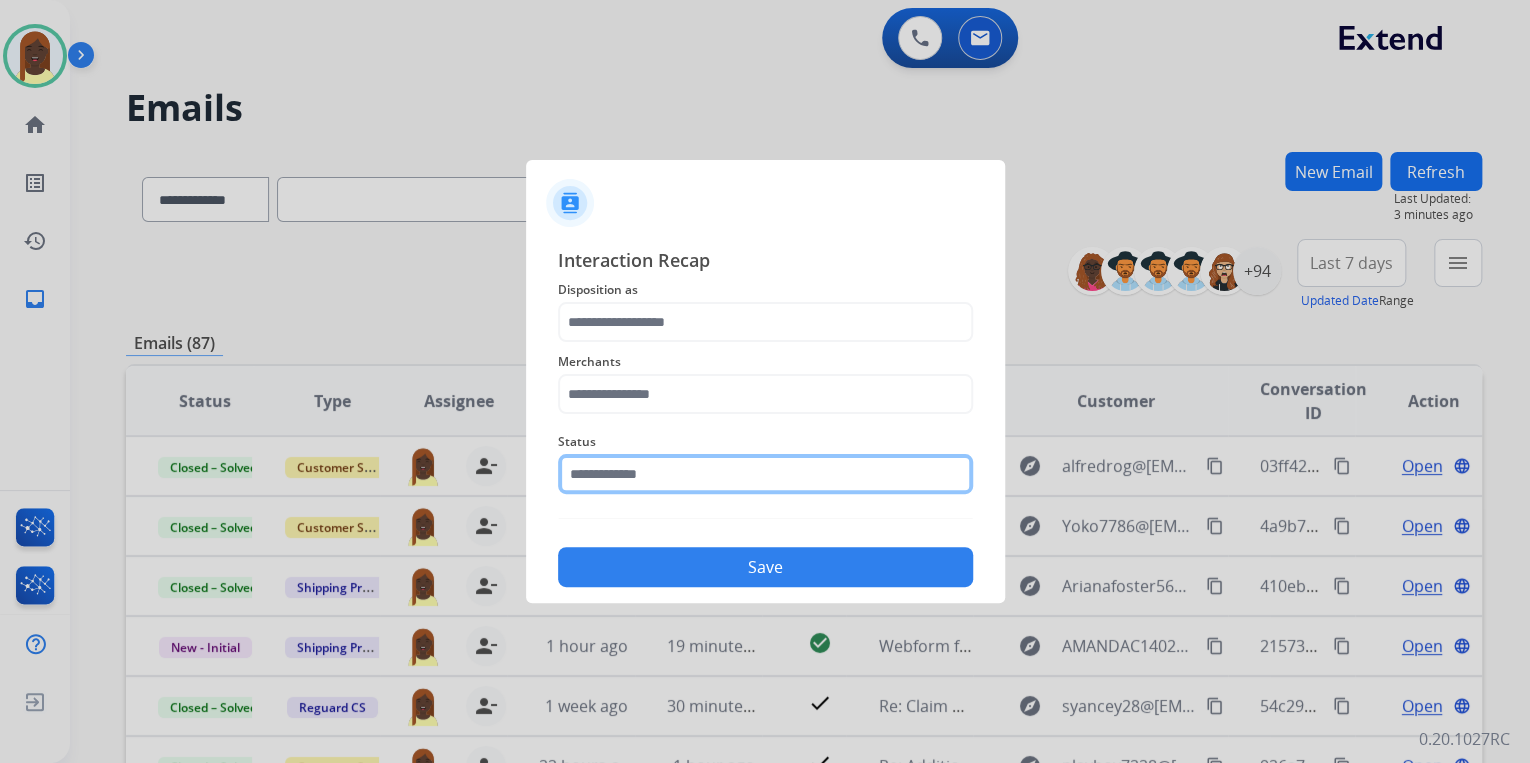 click 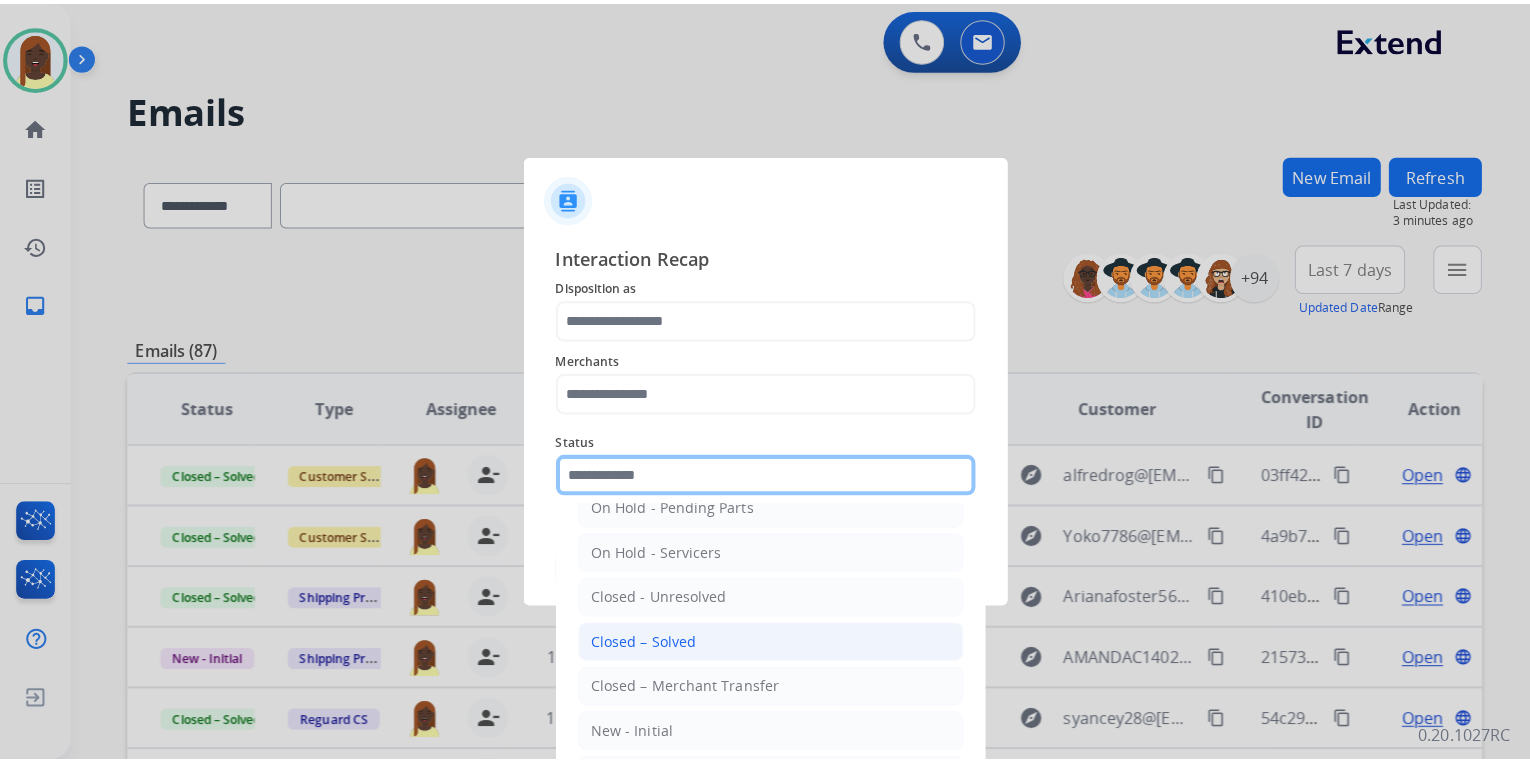 scroll, scrollTop: 116, scrollLeft: 0, axis: vertical 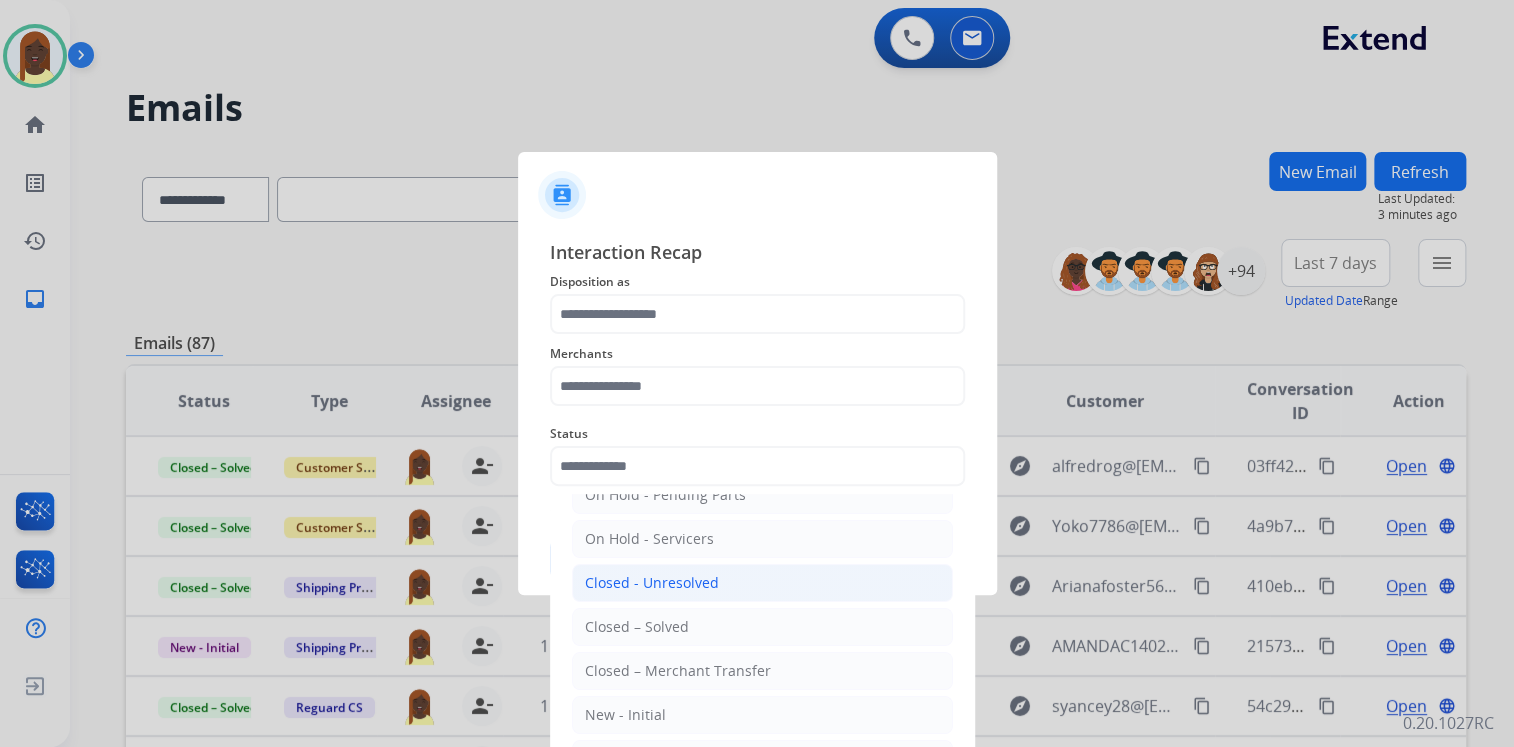 drag, startPoint x: 680, startPoint y: 615, endPoint x: 675, endPoint y: 596, distance: 19.646883 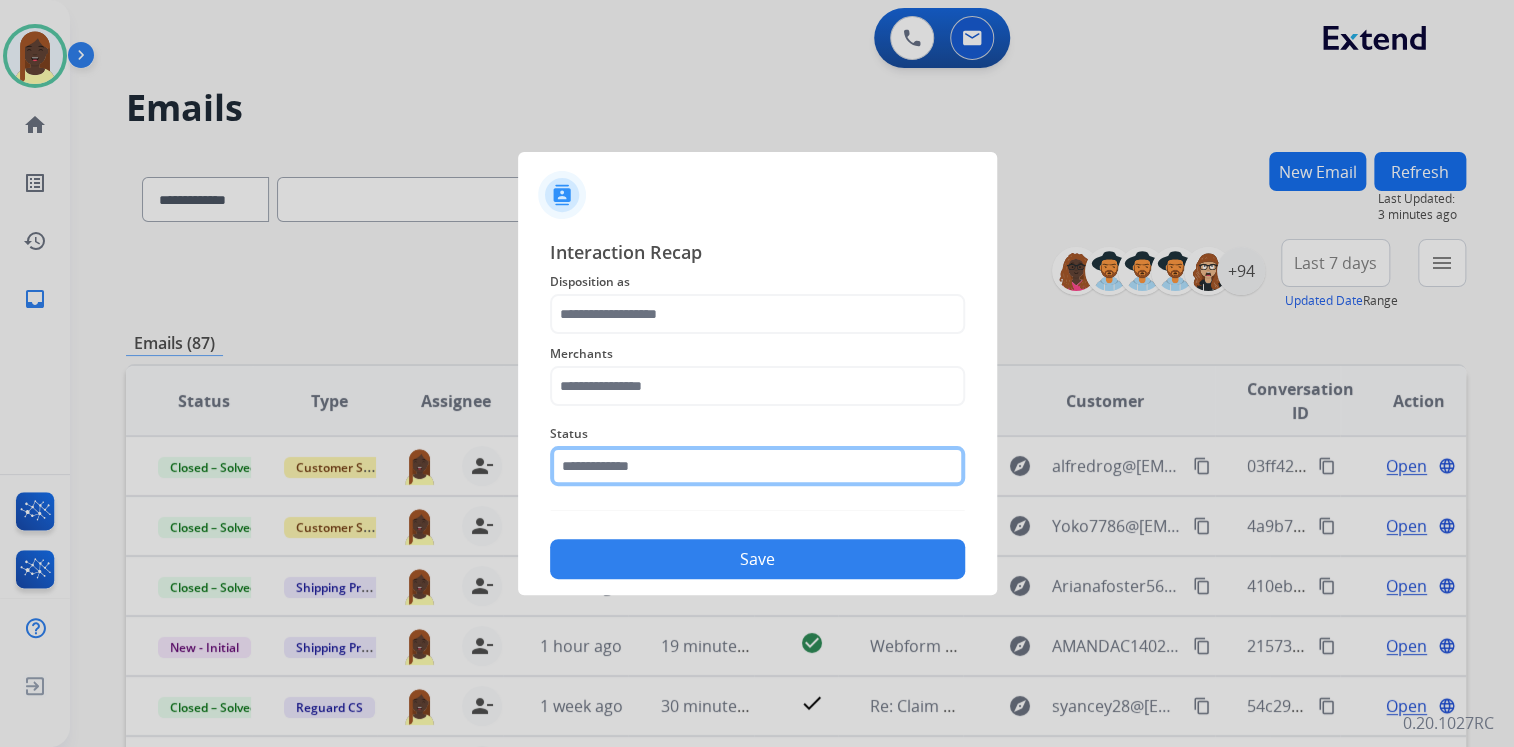 drag, startPoint x: 675, startPoint y: 596, endPoint x: 618, endPoint y: 480, distance: 129.24782 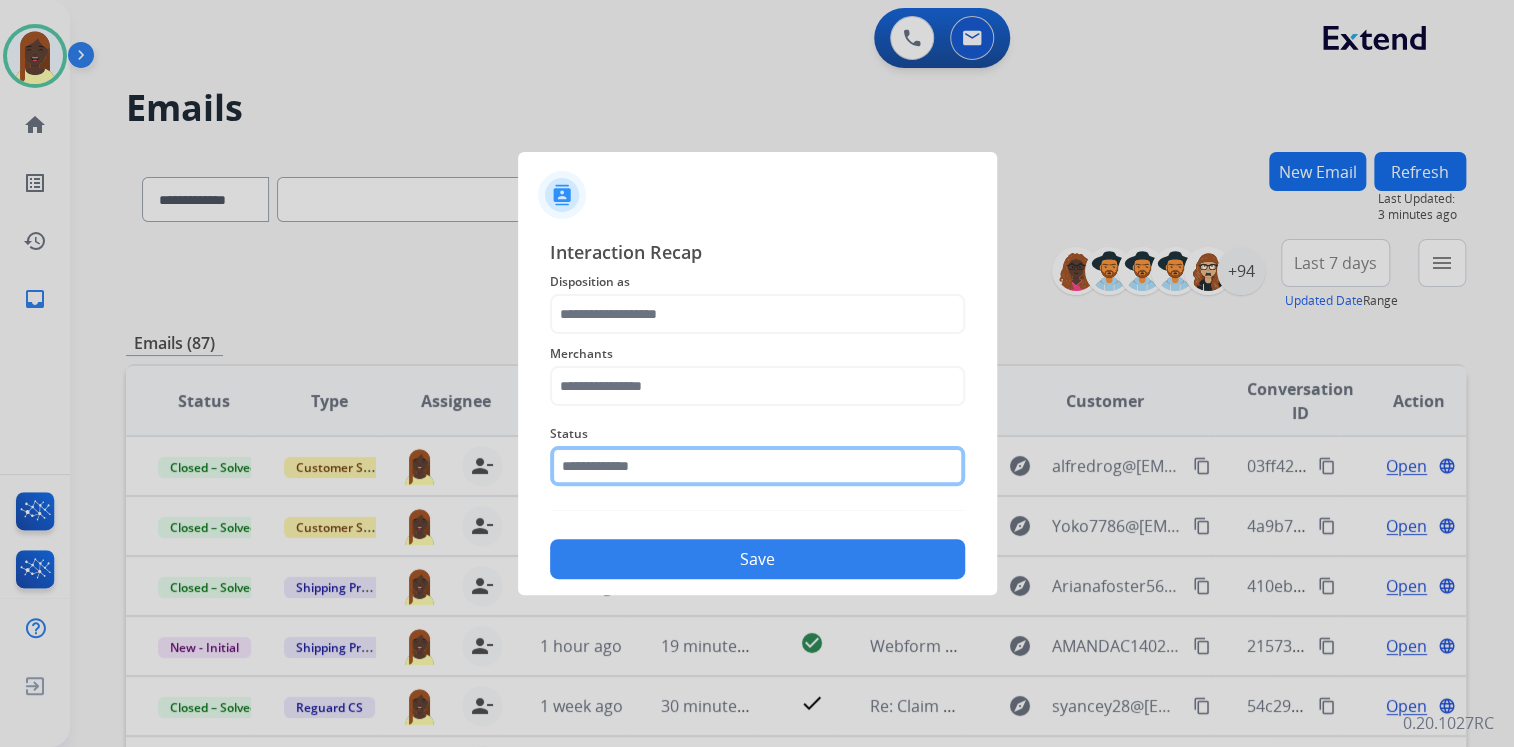 click 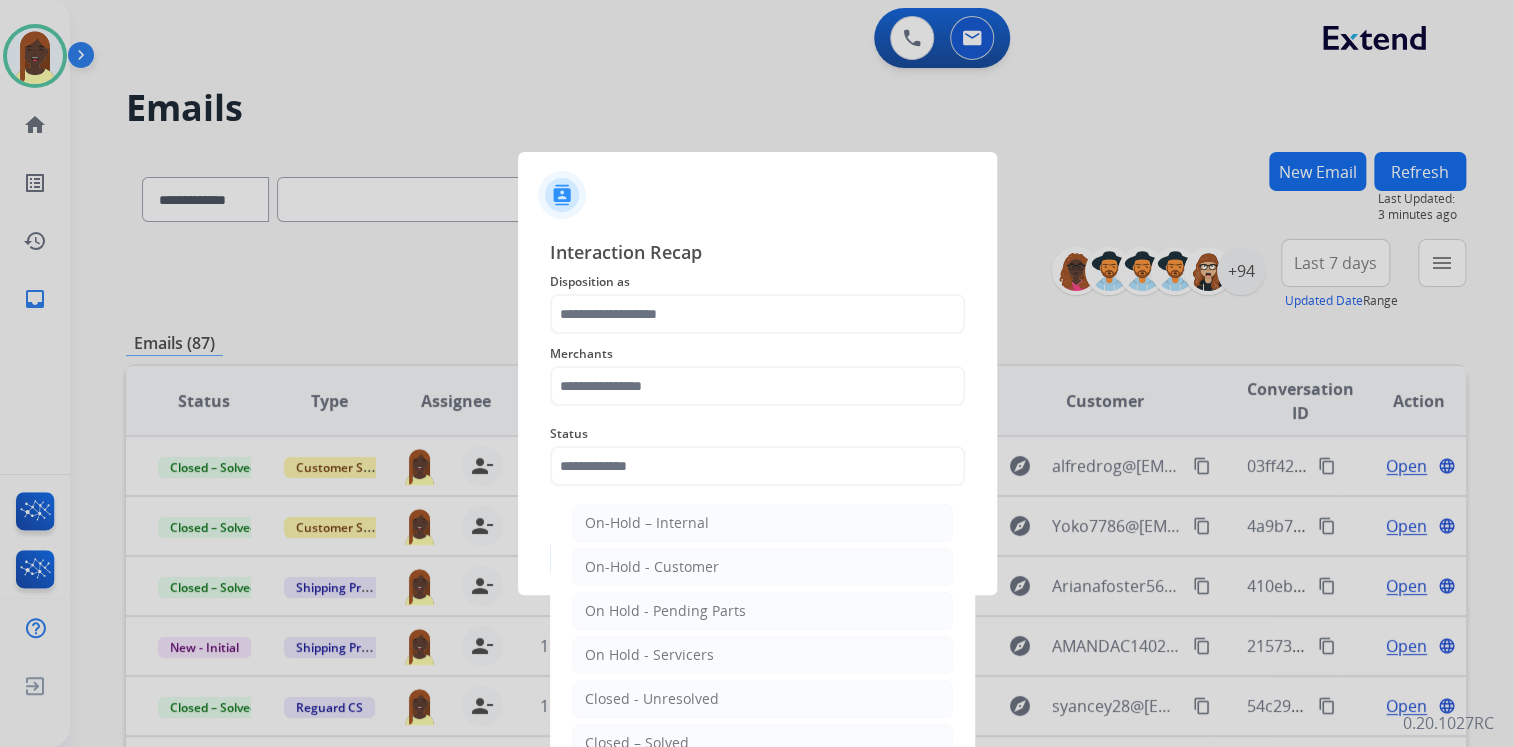 drag, startPoint x: 687, startPoint y: 730, endPoint x: 685, endPoint y: 689, distance: 41.04875 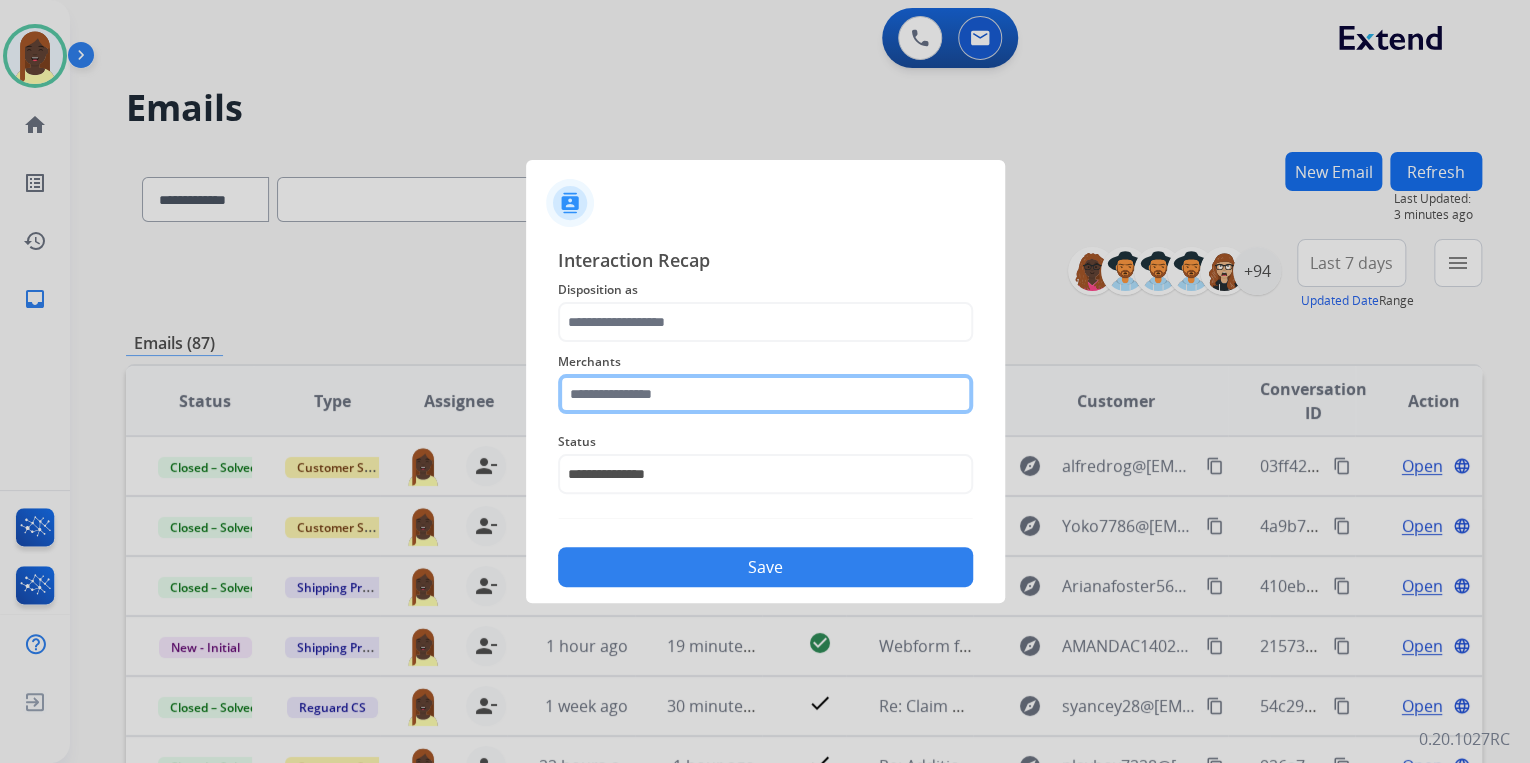click 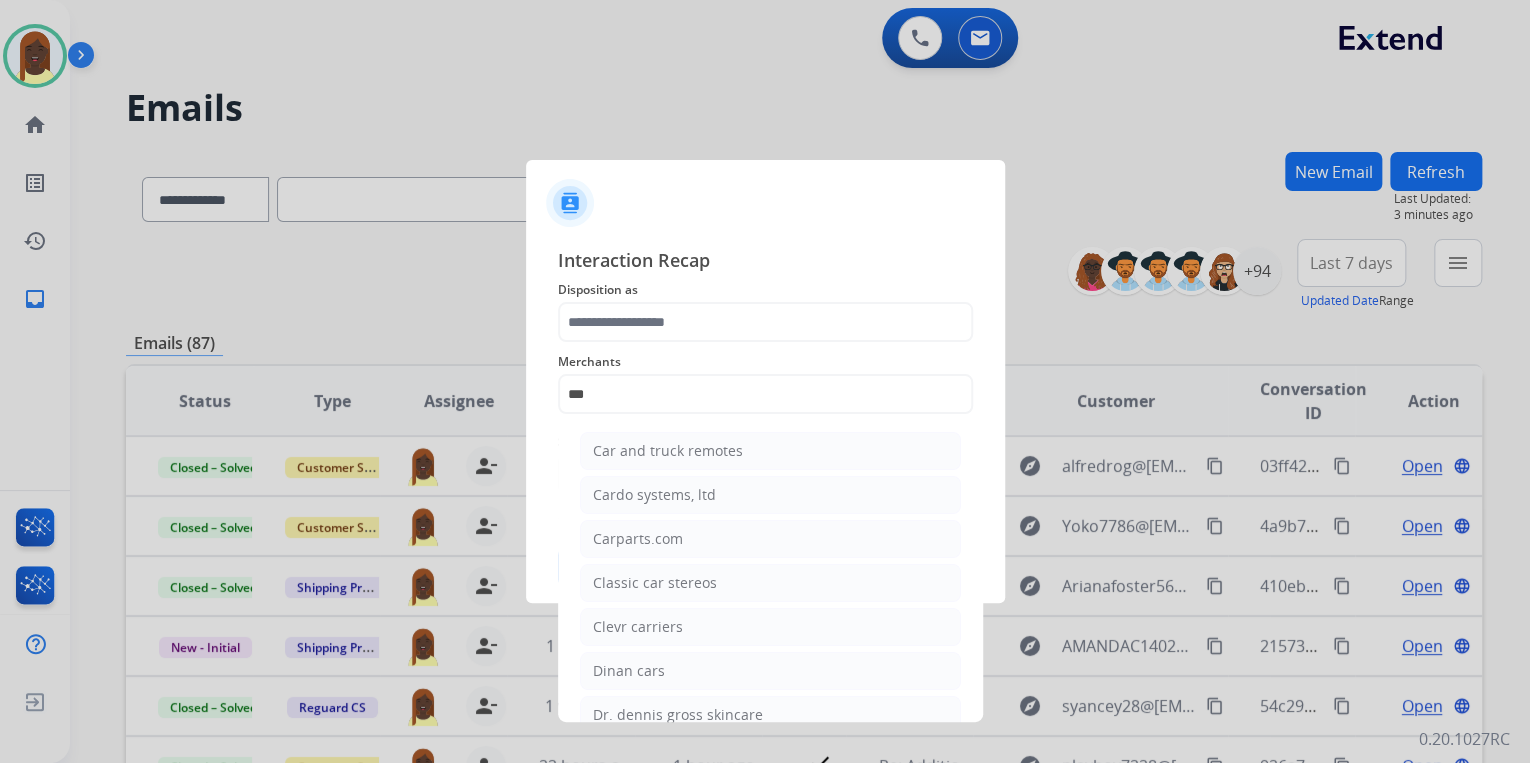 click on "Carparts.com" 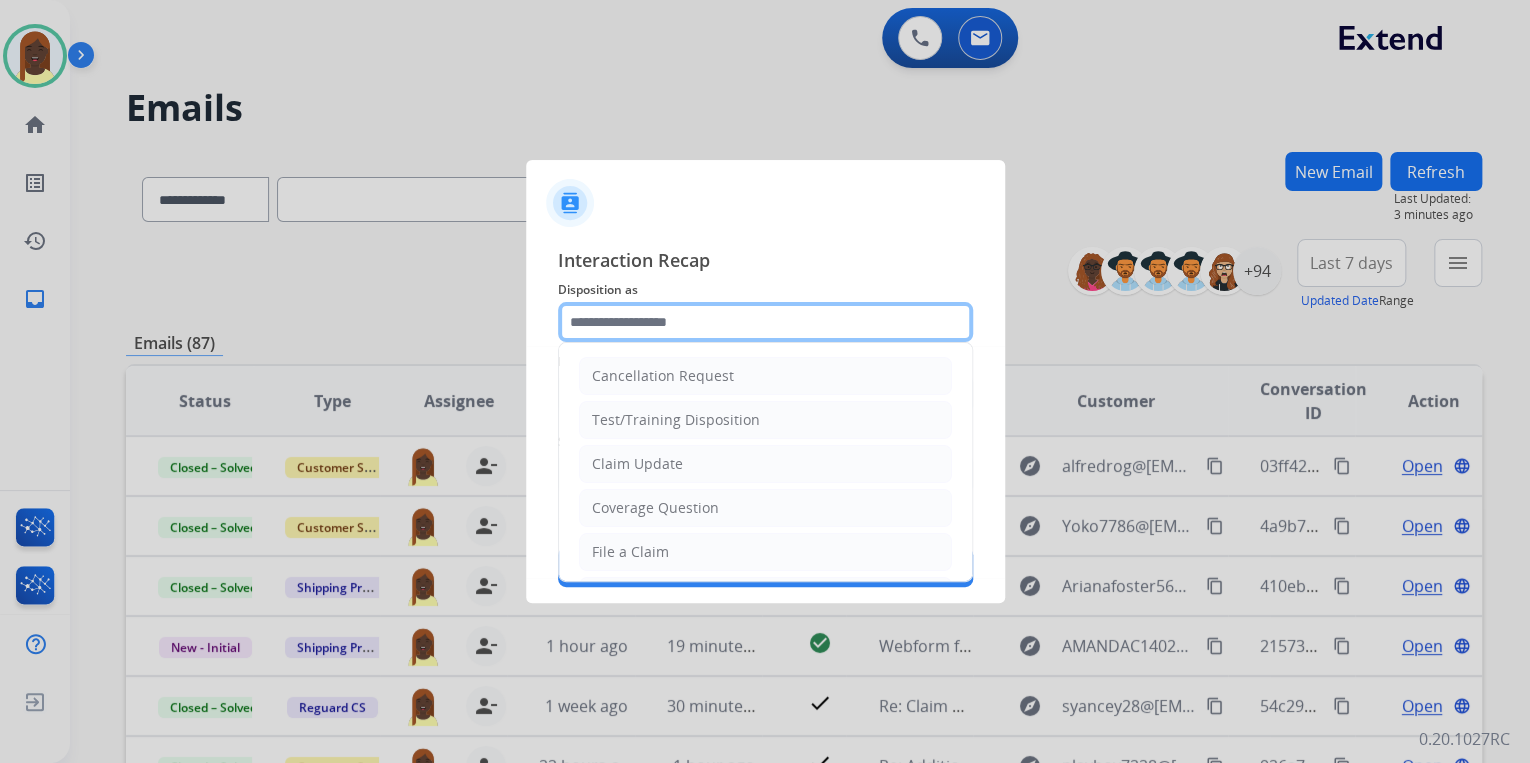 click 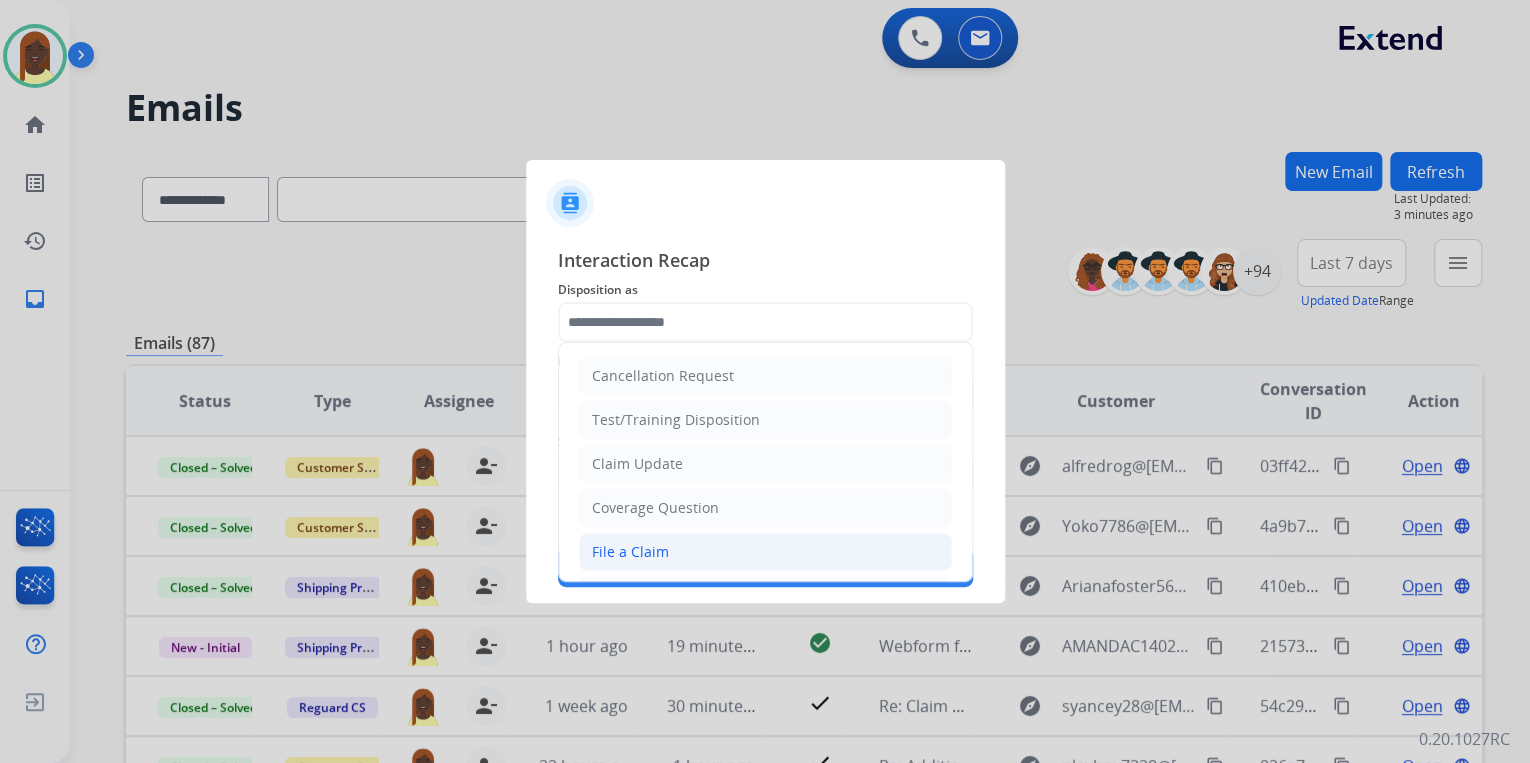 click on "File a Claim" 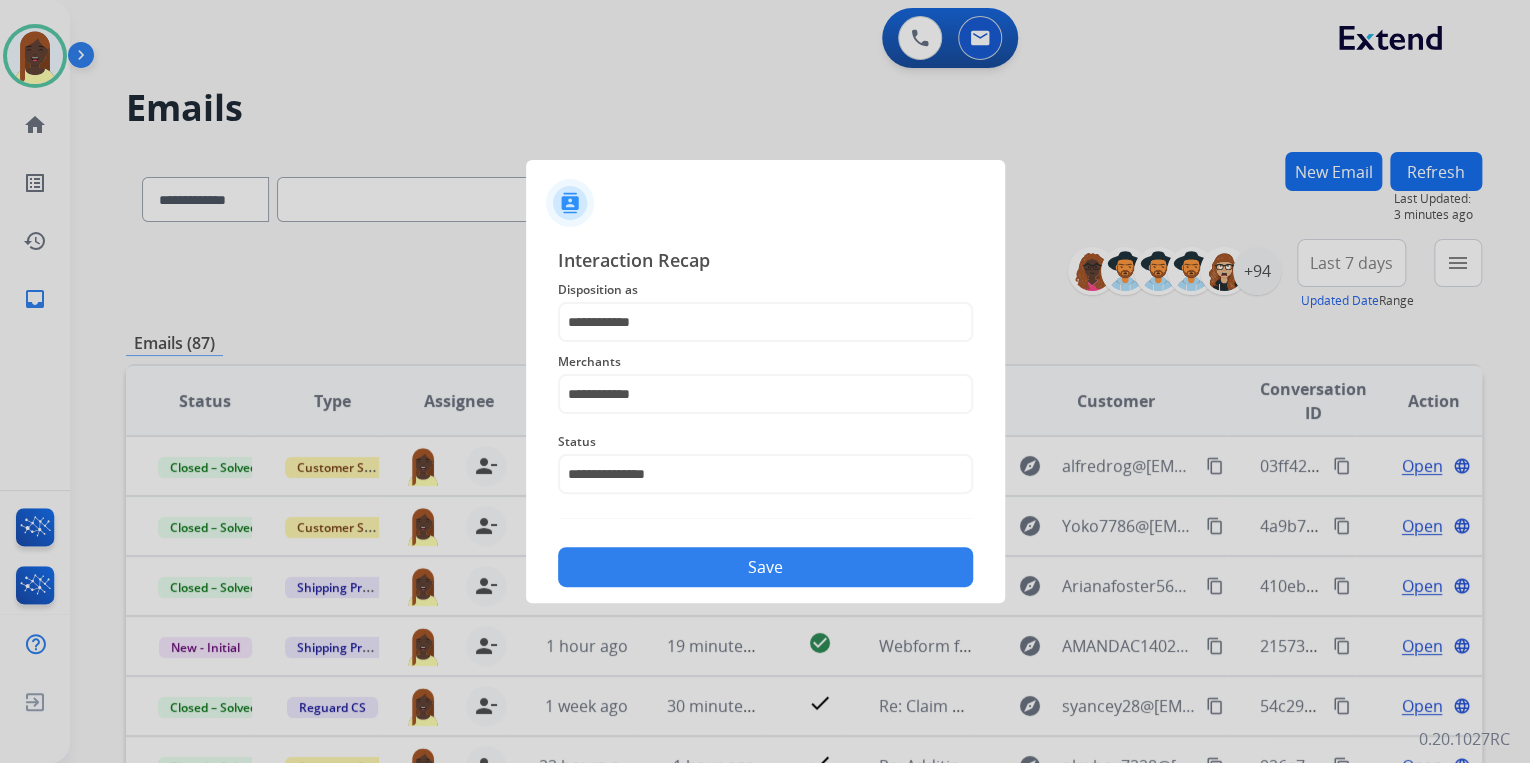 drag, startPoint x: 710, startPoint y: 572, endPoint x: 730, endPoint y: 568, distance: 20.396078 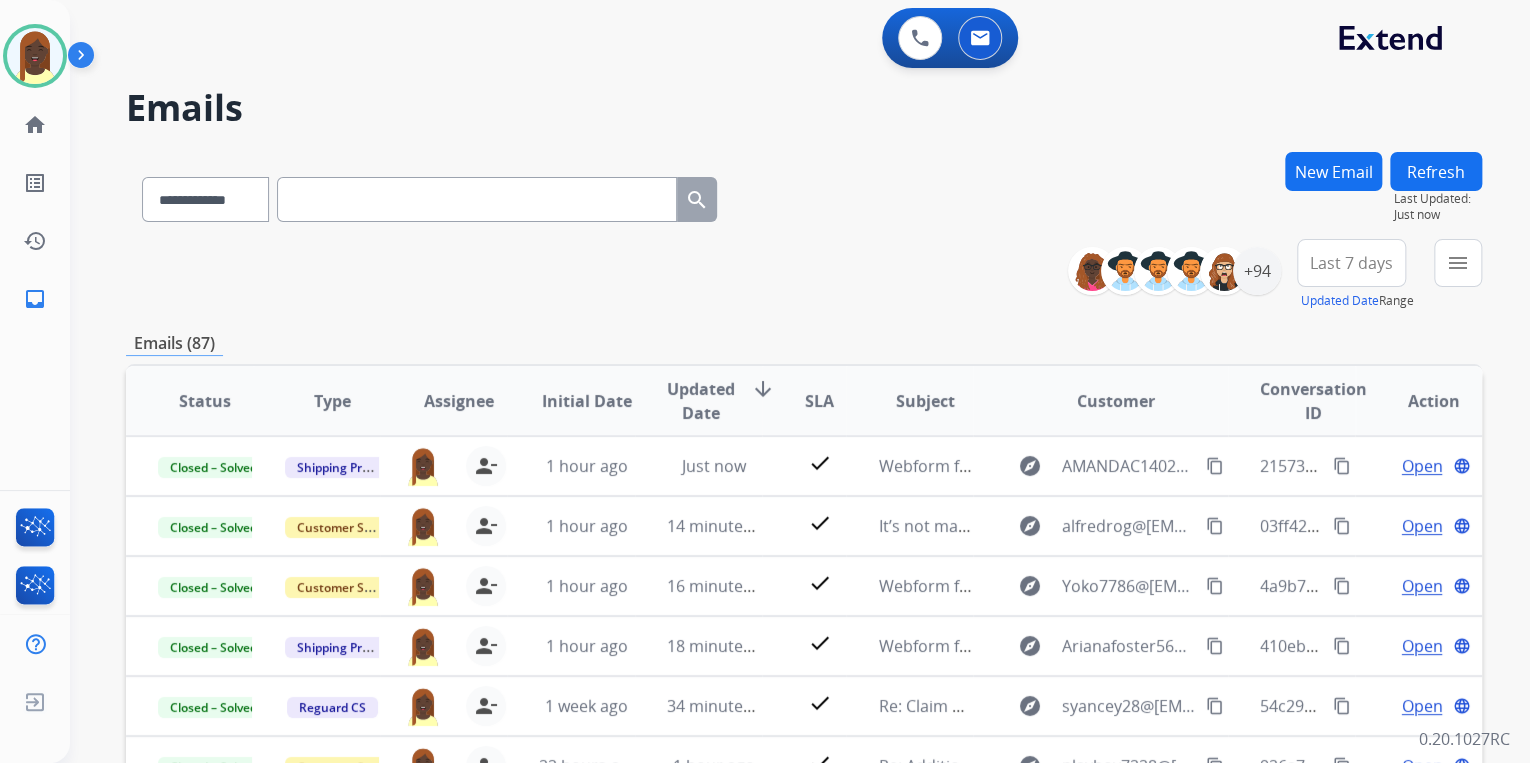 click on "**********" at bounding box center [804, 275] 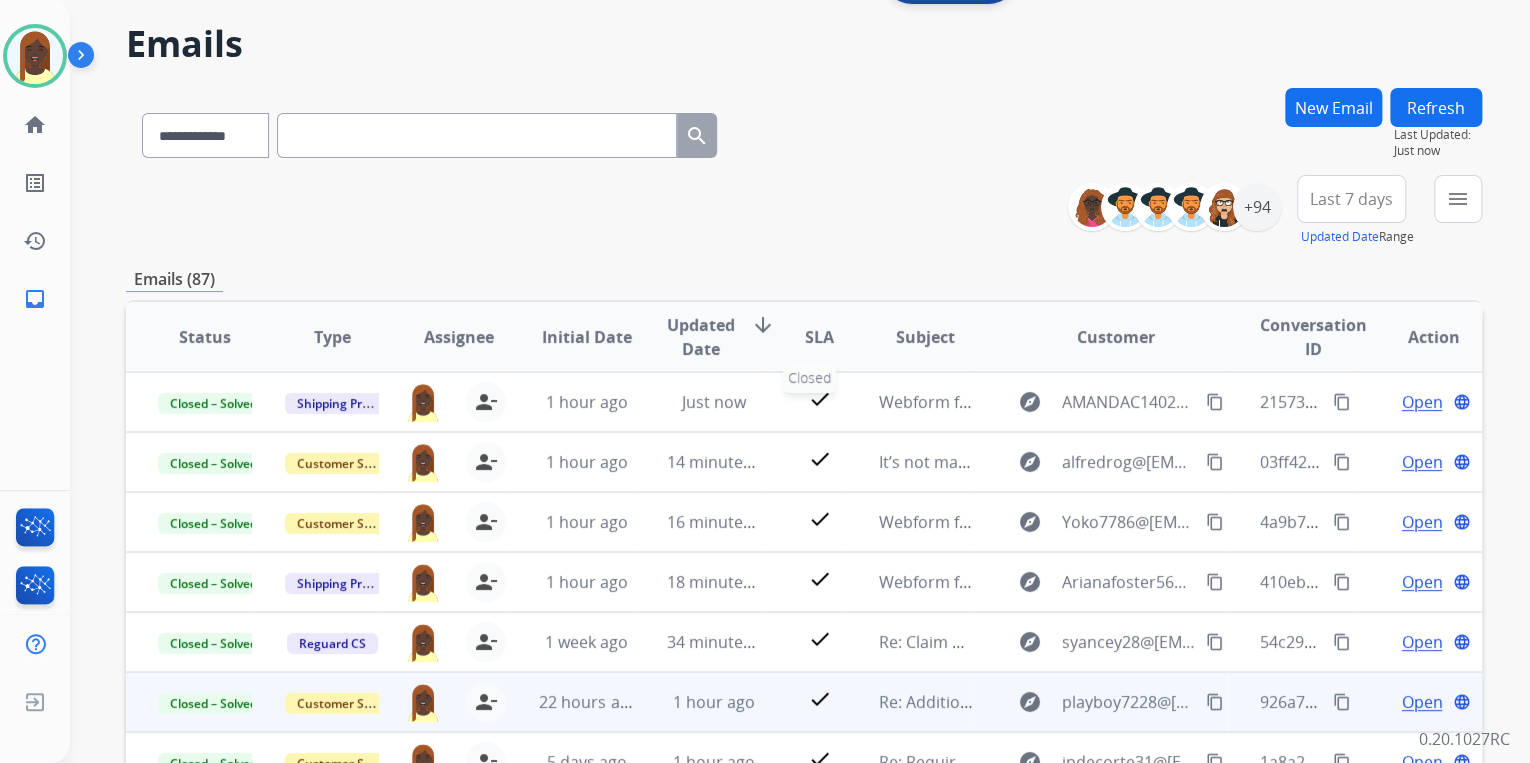 scroll, scrollTop: 374, scrollLeft: 0, axis: vertical 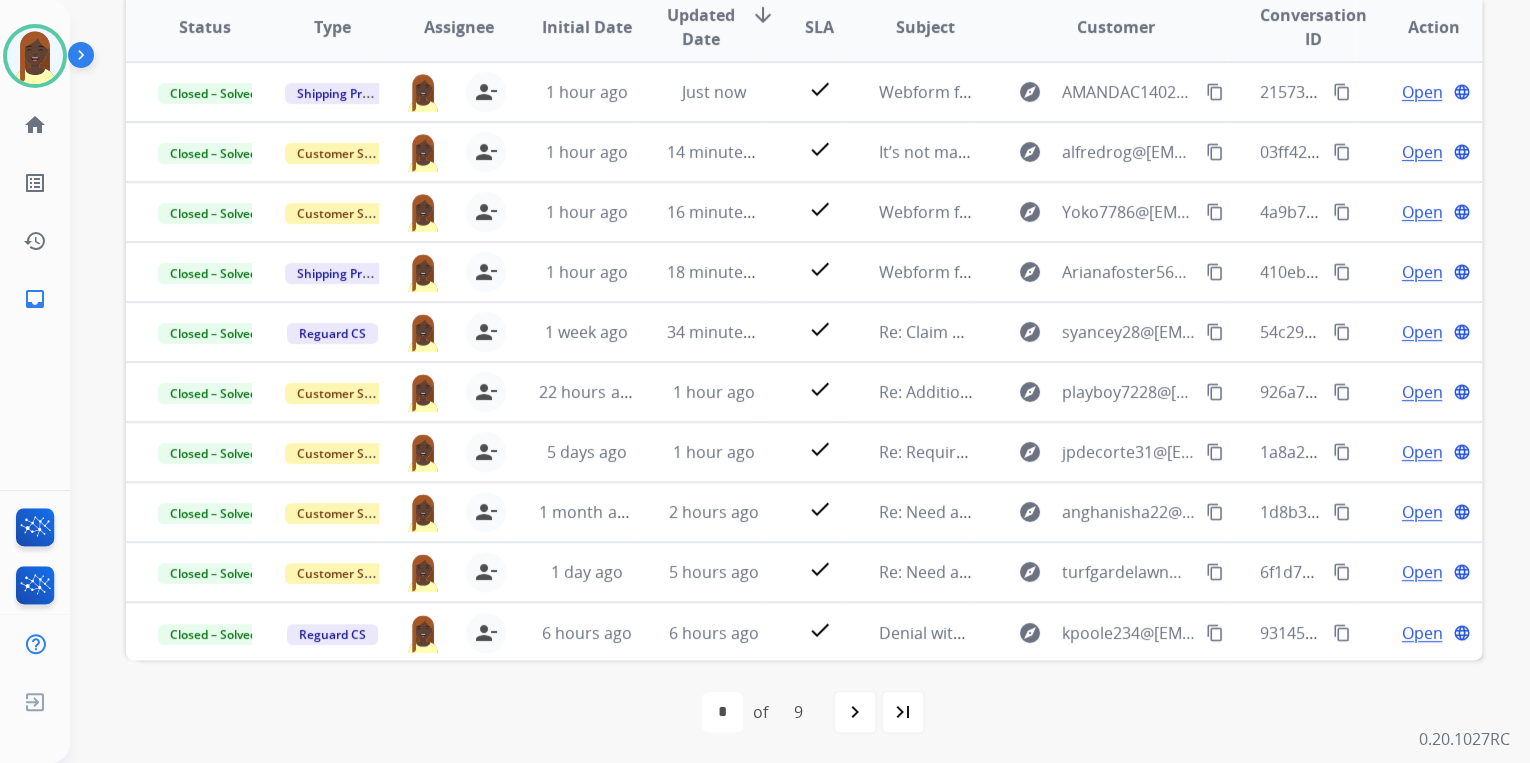 click on "navigate_next" at bounding box center (855, 712) 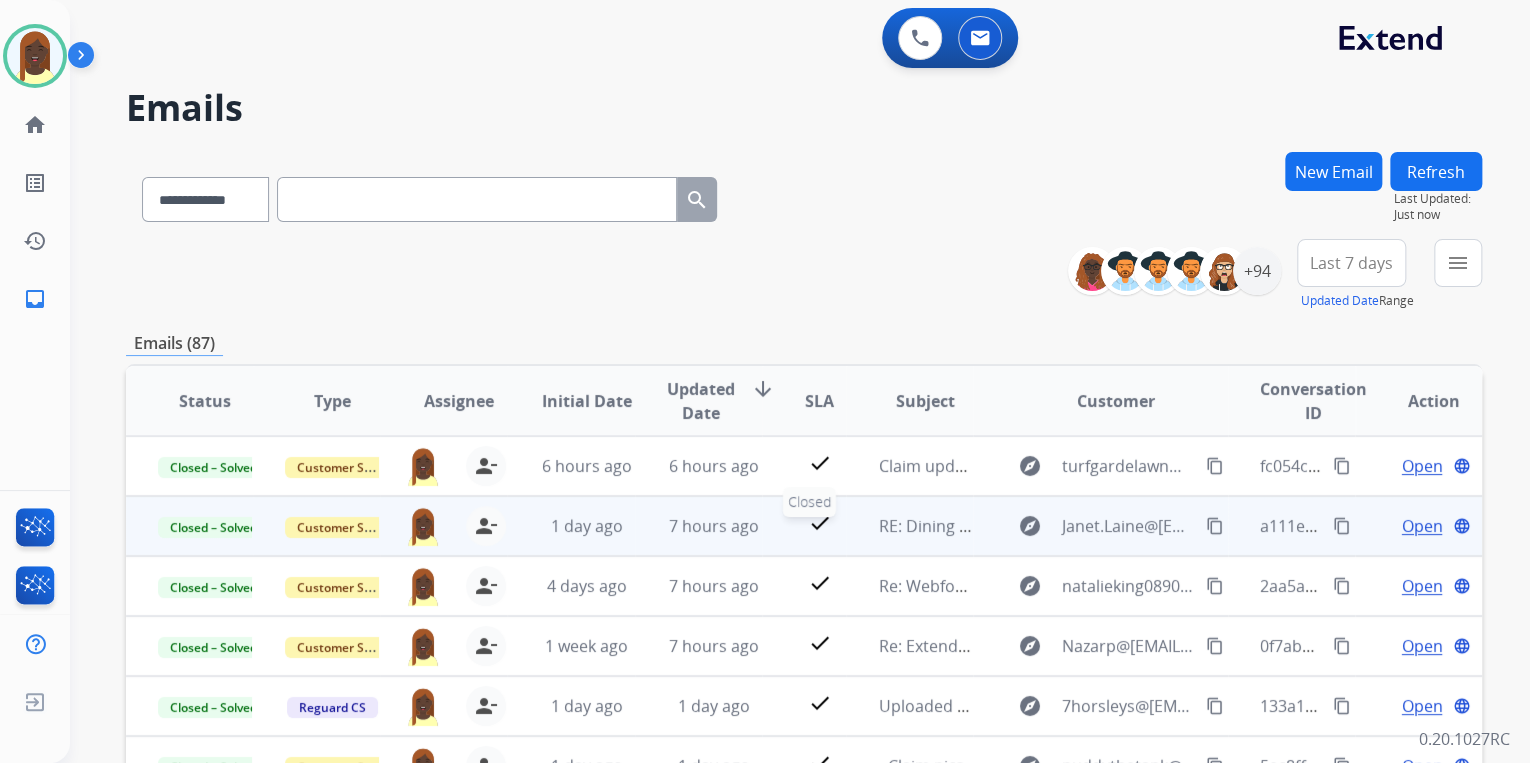 scroll, scrollTop: 1, scrollLeft: 0, axis: vertical 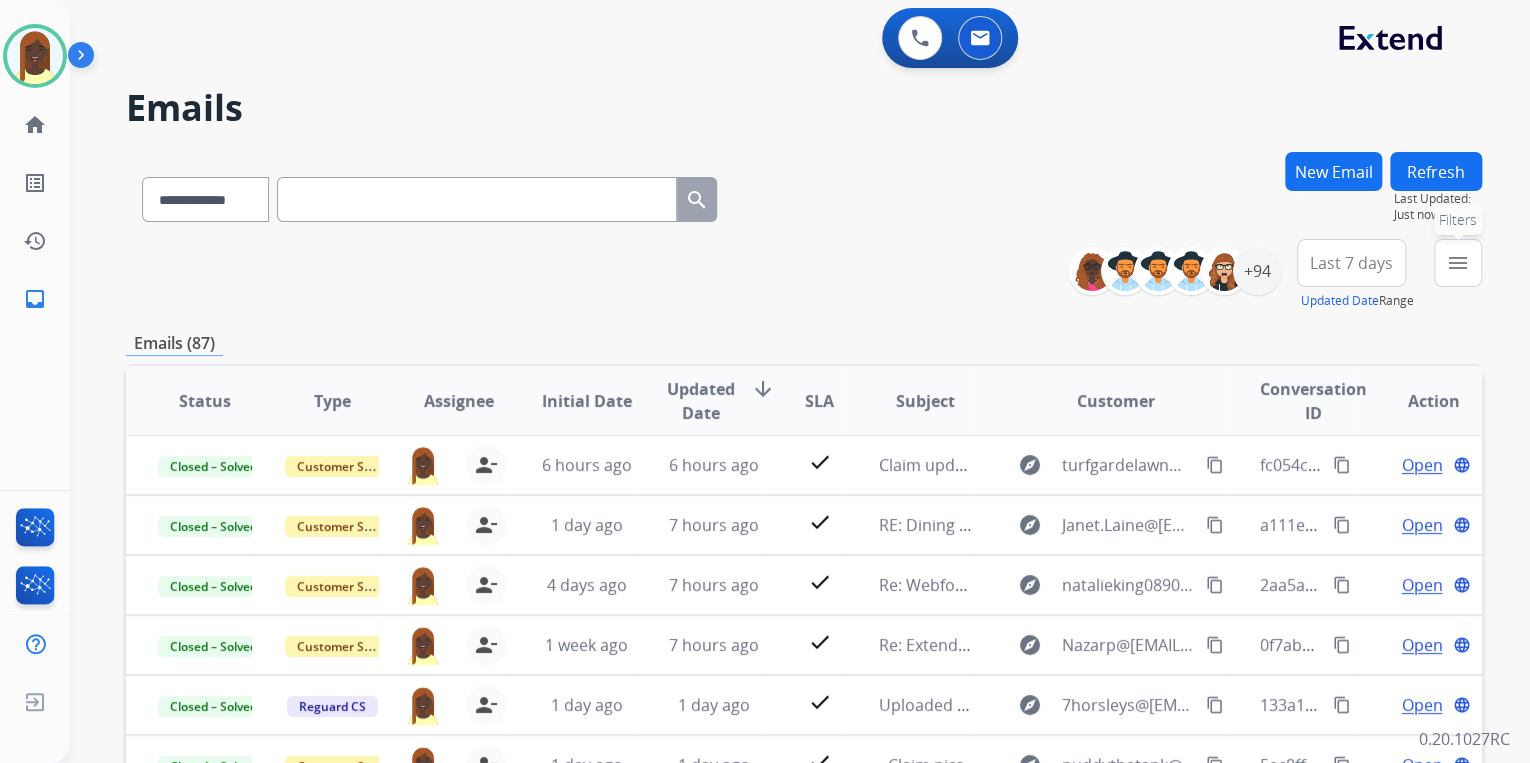 click on "menu" at bounding box center [1458, 263] 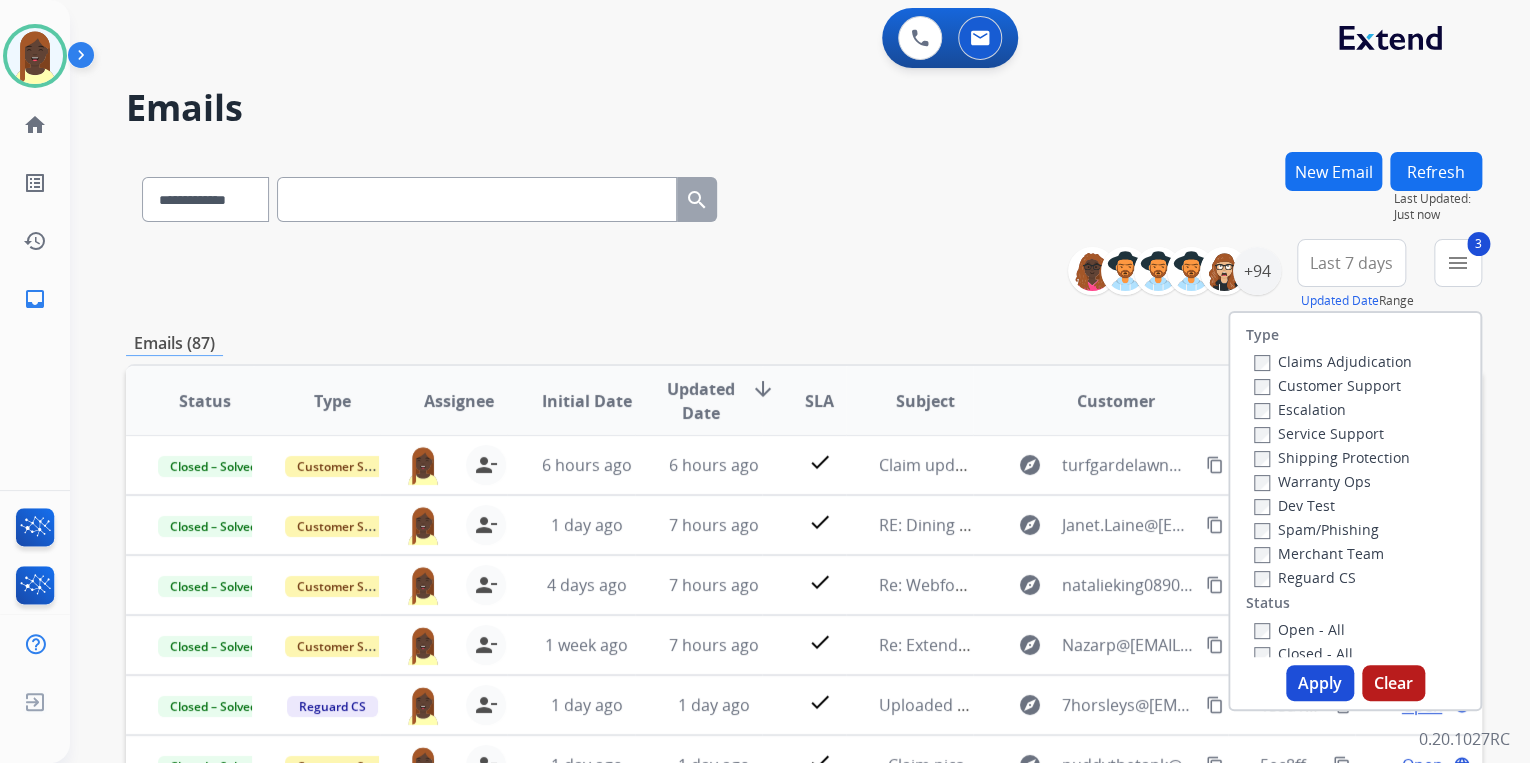 click on "Apply" at bounding box center (1320, 683) 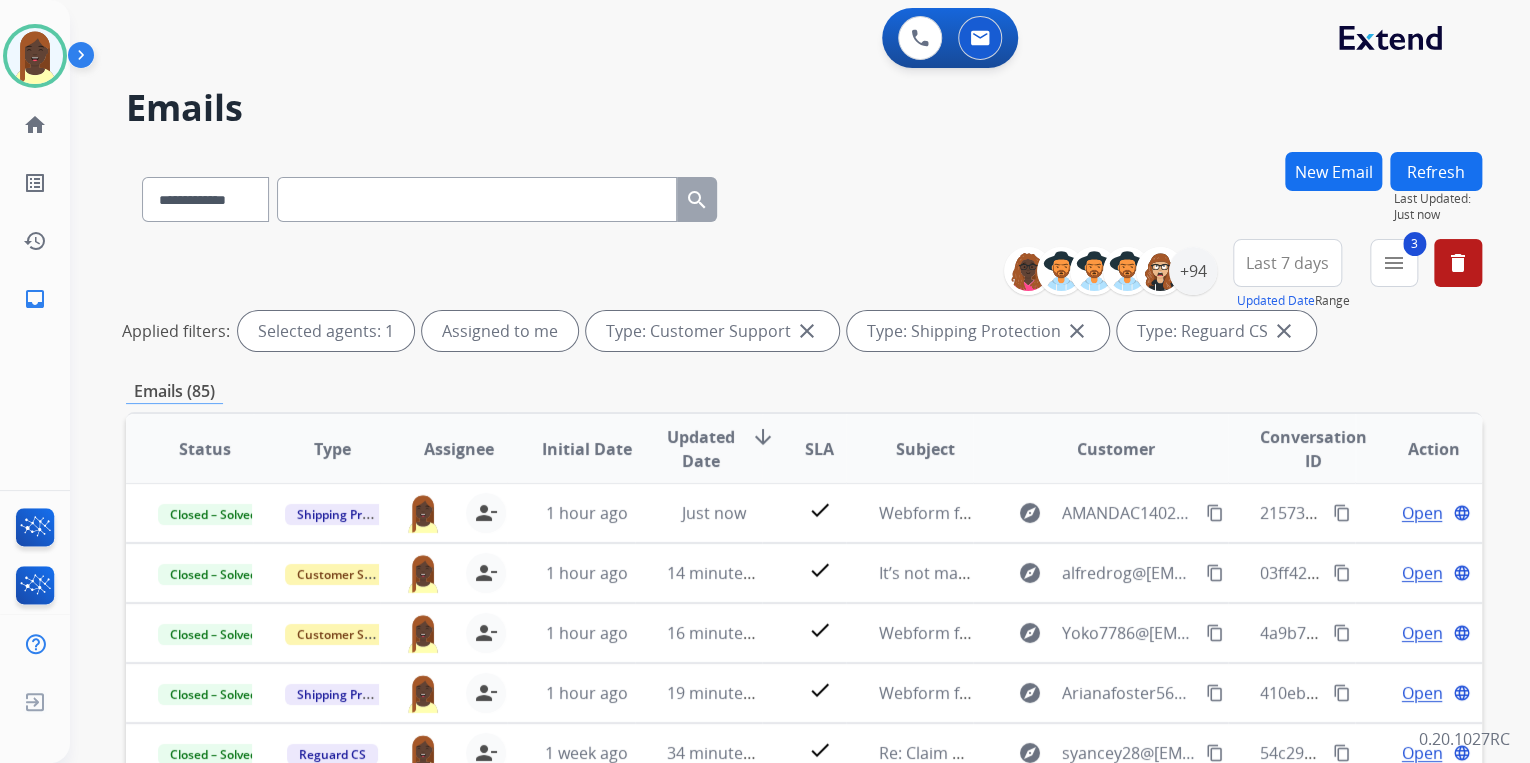 click on "**********" at bounding box center [804, 299] 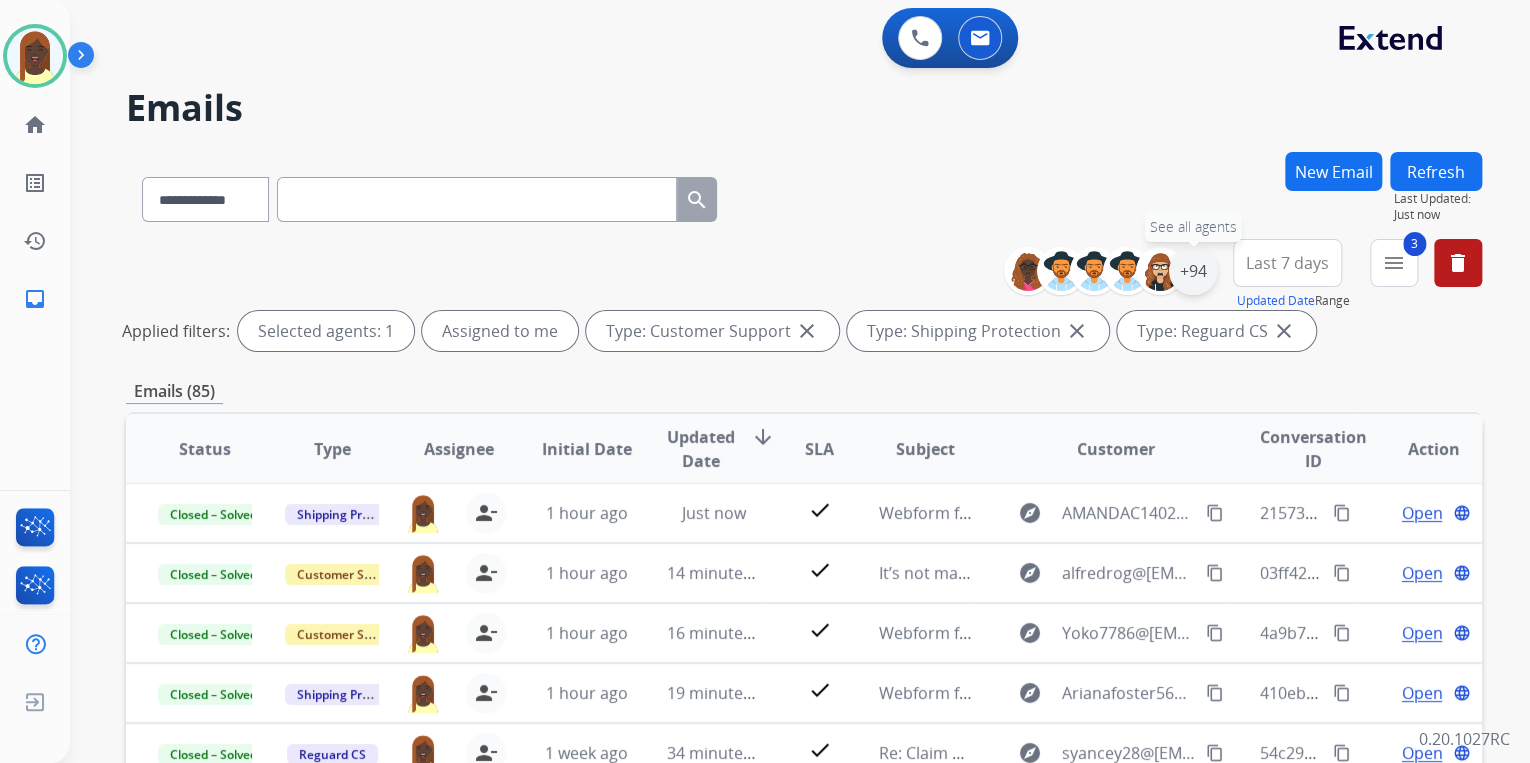 click on "+94" at bounding box center [1193, 271] 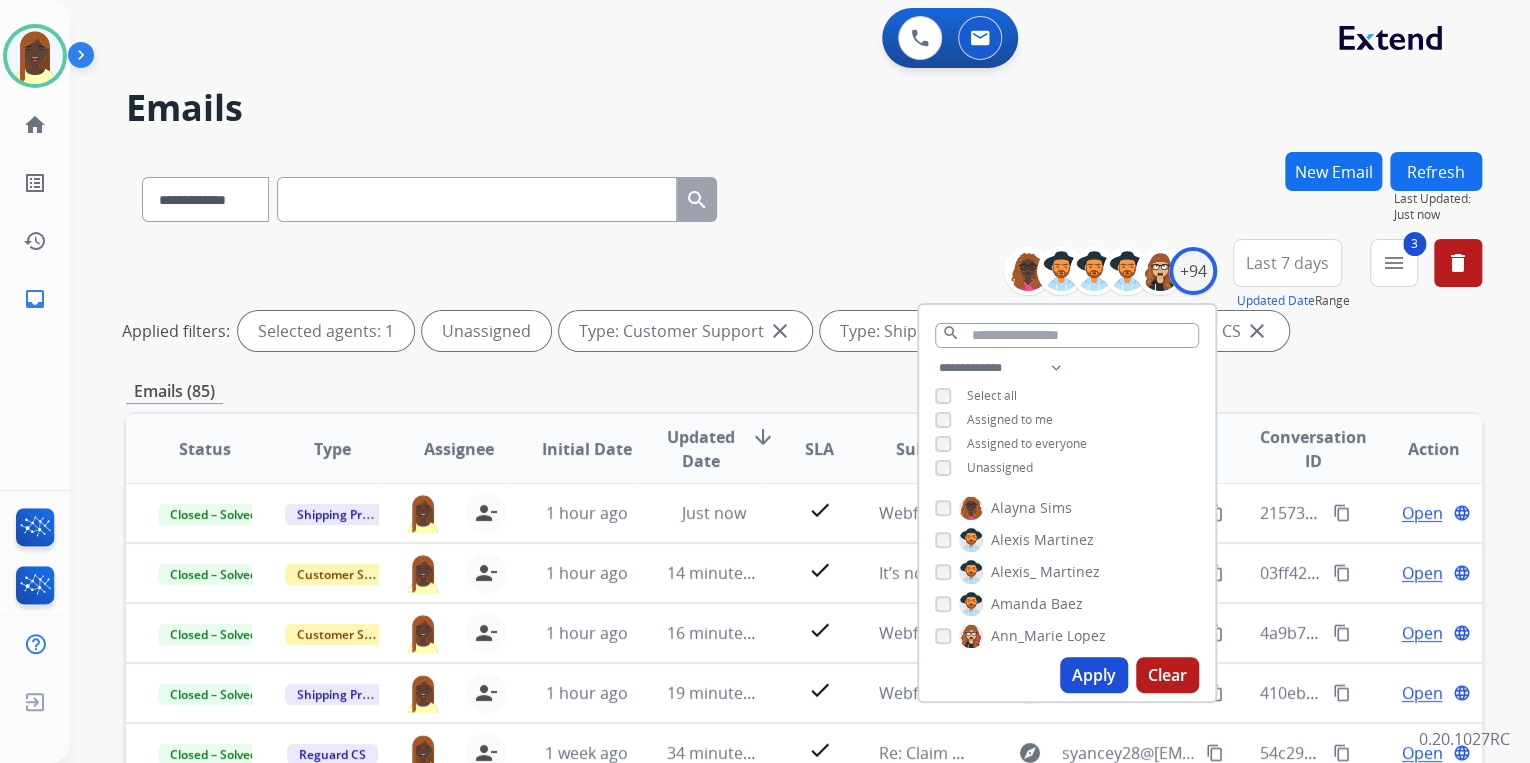 click on "Apply" at bounding box center (1094, 675) 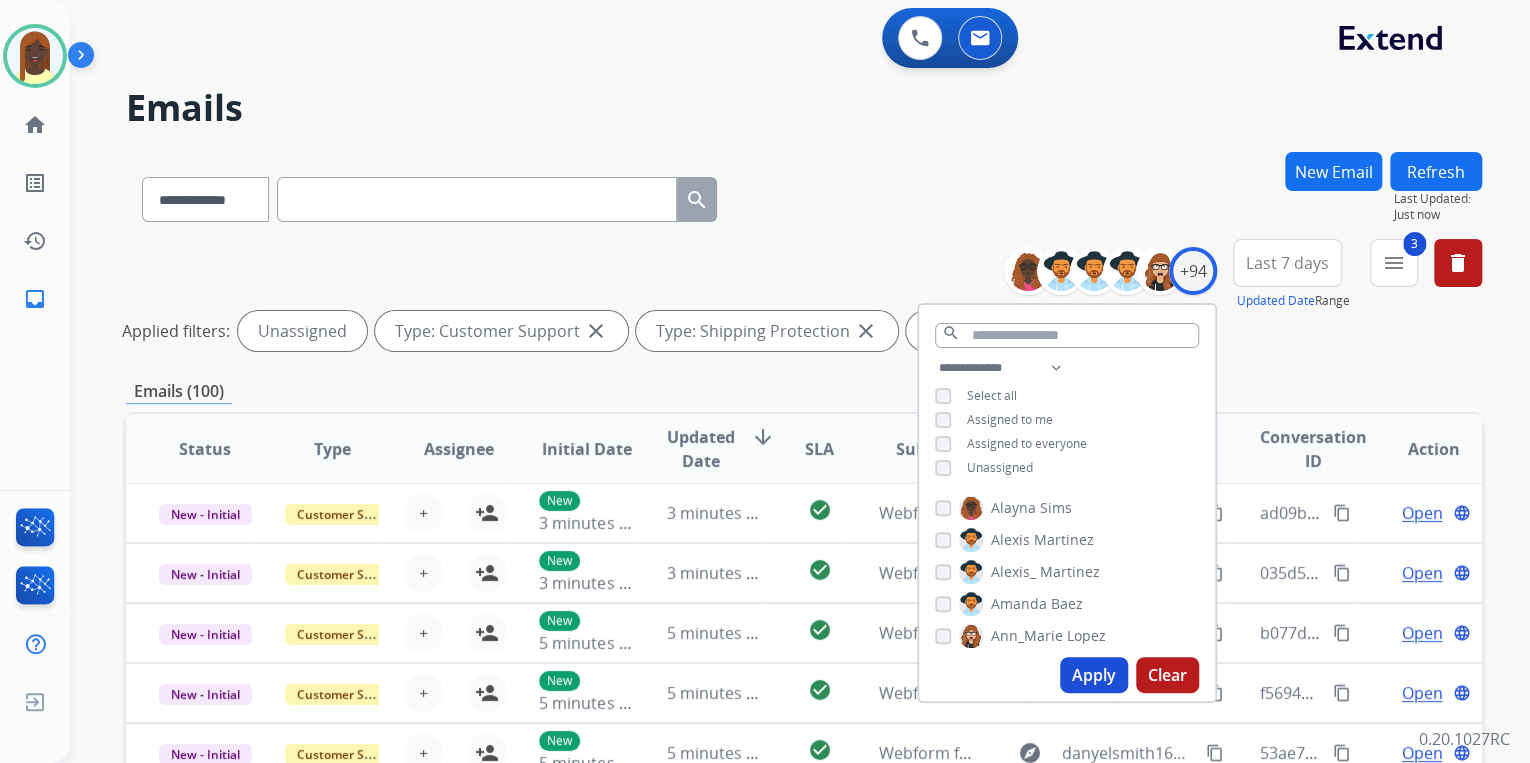 click on "**********" at bounding box center [804, 299] 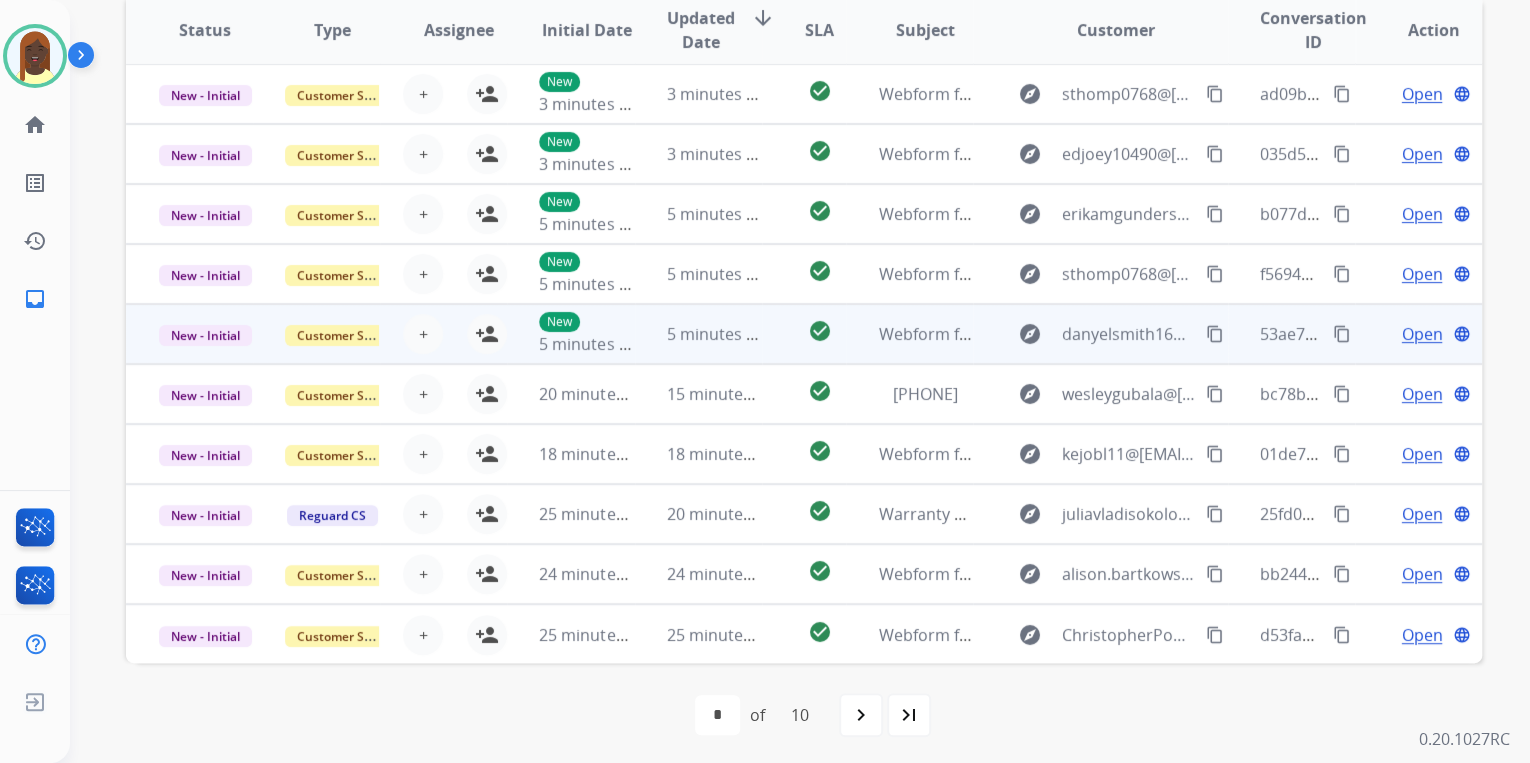 scroll, scrollTop: 422, scrollLeft: 0, axis: vertical 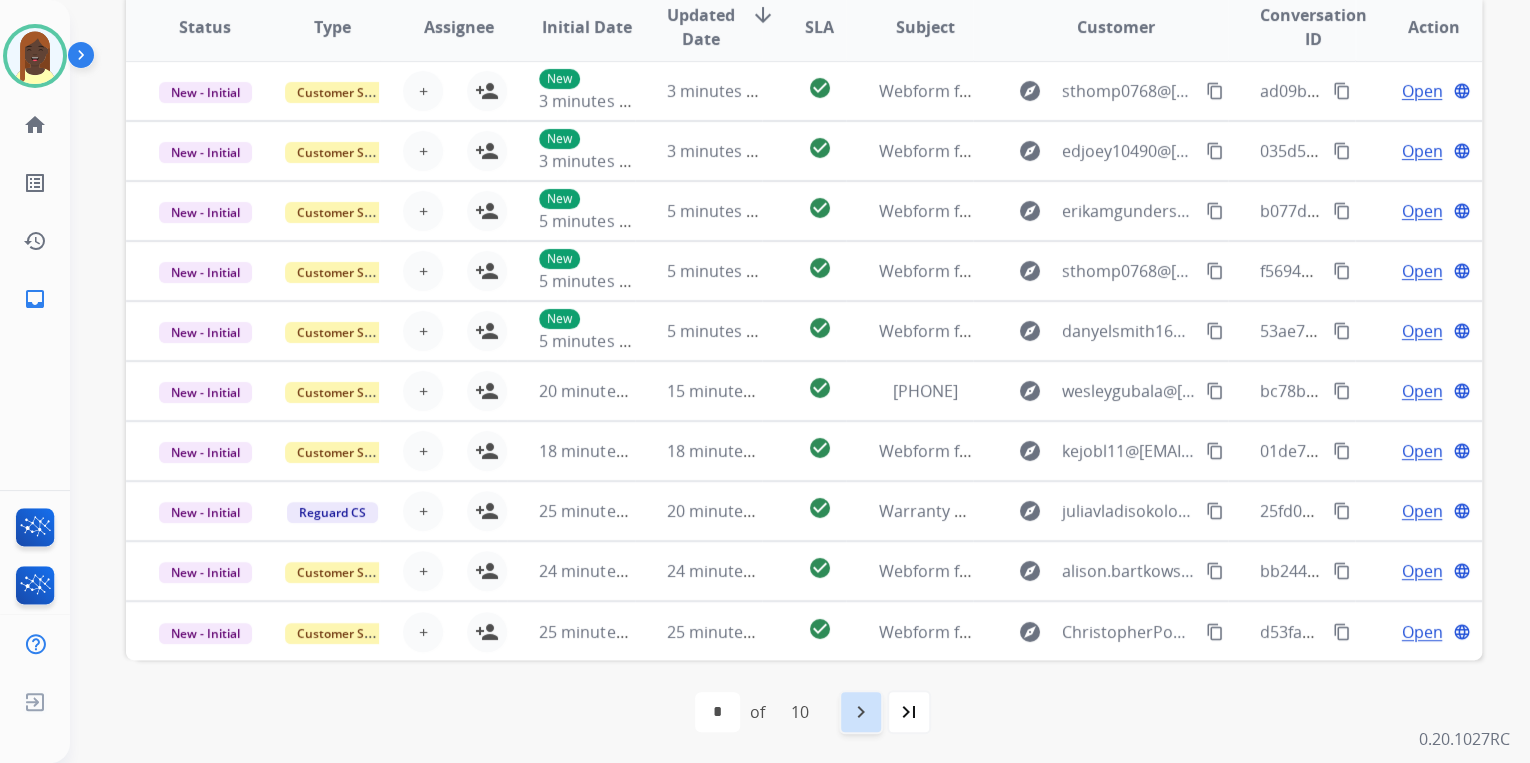 click on "navigate_next" at bounding box center [861, 712] 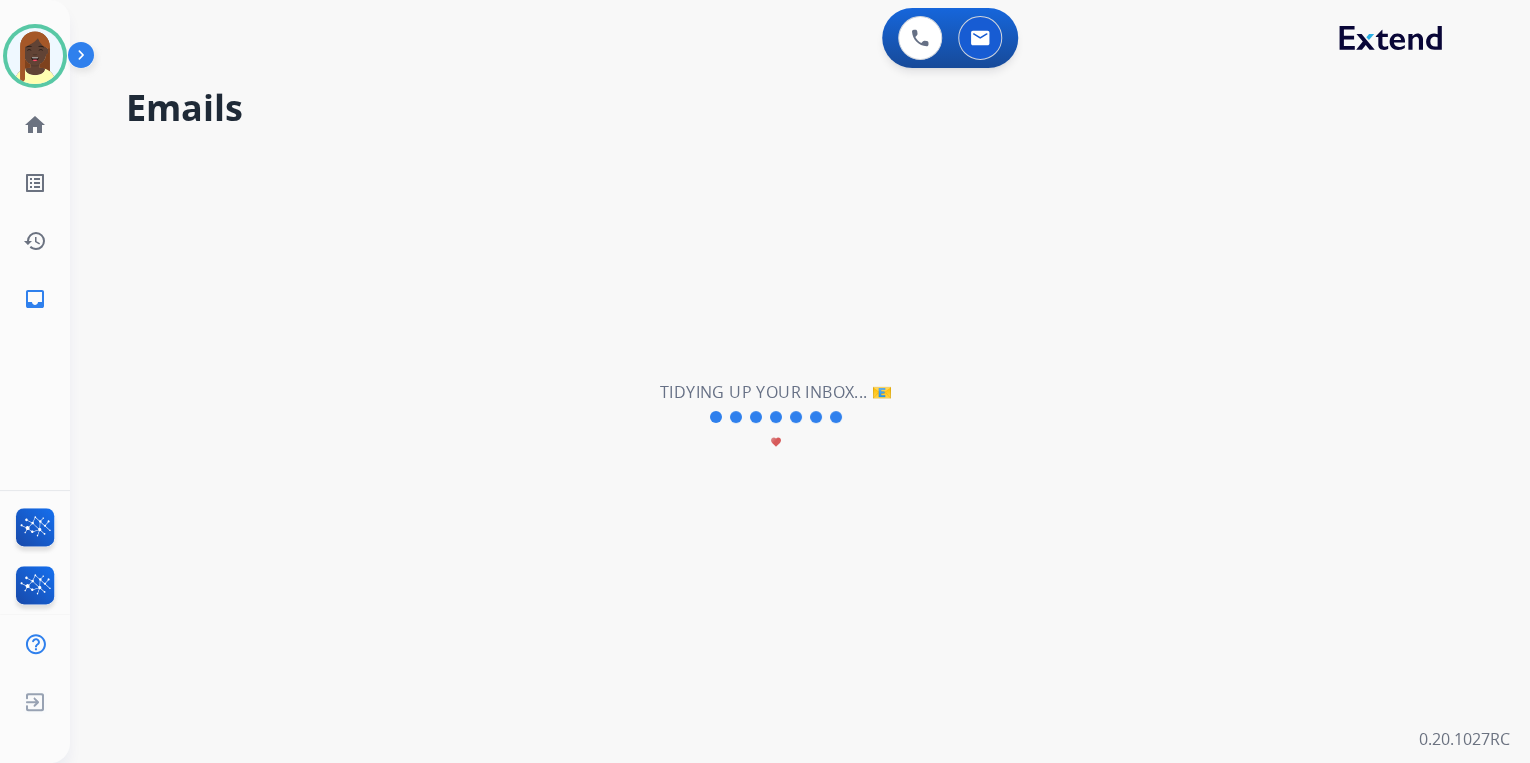 scroll, scrollTop: 0, scrollLeft: 0, axis: both 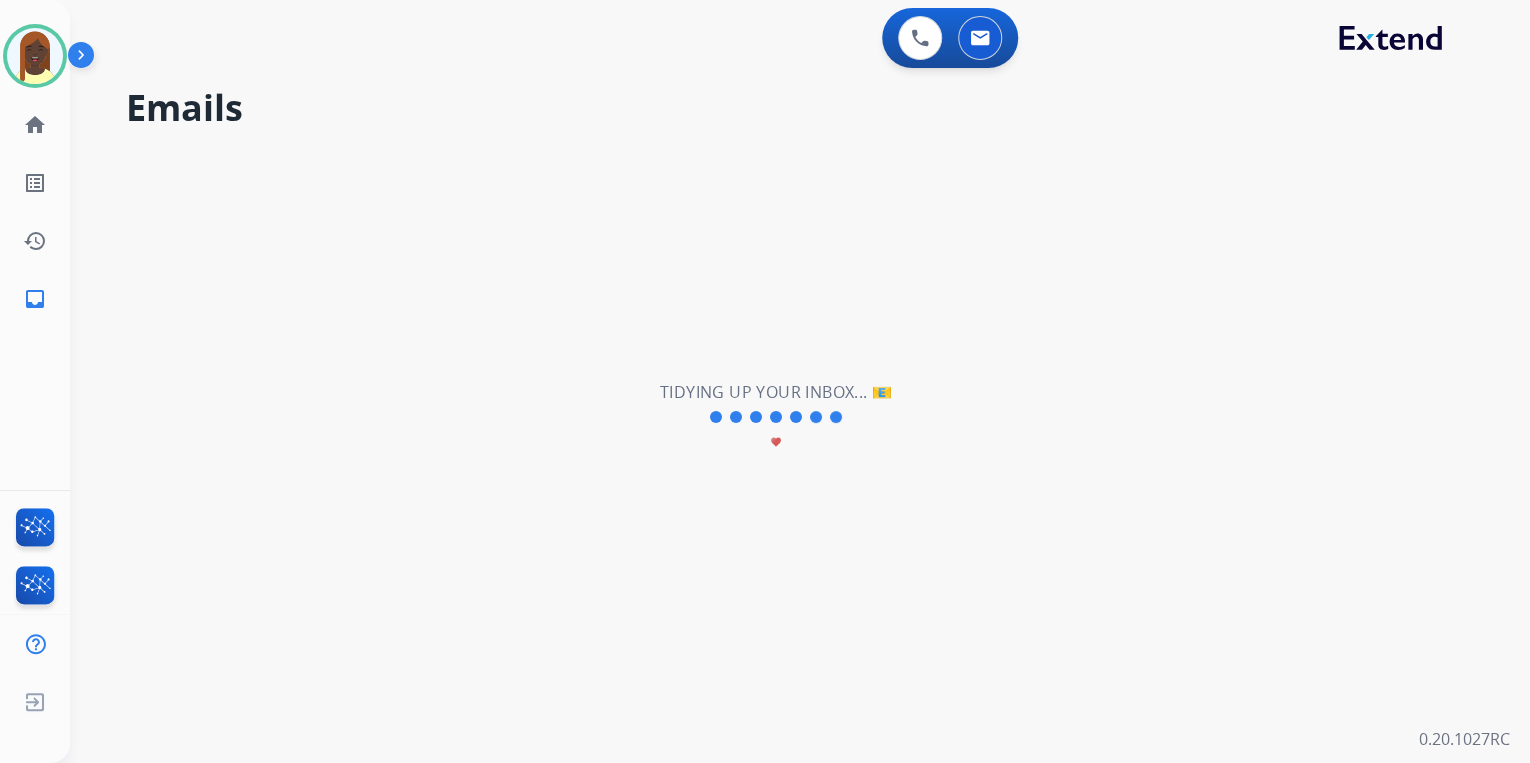 click on "**********" at bounding box center (776, 417) 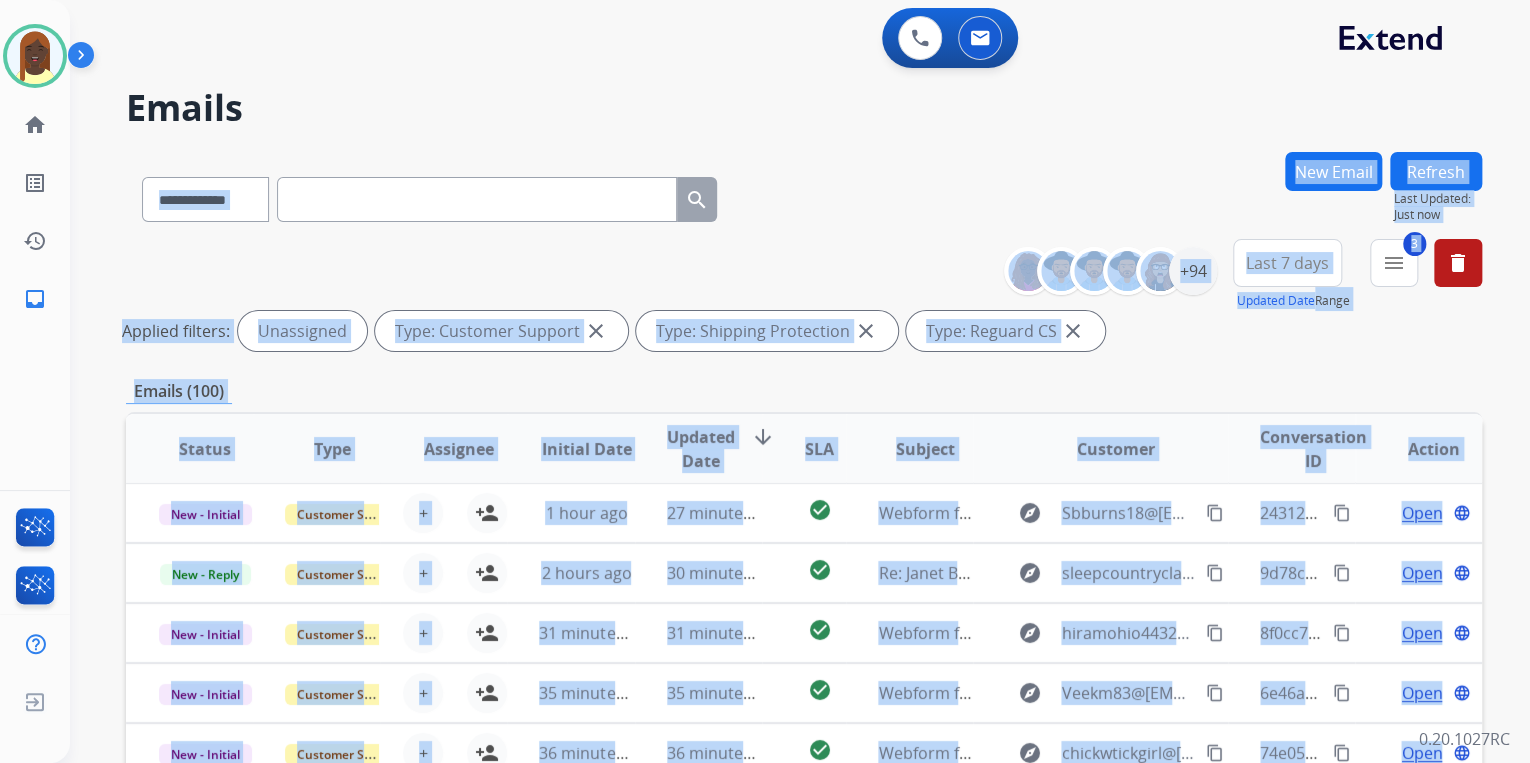 click on "**********" at bounding box center (804, 195) 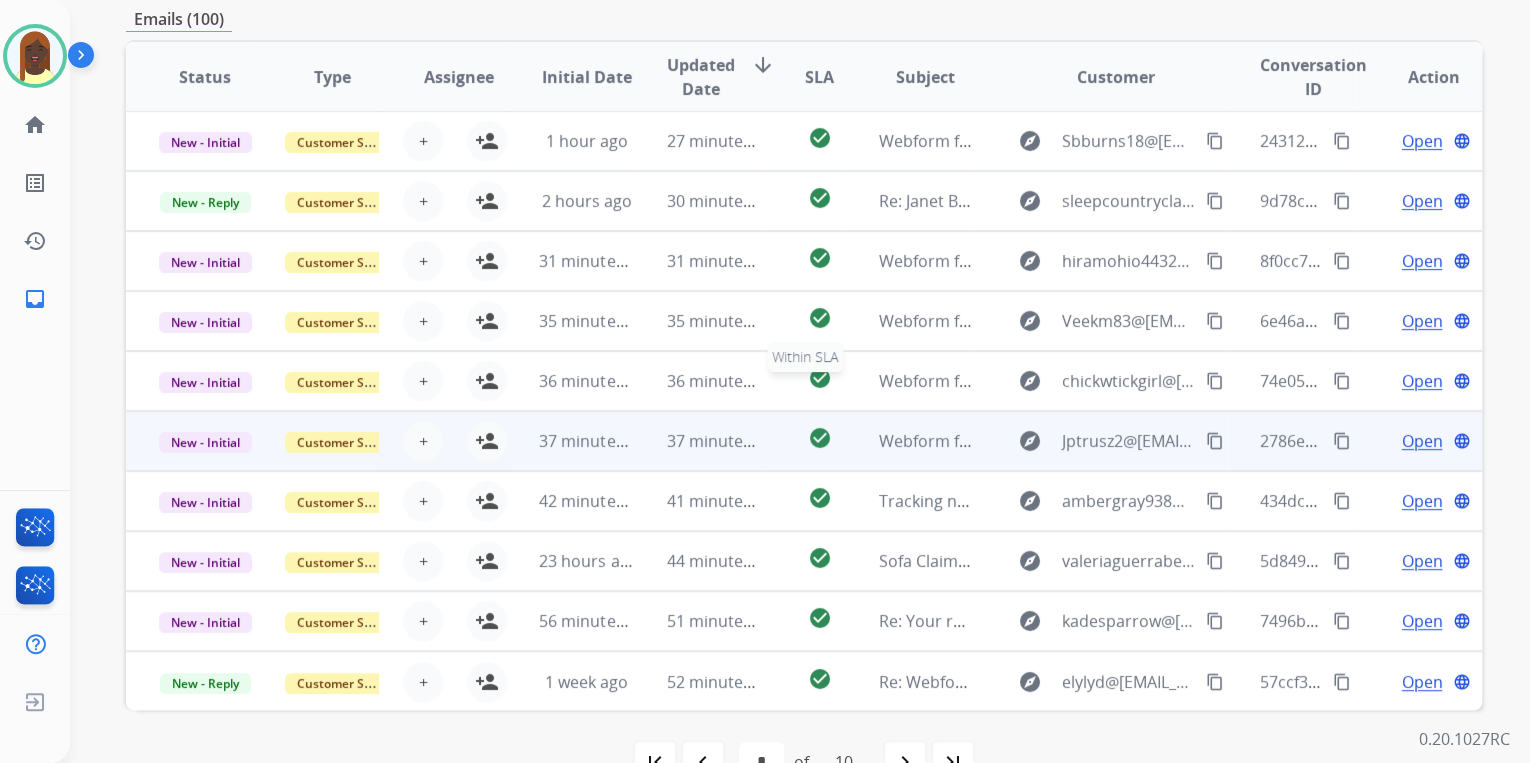 scroll, scrollTop: 422, scrollLeft: 0, axis: vertical 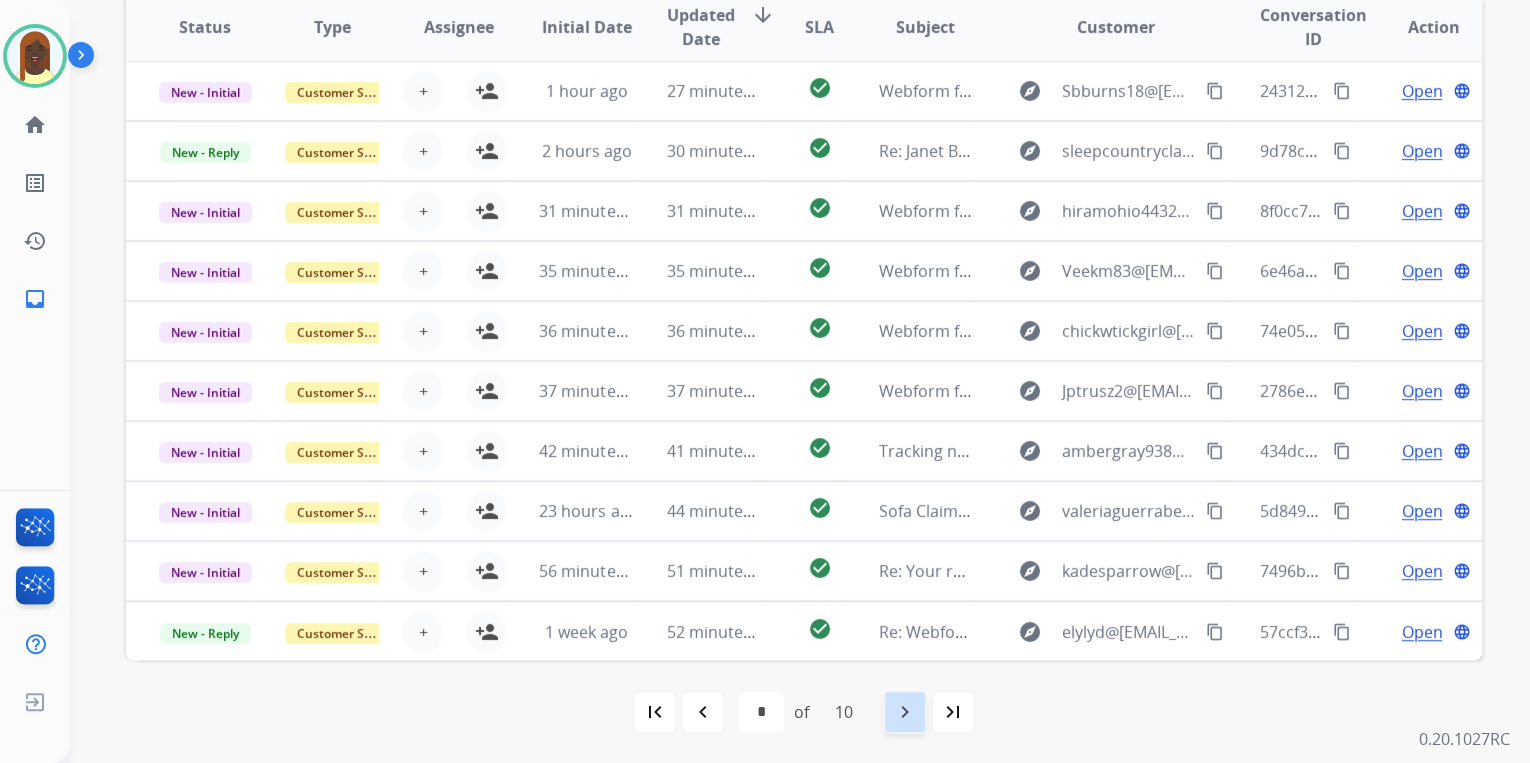 click on "navigate_next" at bounding box center [905, 712] 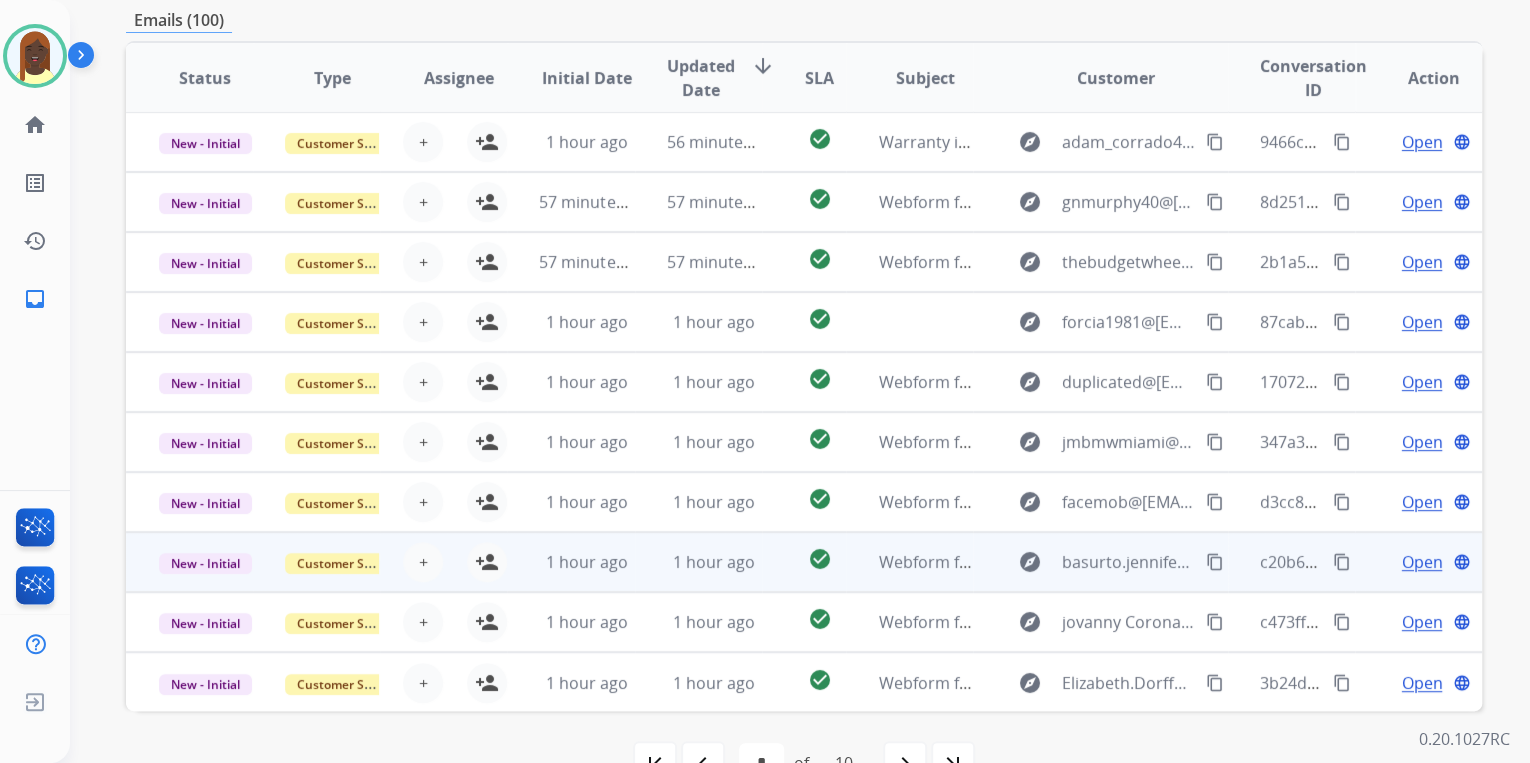 scroll, scrollTop: 422, scrollLeft: 0, axis: vertical 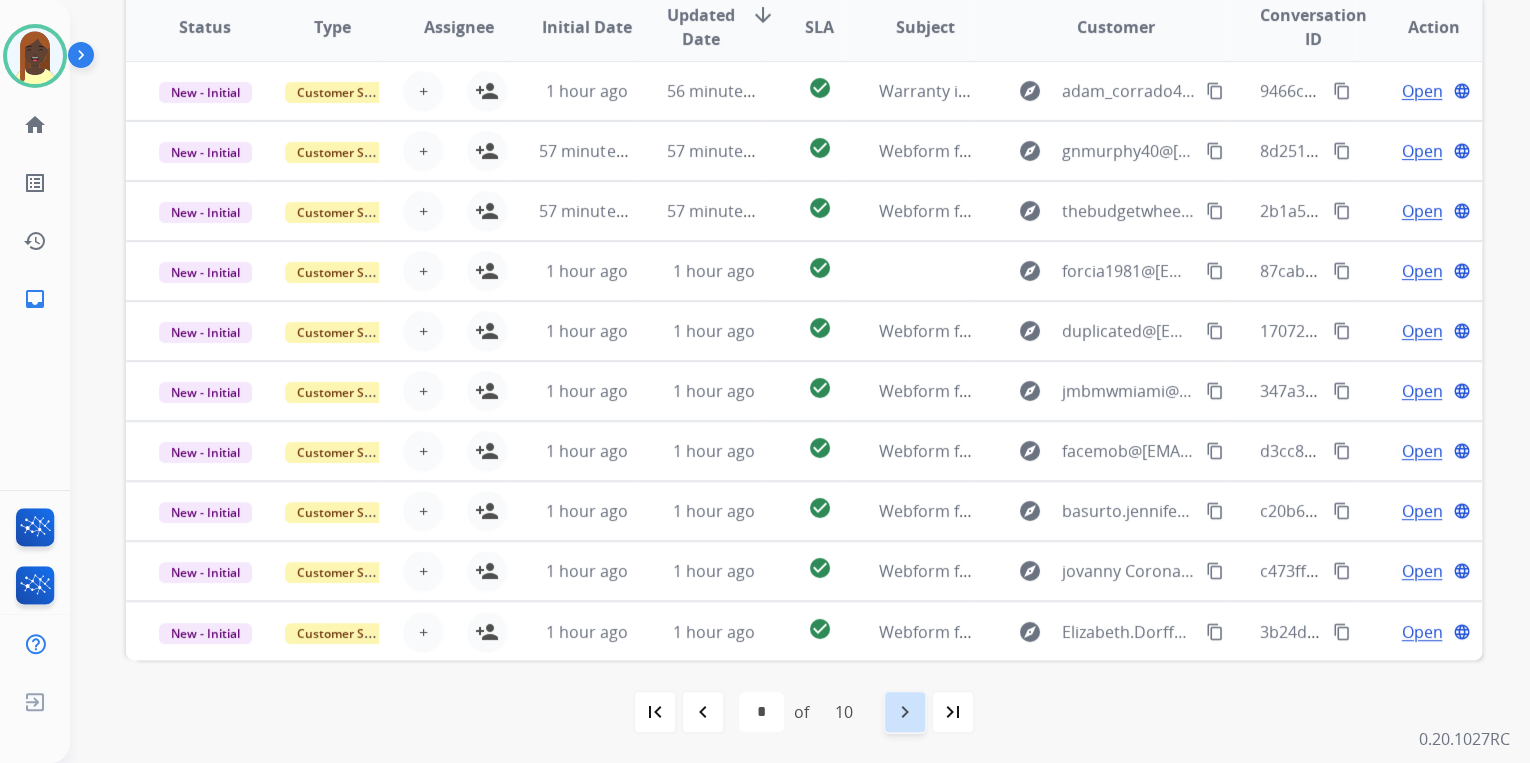 click on "navigate_next" at bounding box center (905, 712) 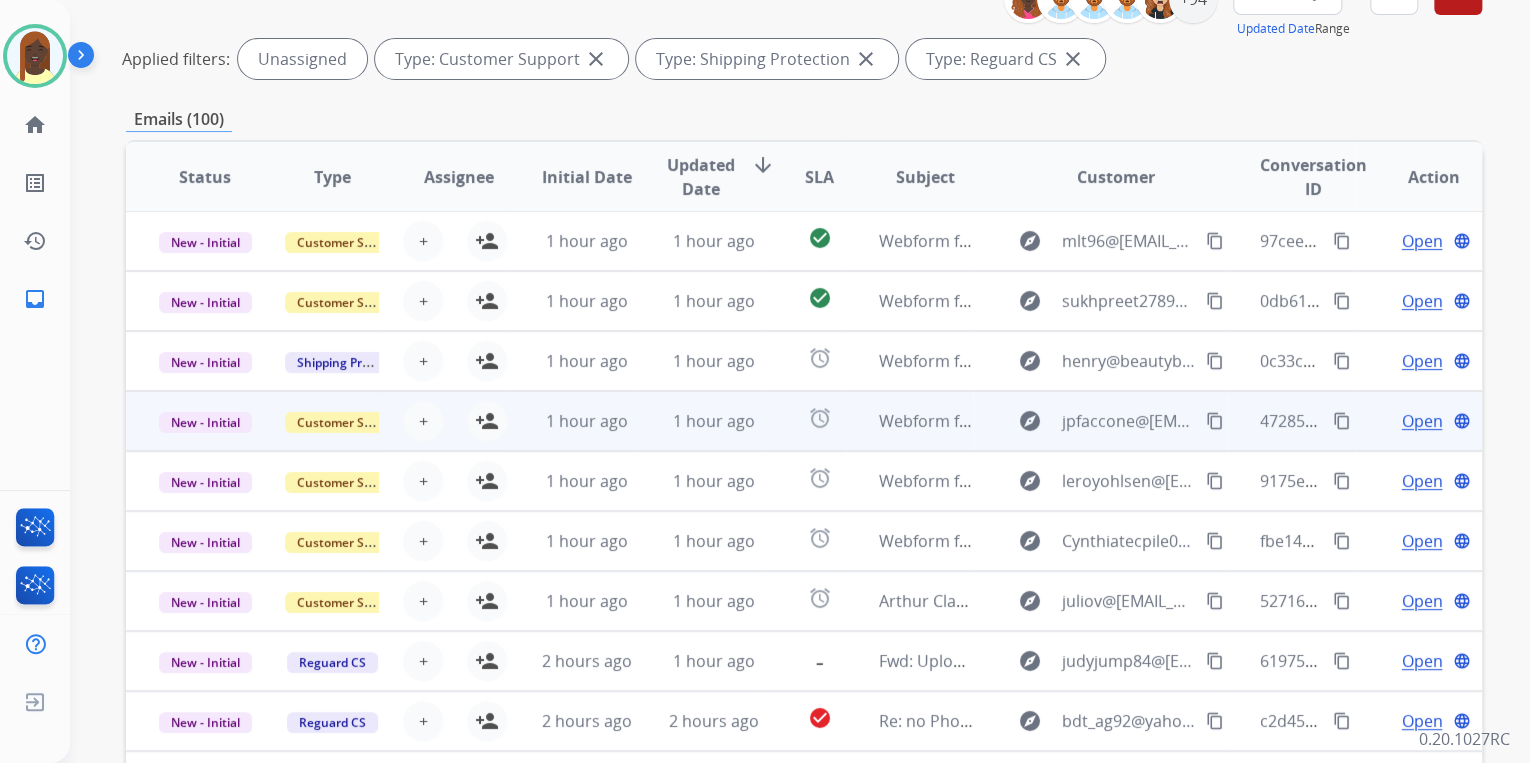 scroll, scrollTop: 320, scrollLeft: 0, axis: vertical 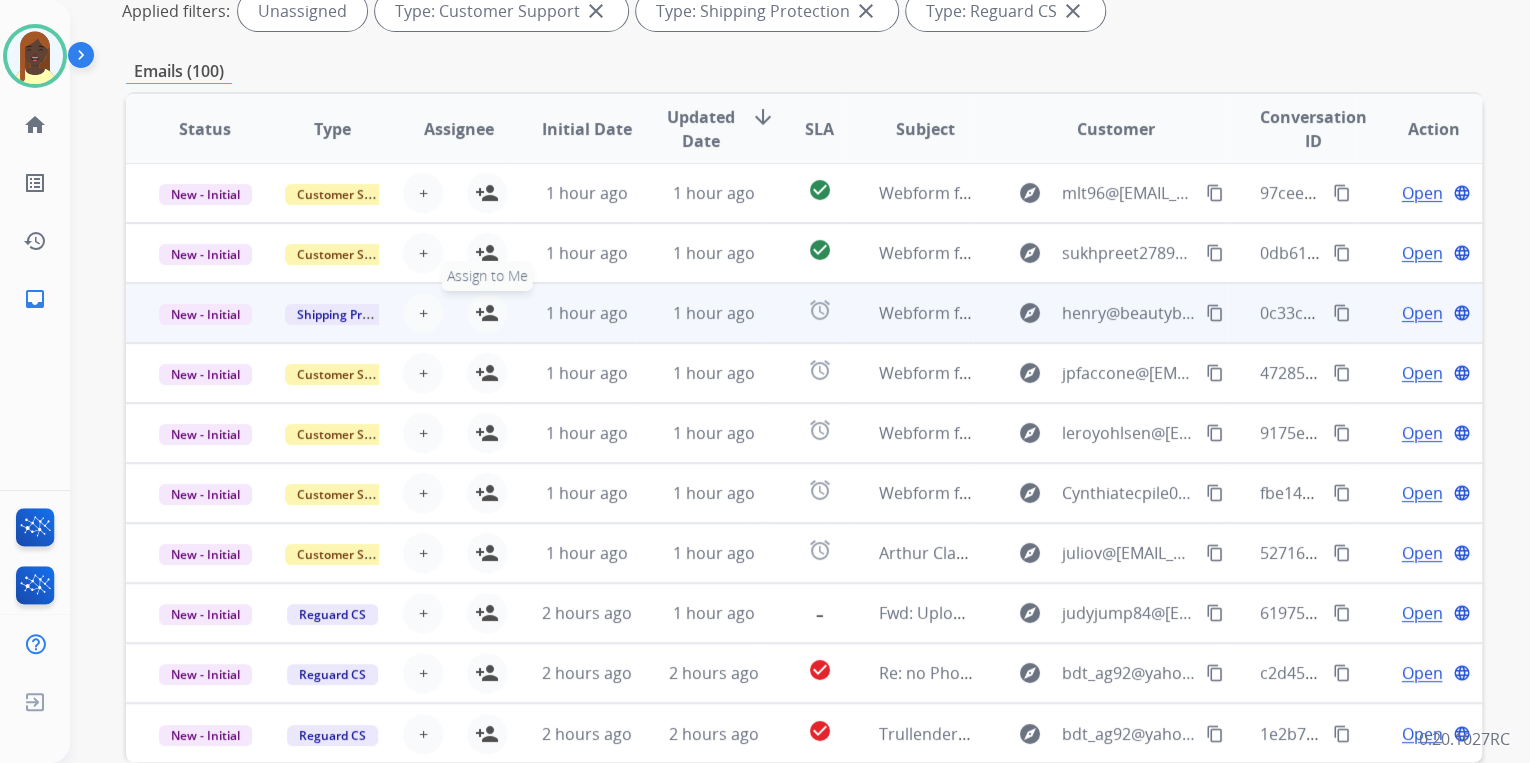 click on "person_add" at bounding box center (487, 313) 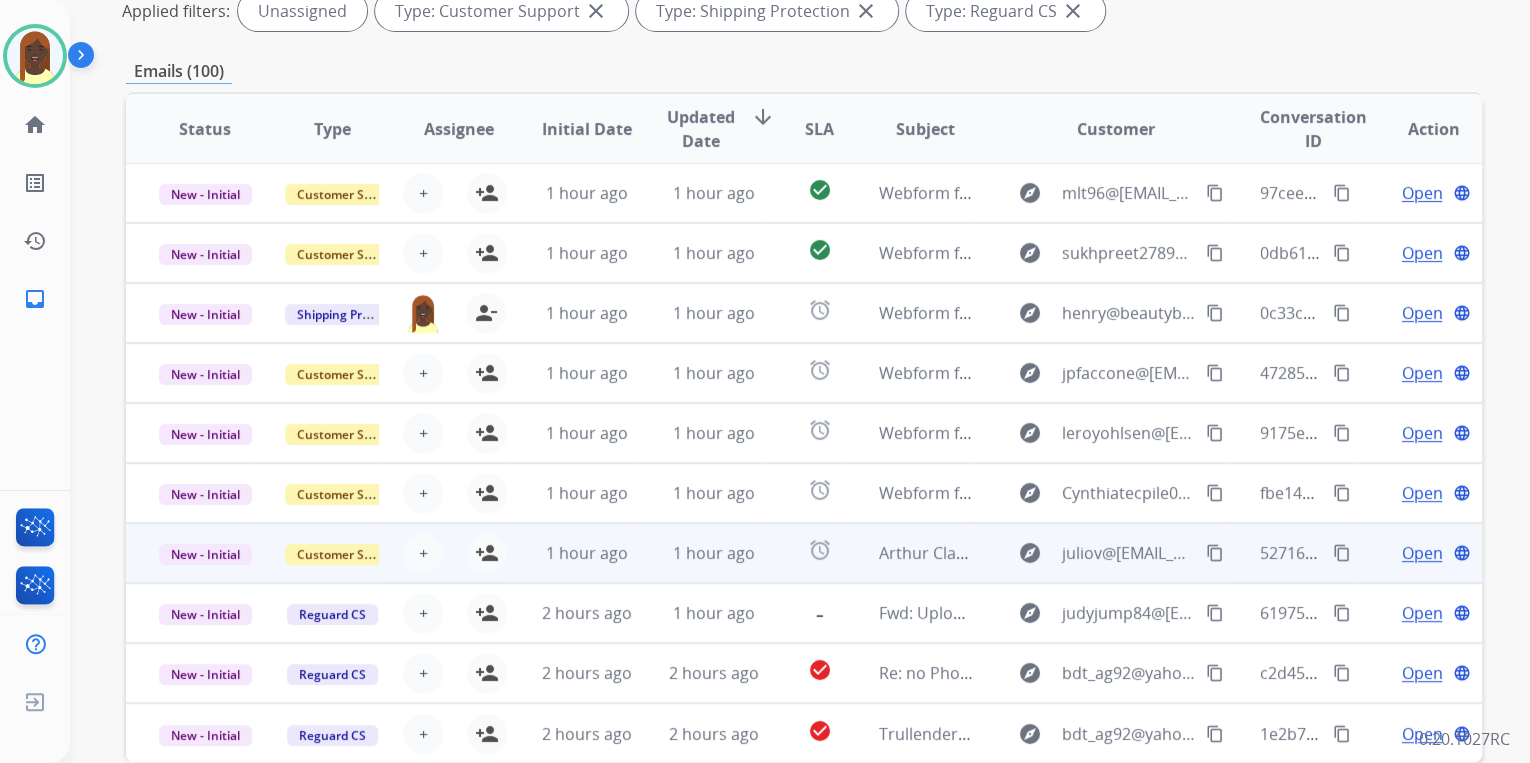 scroll, scrollTop: 0, scrollLeft: 0, axis: both 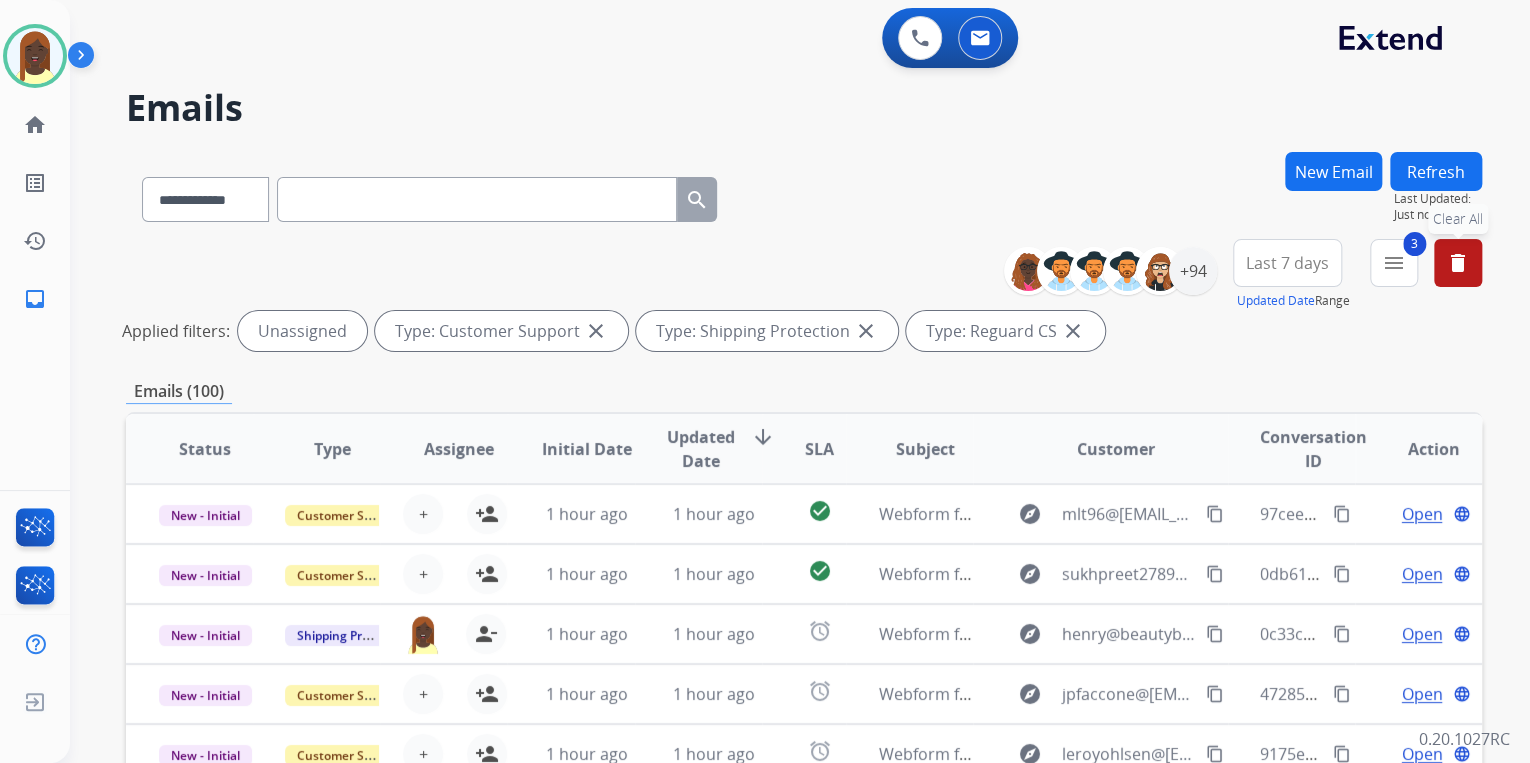 click on "delete" at bounding box center [1458, 263] 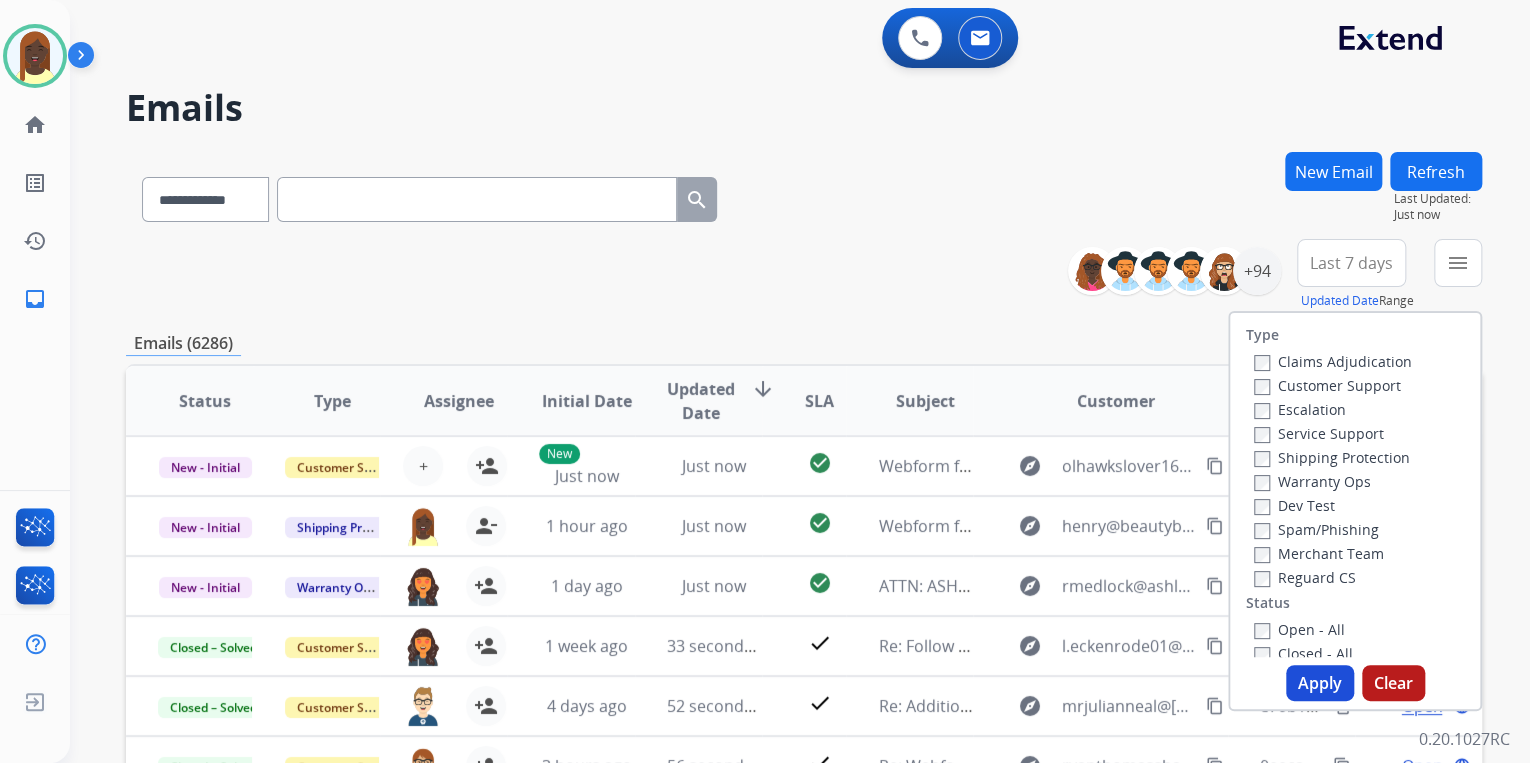 drag, startPoint x: 1132, startPoint y: 348, endPoint x: 1181, endPoint y: 338, distance: 50.01 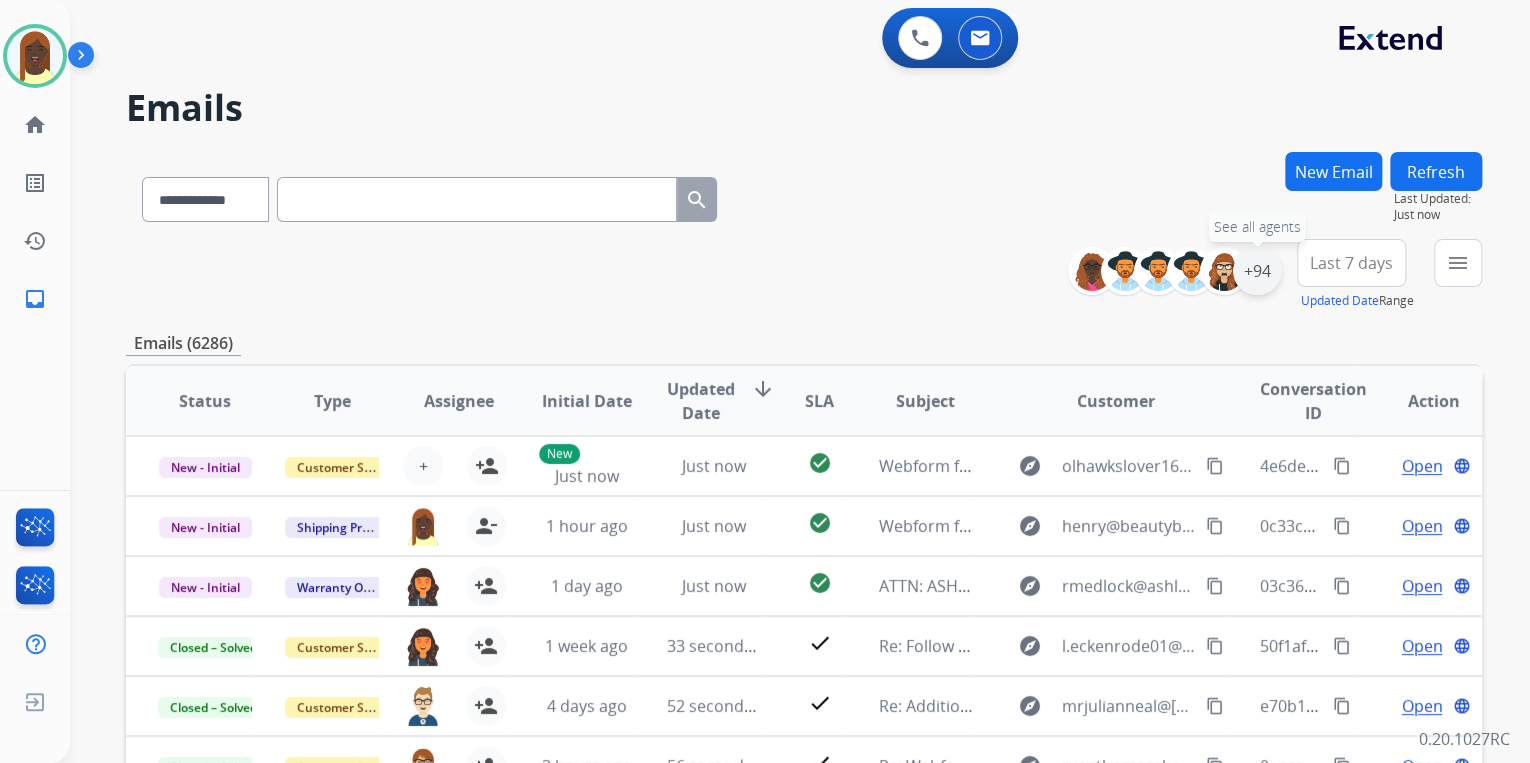 click on "+94" at bounding box center [1257, 271] 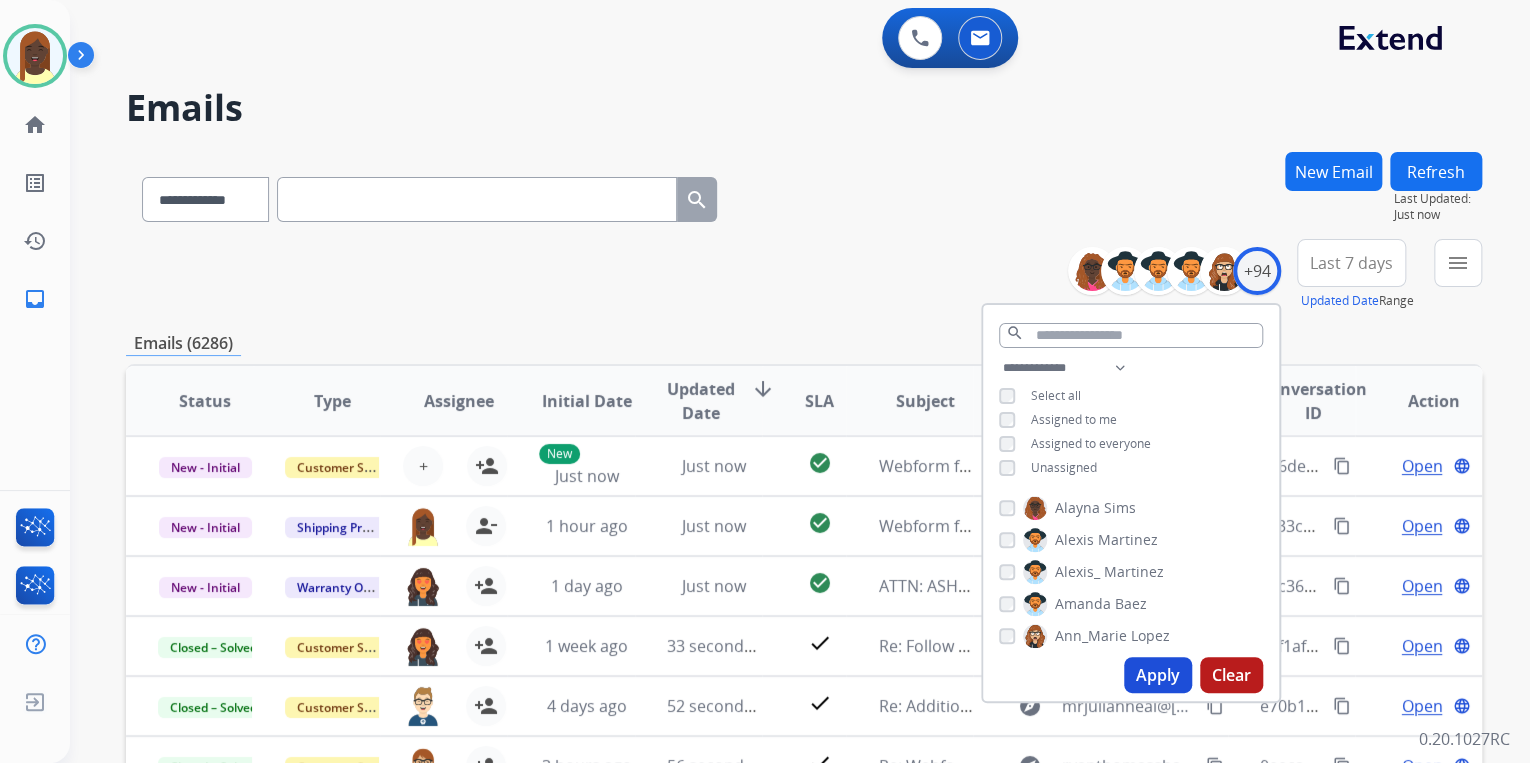 click on "Apply" at bounding box center [1158, 675] 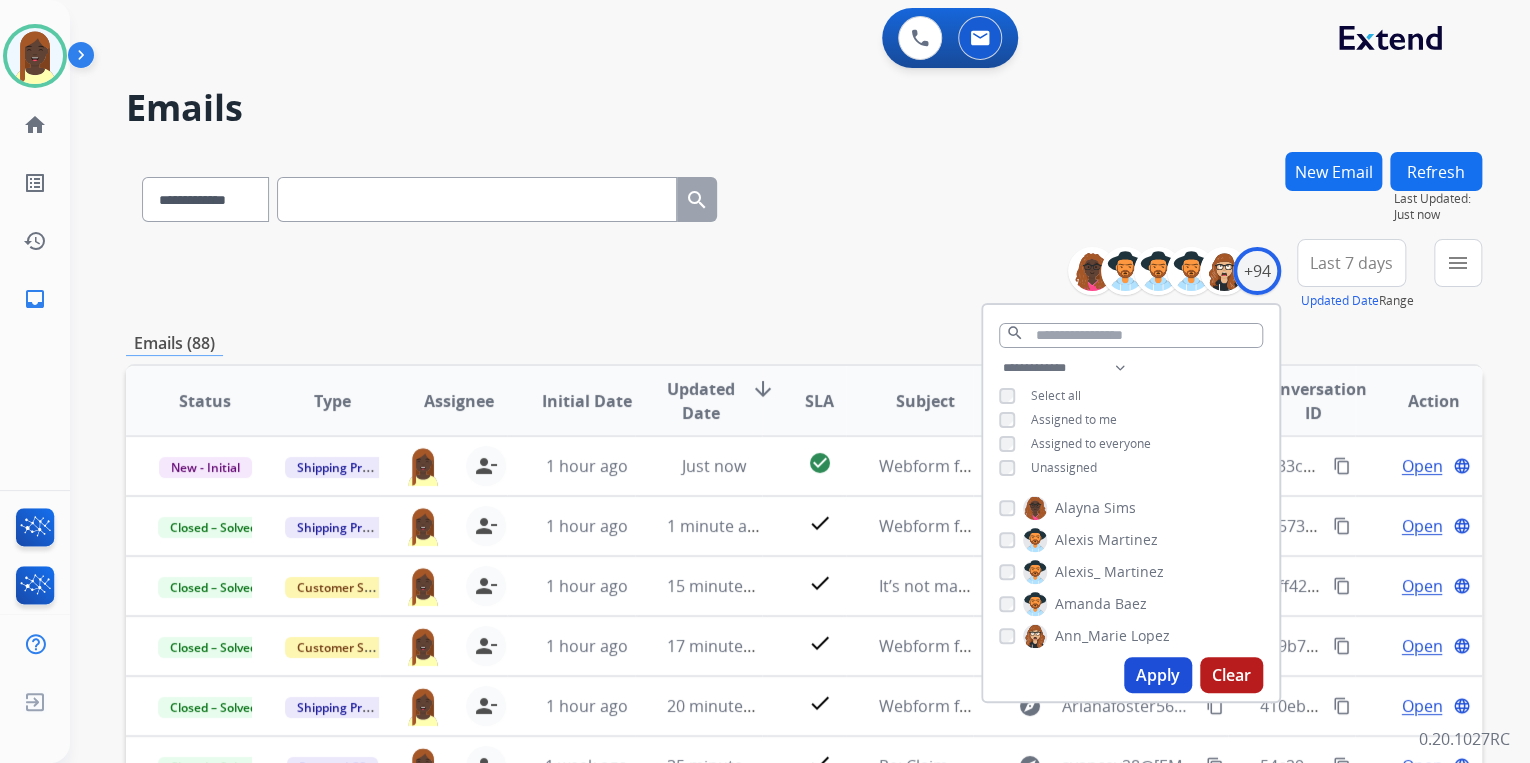 click on "**********" at bounding box center [804, 275] 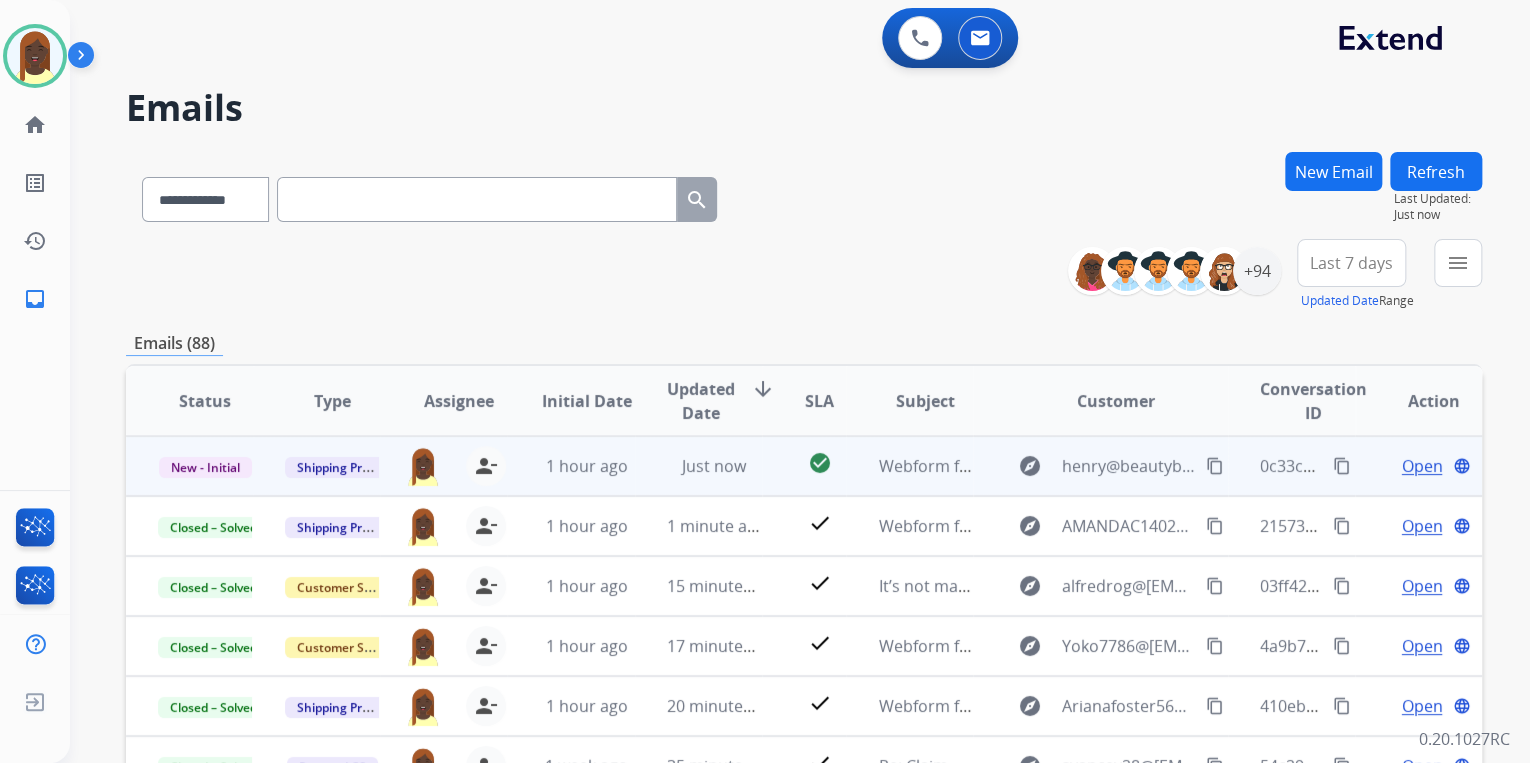 click on "content_copy" at bounding box center [1342, 466] 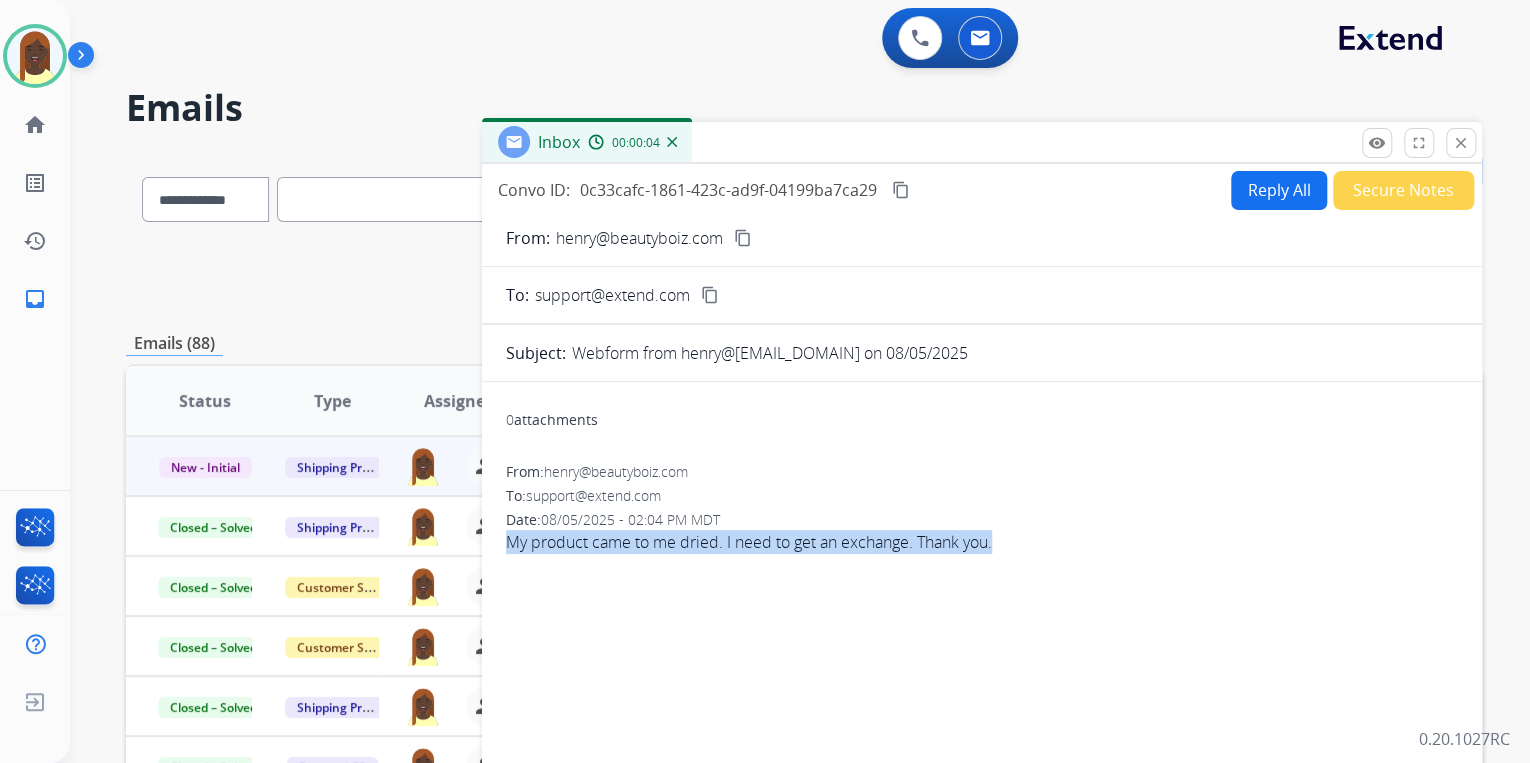 drag, startPoint x: 497, startPoint y: 546, endPoint x: 1008, endPoint y: 551, distance: 511.02448 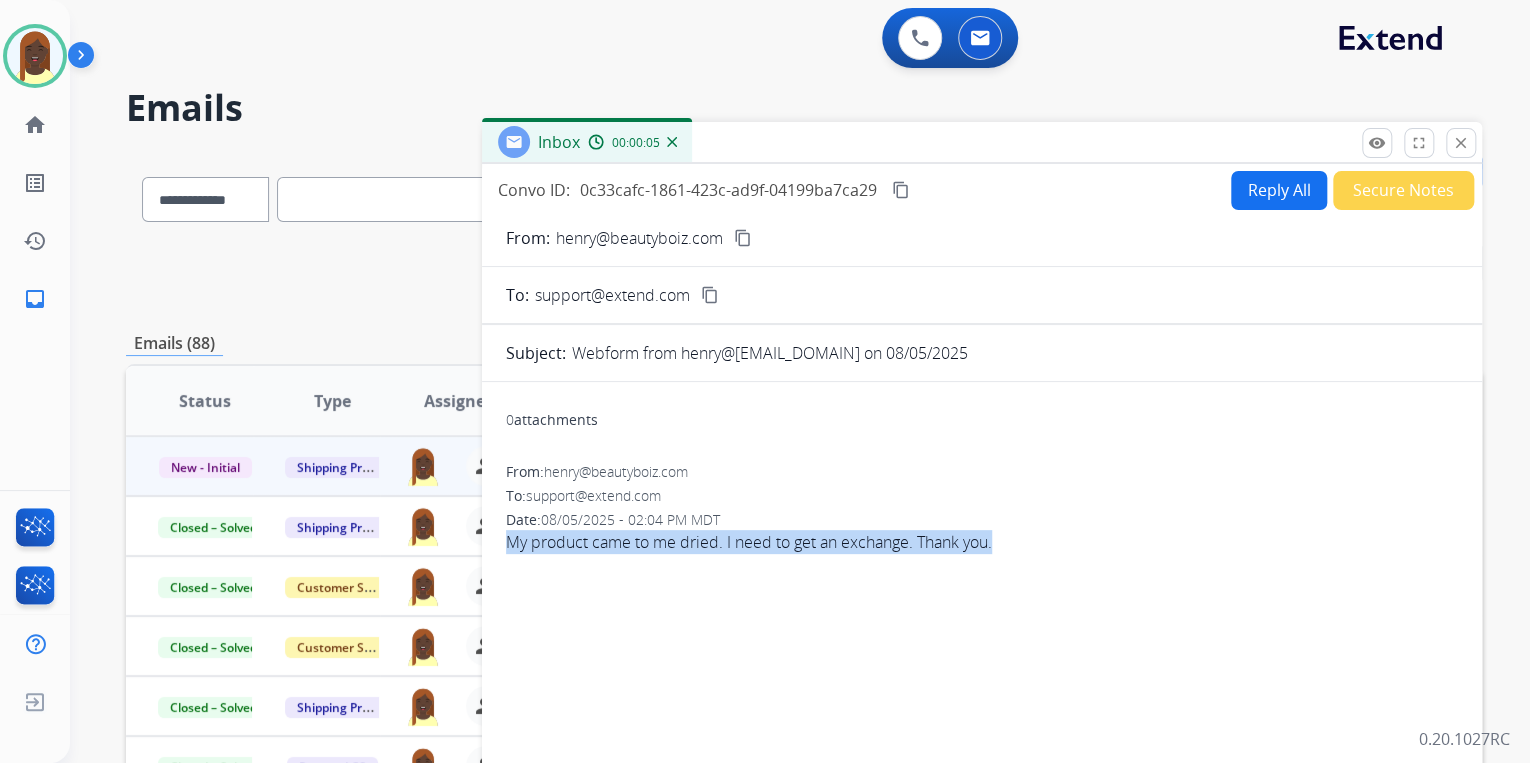 drag, startPoint x: 1008, startPoint y: 551, endPoint x: 924, endPoint y: 544, distance: 84.29116 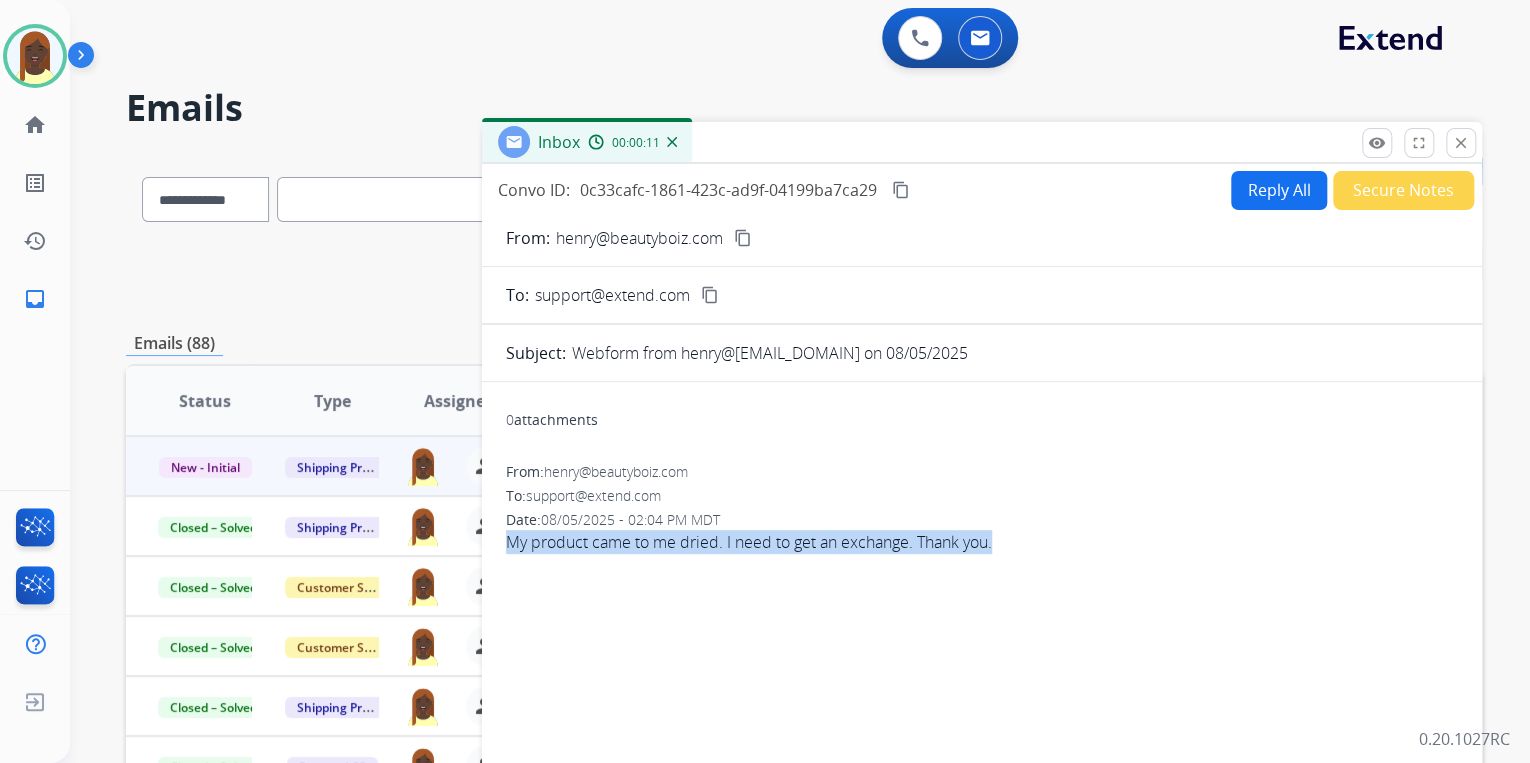 click on "content_copy" at bounding box center [743, 238] 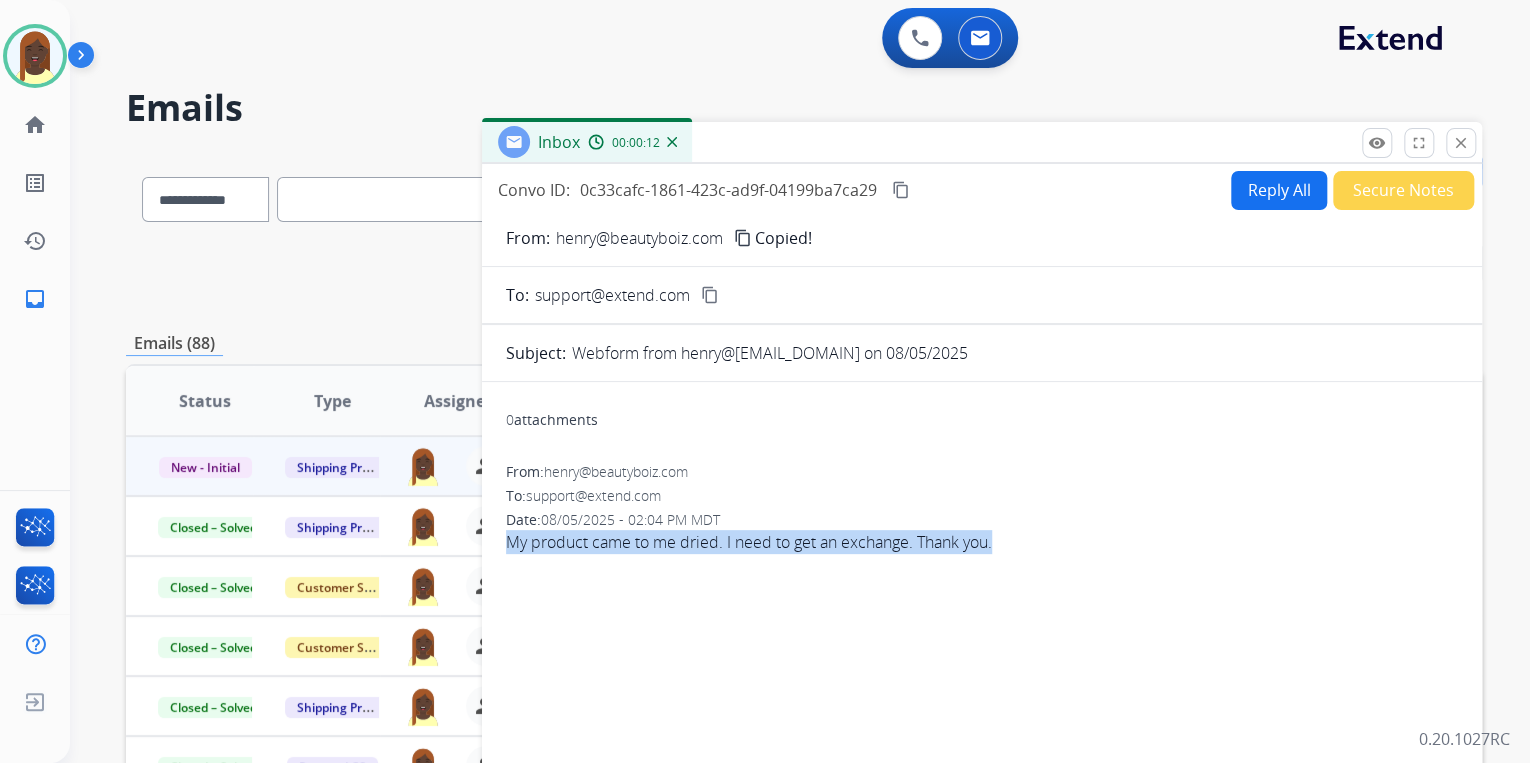 click on "Reply All" at bounding box center (1279, 190) 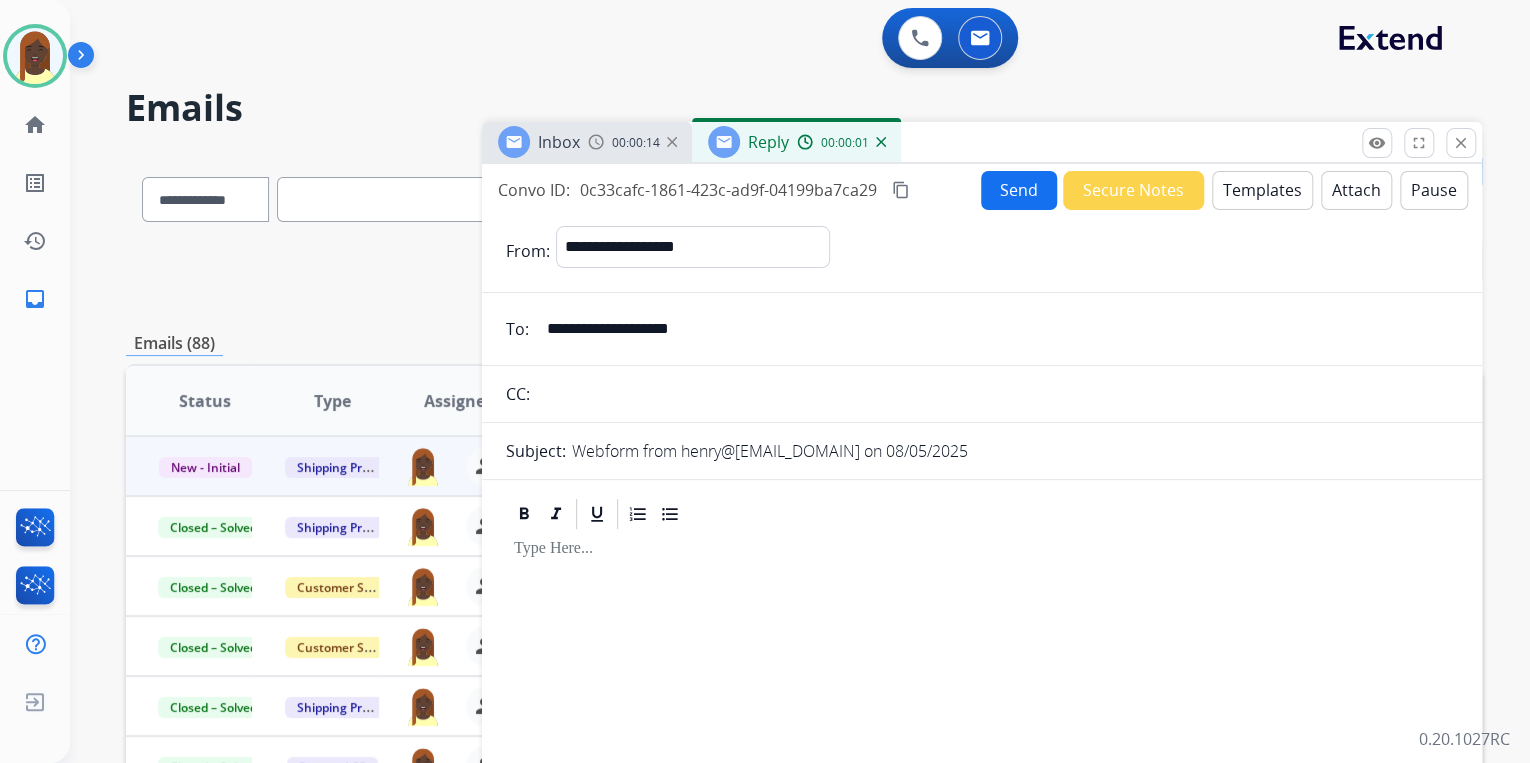 click on "Templates" at bounding box center [1262, 190] 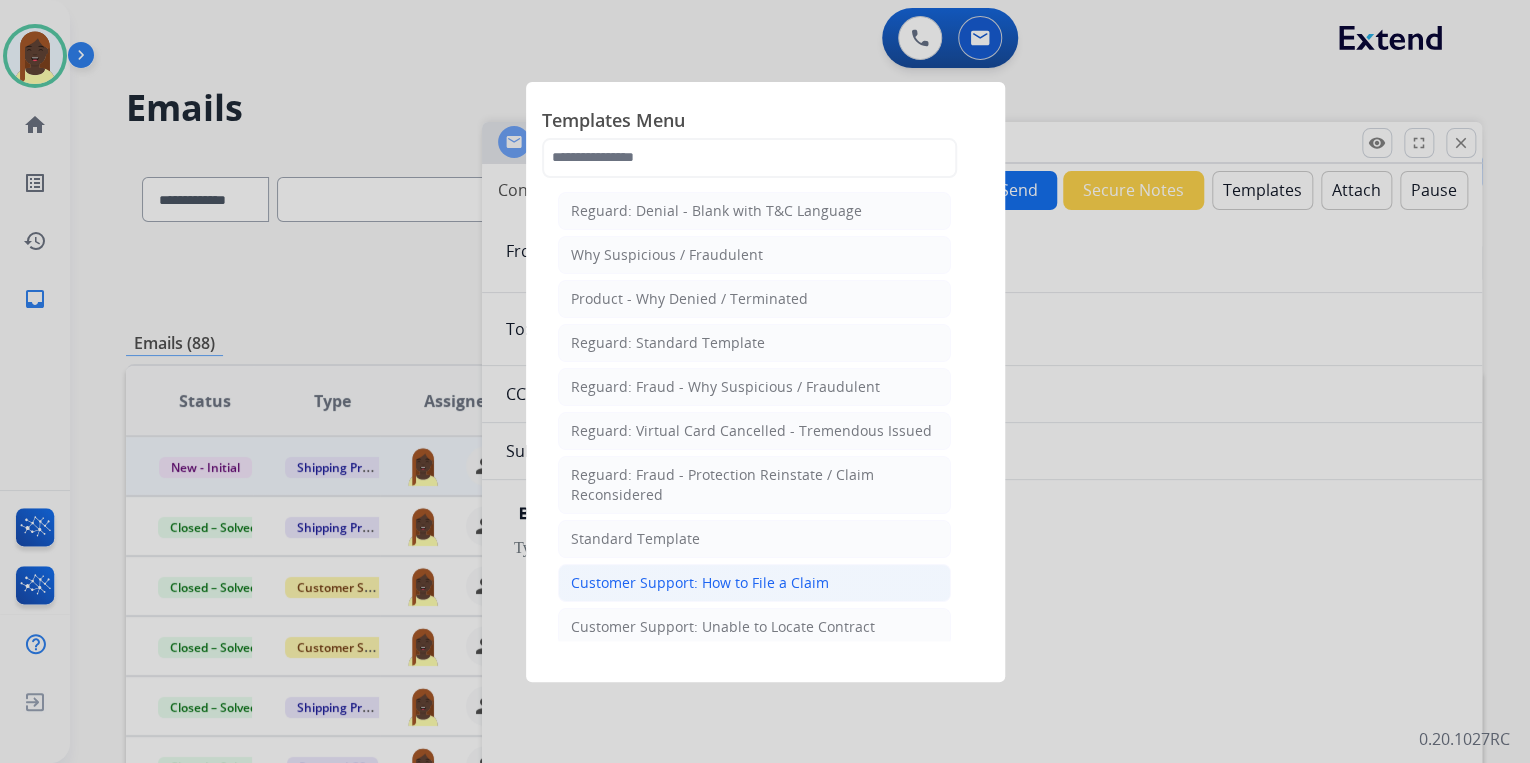 click on "Customer Support: How to File a Claim" 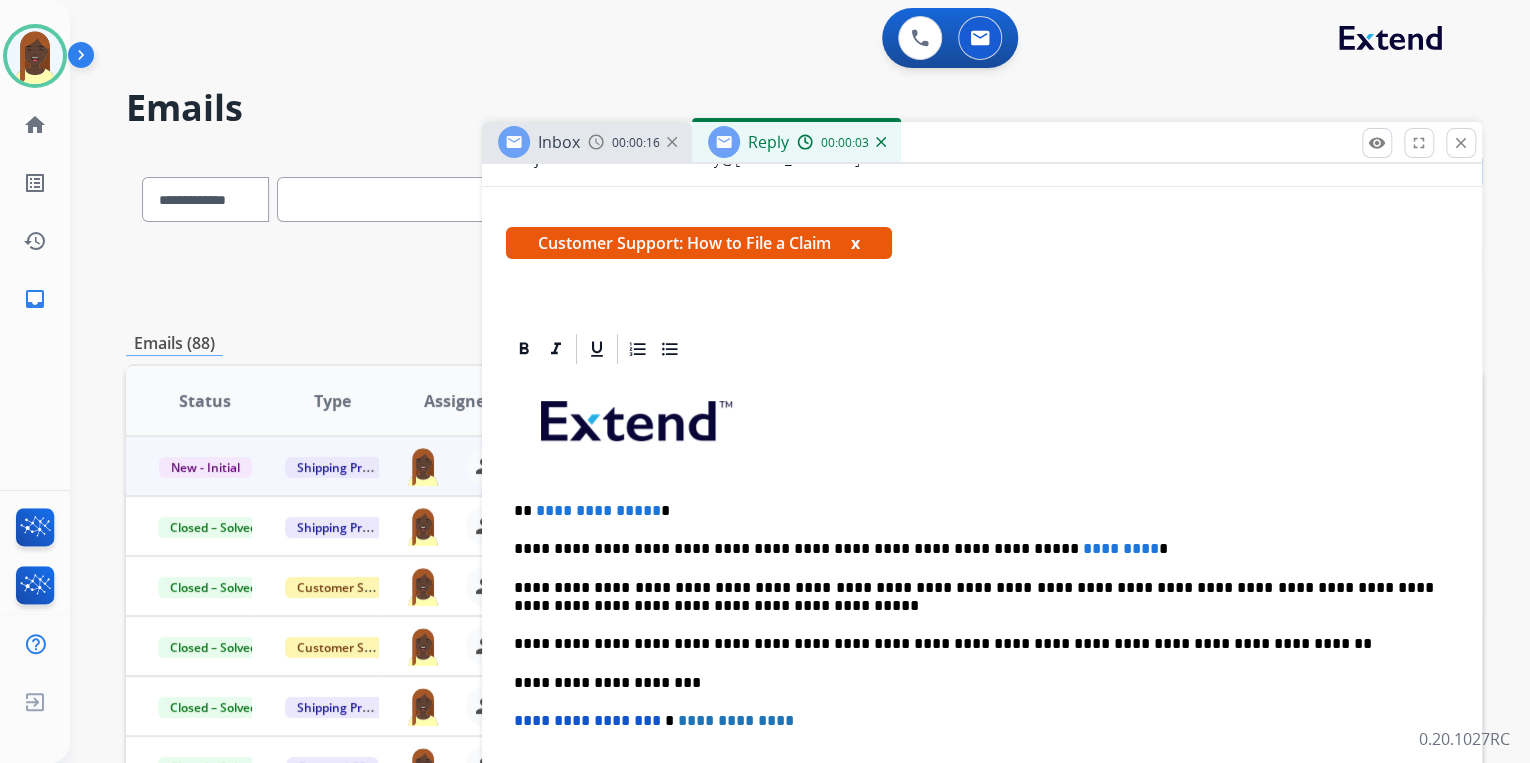 scroll, scrollTop: 320, scrollLeft: 0, axis: vertical 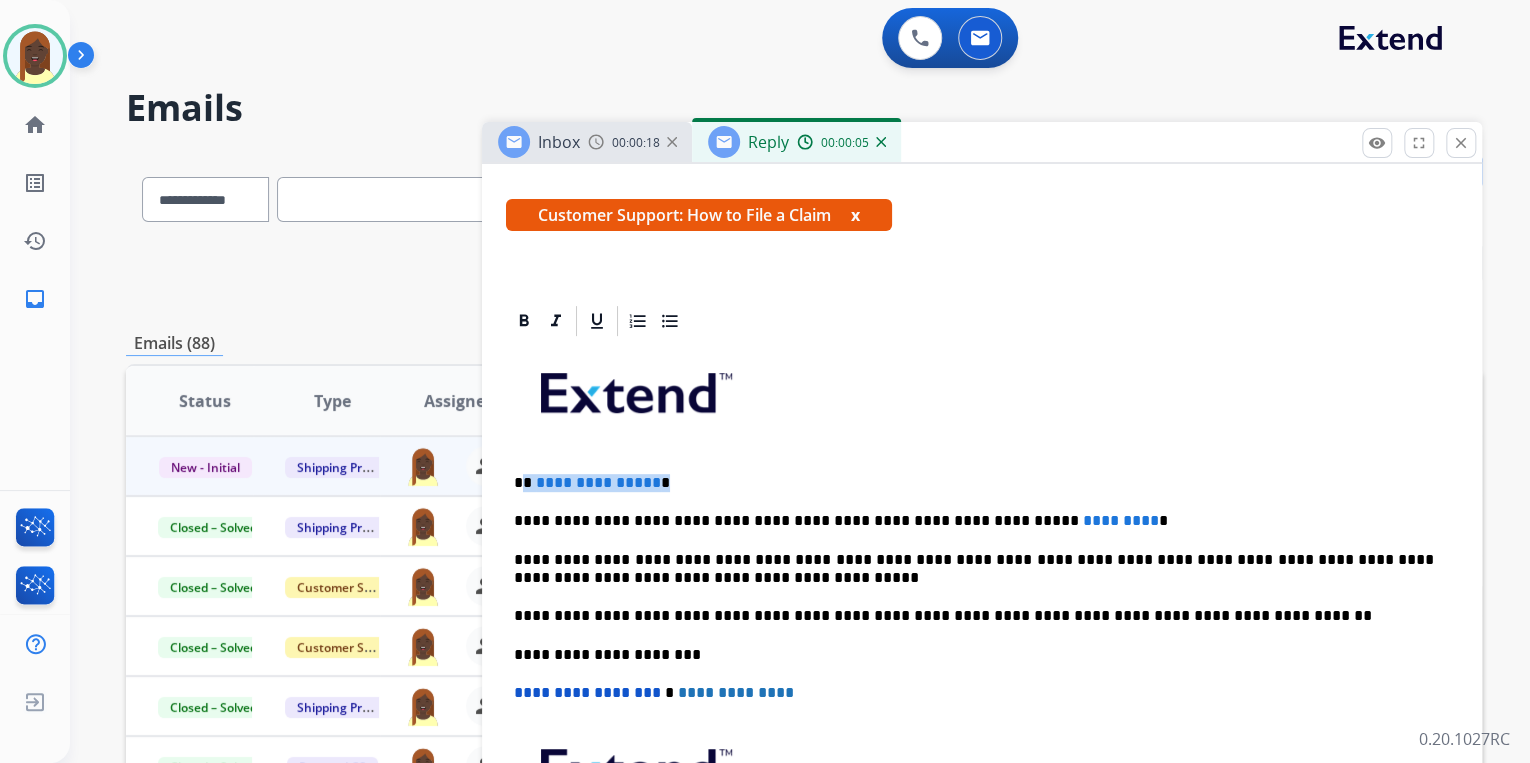 drag, startPoint x: 524, startPoint y: 480, endPoint x: 693, endPoint y: 482, distance: 169.01184 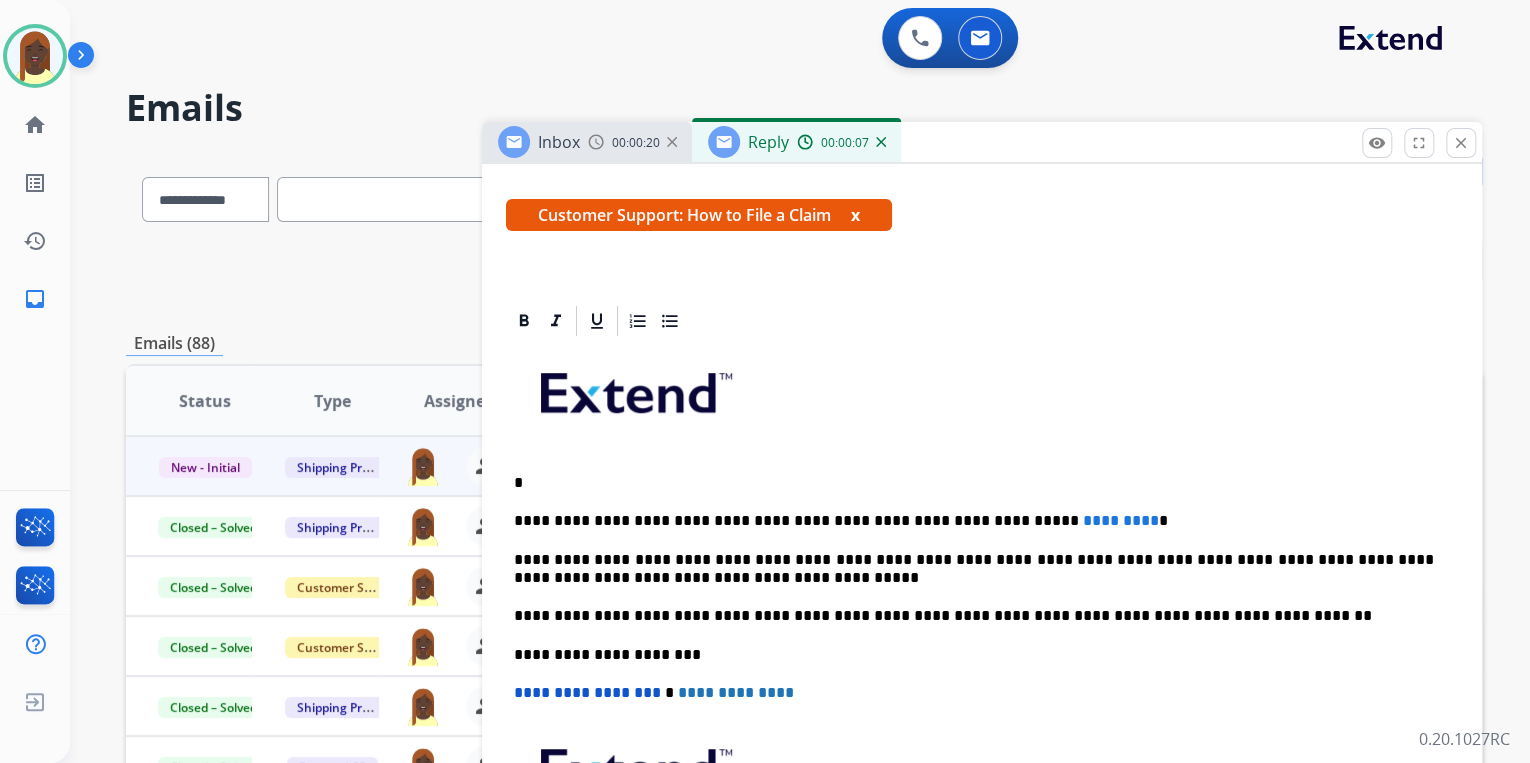 type 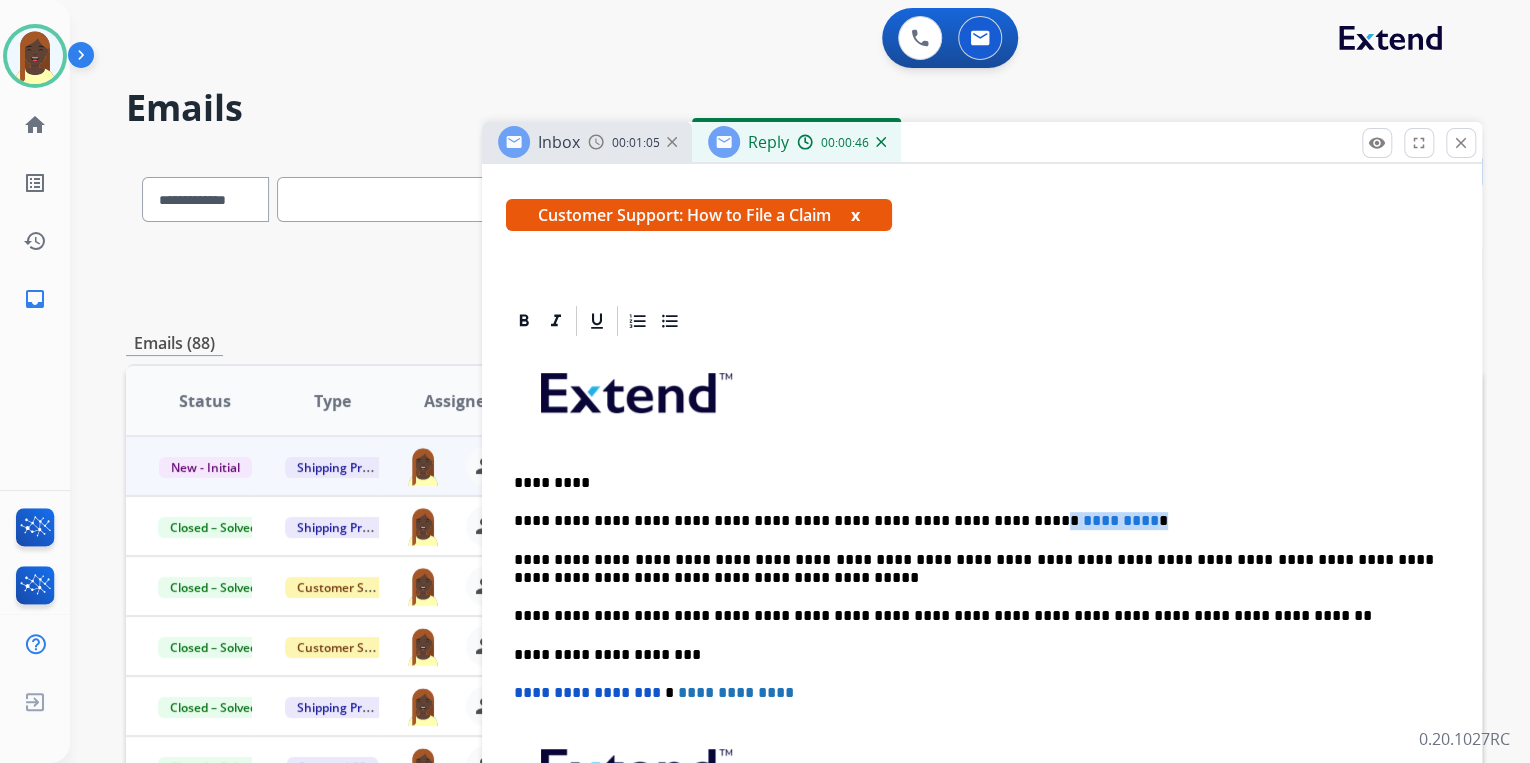 drag, startPoint x: 964, startPoint y: 516, endPoint x: 1068, endPoint y: 514, distance: 104.019226 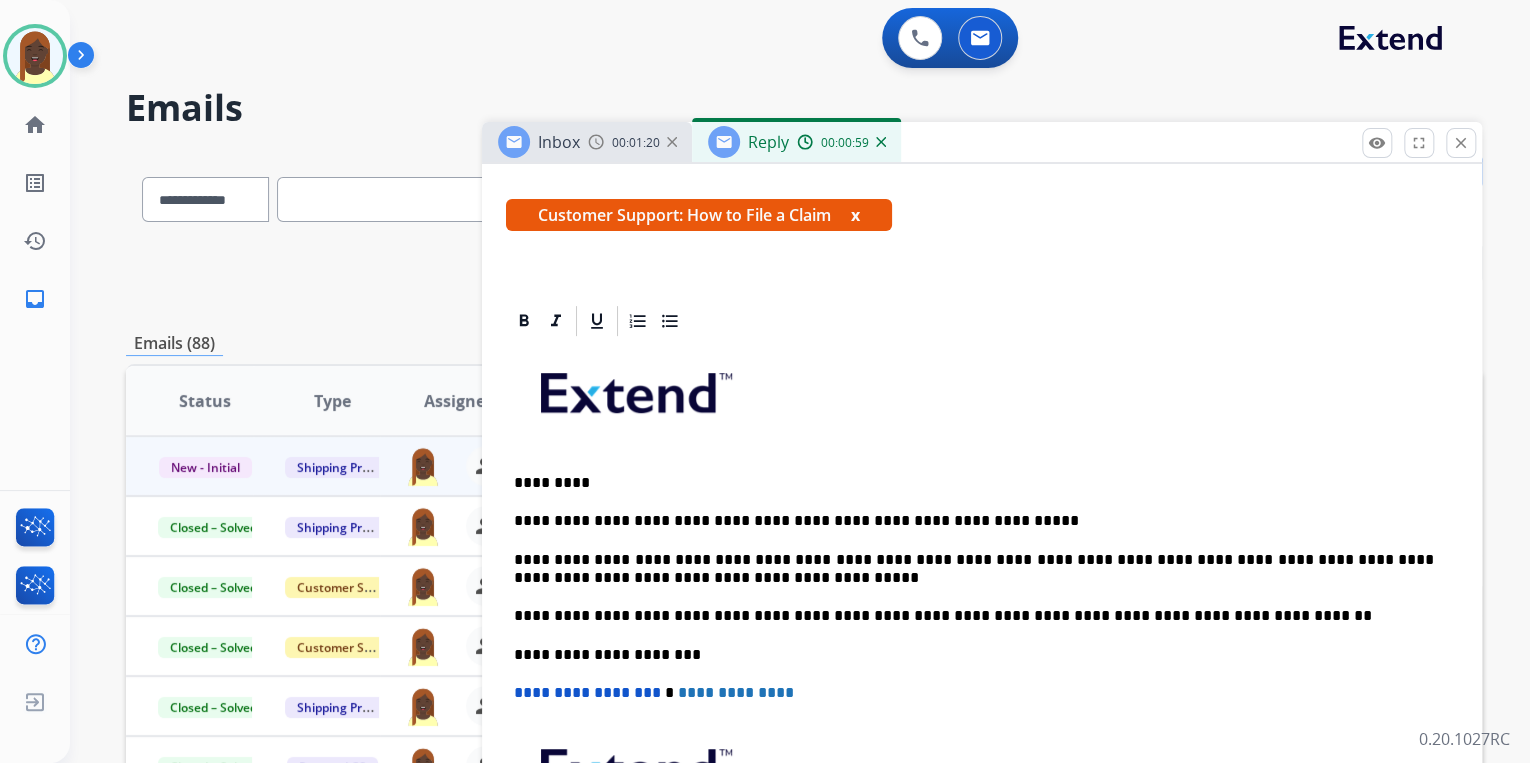click on "**********" at bounding box center [974, 521] 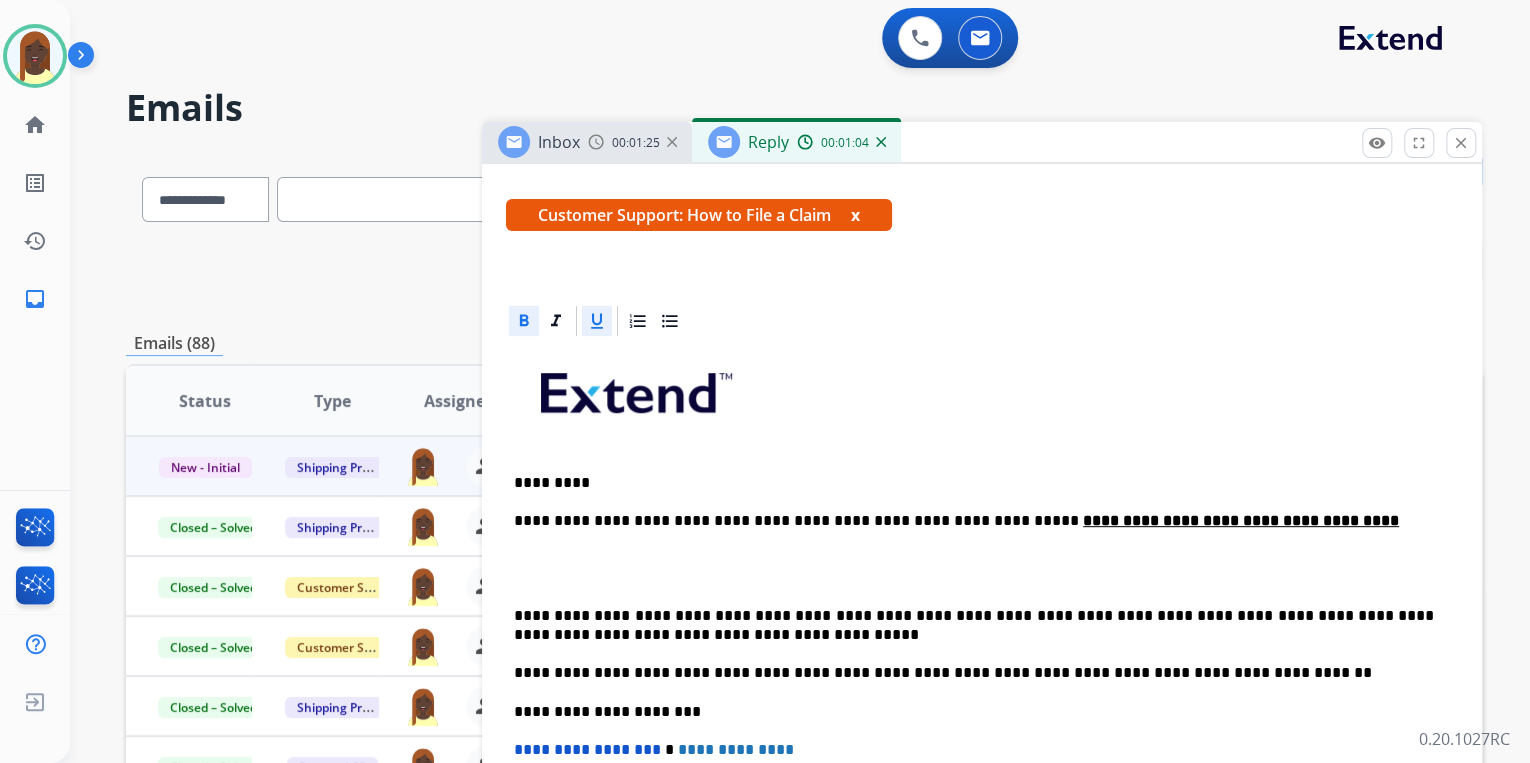 click on "**********" at bounding box center (974, 521) 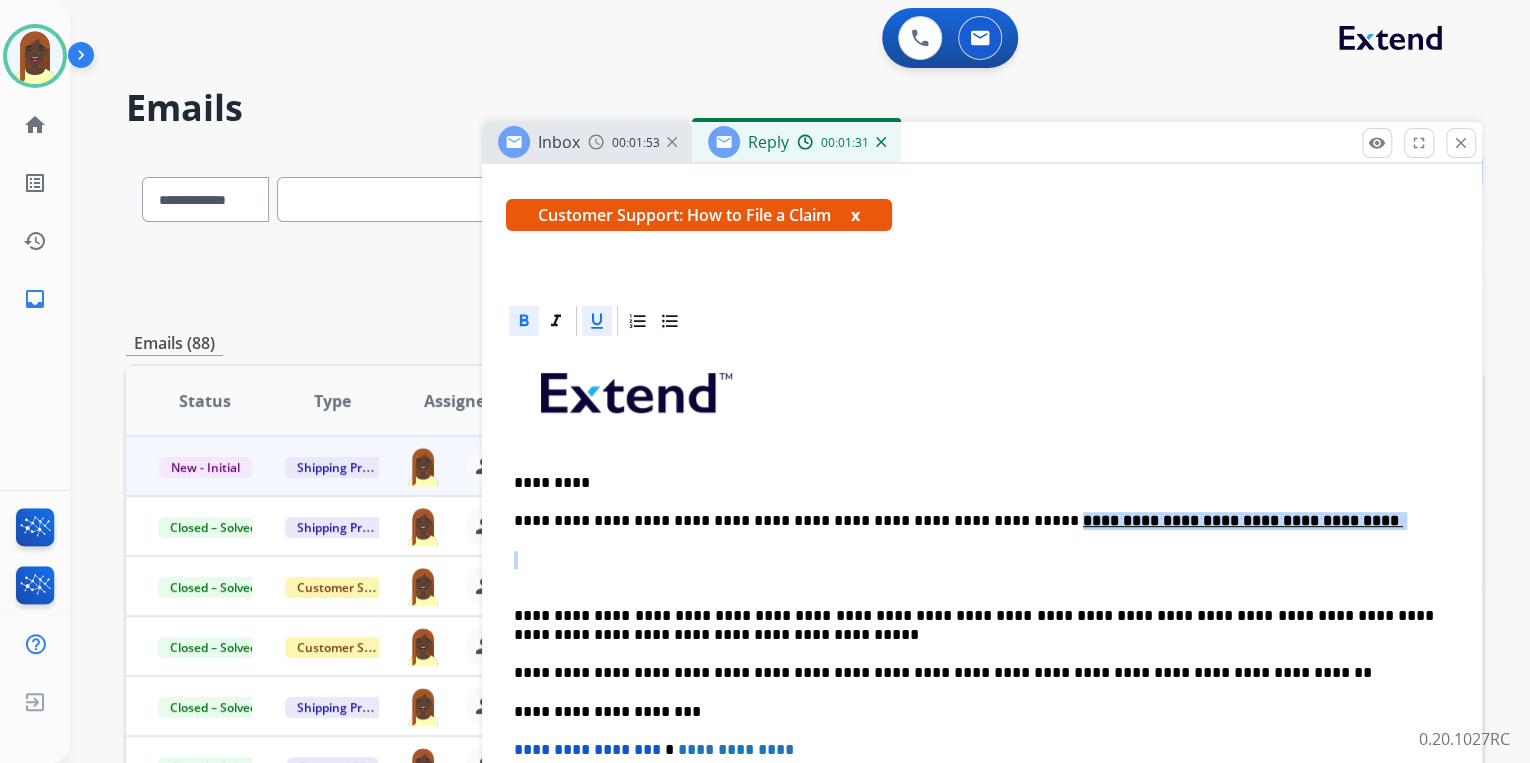 drag, startPoint x: 973, startPoint y: 519, endPoint x: 1282, endPoint y: 533, distance: 309.317 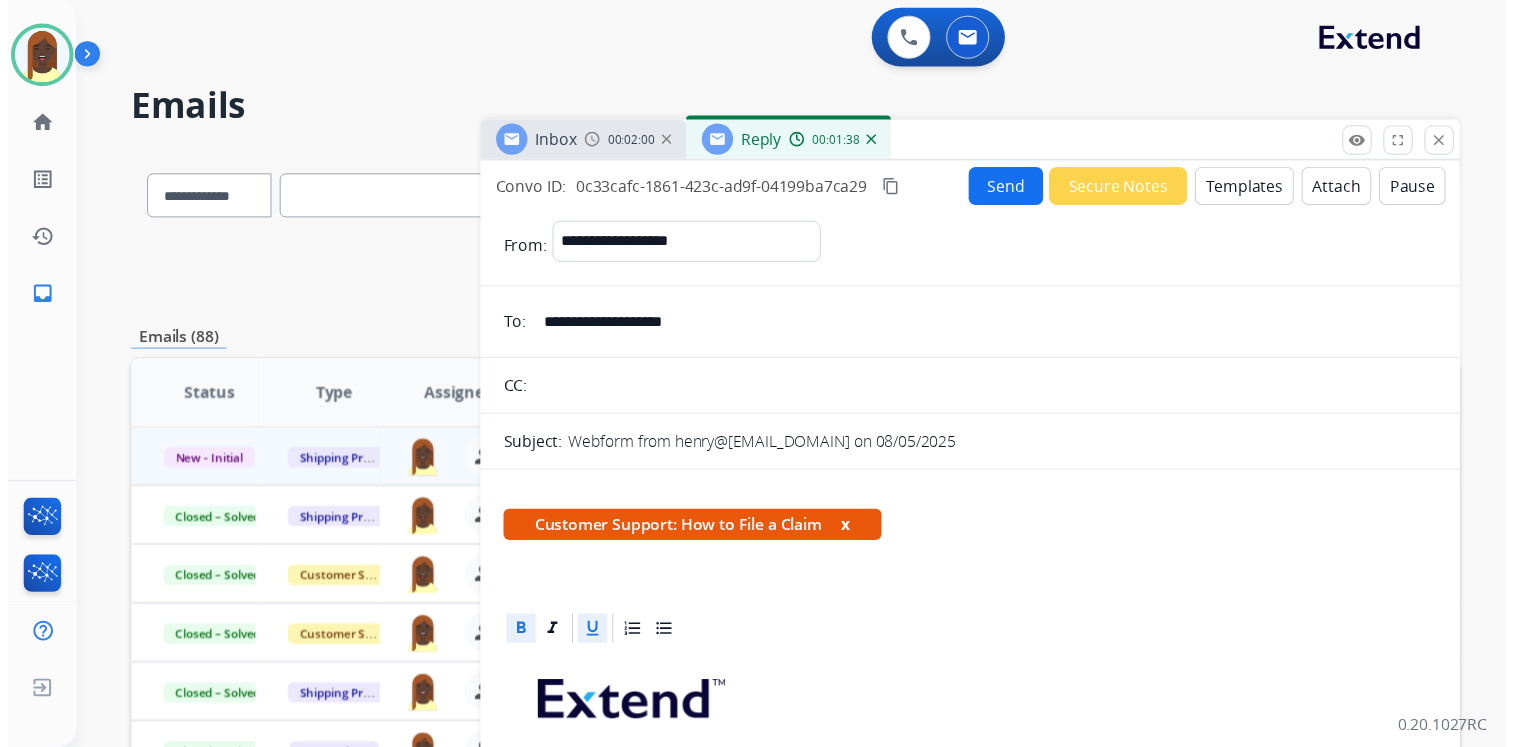scroll, scrollTop: 0, scrollLeft: 0, axis: both 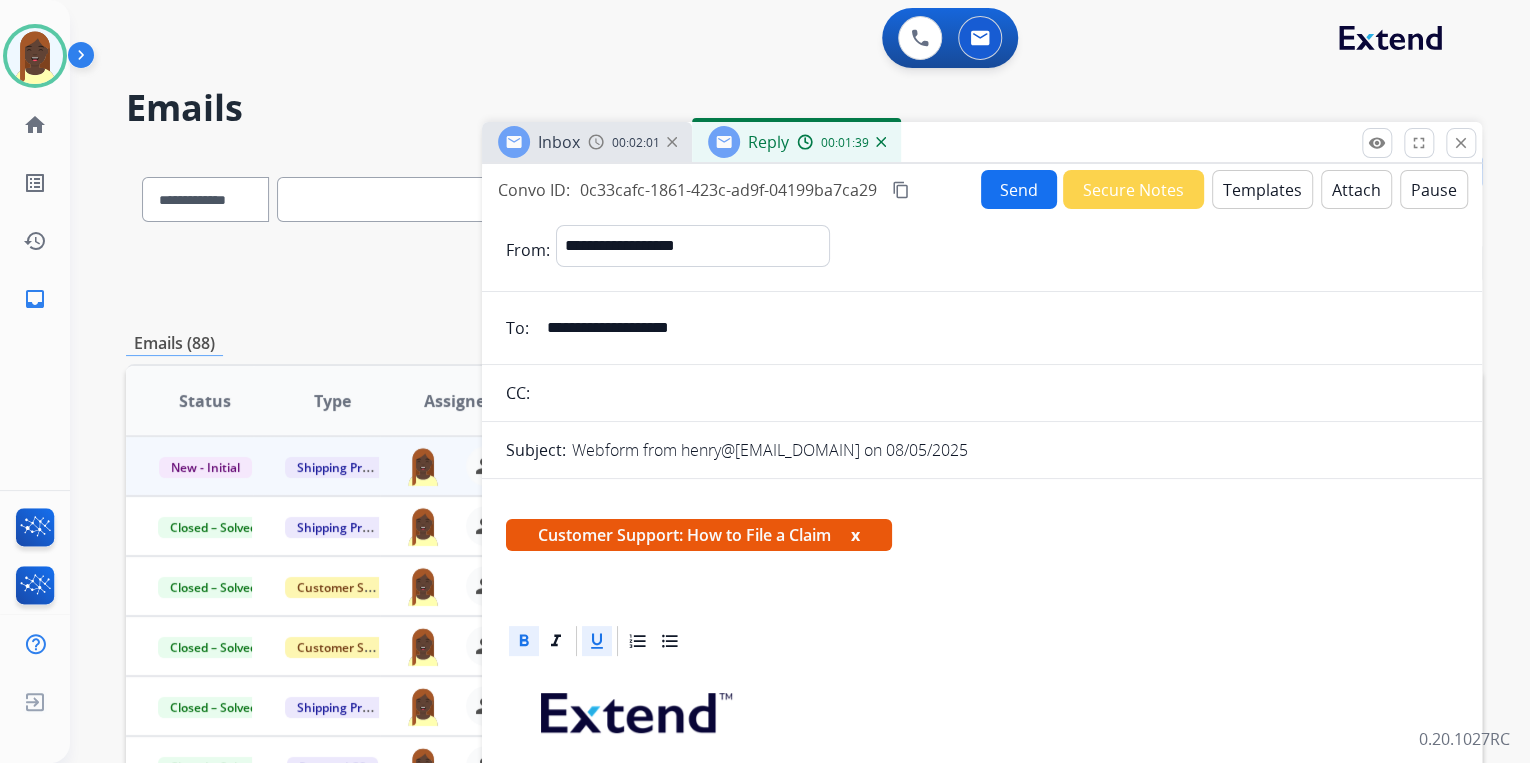 click on "Send" at bounding box center [1019, 189] 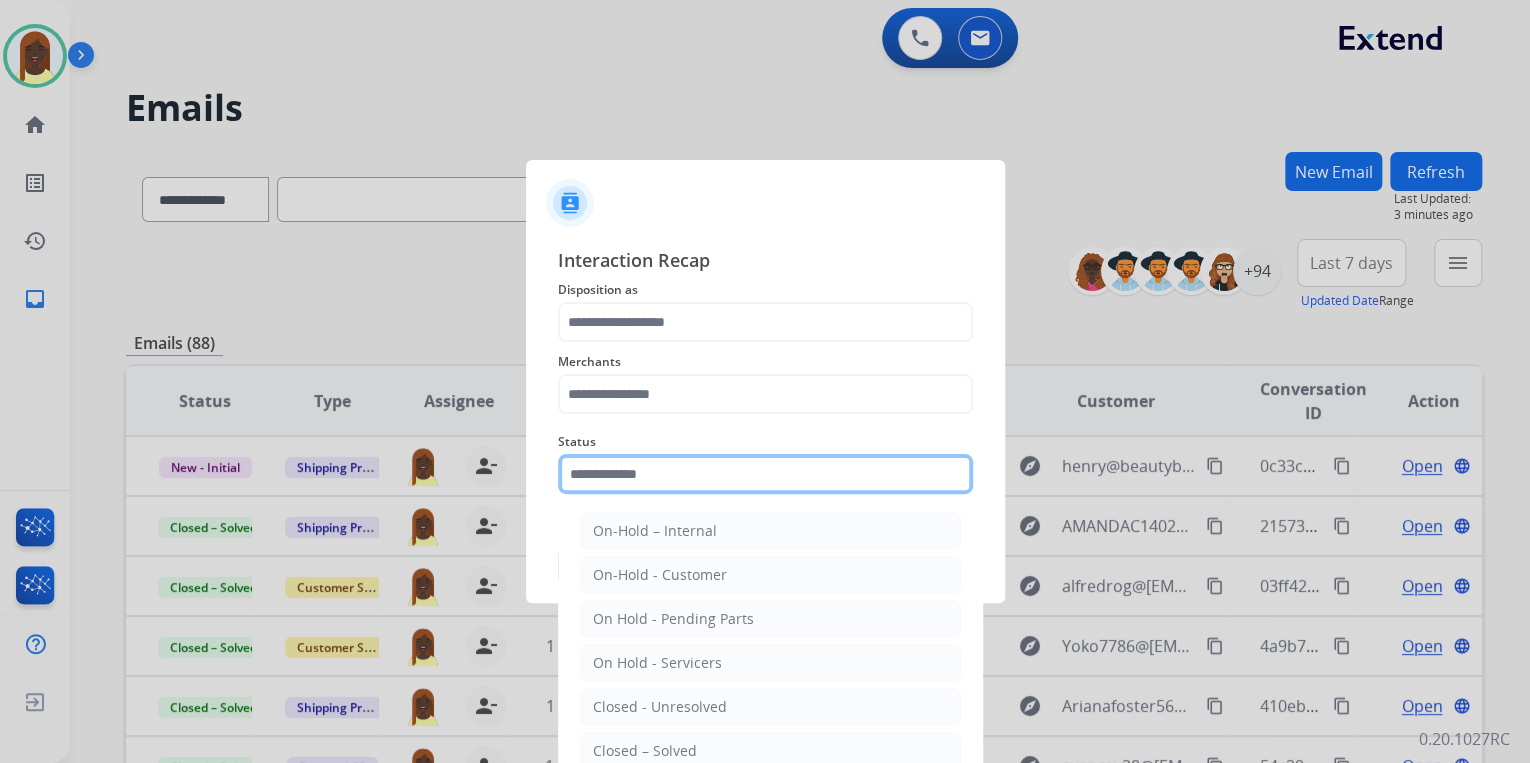 click 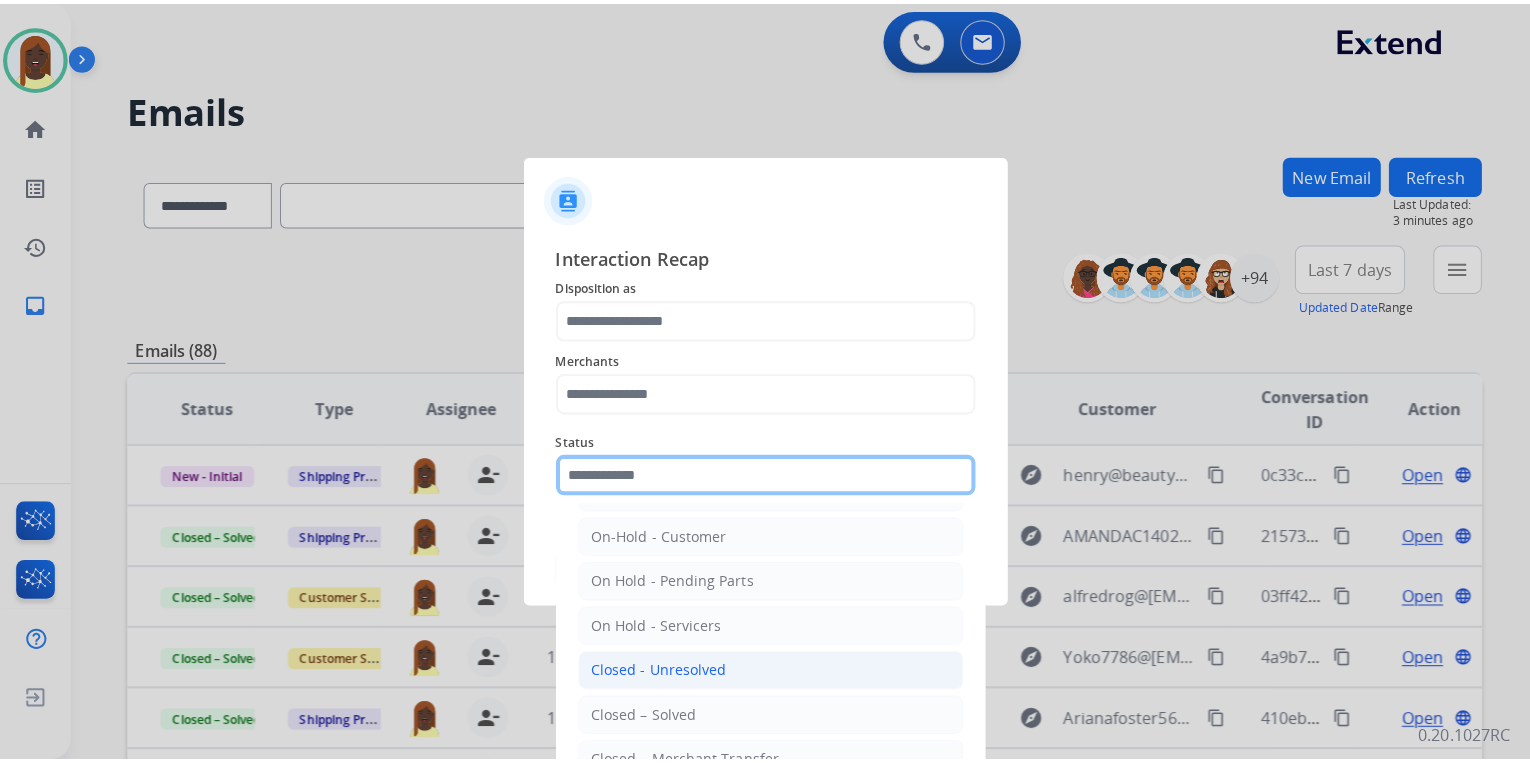scroll, scrollTop: 80, scrollLeft: 0, axis: vertical 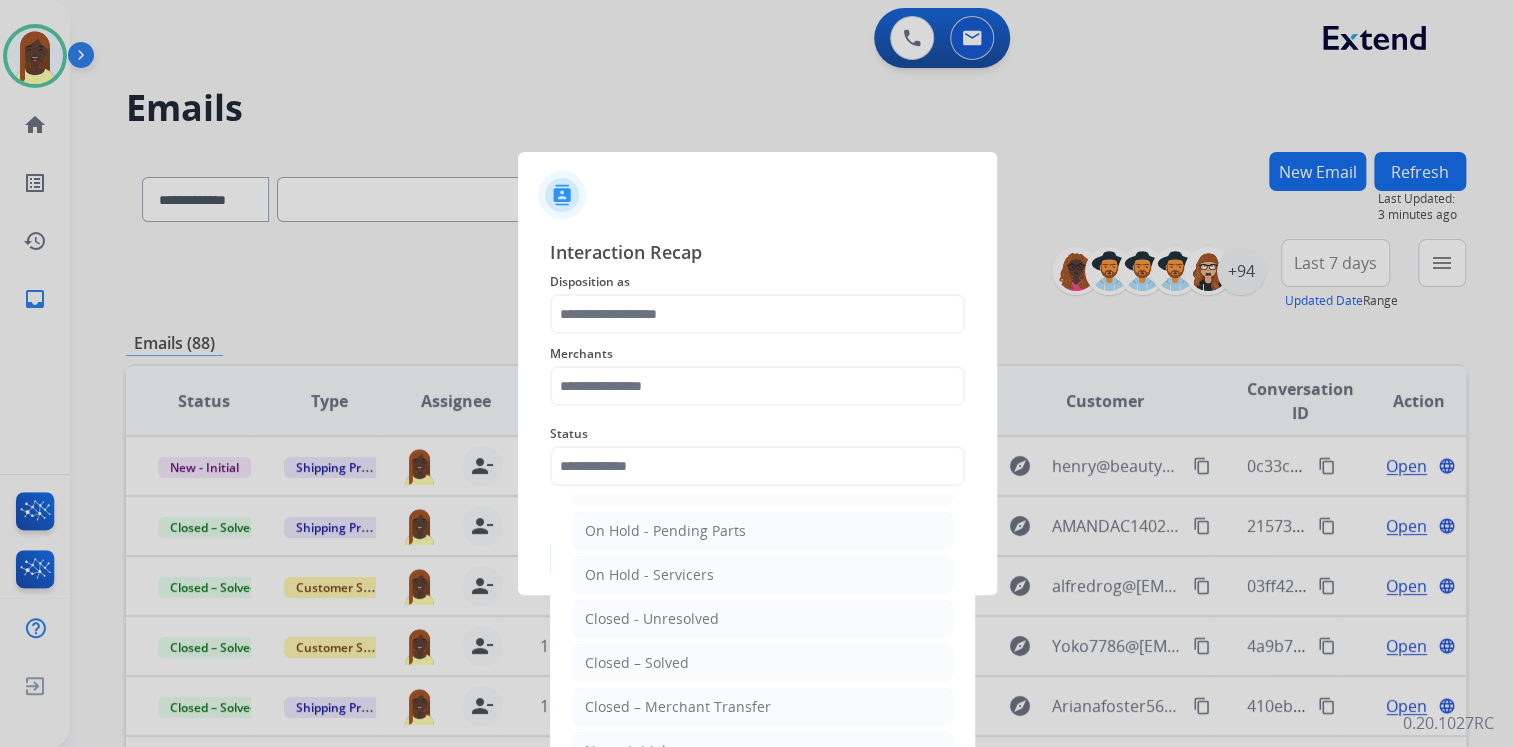 drag, startPoint x: 608, startPoint y: 665, endPoint x: 592, endPoint y: 578, distance: 88.45903 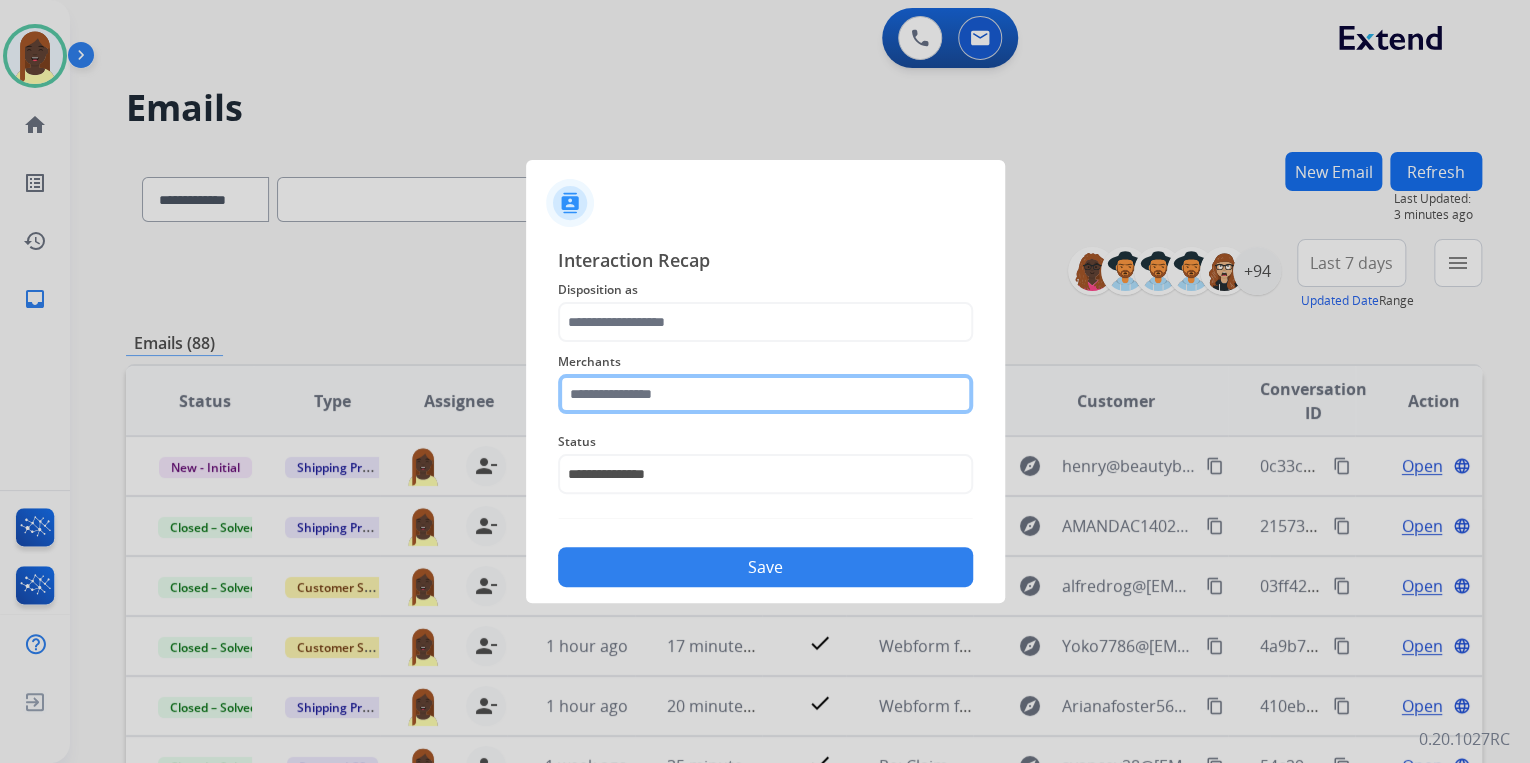 click 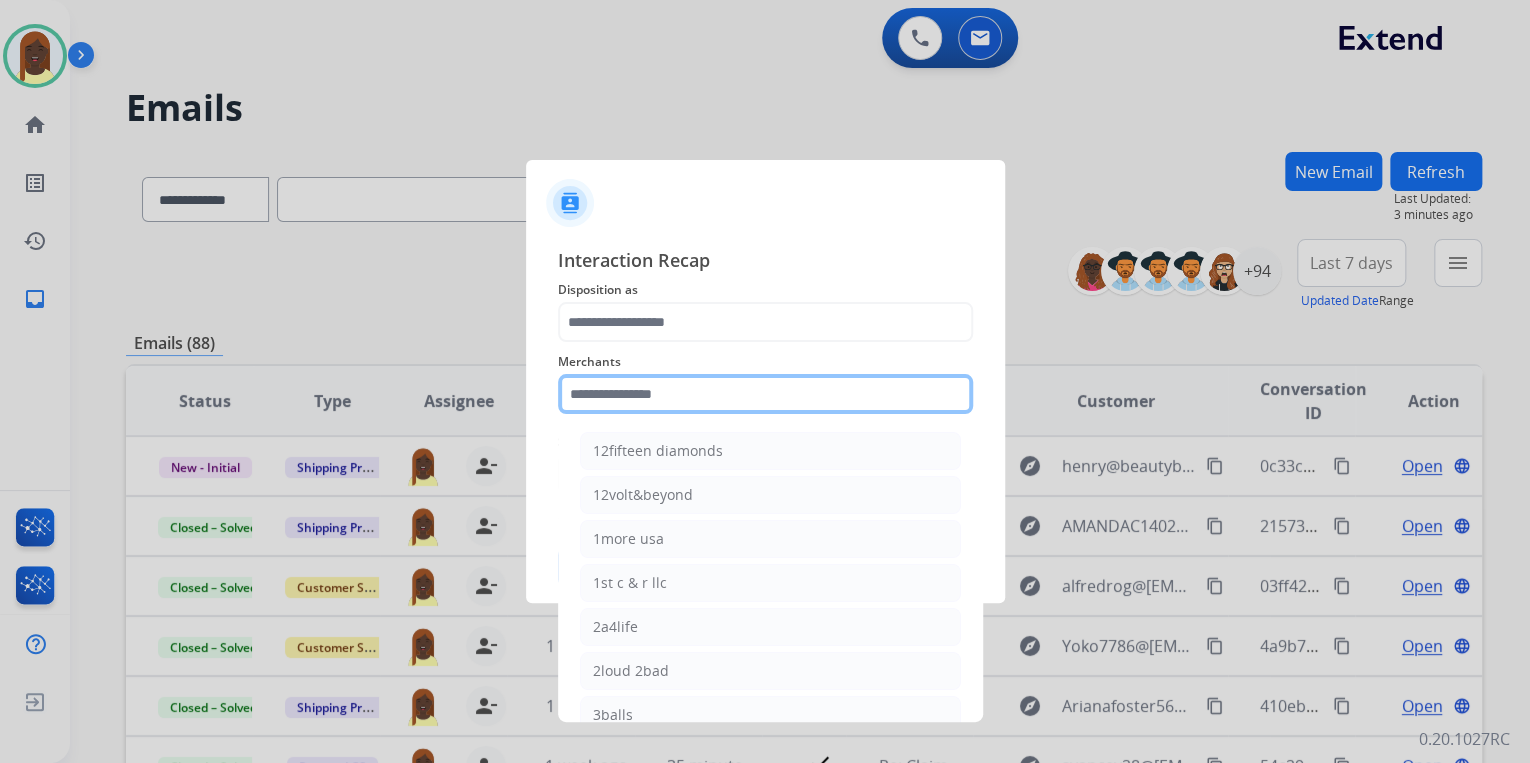 click 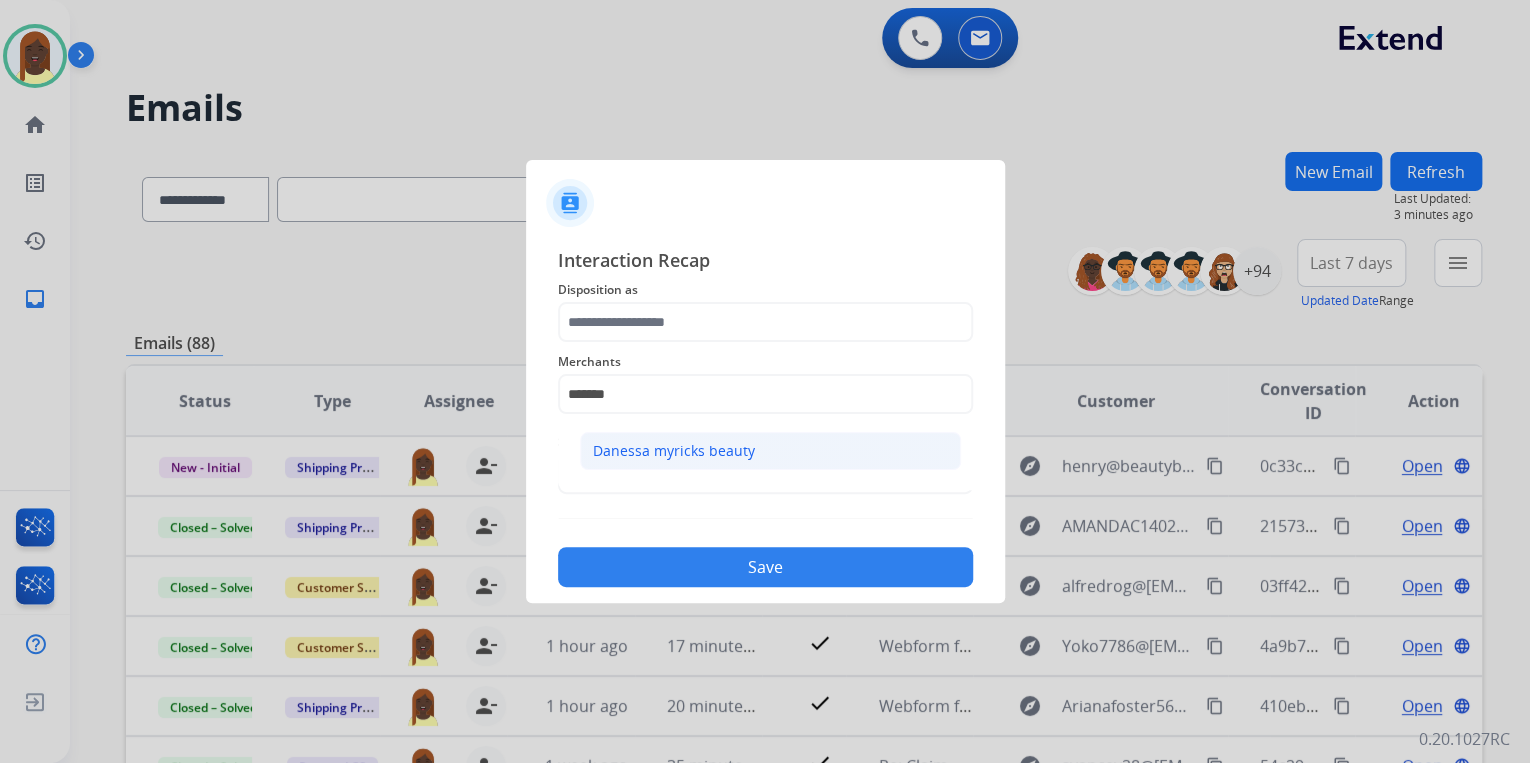 click on "Danessa myricks beauty" 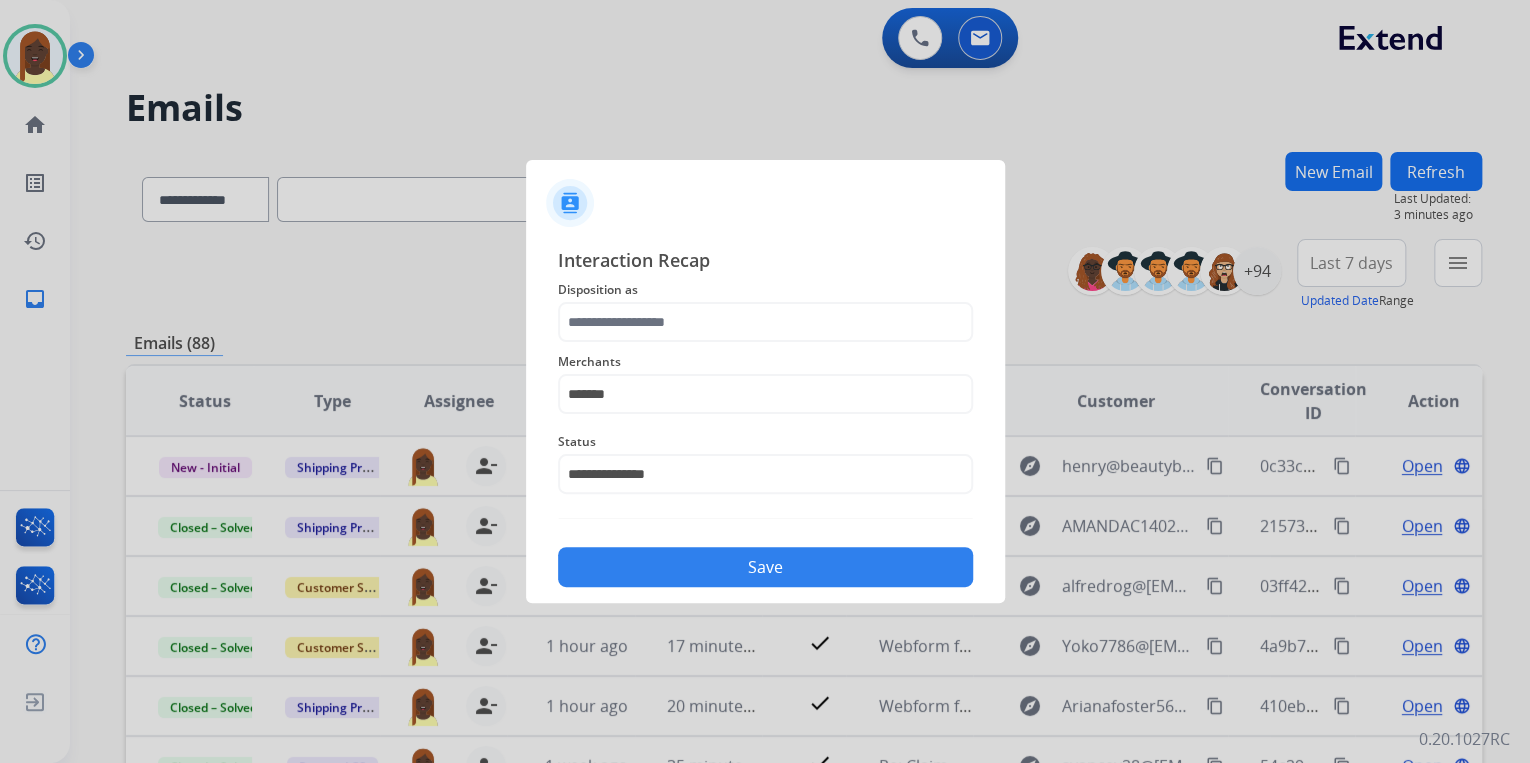 type on "**********" 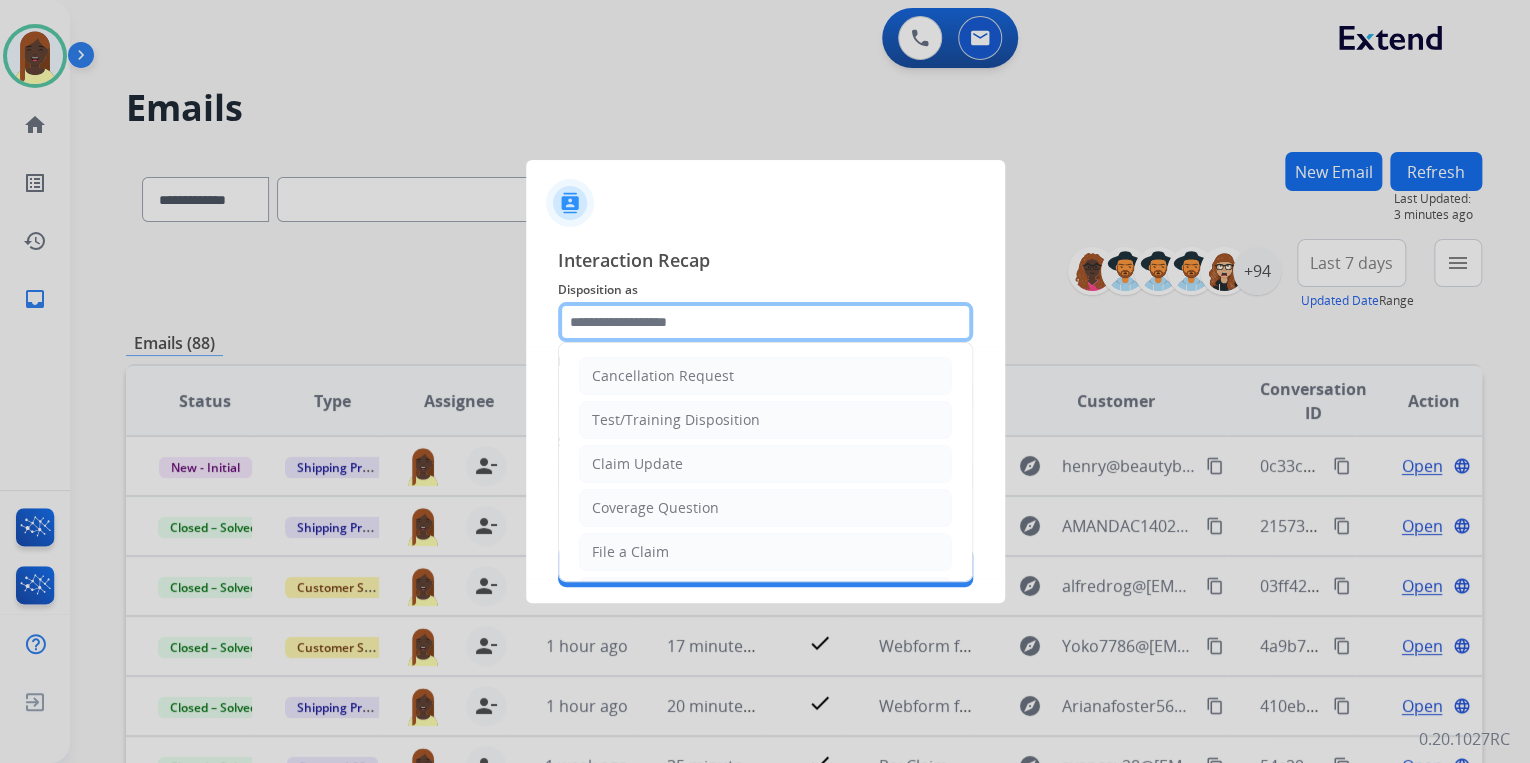 drag, startPoint x: 656, startPoint y: 325, endPoint x: 651, endPoint y: 347, distance: 22.561028 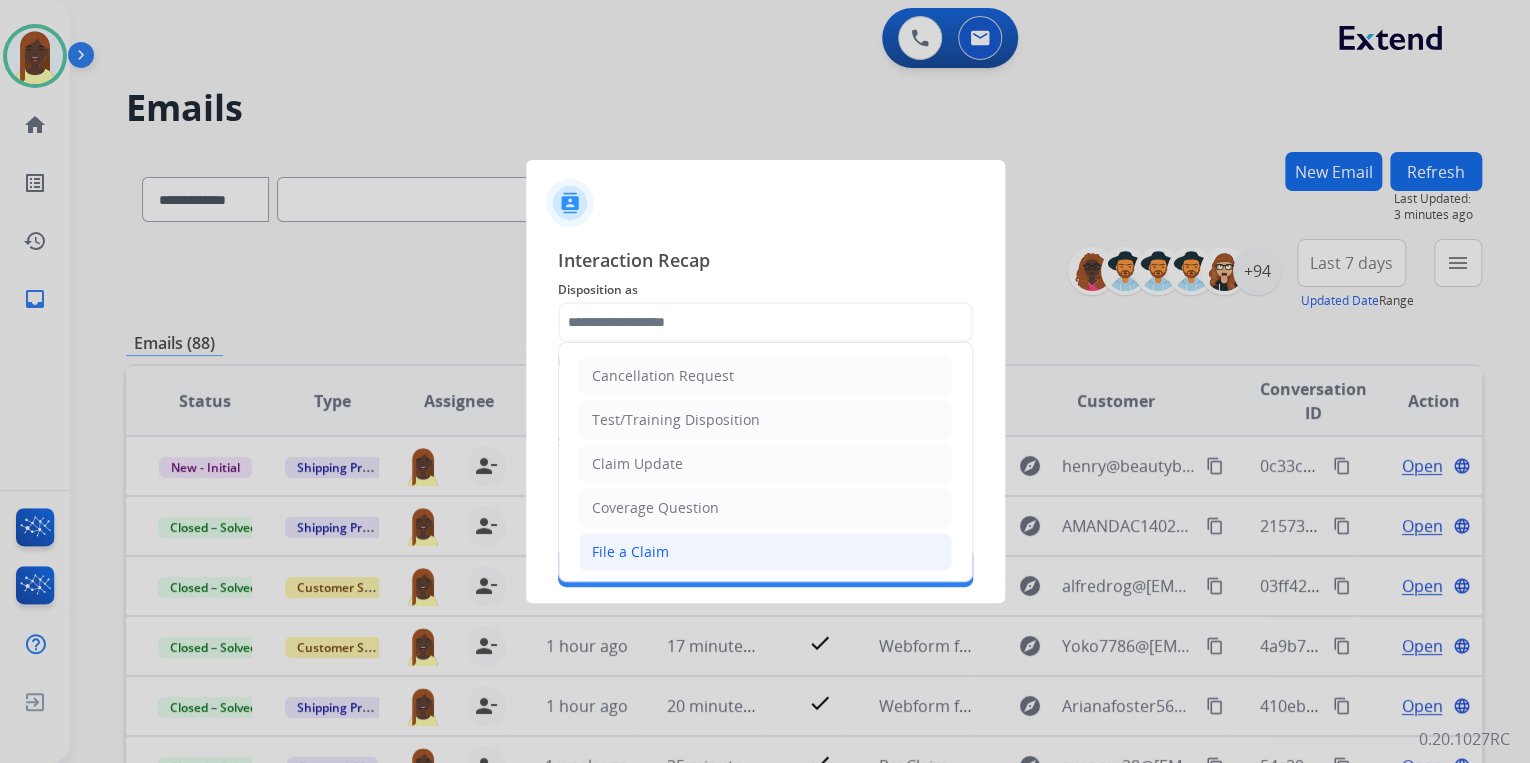 click on "File a Claim" 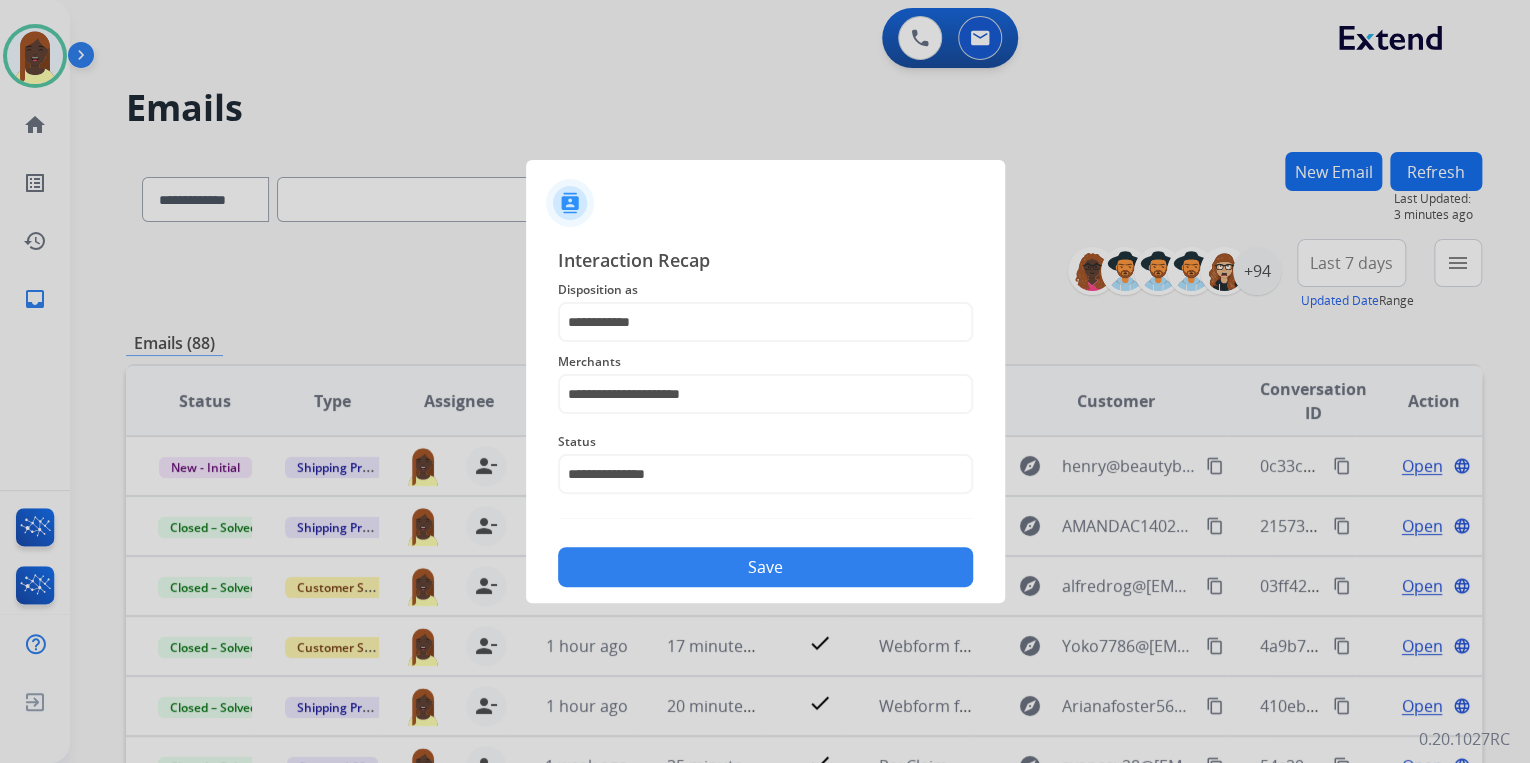 click on "Save" 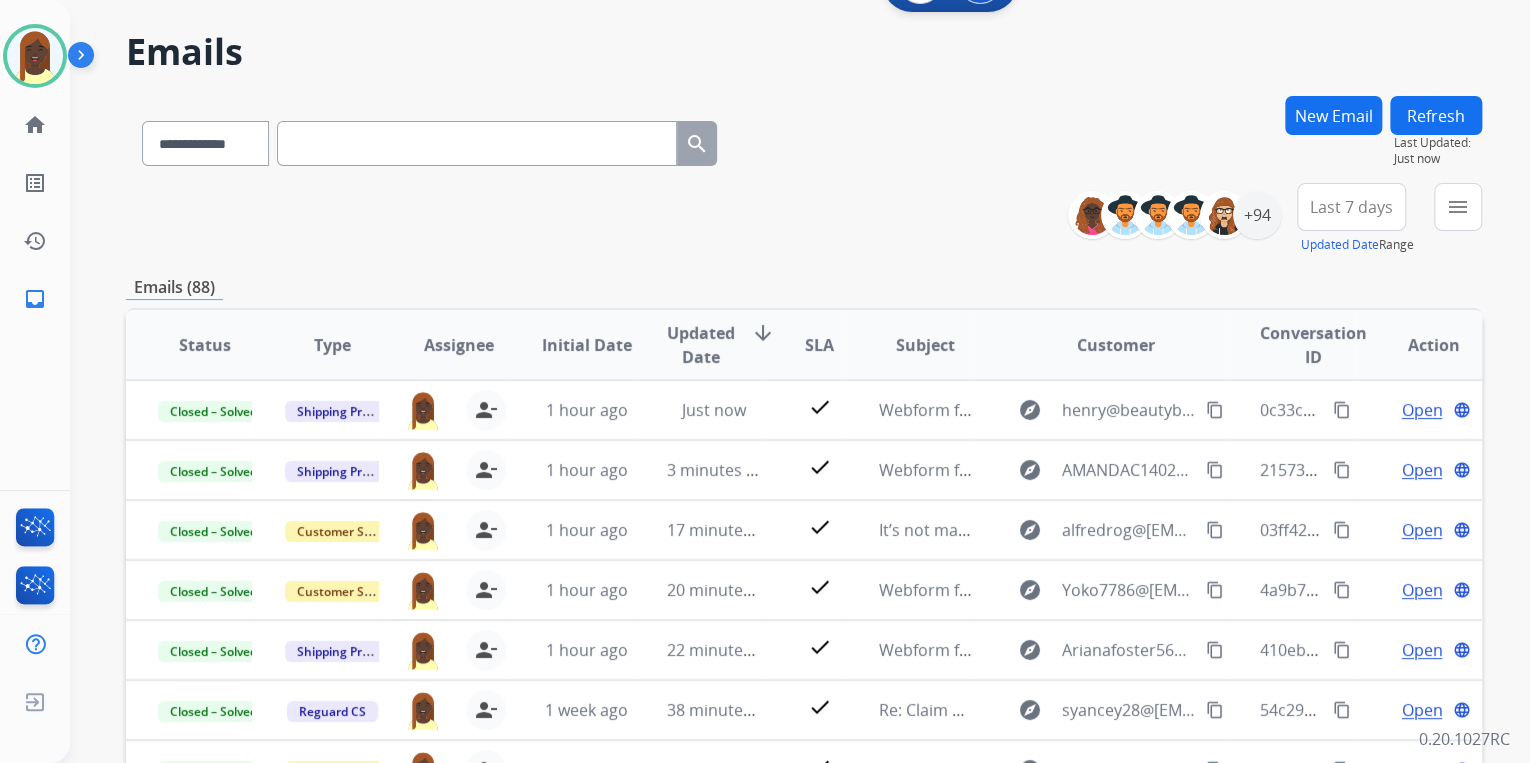 scroll, scrollTop: 80, scrollLeft: 0, axis: vertical 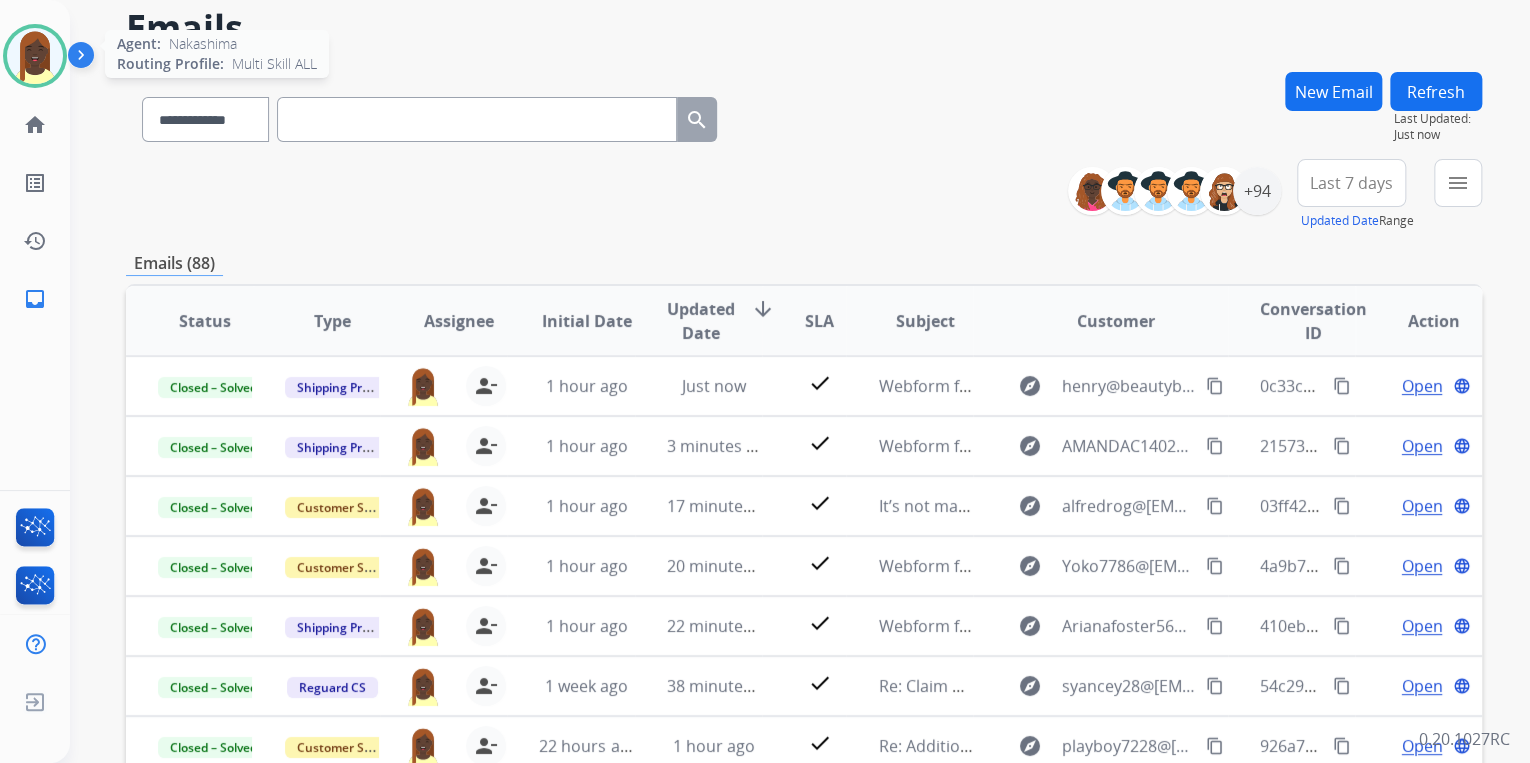 click at bounding box center (35, 56) 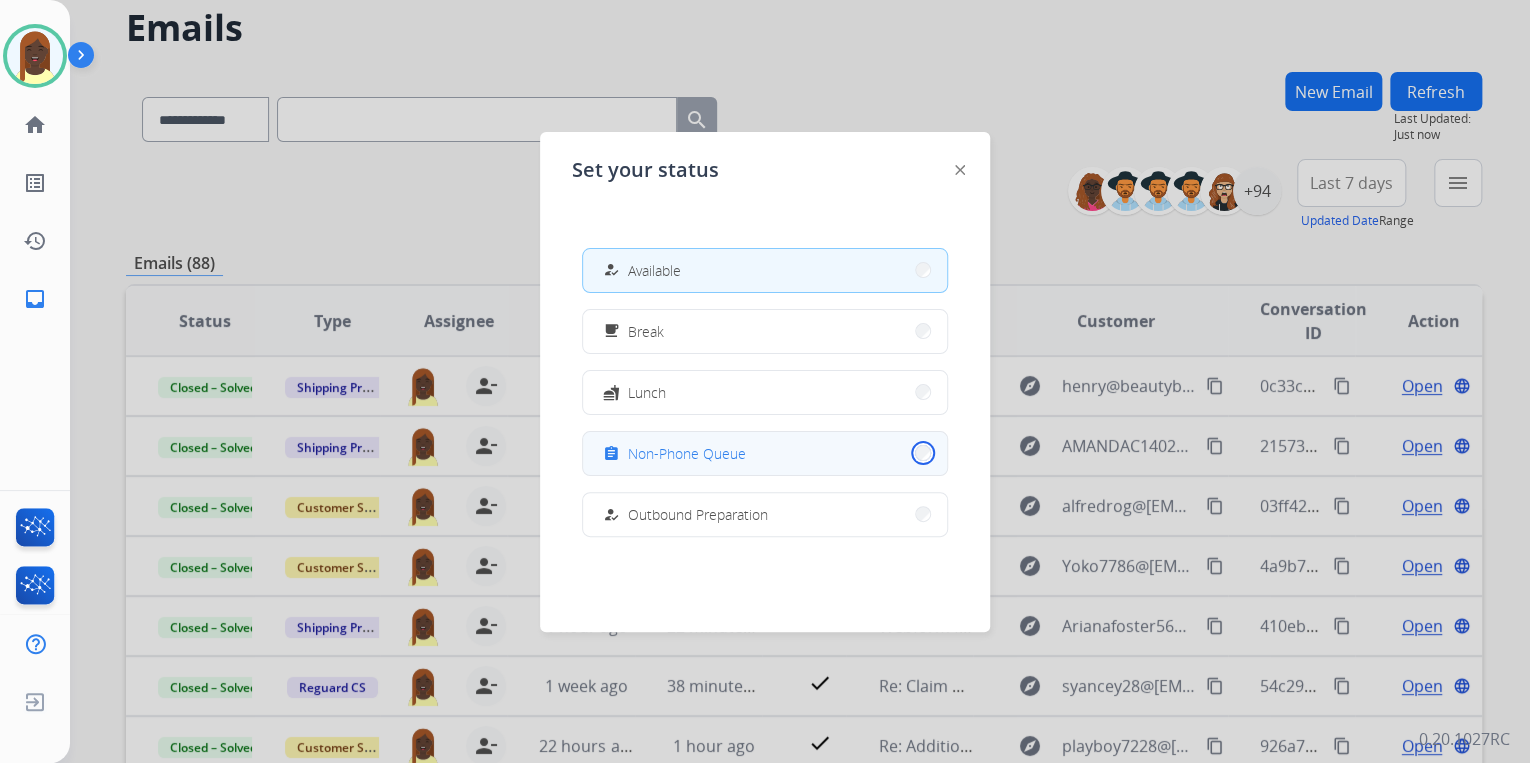 click on "assignment Non-Phone Queue" at bounding box center [765, 453] 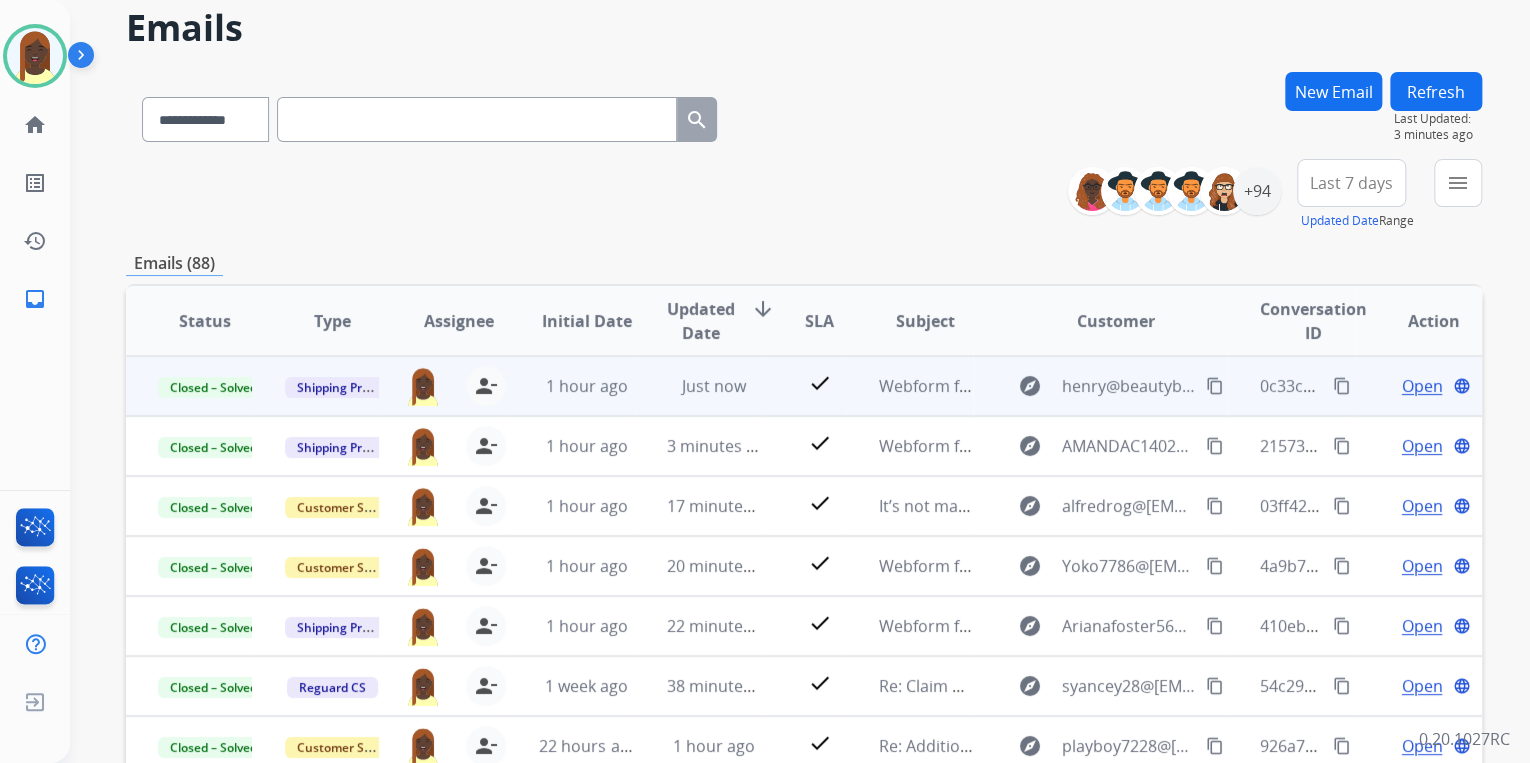click on "content_copy" at bounding box center [1342, 386] 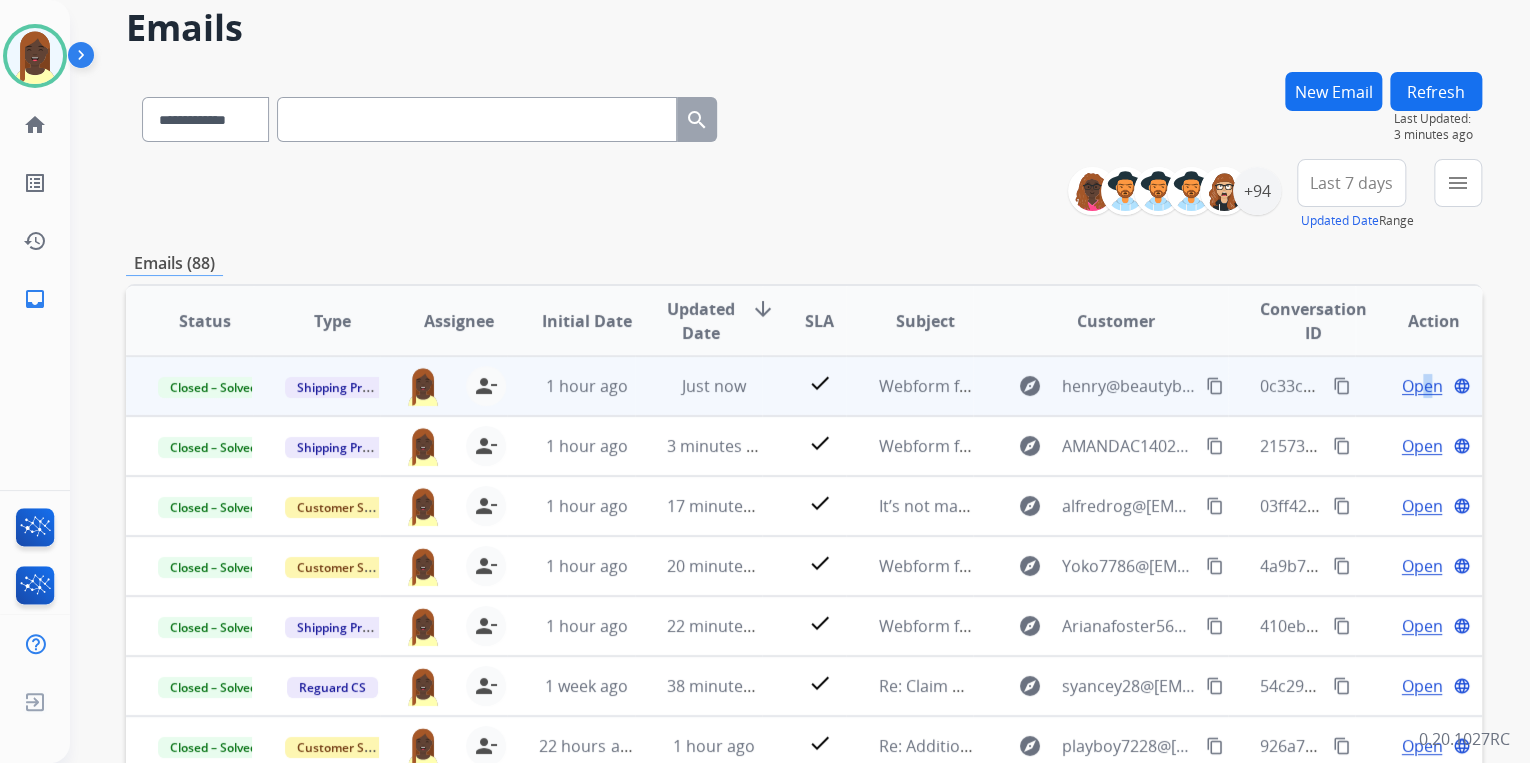 click on "Open" at bounding box center (1421, 386) 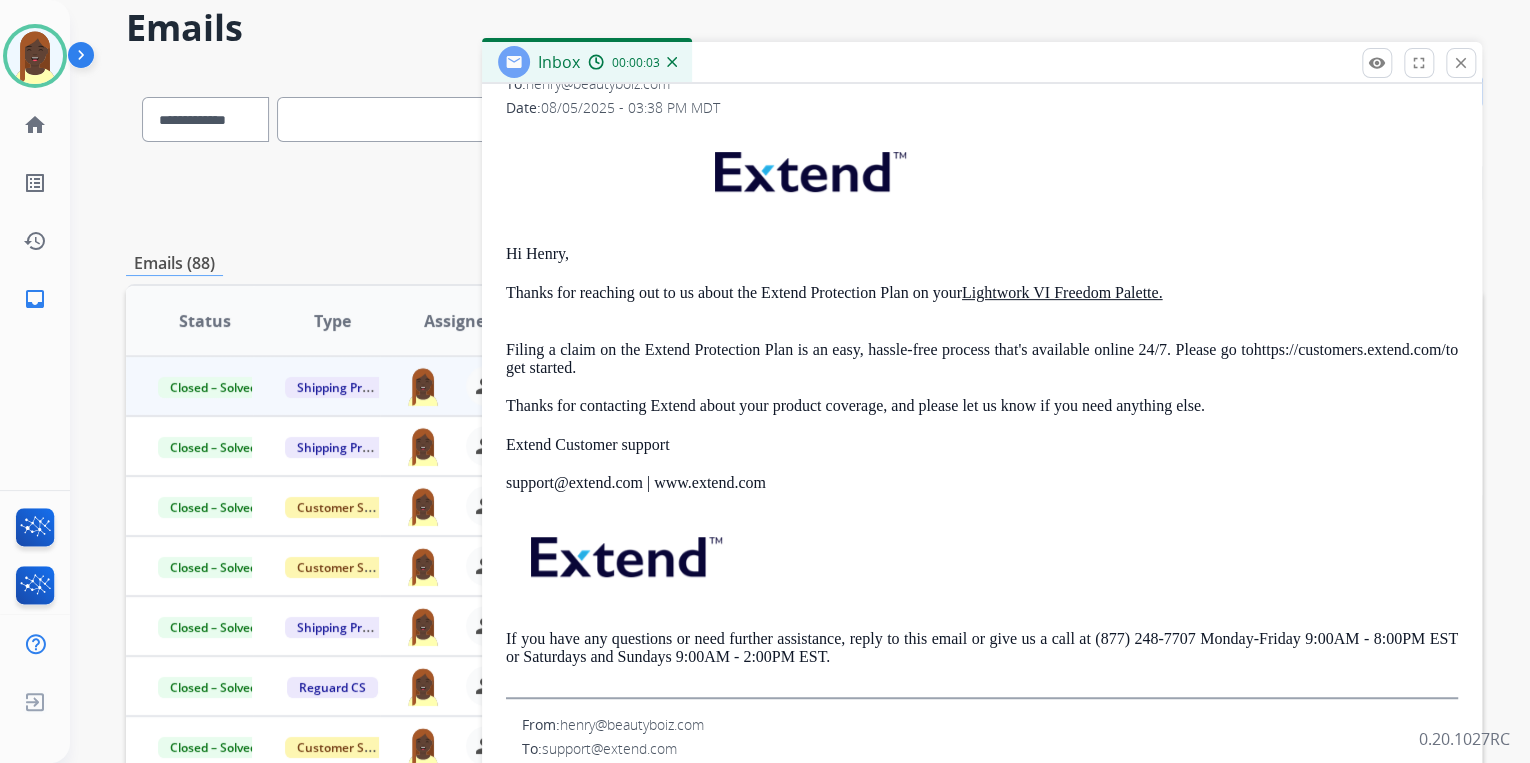 scroll, scrollTop: 338, scrollLeft: 0, axis: vertical 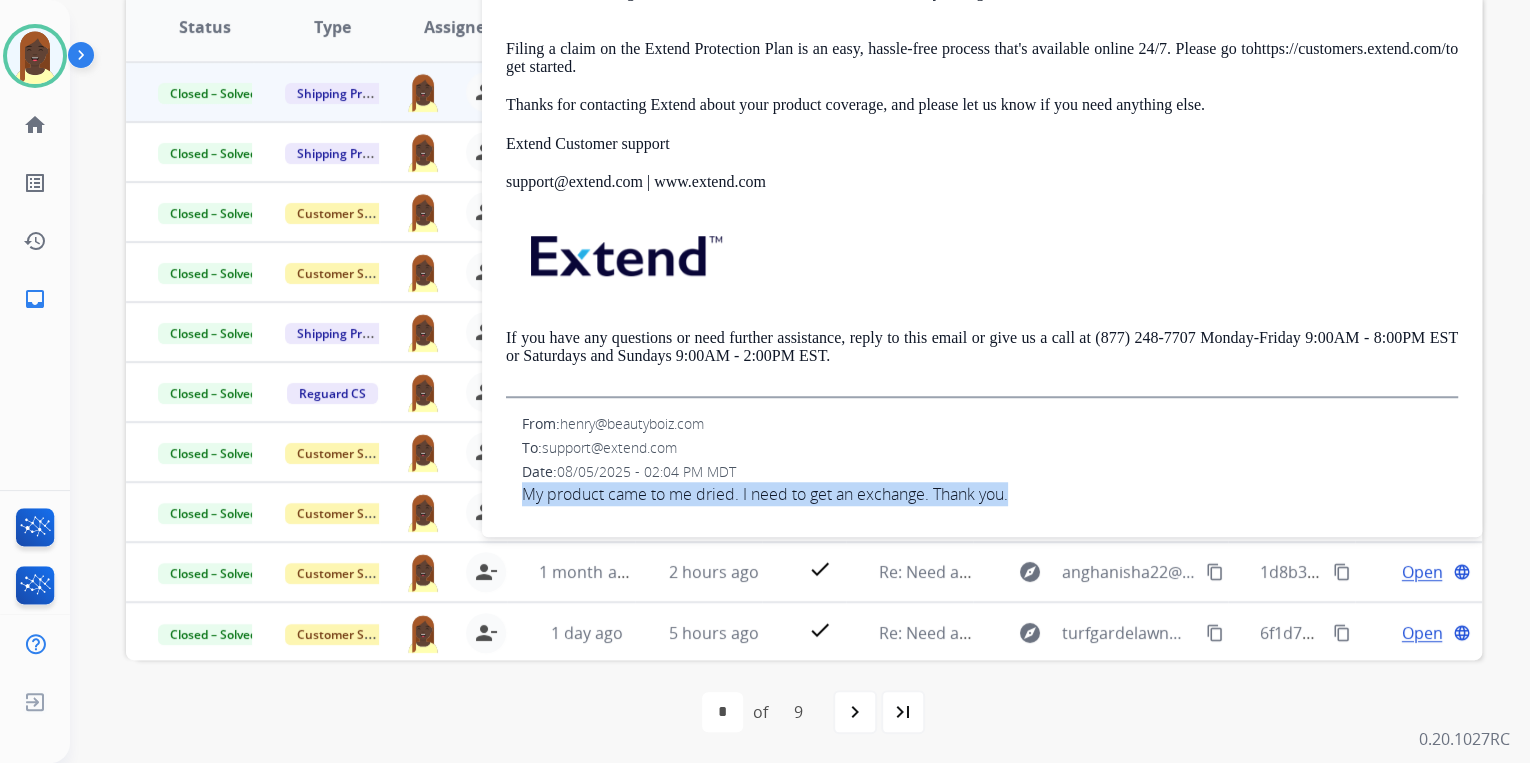 drag, startPoint x: 520, startPoint y: 492, endPoint x: 1014, endPoint y: 492, distance: 494 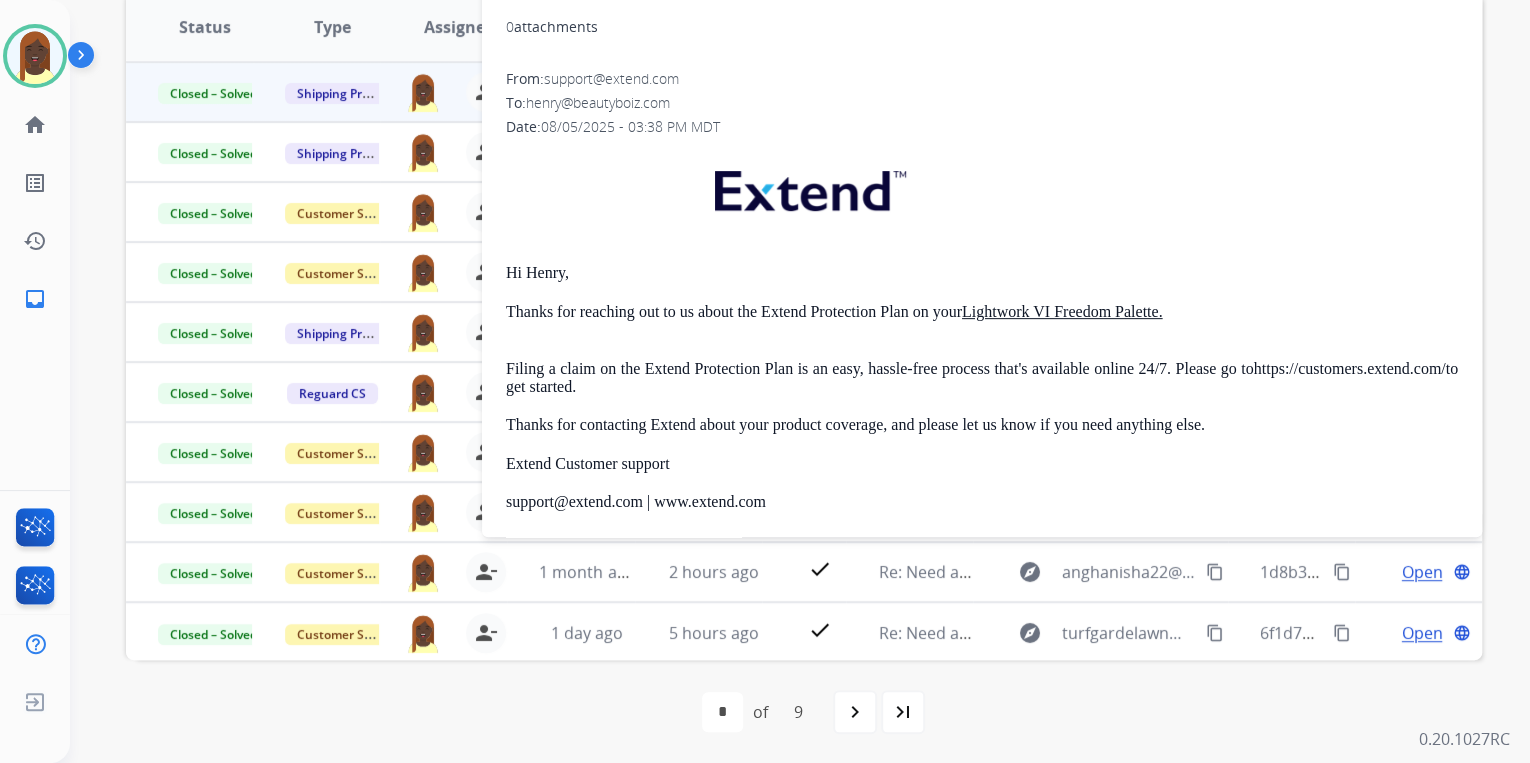 scroll, scrollTop: 0, scrollLeft: 0, axis: both 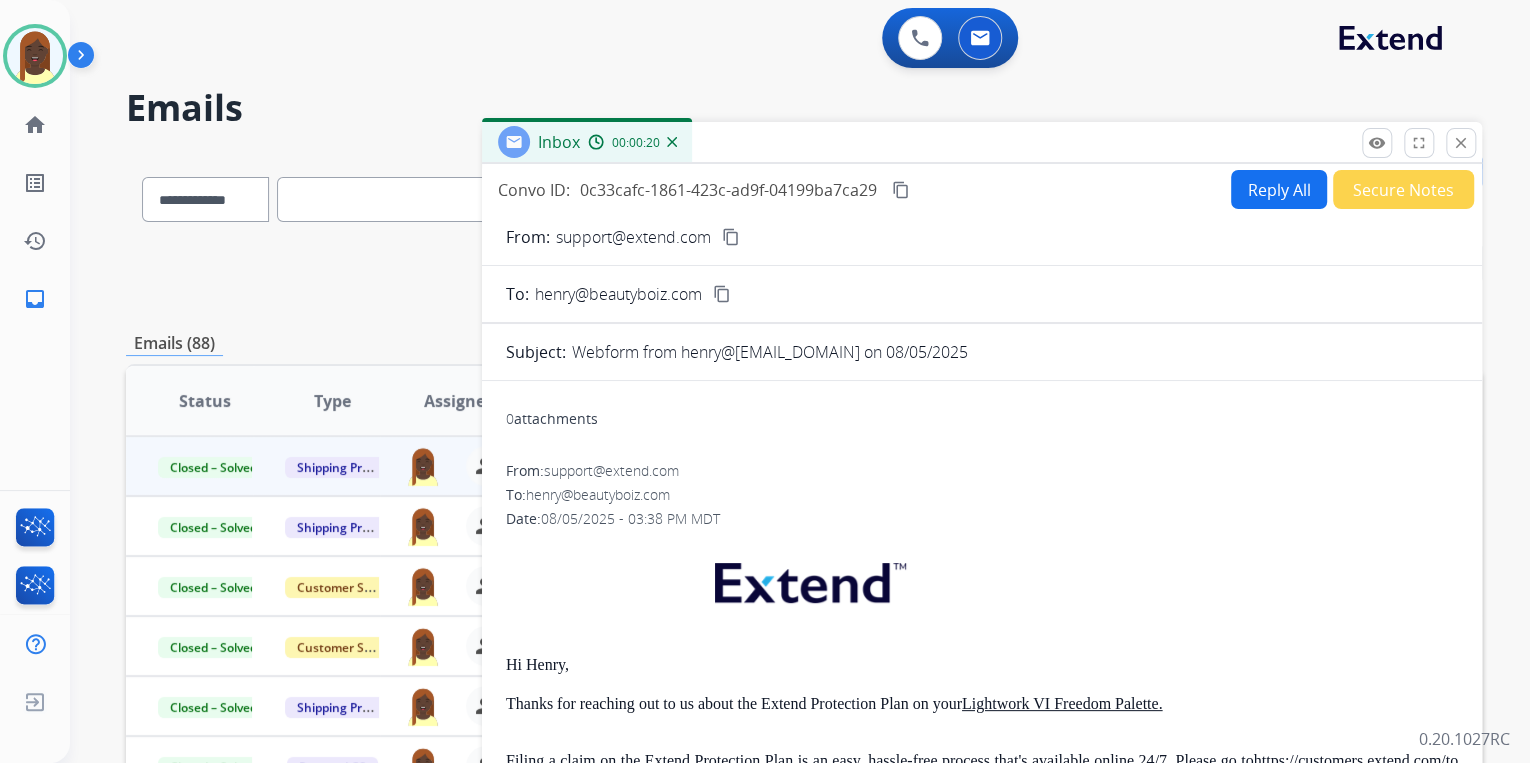 click on "close" at bounding box center (1461, 143) 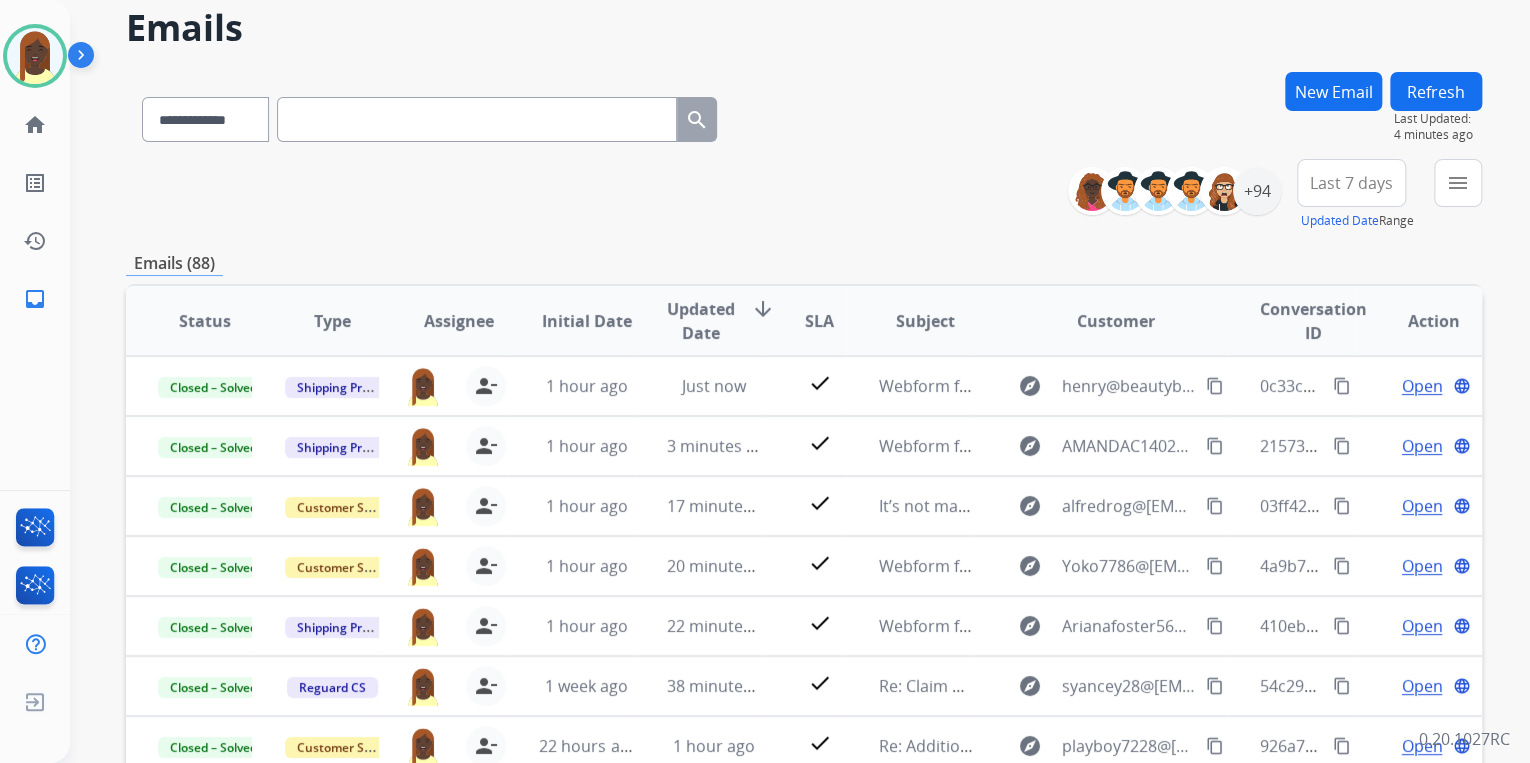 scroll, scrollTop: 0, scrollLeft: 0, axis: both 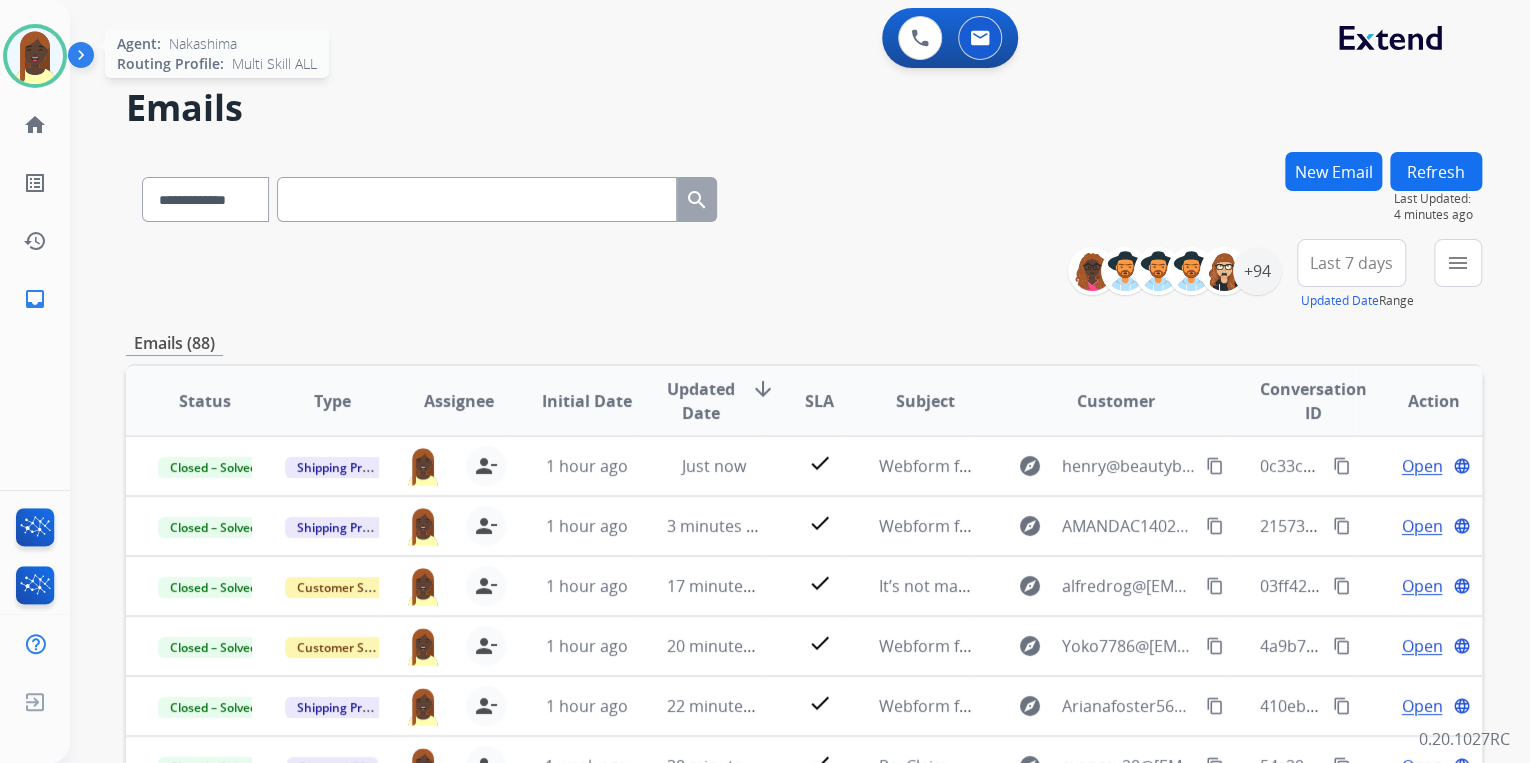 click at bounding box center [35, 56] 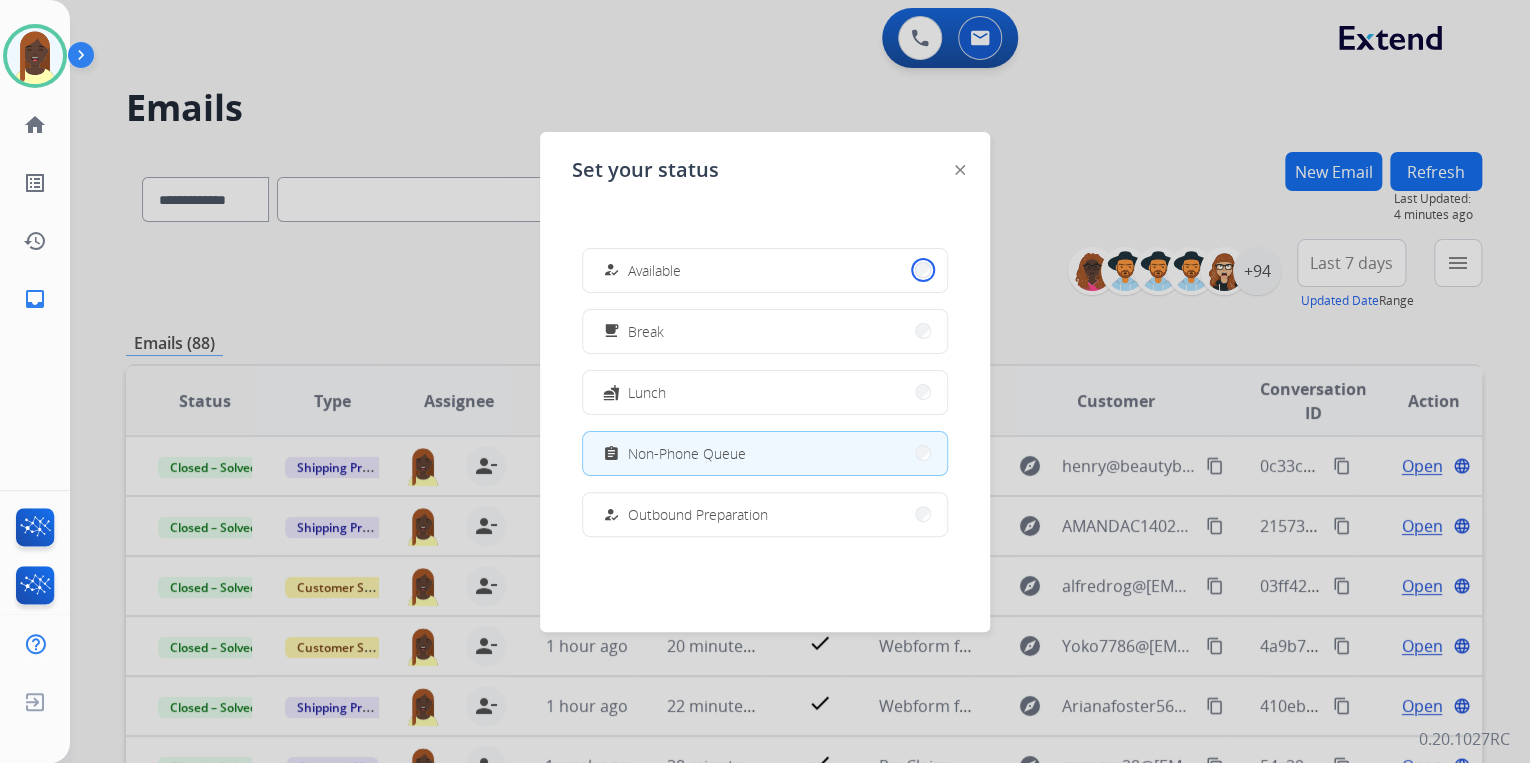 click on "how_to_reg Available" at bounding box center (765, 270) 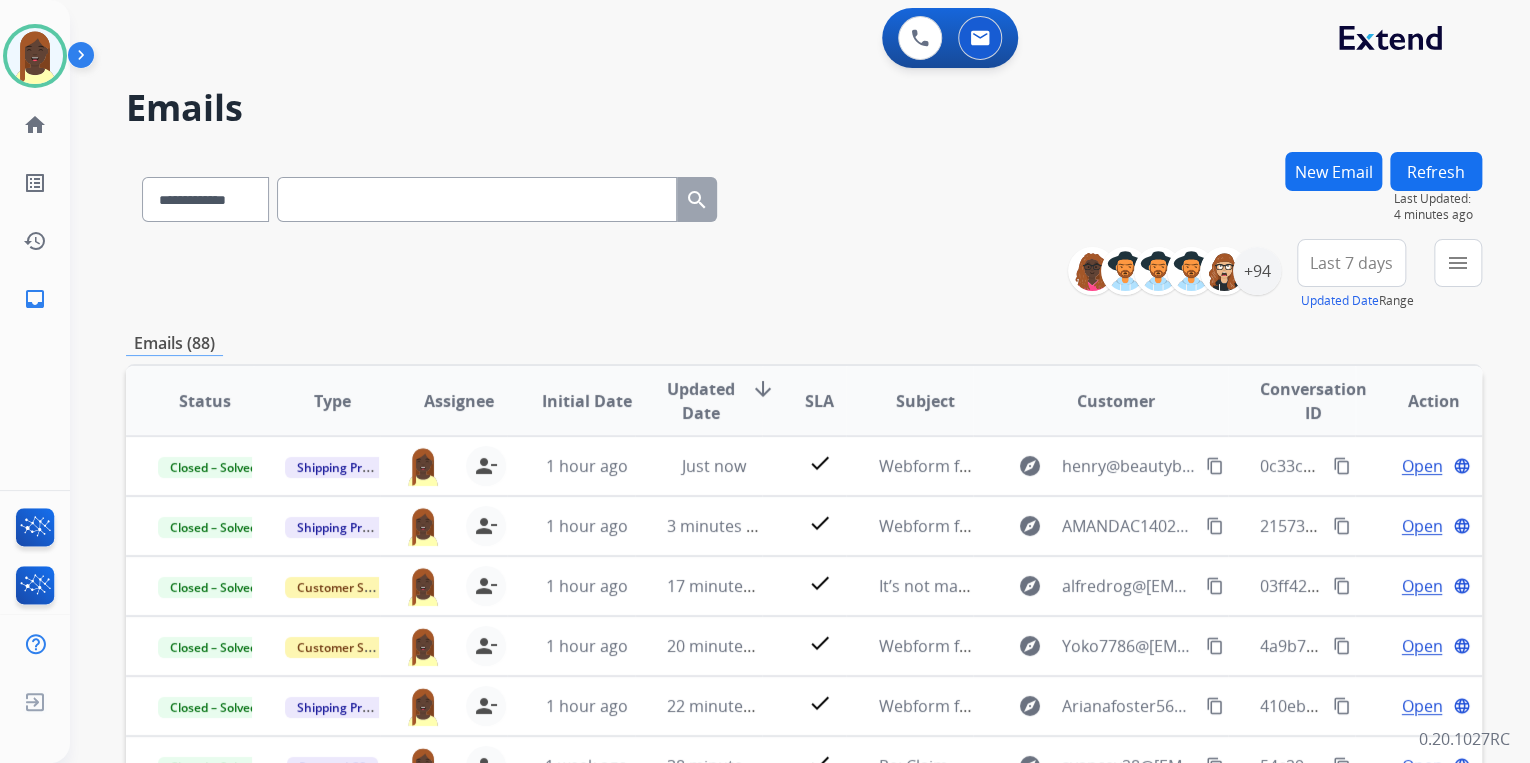 click on "**********" at bounding box center (804, 275) 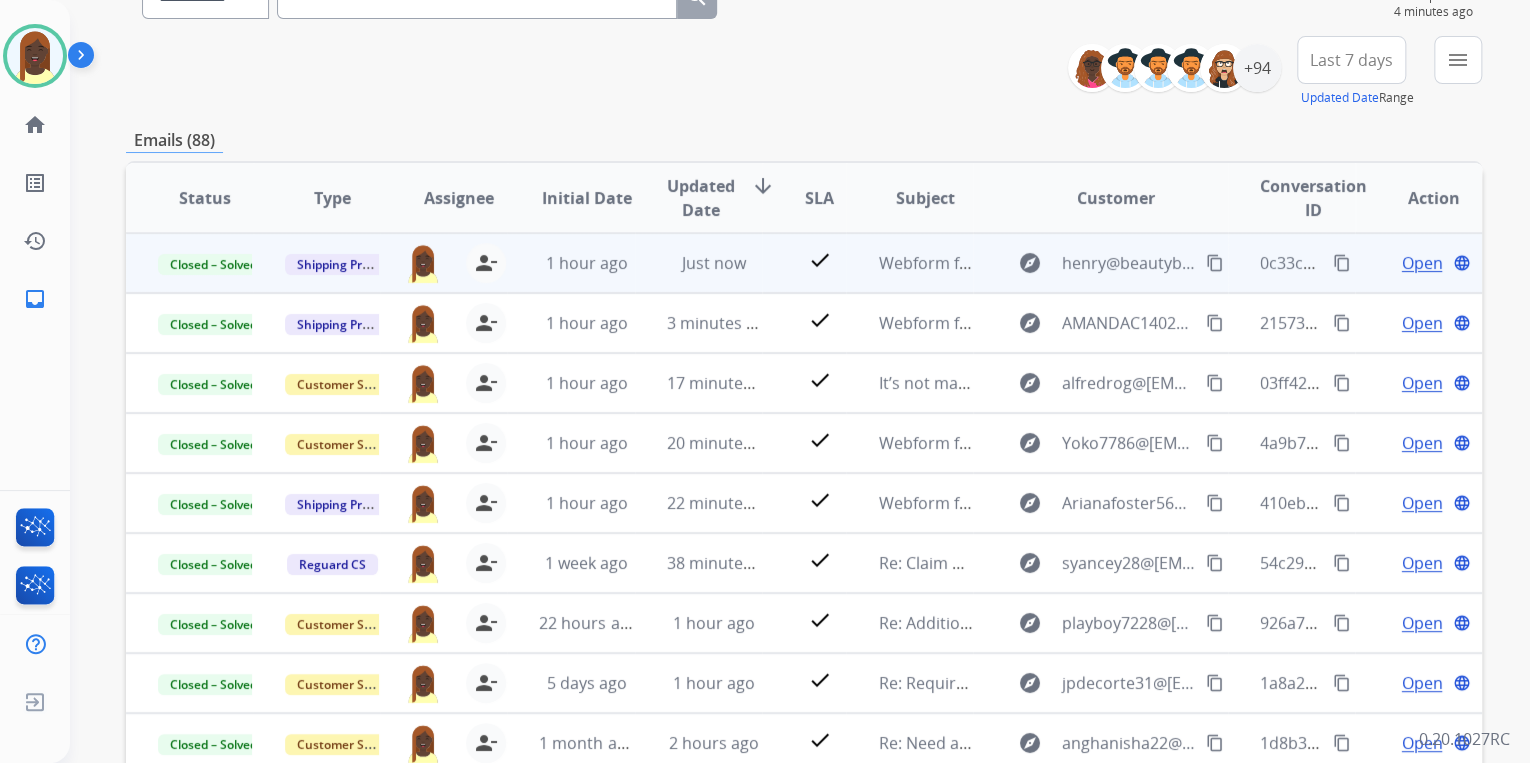 scroll, scrollTop: 240, scrollLeft: 0, axis: vertical 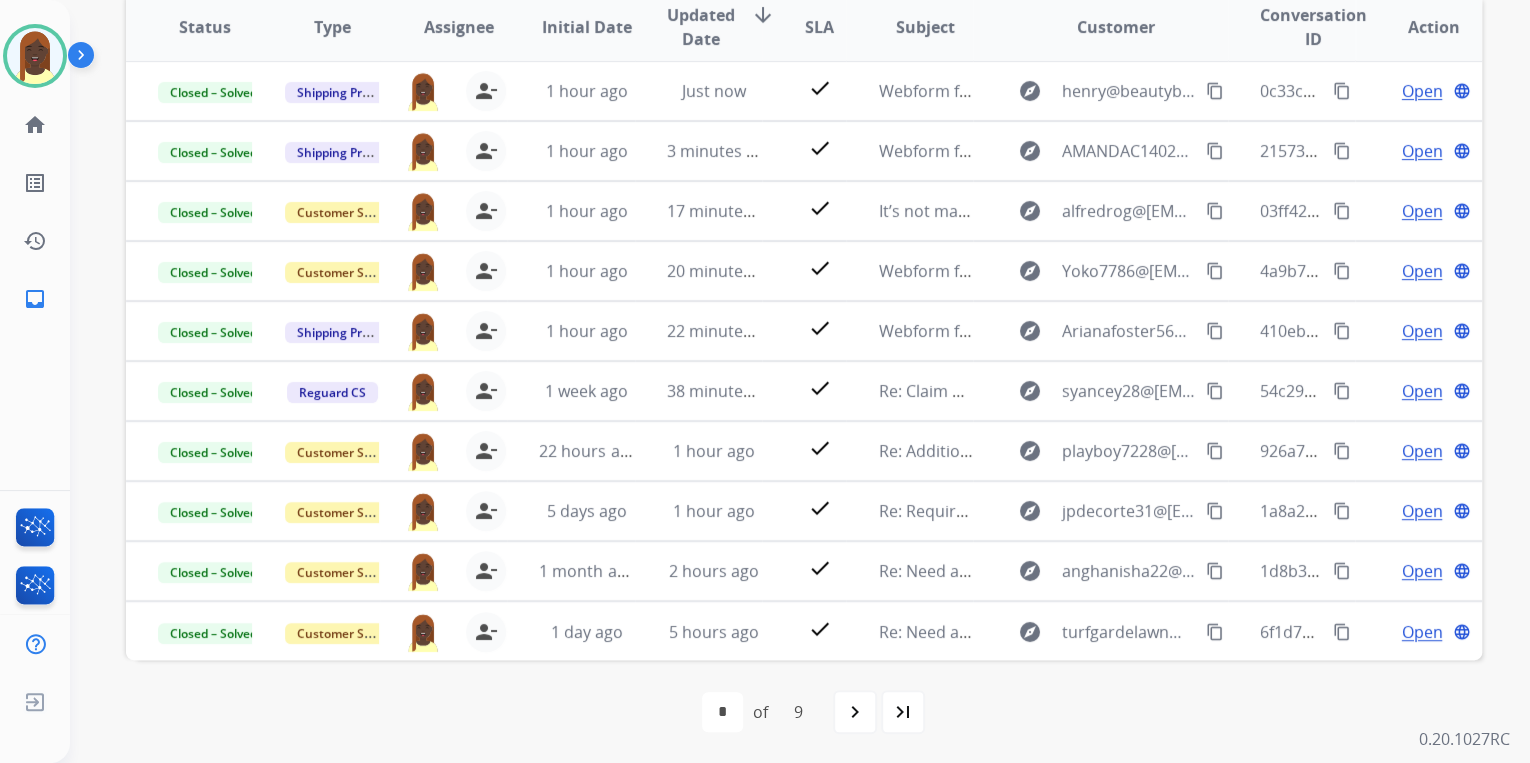 click on "navigate_next" at bounding box center [855, 712] 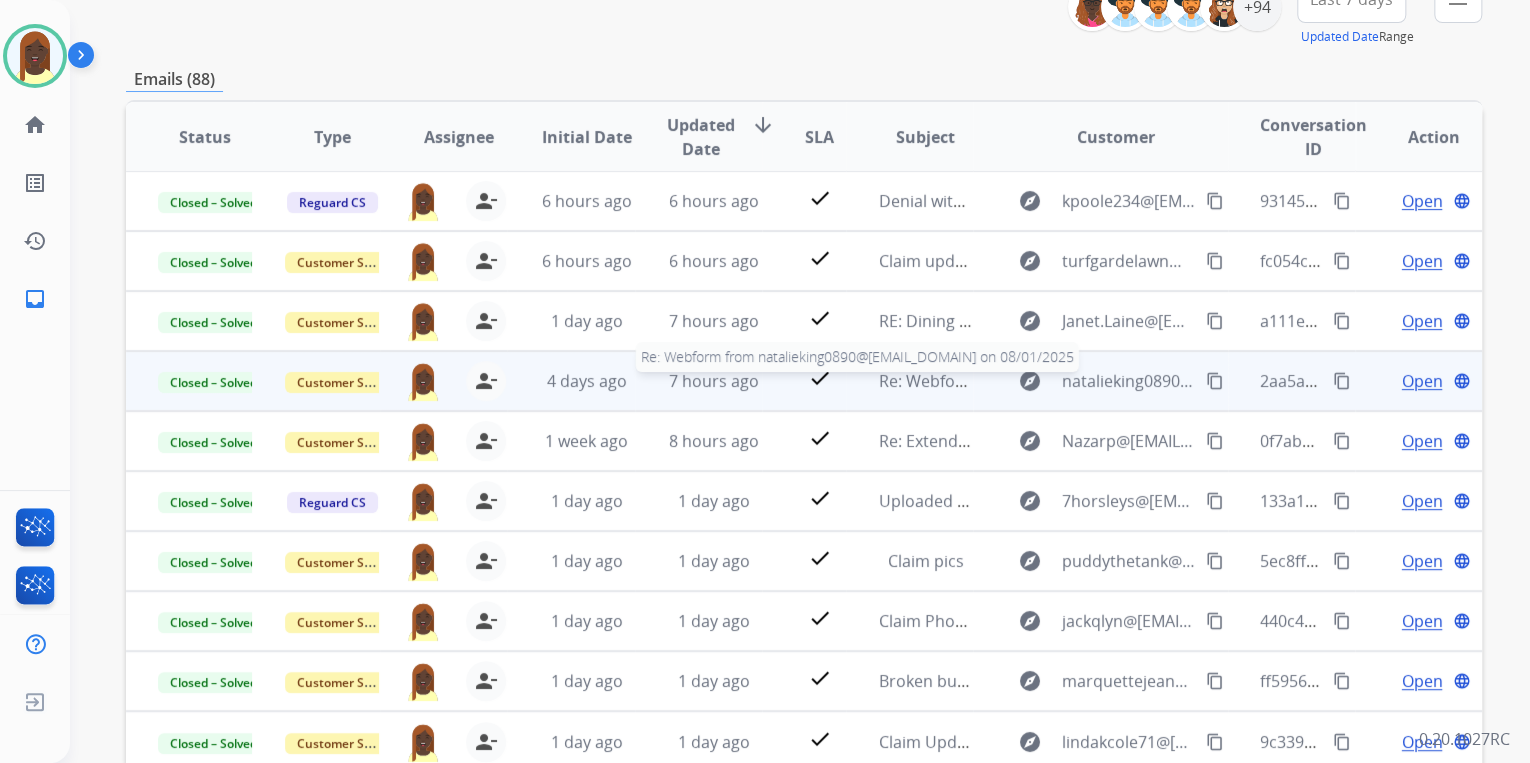 scroll, scrollTop: 320, scrollLeft: 0, axis: vertical 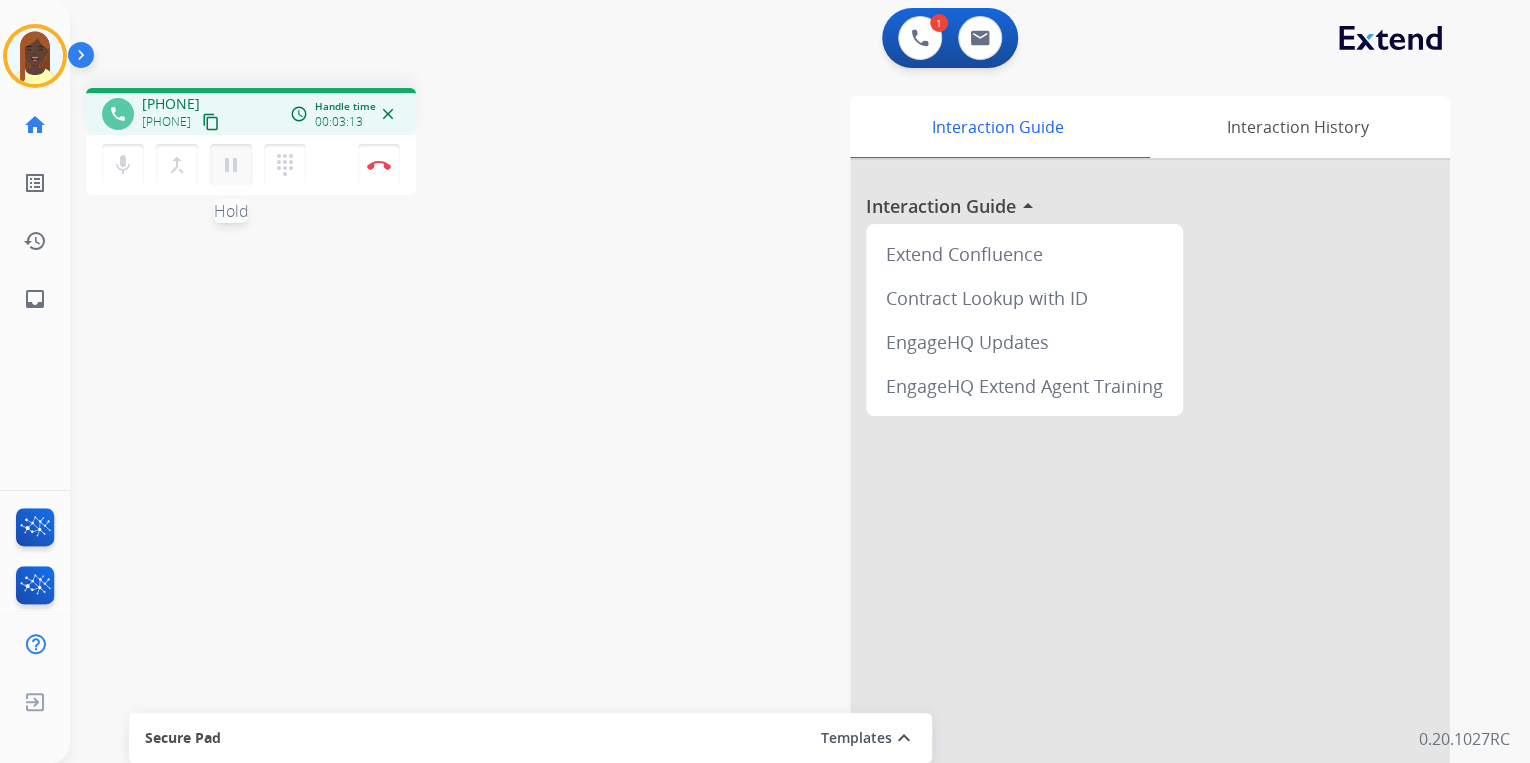 click on "pause" at bounding box center [231, 165] 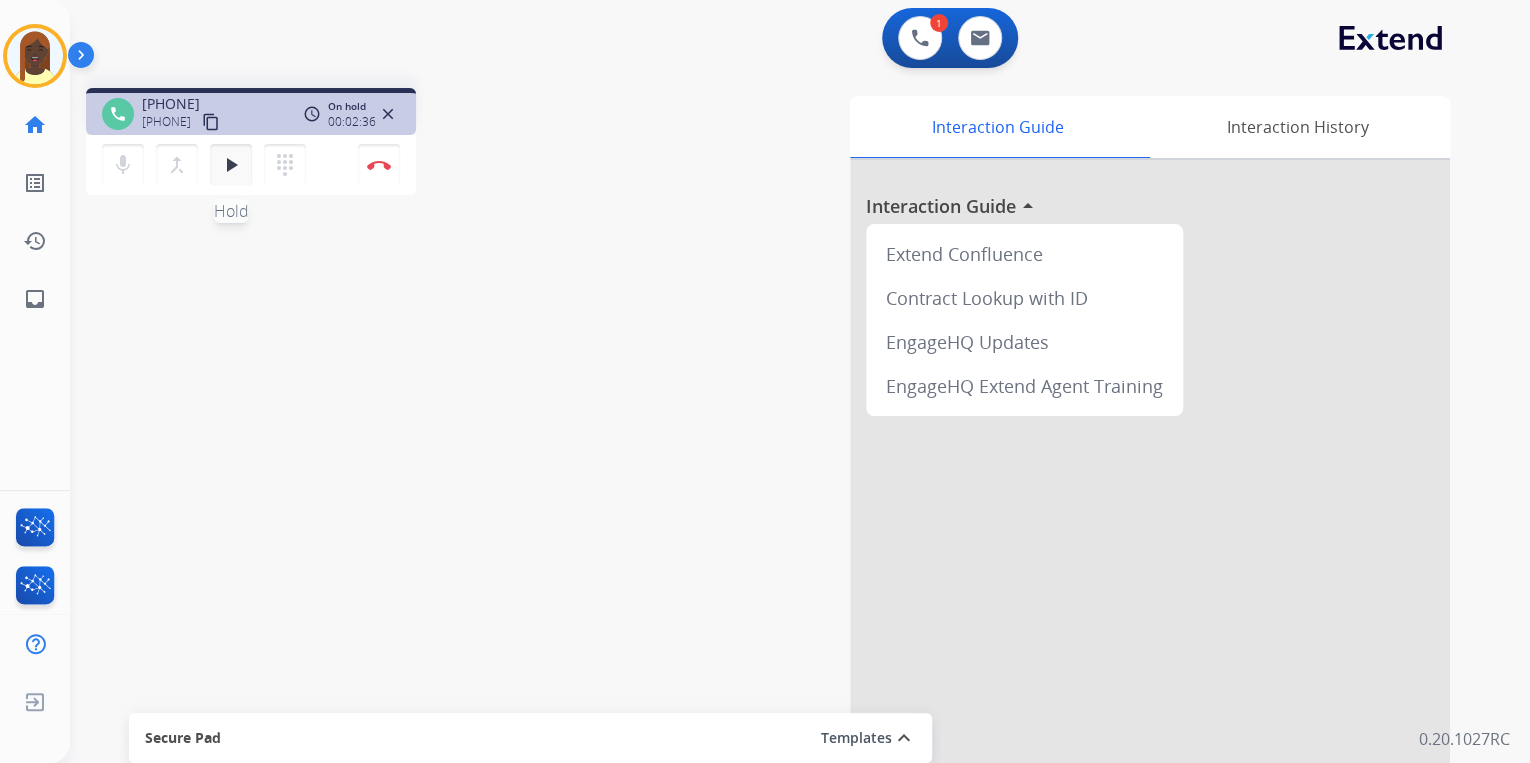 click on "play_arrow" at bounding box center [231, 165] 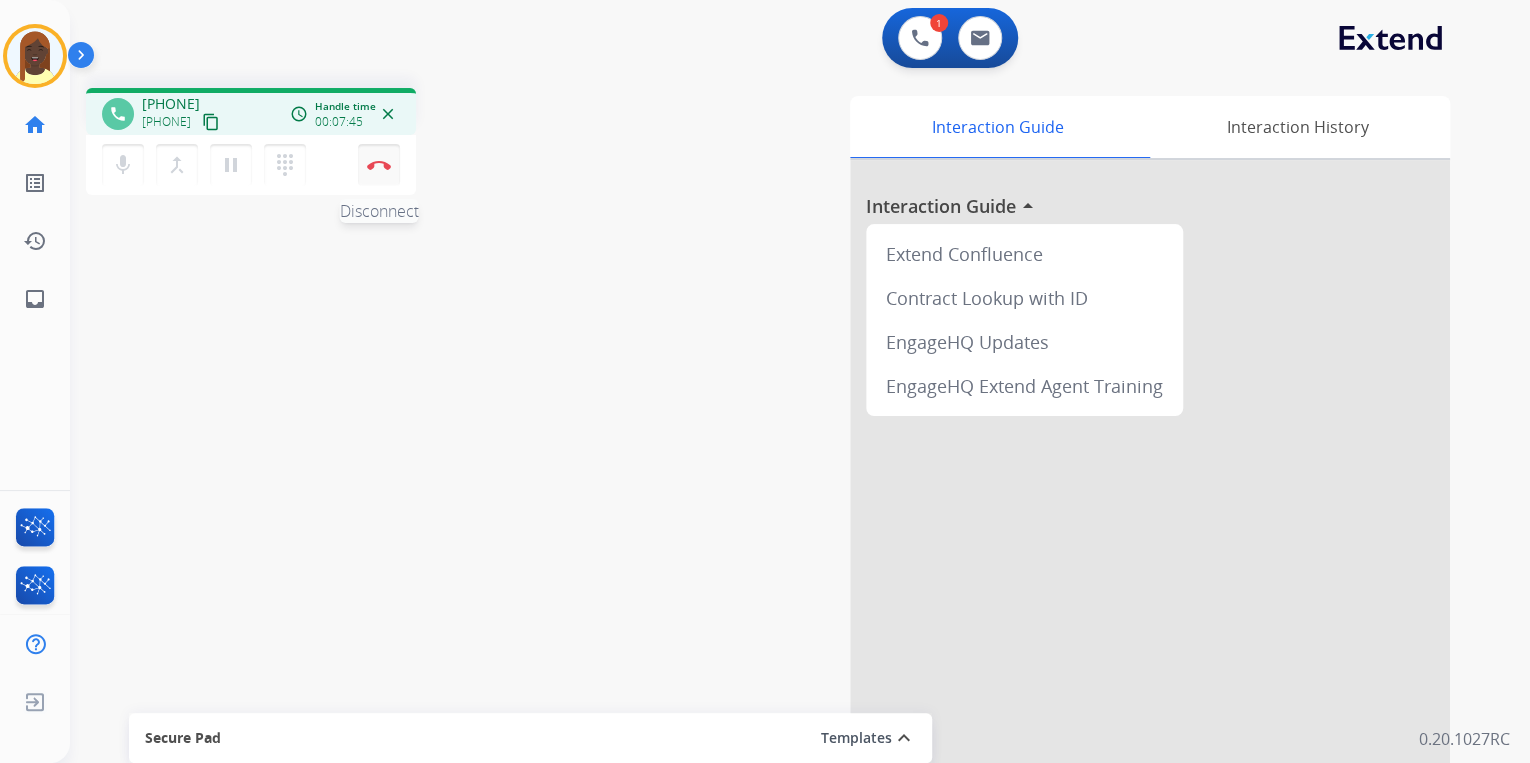 click on "Disconnect" at bounding box center [379, 165] 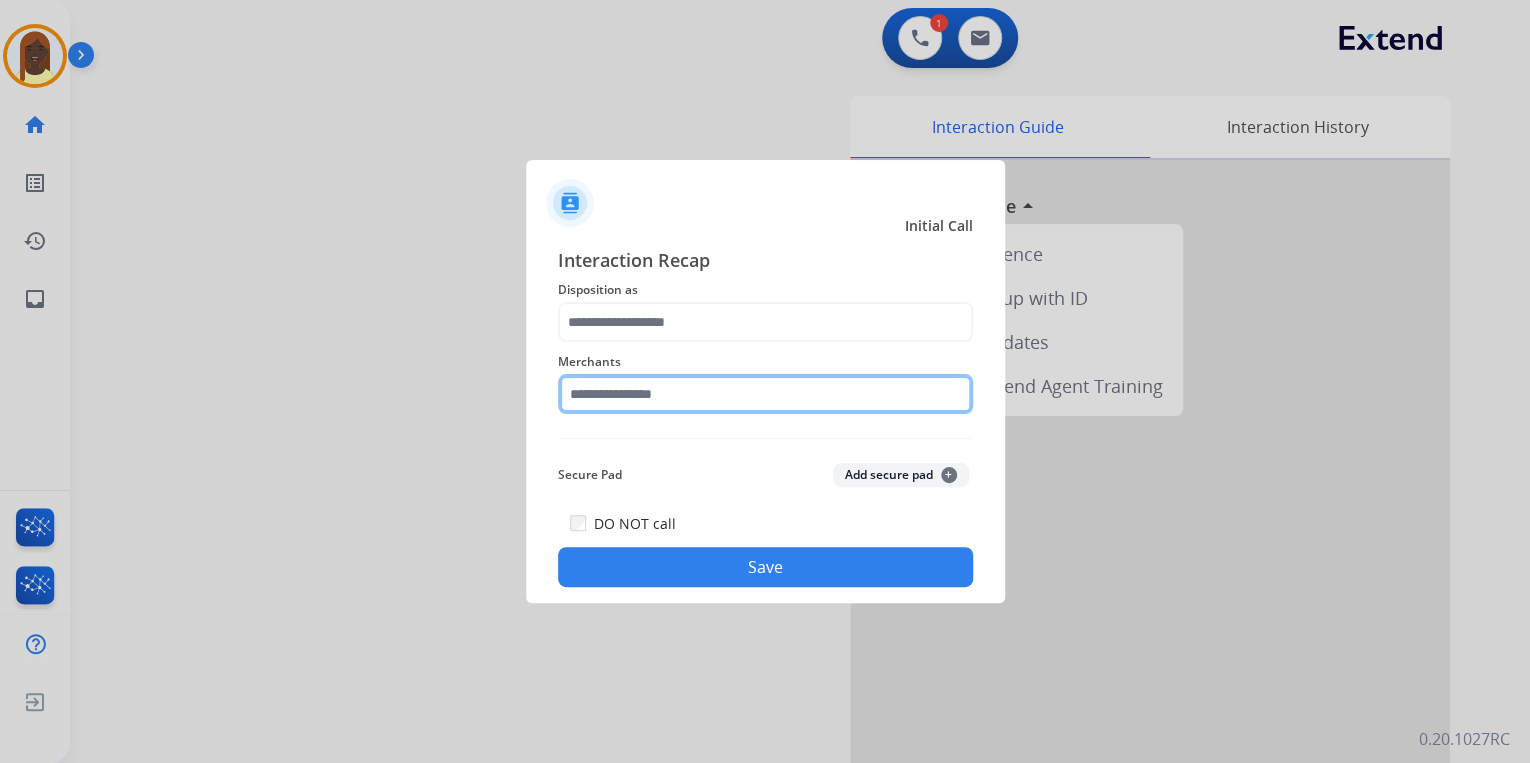 click 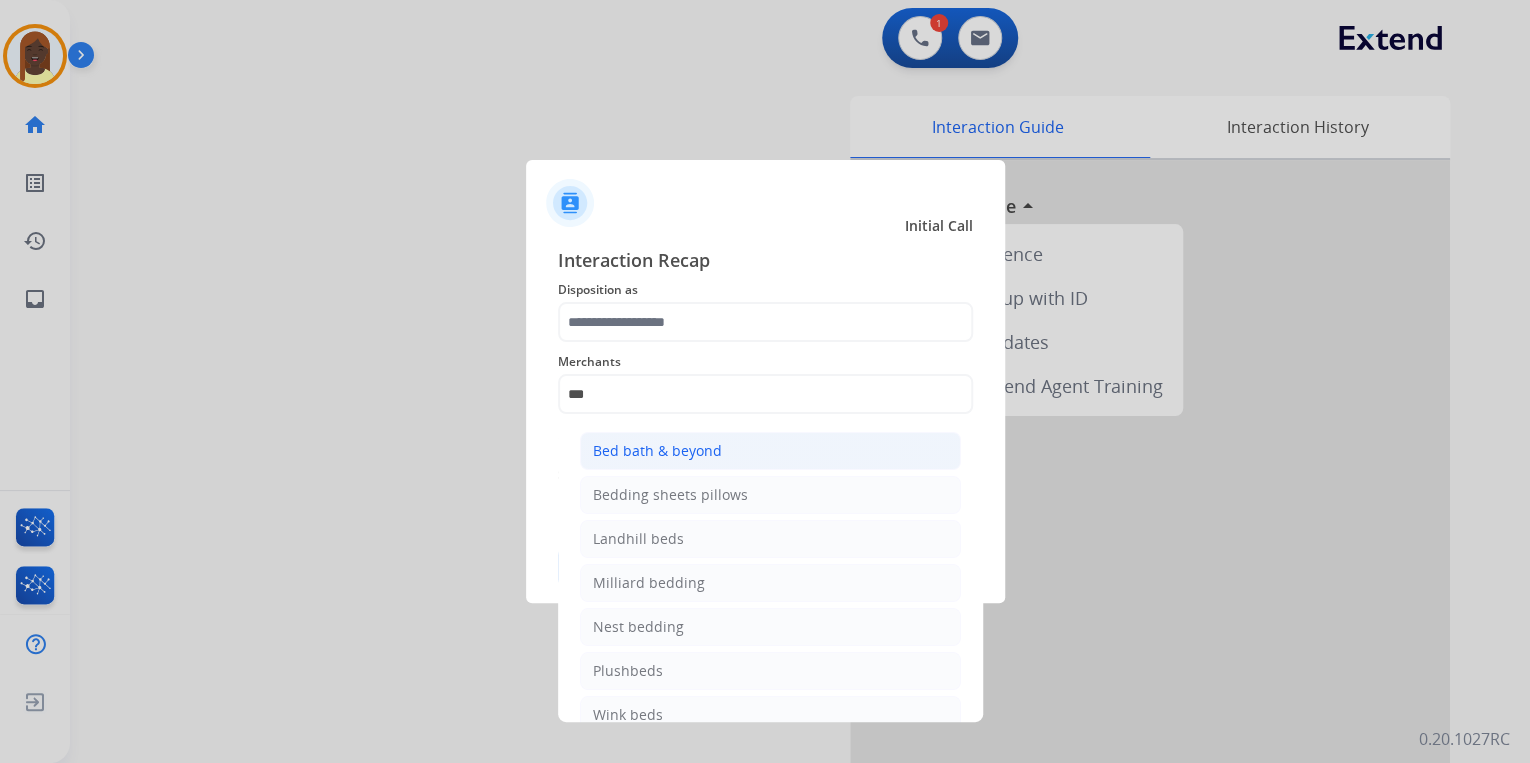drag, startPoint x: 692, startPoint y: 448, endPoint x: 680, endPoint y: 418, distance: 32.31099 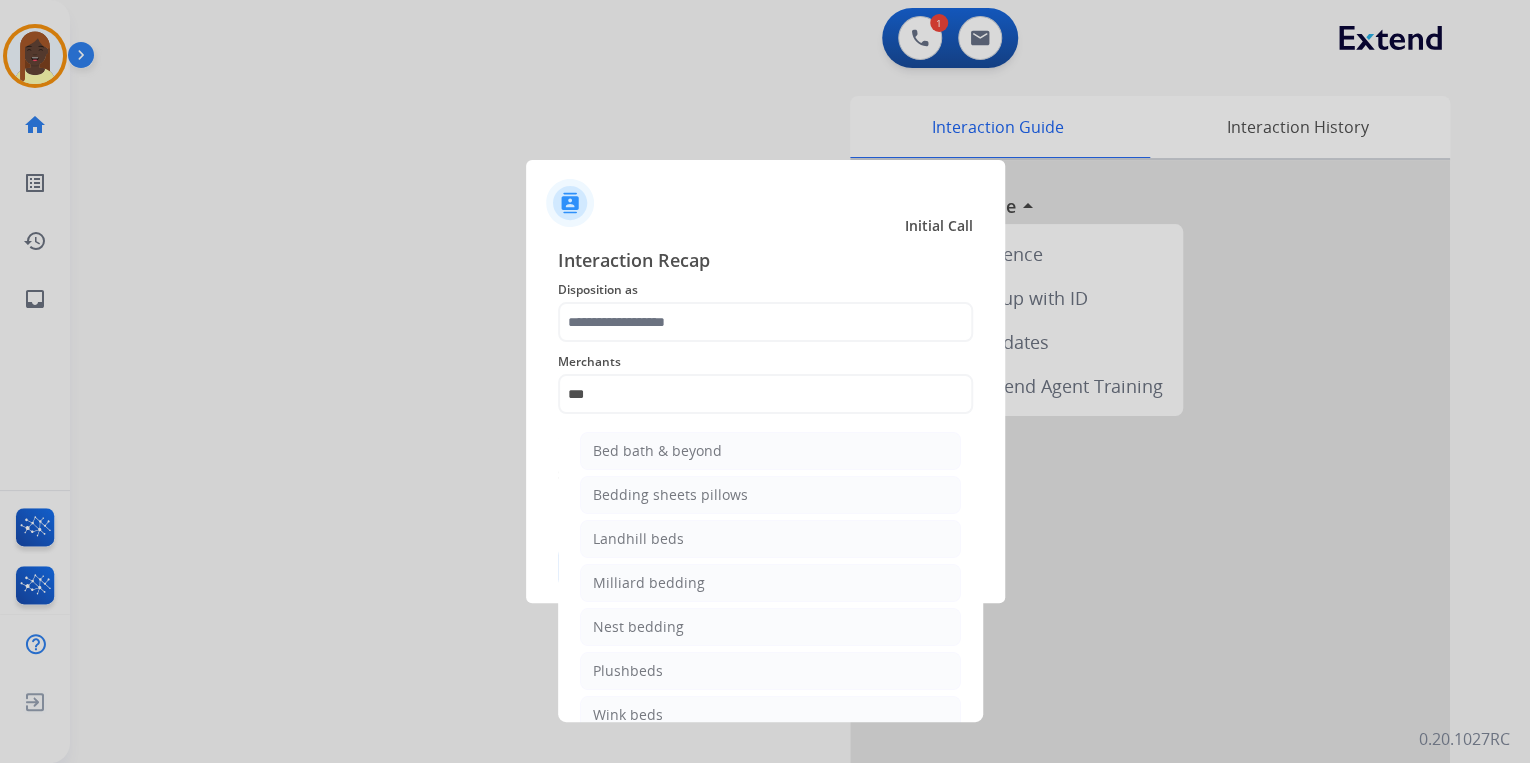 click on "Bed bath & beyond" 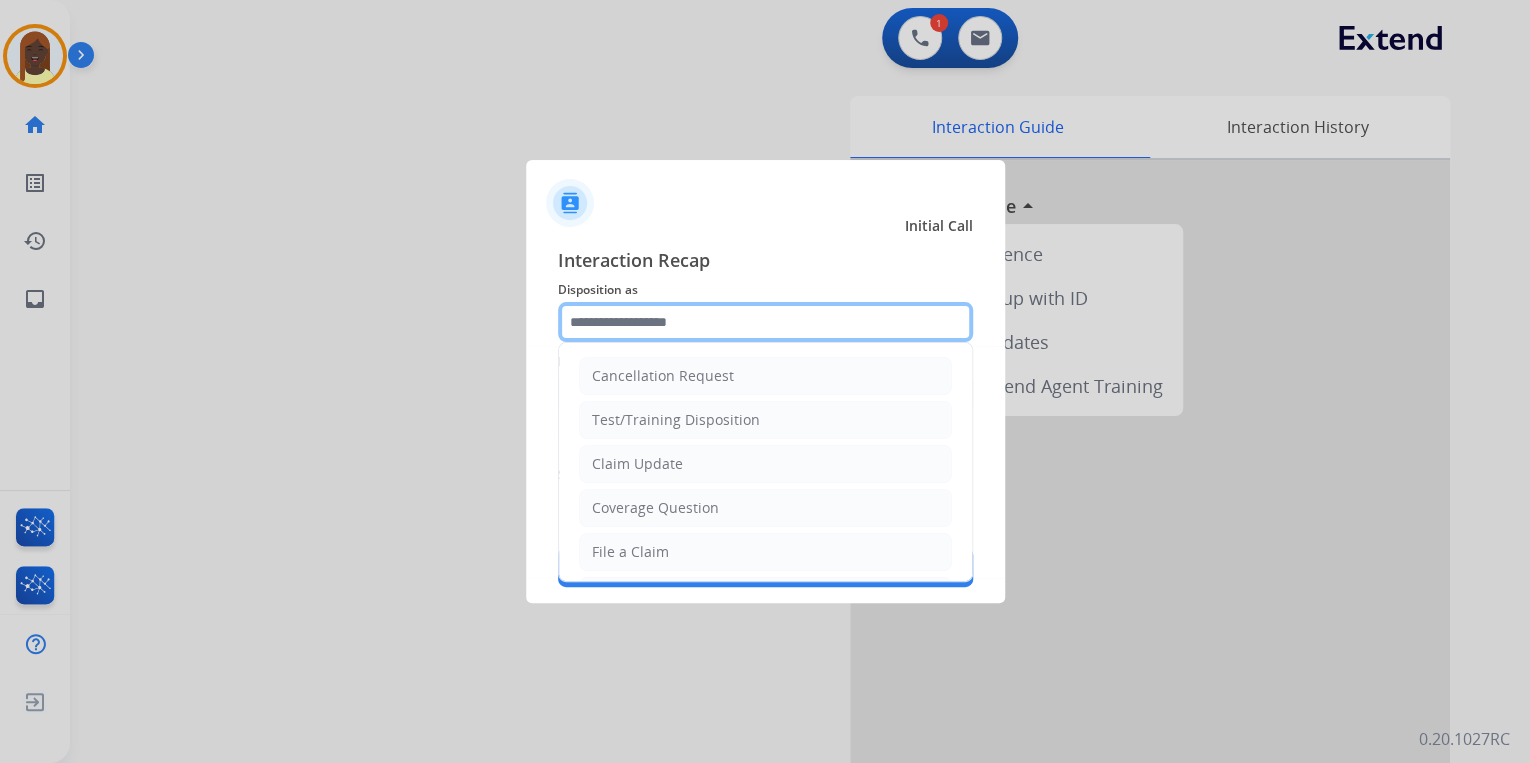 click 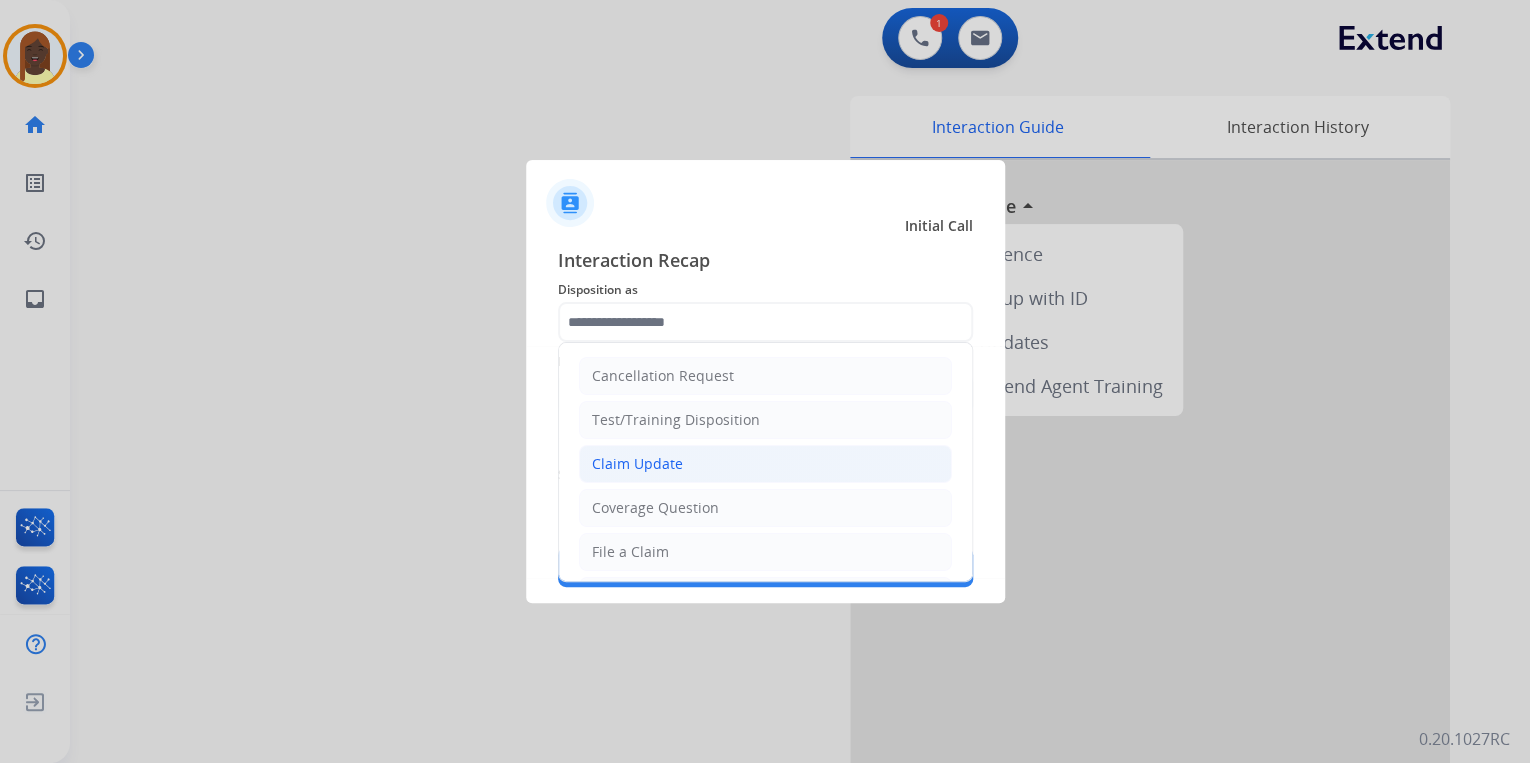 click on "Claim Update" 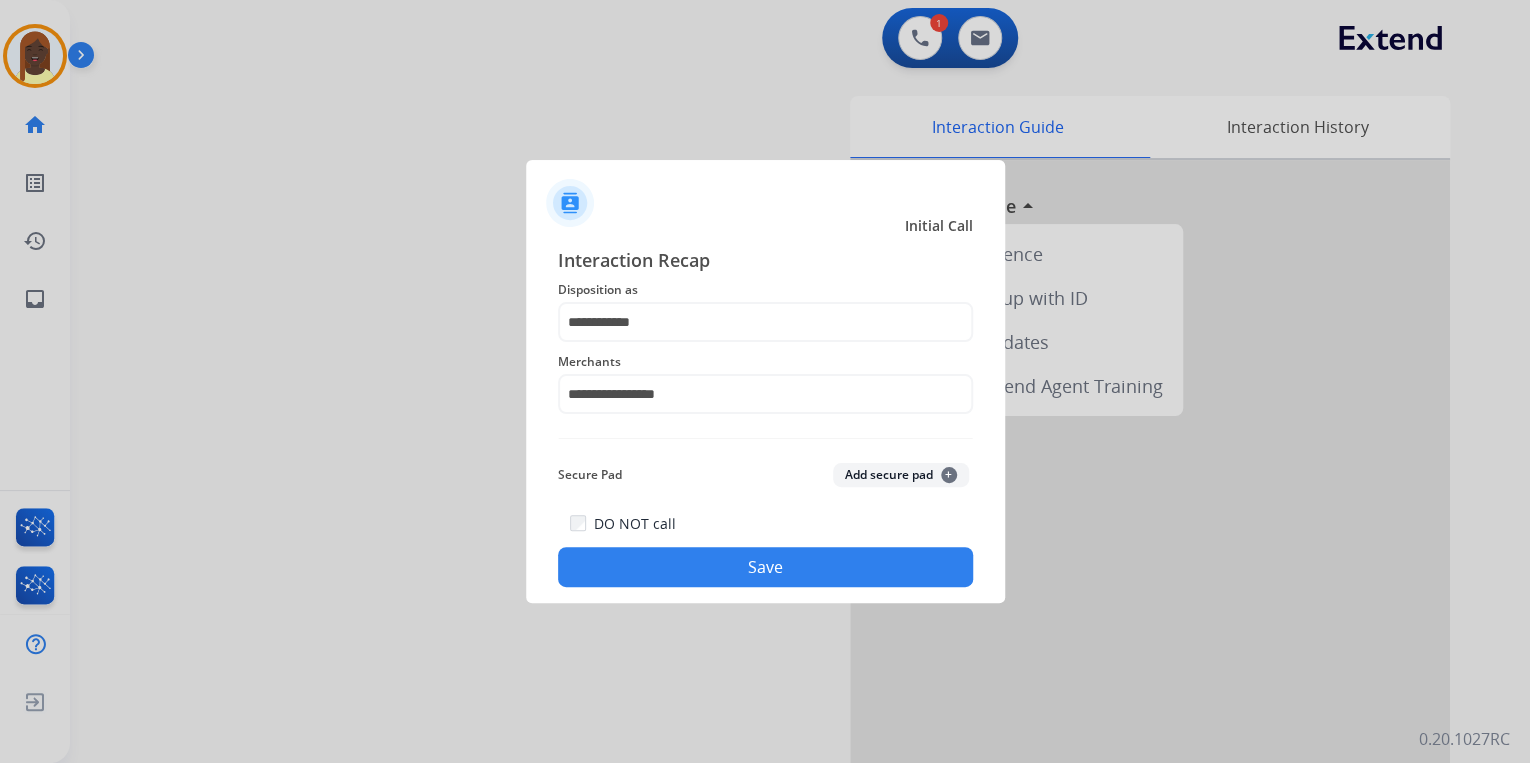click on "Save" 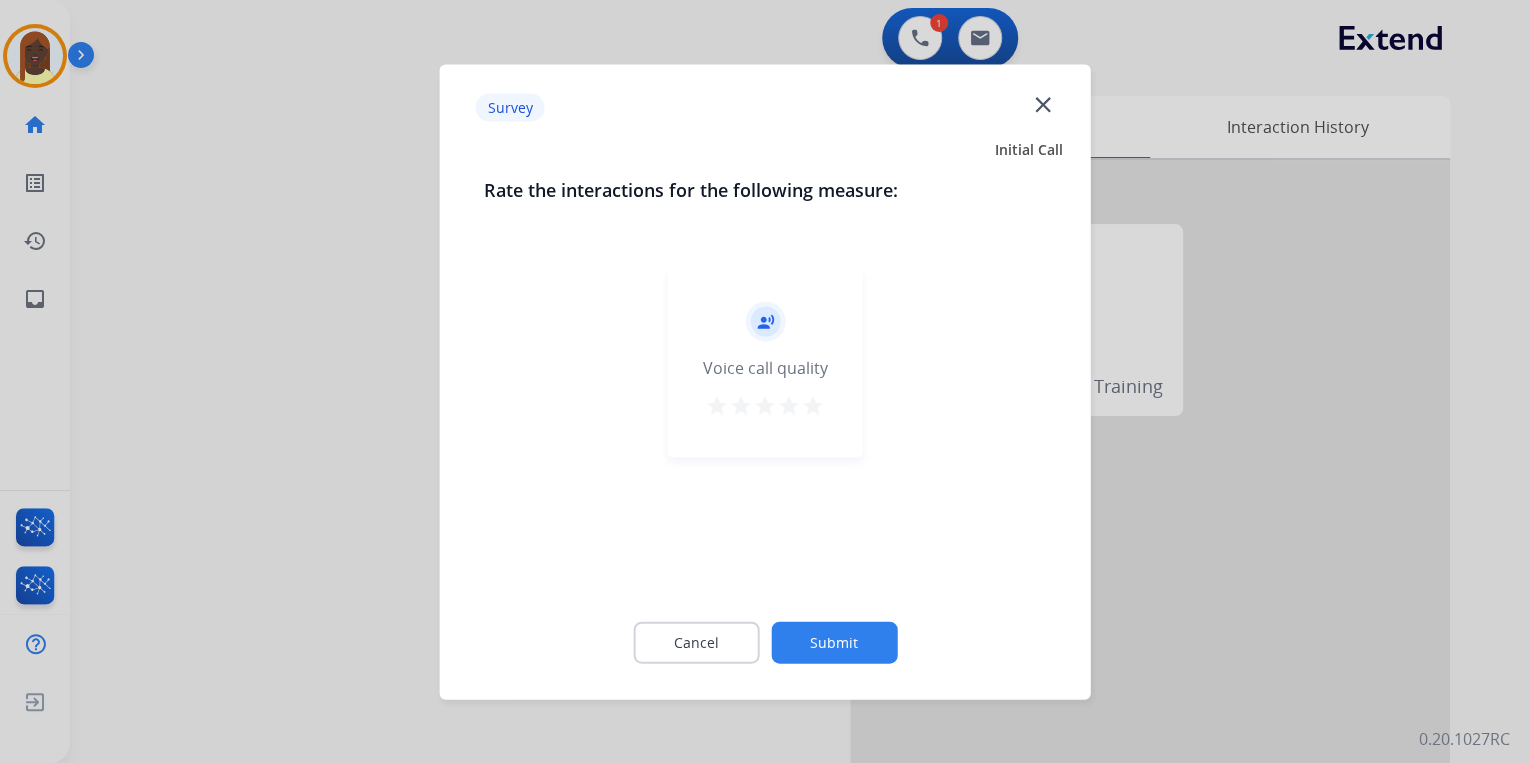 click on "star" at bounding box center [813, 405] 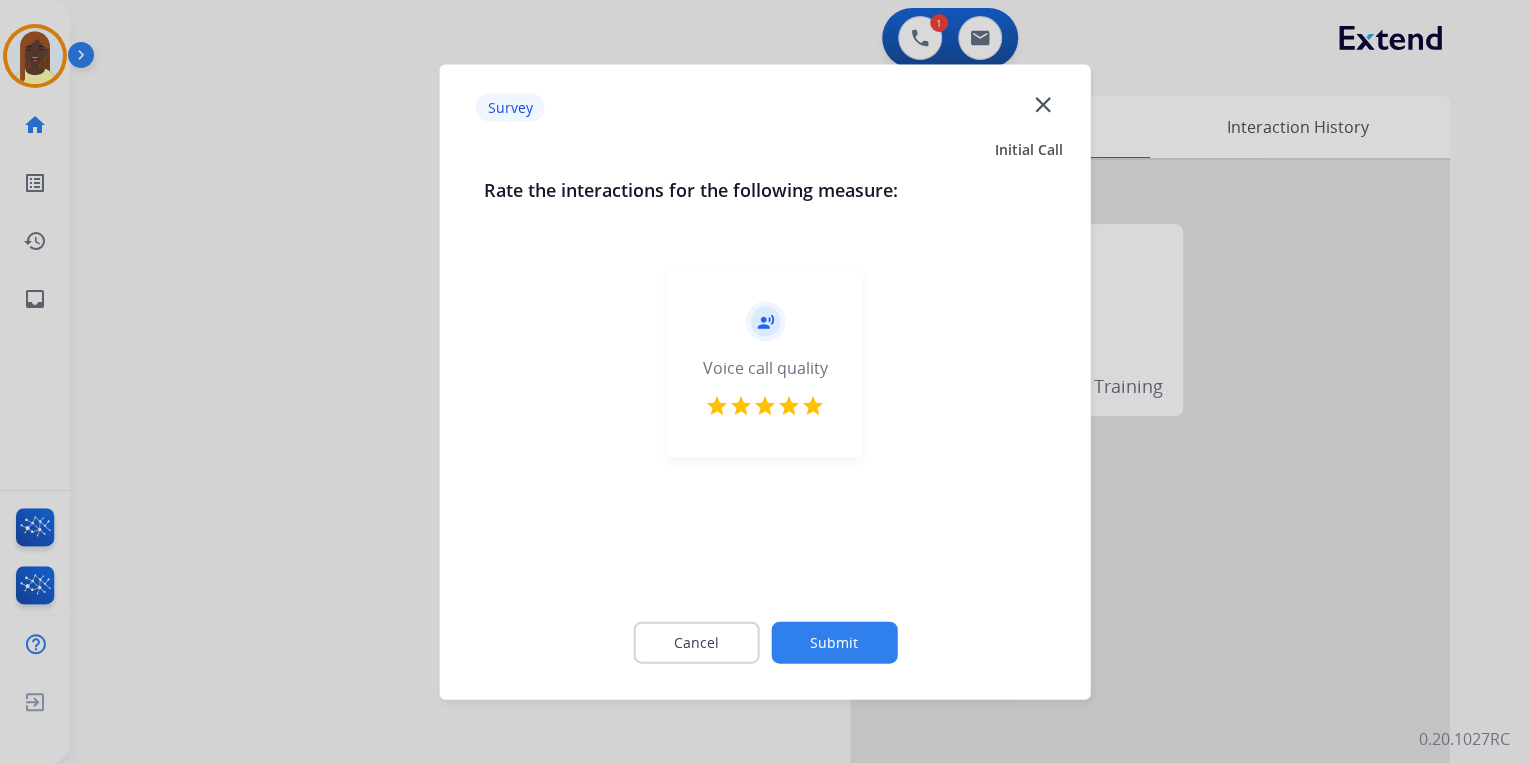 click on "Submit" 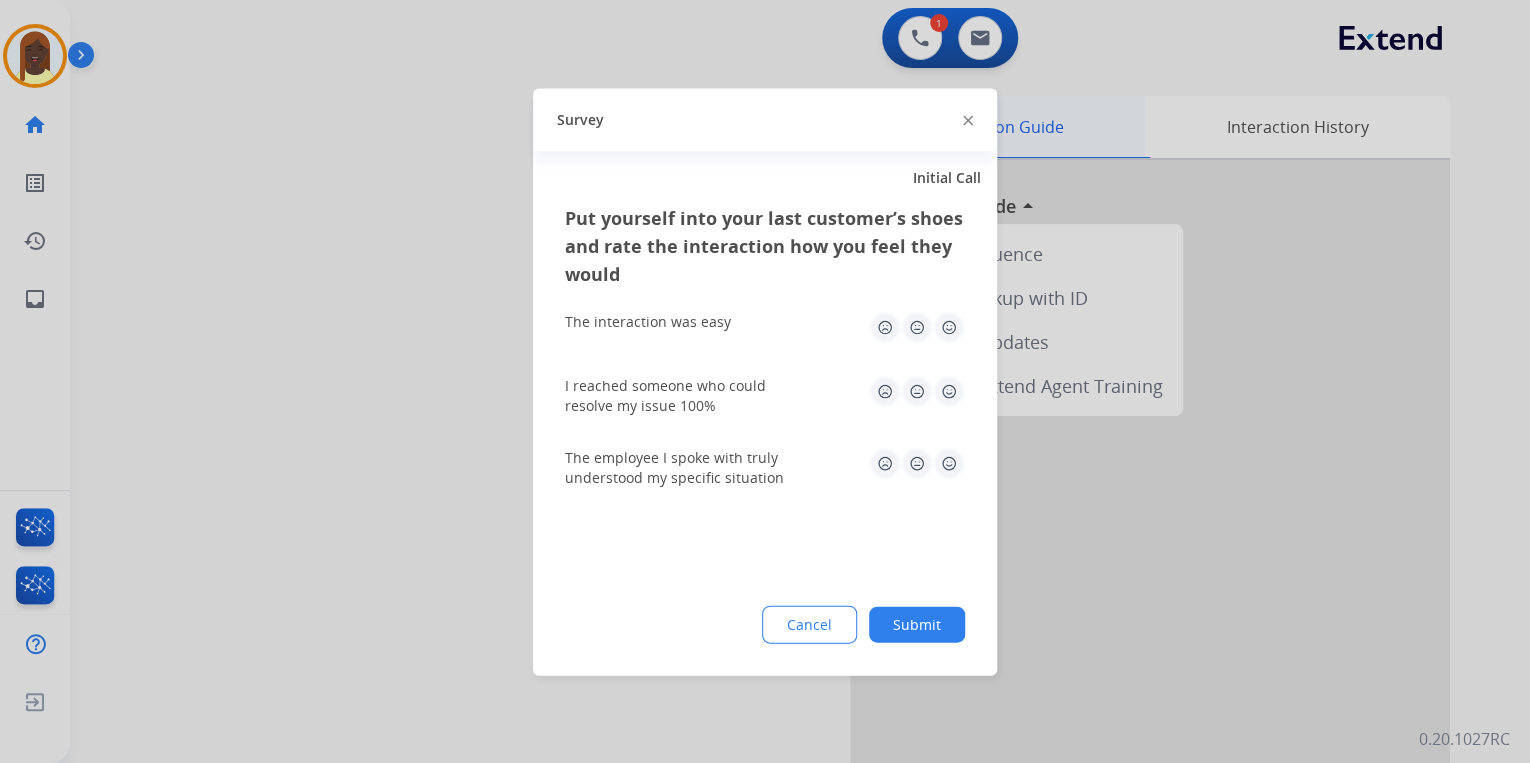 click 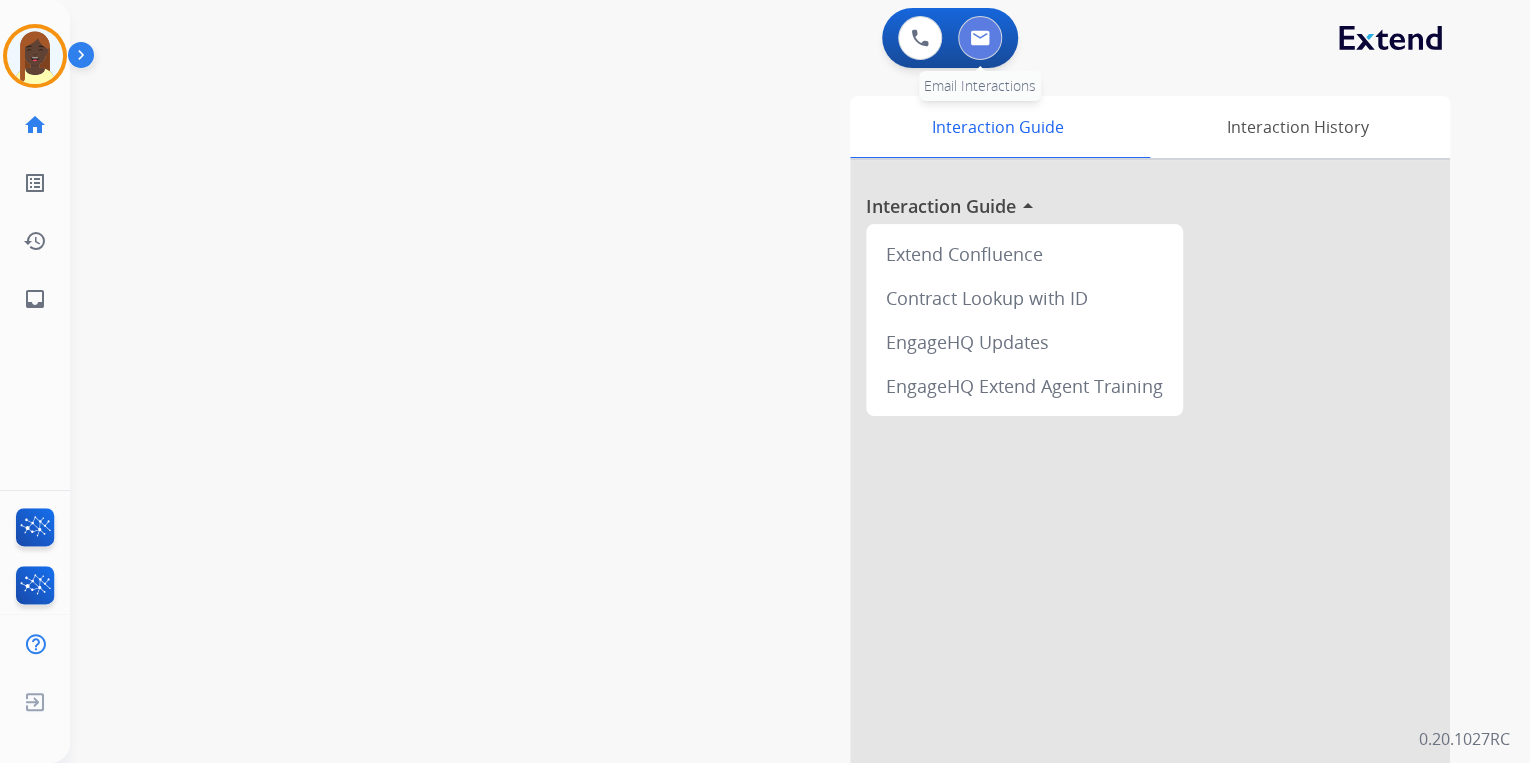click at bounding box center (980, 38) 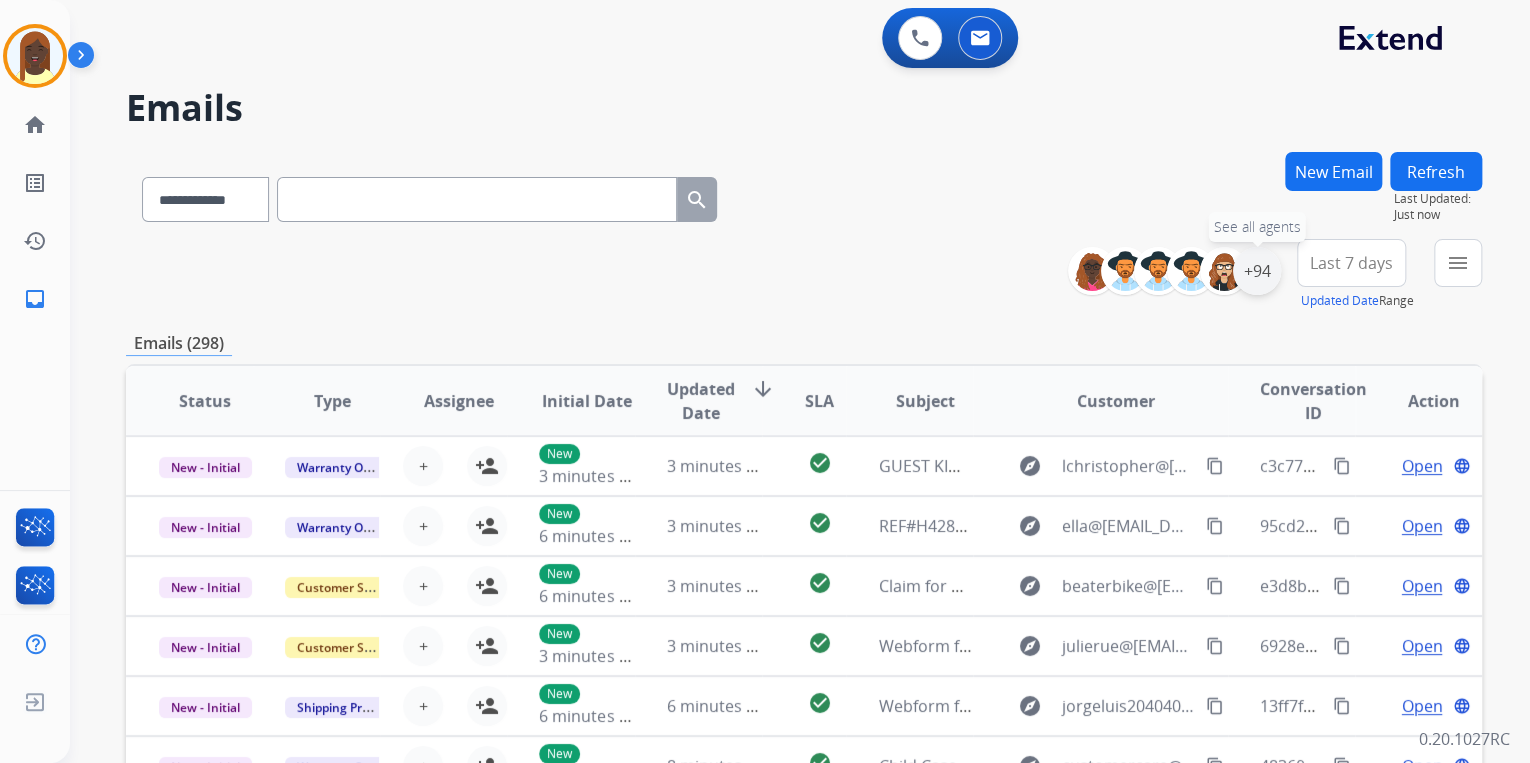 click on "+94" at bounding box center [1257, 271] 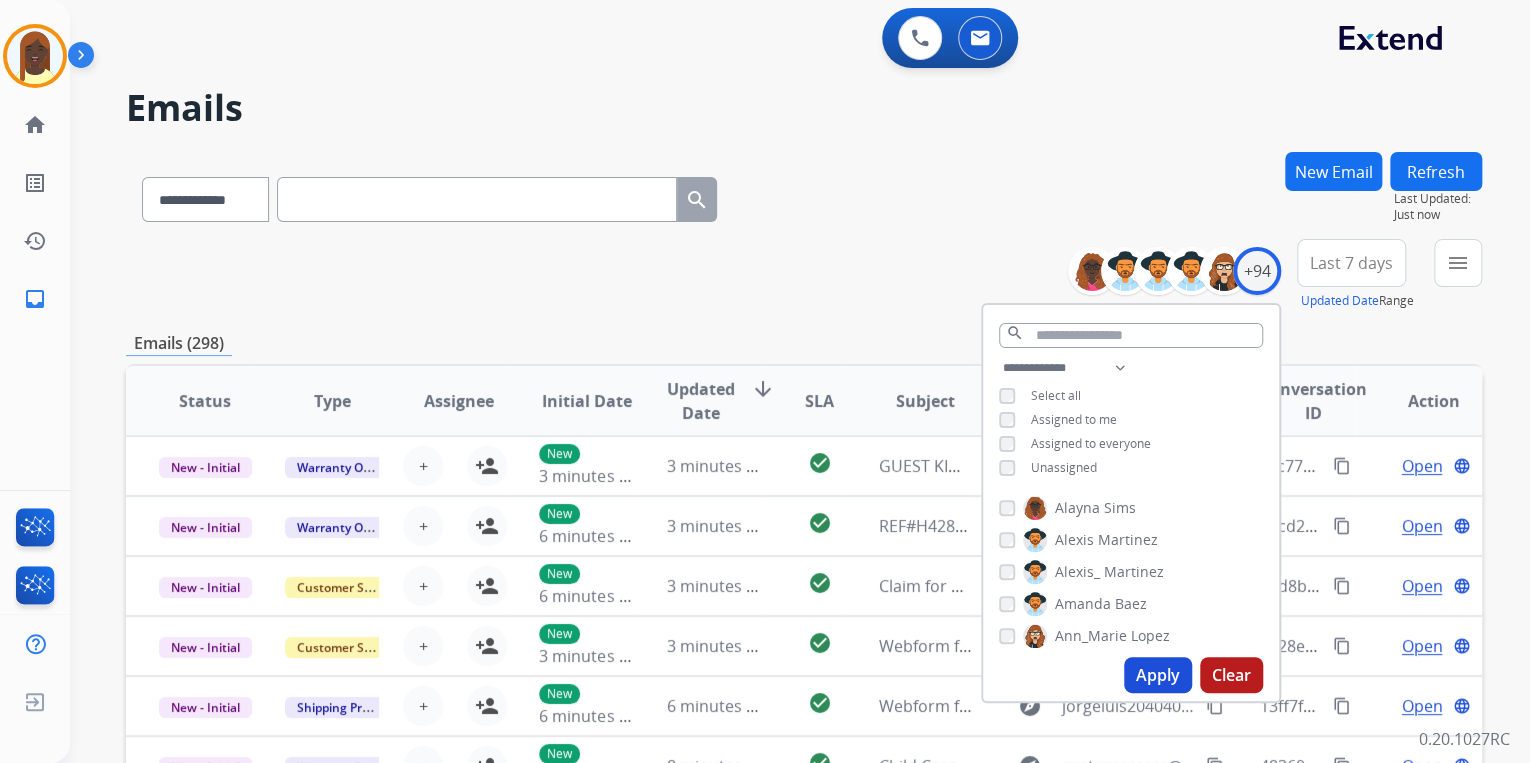 click on "Apply" at bounding box center [1158, 675] 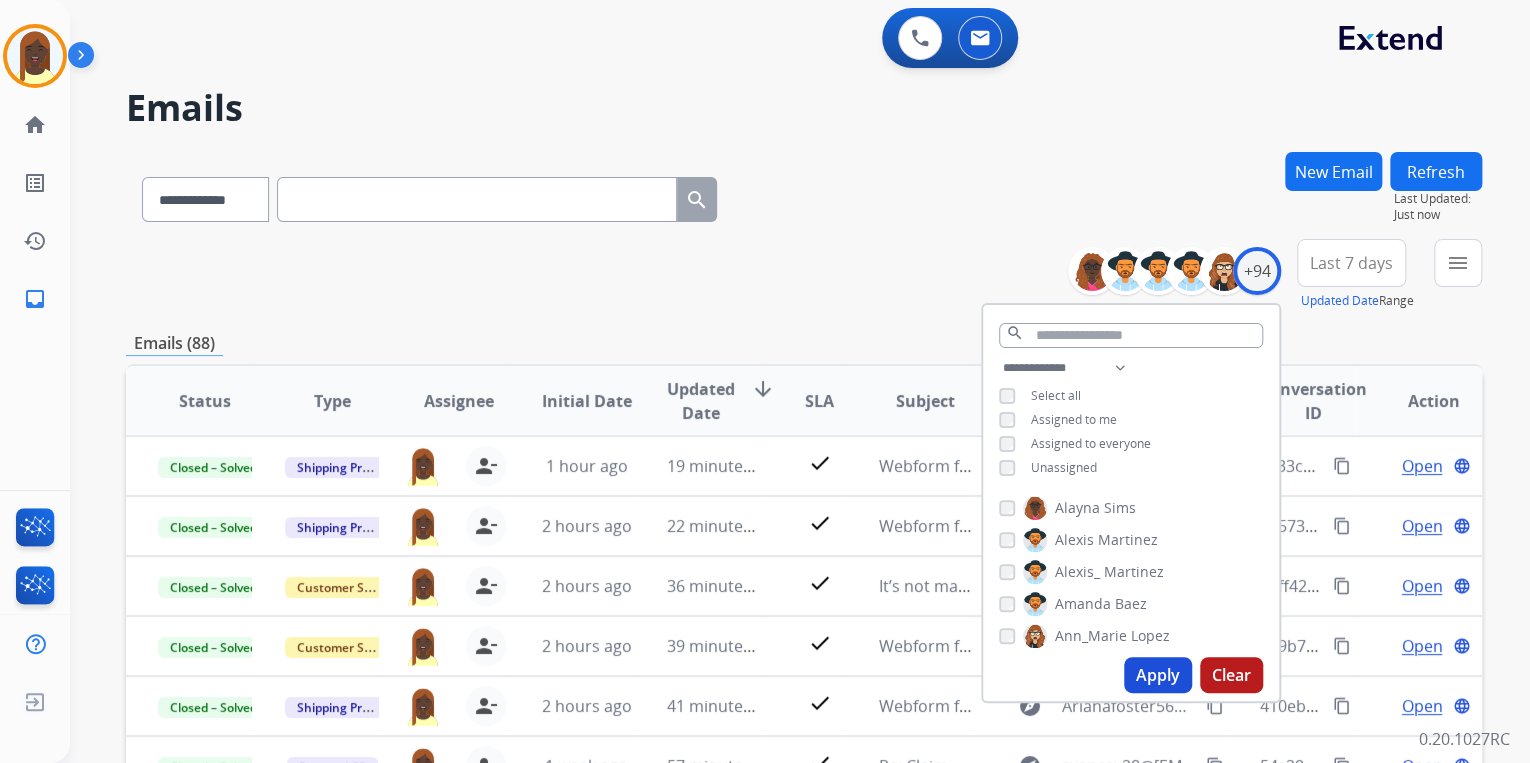 click on "**********" at bounding box center (804, 195) 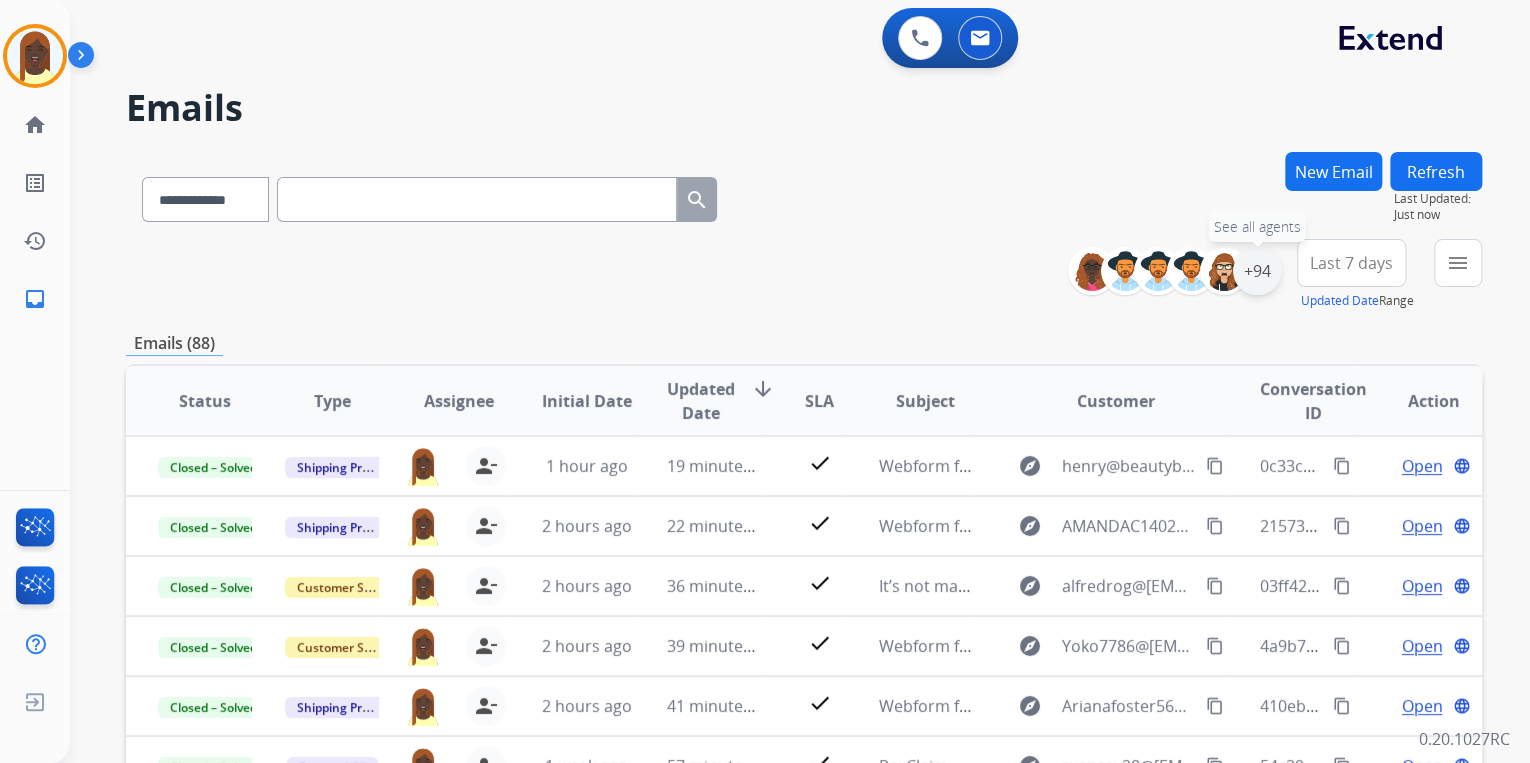 click on "+94" at bounding box center (1257, 271) 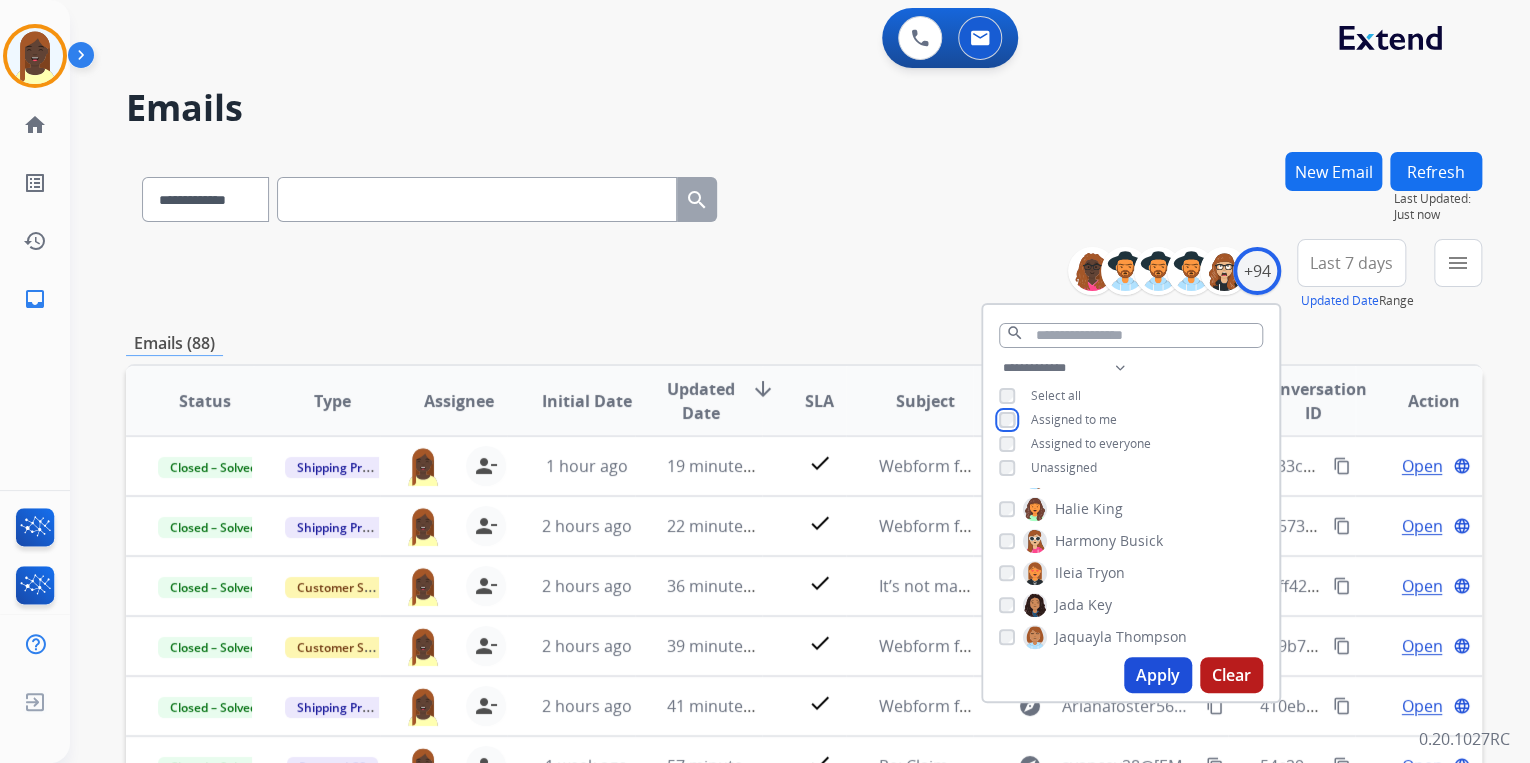 scroll, scrollTop: 960, scrollLeft: 0, axis: vertical 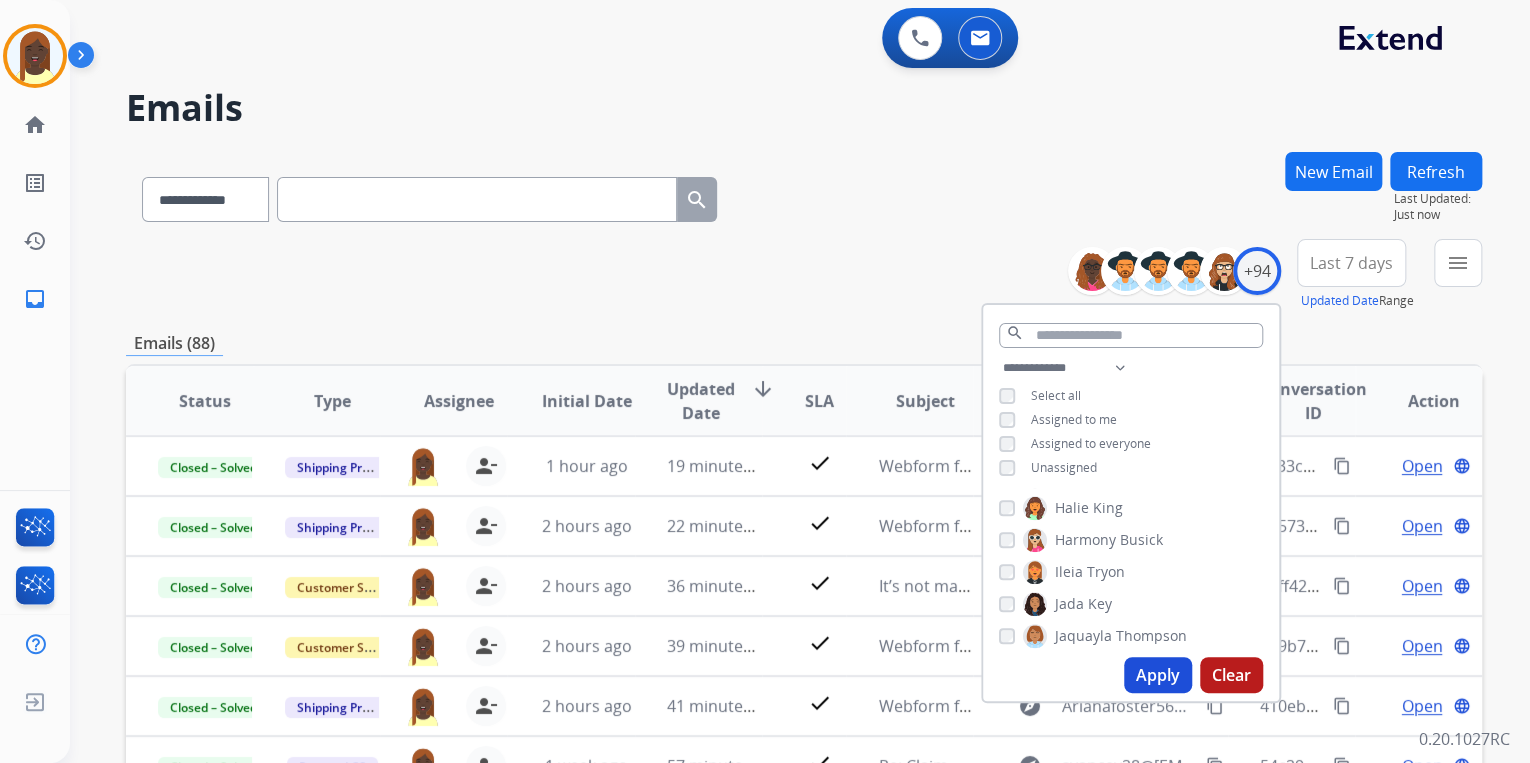 drag, startPoint x: 1138, startPoint y: 676, endPoint x: 1059, endPoint y: 572, distance: 130.60245 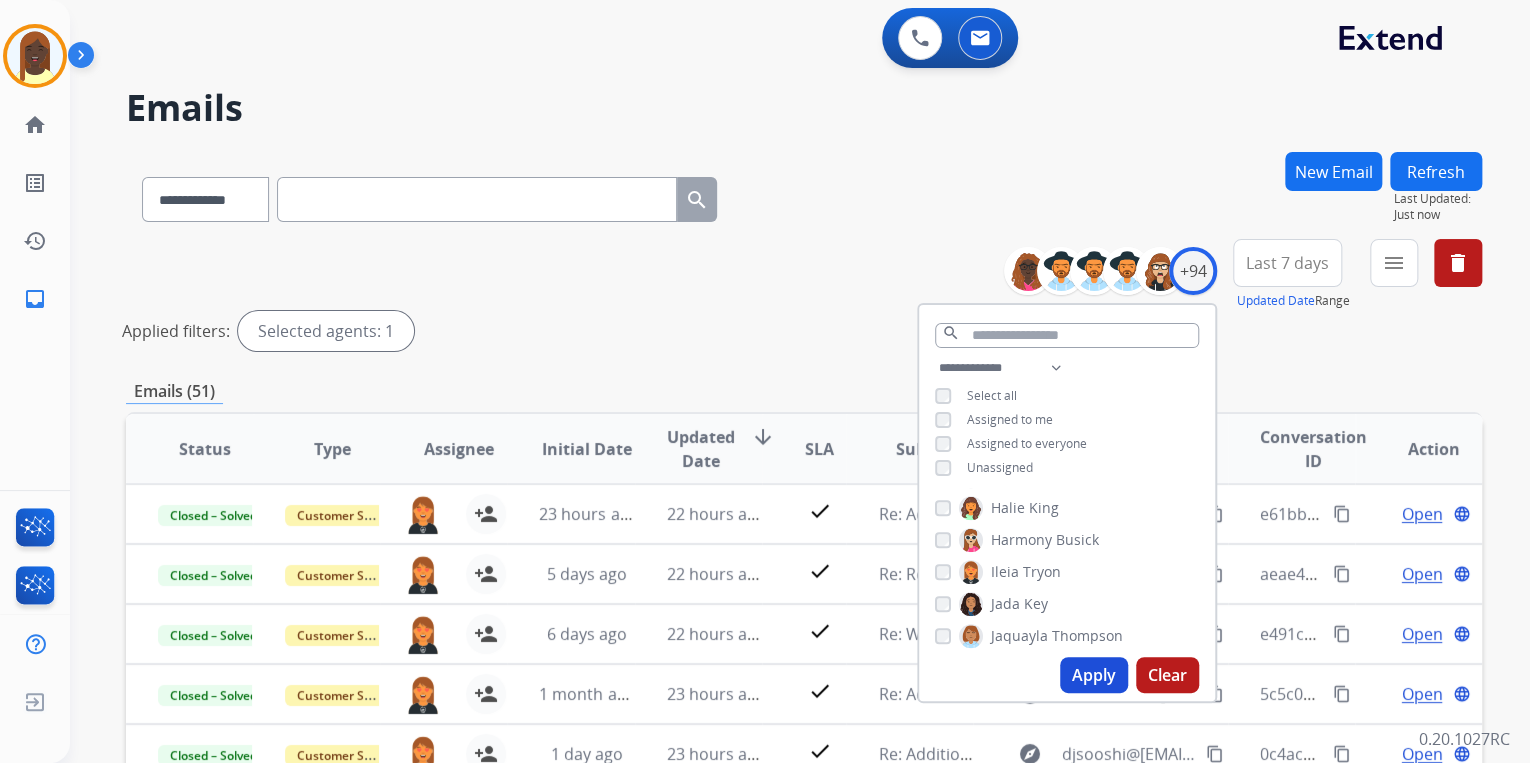 click on "**********" at bounding box center [804, 299] 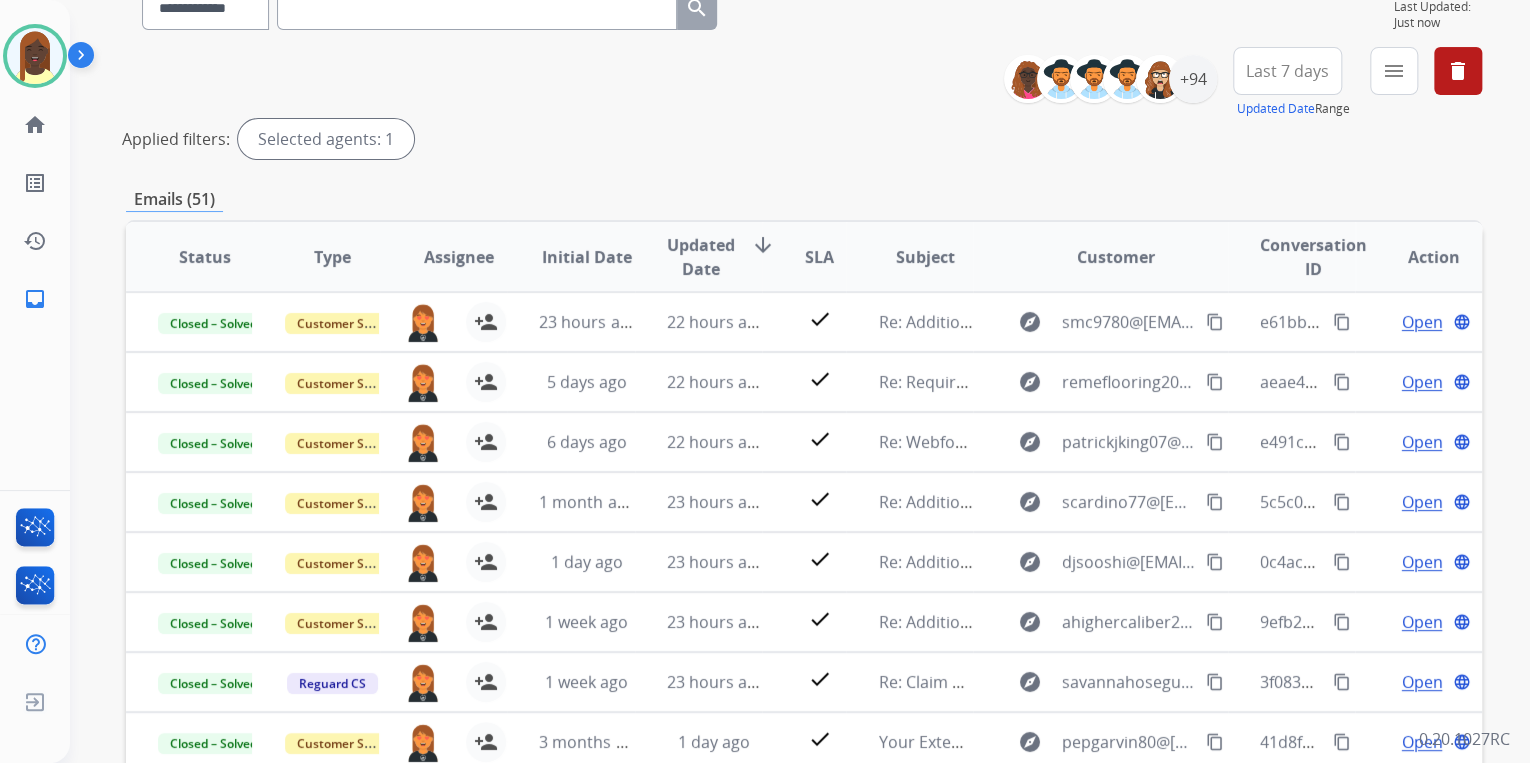 scroll, scrollTop: 240, scrollLeft: 0, axis: vertical 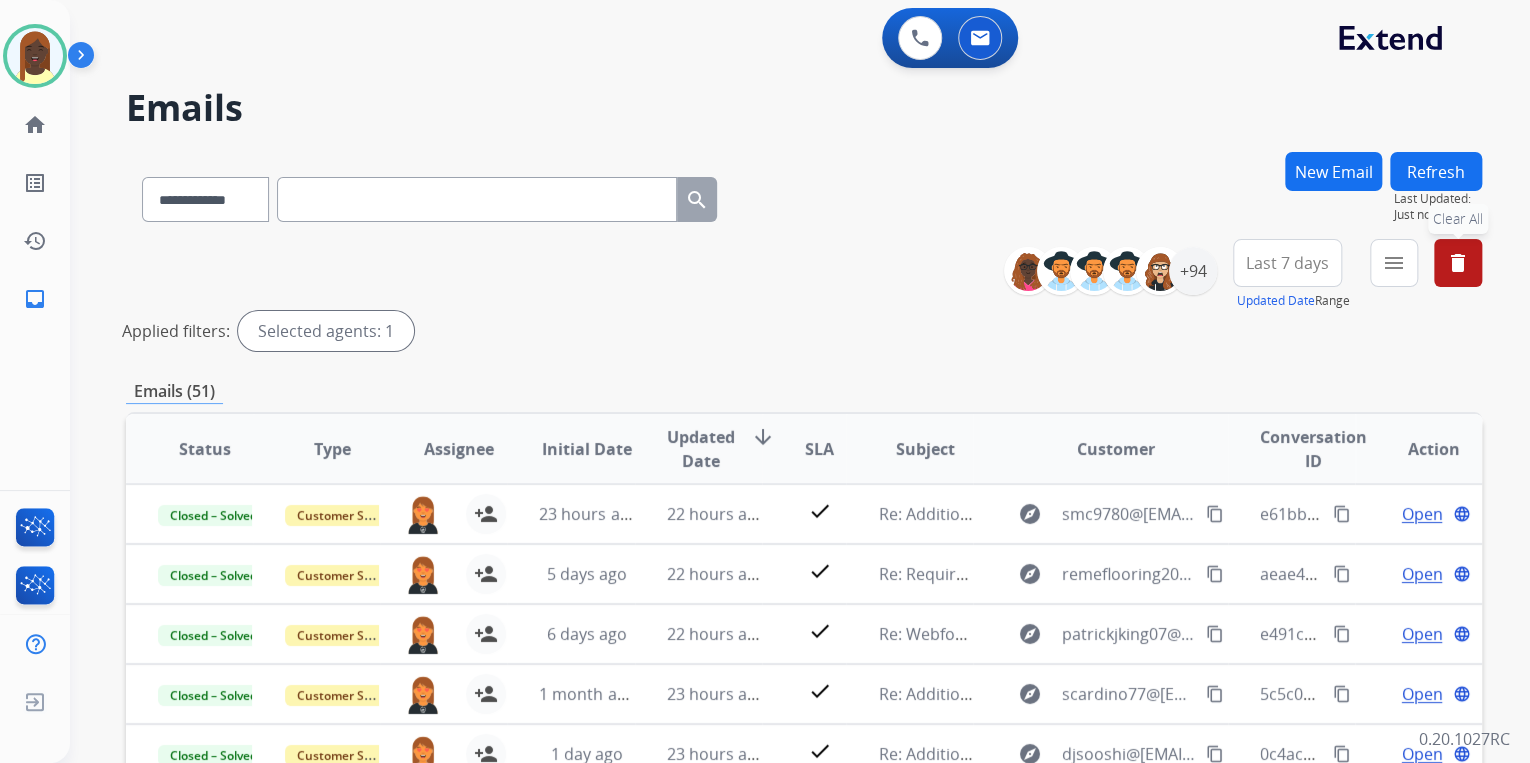 click on "delete" at bounding box center (1458, 263) 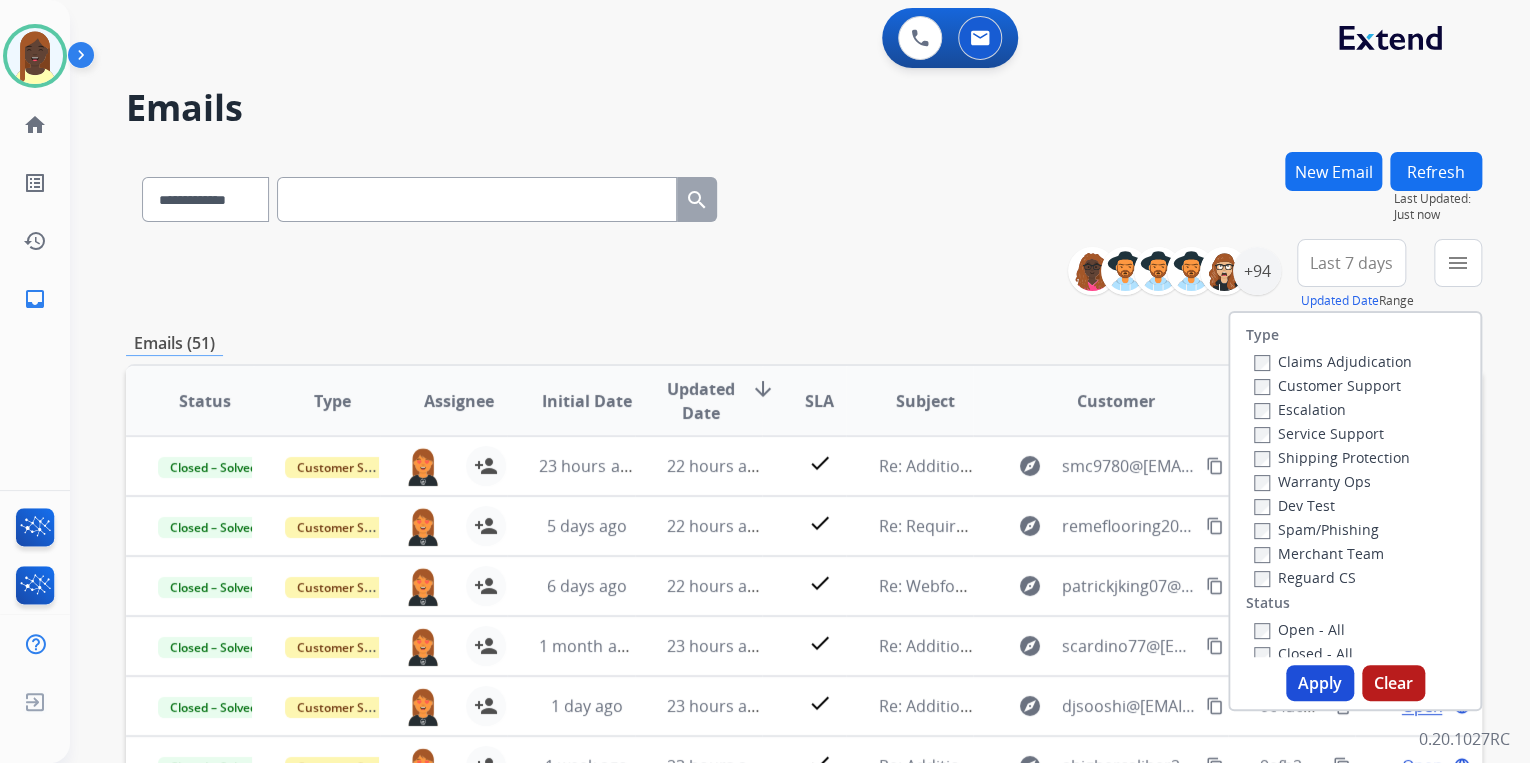 click on "**********" at bounding box center [804, 645] 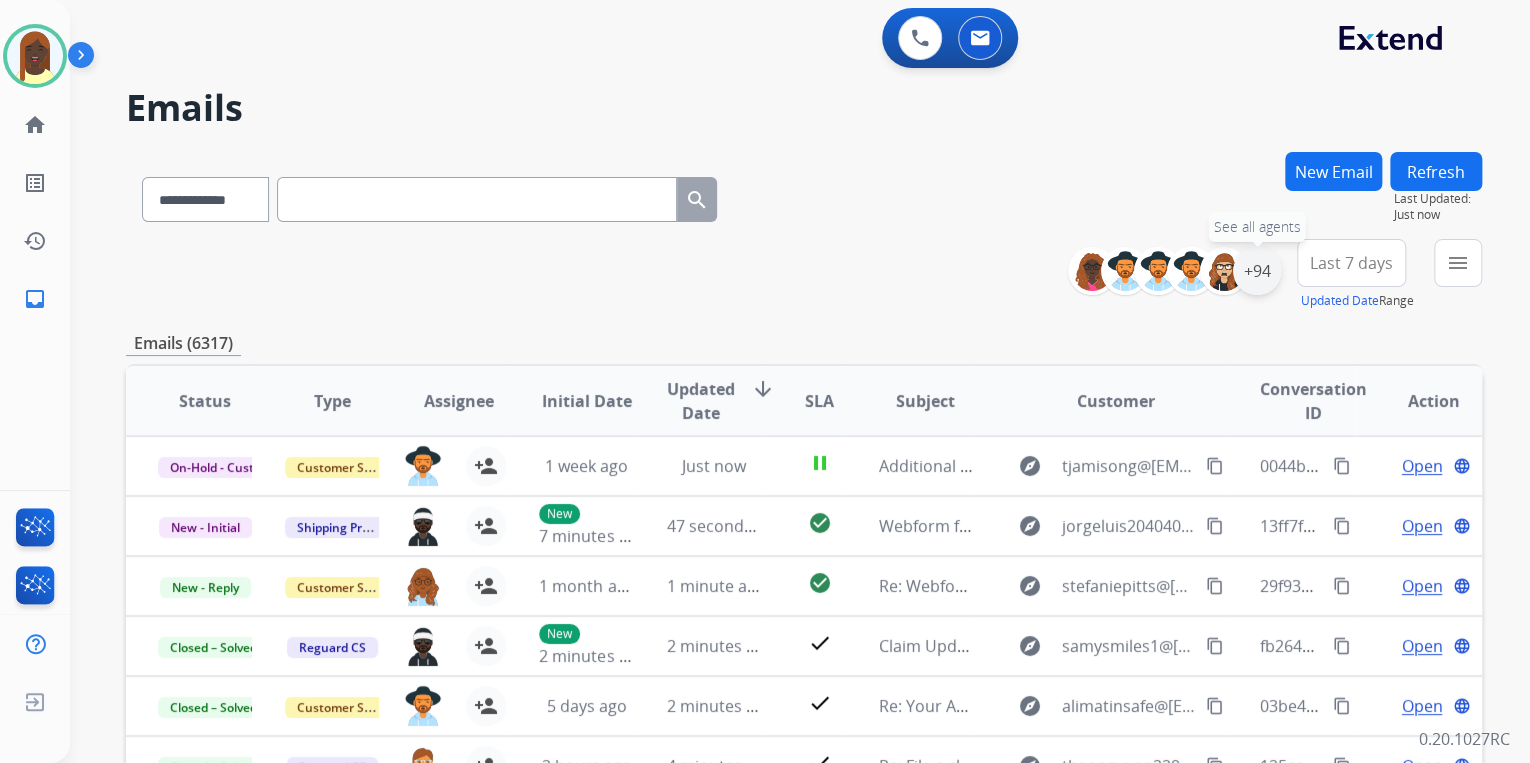 click on "+94" at bounding box center (1257, 271) 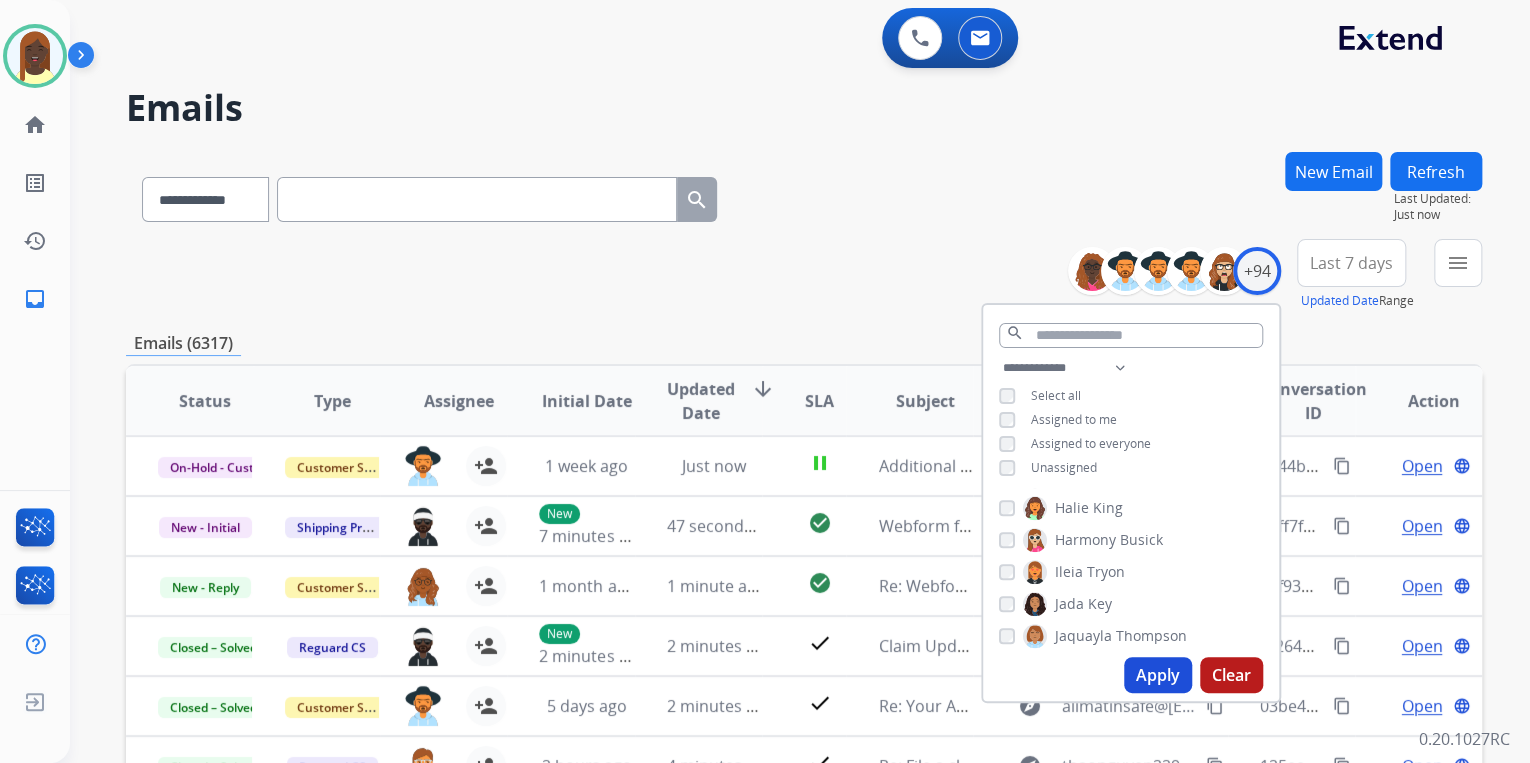 drag, startPoint x: 1152, startPoint y: 672, endPoint x: 995, endPoint y: 521, distance: 217.83022 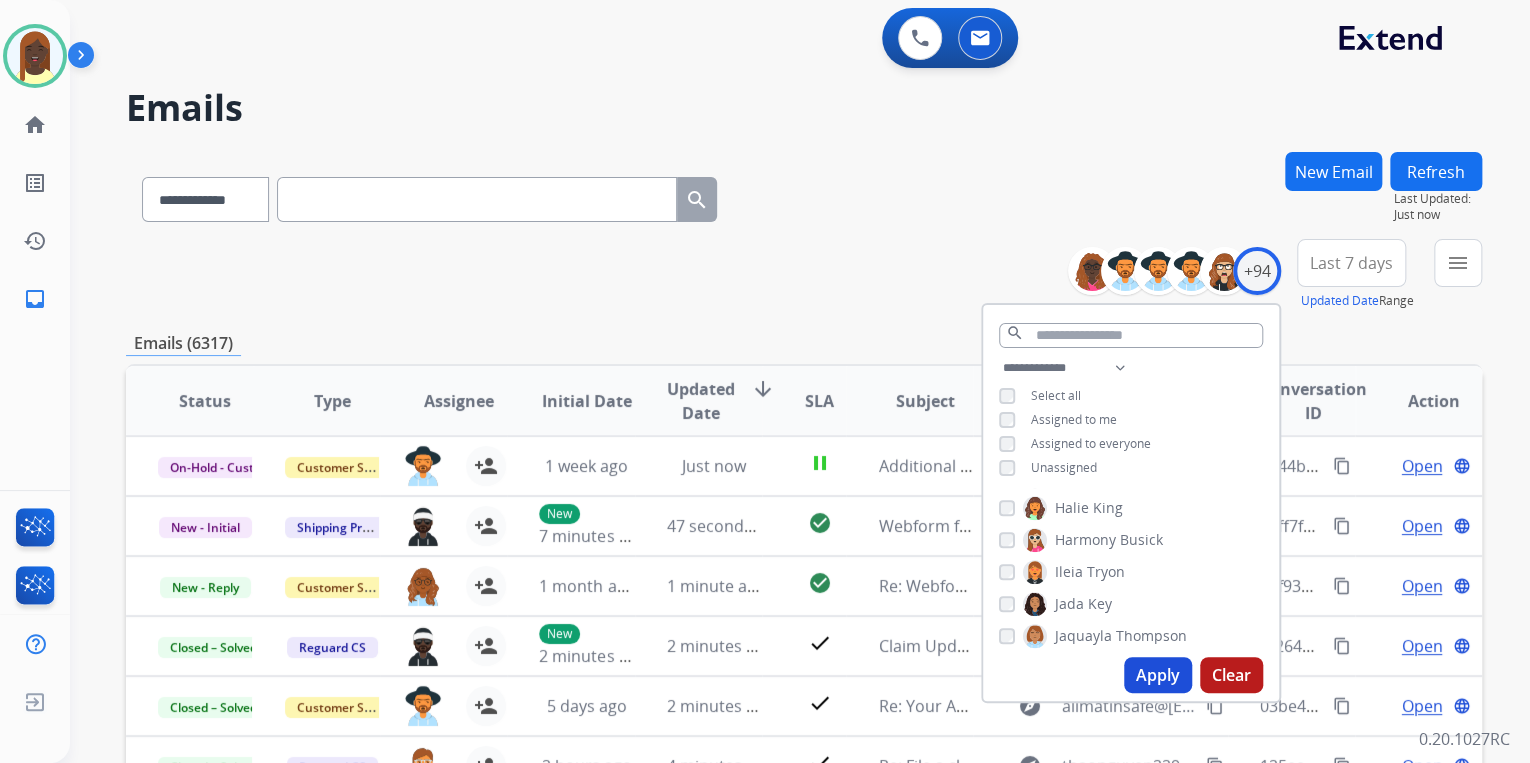 click on "Apply" at bounding box center (1158, 675) 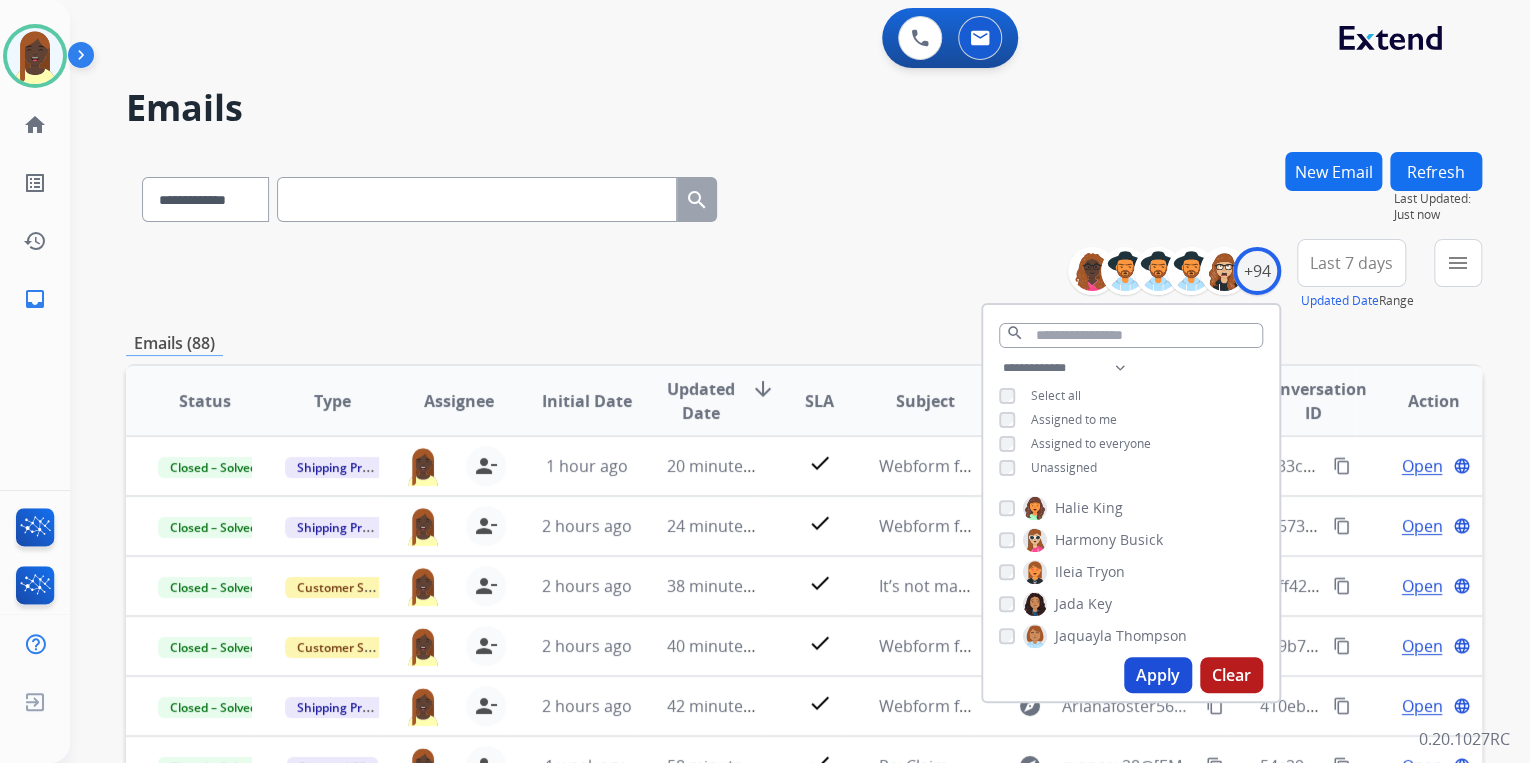 click on "**********" at bounding box center [804, 275] 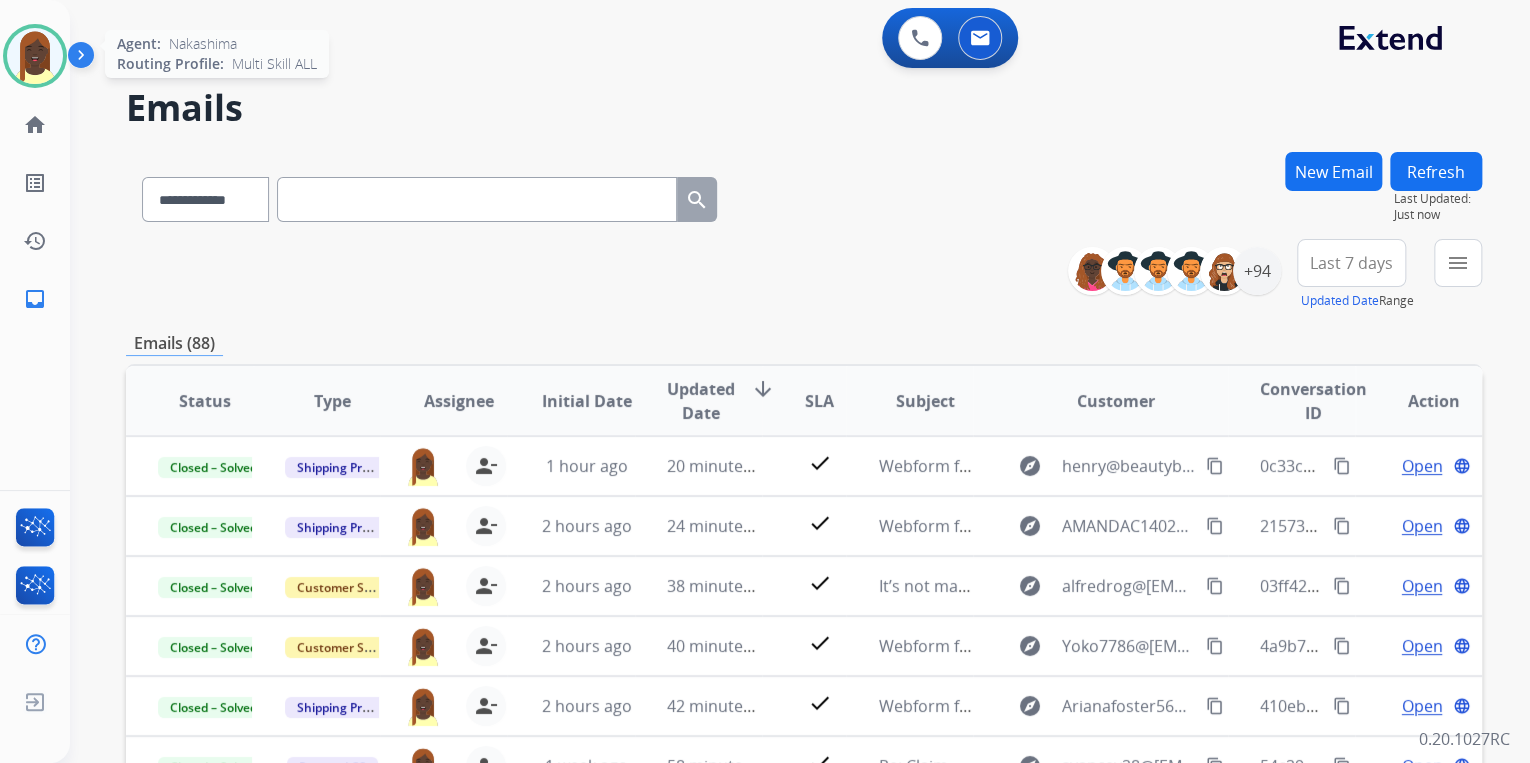 click at bounding box center [35, 56] 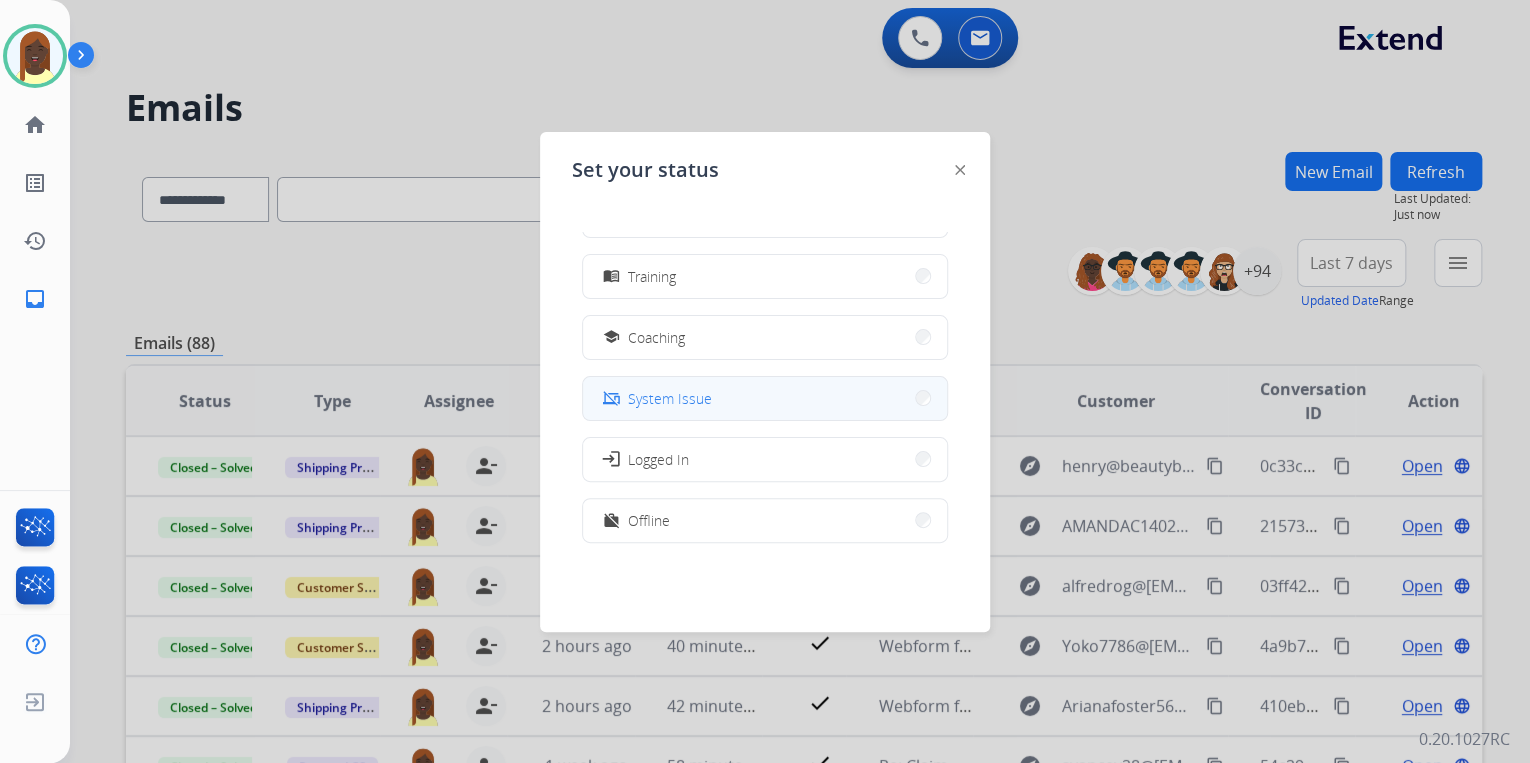 scroll, scrollTop: 376, scrollLeft: 0, axis: vertical 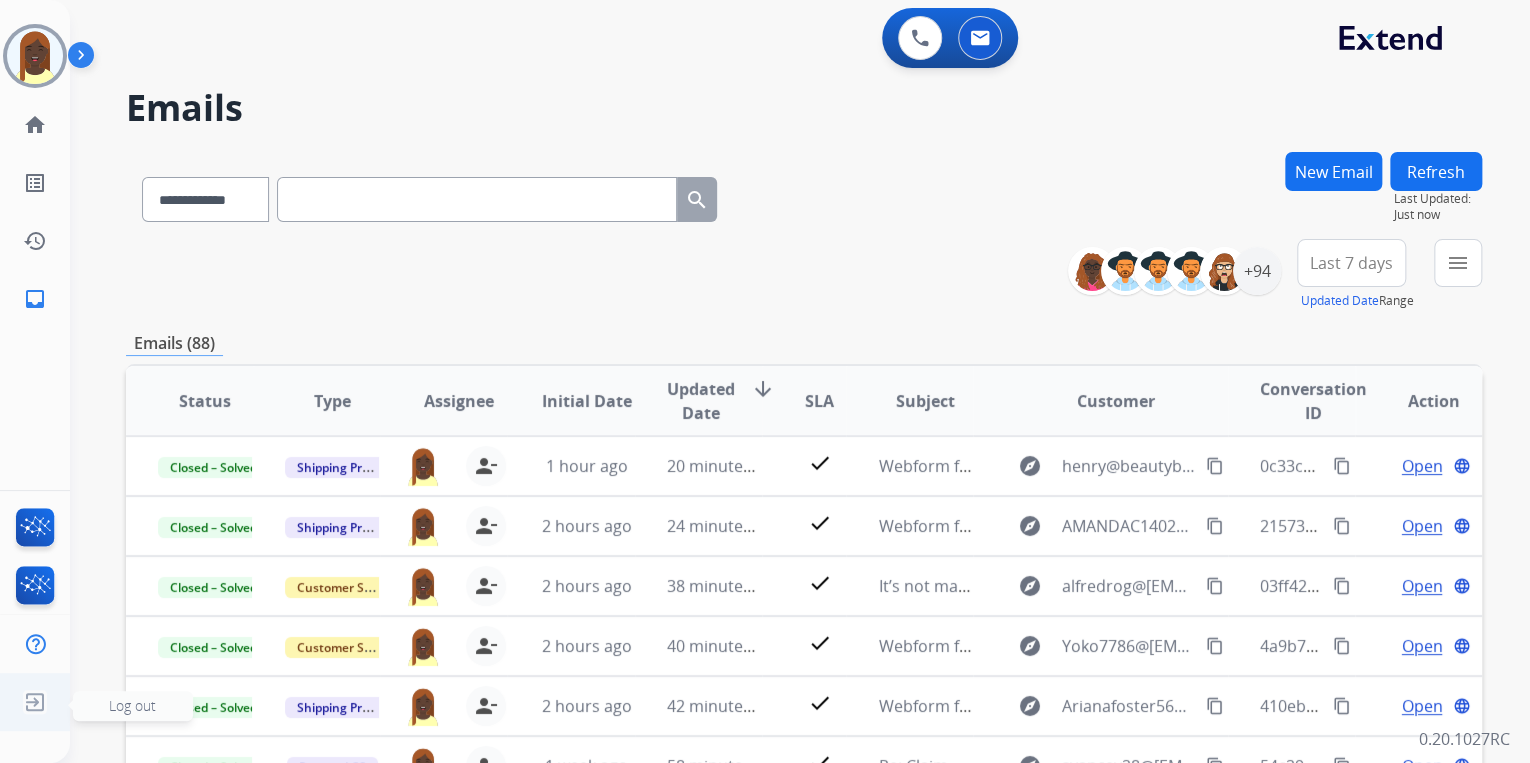 drag, startPoint x: 41, startPoint y: 707, endPoint x: 52, endPoint y: 705, distance: 11.18034 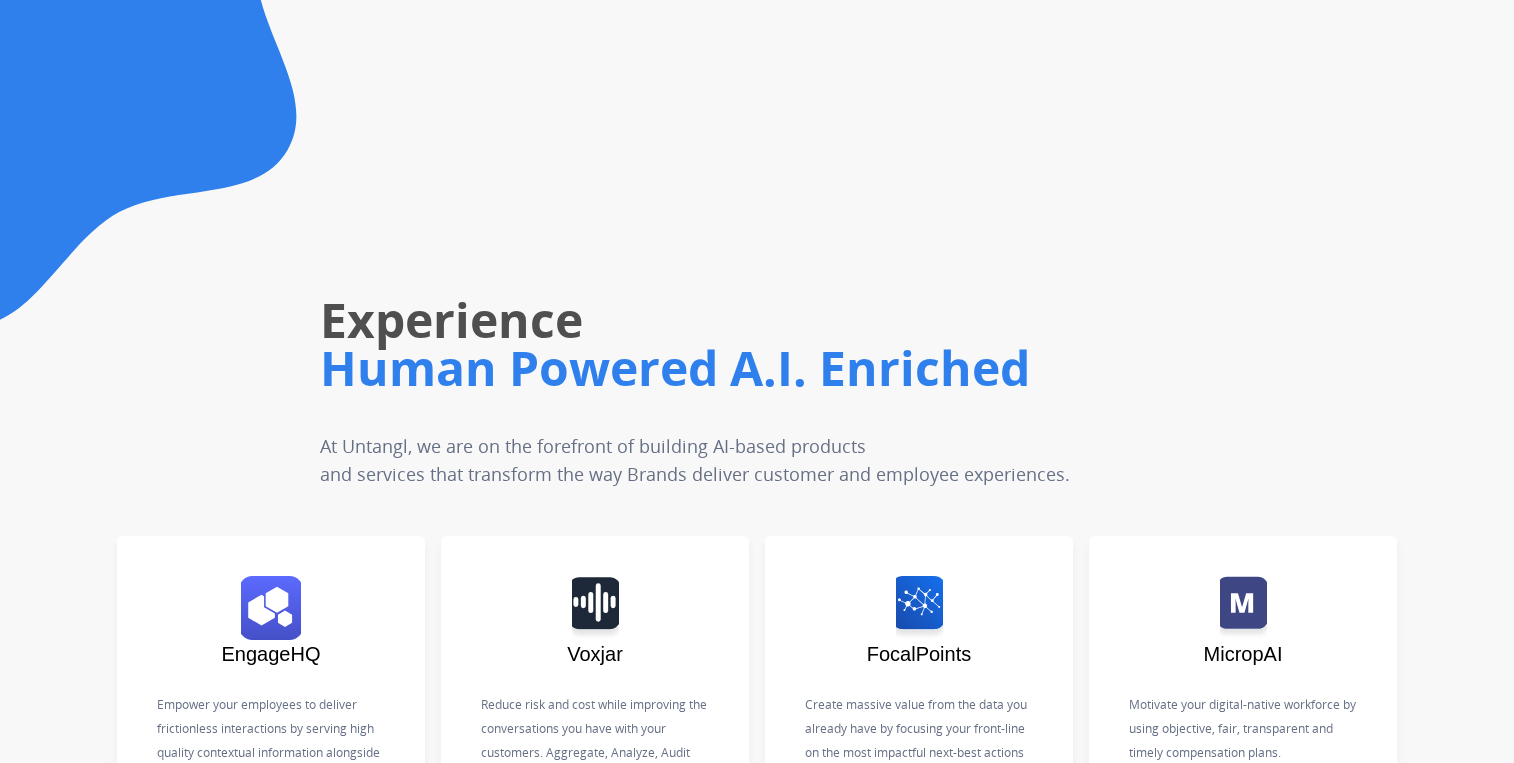 scroll, scrollTop: 0, scrollLeft: 0, axis: both 